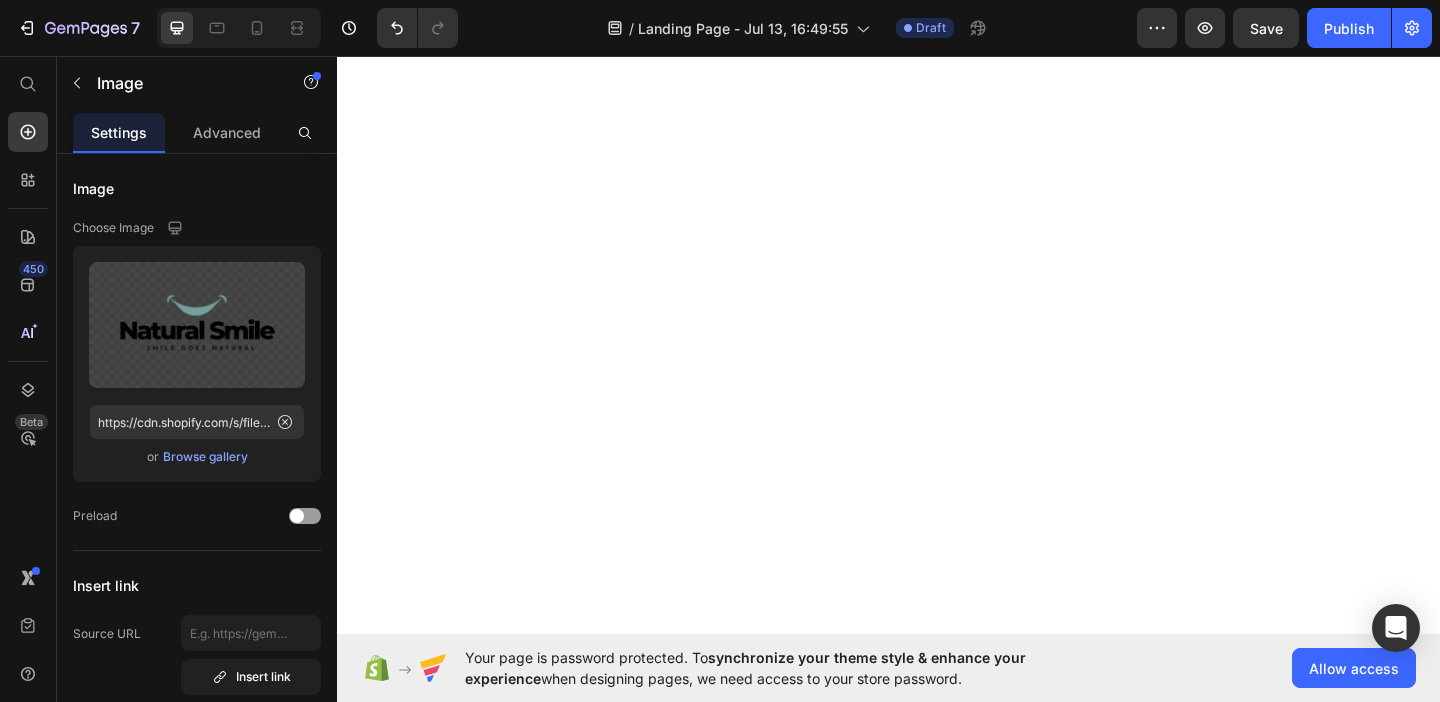 scroll, scrollTop: 0, scrollLeft: 0, axis: both 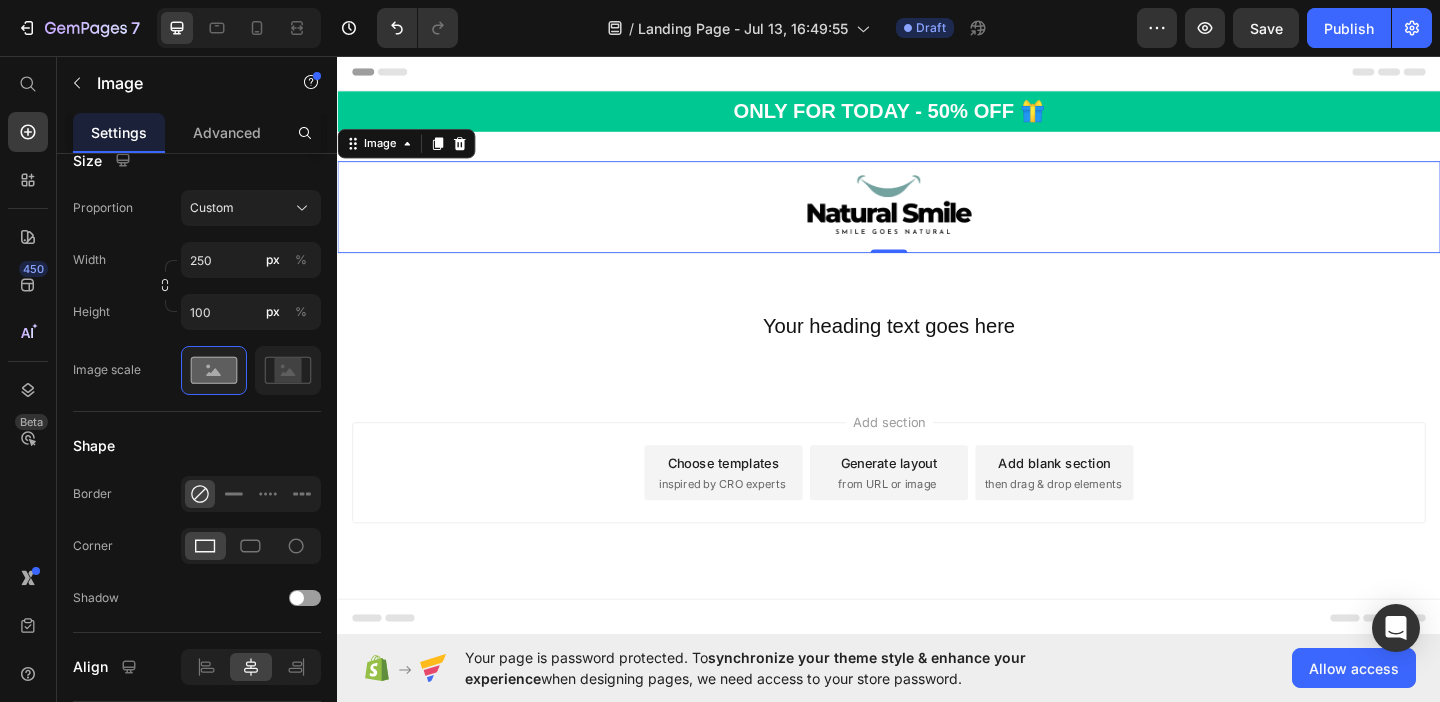 click on "Header" at bounding box center [937, 73] 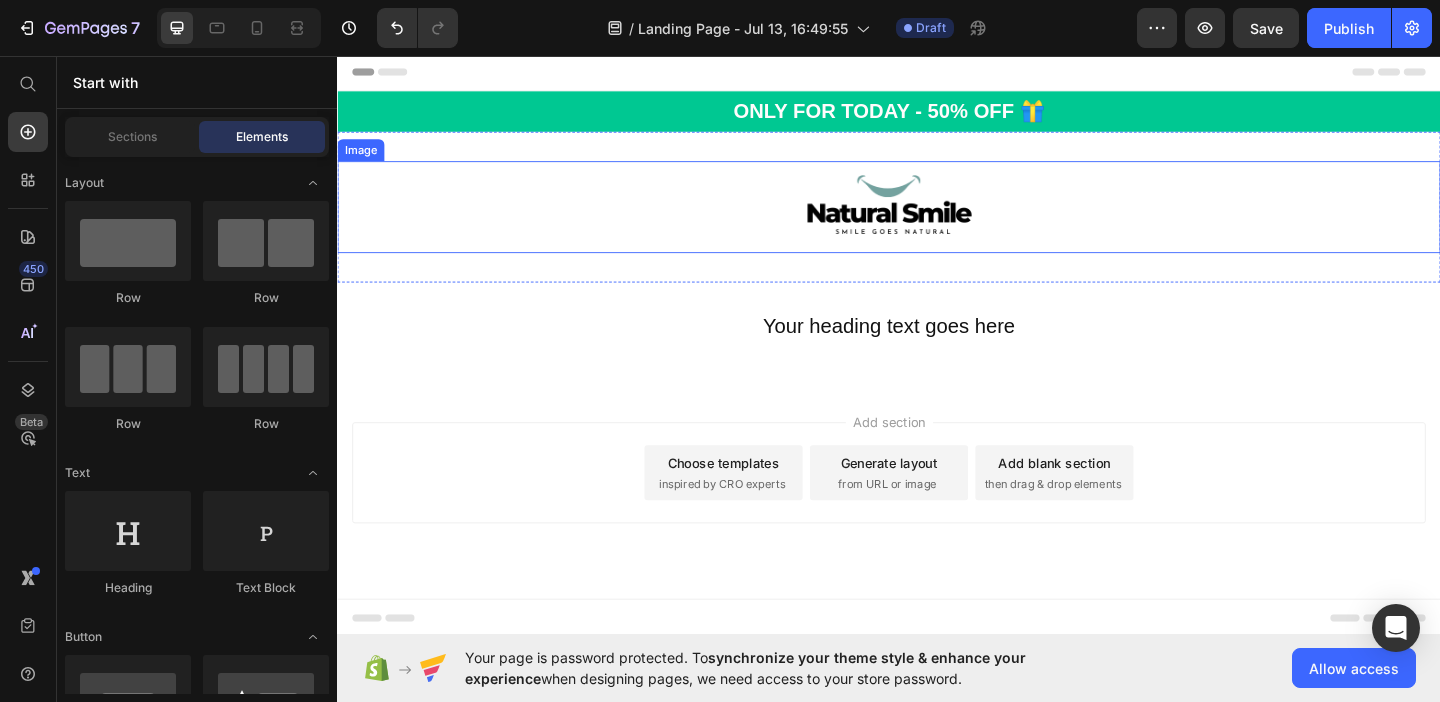 click at bounding box center [937, 220] 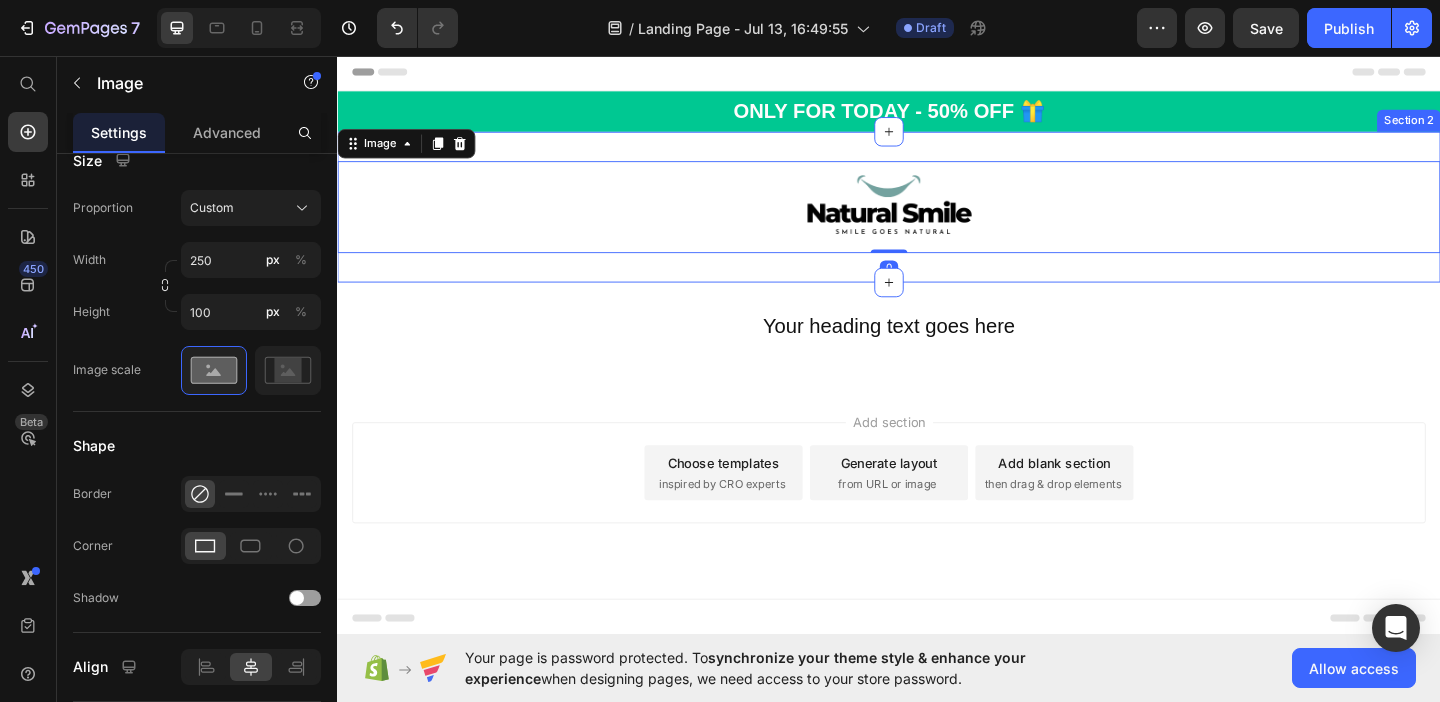 click on "Image   0 Section 2" at bounding box center (937, 220) 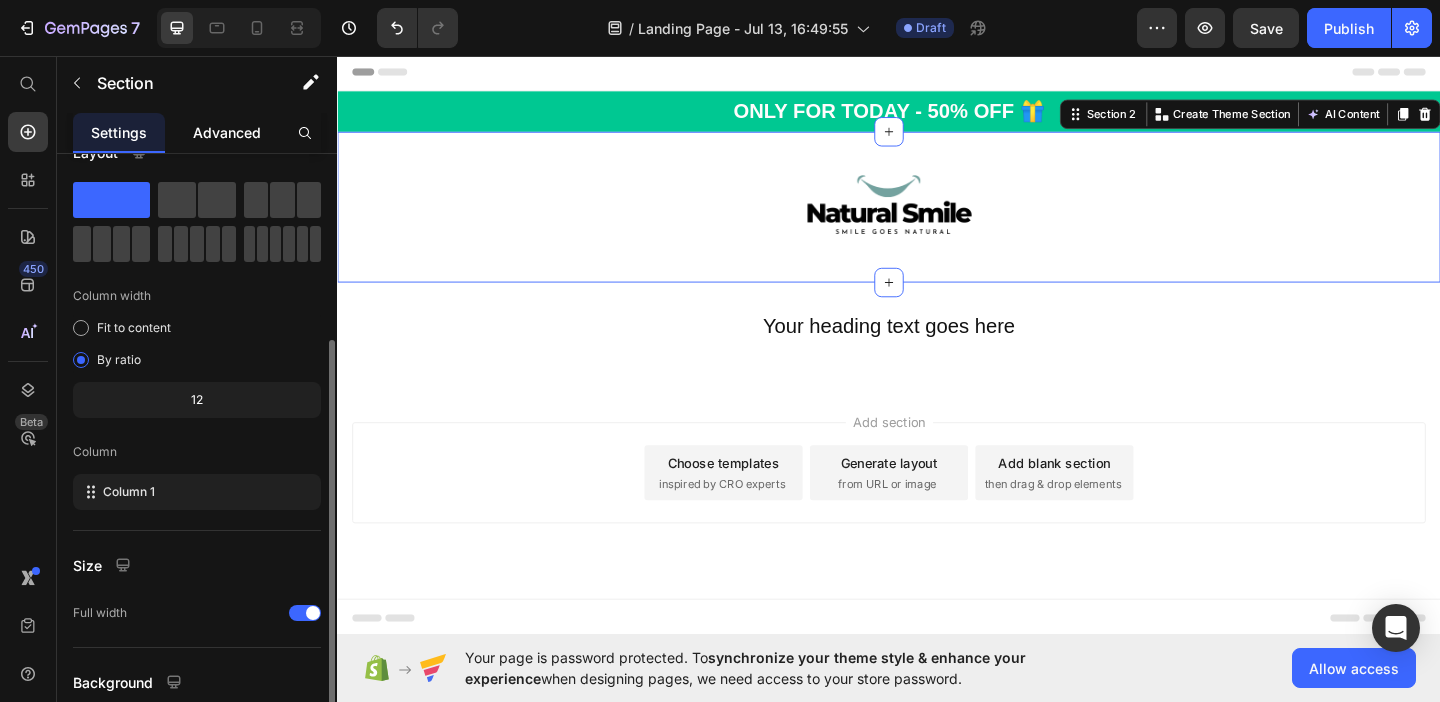 scroll, scrollTop: 11, scrollLeft: 0, axis: vertical 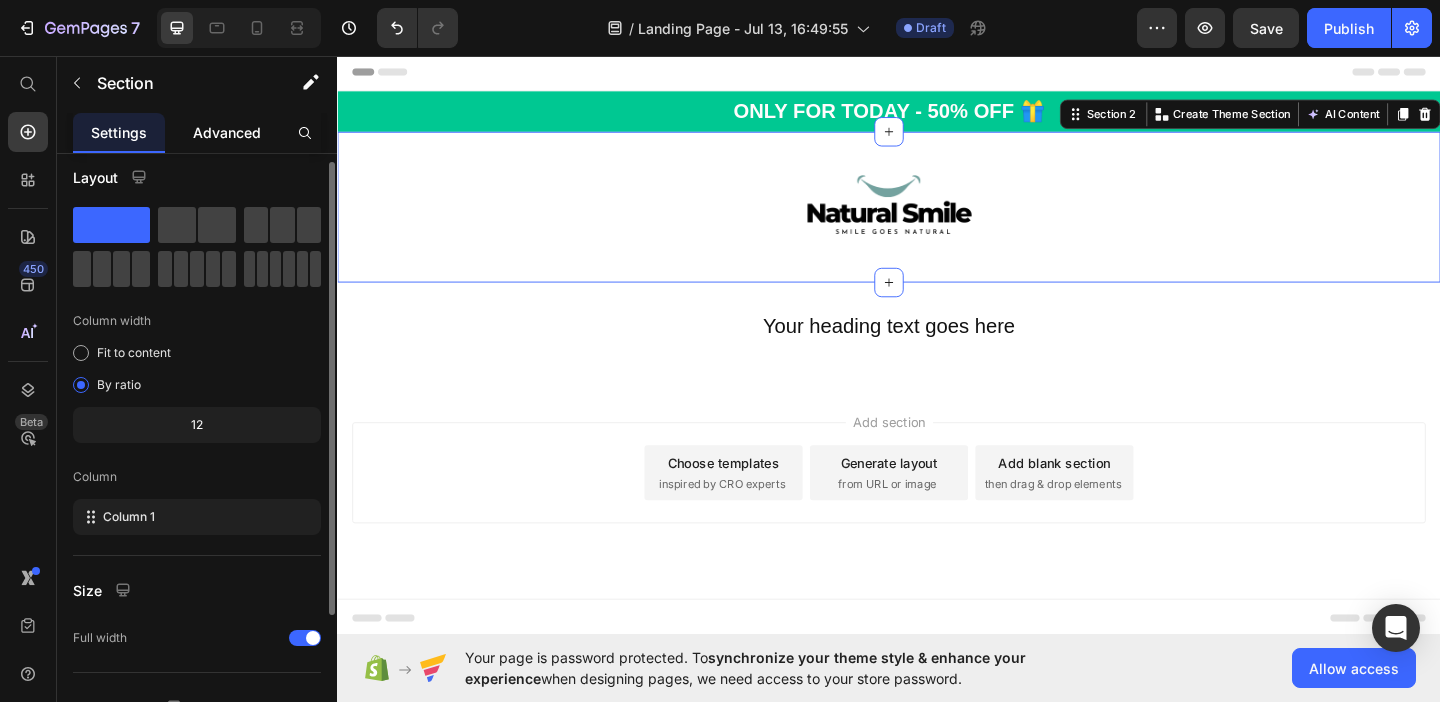 click on "Advanced" at bounding box center [227, 132] 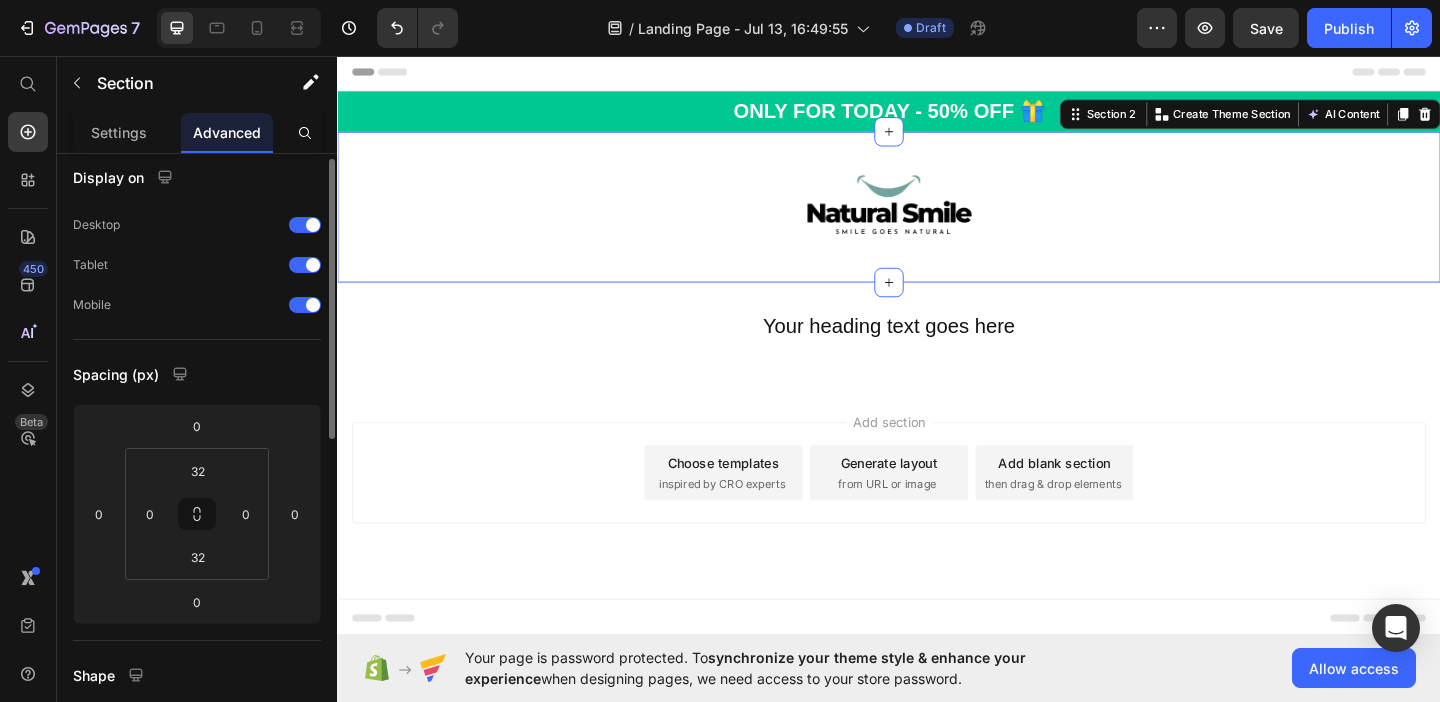 scroll, scrollTop: 0, scrollLeft: 0, axis: both 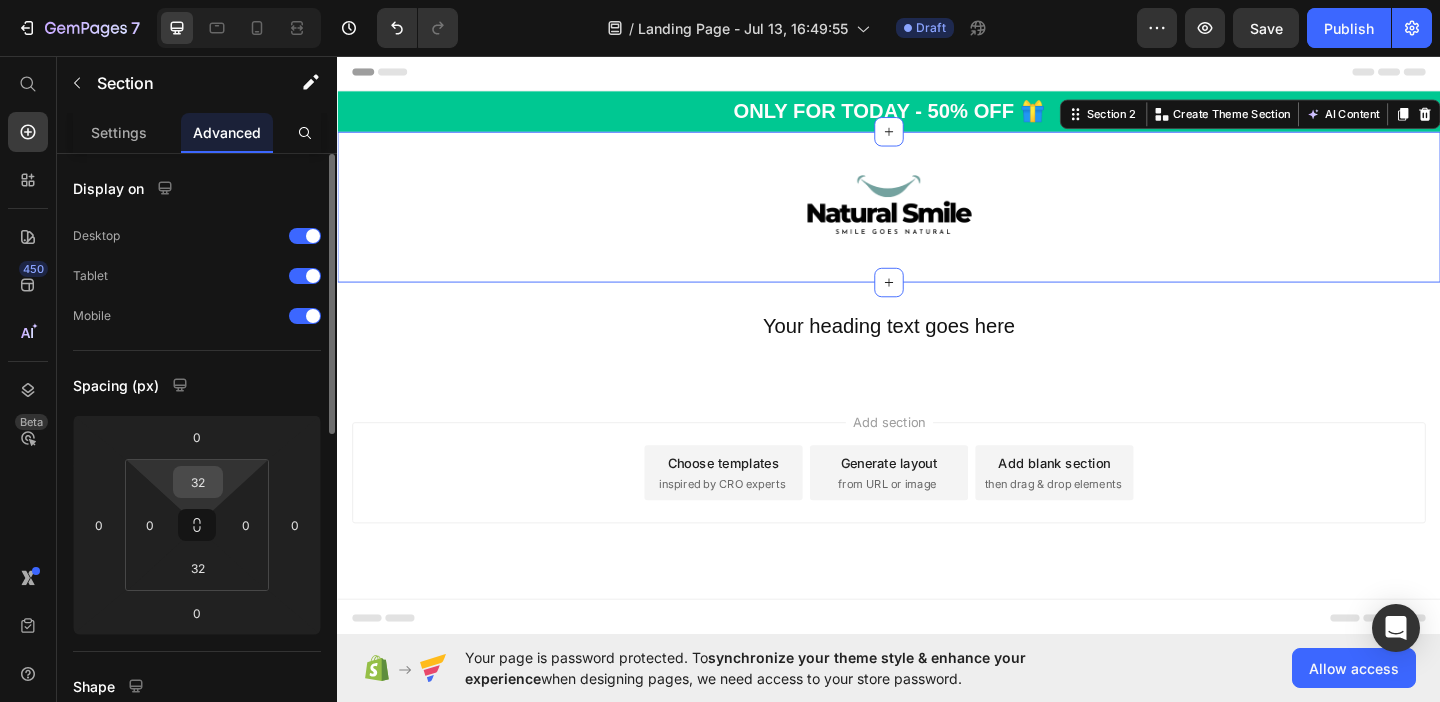 click on "32" at bounding box center (198, 482) 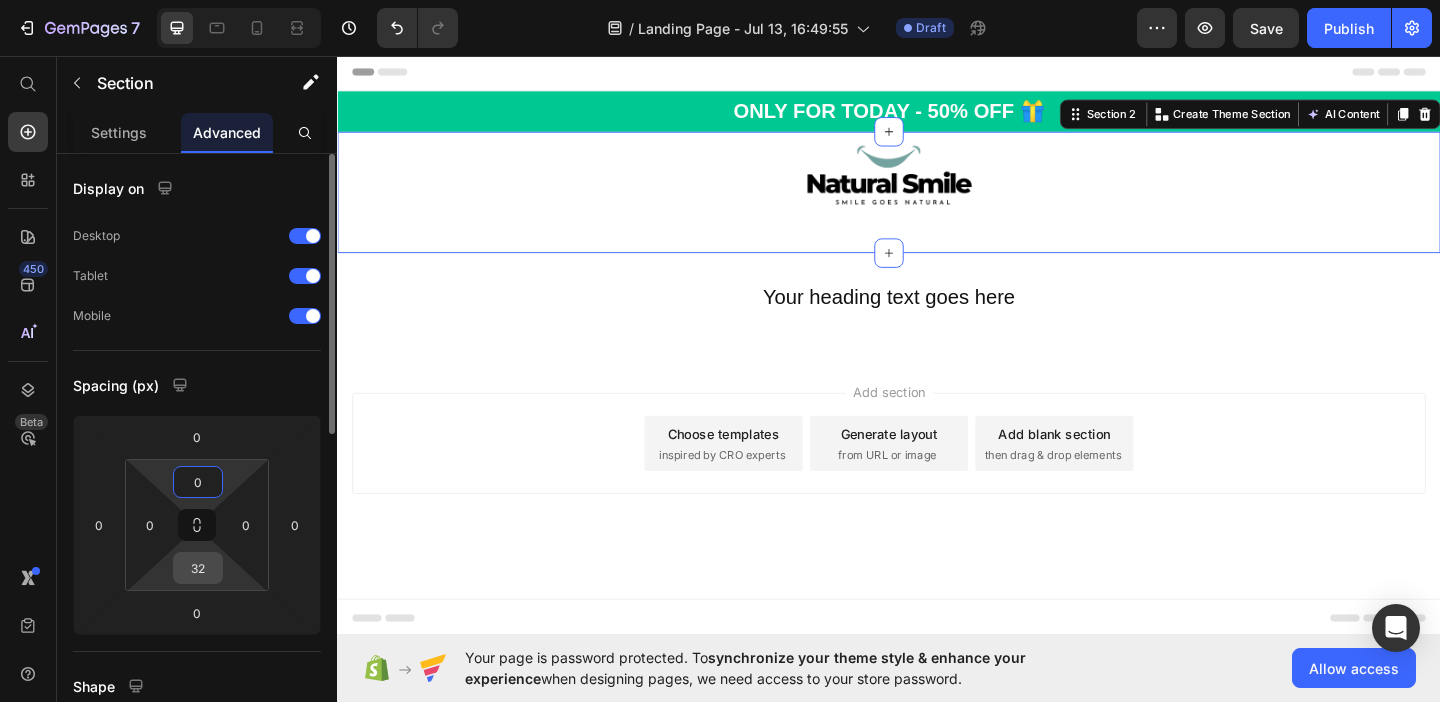 type on "0" 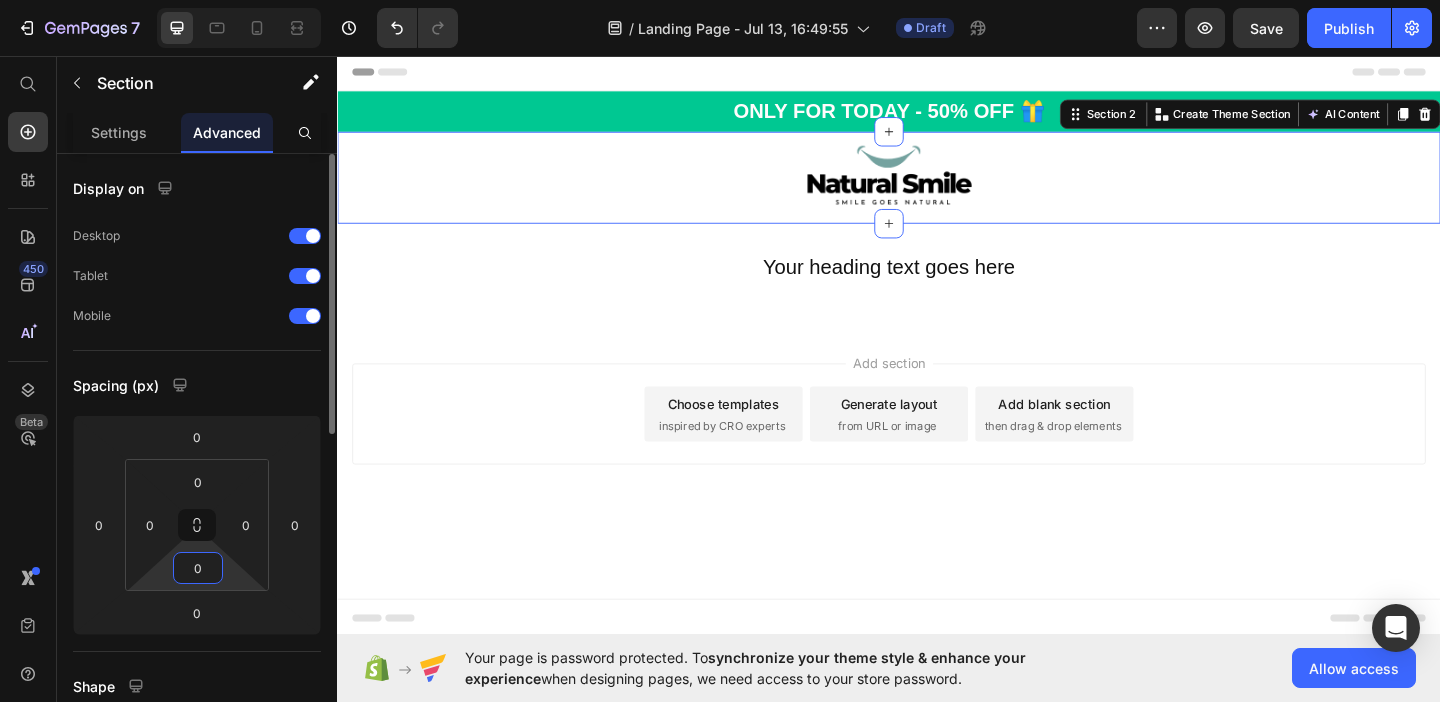 type on "0" 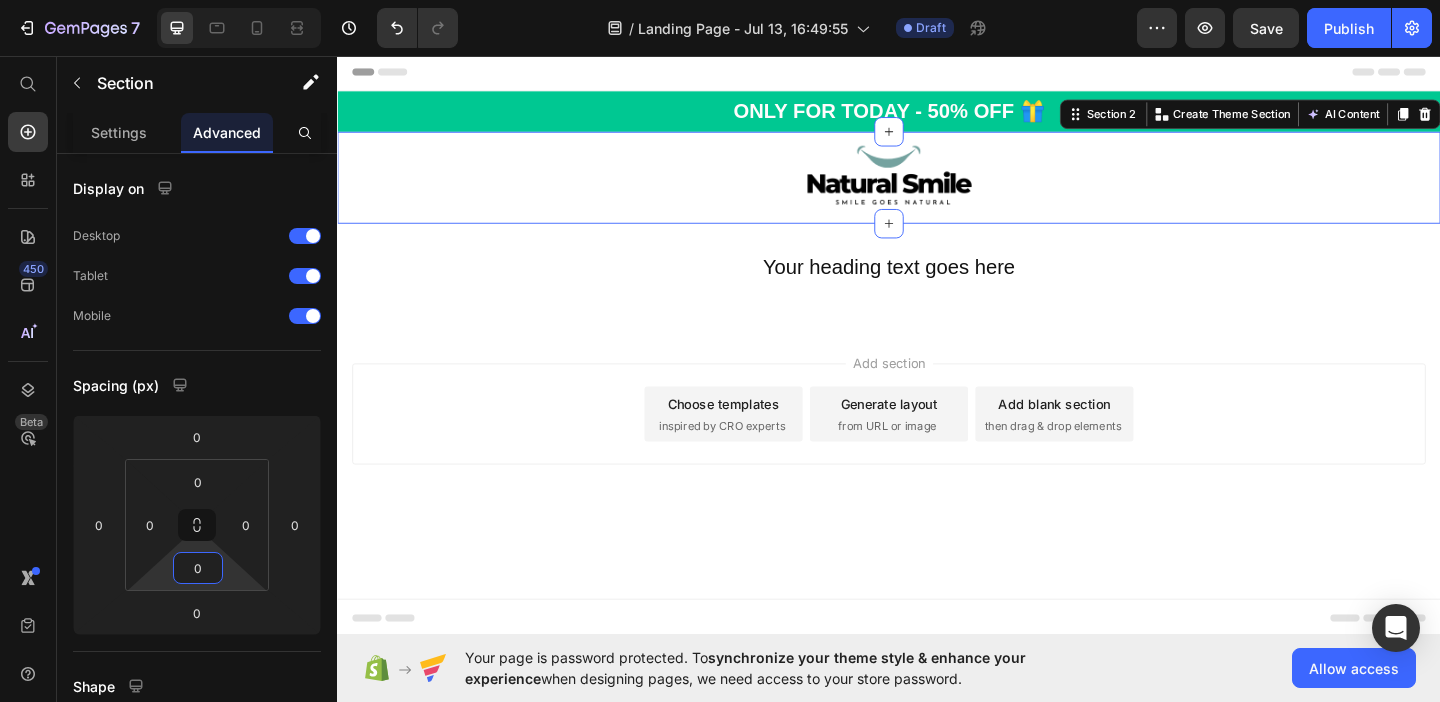 click on "Add section Choose templates inspired by CRO experts Generate layout from URL or image Add blank section then drag & drop elements" at bounding box center [937, 473] 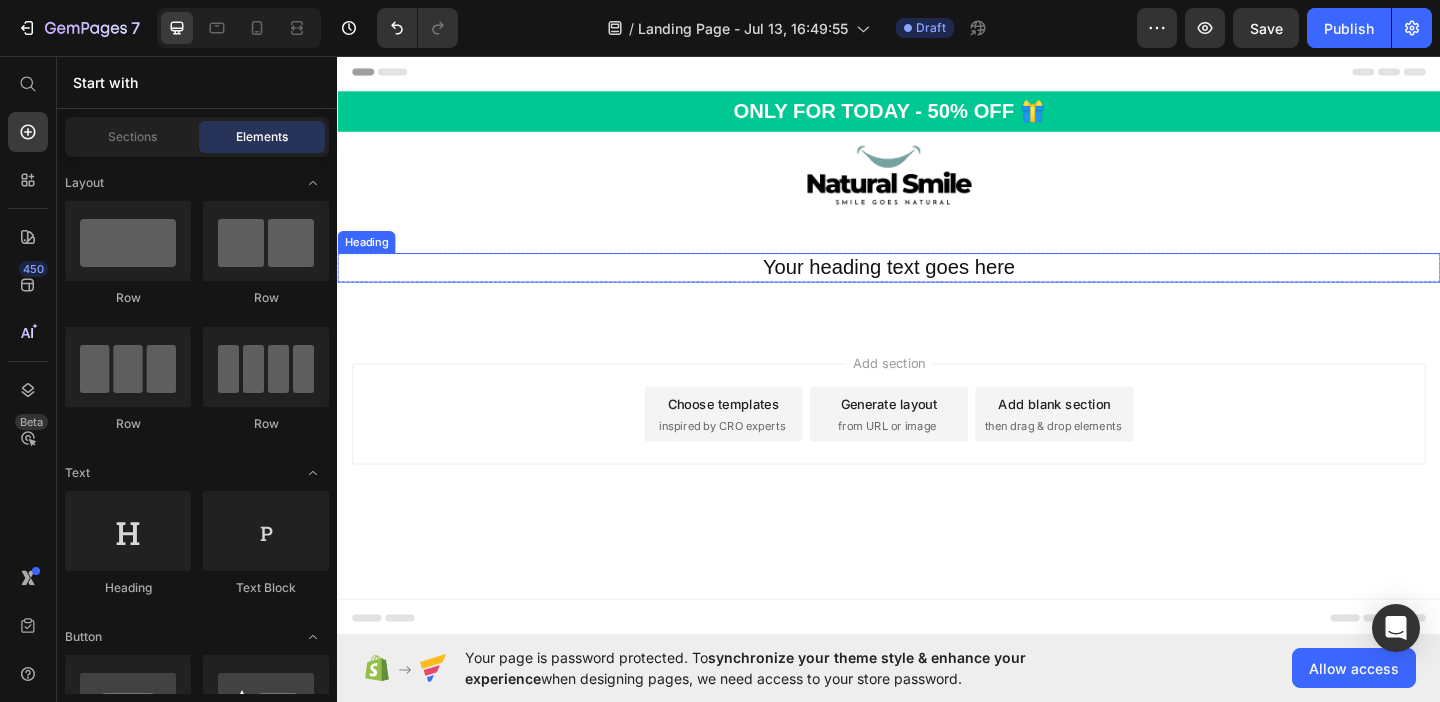 click on "Your heading text goes here" at bounding box center (937, 286) 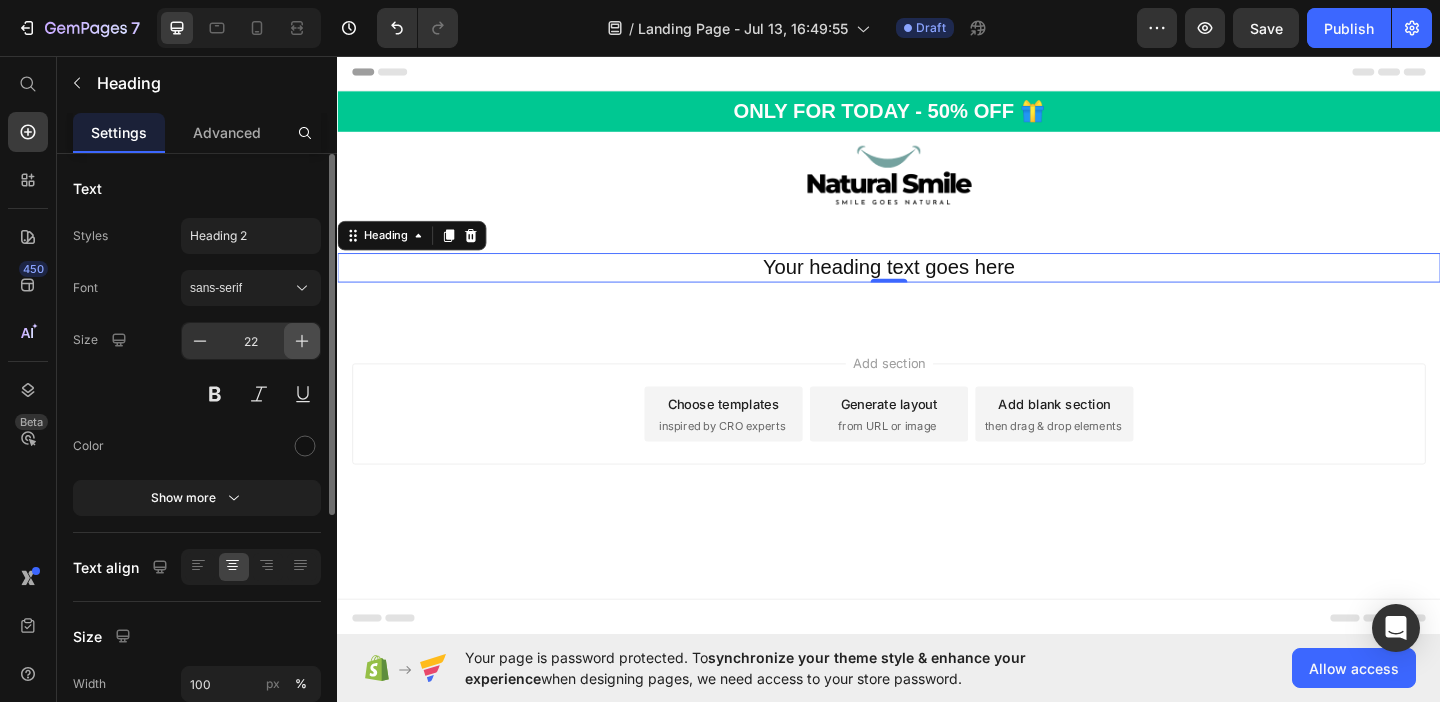 click 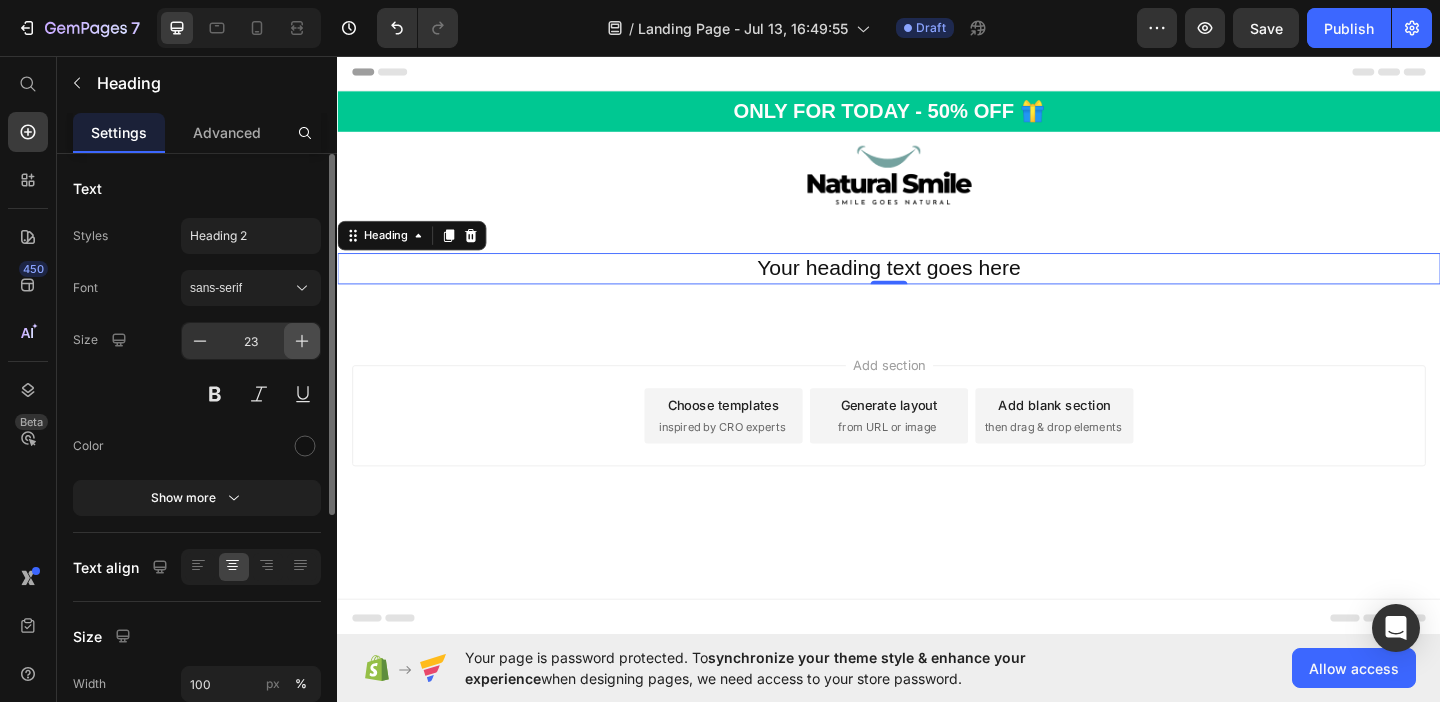click 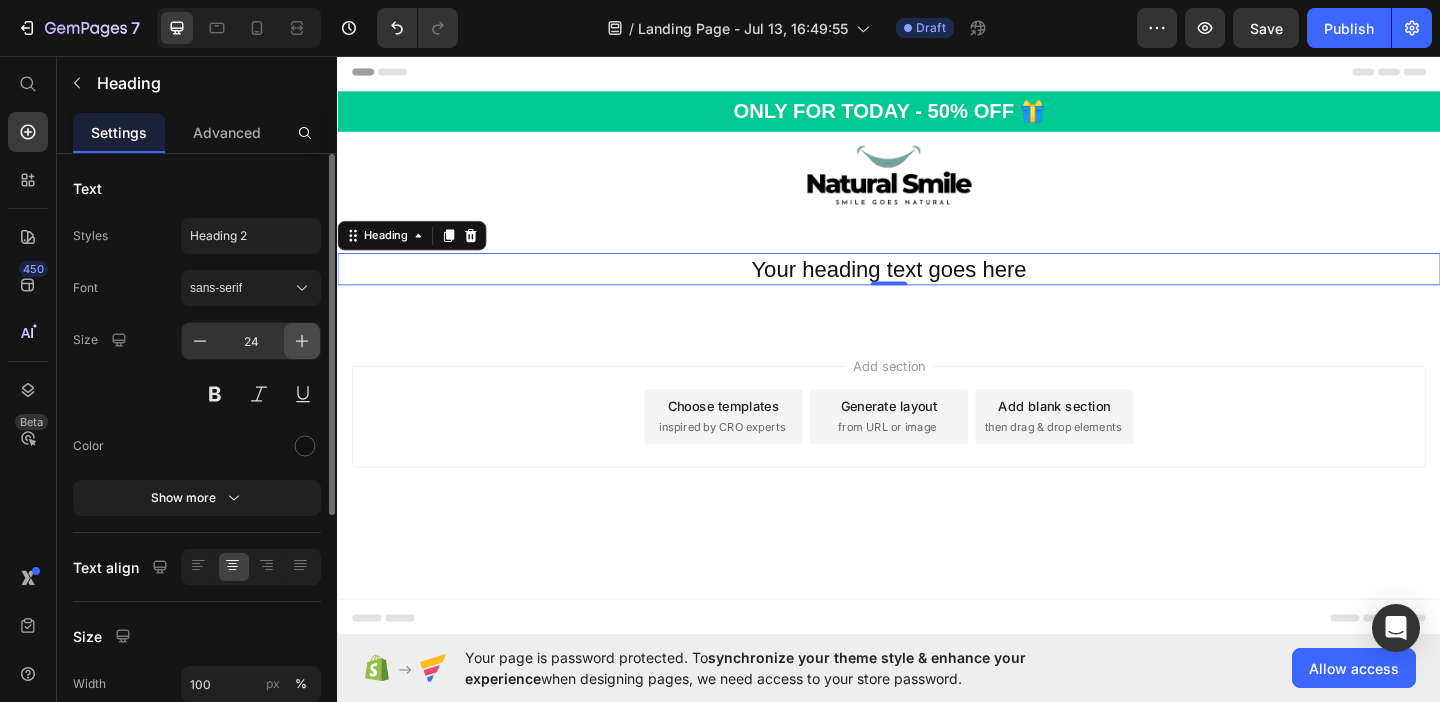 click 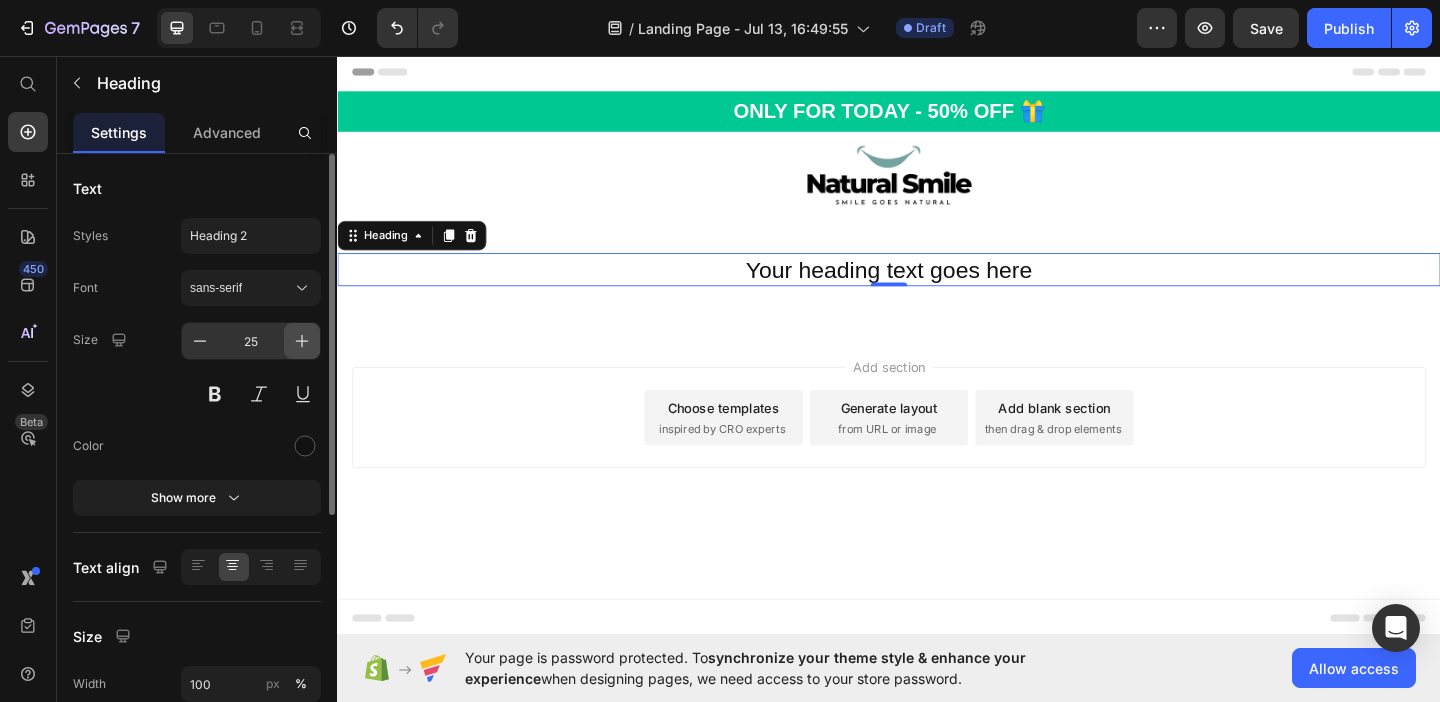 click 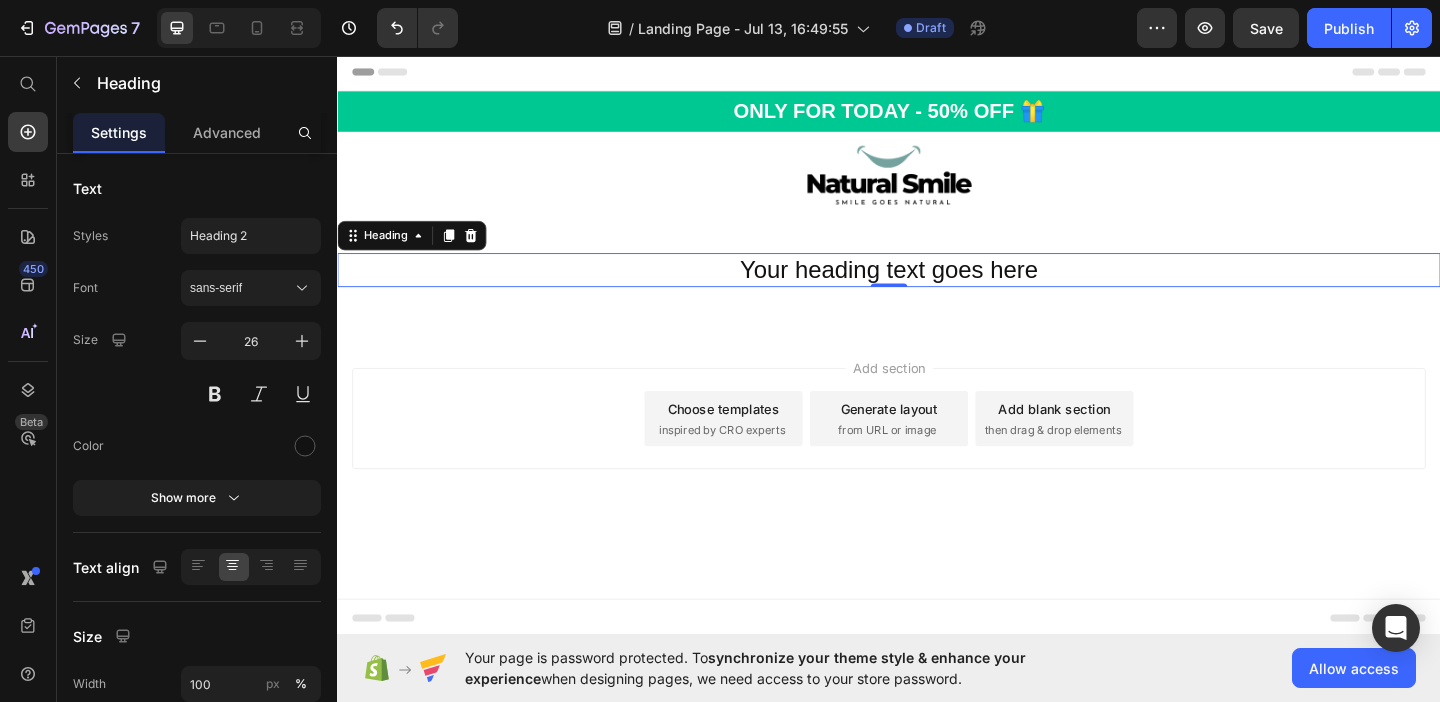 click on "Add section Choose templates inspired by CRO experts Generate layout from URL or image Add blank section then drag & drop elements" at bounding box center (937, 478) 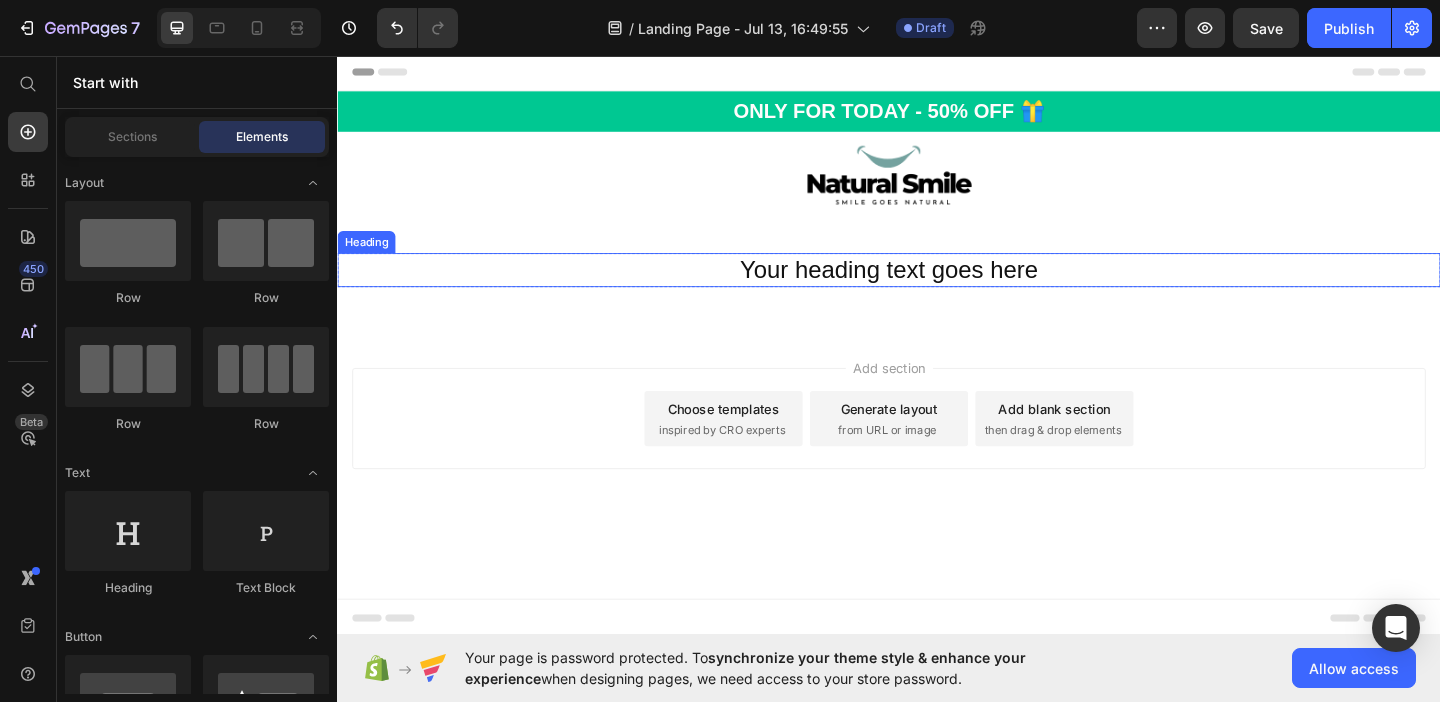 click on "Your heading text goes here" at bounding box center [937, 289] 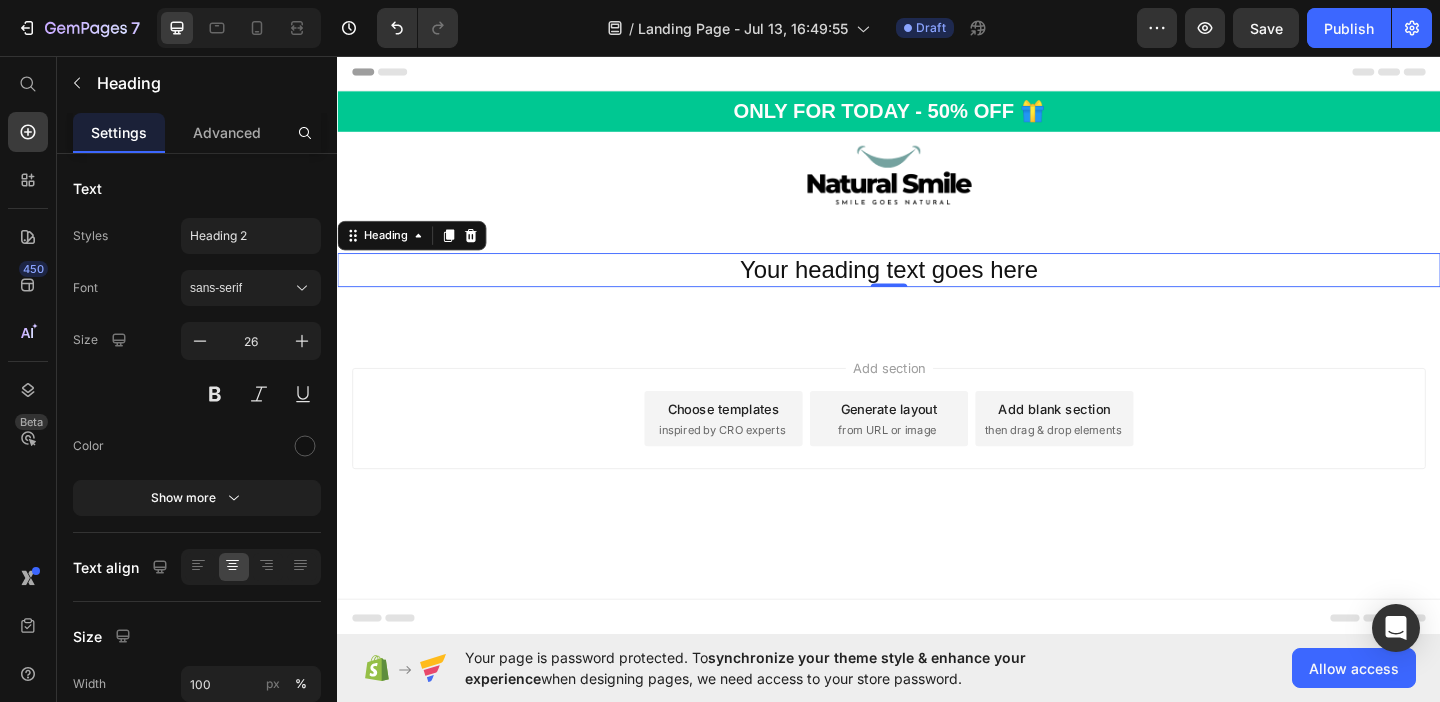 click on "Your heading text goes here" at bounding box center (937, 289) 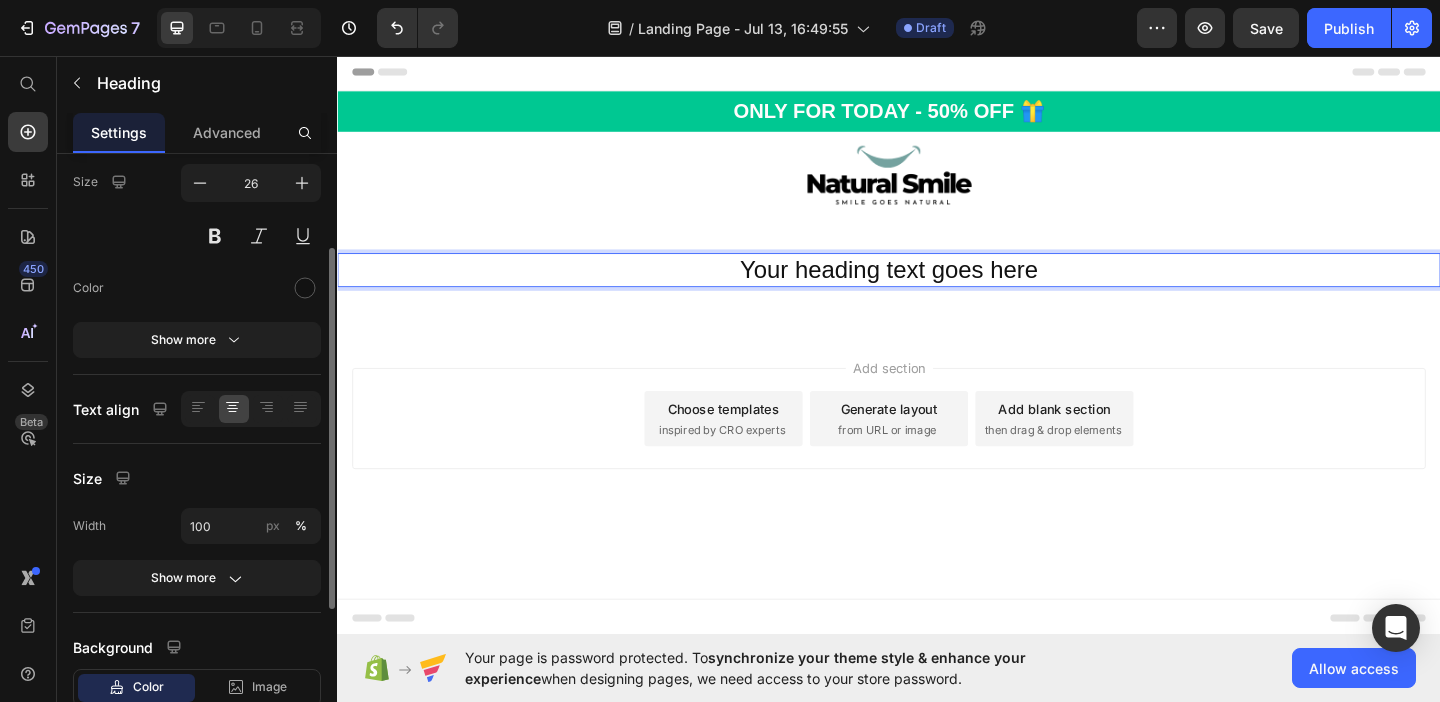 scroll, scrollTop: 0, scrollLeft: 0, axis: both 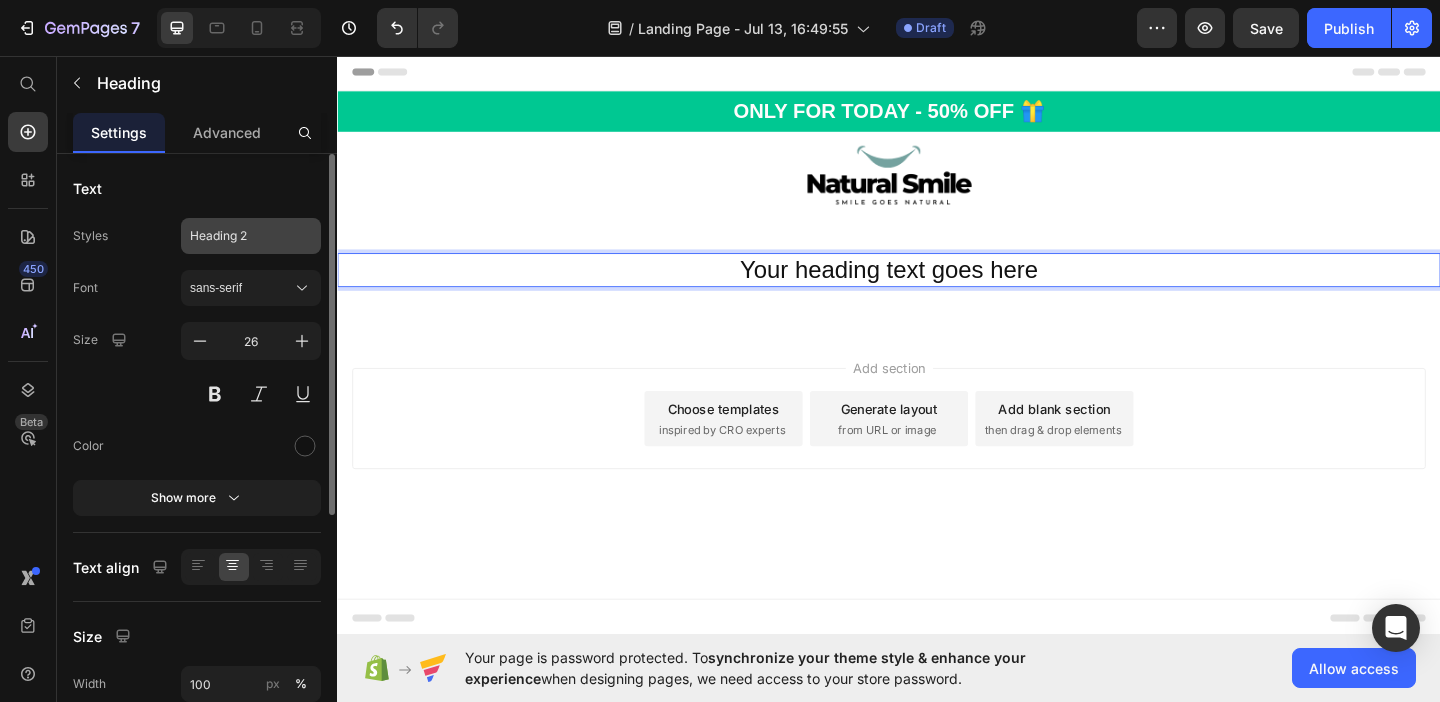 click on "Heading 2" 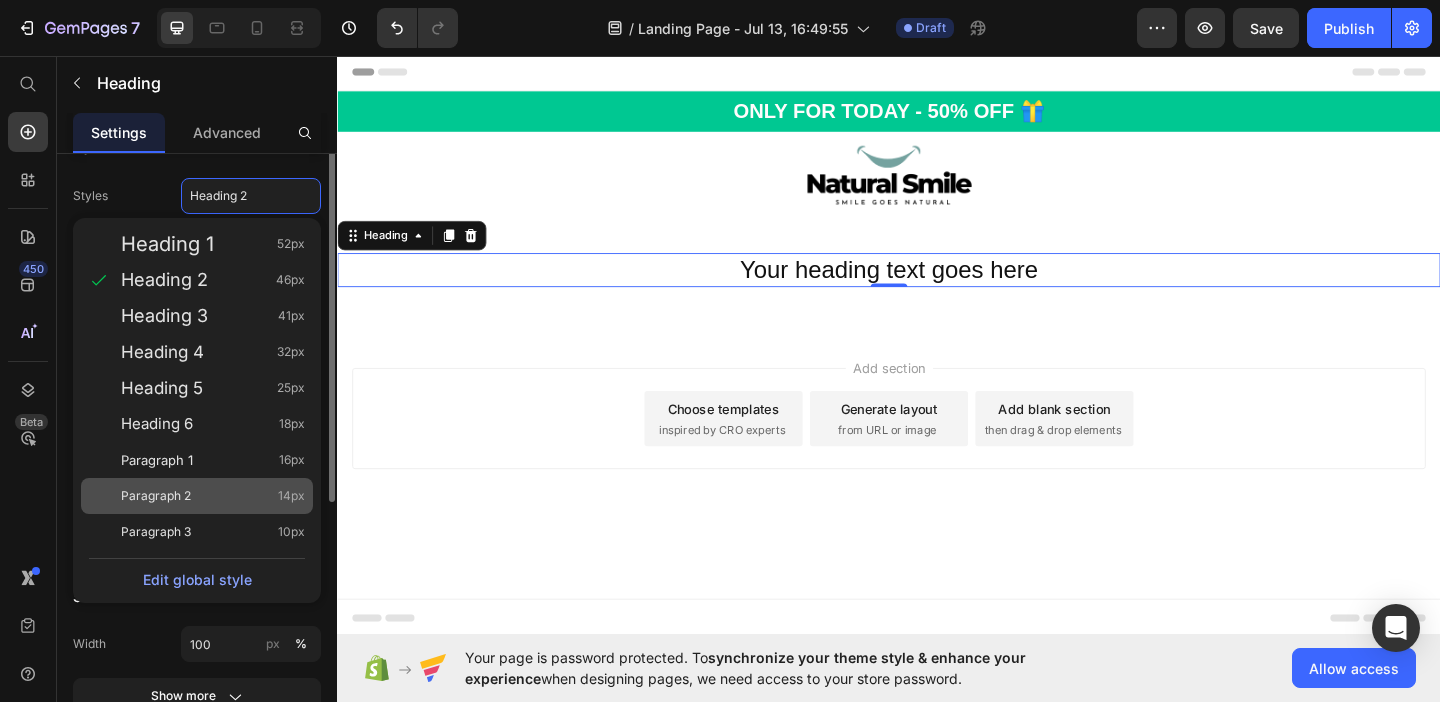 scroll, scrollTop: 0, scrollLeft: 0, axis: both 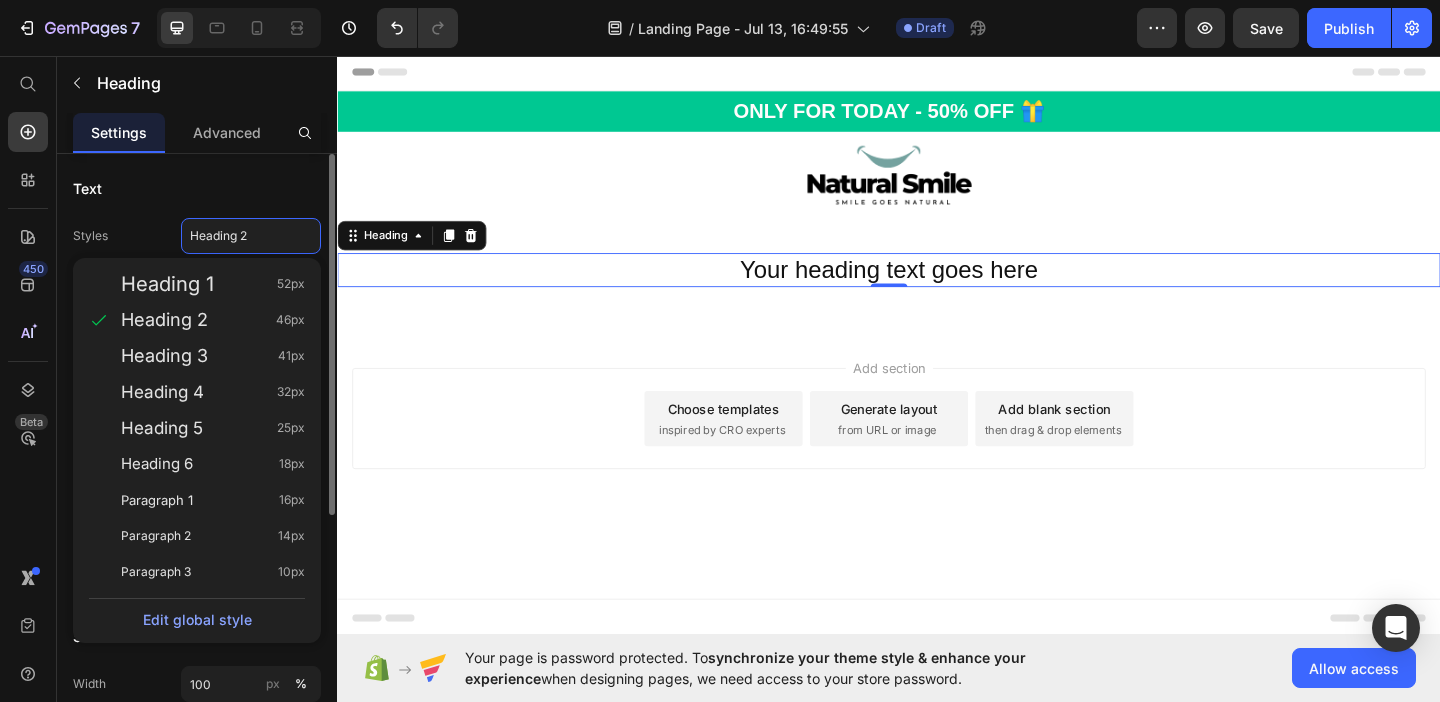 click on "Text" at bounding box center (197, 188) 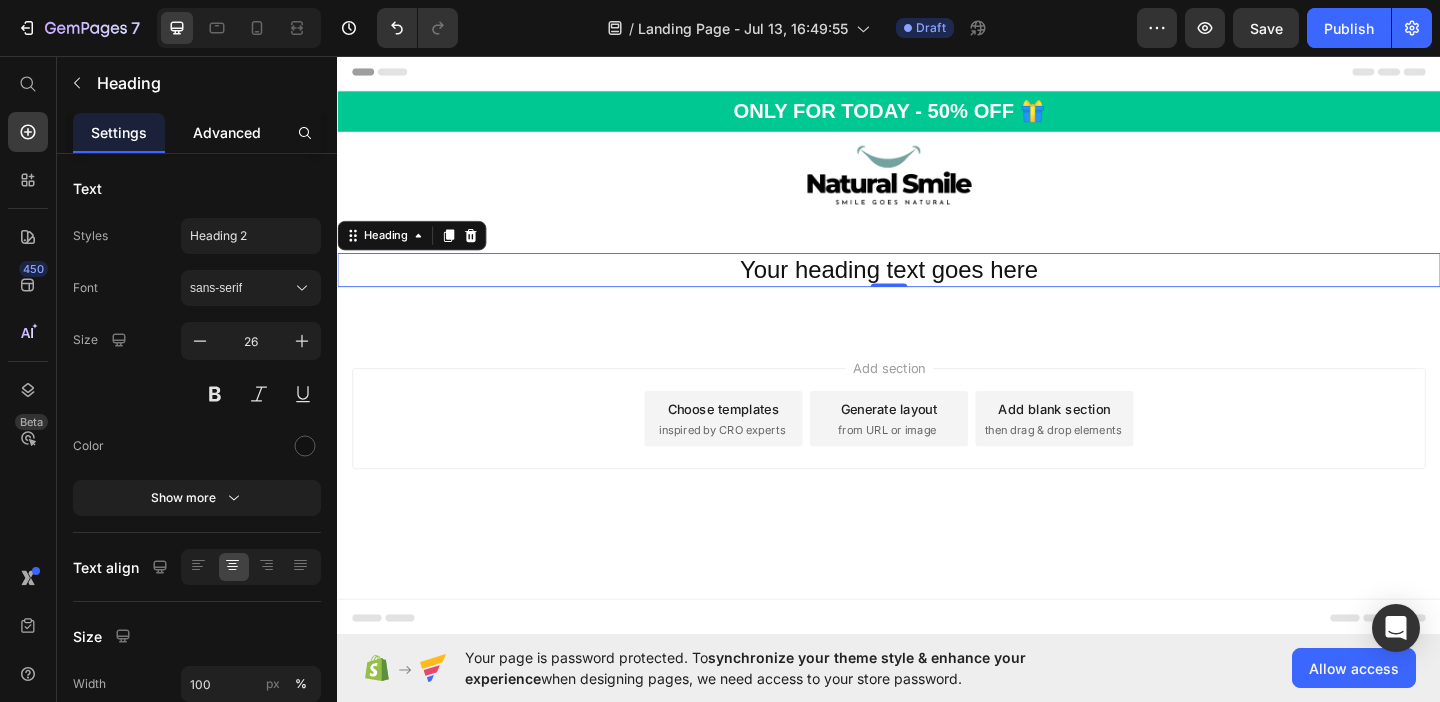click on "Advanced" 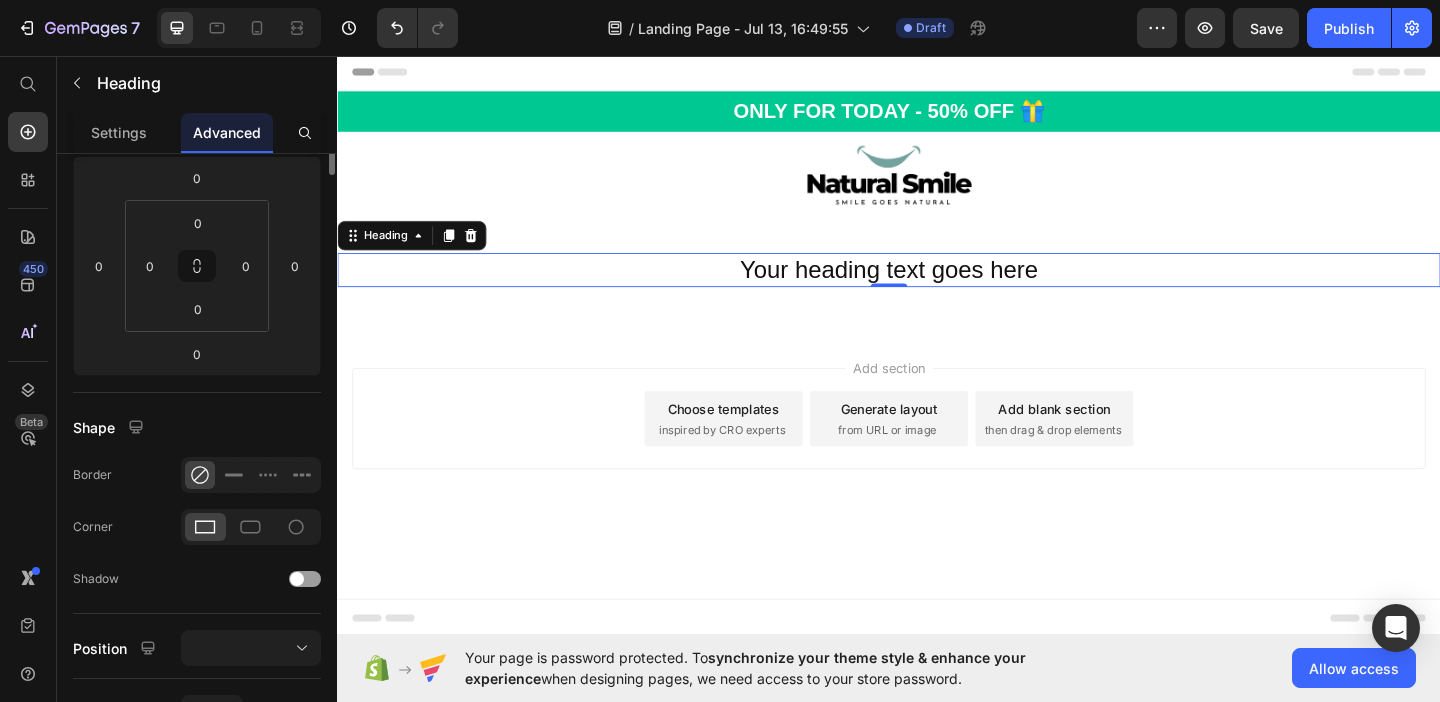 scroll, scrollTop: 0, scrollLeft: 0, axis: both 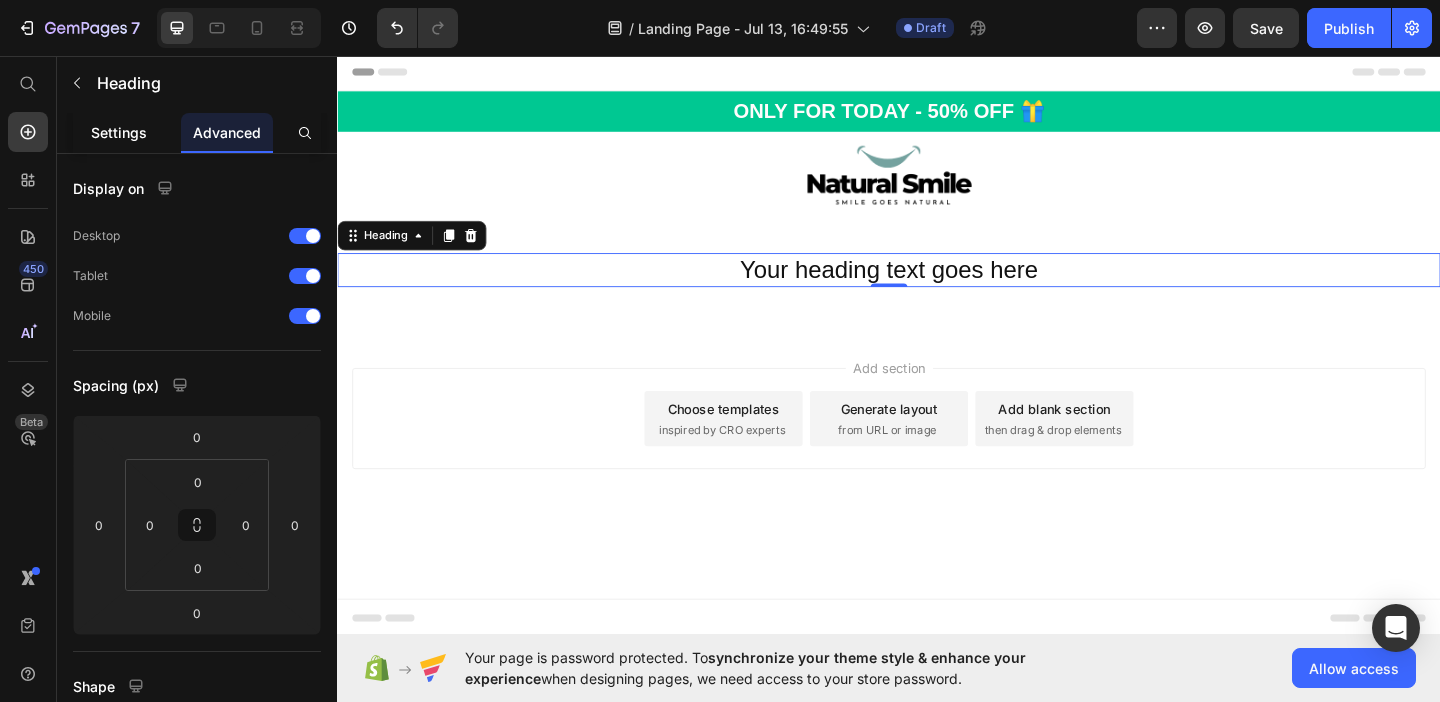 click on "Settings" at bounding box center (119, 132) 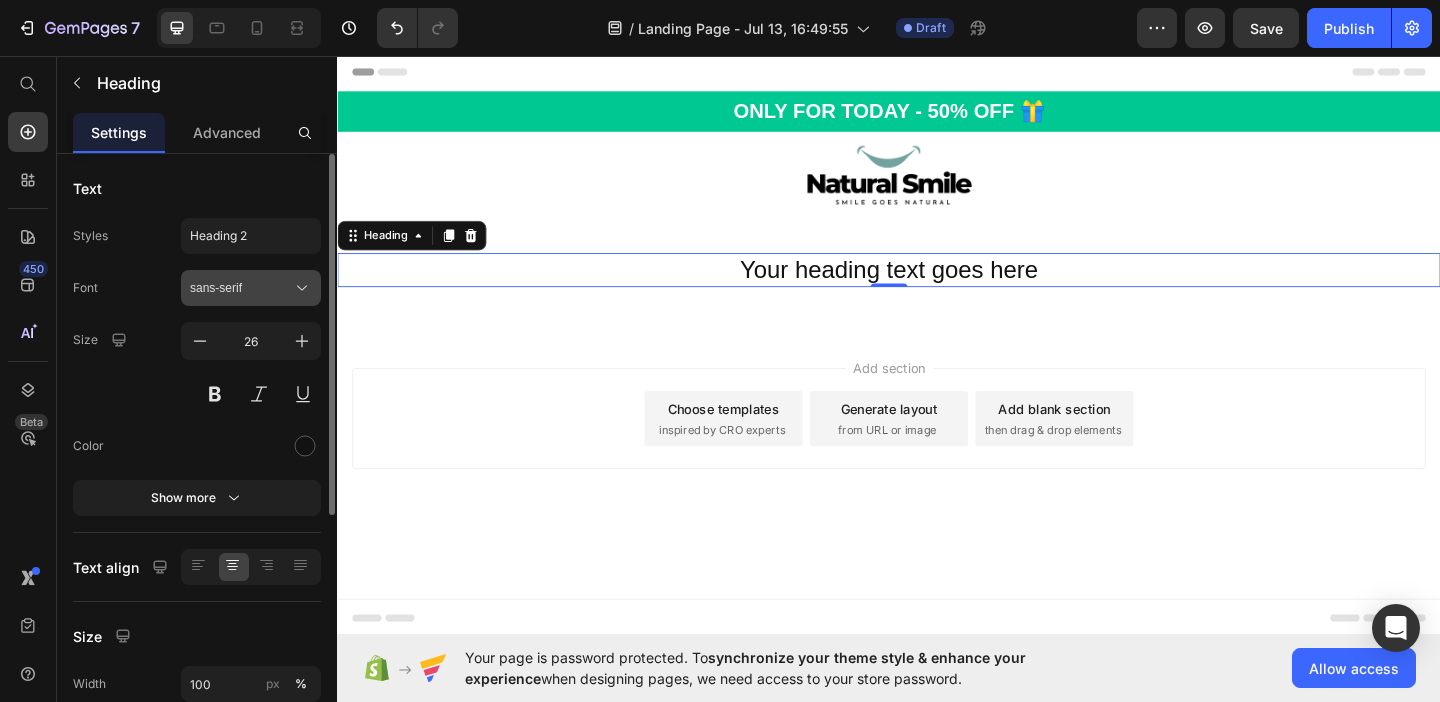 click on "sans-serif" at bounding box center [251, 288] 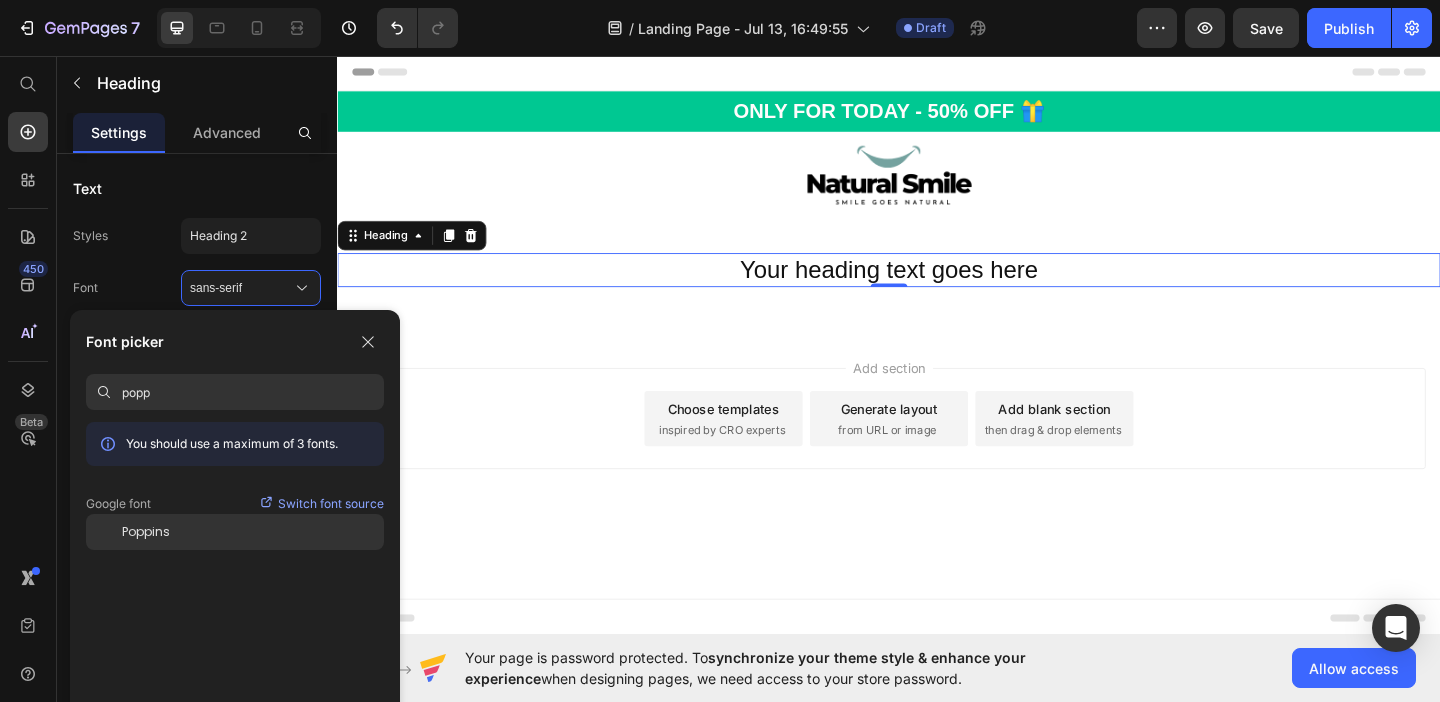 type on "popp" 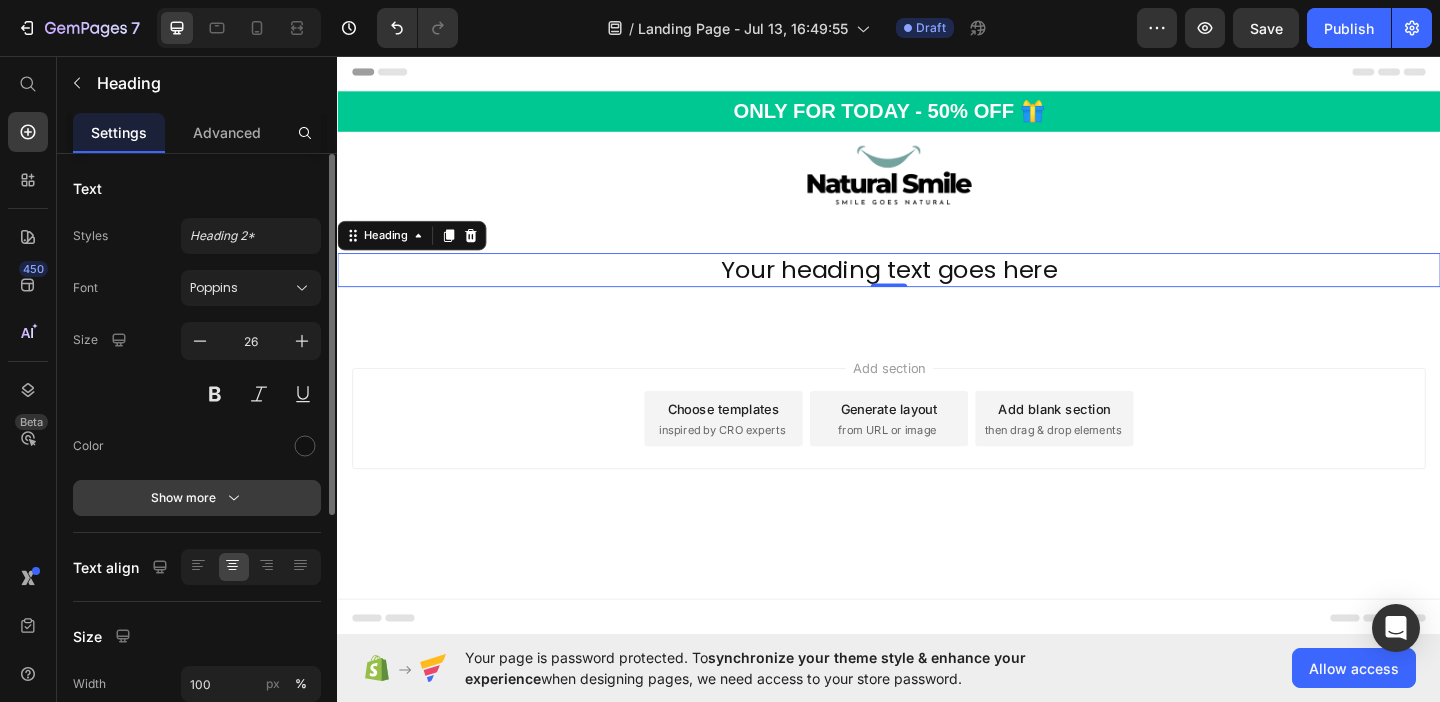 click on "Show more" at bounding box center (197, 498) 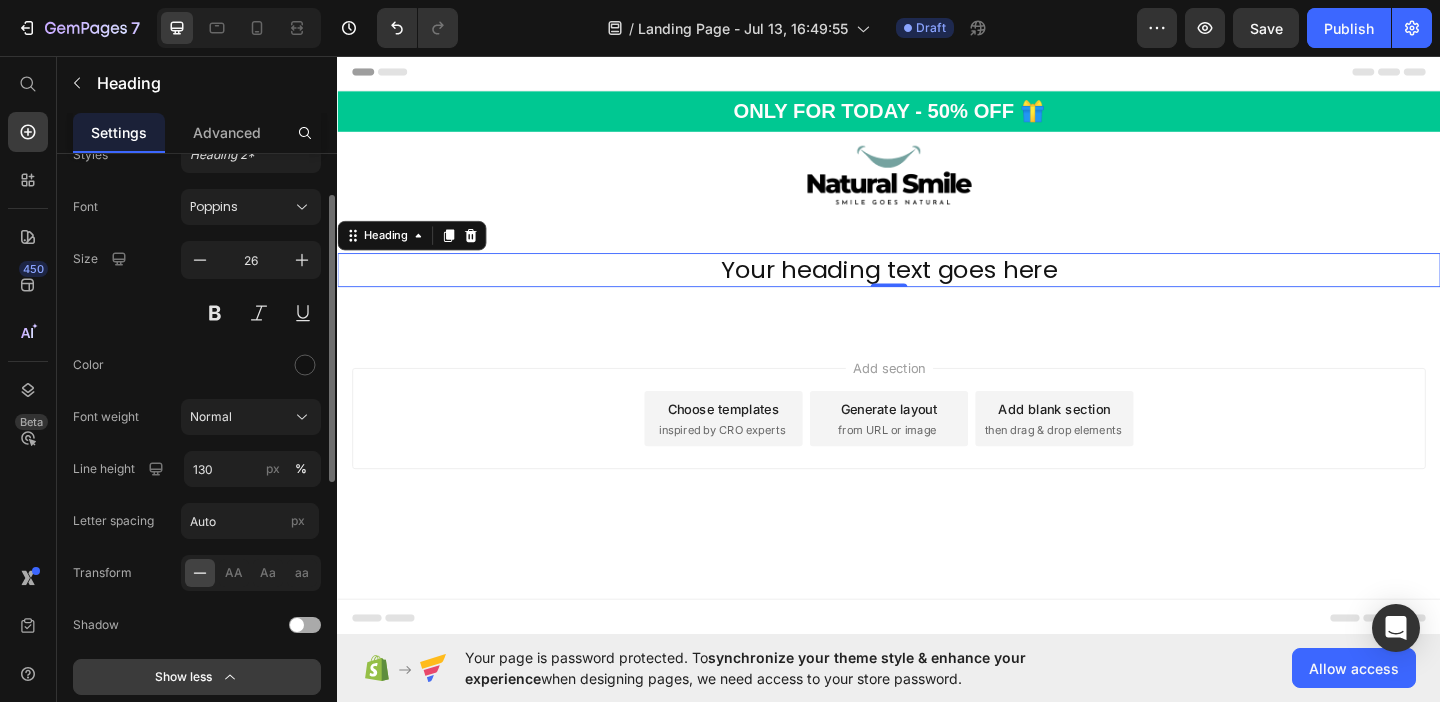 scroll, scrollTop: 87, scrollLeft: 0, axis: vertical 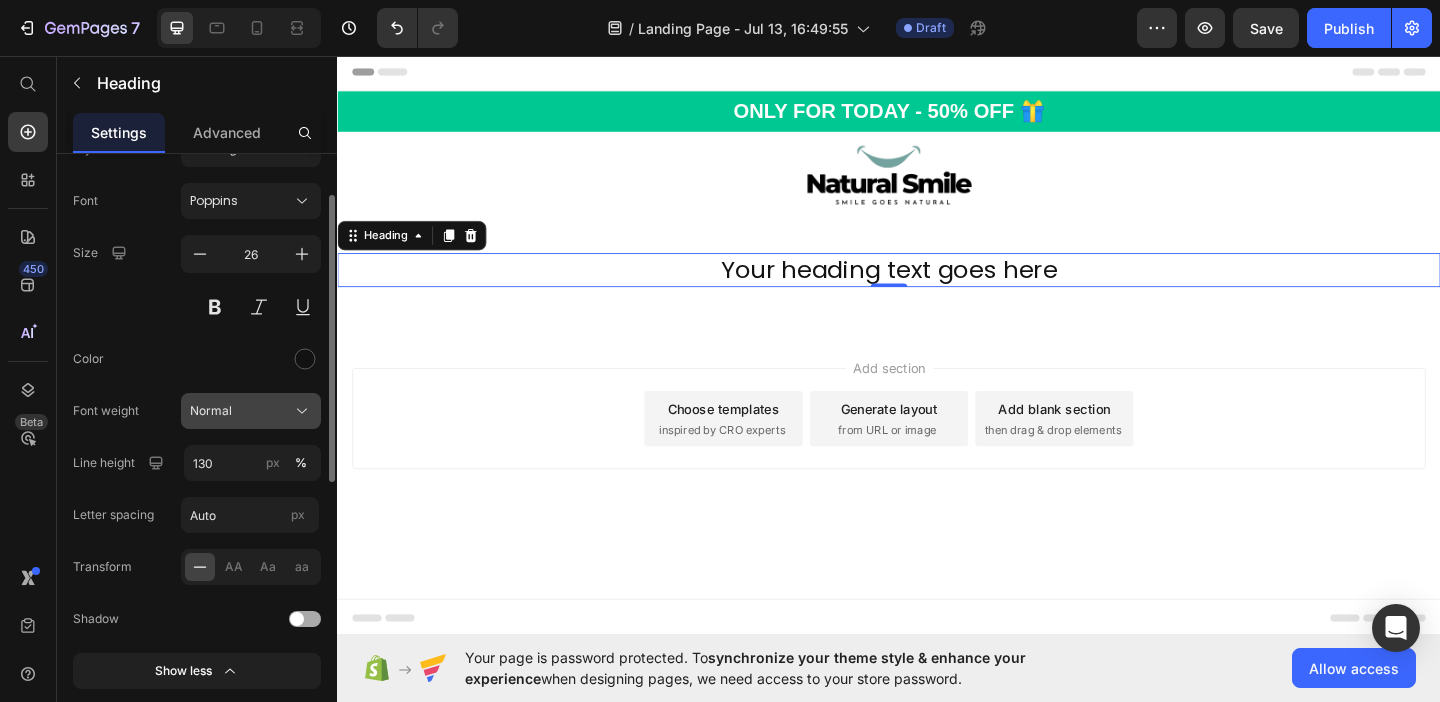 click on "Normal" 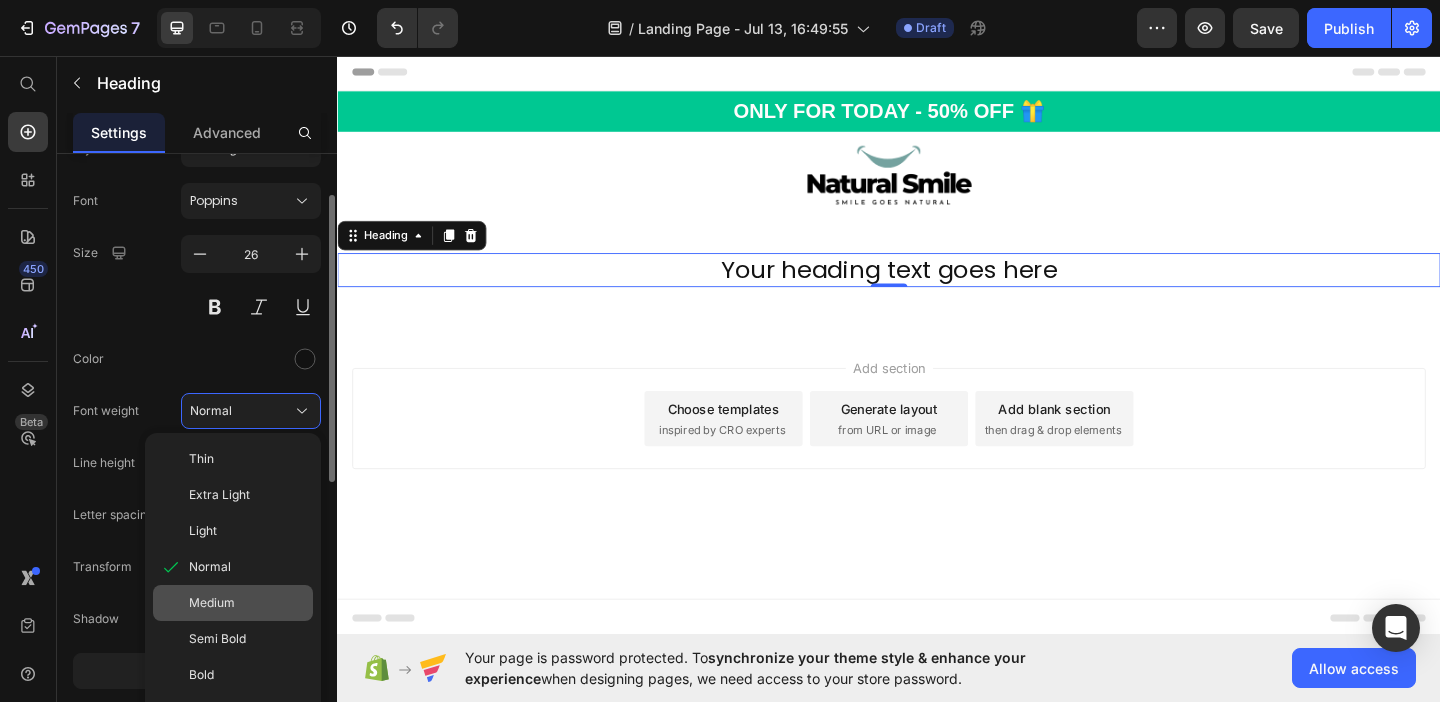 click on "Medium" at bounding box center (212, 603) 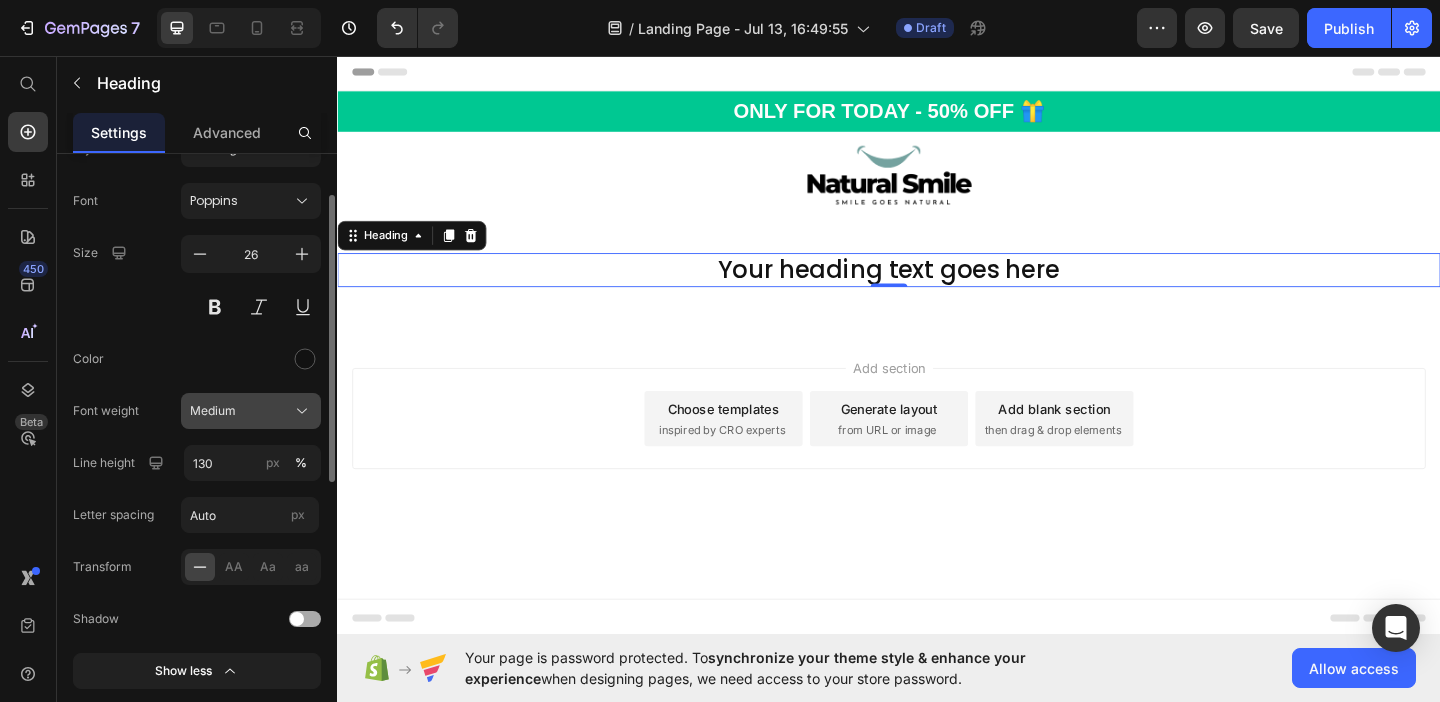 click on "Medium" at bounding box center (251, 411) 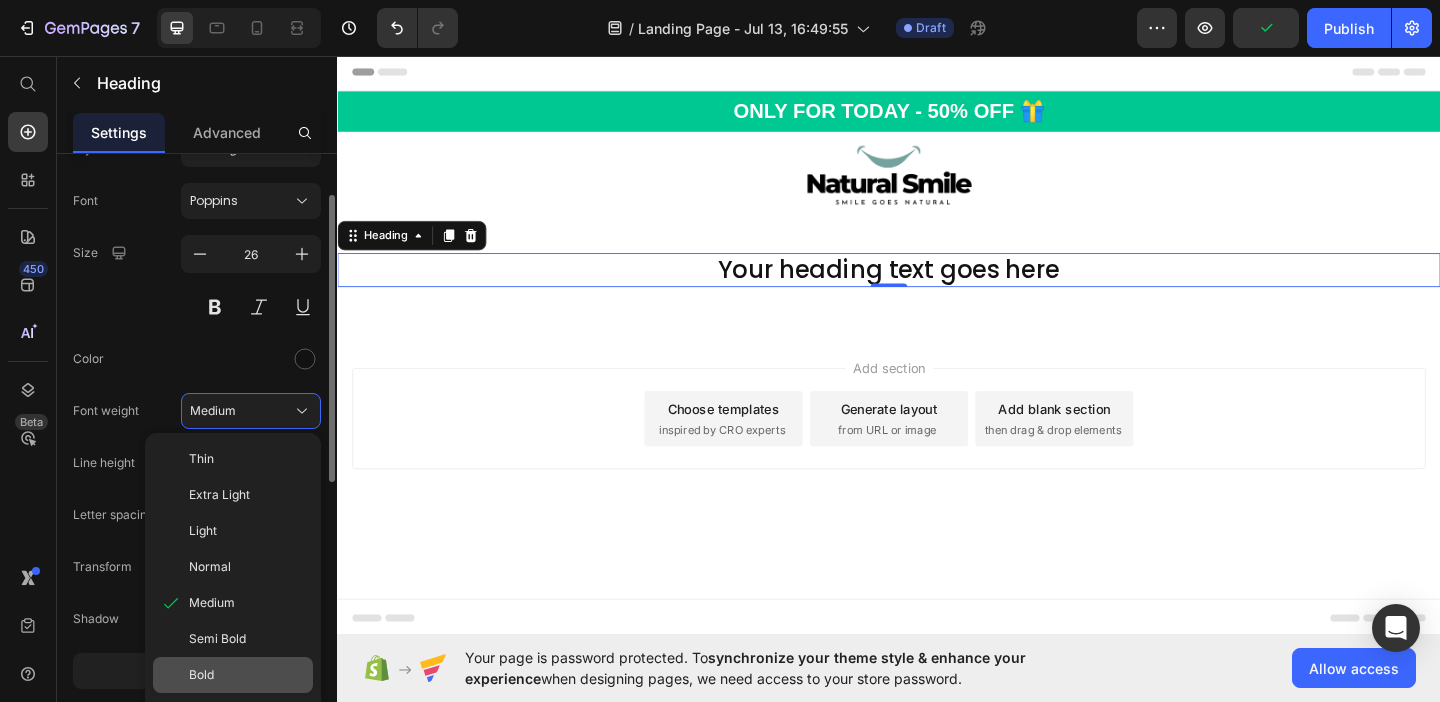 click on "Bold" 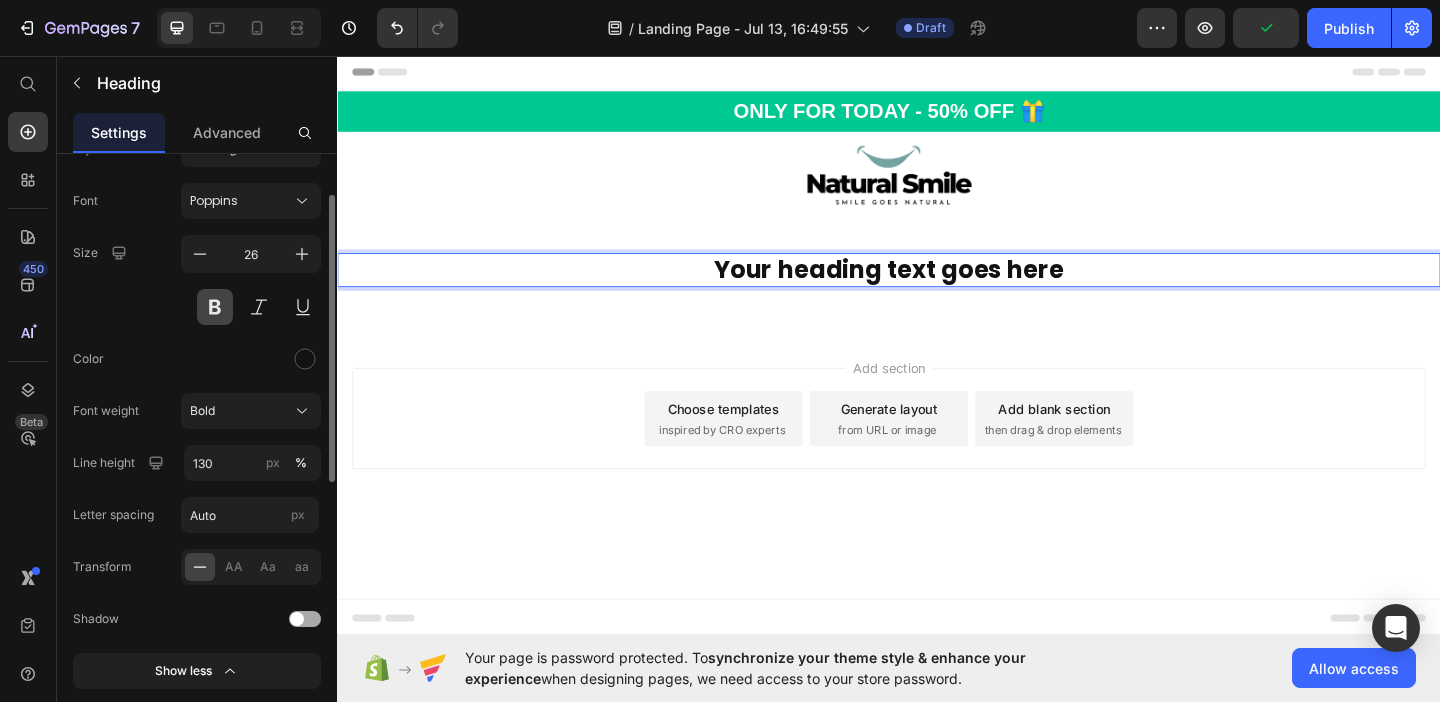 scroll, scrollTop: 0, scrollLeft: 0, axis: both 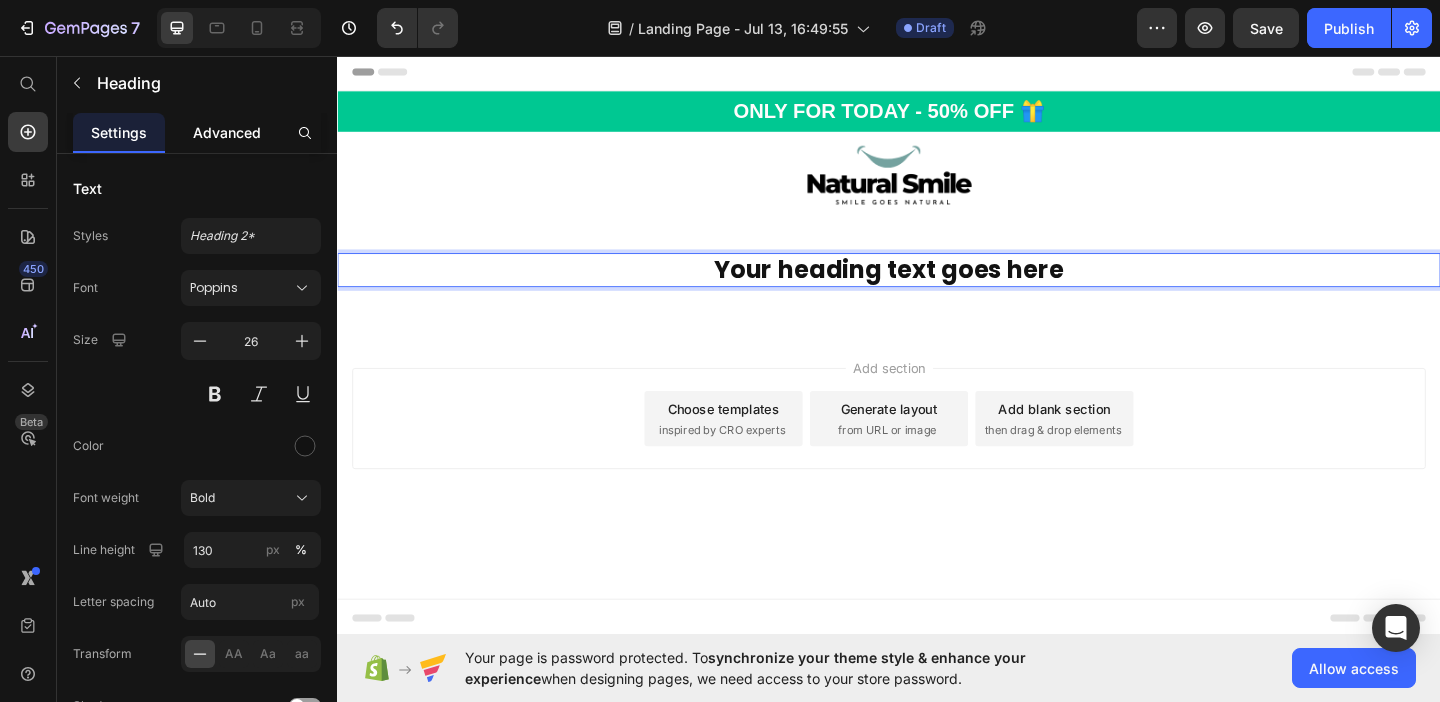 click on "Advanced" at bounding box center [227, 132] 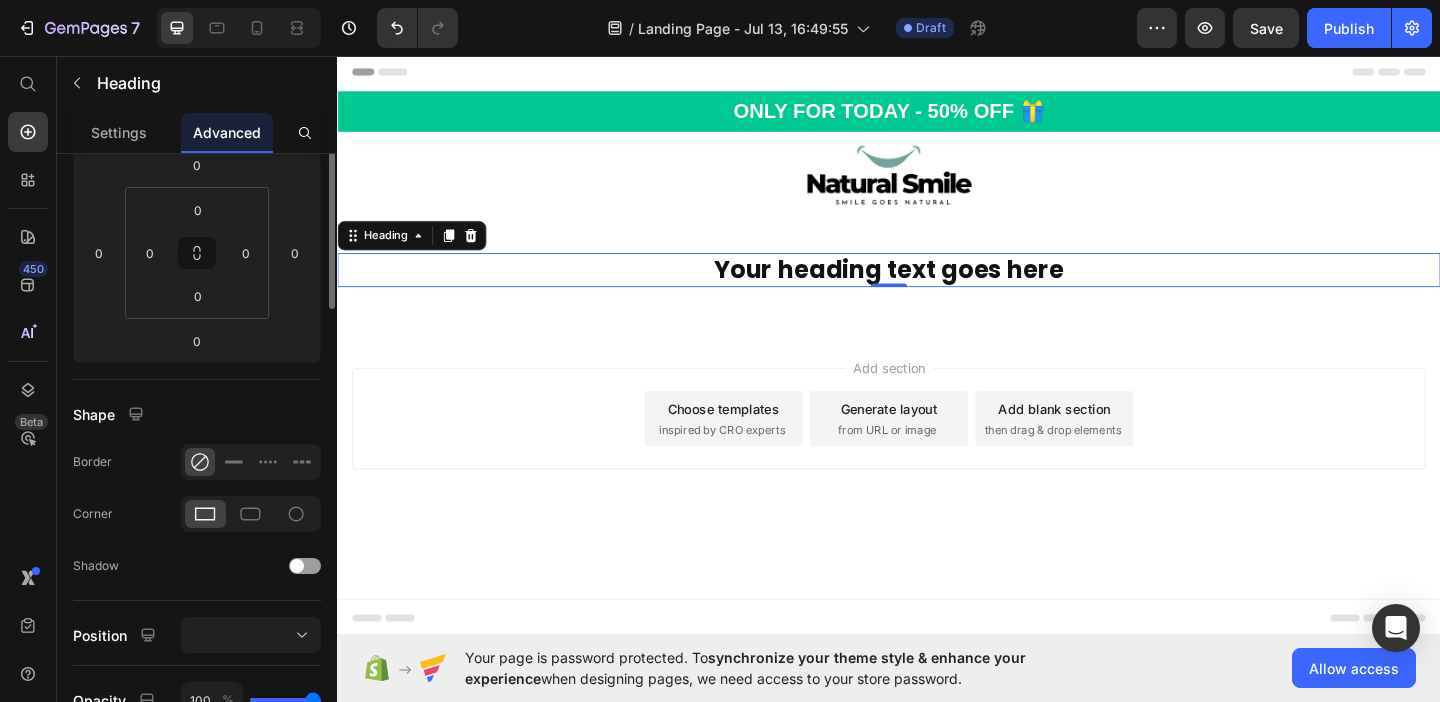 scroll, scrollTop: 0, scrollLeft: 0, axis: both 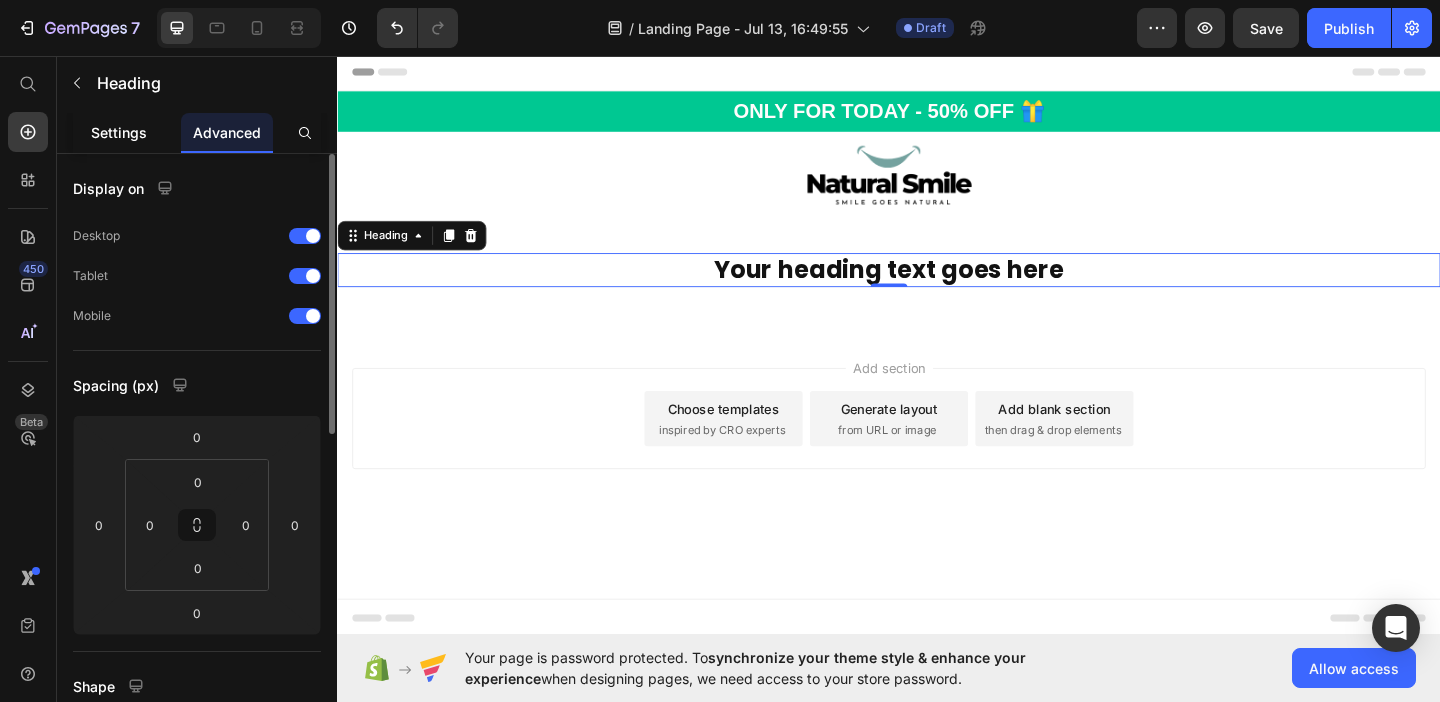 click on "Settings" at bounding box center (119, 132) 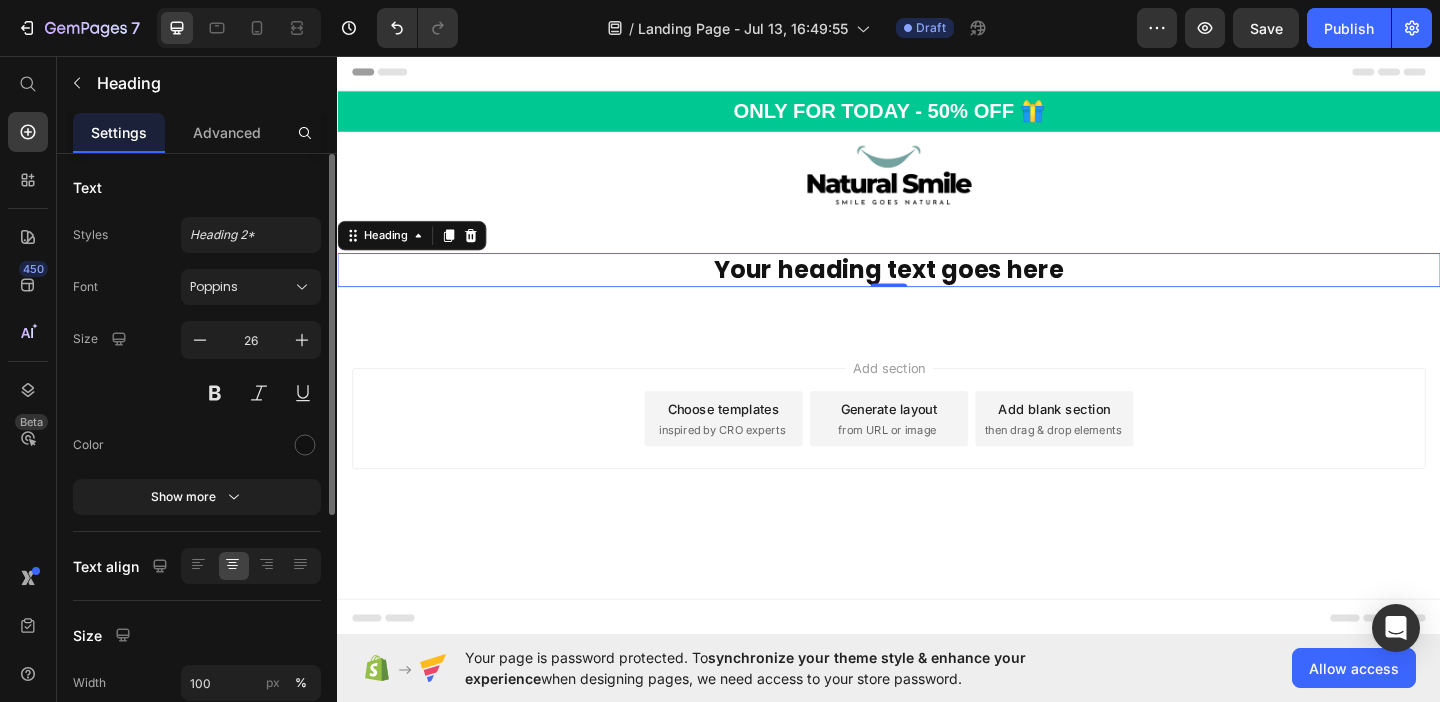 scroll, scrollTop: 0, scrollLeft: 0, axis: both 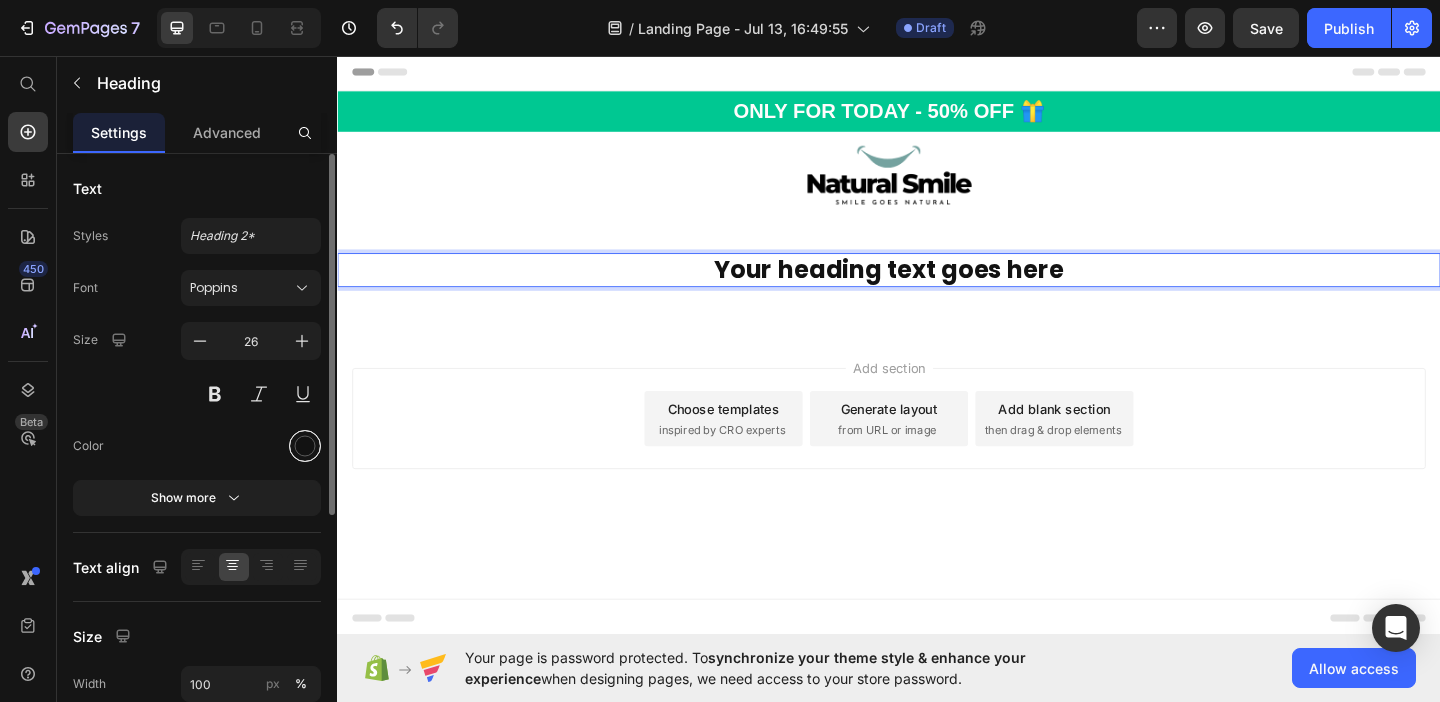 click at bounding box center (305, 446) 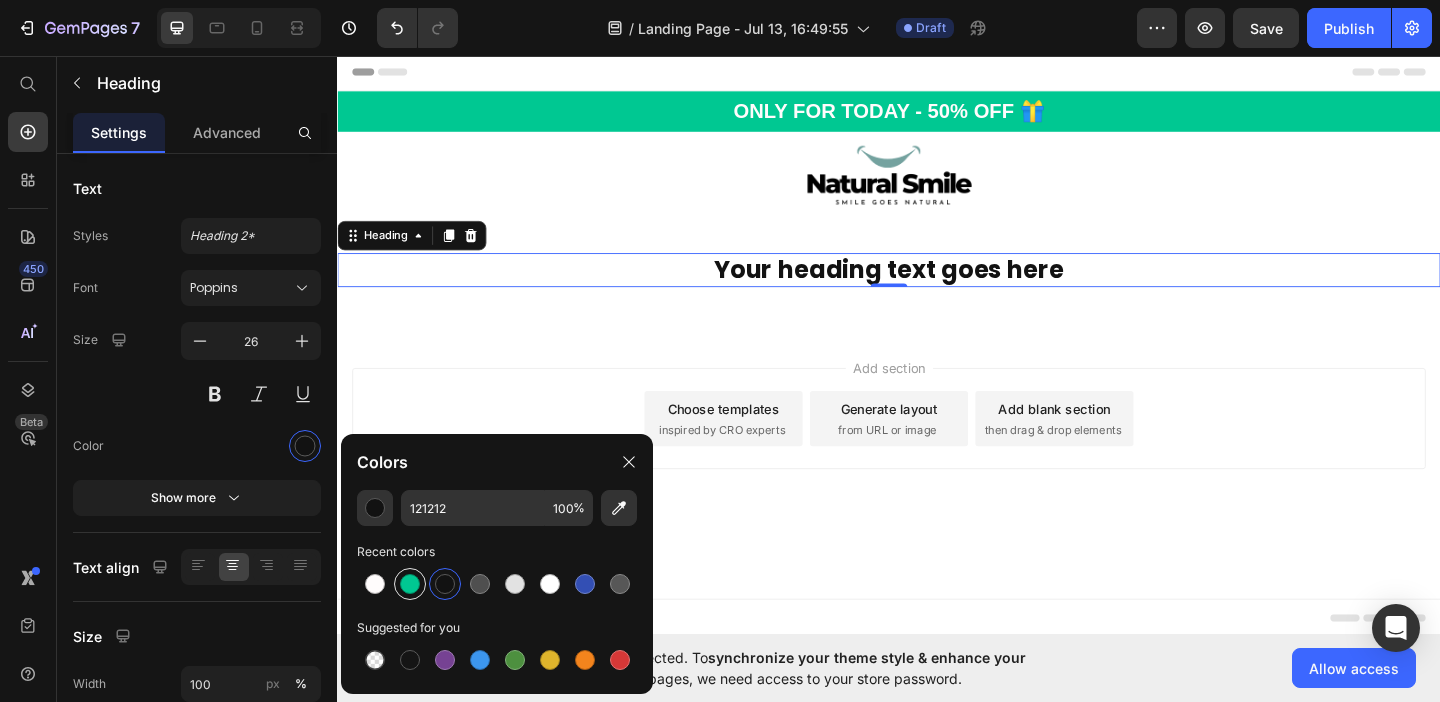 click at bounding box center (410, 584) 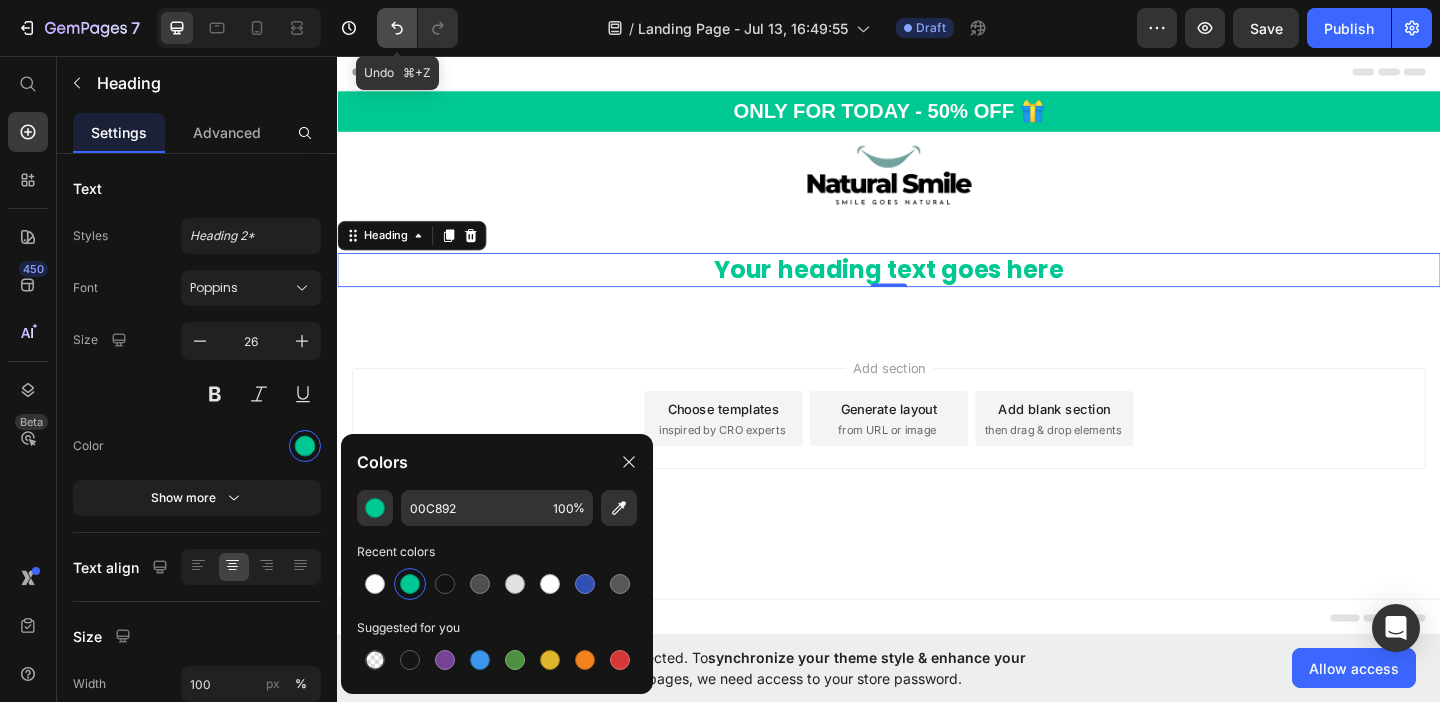 click 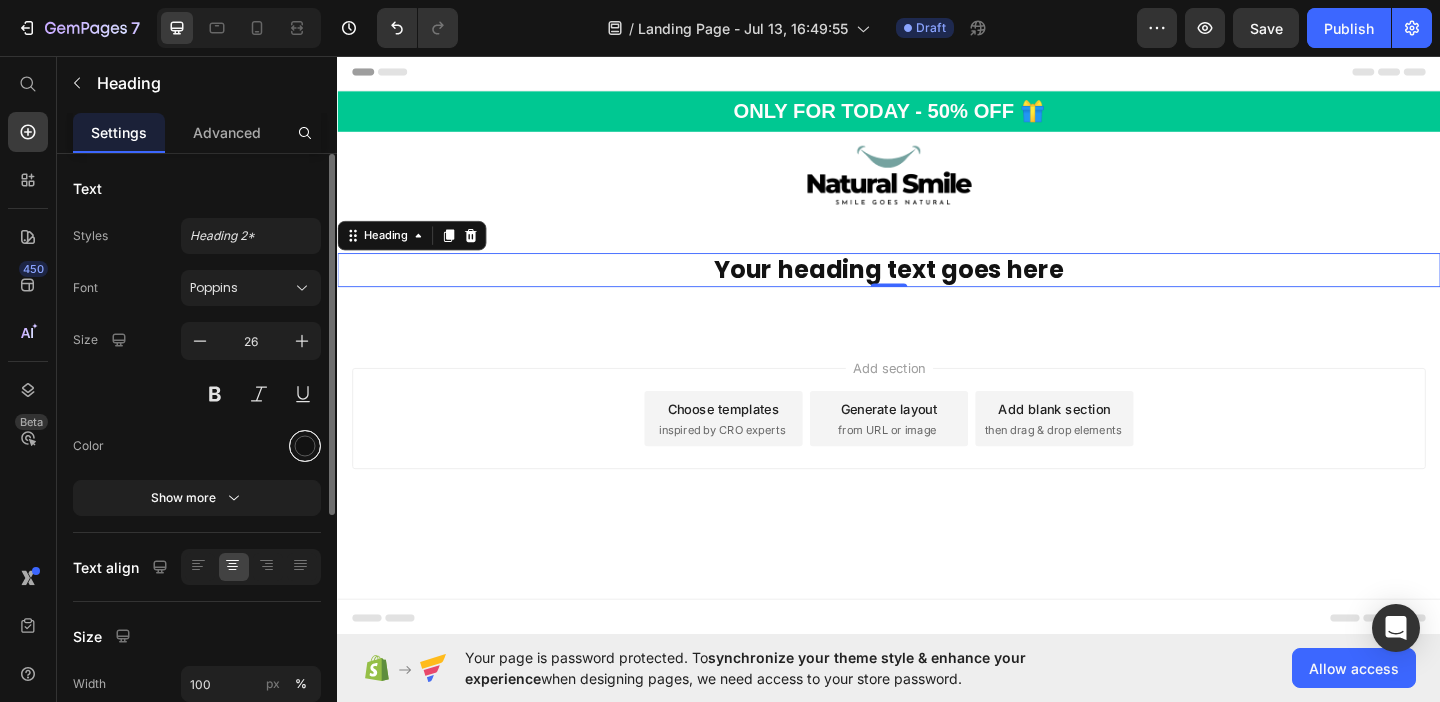 click at bounding box center [305, 446] 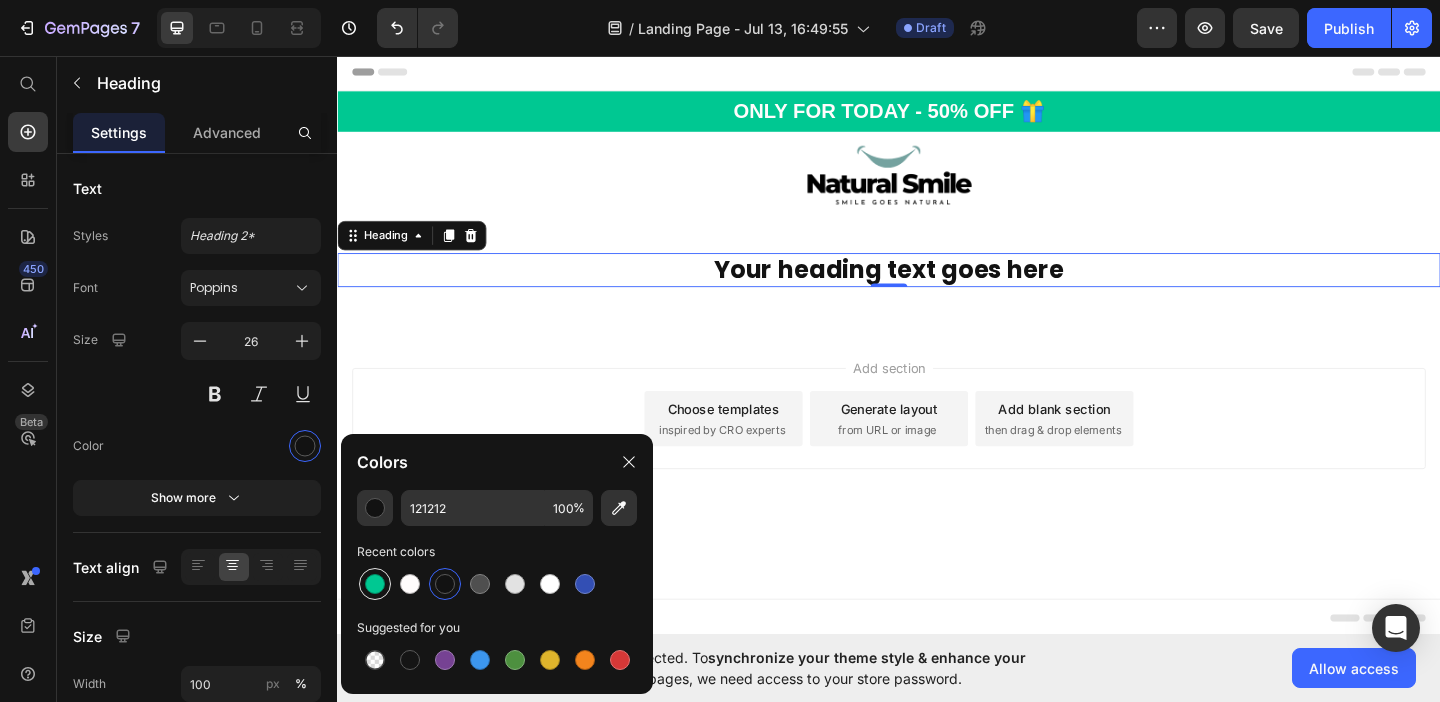 click at bounding box center [375, 584] 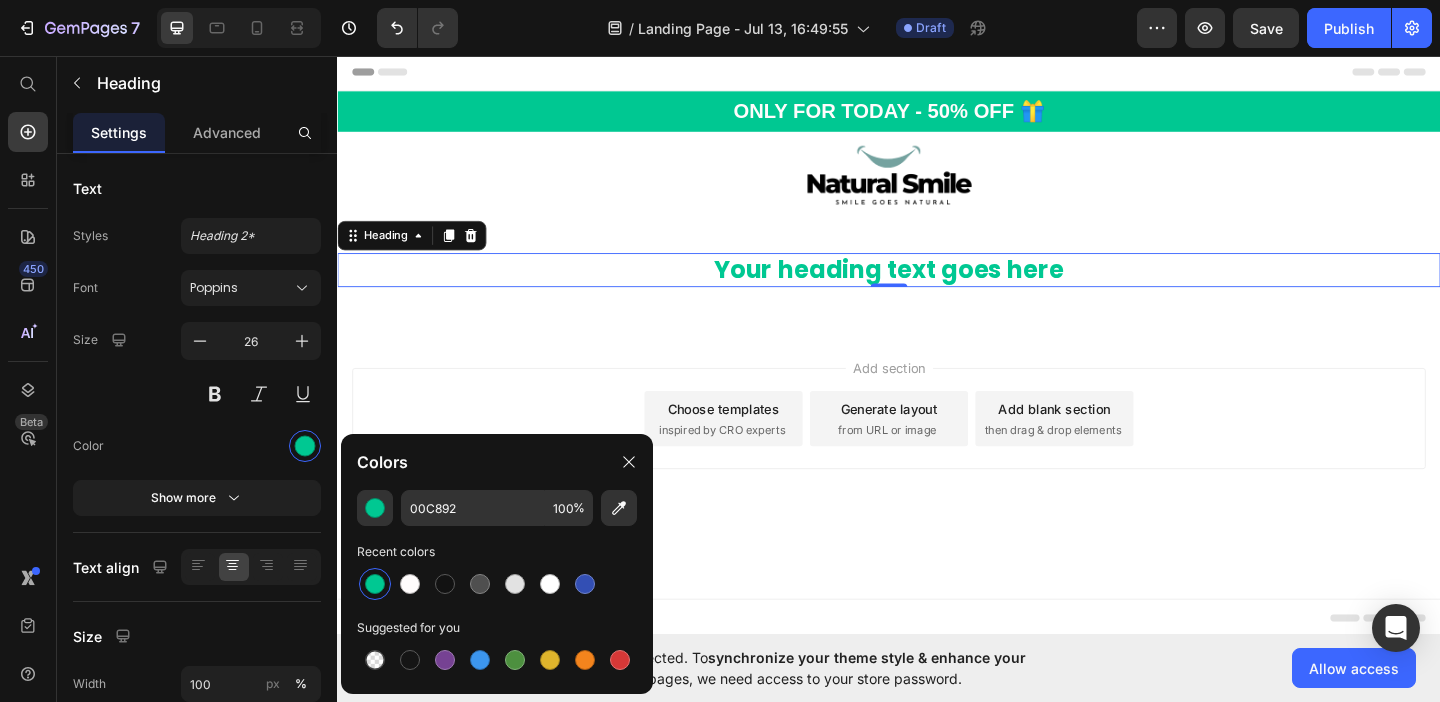 click on "Add section Choose templates inspired by CRO experts Generate layout from URL or image Add blank section then drag & drop elements" at bounding box center (937, 478) 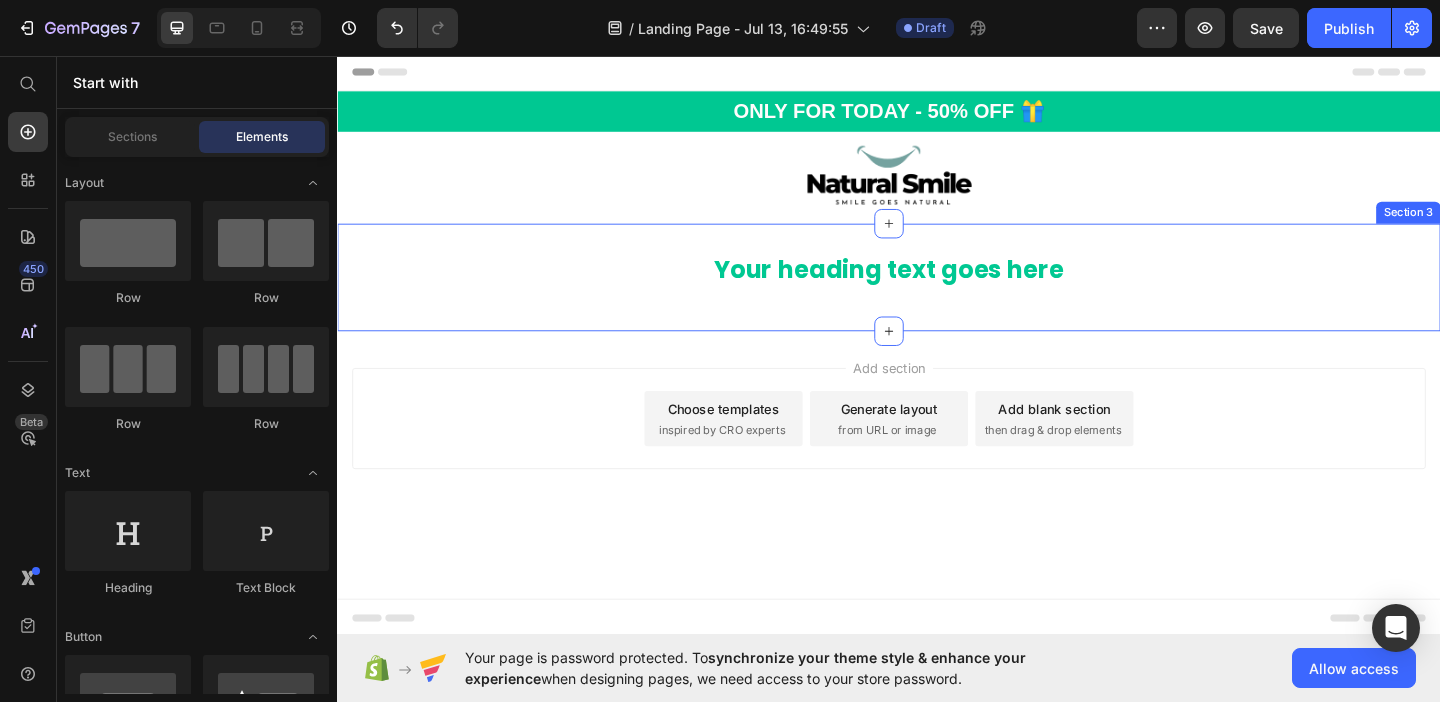 click on "Your heading text goes here Heading Row Section 3" at bounding box center (937, 297) 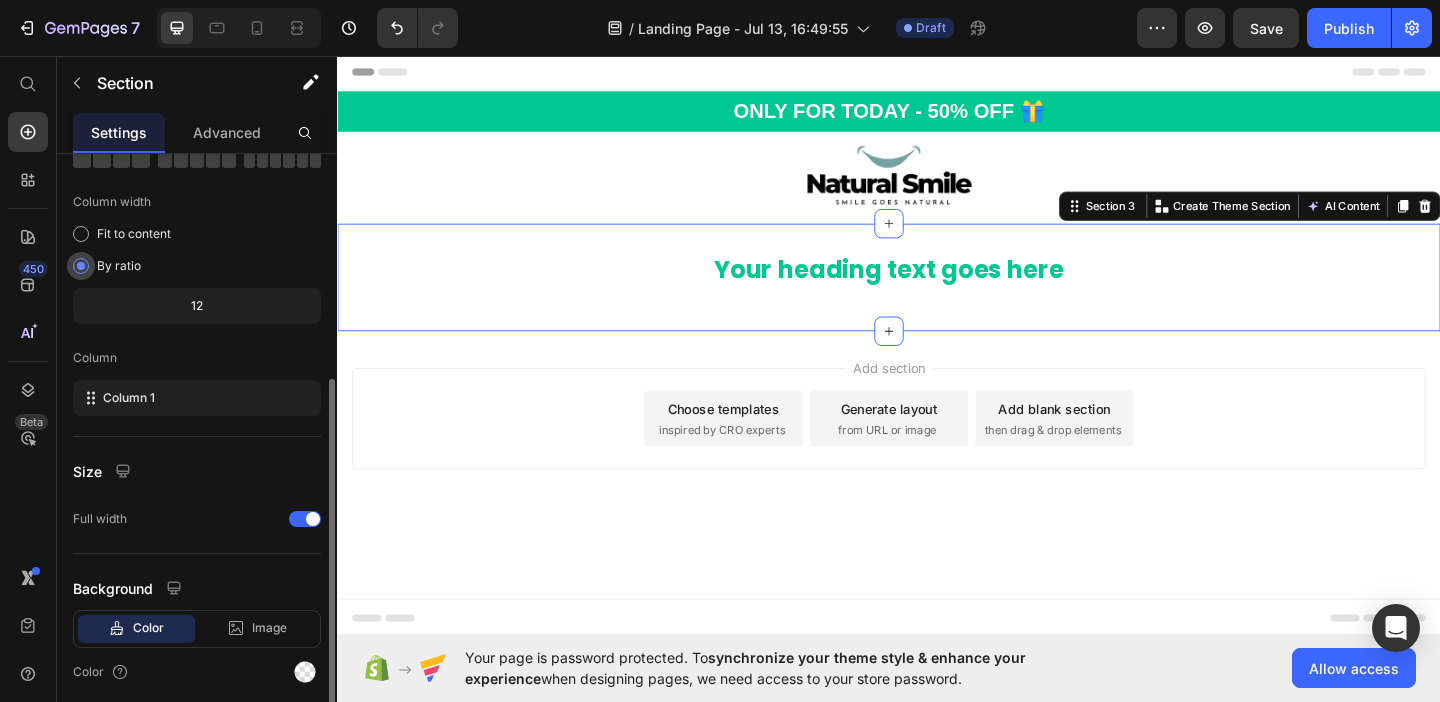 scroll, scrollTop: 203, scrollLeft: 0, axis: vertical 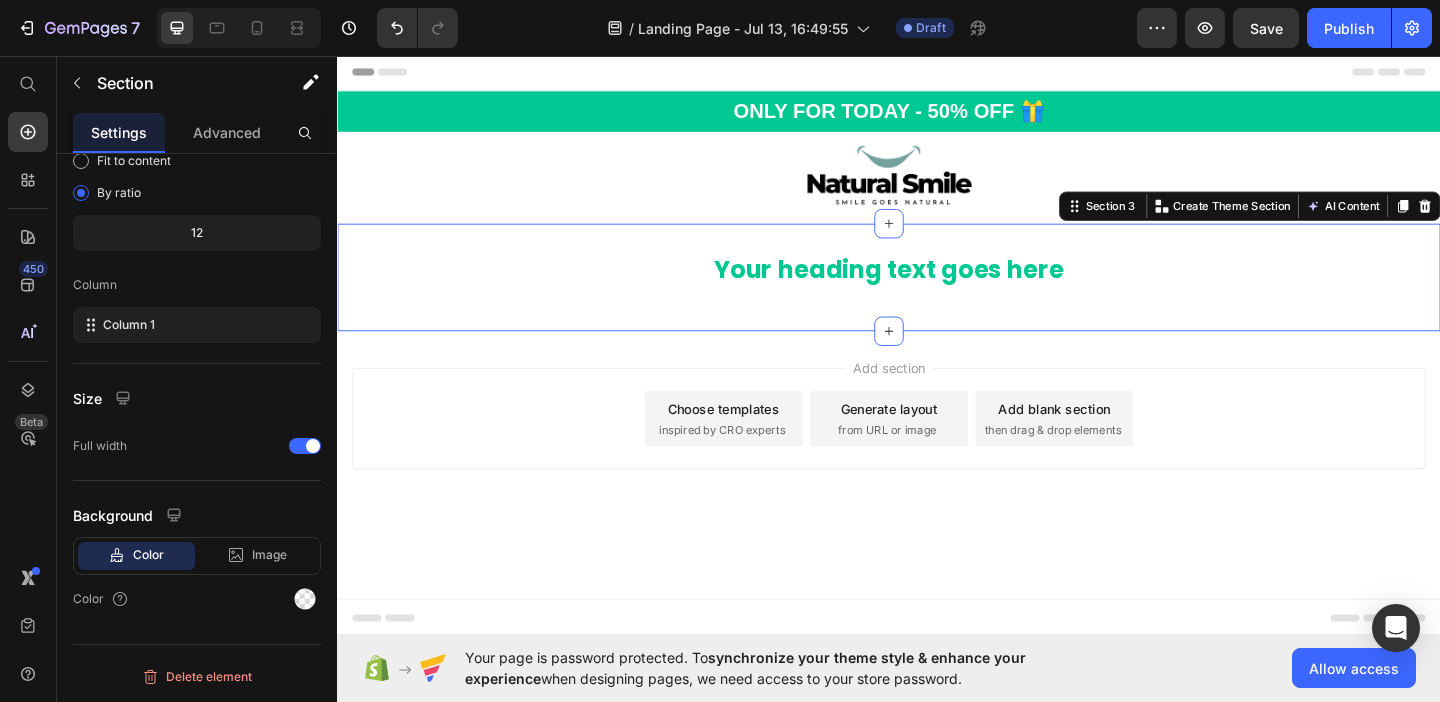 click on "Your heading text goes here Heading Row Section 3   You can create reusable sections Create Theme Section AI Content Write with GemAI What would you like to describe here? Tone and Voice Persuasive Product Natural Smile Guide Show more Generate" at bounding box center (937, 297) 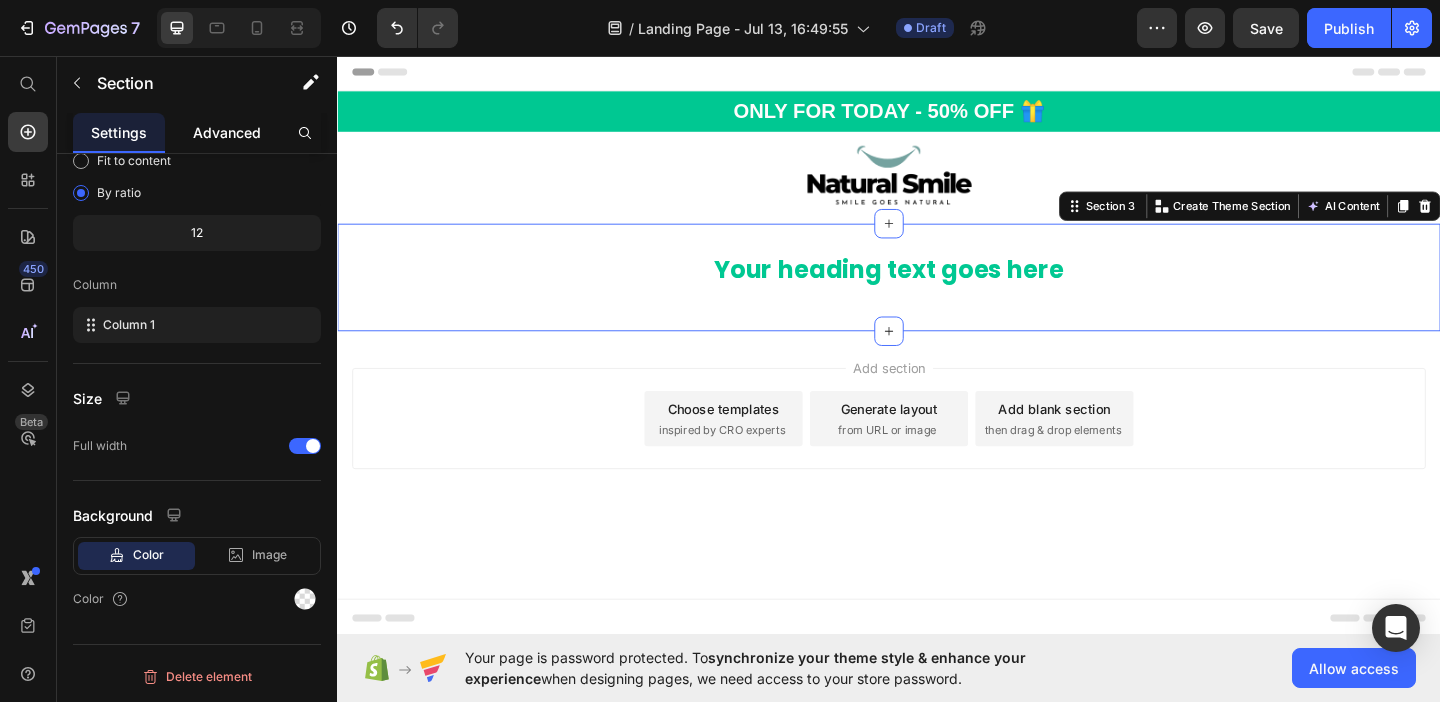 click on "Advanced" at bounding box center [227, 132] 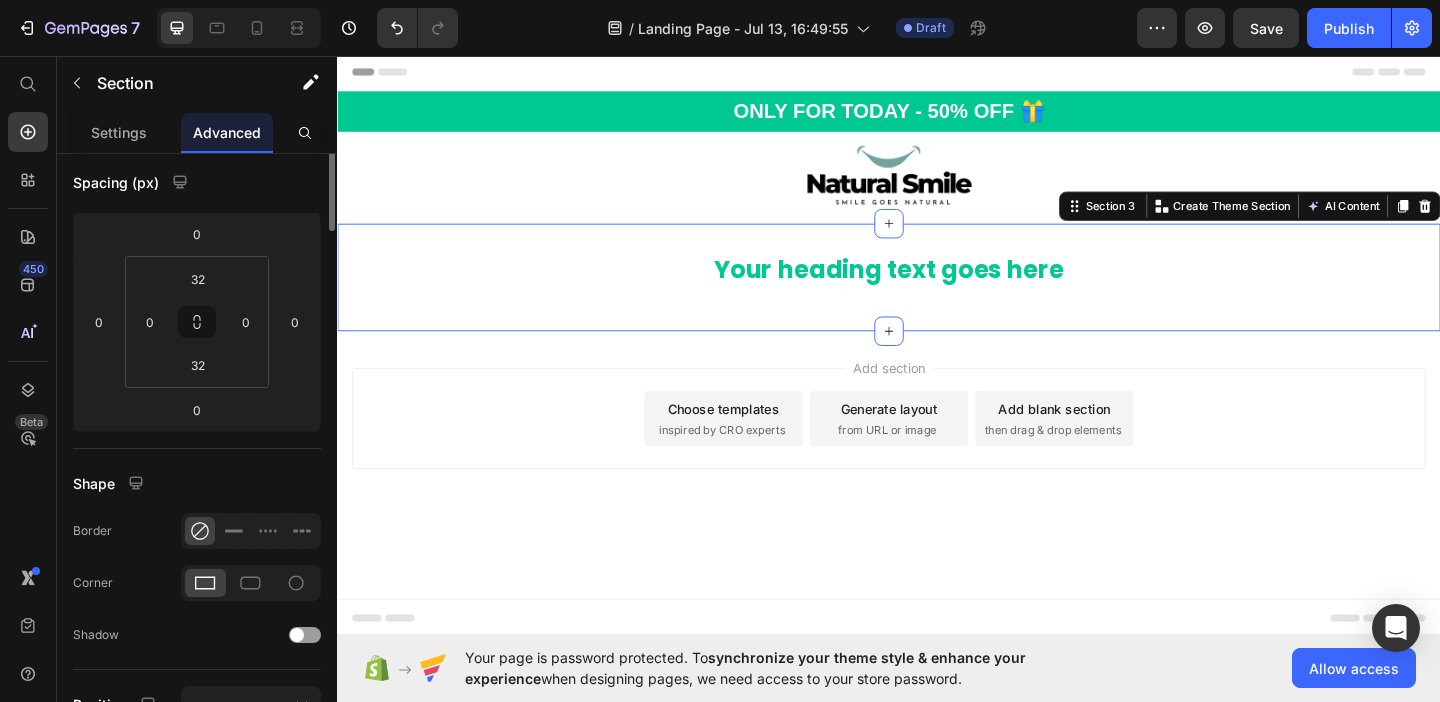 scroll, scrollTop: 0, scrollLeft: 0, axis: both 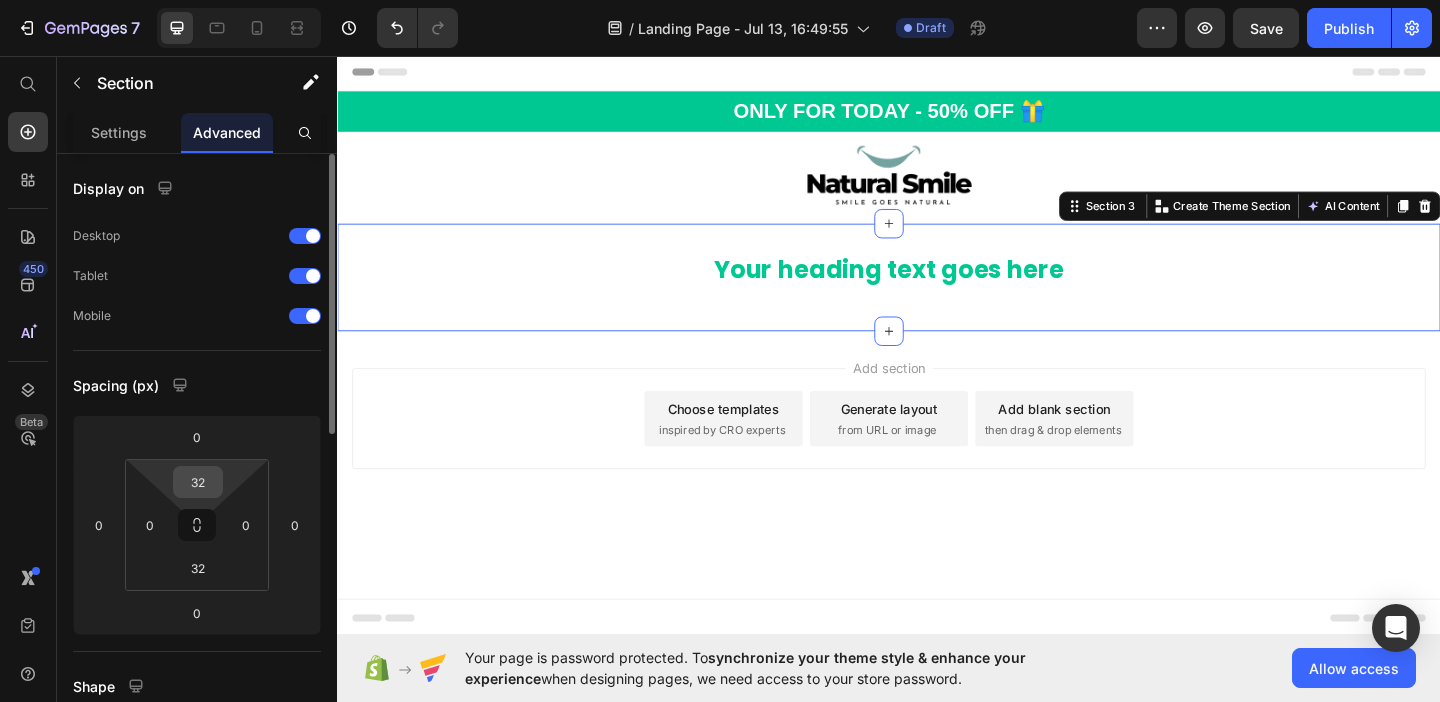 click on "32" at bounding box center (198, 482) 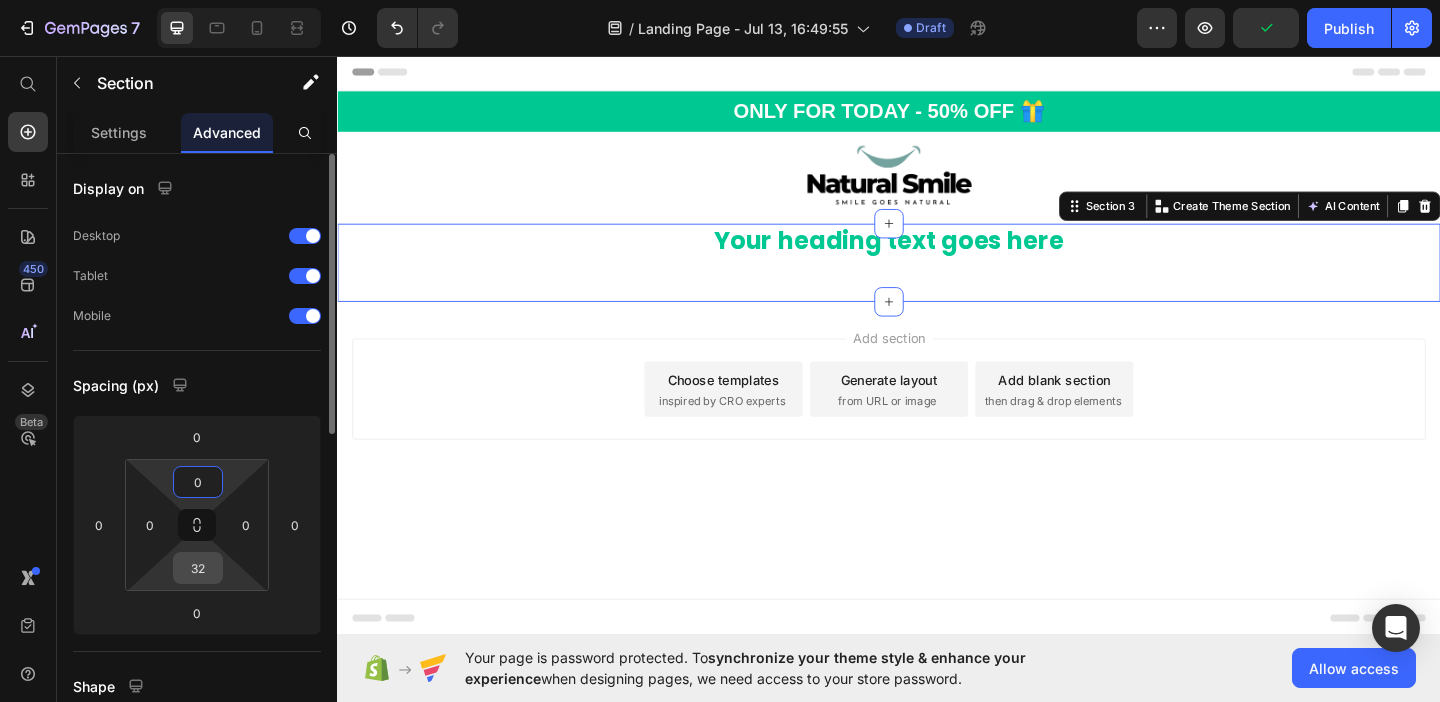 type on "0" 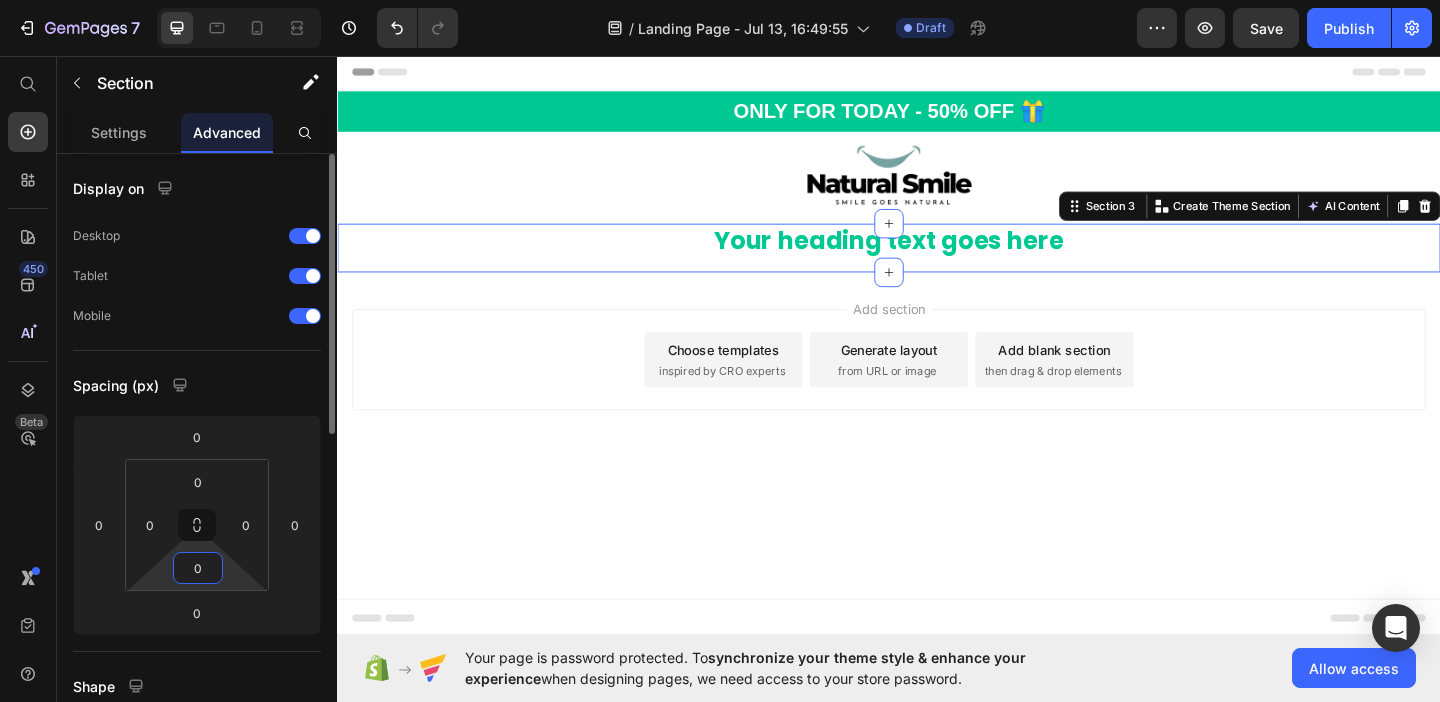 type on "0" 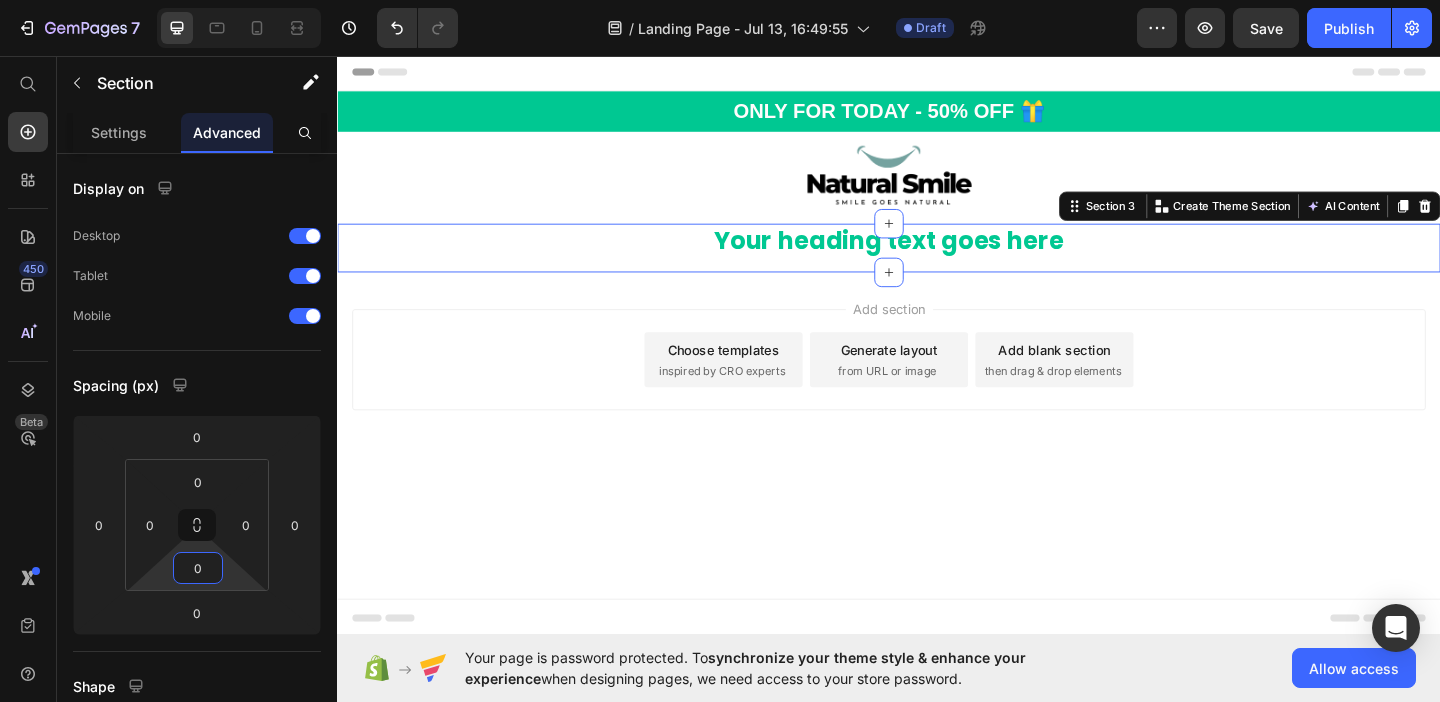 click on "Header ONLY FOR TODAY - 50% OFF 🎁 Heading Row Section 1 Image Section 2 Your heading text goes here Heading Row Section 3   You can create reusable sections Create Theme Section AI Content Write with GemAI What would you like to describe here? Tone and Voice Persuasive Product Natural Smile Guide Show more Generate Root Start with Sections from sidebar Add sections Add elements Start with Generating from URL or image Add section Choose templates inspired by CRO experts Generate layout from URL or image Add blank section then drag & drop elements Footer" at bounding box center [937, 370] 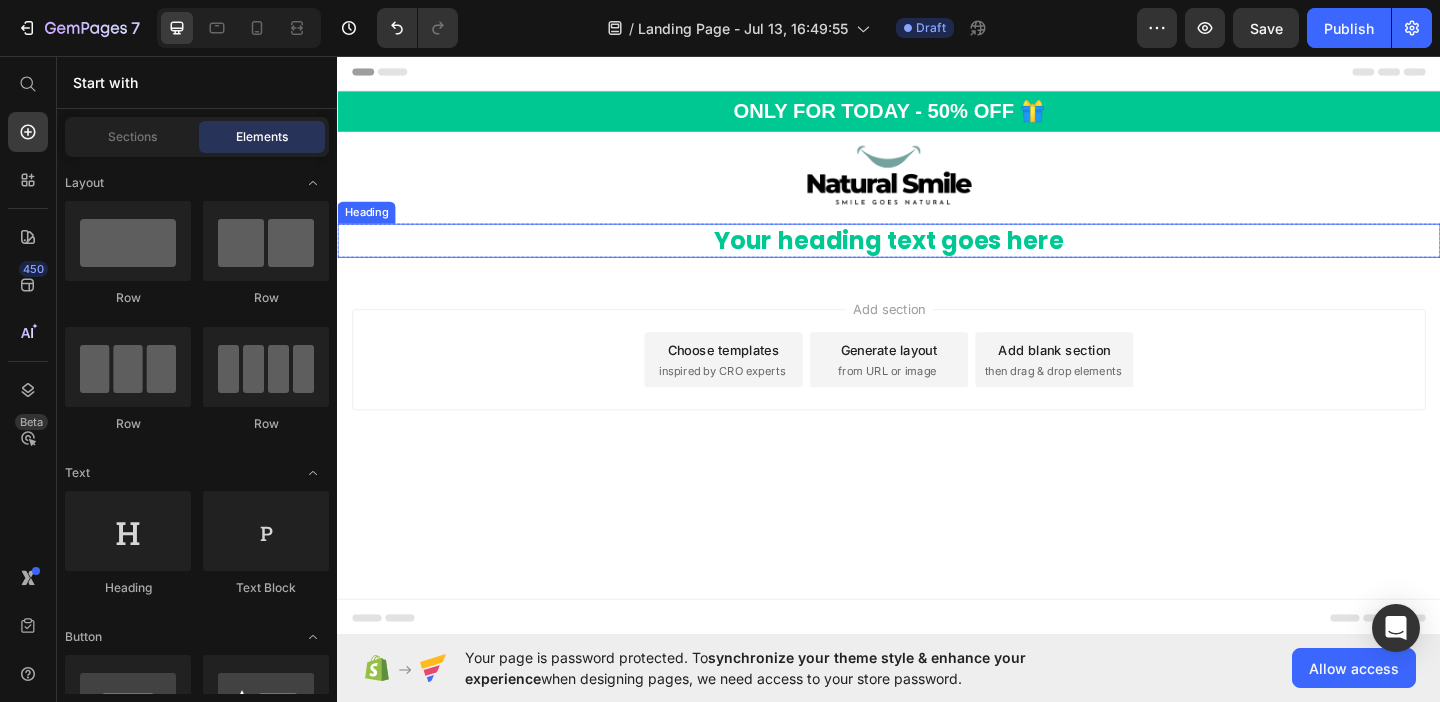 click on "Your heading text goes here" at bounding box center [937, 257] 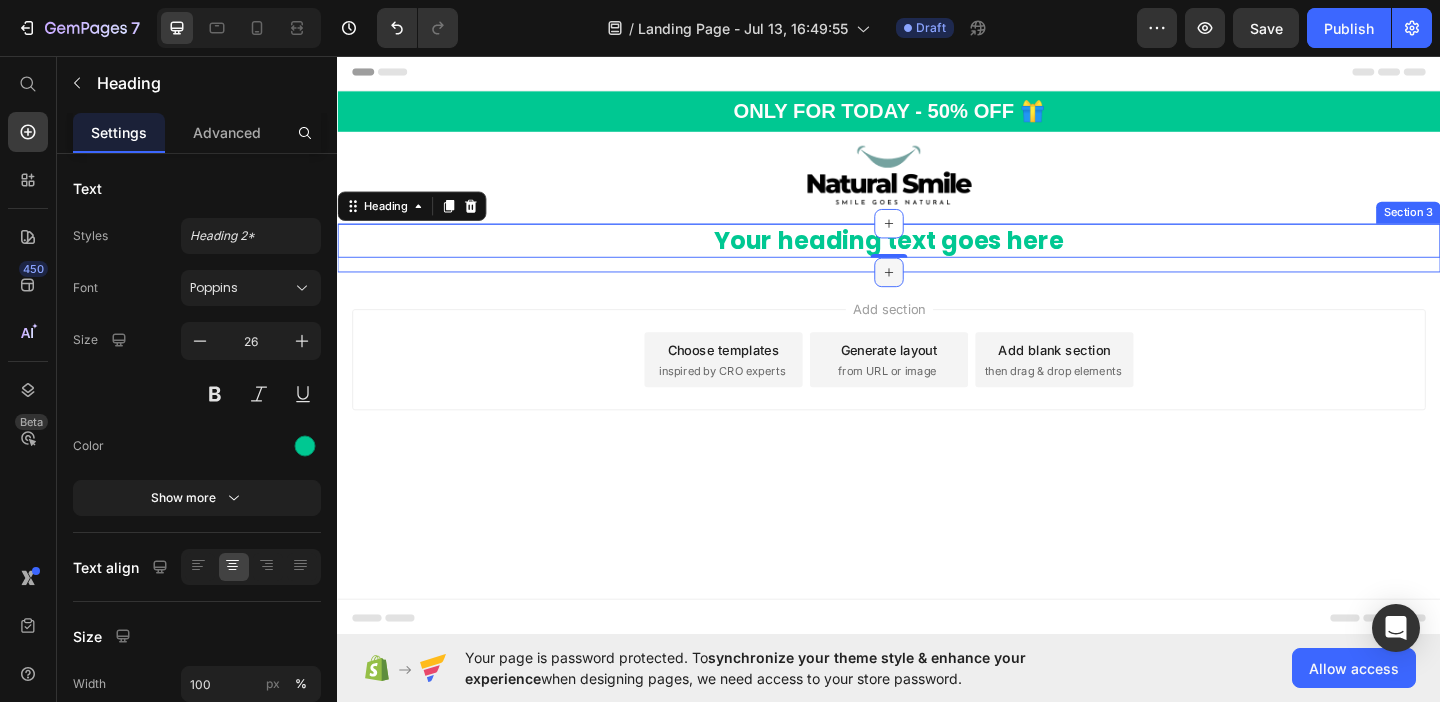 click 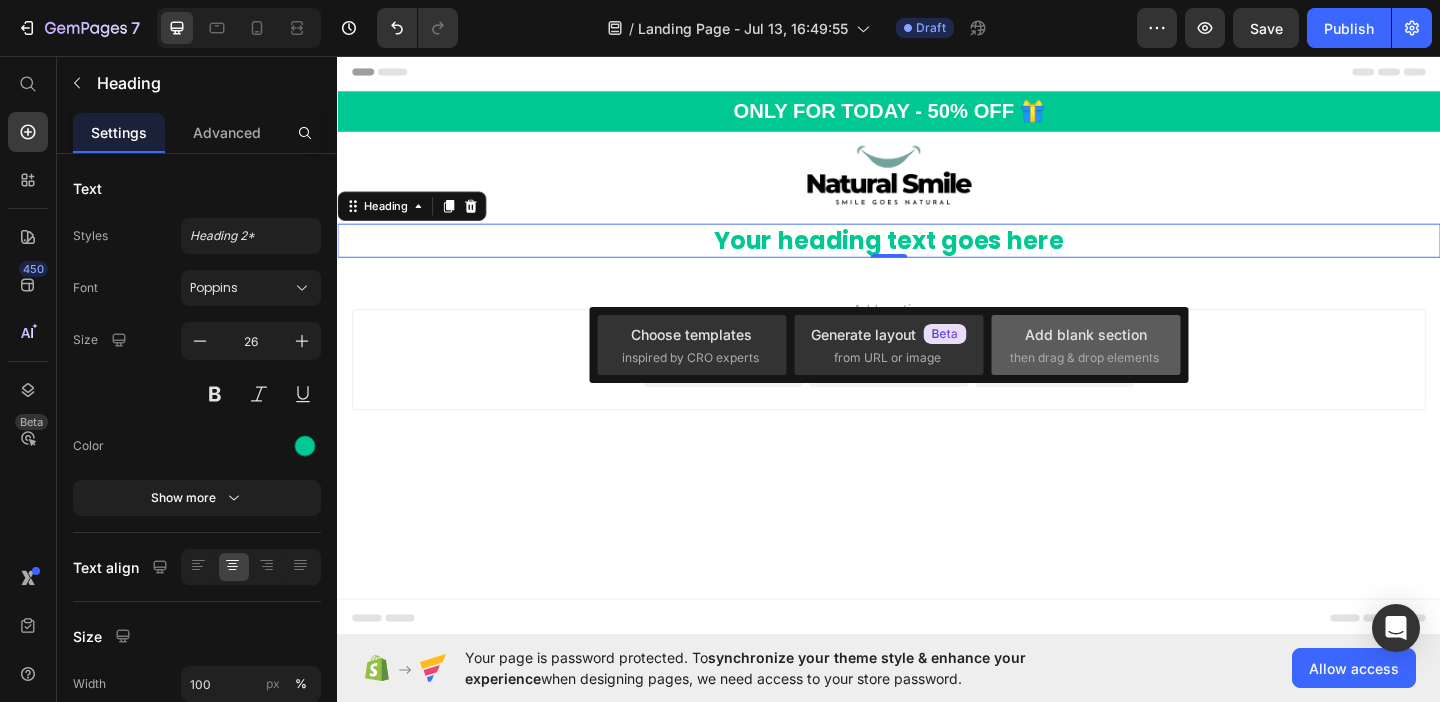 click on "Add blank section  then drag & drop elements" 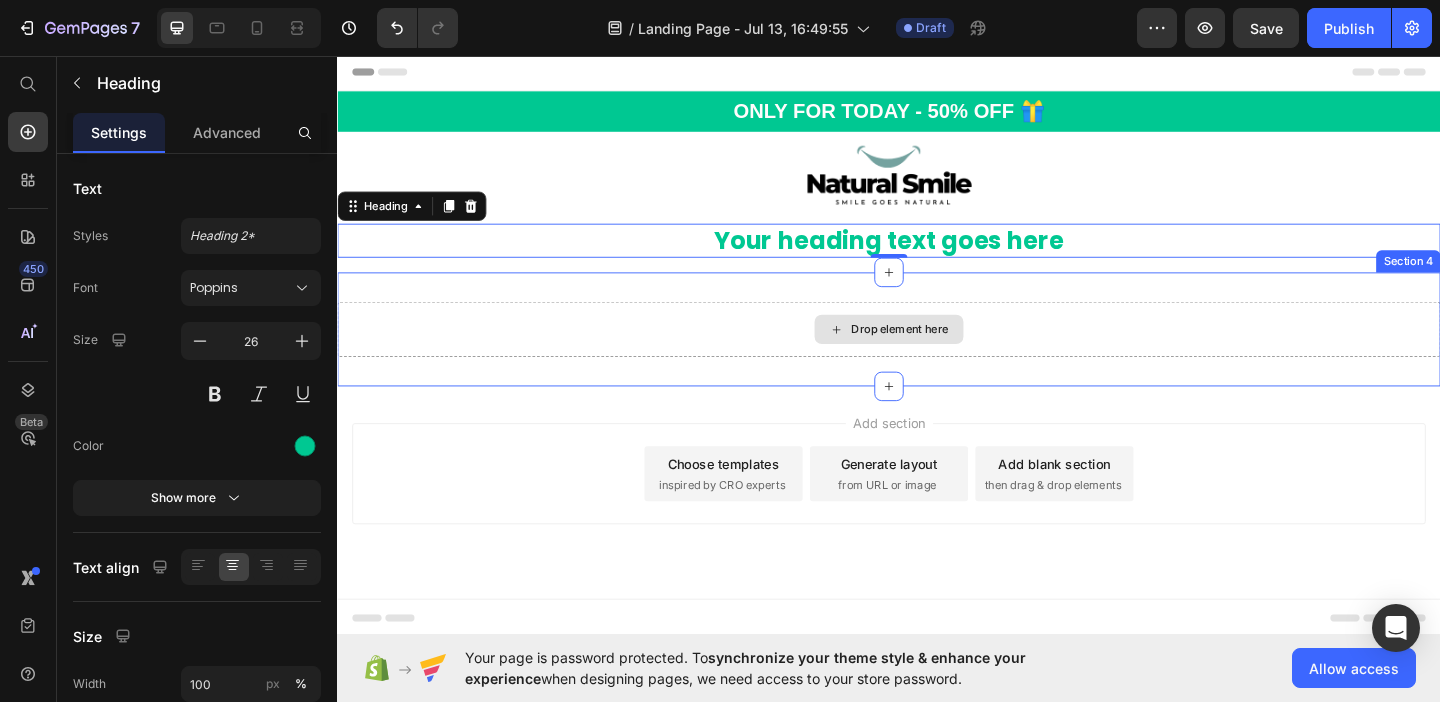 click on "Drop element here" at bounding box center (937, 353) 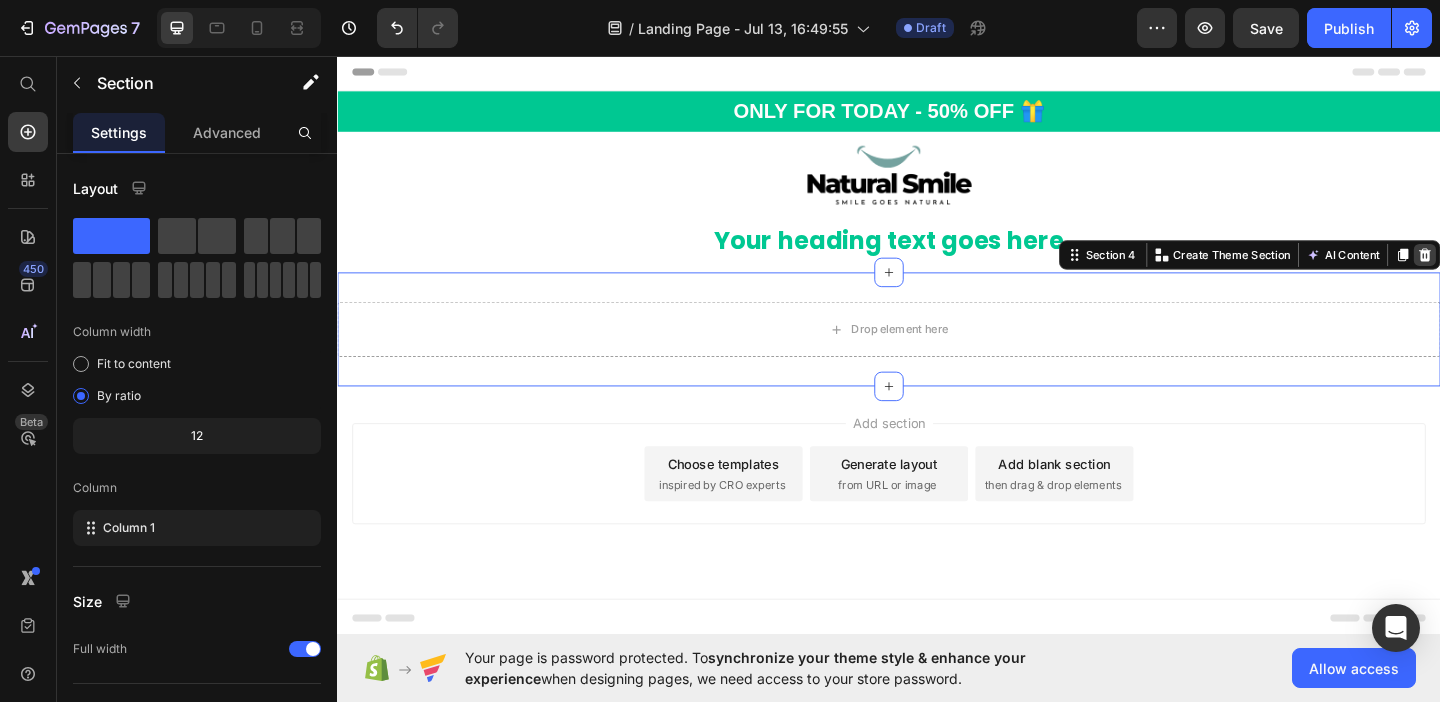 click at bounding box center [1520, 272] 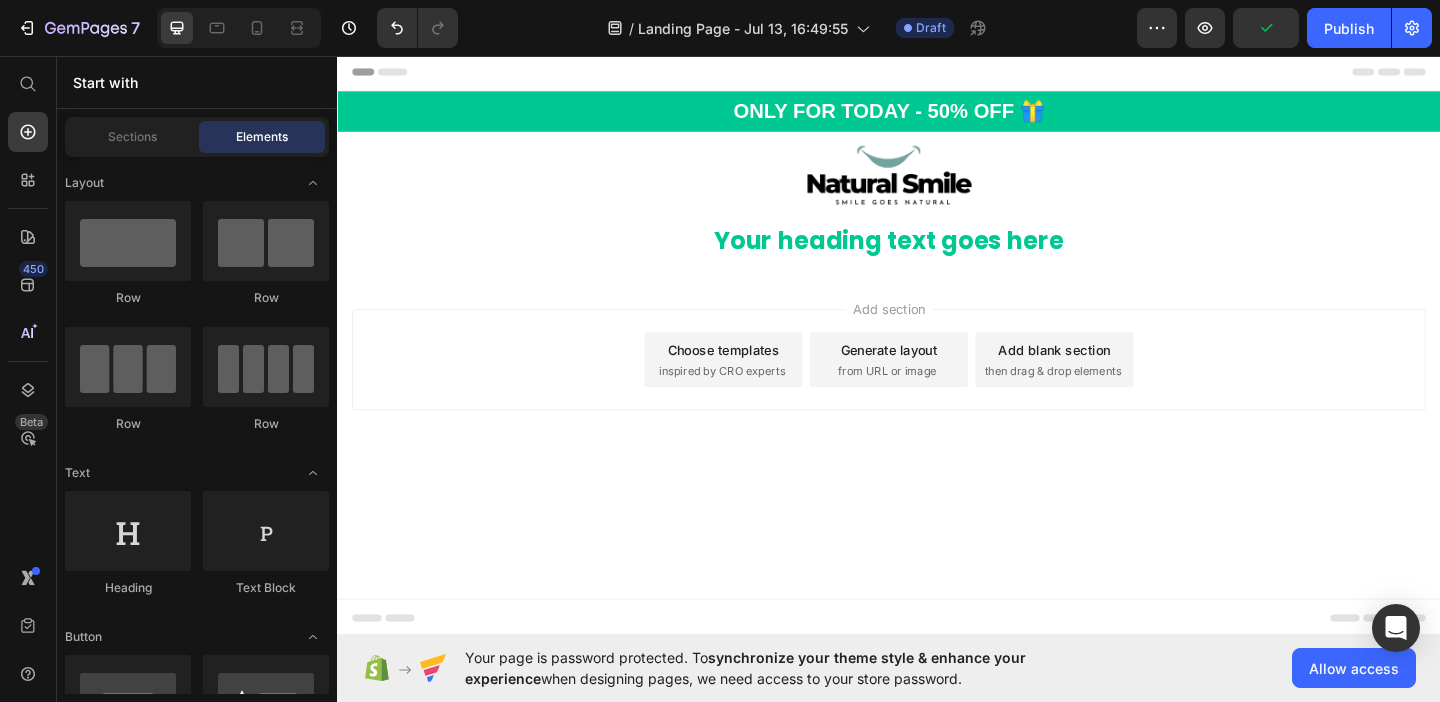 click on "Add section Choose templates inspired by CRO experts Generate layout from URL or image Add blank section then drag & drop elements" at bounding box center [937, 414] 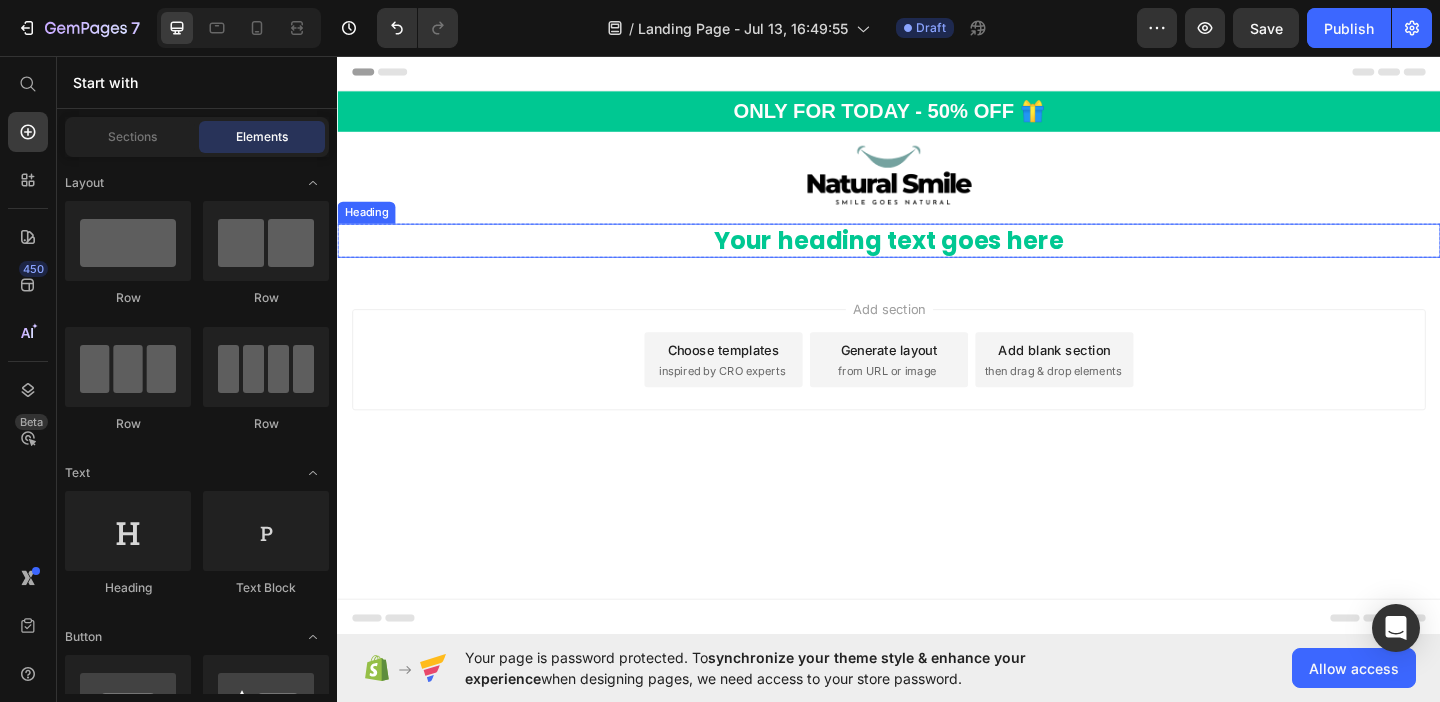 click on "Your heading text goes here" at bounding box center [937, 257] 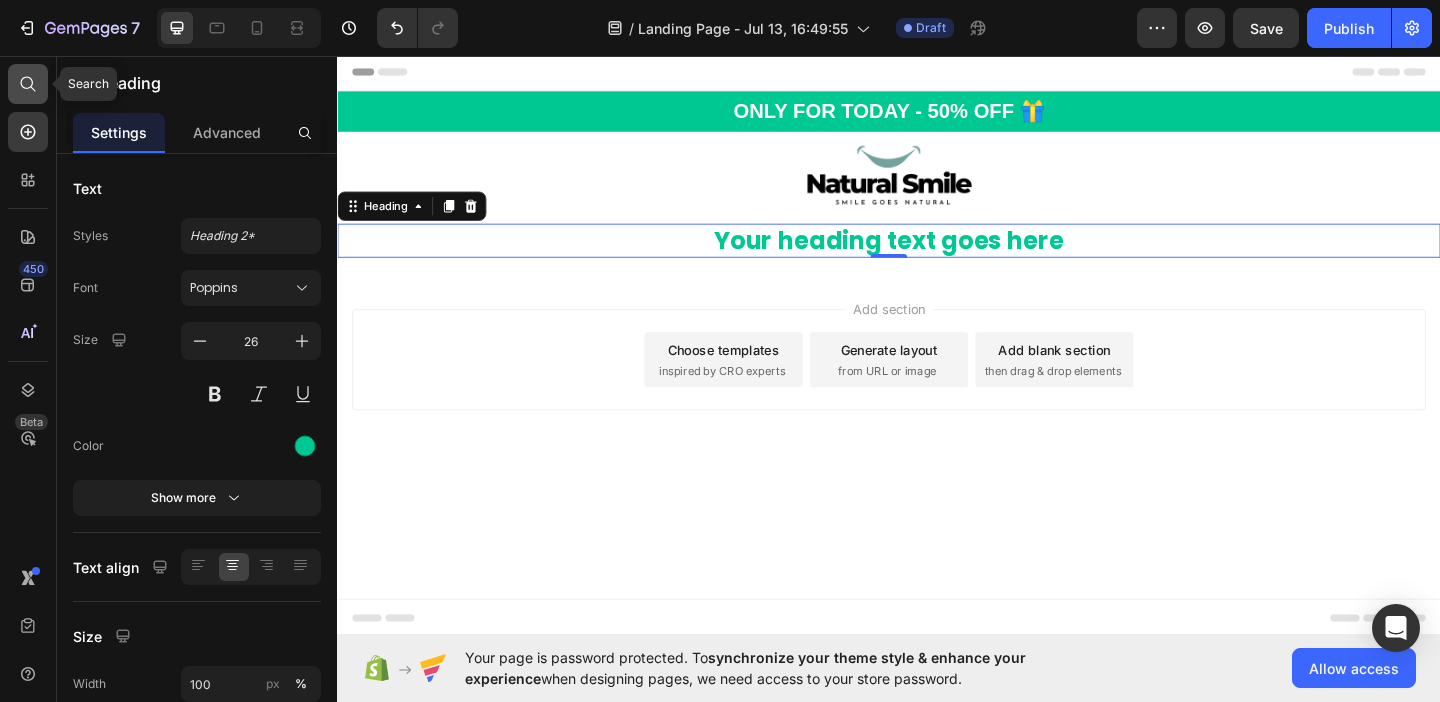 click 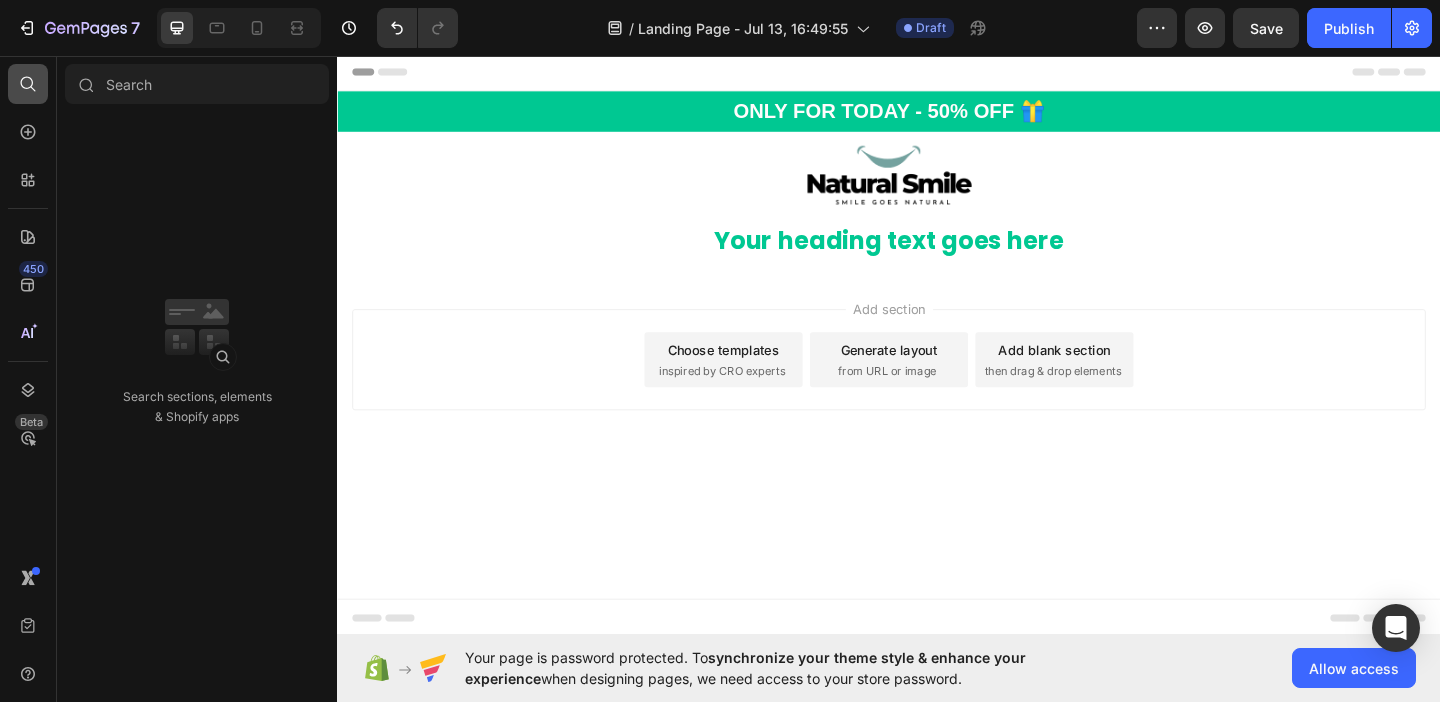 click 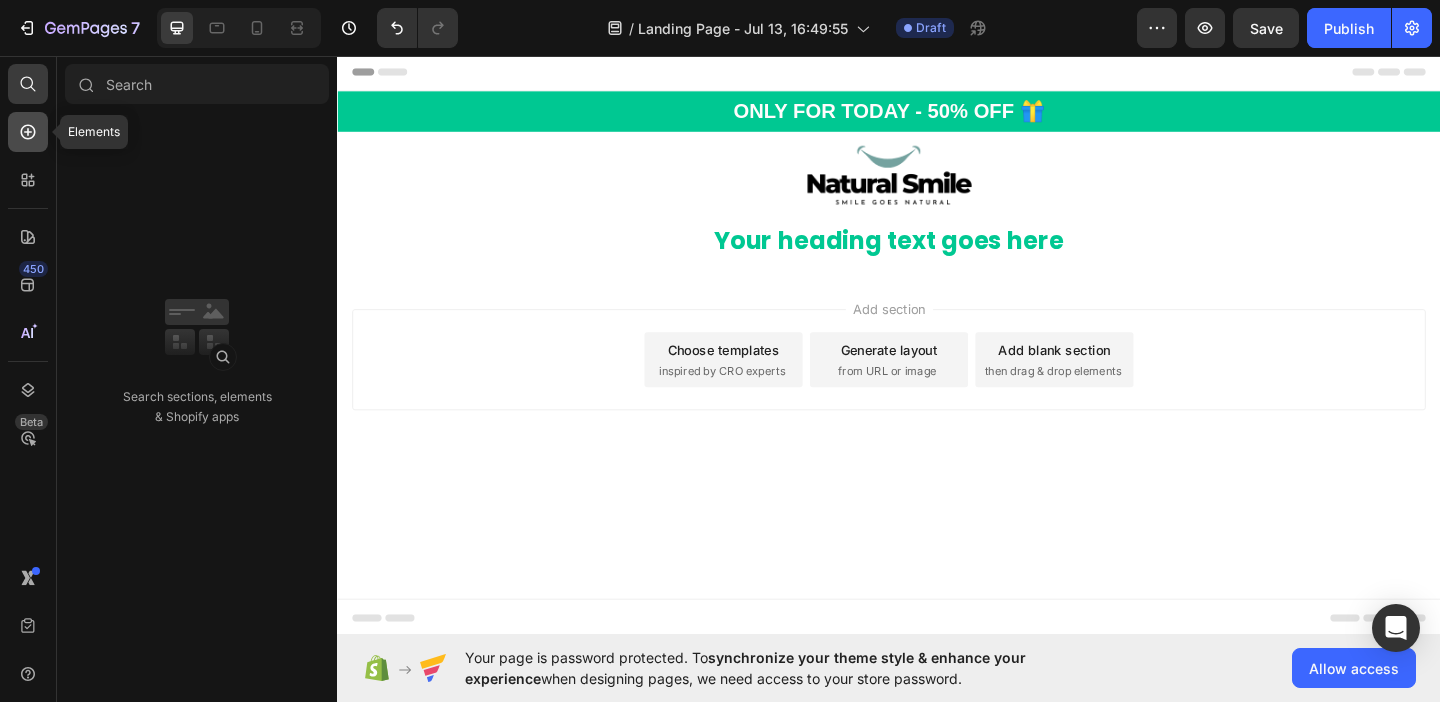 click 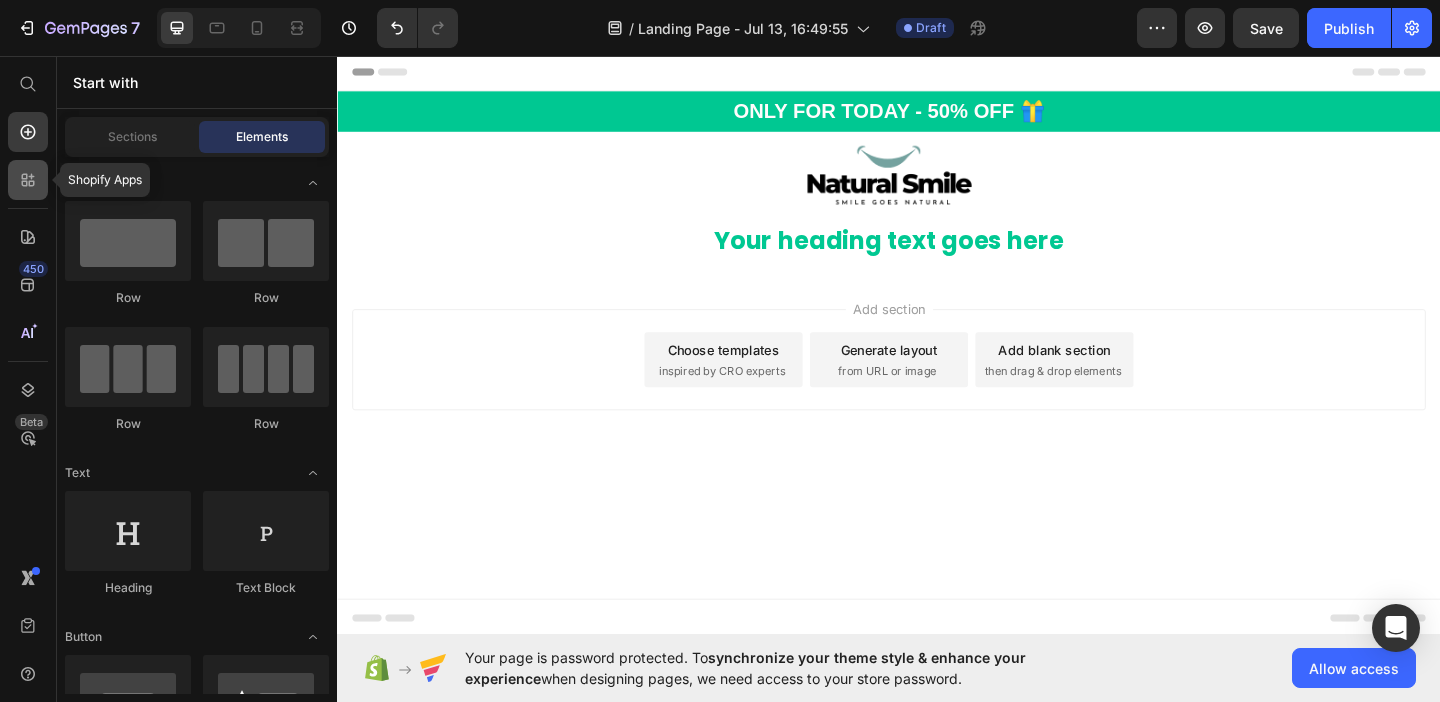 click 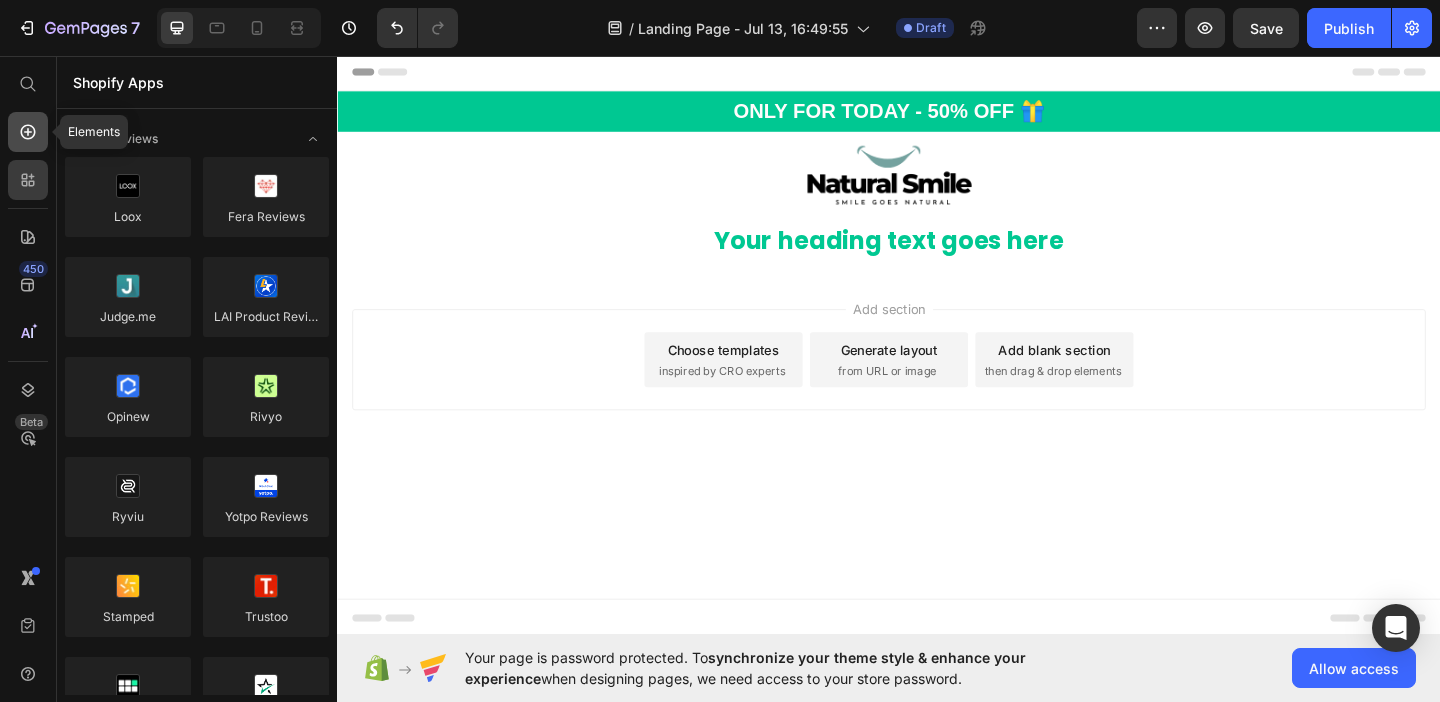 click 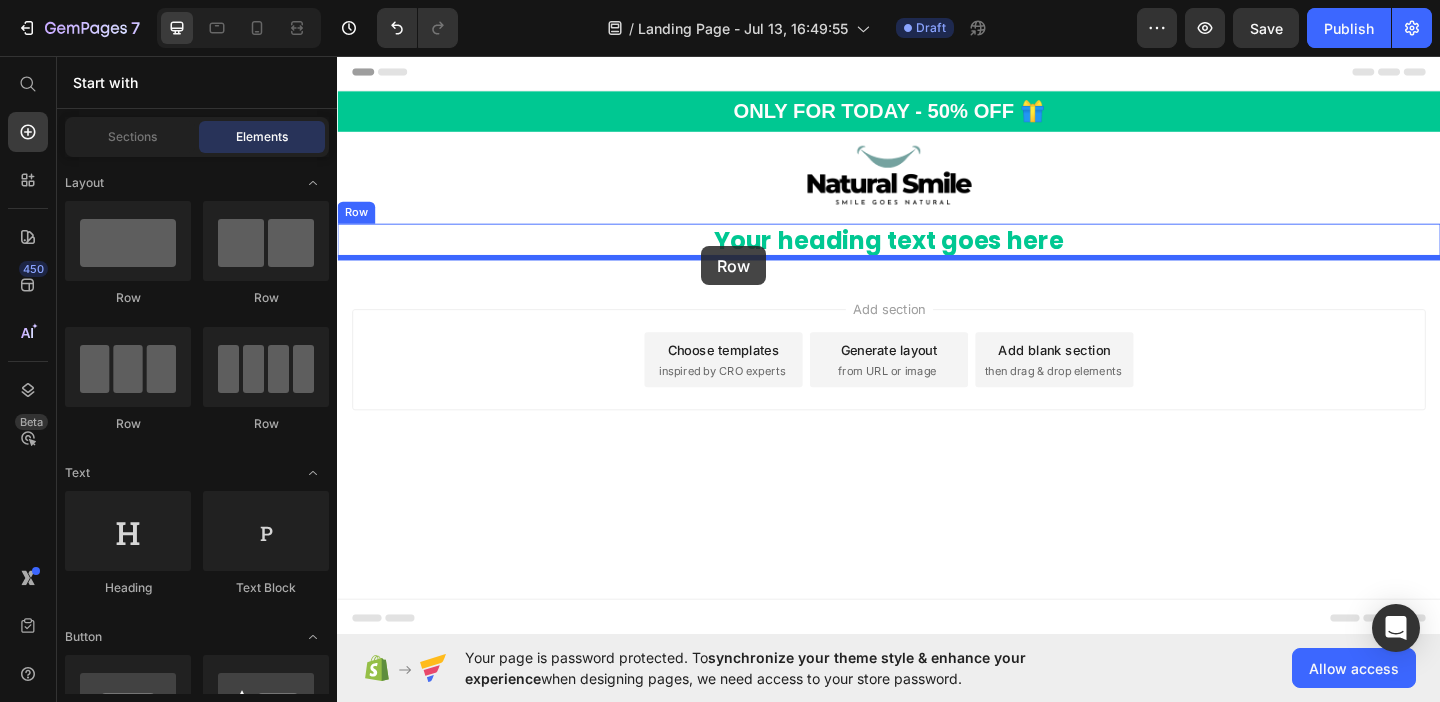 drag, startPoint x: 484, startPoint y: 298, endPoint x: 733, endPoint y: 263, distance: 251.44781 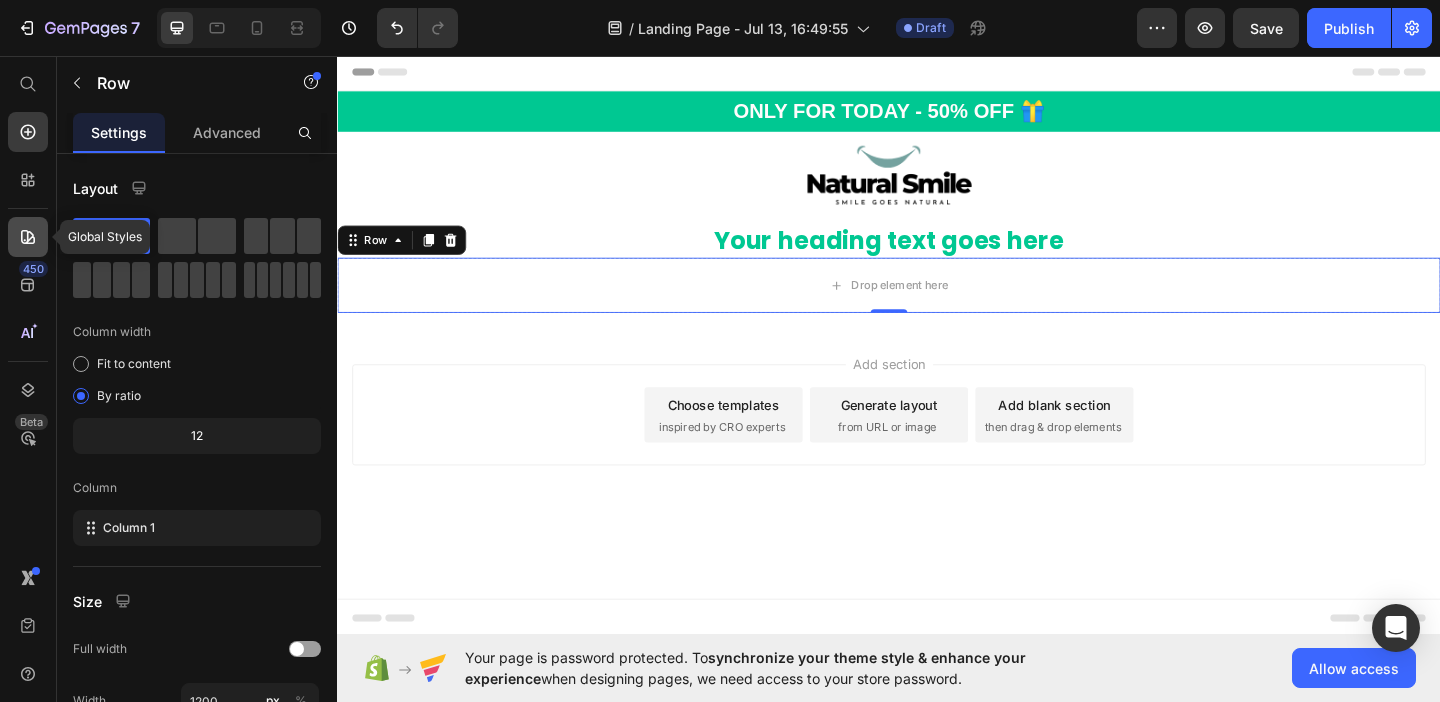 click 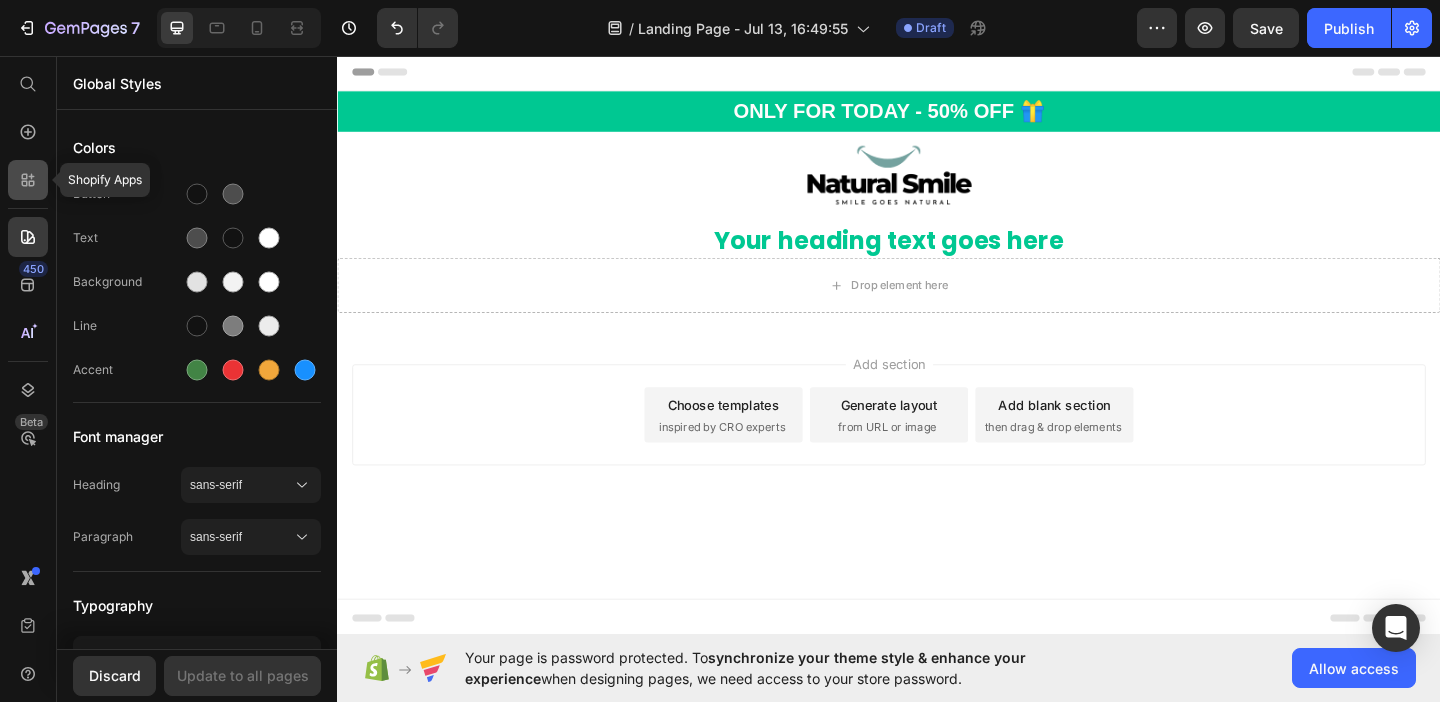 click 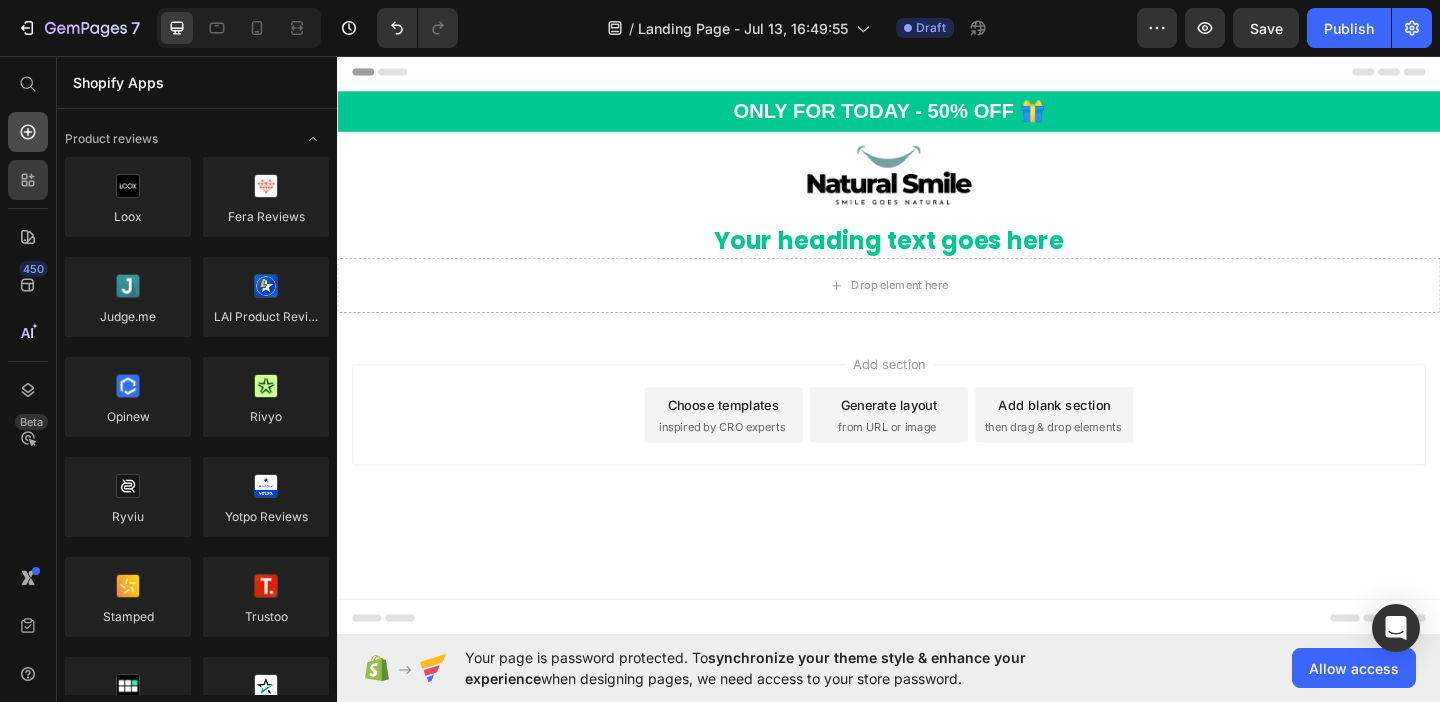 scroll, scrollTop: 664, scrollLeft: 0, axis: vertical 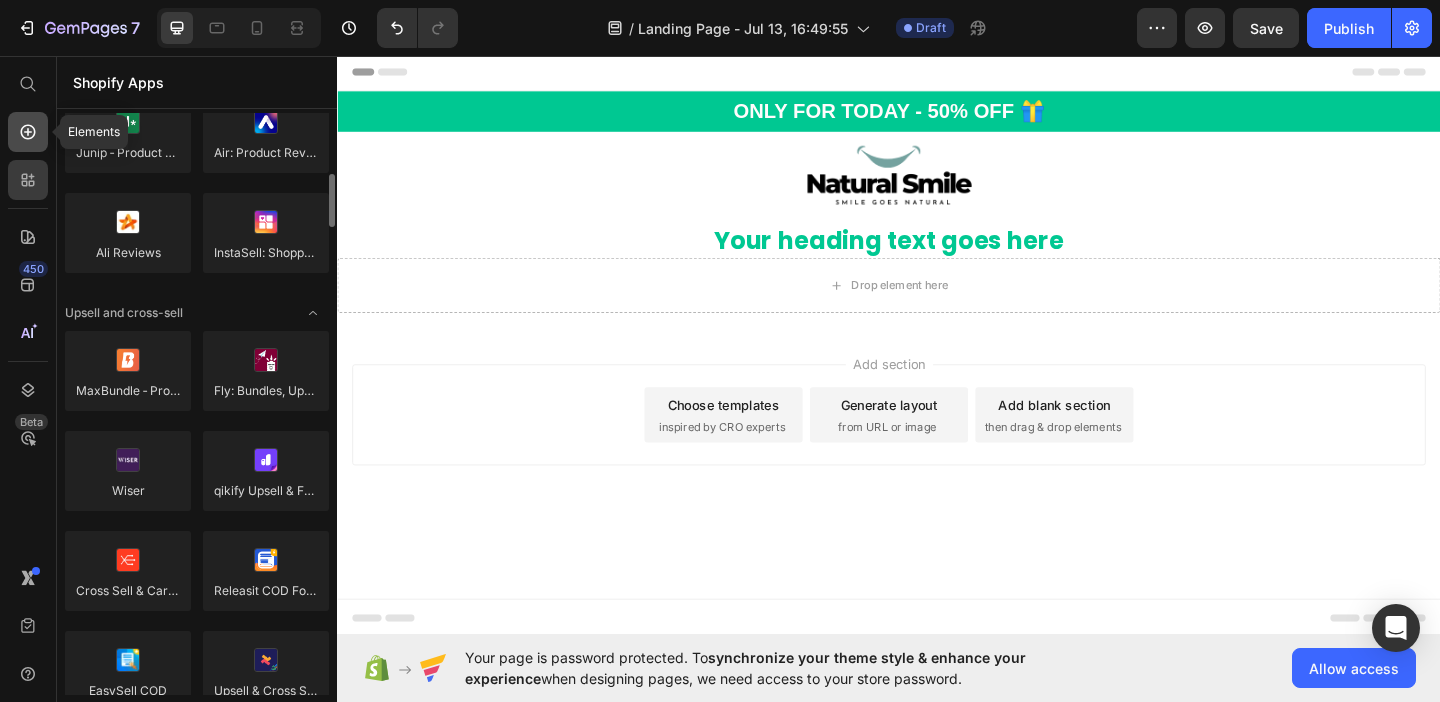 click 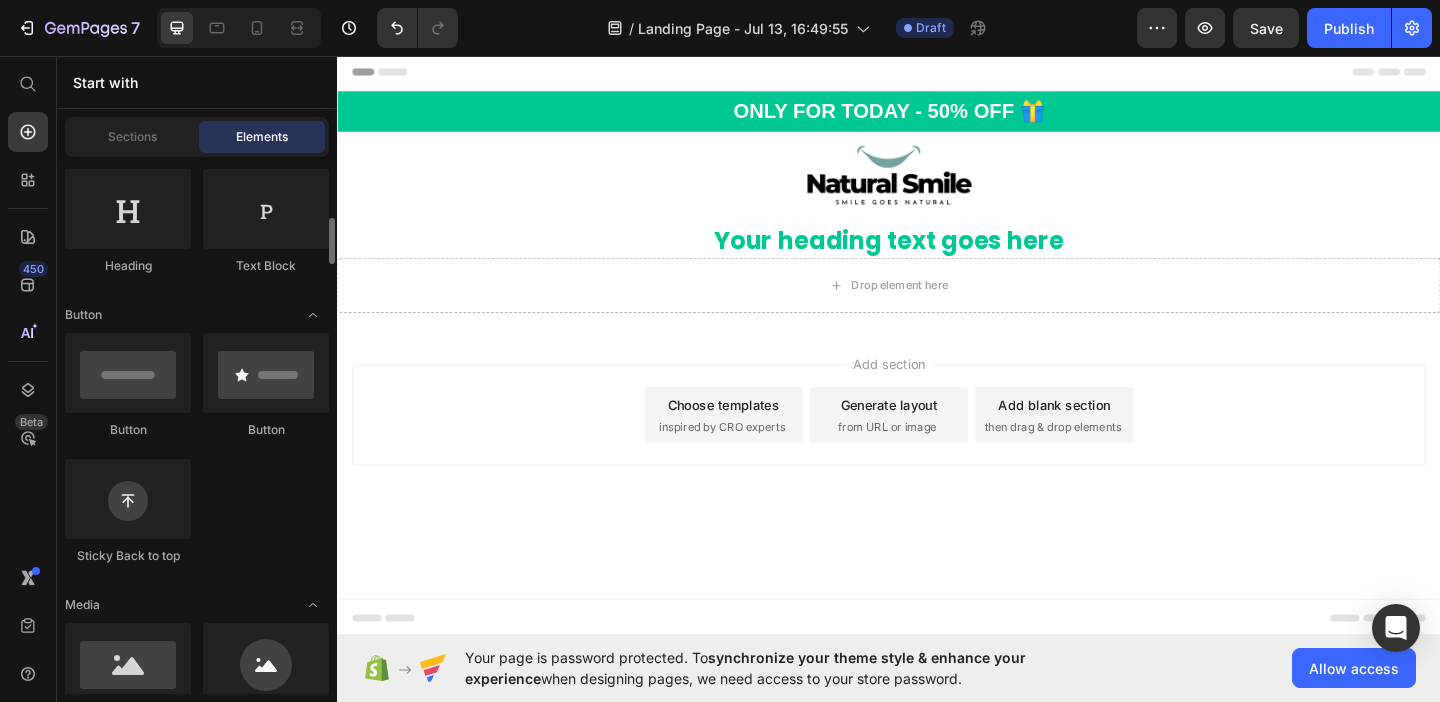 scroll, scrollTop: 247, scrollLeft: 0, axis: vertical 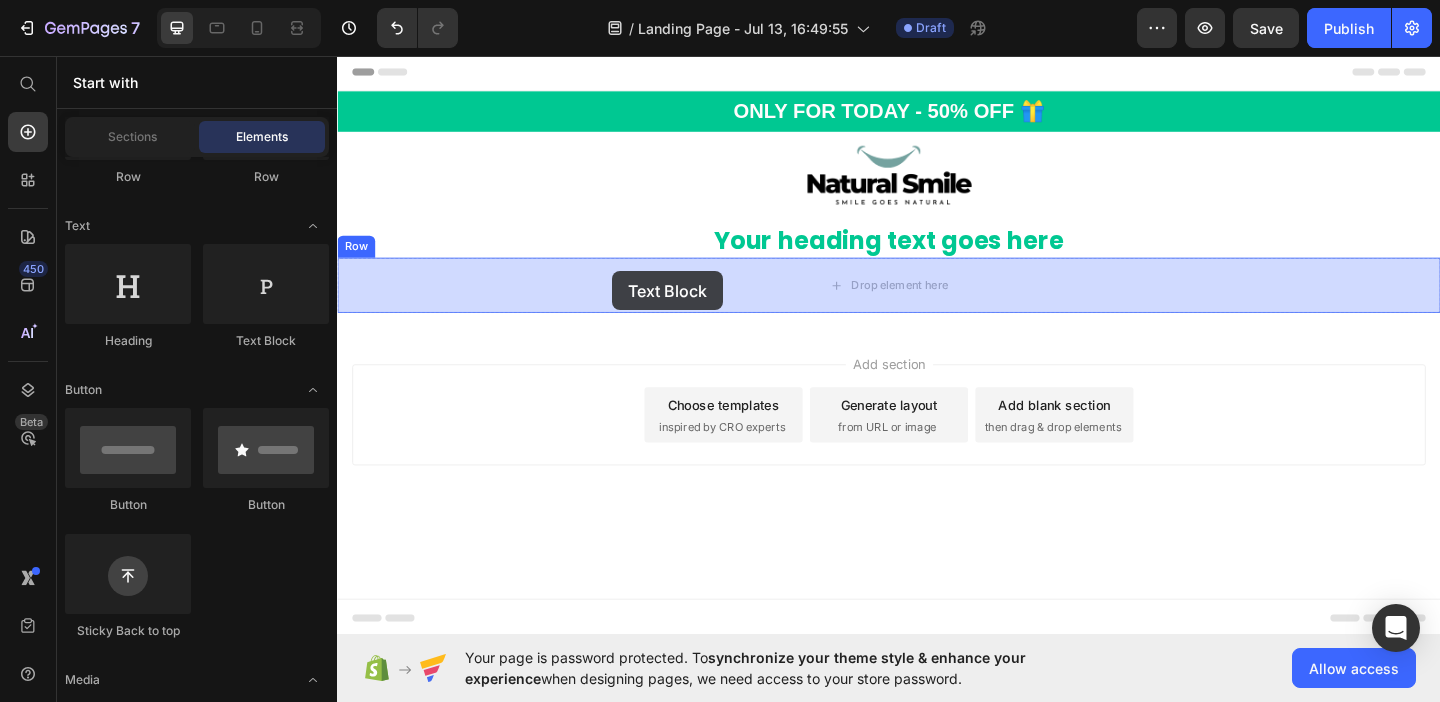 drag, startPoint x: 613, startPoint y: 354, endPoint x: 636, endPoint y: 290, distance: 68.007355 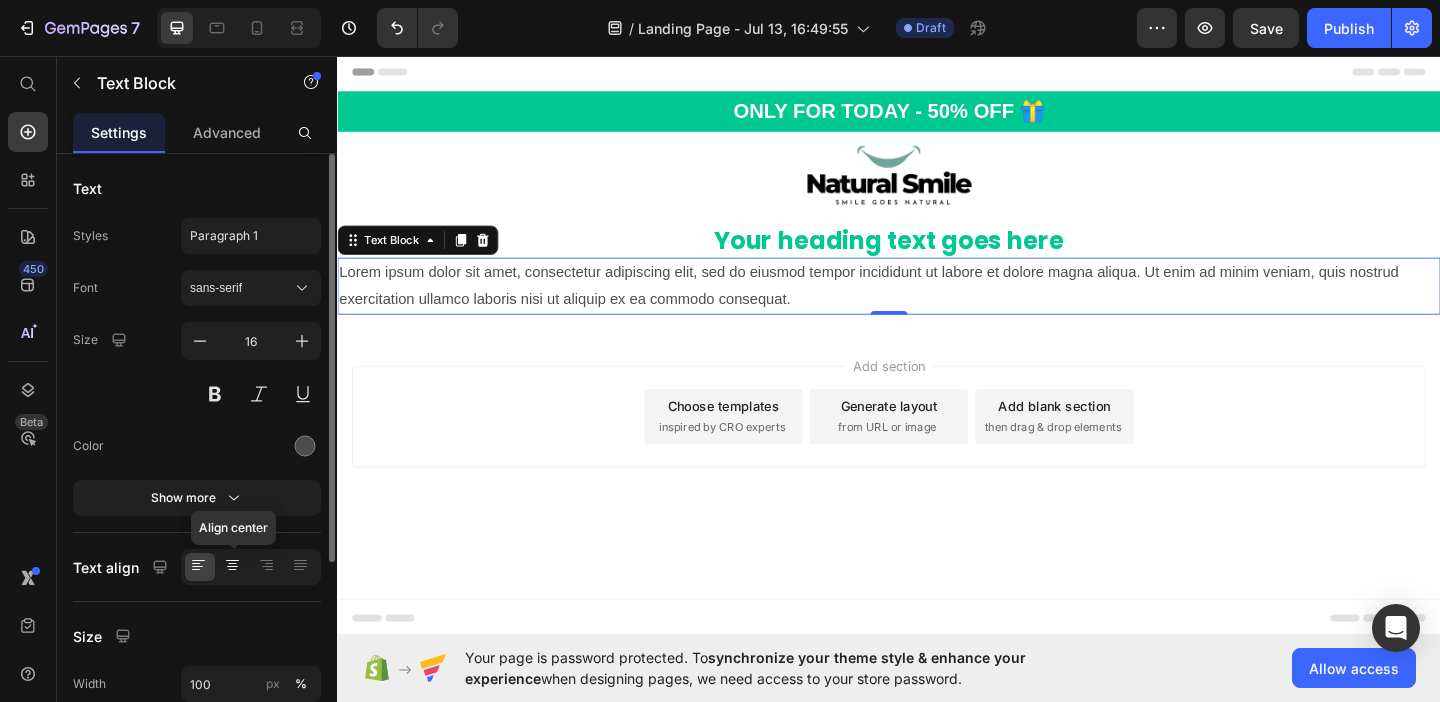 click 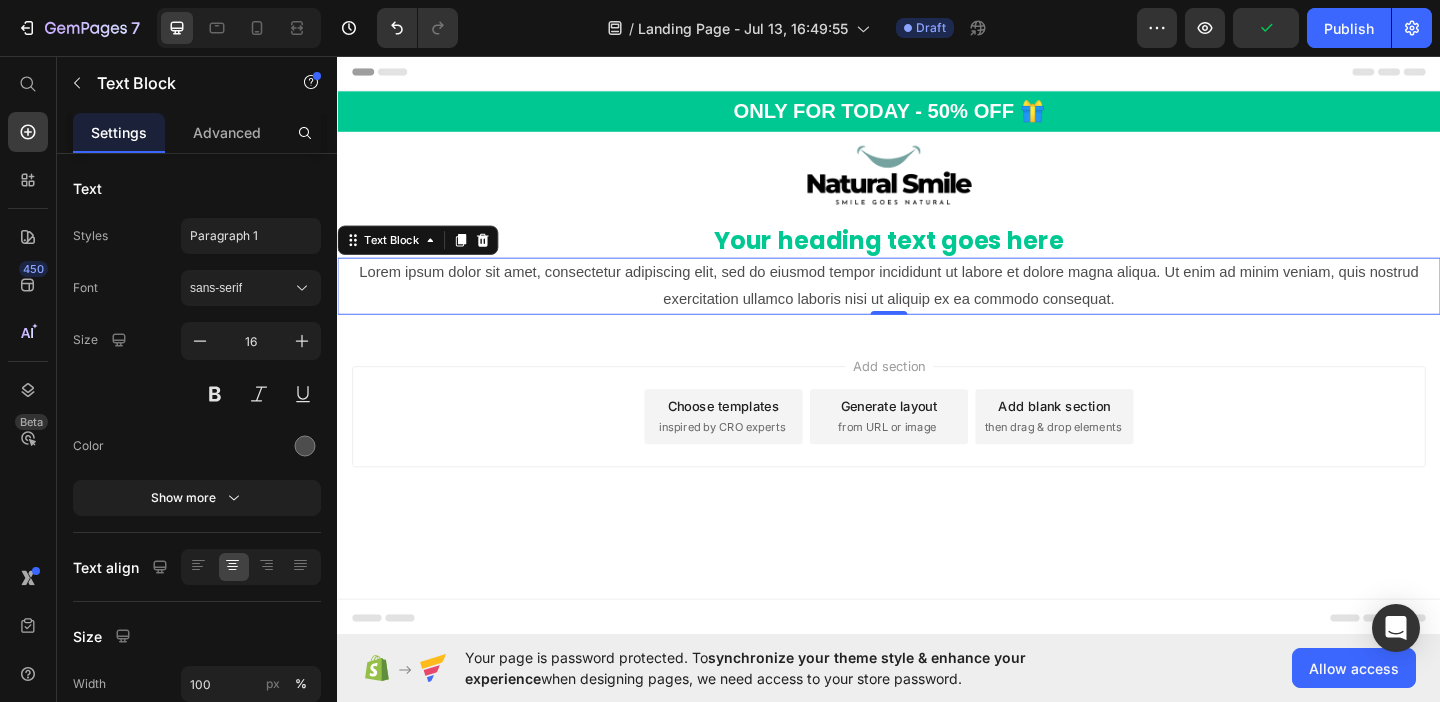 click on "Lorem ipsum dolor sit amet, consectetur adipiscing elit, sed do eiusmod tempor incididunt ut labore et dolore magna aliqua. Ut enim ad minim veniam, quis nostrud exercitation ullamco laboris nisi ut aliquip ex ea commodo consequat." at bounding box center [937, 306] 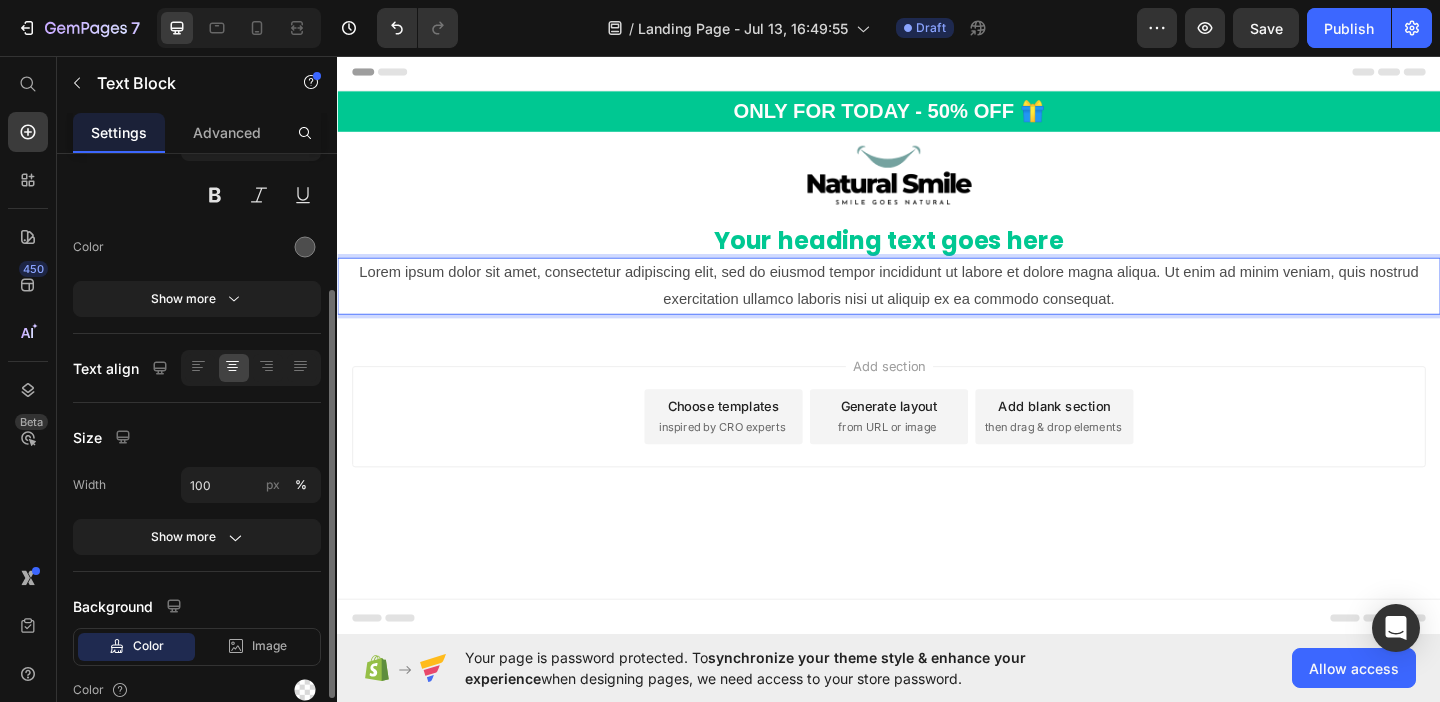 scroll, scrollTop: 290, scrollLeft: 0, axis: vertical 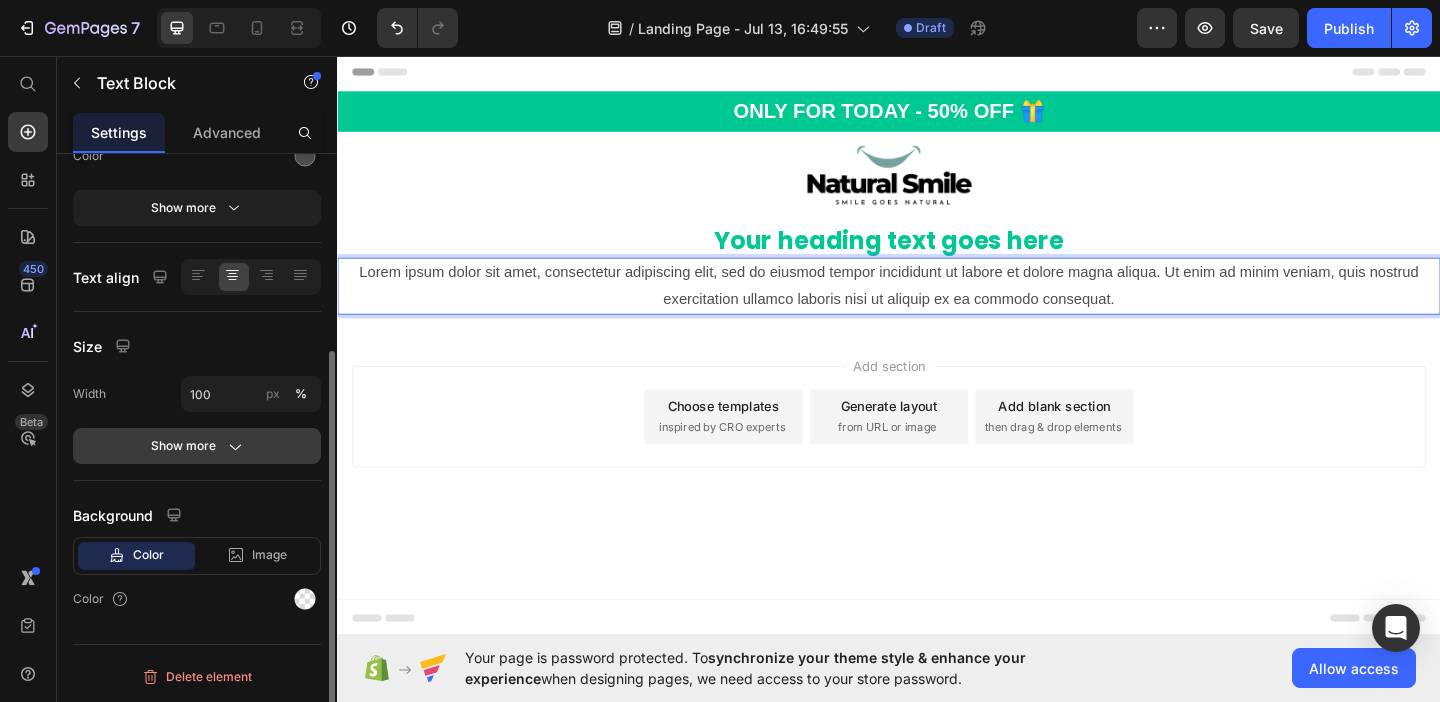 click on "Show more" at bounding box center (197, 446) 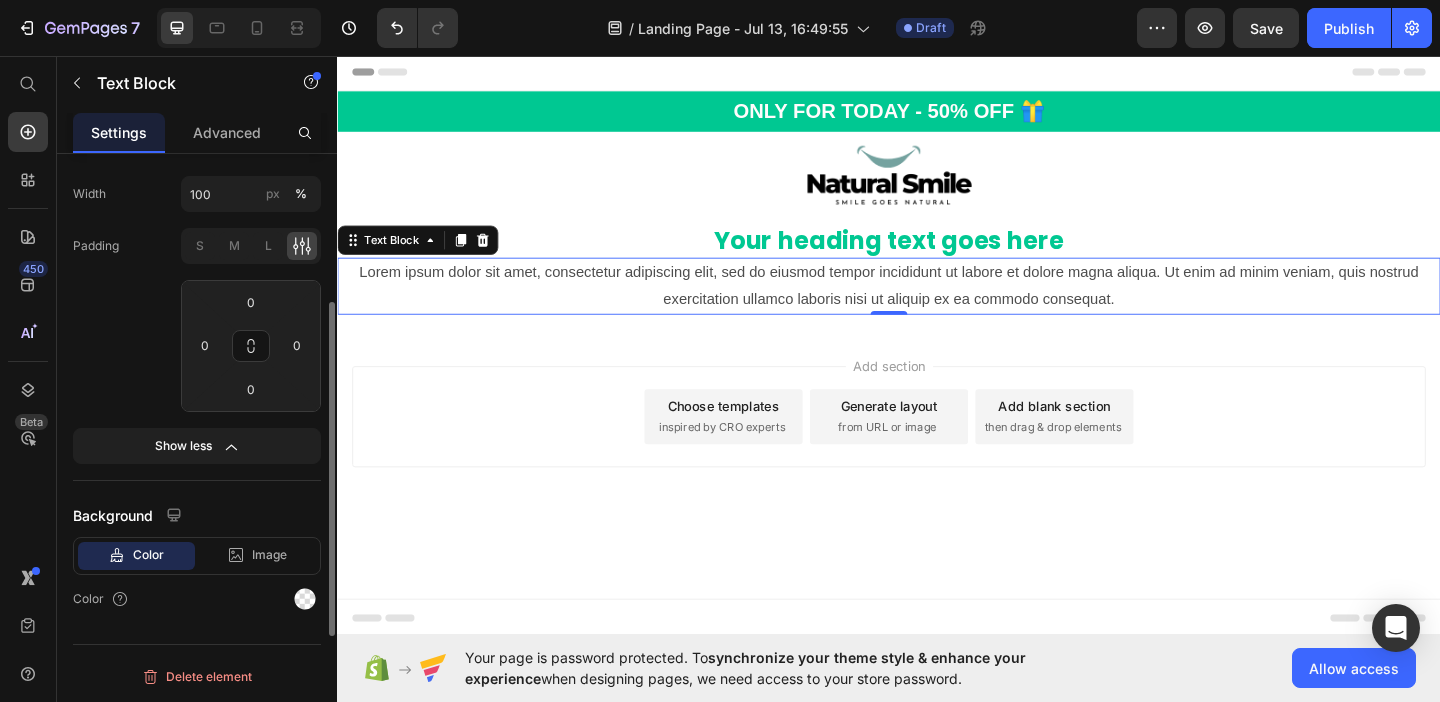 scroll, scrollTop: 0, scrollLeft: 0, axis: both 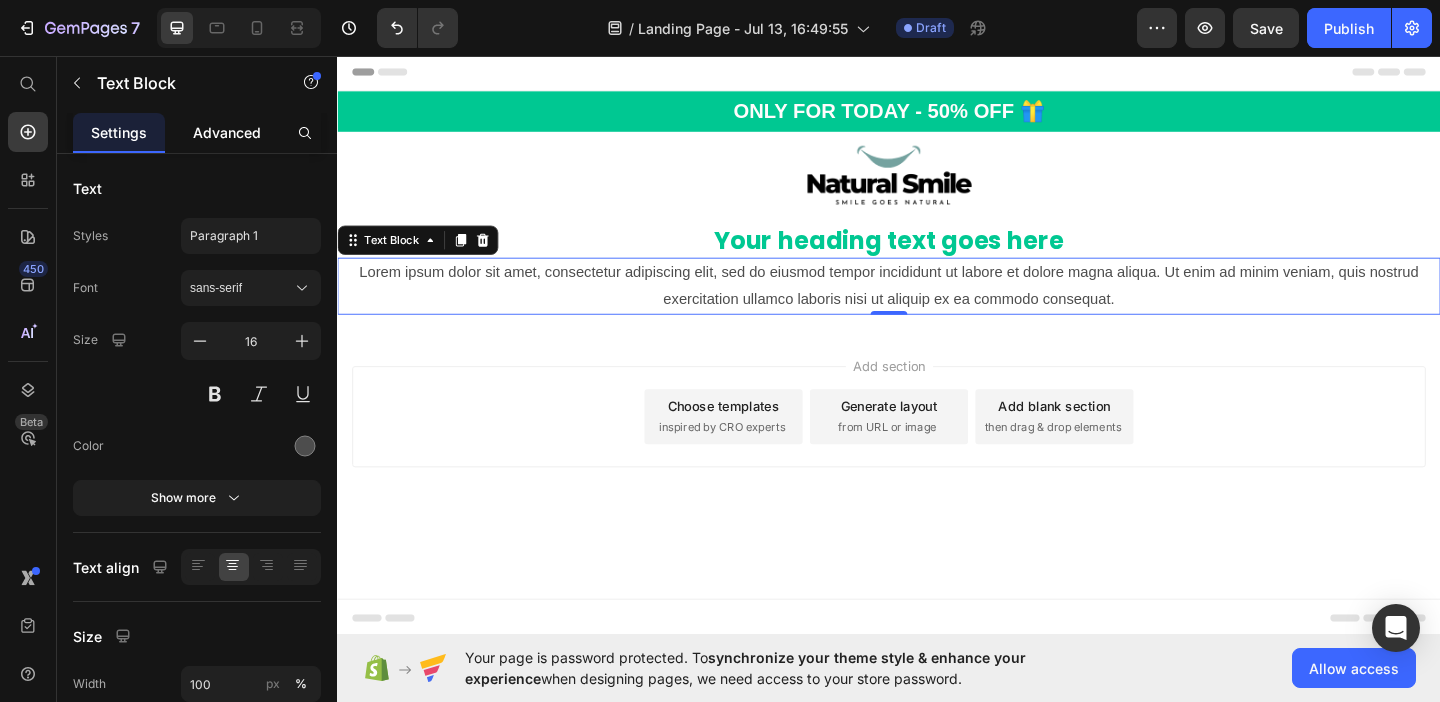 click on "Advanced" 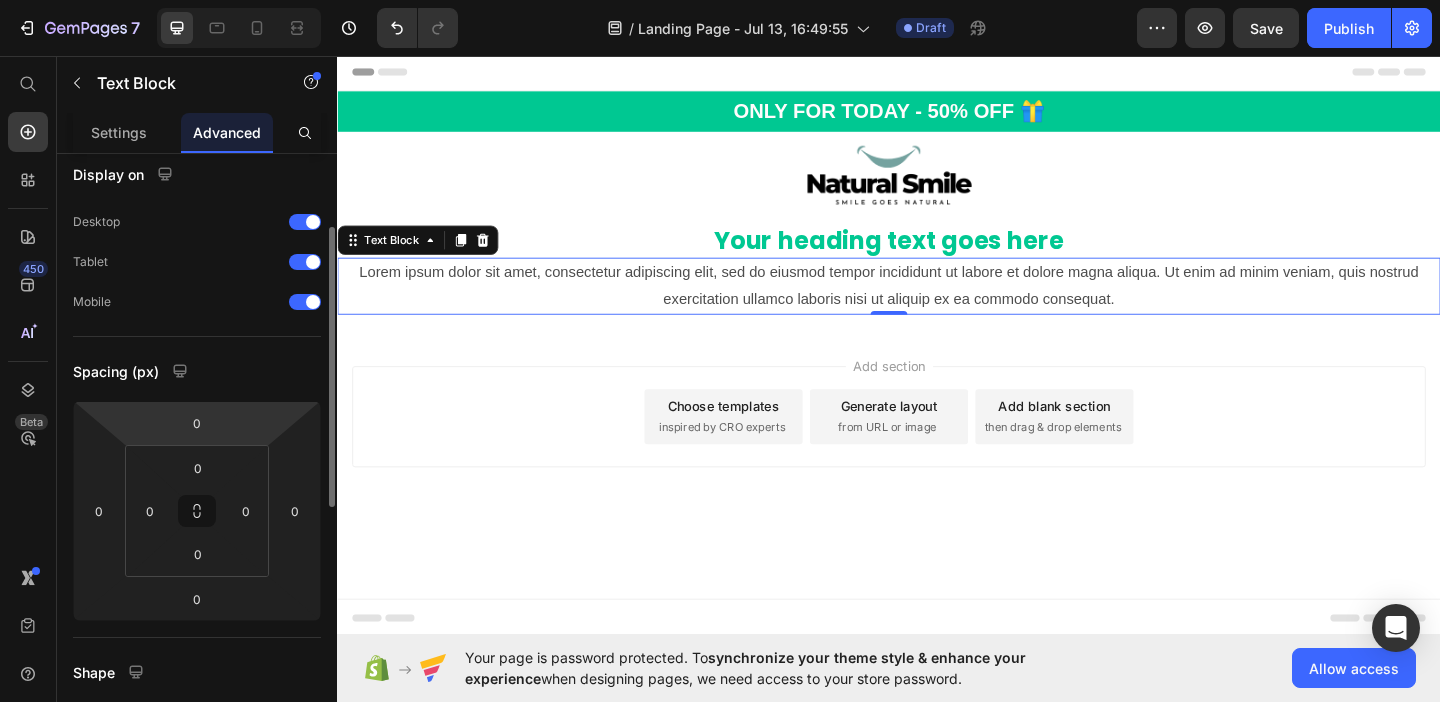 scroll, scrollTop: 2, scrollLeft: 0, axis: vertical 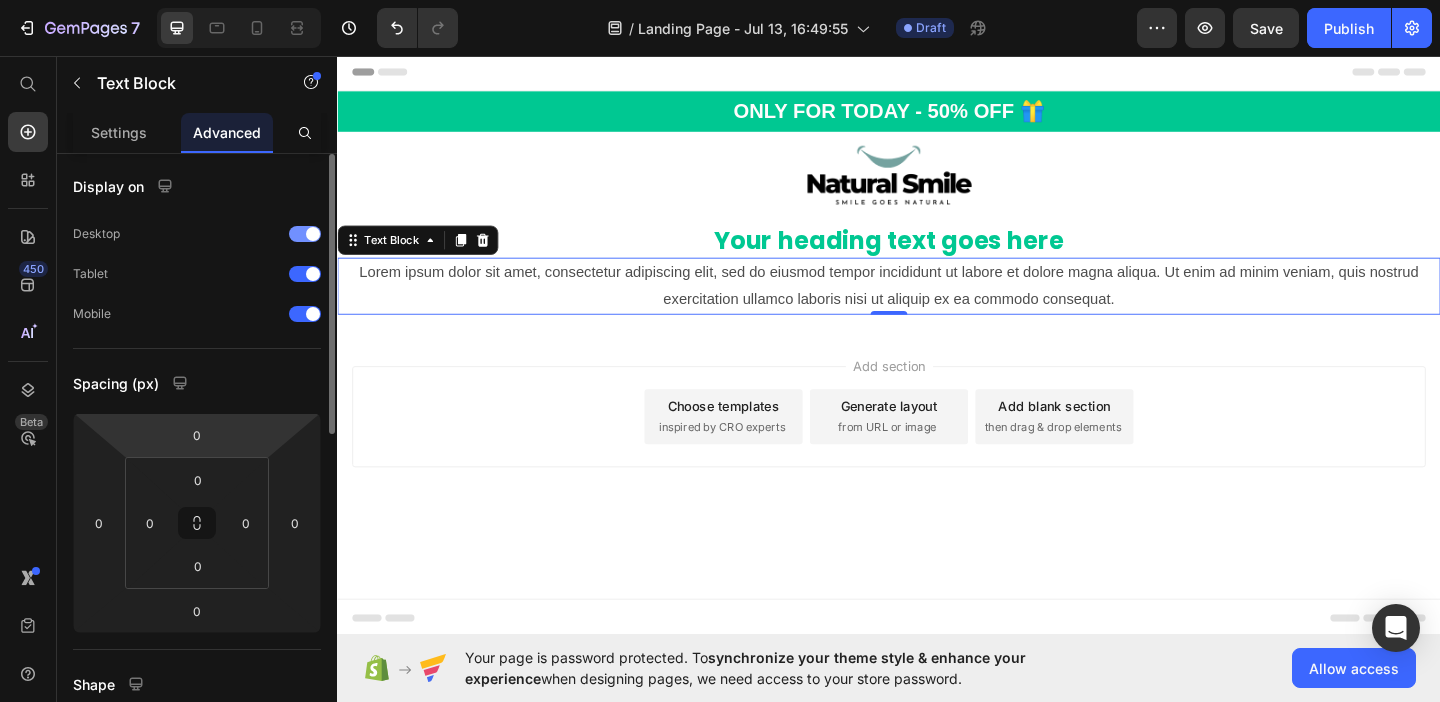 click at bounding box center (305, 234) 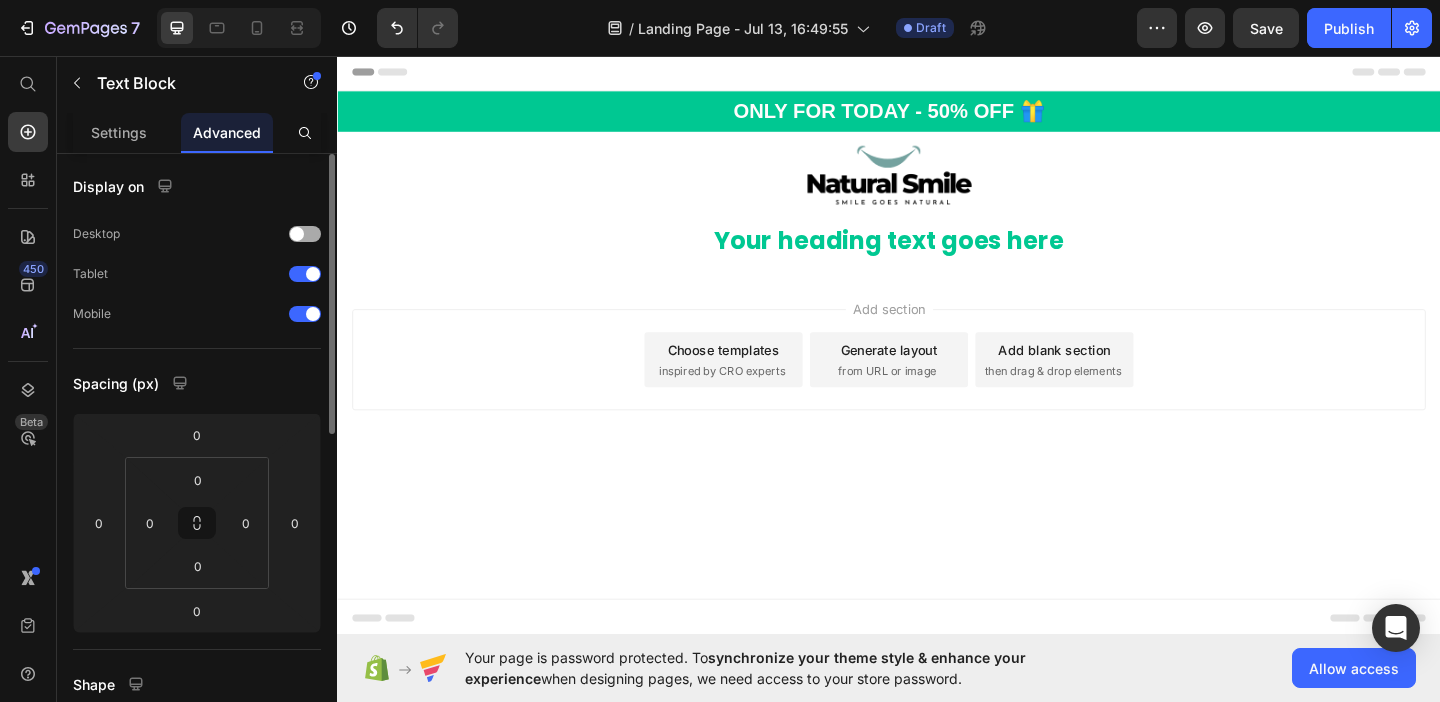 click at bounding box center [297, 234] 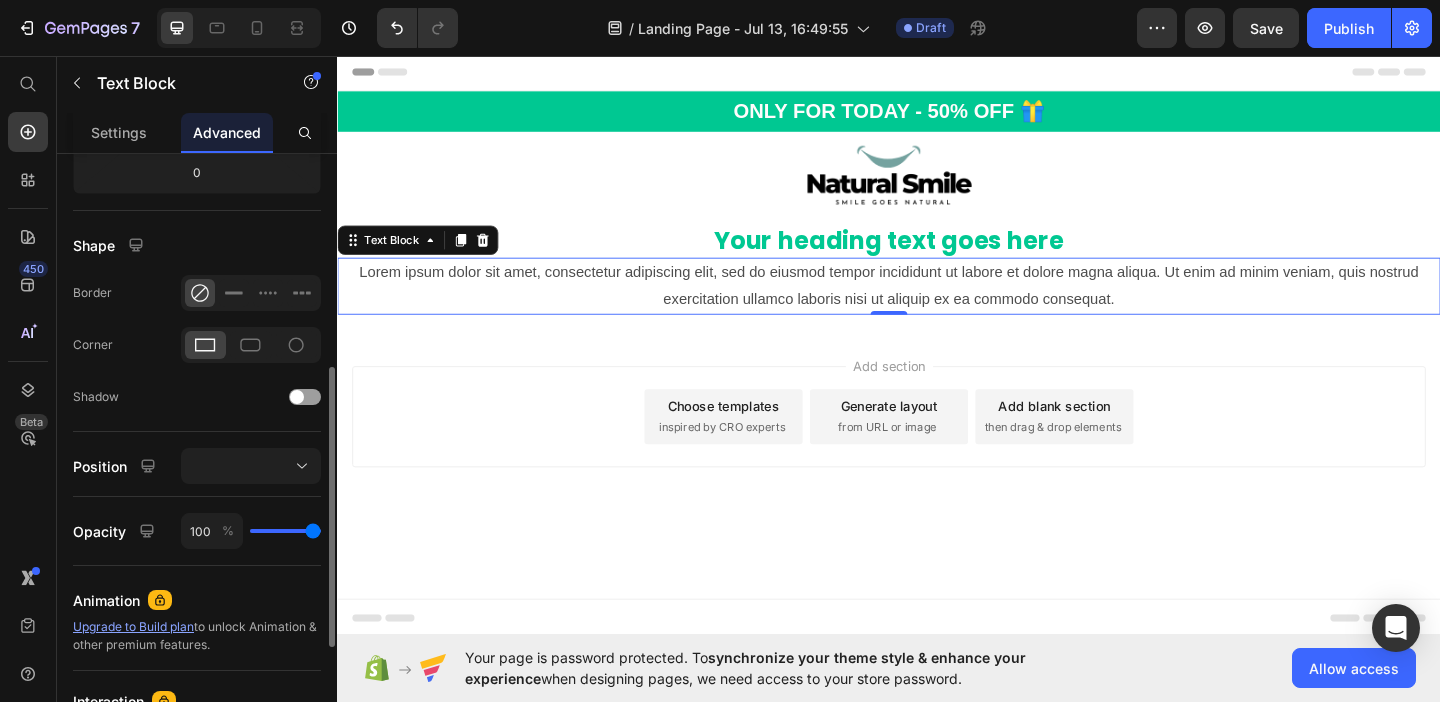 scroll, scrollTop: 542, scrollLeft: 0, axis: vertical 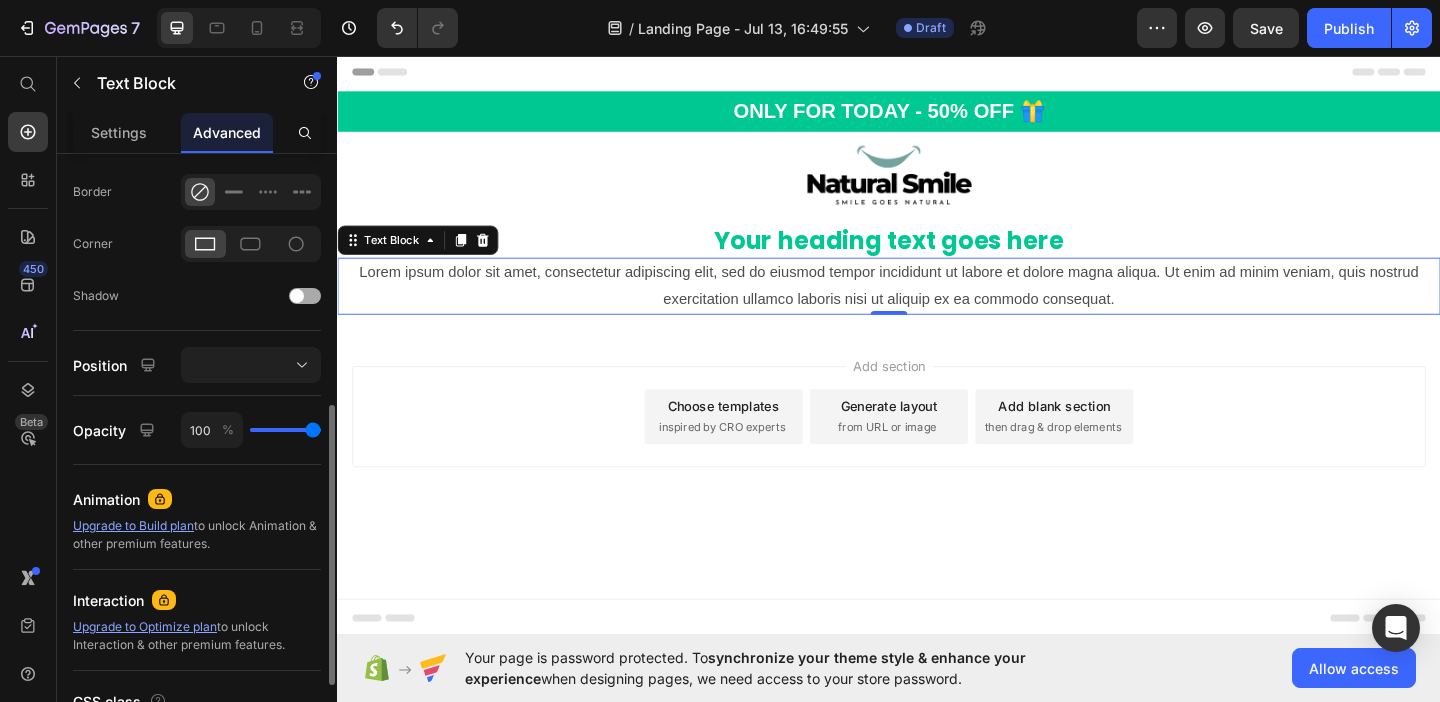 click at bounding box center [305, 296] 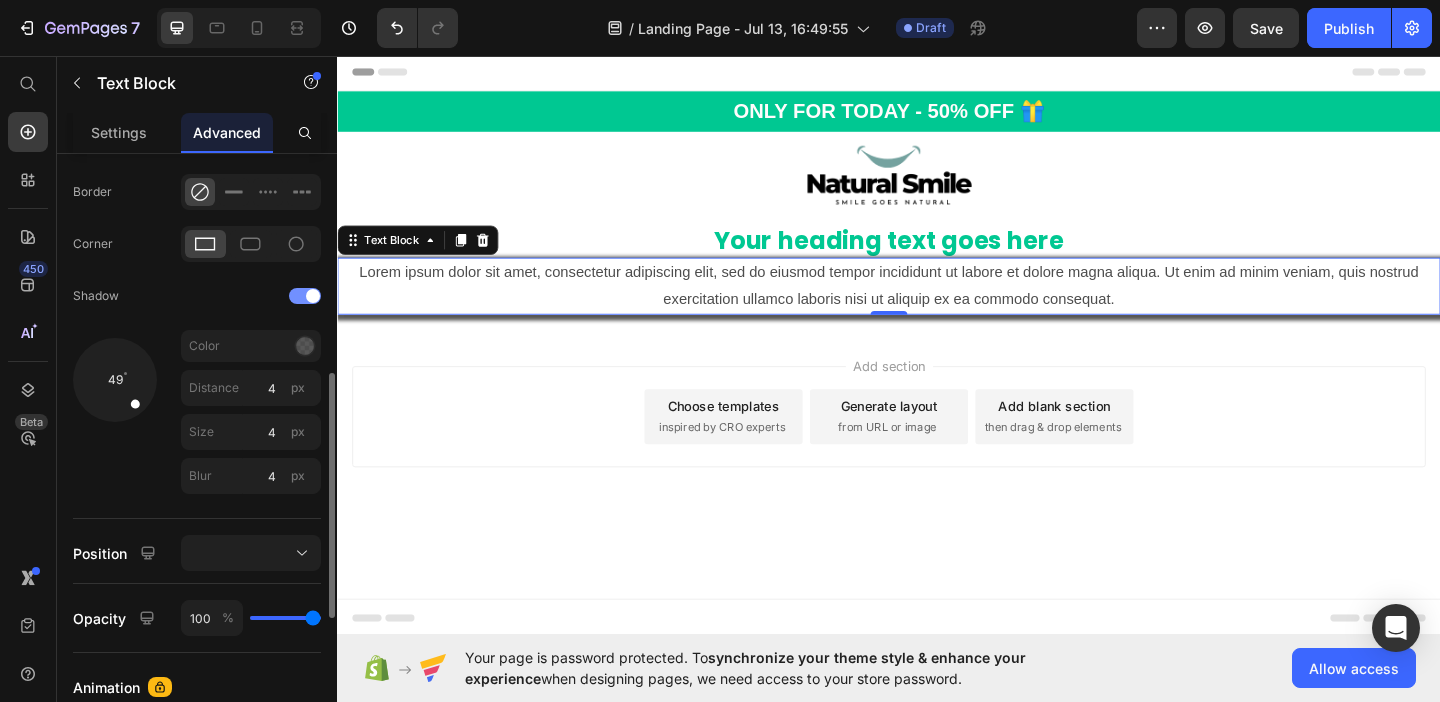 click at bounding box center [313, 296] 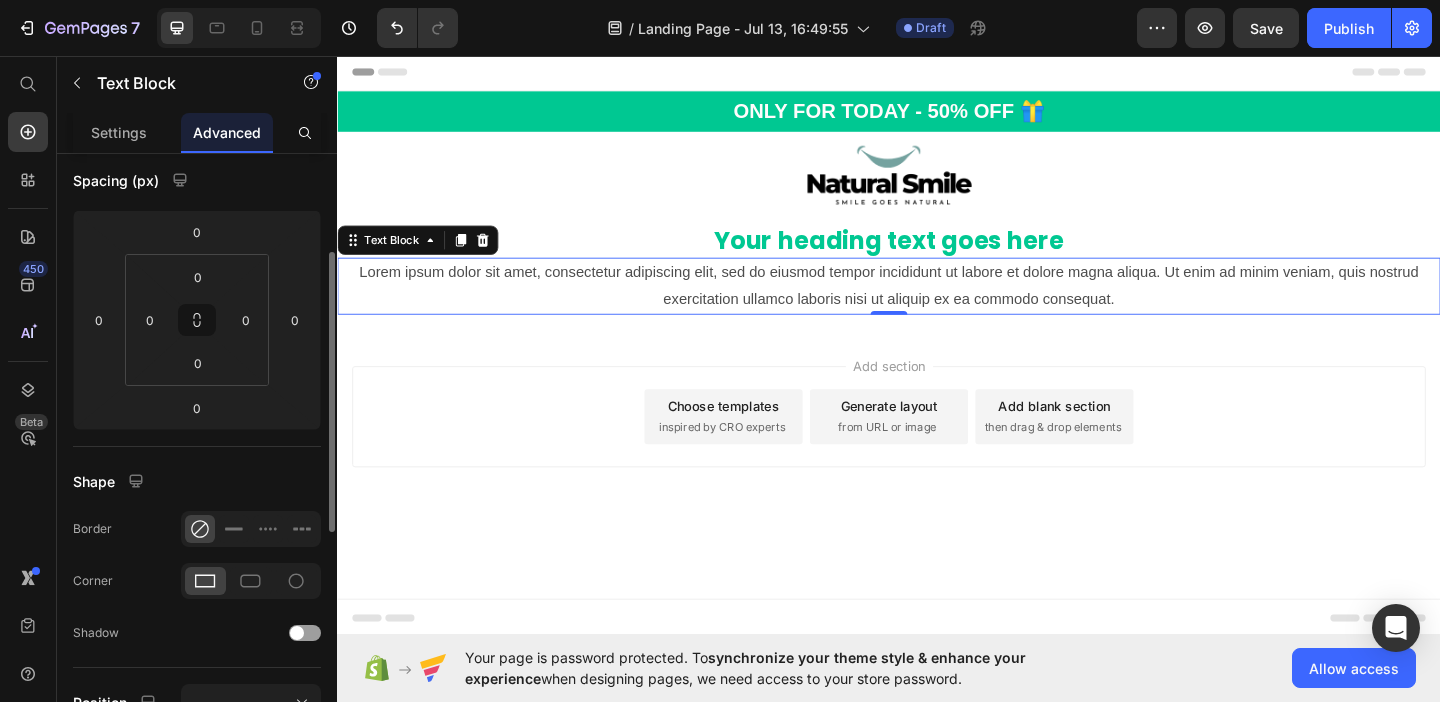 scroll, scrollTop: 0, scrollLeft: 0, axis: both 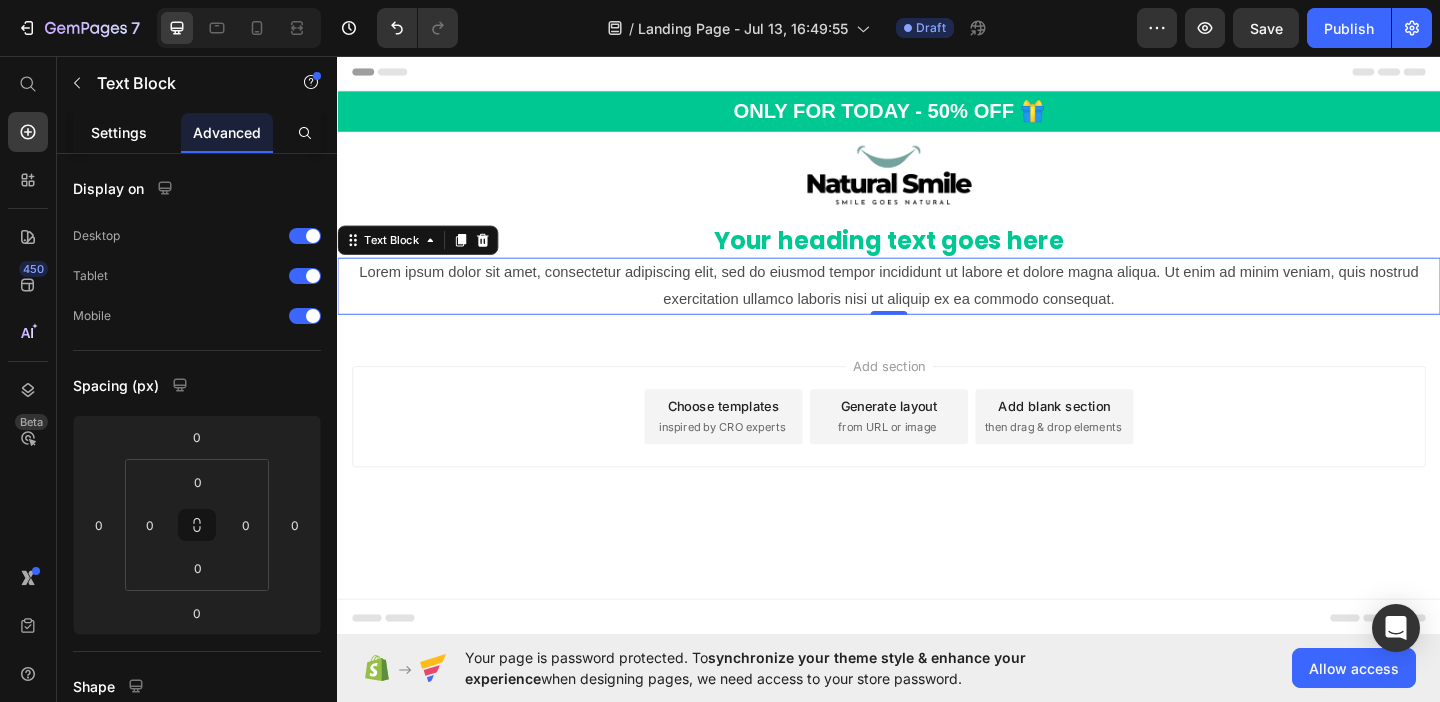 click on "Settings" at bounding box center (119, 132) 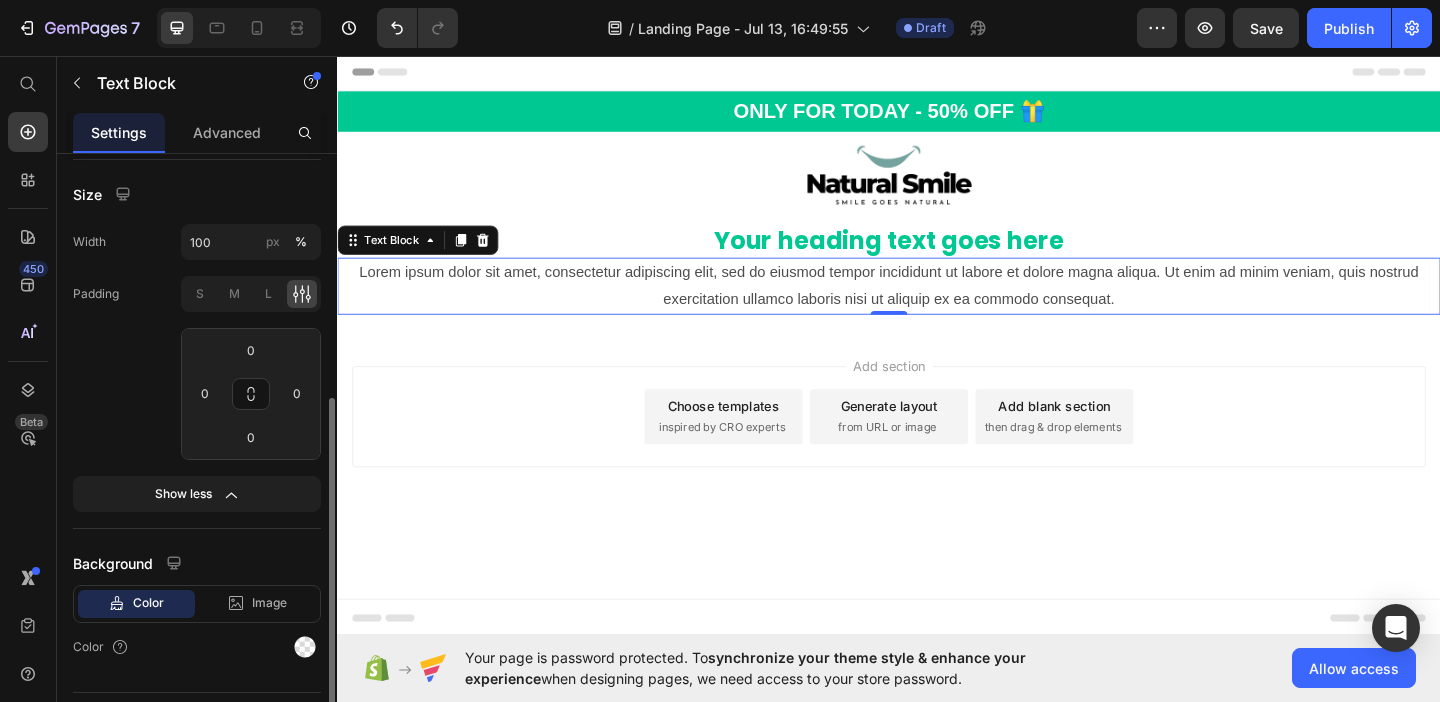 scroll, scrollTop: 490, scrollLeft: 0, axis: vertical 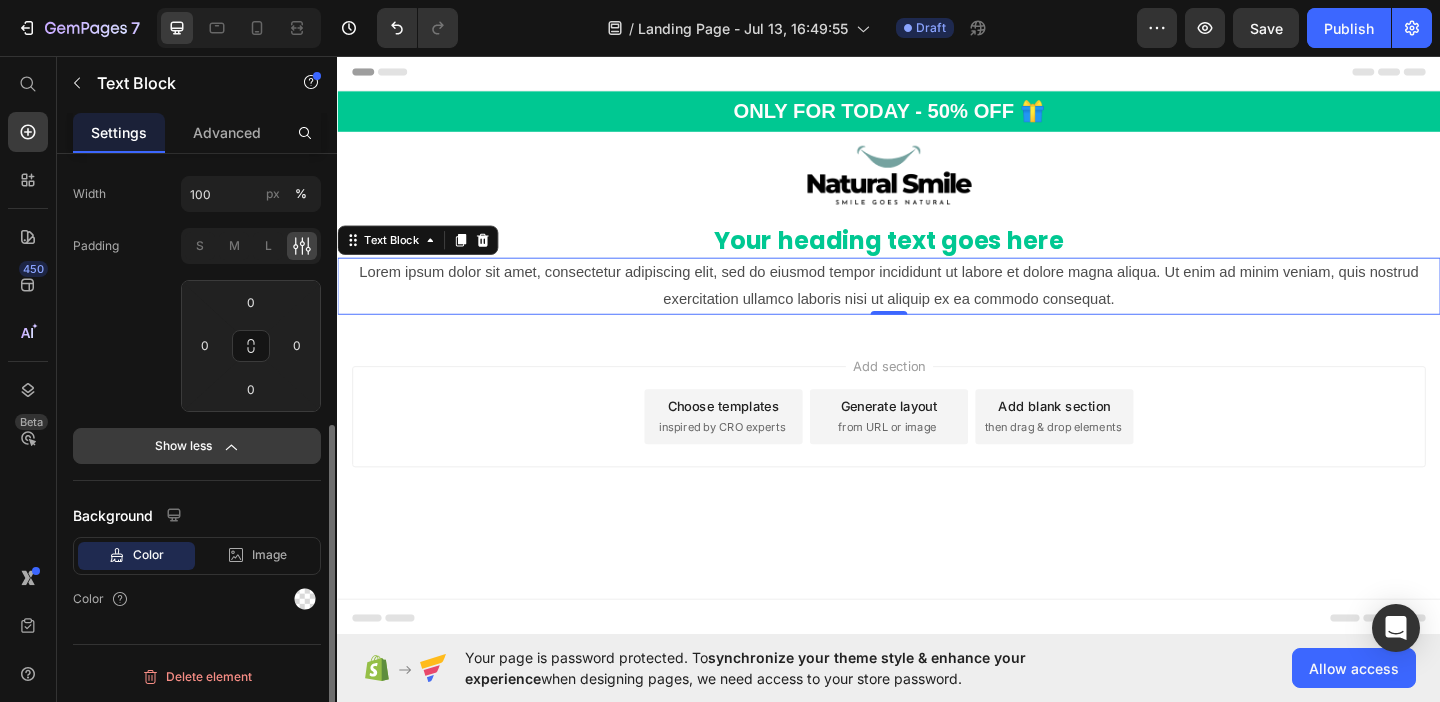 click on "Show less" 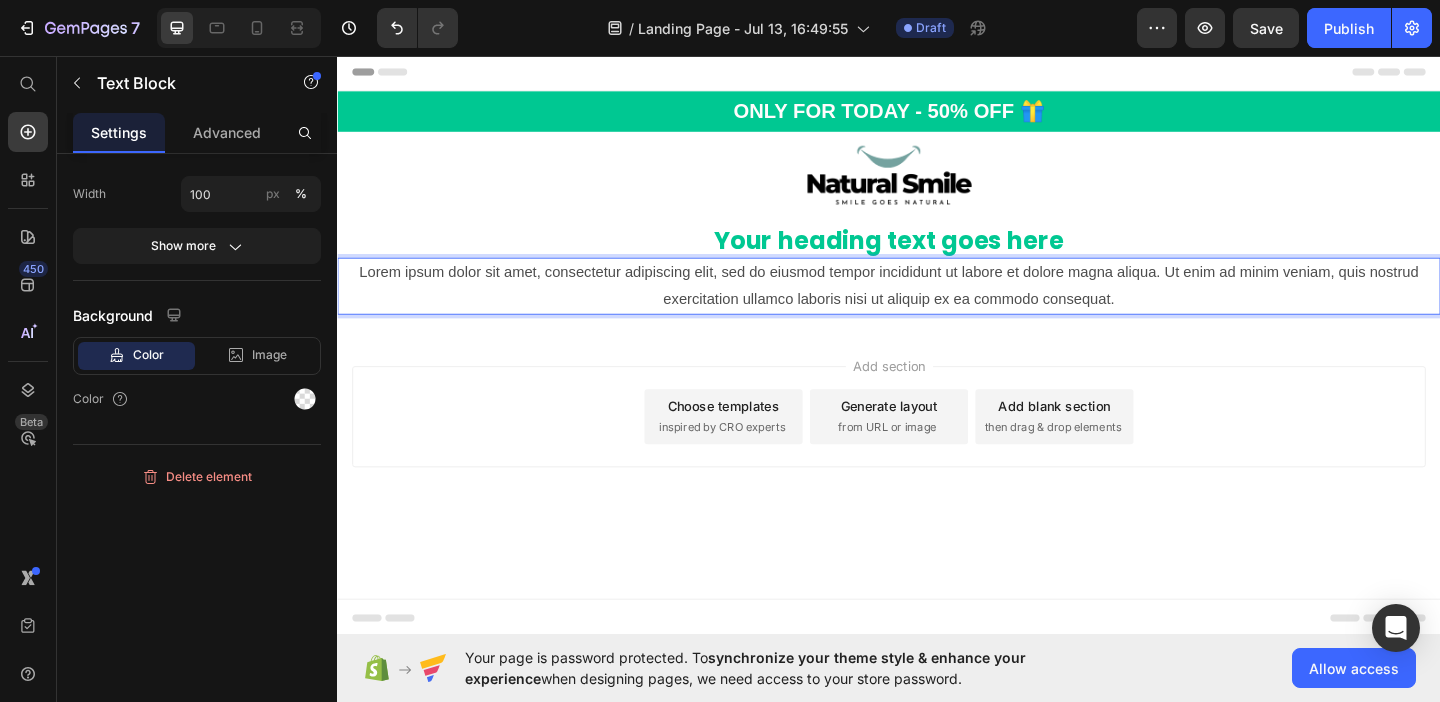 click on "Add section Choose templates inspired by CRO experts Generate layout from URL or image Add blank section then drag & drop elements" at bounding box center [937, 476] 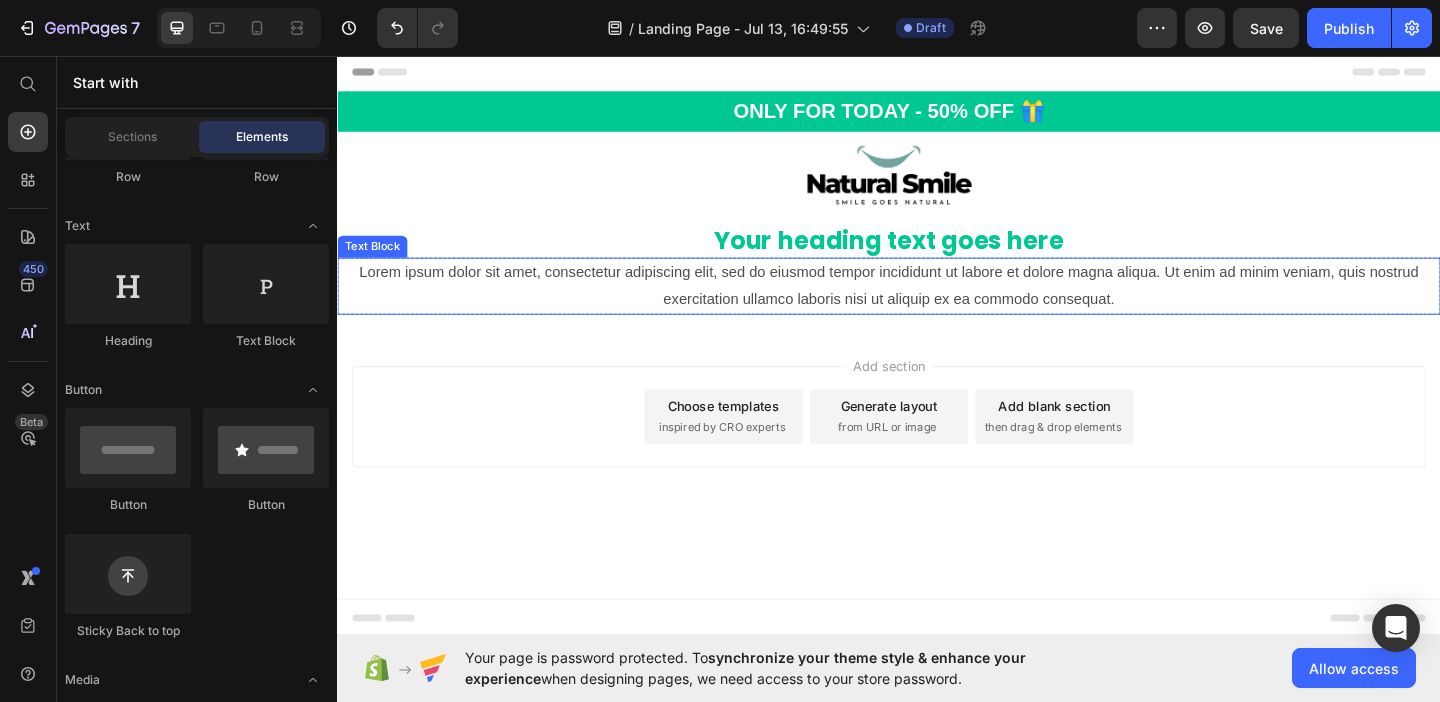 click on "Lorem ipsum dolor sit amet, consectetur adipiscing elit, sed do eiusmod tempor incididunt ut labore et dolore magna aliqua. Ut enim ad minim veniam, quis nostrud exercitation ullamco laboris nisi ut aliquip ex ea commodo consequat." at bounding box center (937, 306) 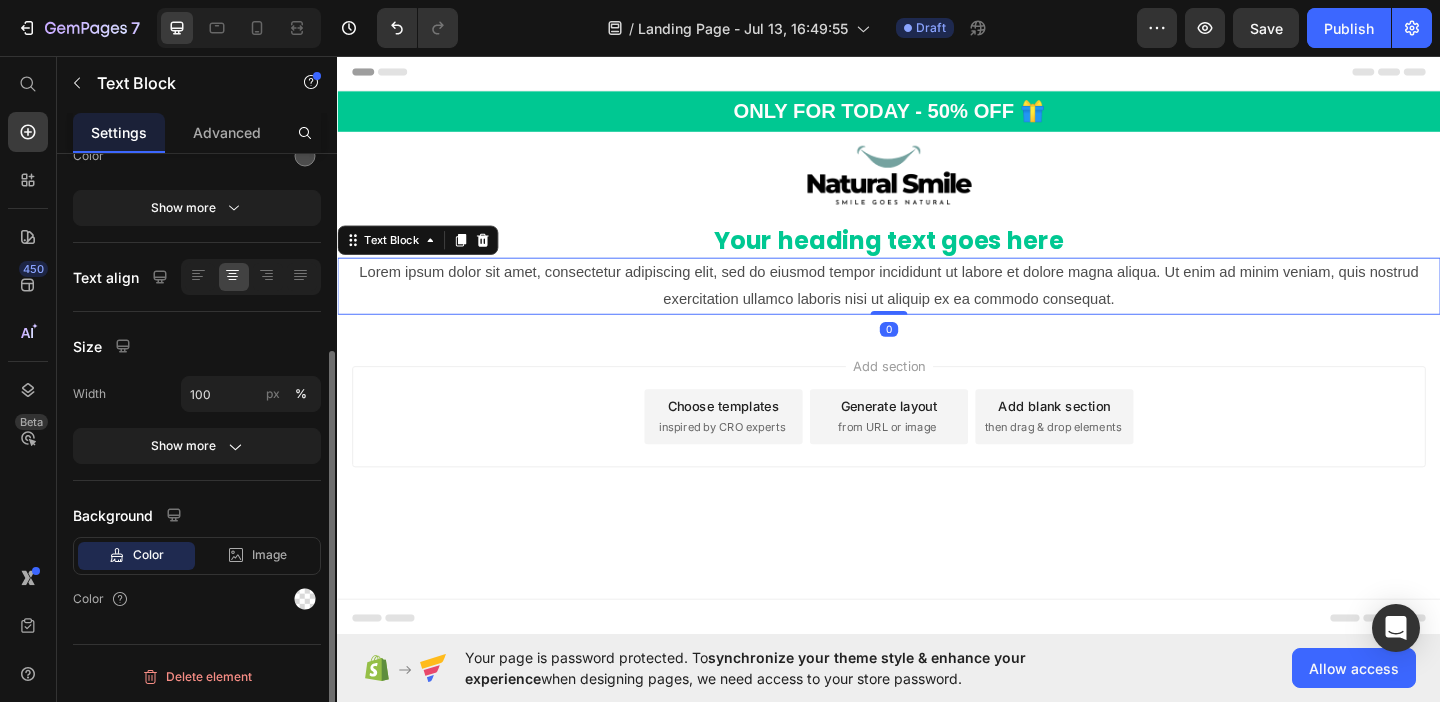 scroll, scrollTop: 290, scrollLeft: 0, axis: vertical 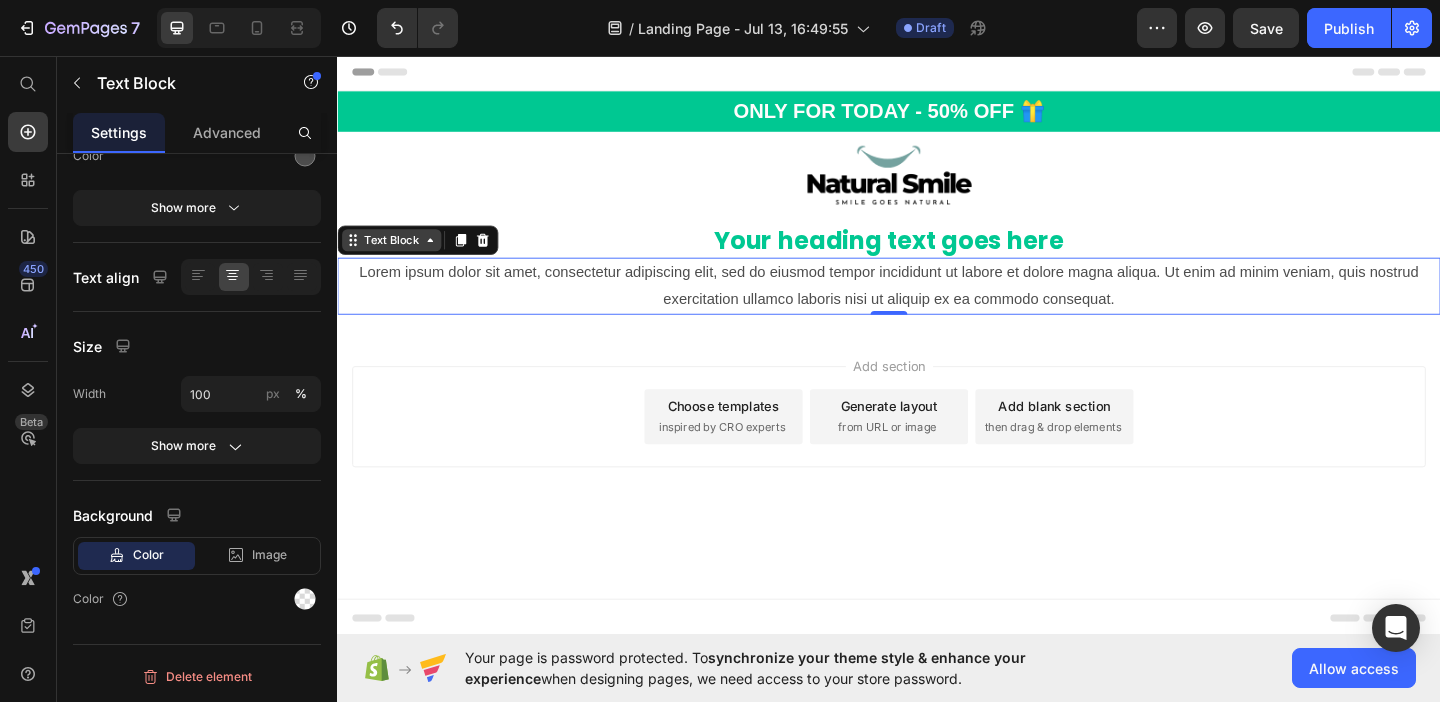 click on "Text Block" at bounding box center [396, 256] 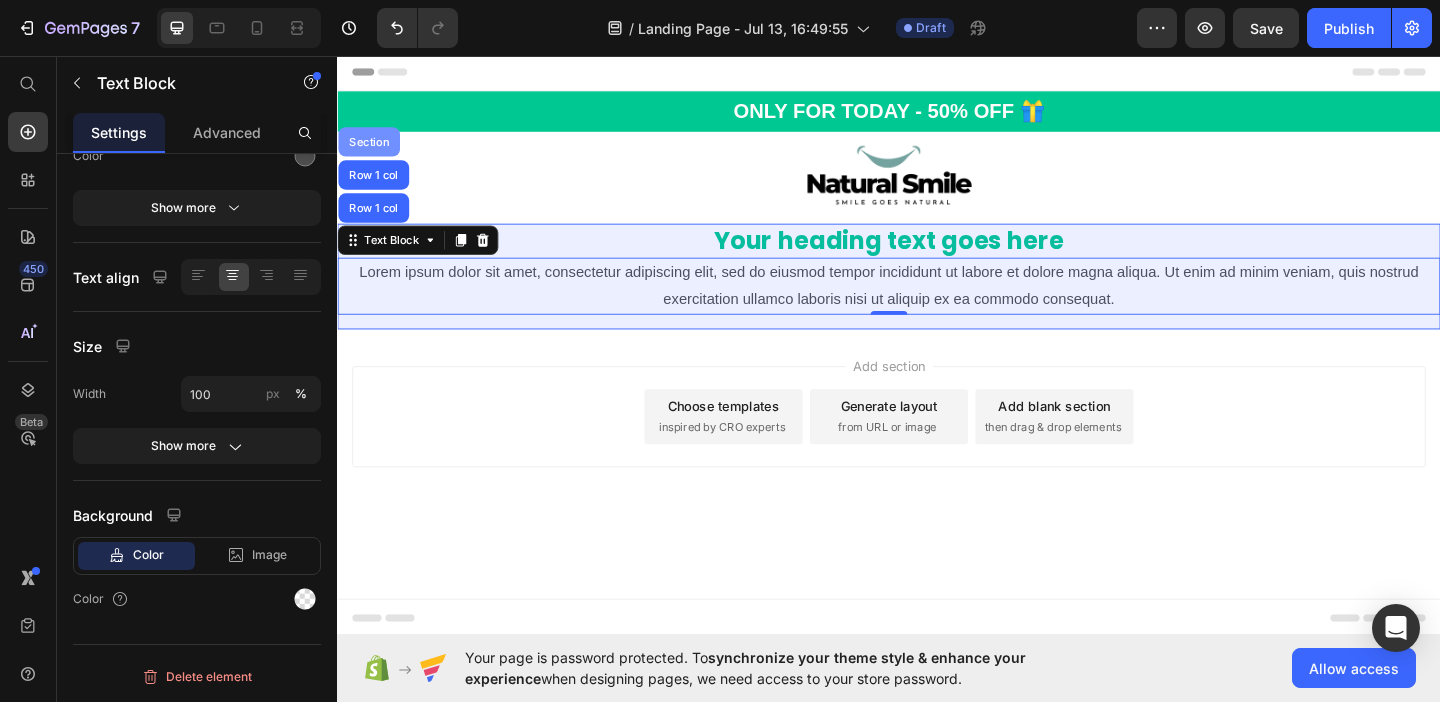 click on "Section" at bounding box center (371, 149) 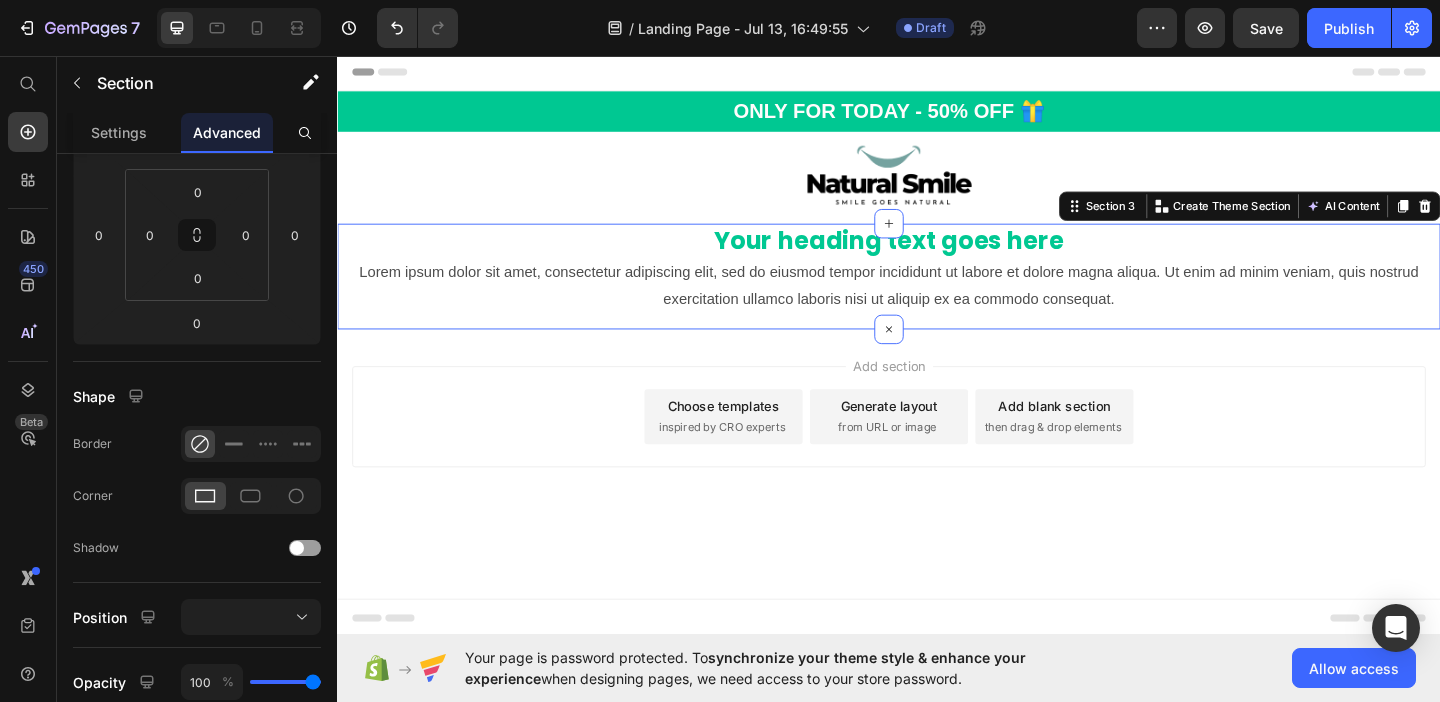 scroll, scrollTop: 0, scrollLeft: 0, axis: both 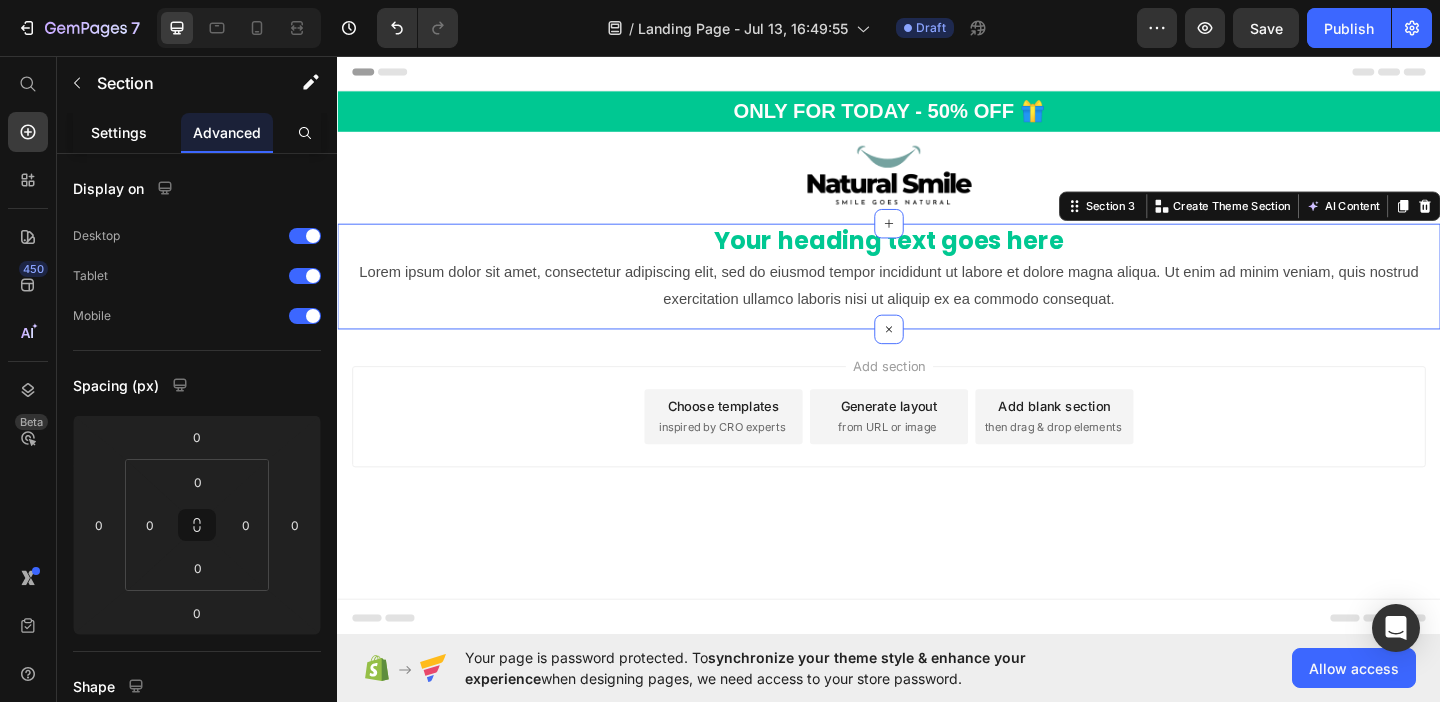click on "Settings" at bounding box center [119, 132] 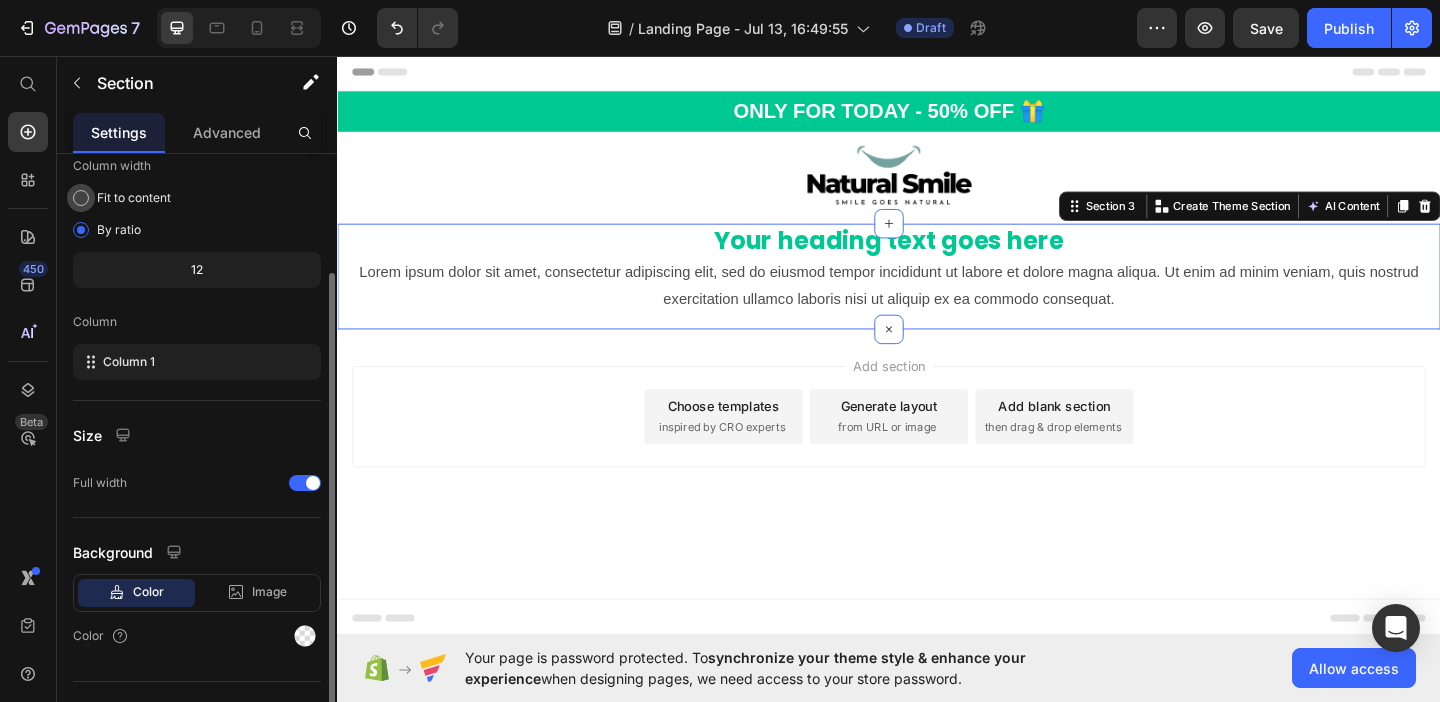 scroll, scrollTop: 167, scrollLeft: 0, axis: vertical 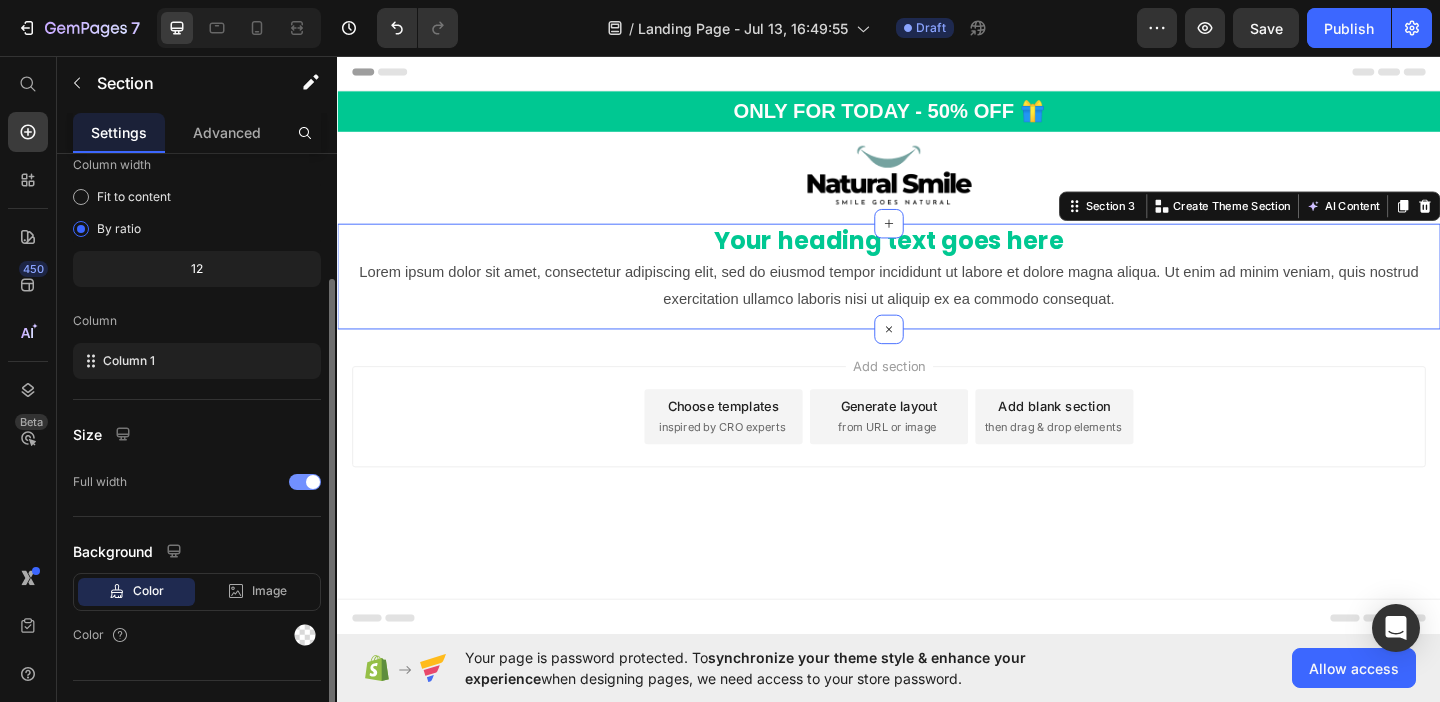 click at bounding box center (305, 482) 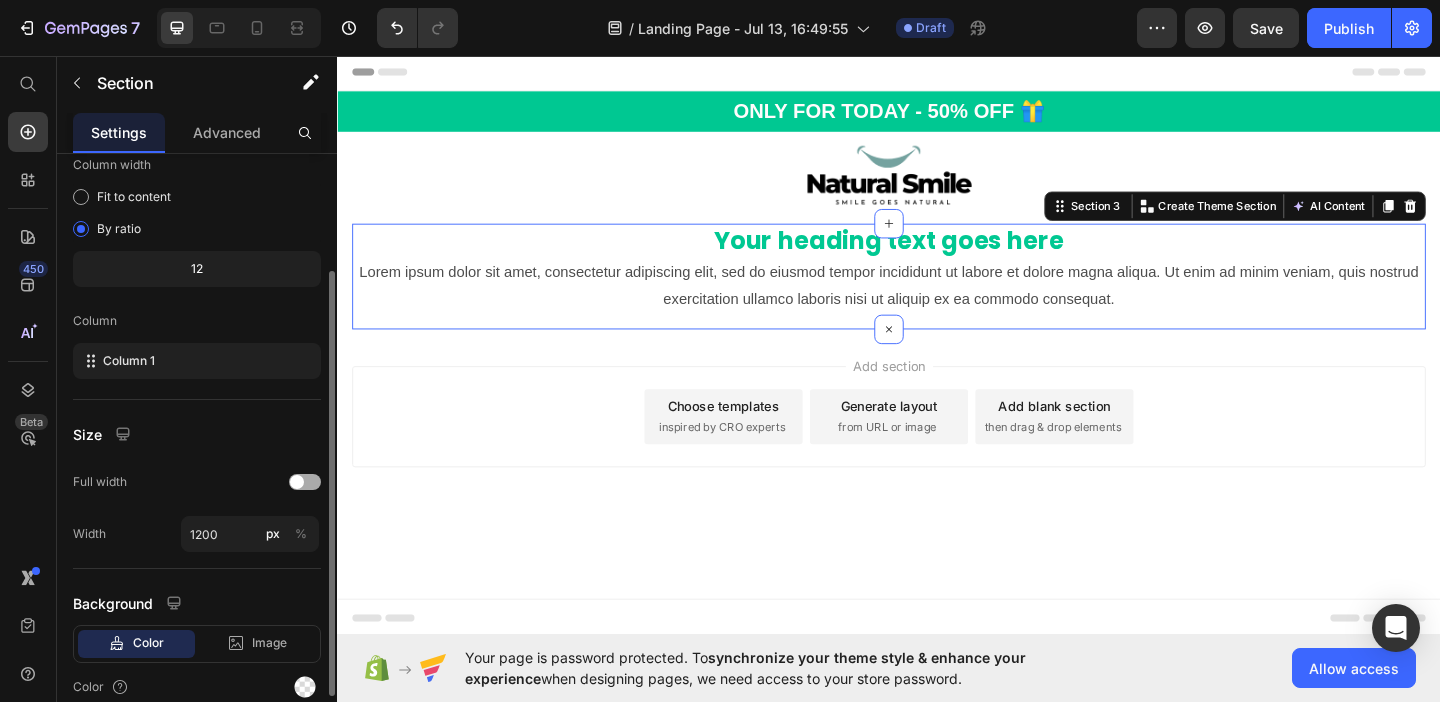 click at bounding box center [305, 482] 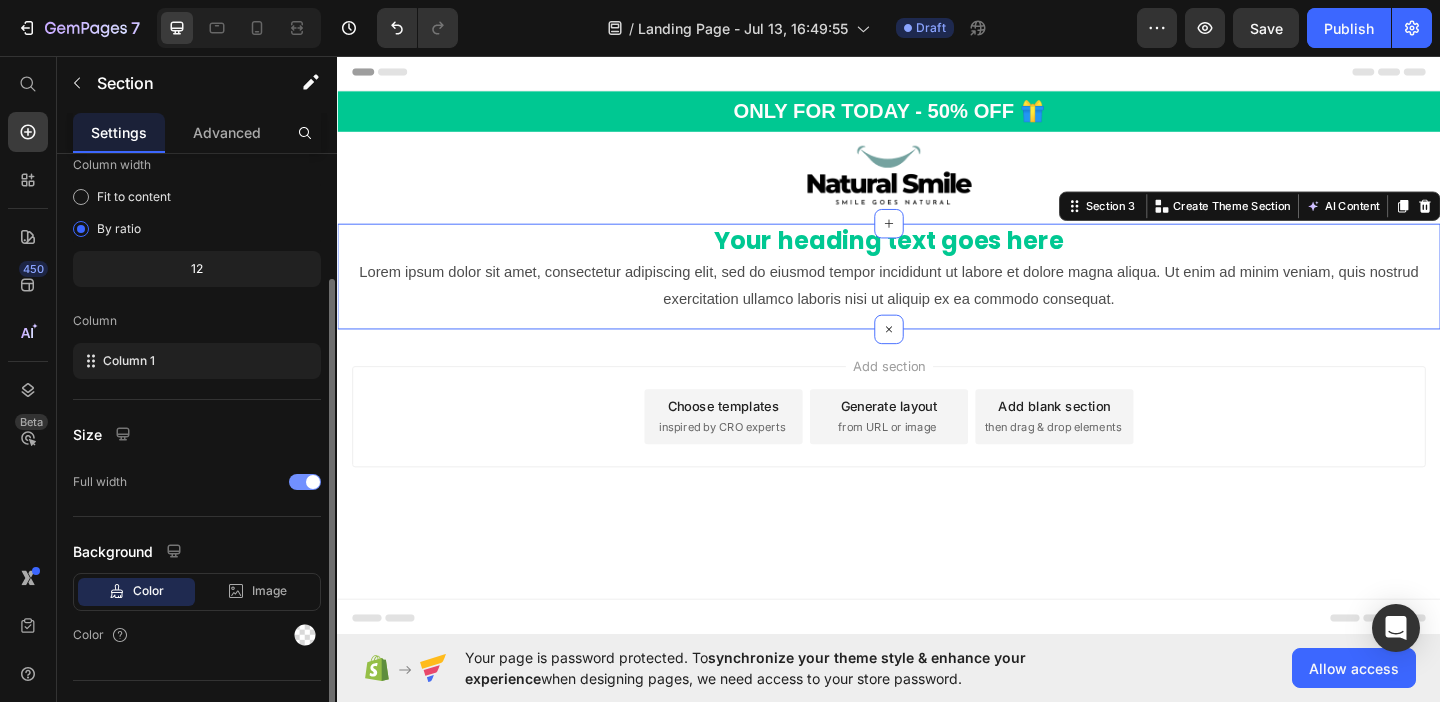 click at bounding box center (305, 482) 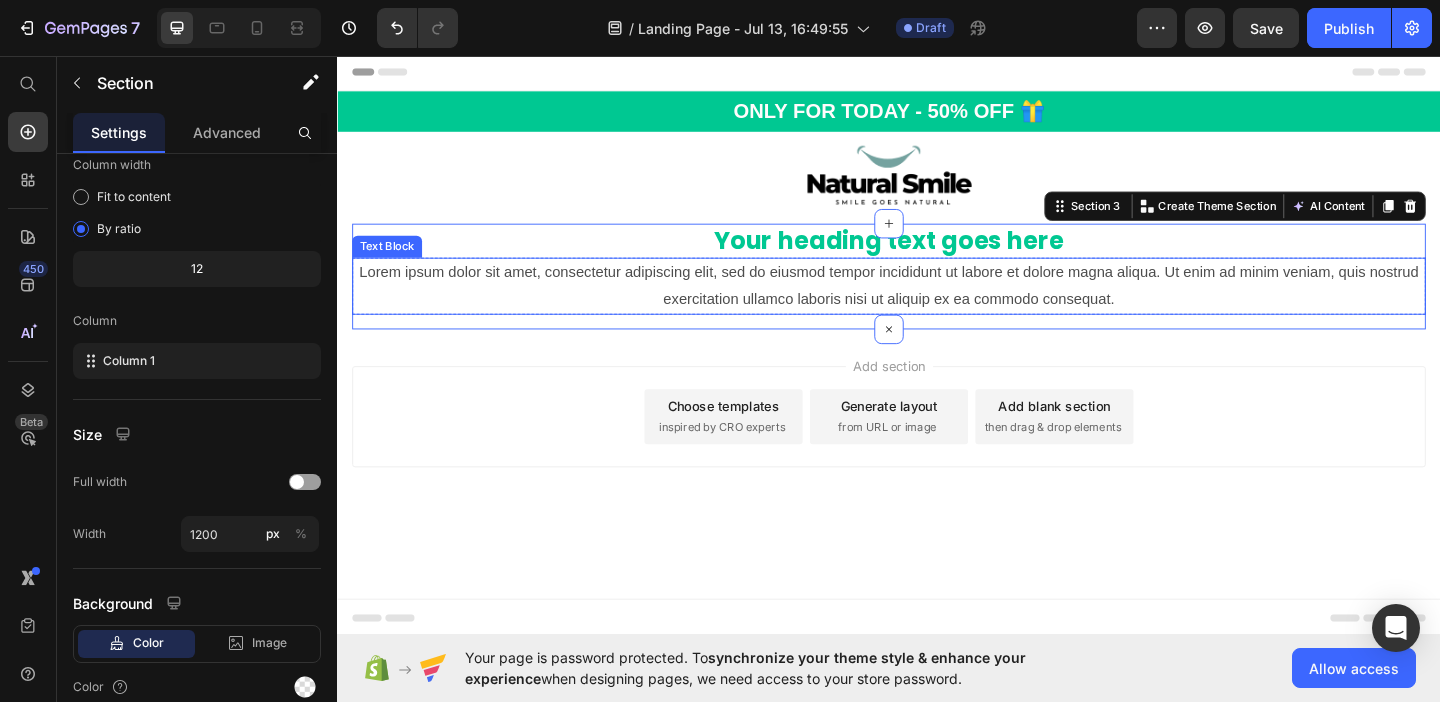 click on "Lorem ipsum dolor sit amet, consectetur adipiscing elit, sed do eiusmod tempor incididunt ut labore et dolore magna aliqua. Ut enim ad minim veniam, quis nostrud exercitation ullamco laboris nisi ut aliquip ex ea commodo consequat." at bounding box center [937, 306] 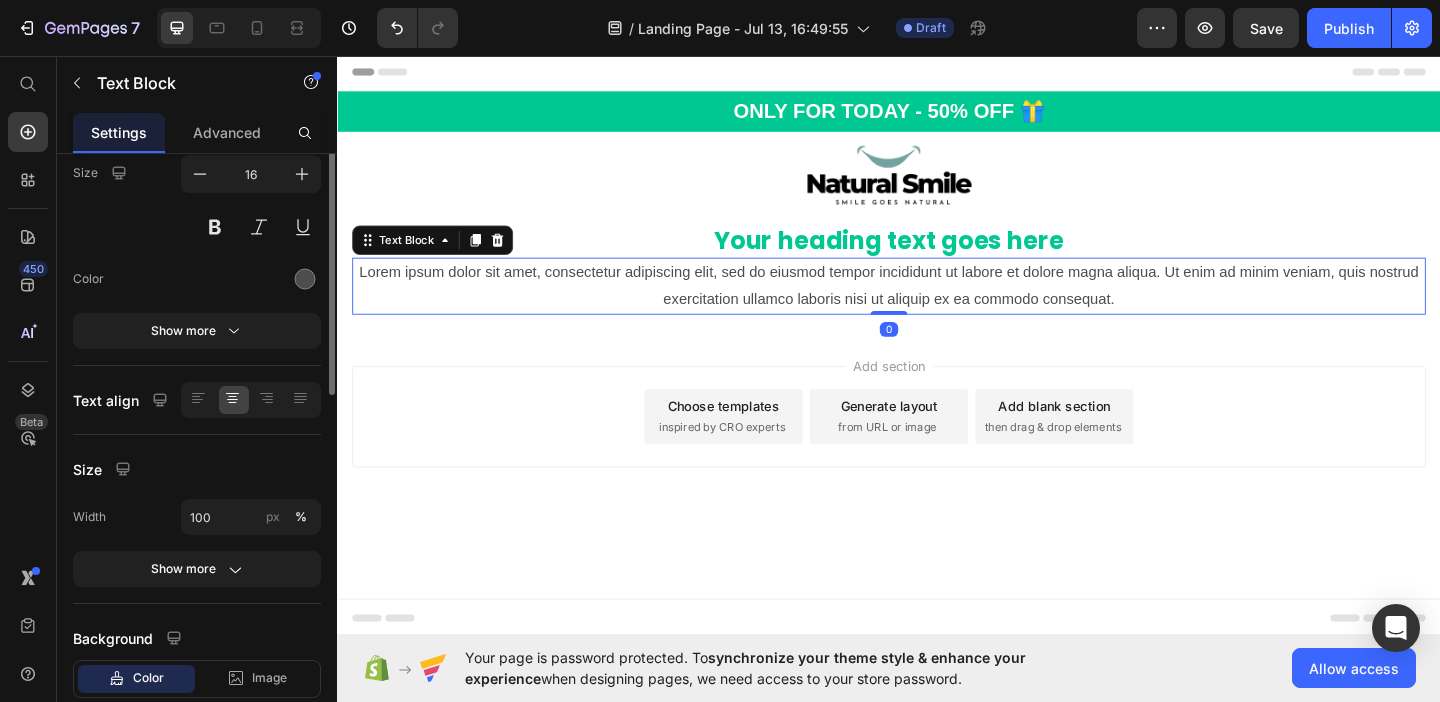 scroll, scrollTop: 0, scrollLeft: 0, axis: both 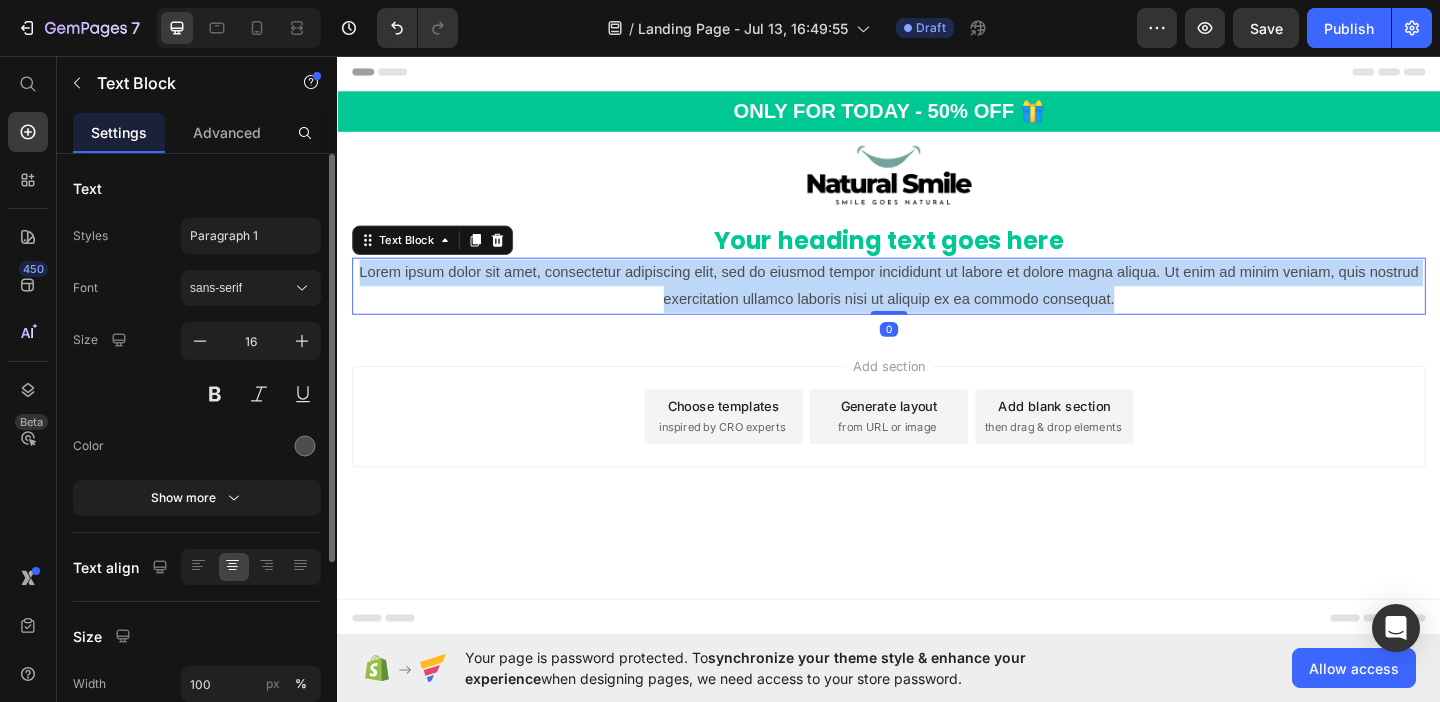 click on "Lorem ipsum dolor sit amet, consectetur adipiscing elit, sed do eiusmod tempor incididunt ut labore et dolore magna aliqua. Ut enim ad minim veniam, quis nostrud exercitation ullamco laboris nisi ut aliquip ex ea commodo consequat." at bounding box center [937, 306] 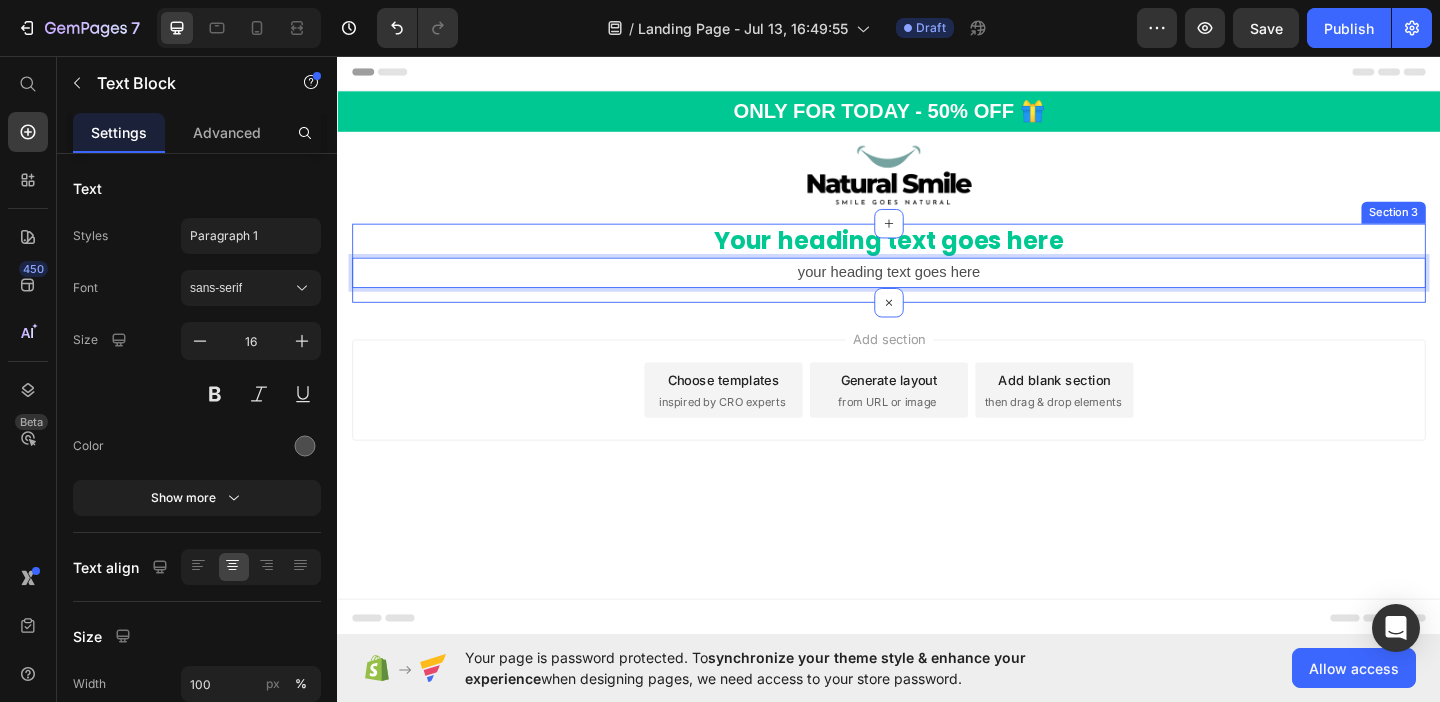 click on "Your heading text goes here Heading your heading text goes here  Text Block   0 Row Row" at bounding box center [937, 281] 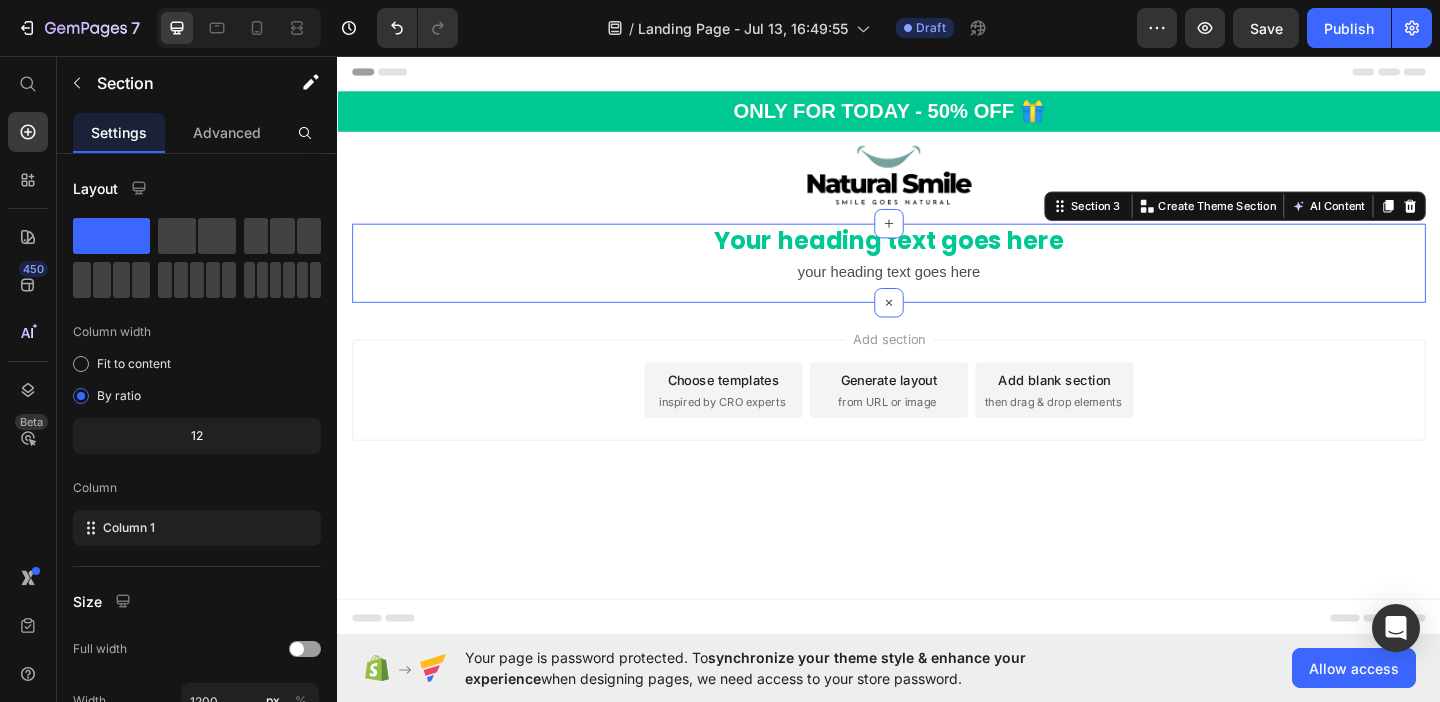 click on "Header ONLY FOR TODAY - 50% OFF 🎁 Heading Row Section 1 Image Section 2 Your heading text goes here Heading your heading text goes here  Text Block Row Row Section 3   You can create reusable sections Create Theme Section AI Content Write with GemAI What would you like to describe here? Tone and Voice Persuasive Product Natural Smile Guide Show more Generate Root Start with Sections from sidebar Add sections Add elements Start with Generating from URL or image Add section Choose templates inspired by CRO experts Generate layout from URL or image Add blank section then drag & drop elements Footer" at bounding box center [937, 370] 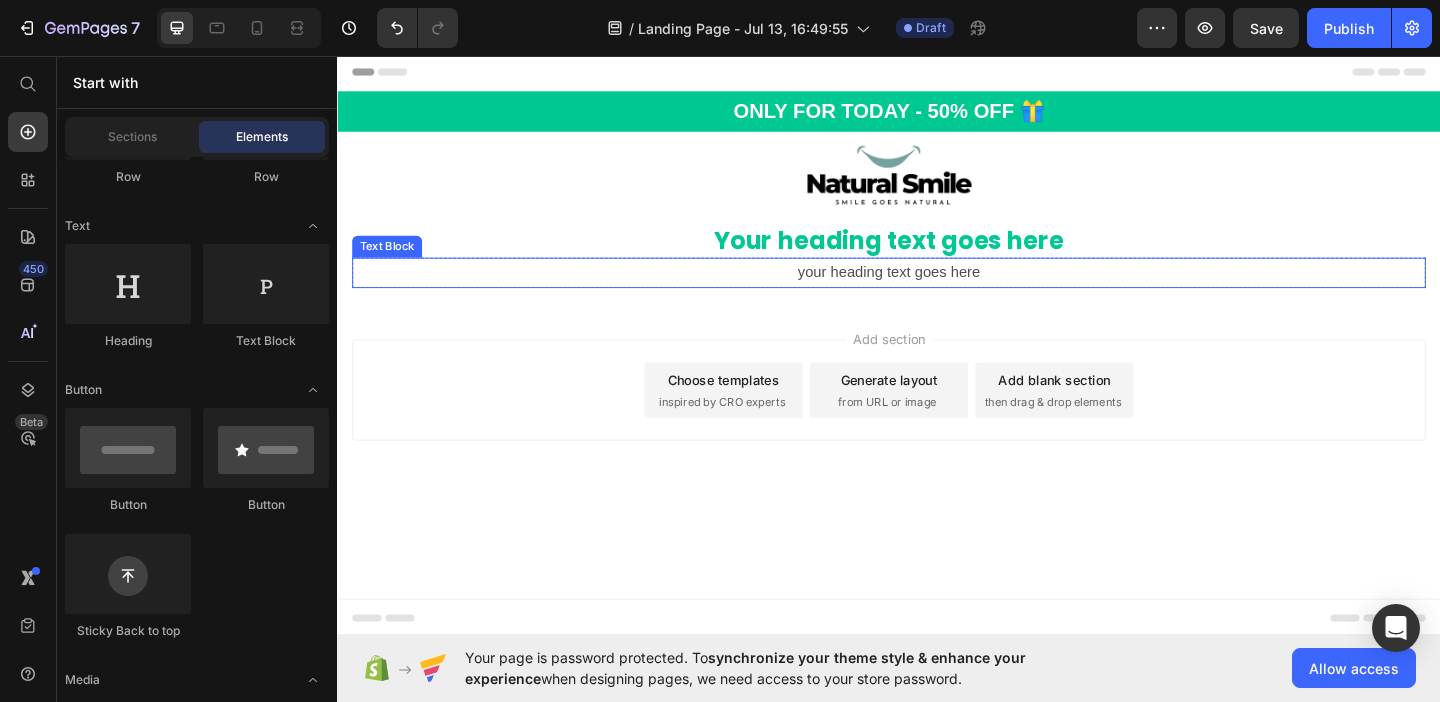 click on "your heading text goes here" at bounding box center (937, 291) 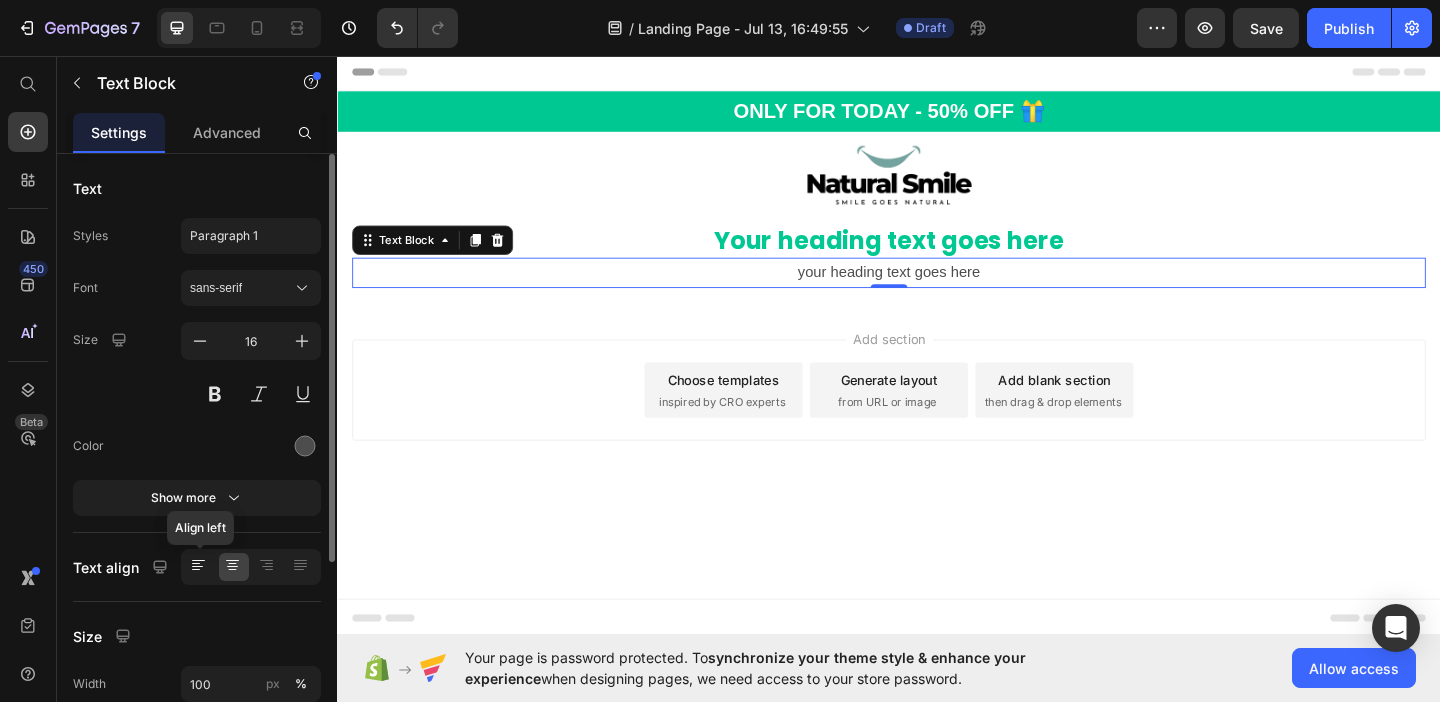 click 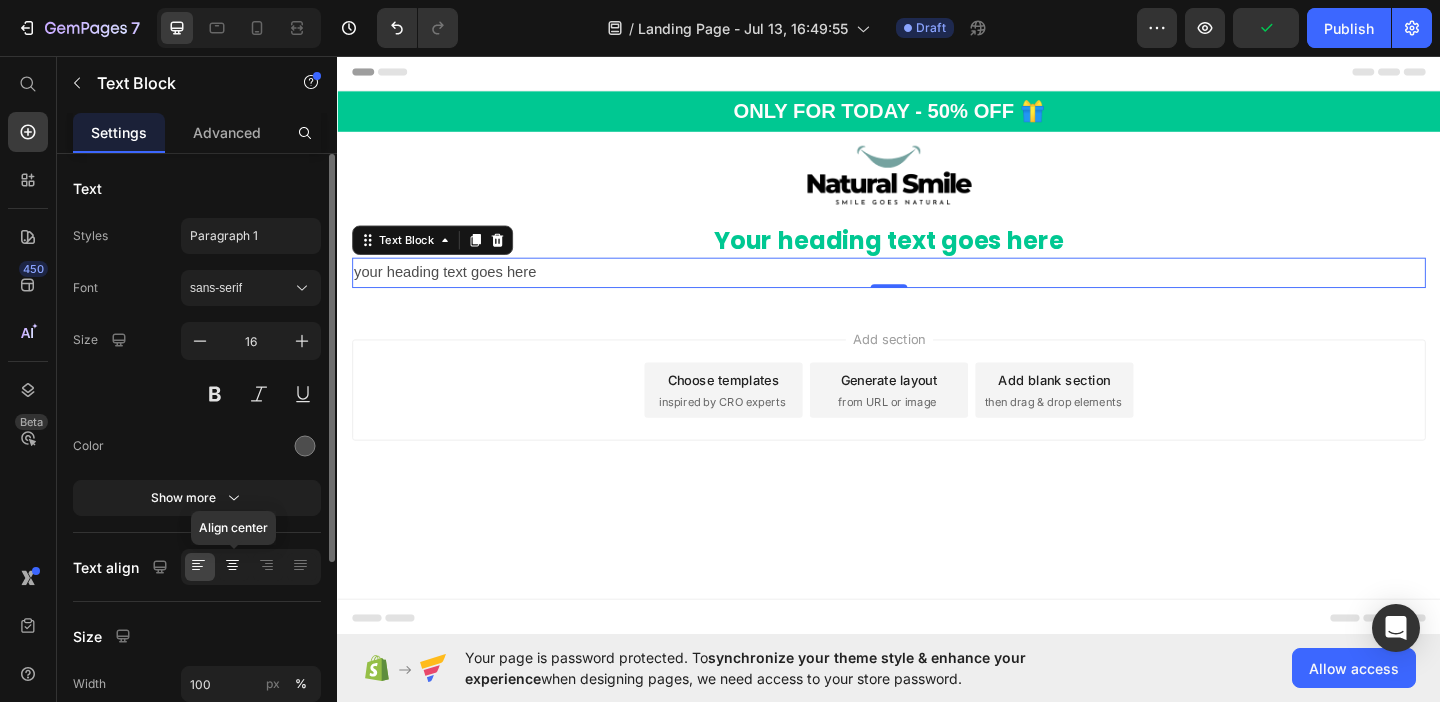 click 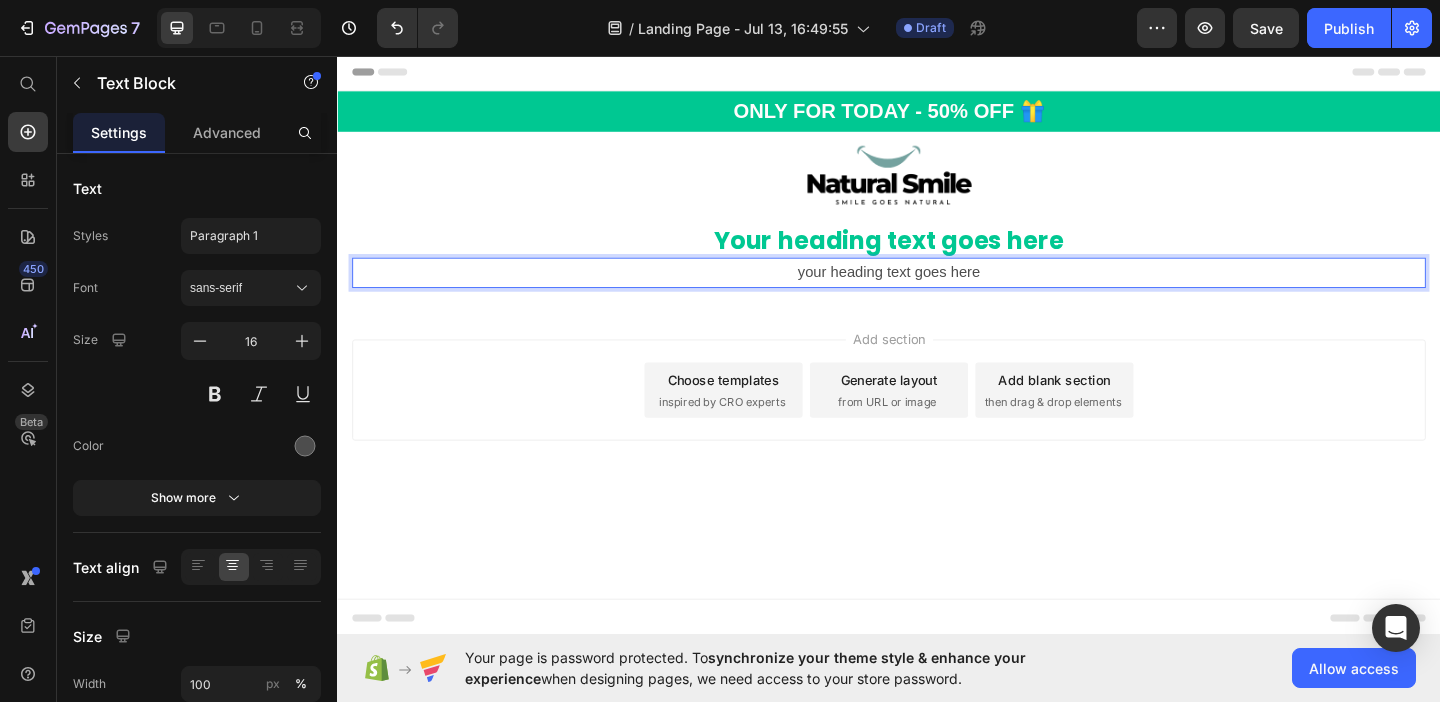 click on "Header ONLY FOR TODAY - 50% OFF 🎁 Heading Row Section 1 Image Section 2 Your heading text goes here Heading your heading text goes here  Text Block   0 Row Row Section 3 Root Start with Sections from sidebar Add sections Add elements Start with Generating from URL or image Add section Choose templates inspired by CRO experts Generate layout from URL or image Add blank section then drag & drop elements Footer" at bounding box center (937, 370) 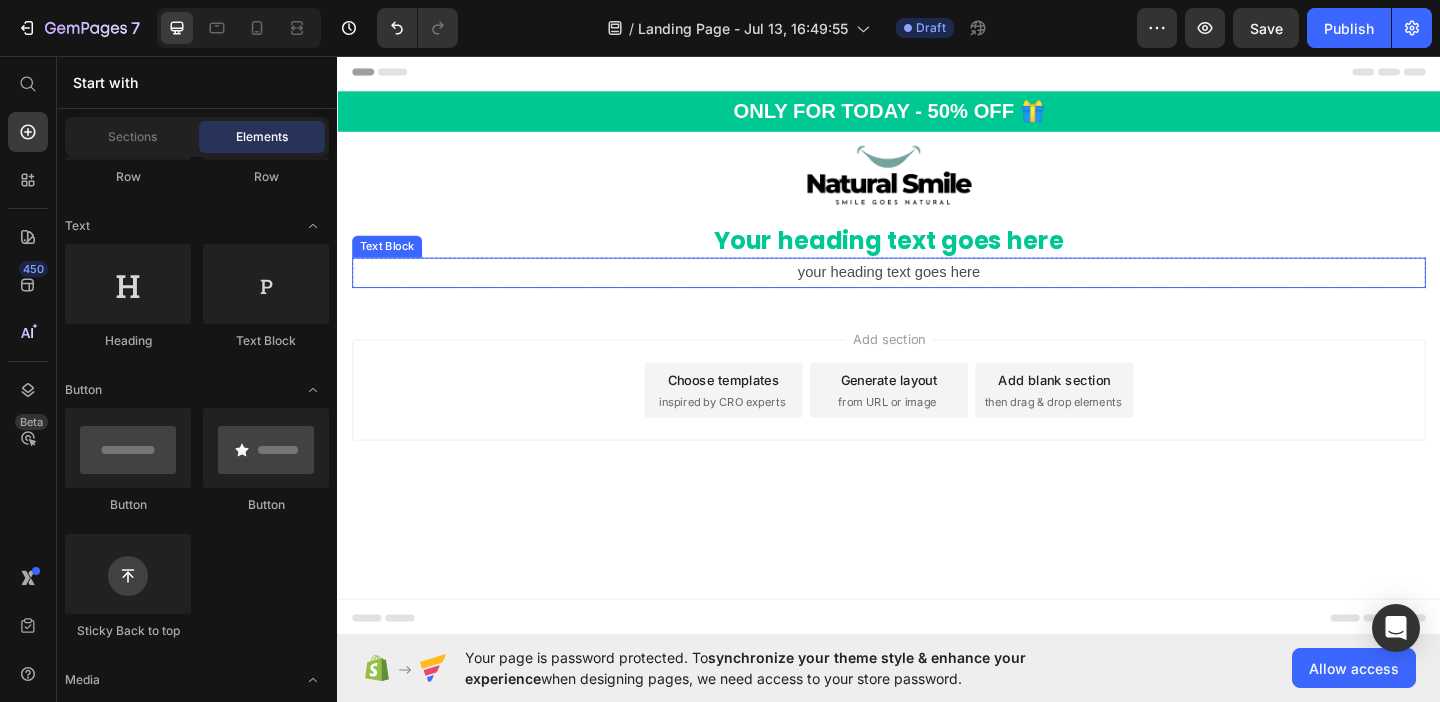 click on "your heading text goes here" at bounding box center (937, 291) 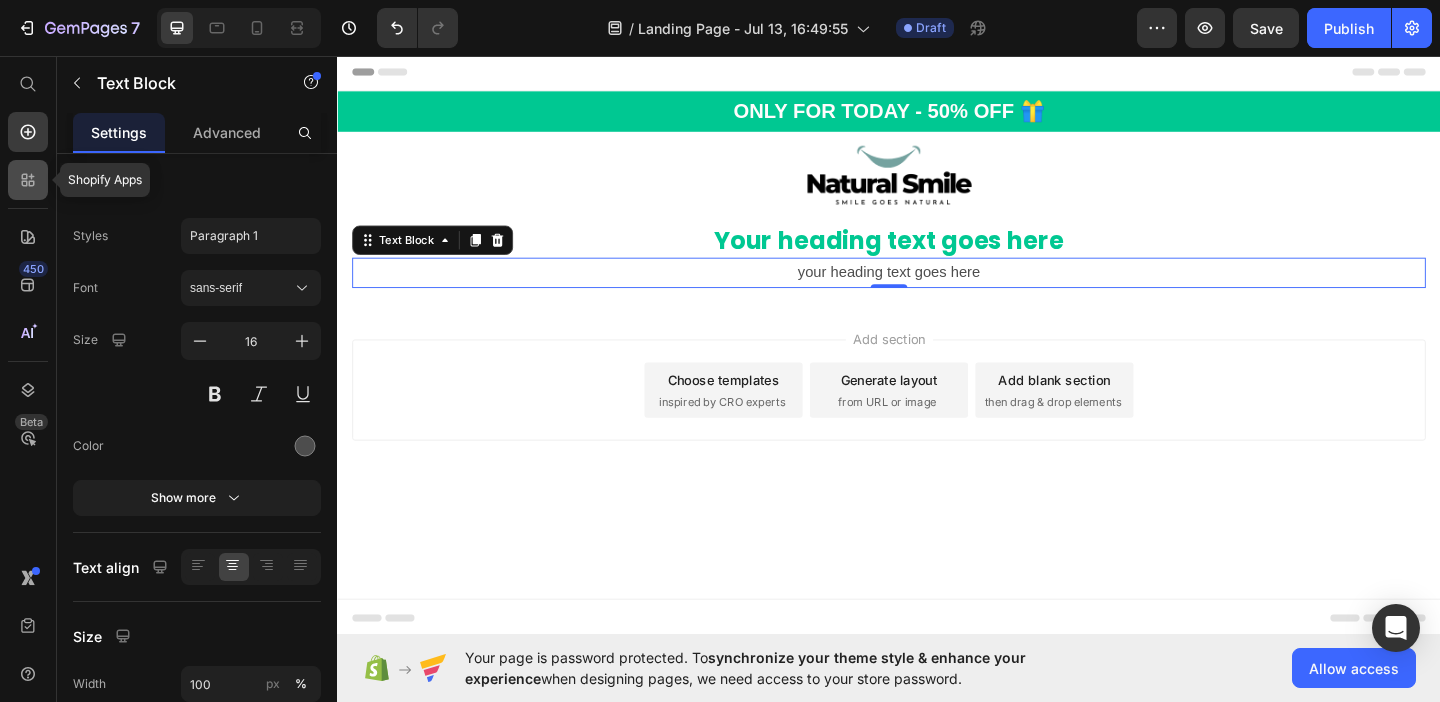 click 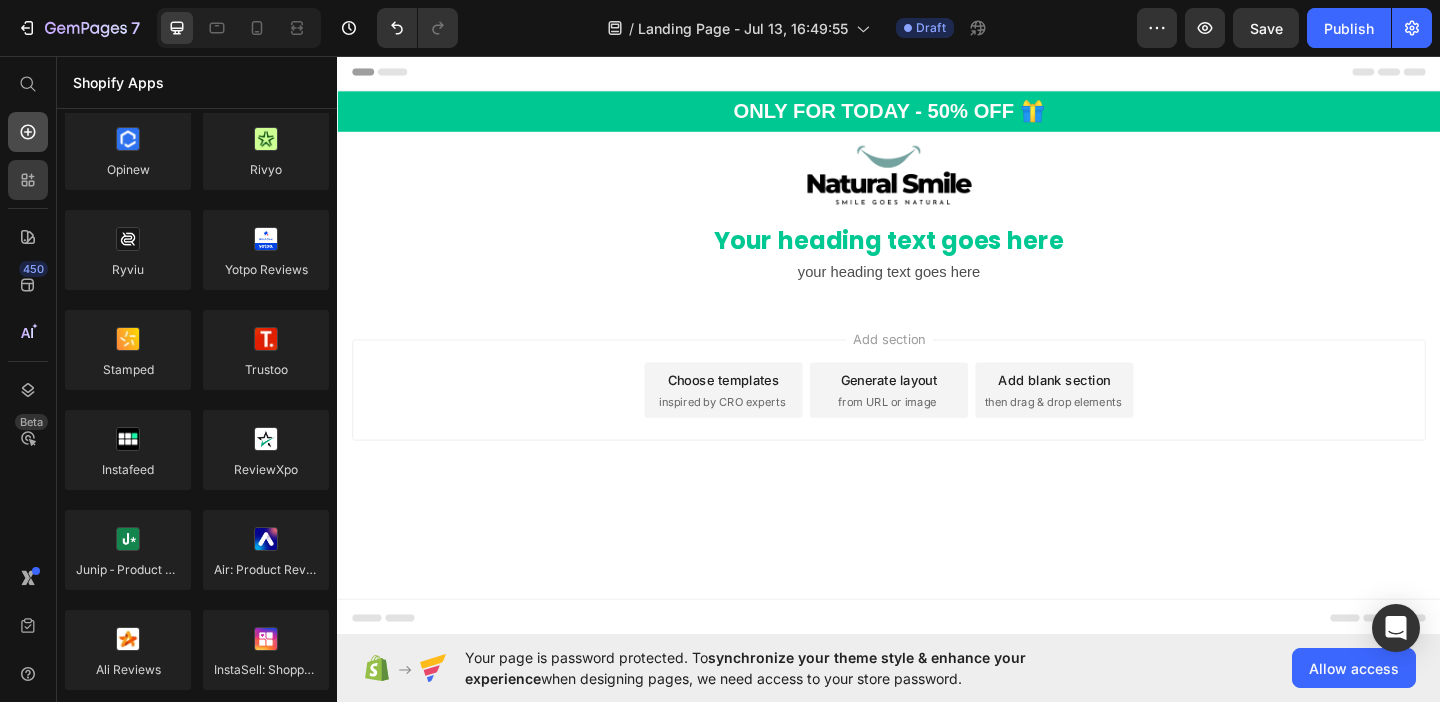click 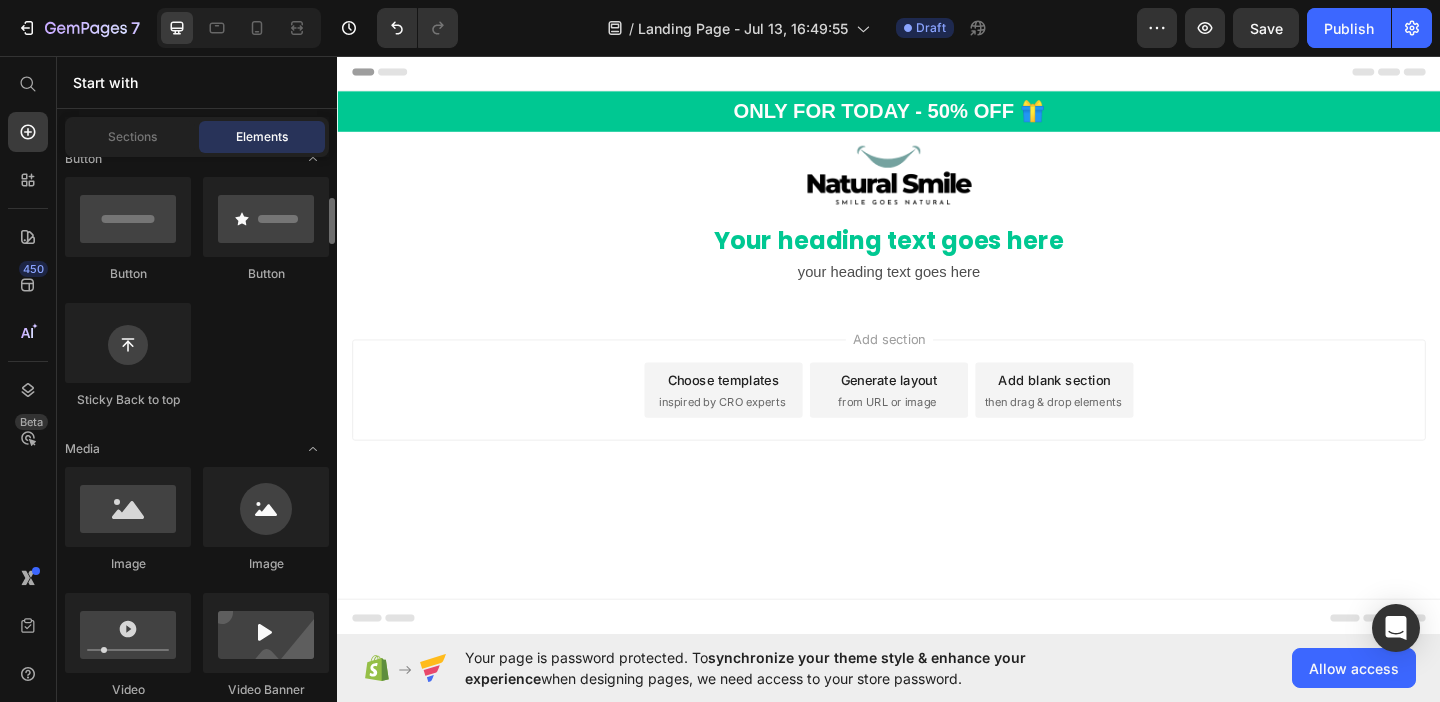 scroll, scrollTop: 488, scrollLeft: 0, axis: vertical 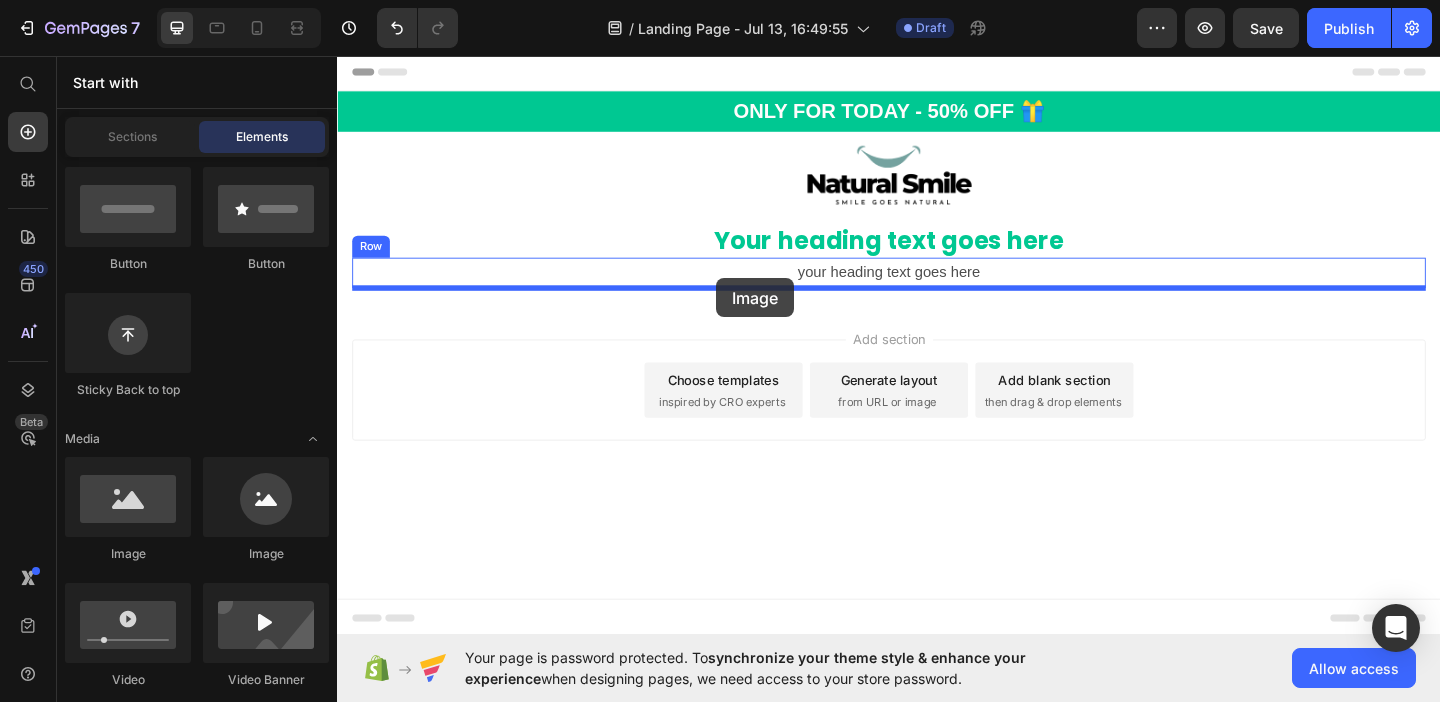 drag, startPoint x: 463, startPoint y: 548, endPoint x: 749, endPoint y: 299, distance: 379.20575 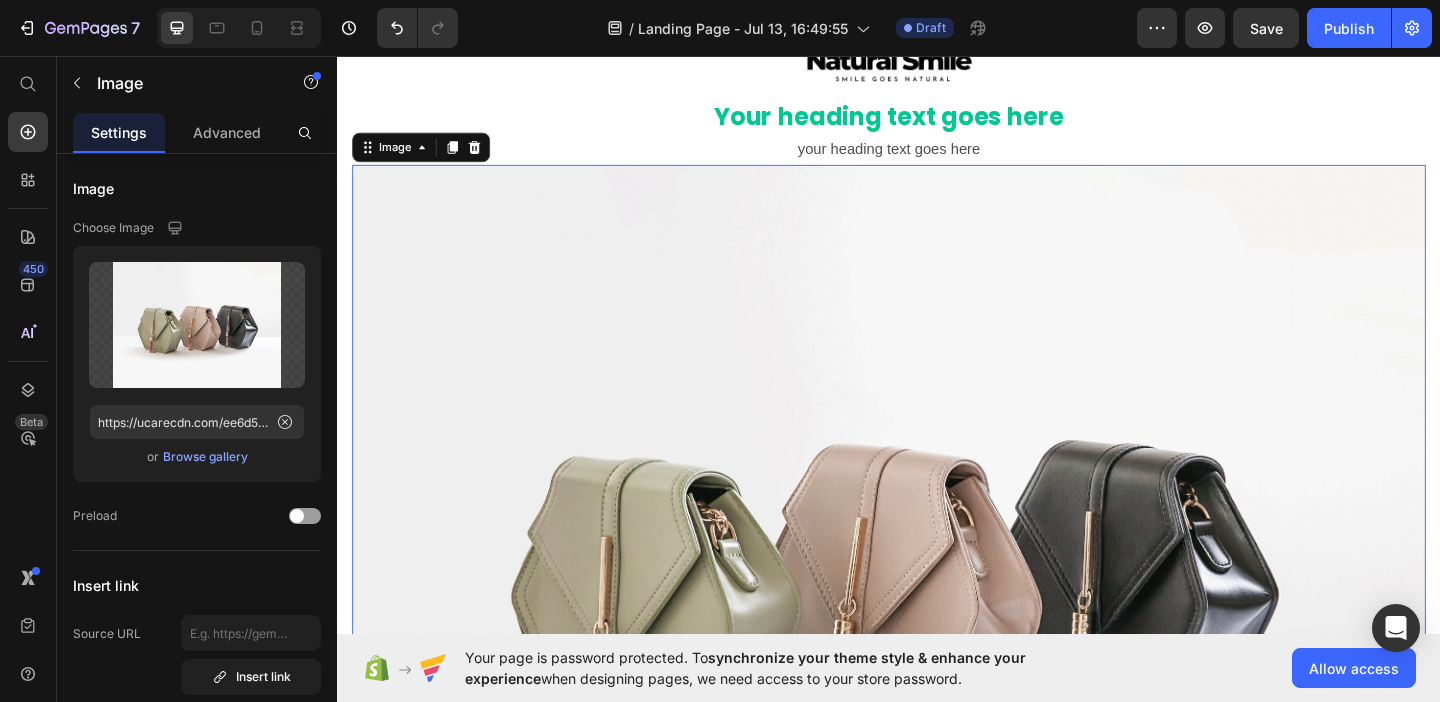 scroll, scrollTop: 138, scrollLeft: 0, axis: vertical 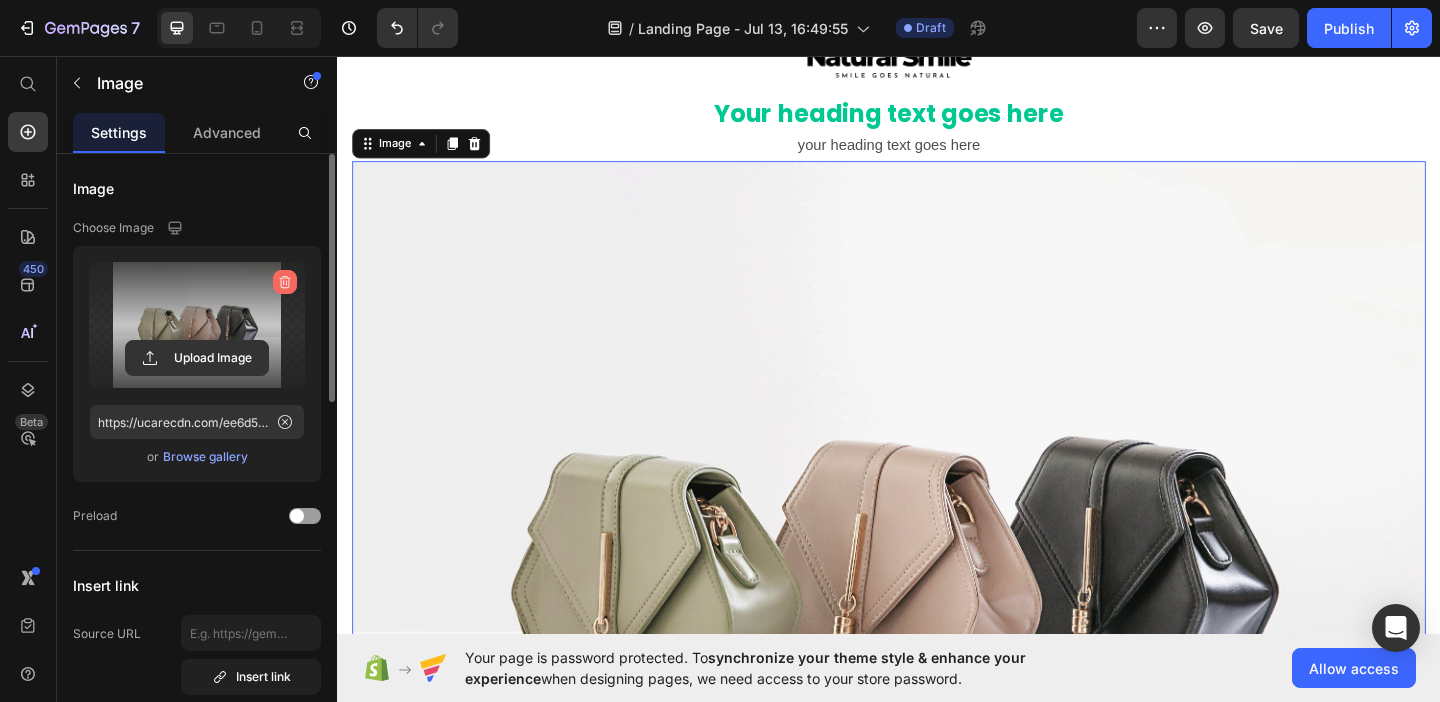 click 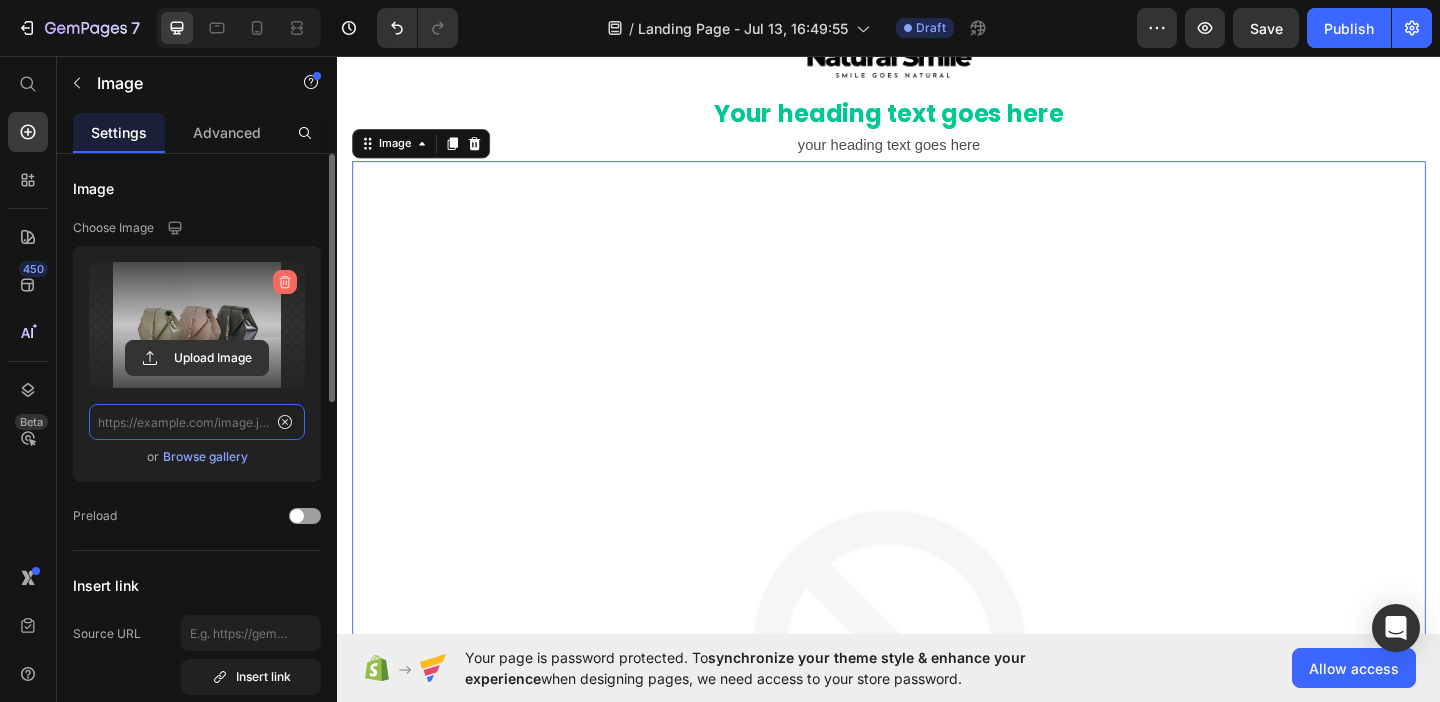 scroll, scrollTop: 0, scrollLeft: 0, axis: both 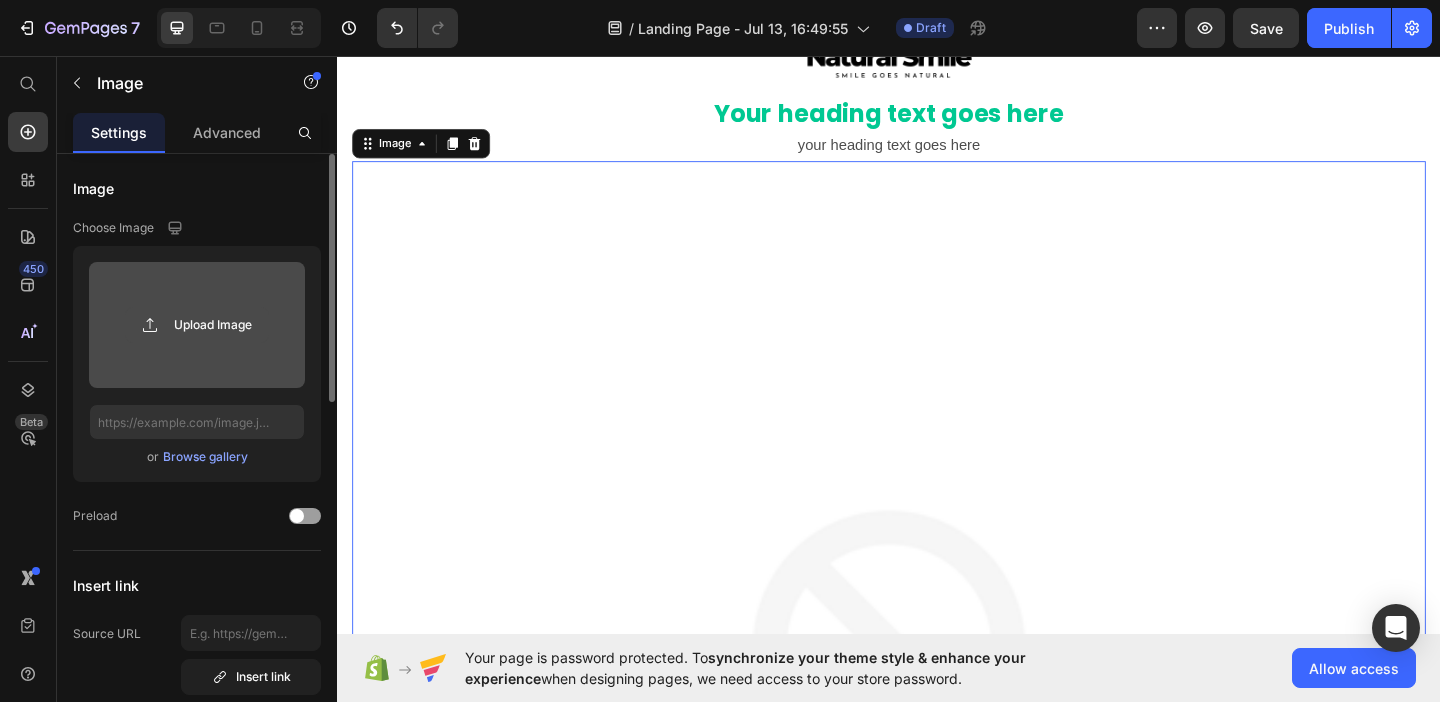 click 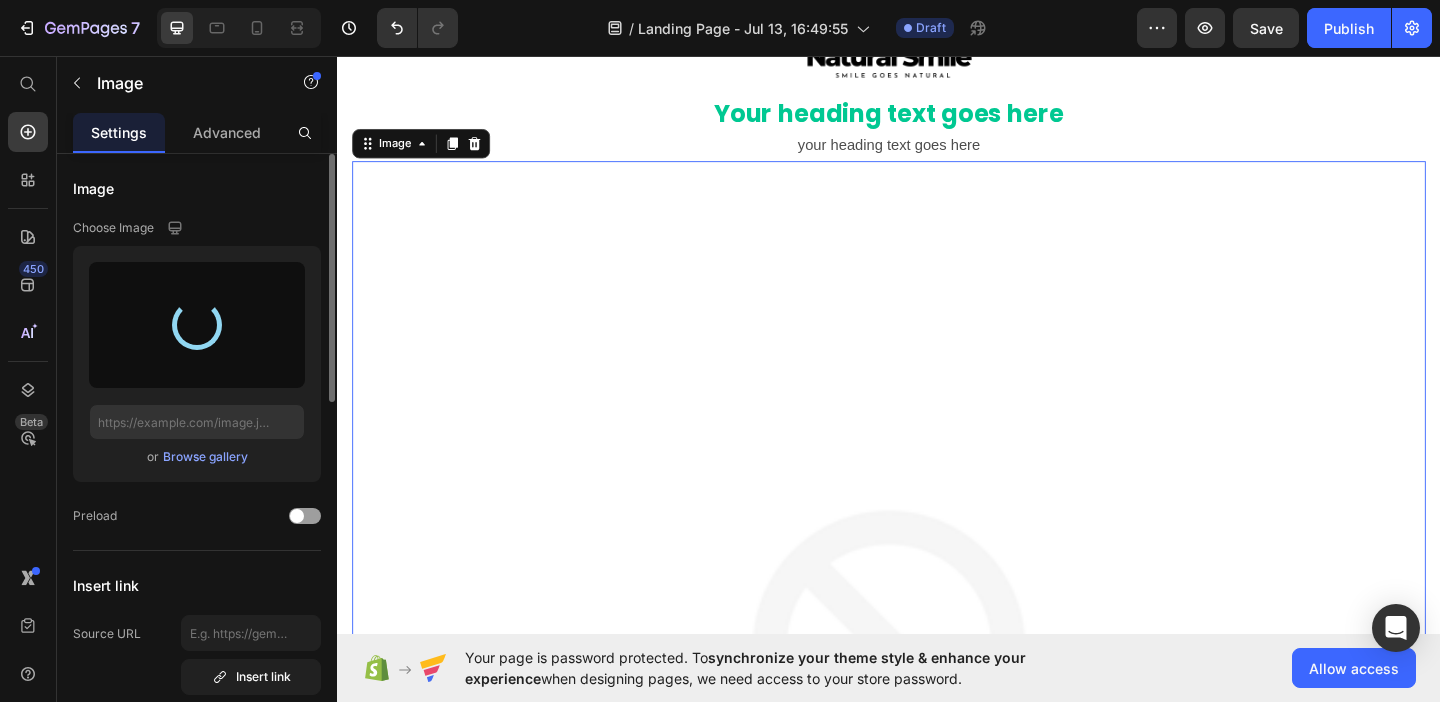 type on "https://cdn.shopify.com/s/files/1/0924/8430/5283/files/gempages_574302019884418094-4237869e-31c0-4fcc-9828-2ed947a77abf.png" 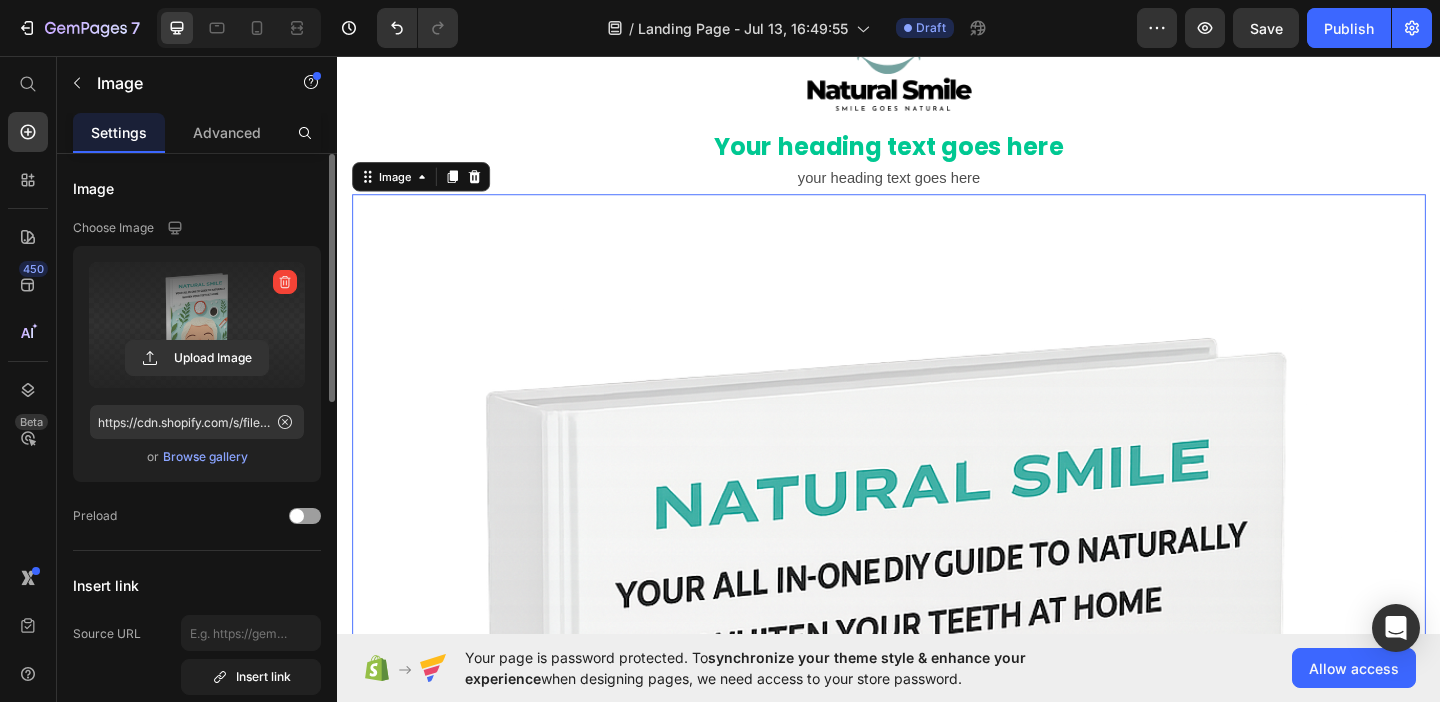 scroll, scrollTop: 103, scrollLeft: 0, axis: vertical 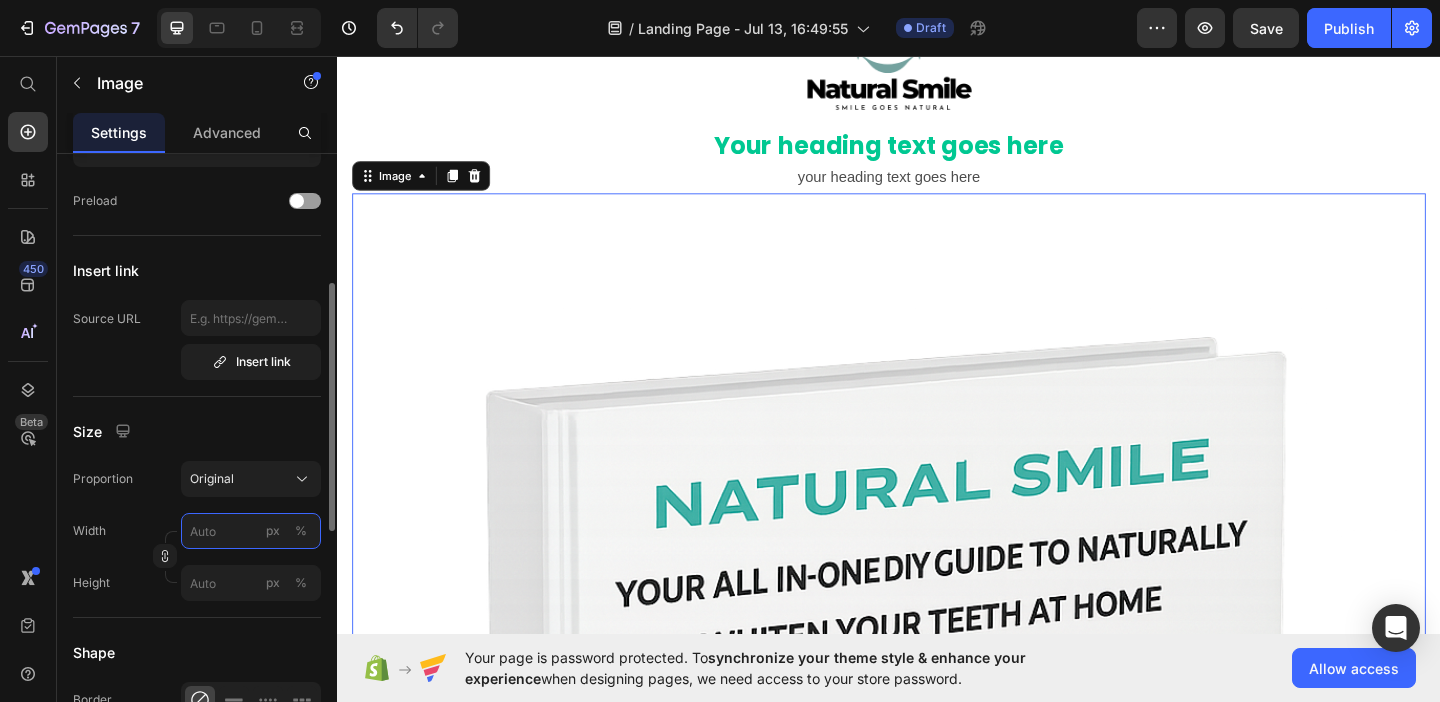 click on "px %" at bounding box center (251, 531) 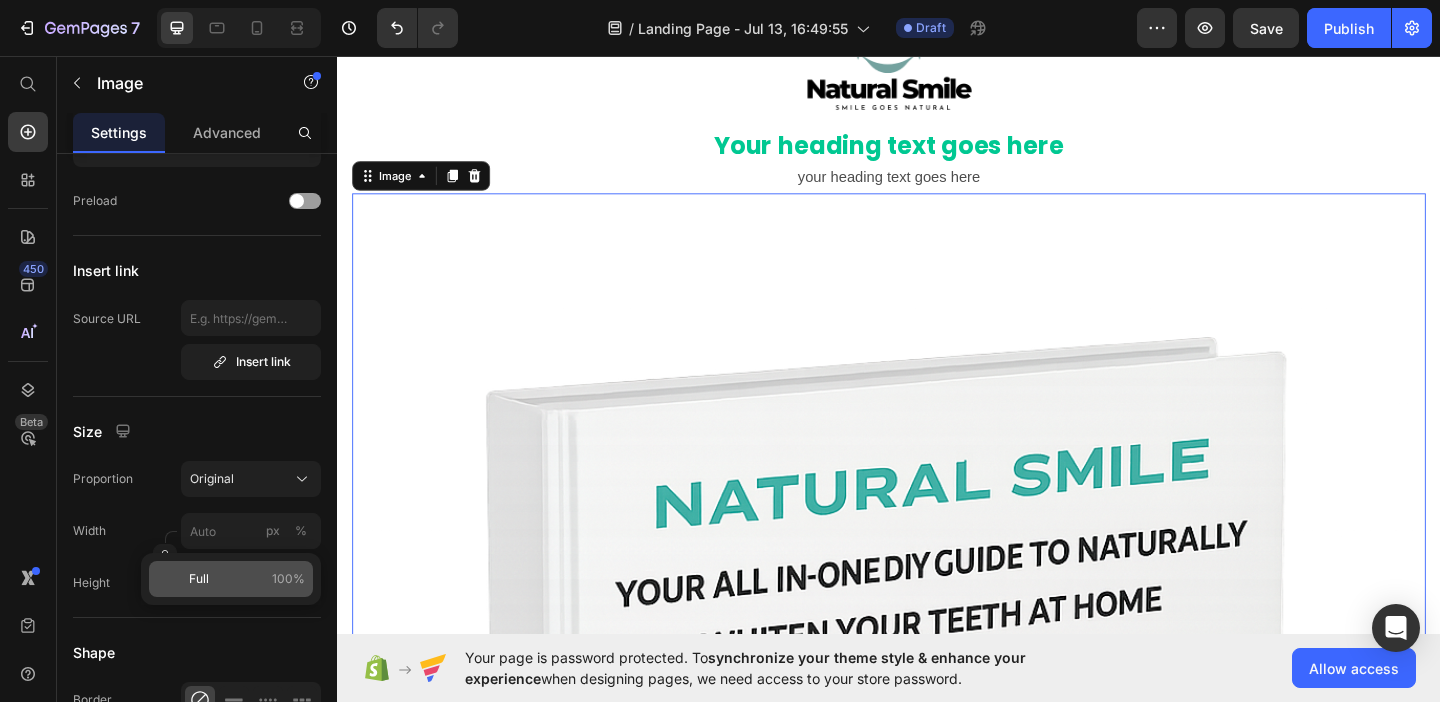 click on "Full 100%" at bounding box center [247, 579] 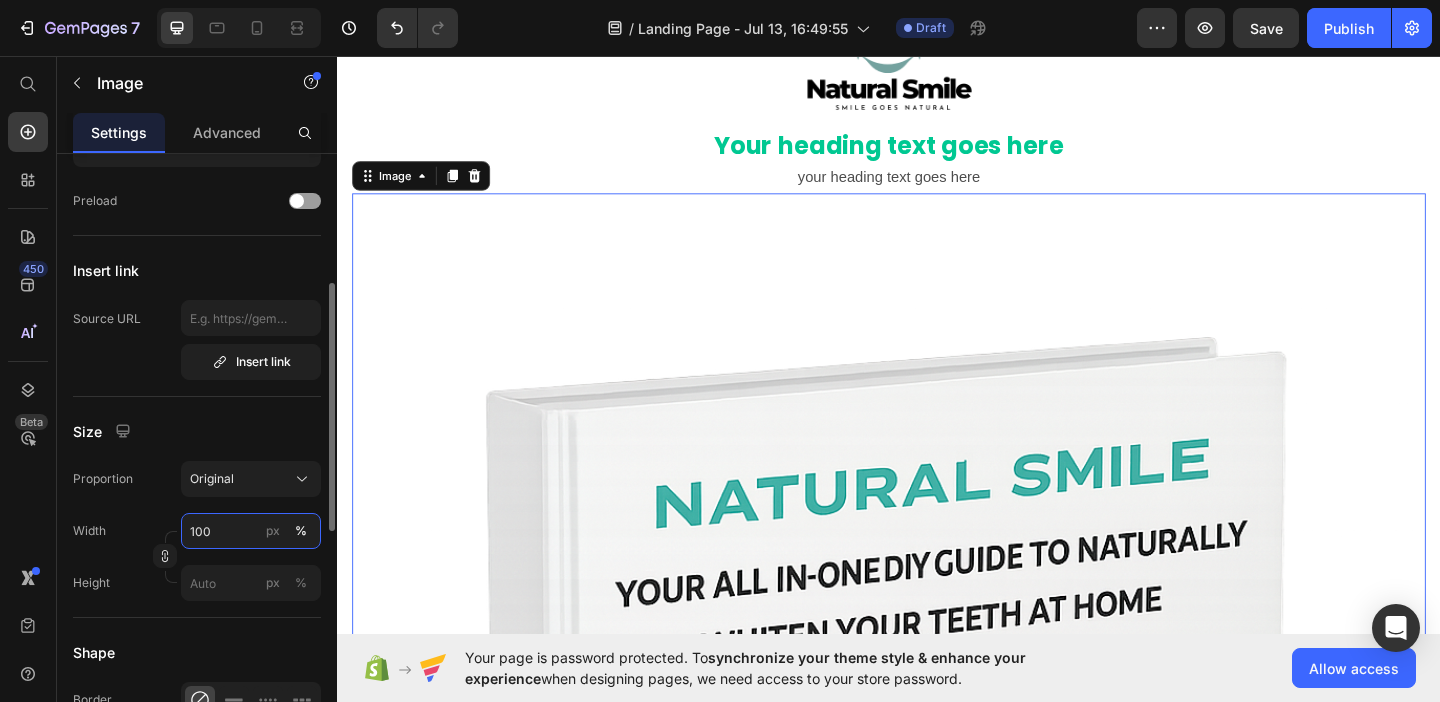 click on "100" at bounding box center [251, 531] 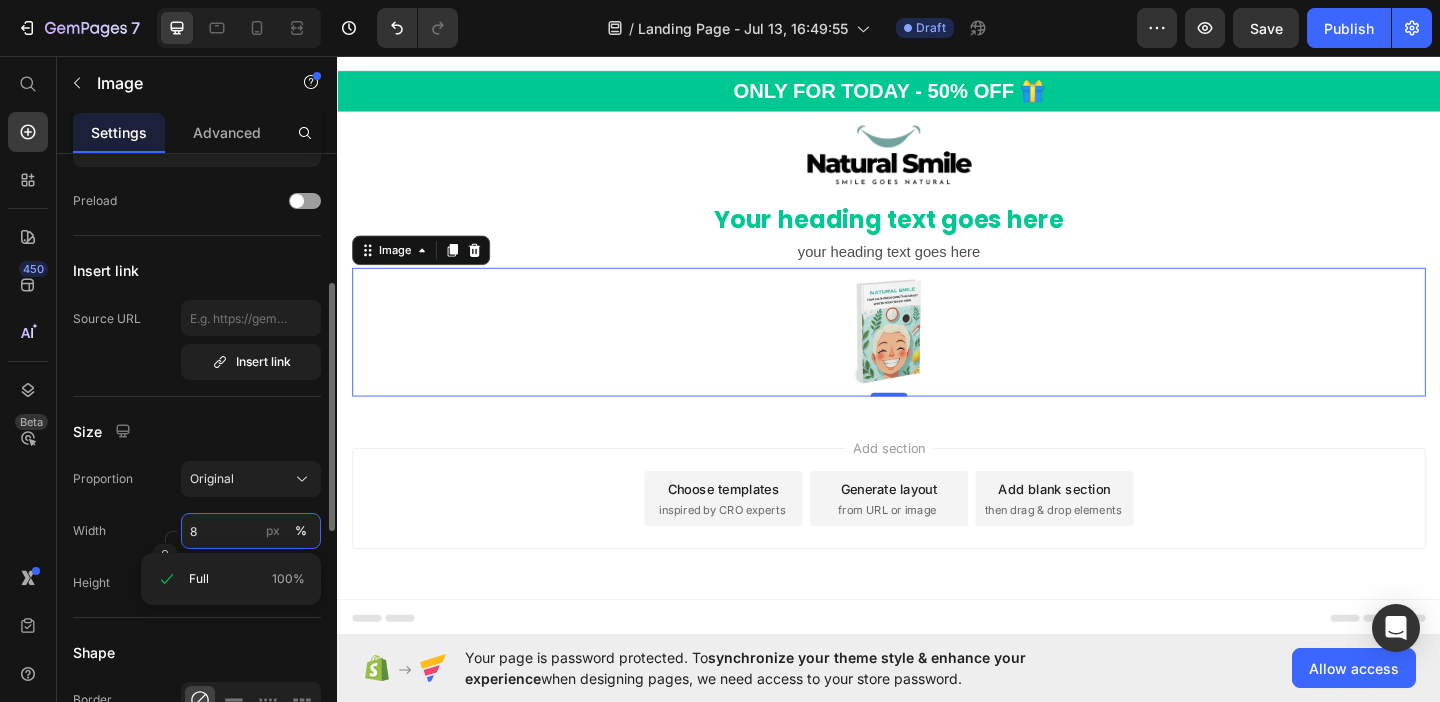 scroll, scrollTop: 22, scrollLeft: 0, axis: vertical 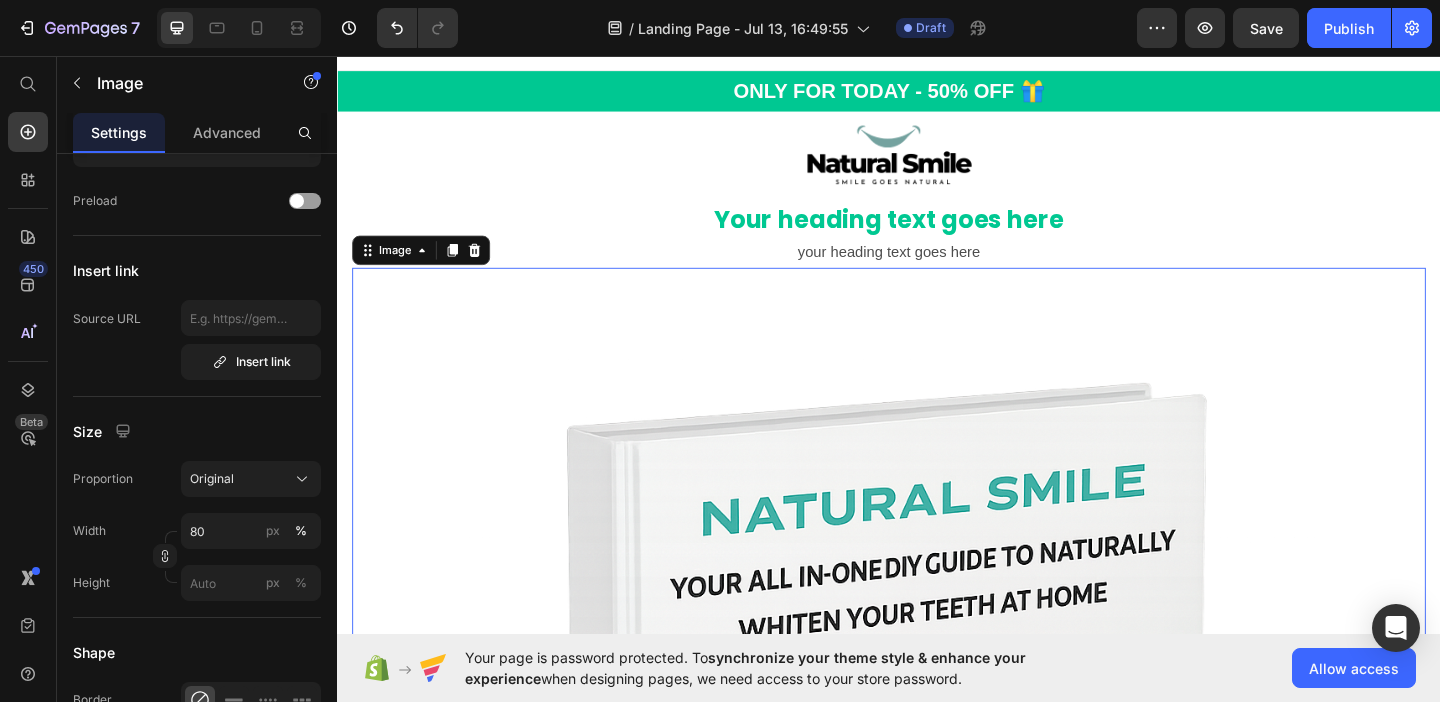 click at bounding box center [937, 987] 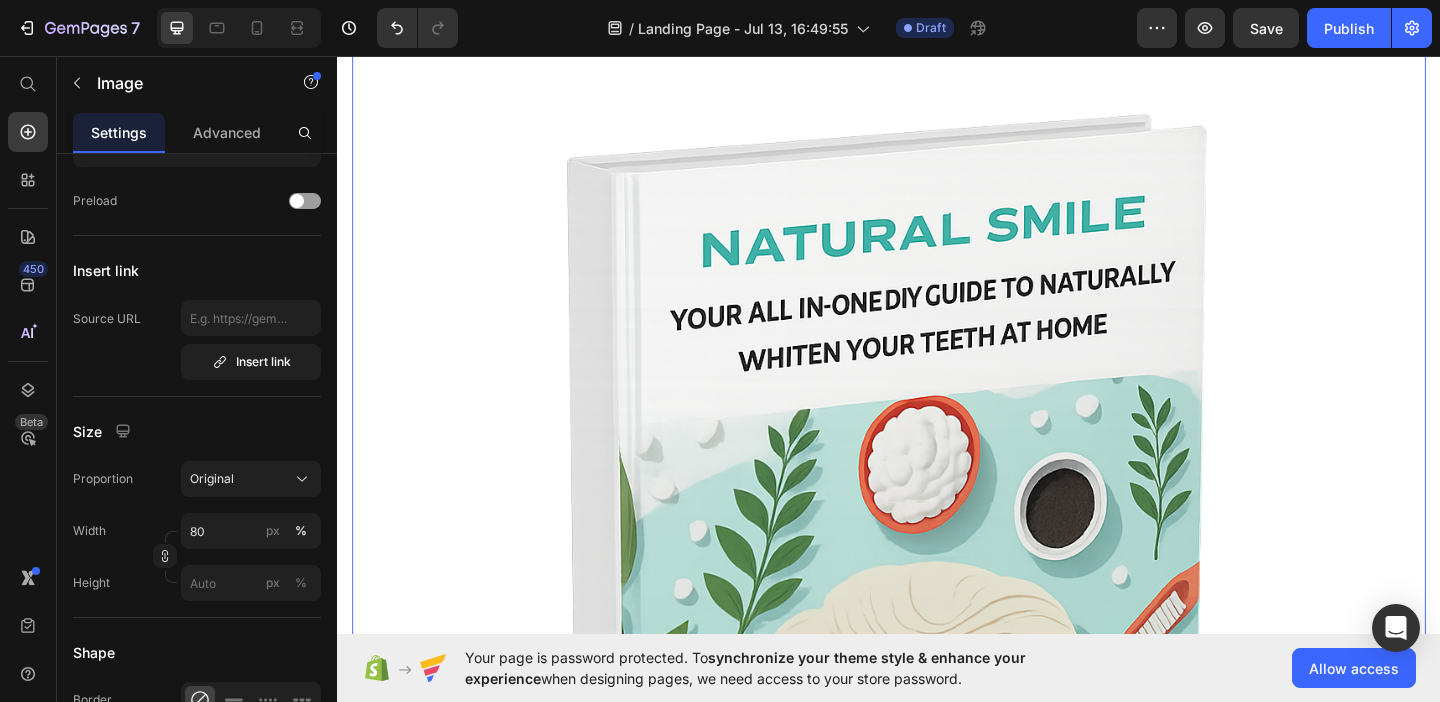 scroll, scrollTop: 257, scrollLeft: 0, axis: vertical 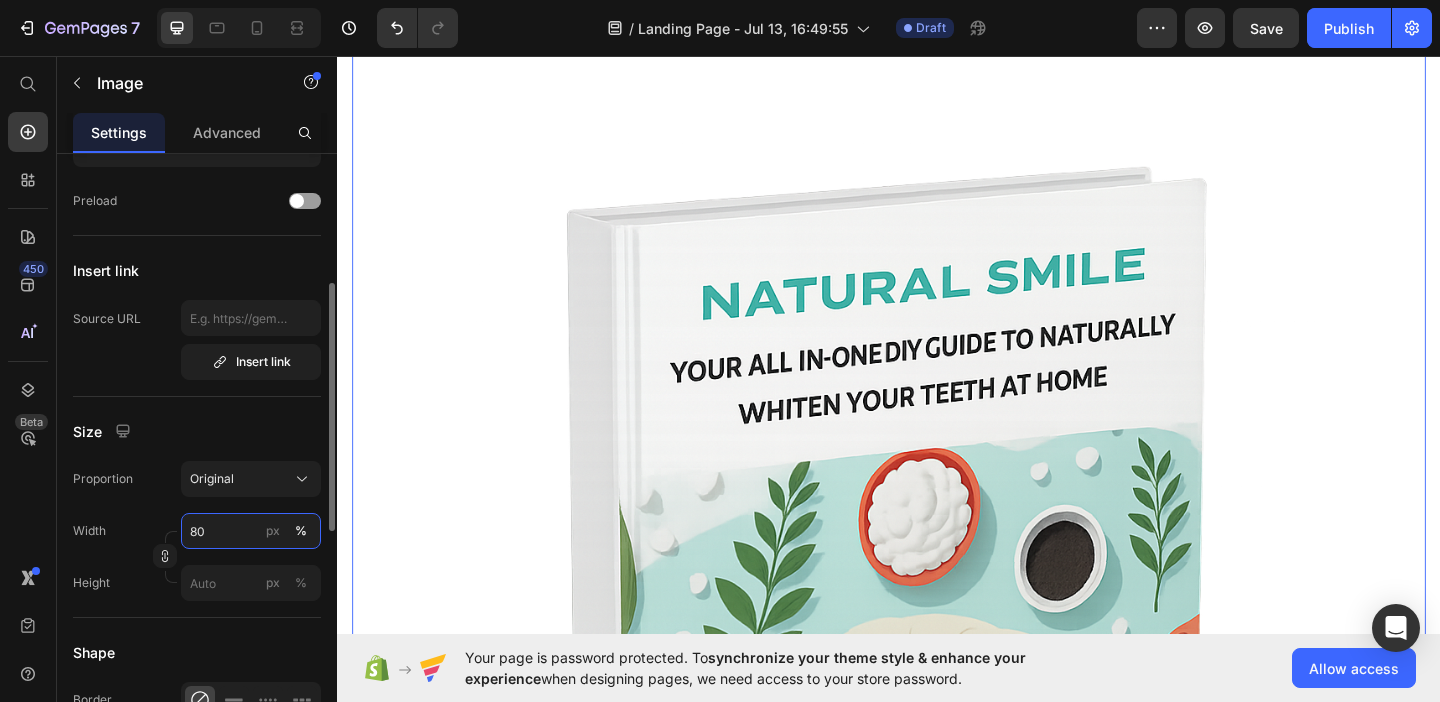 click on "80" at bounding box center (251, 531) 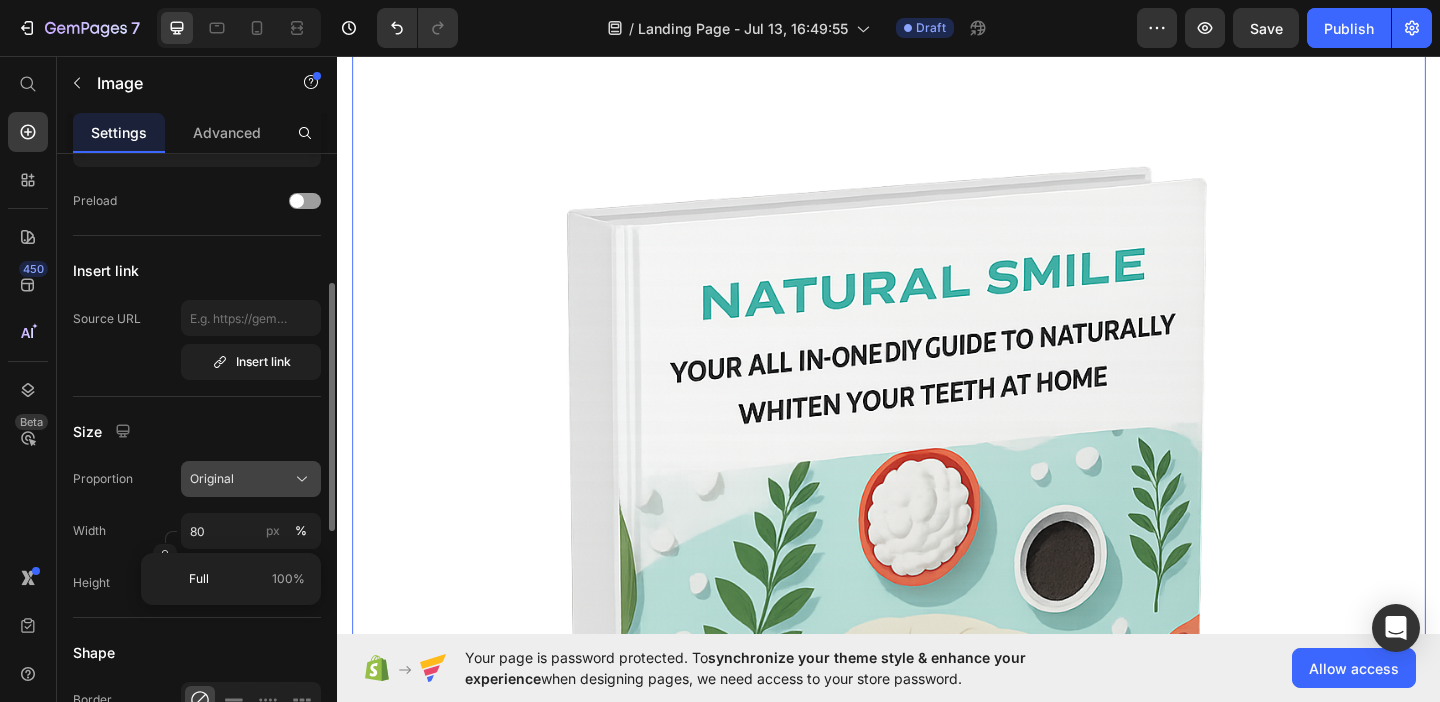 click on "Original" at bounding box center [251, 479] 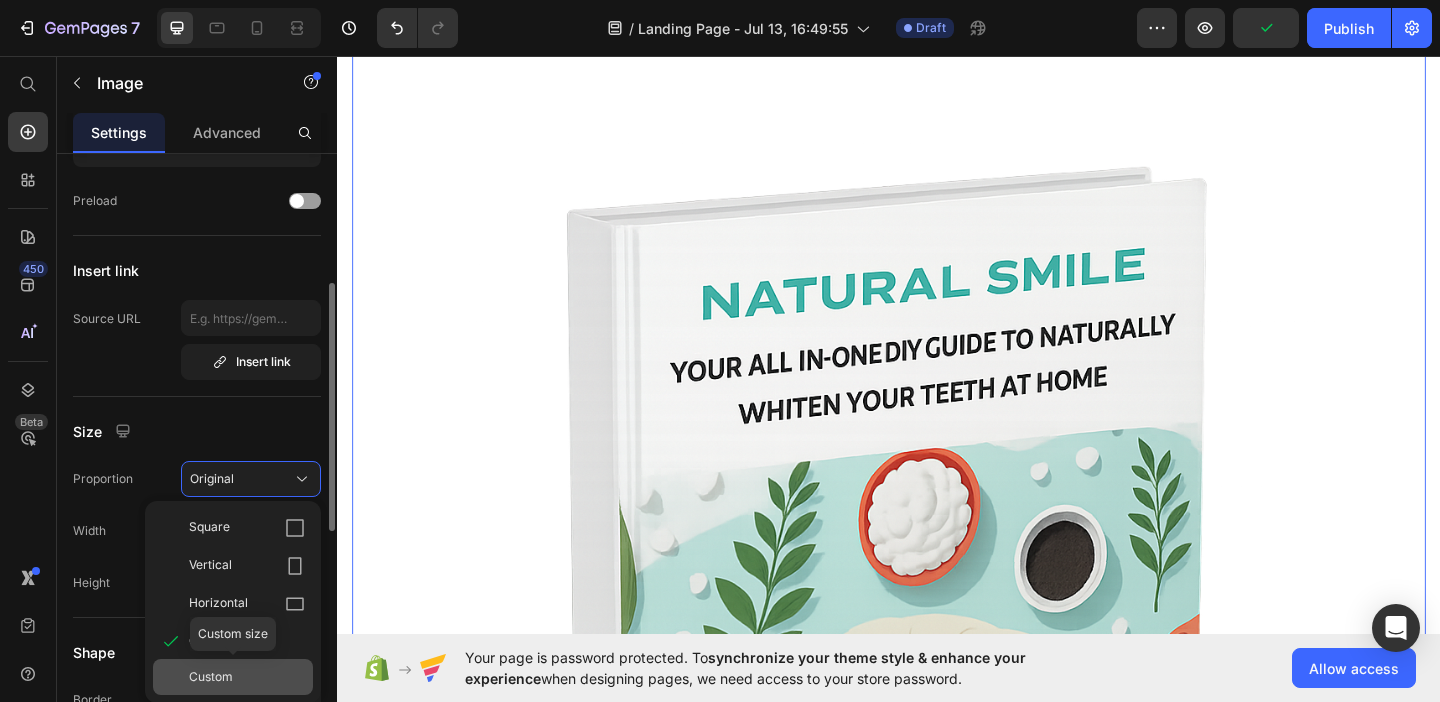 click on "Custom" at bounding box center [211, 677] 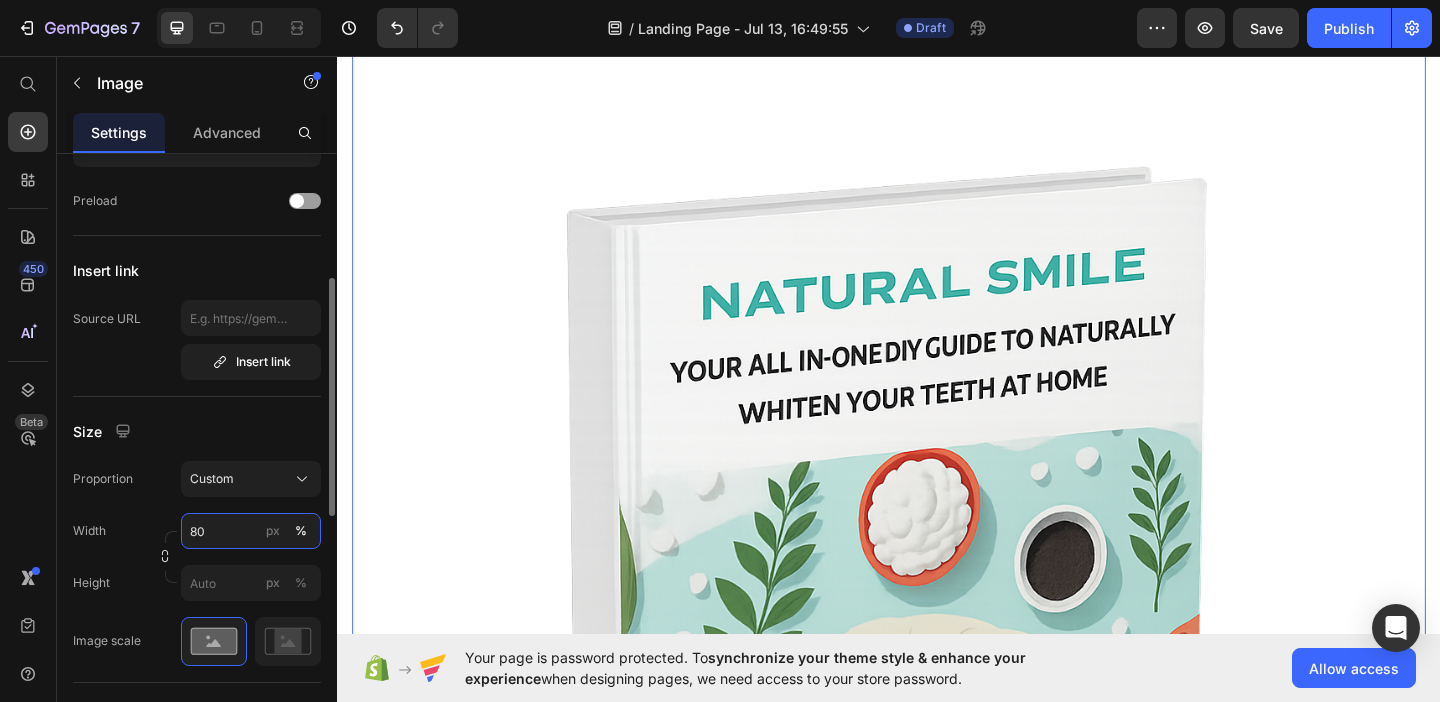 click on "80" at bounding box center [251, 531] 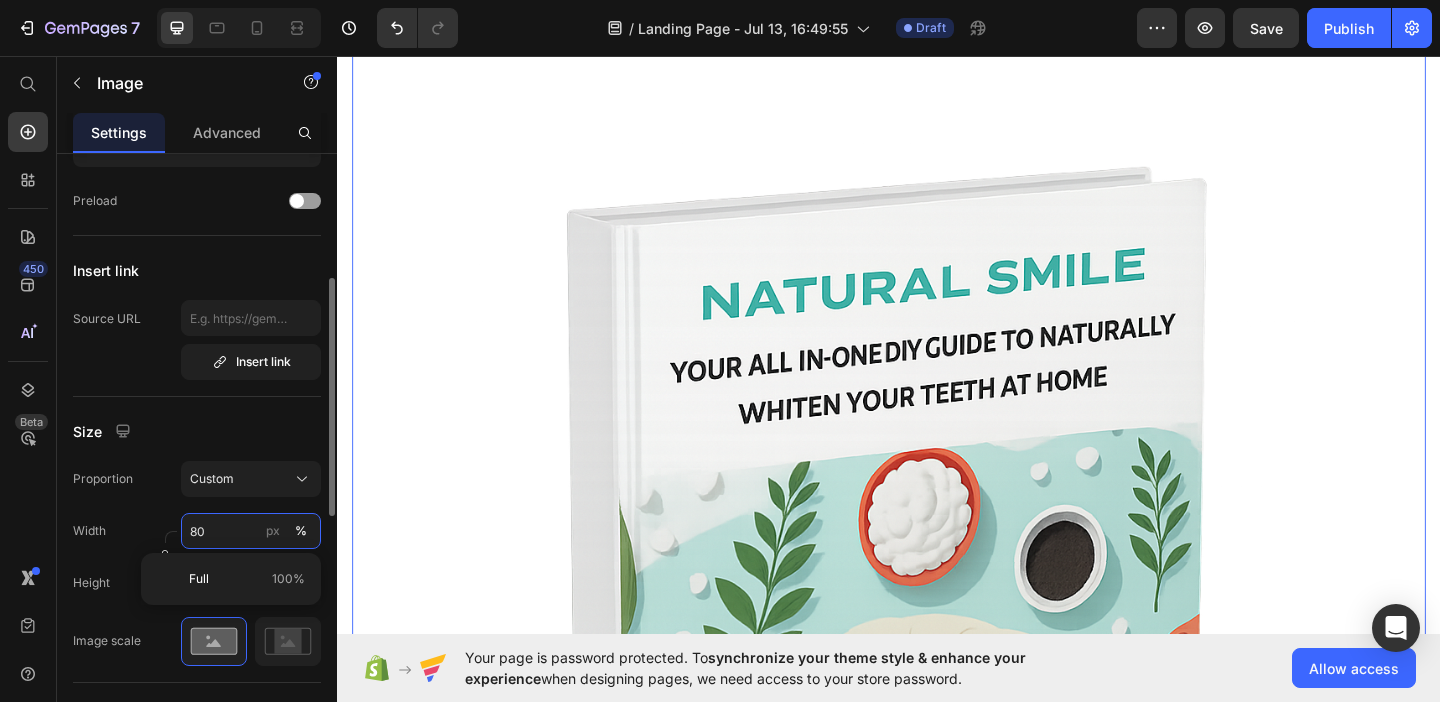 click on "80" at bounding box center (251, 531) 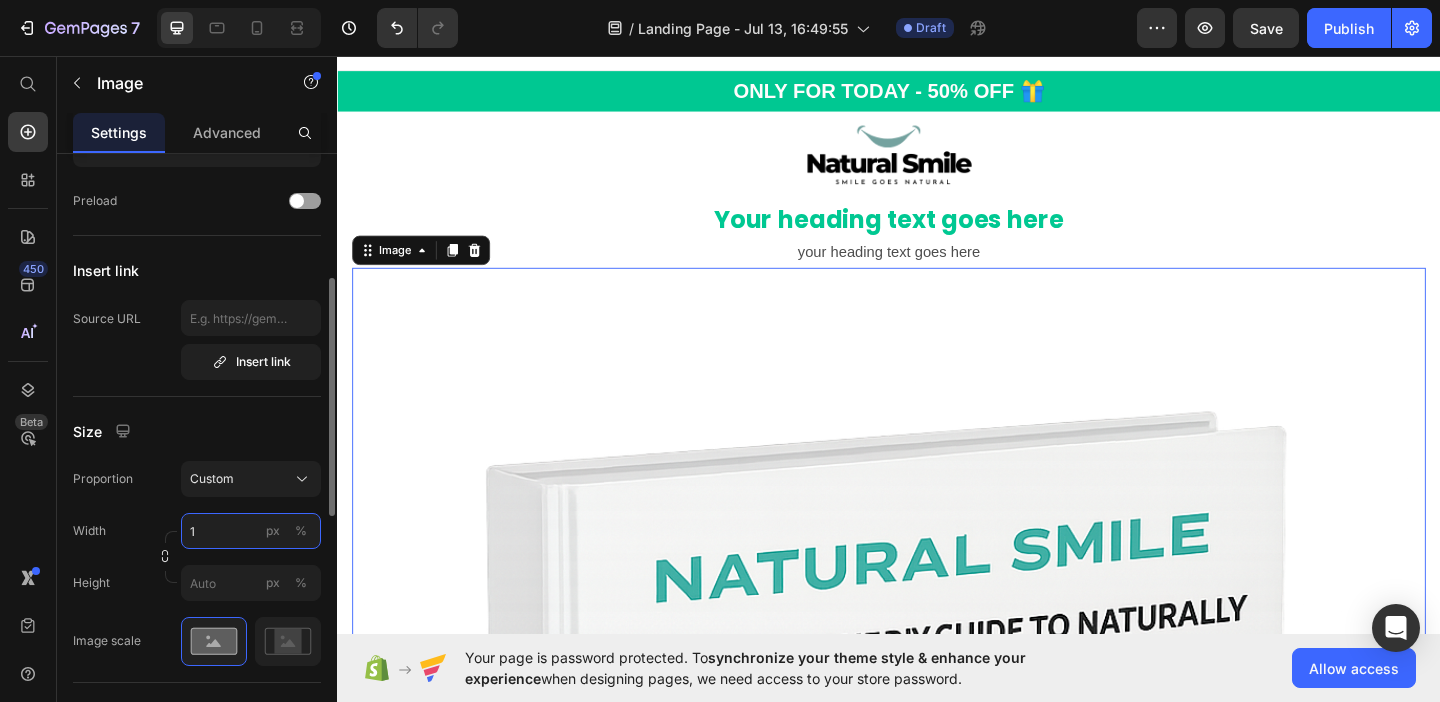 scroll, scrollTop: 0, scrollLeft: 0, axis: both 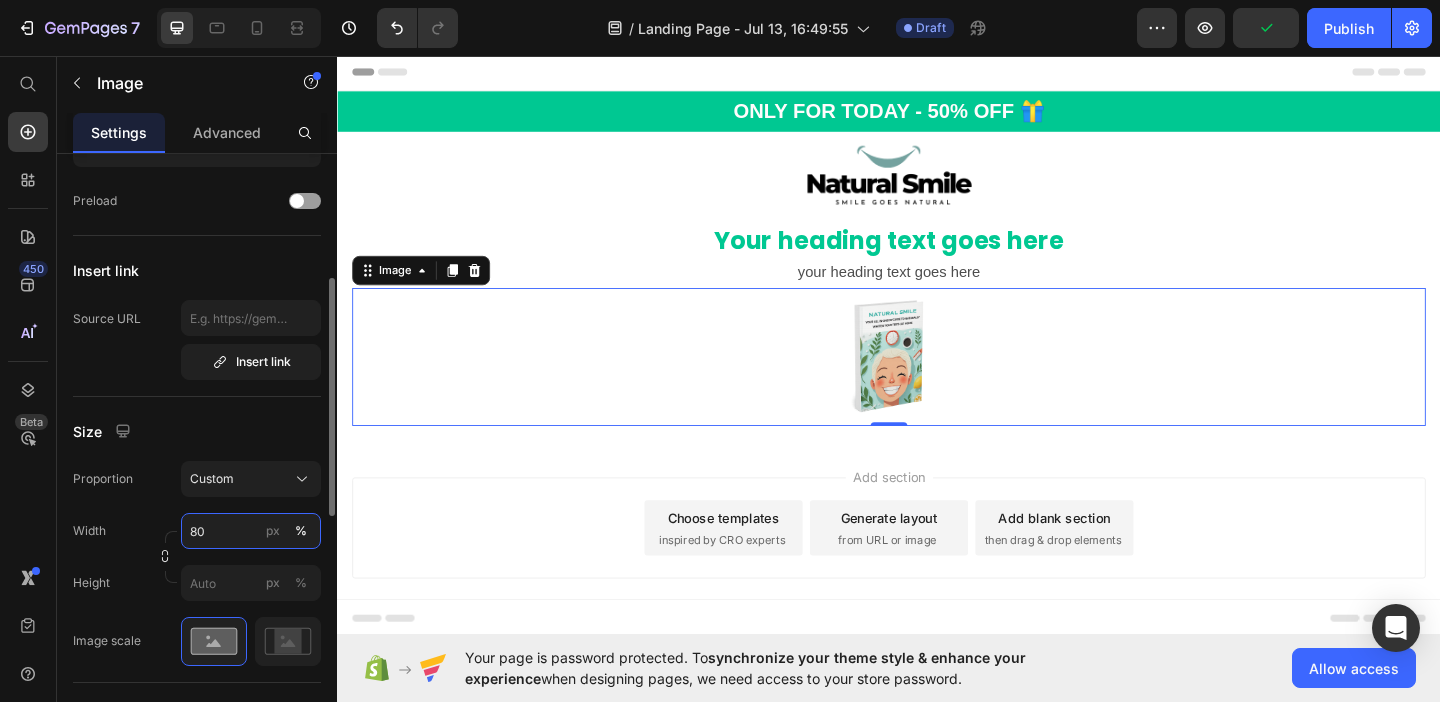 type on "8" 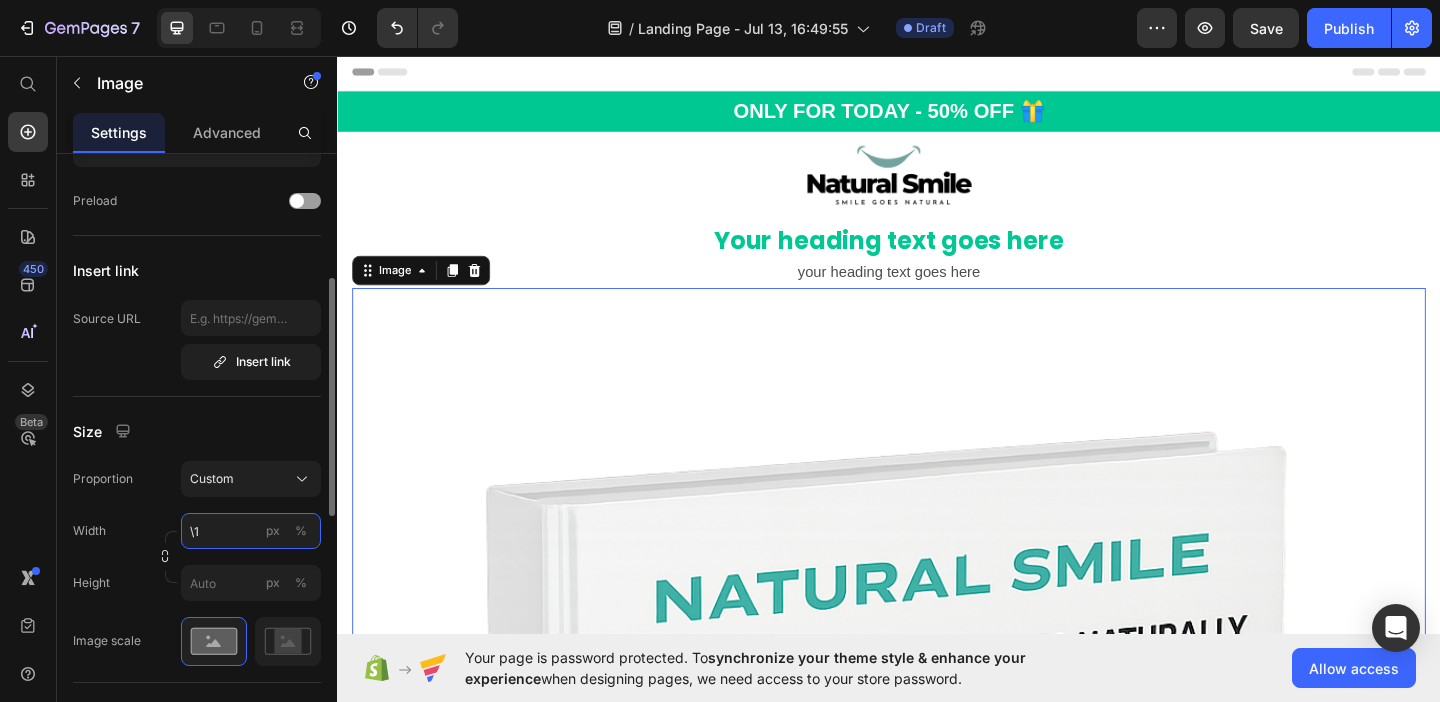 type on "\" 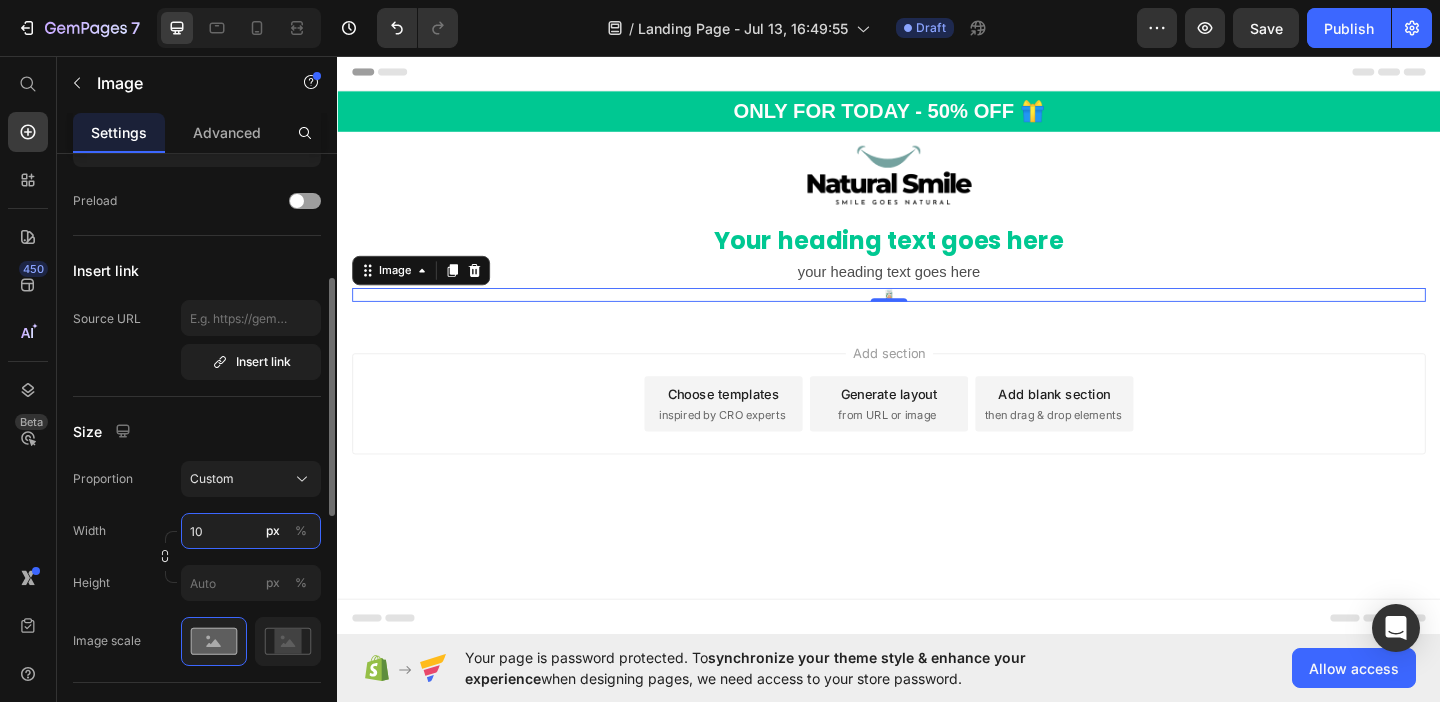 type on "1" 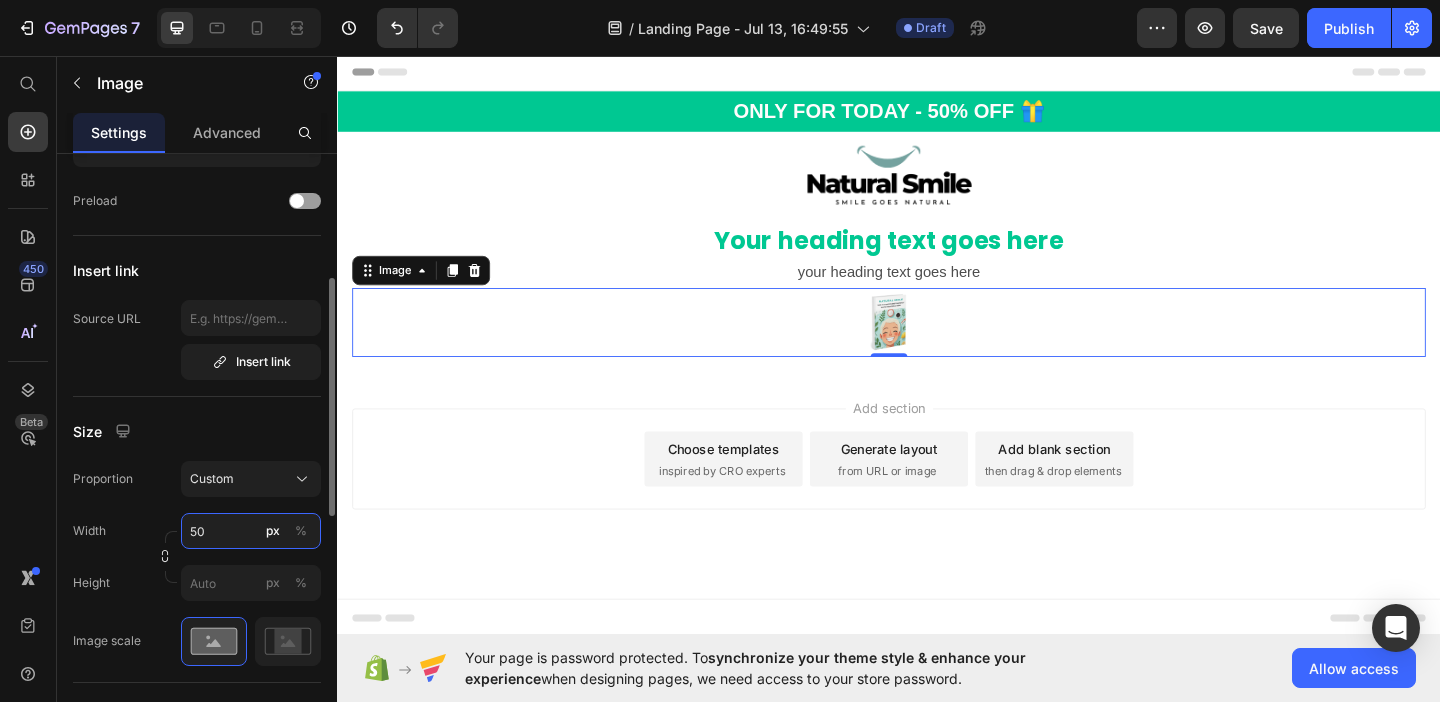 type on "5" 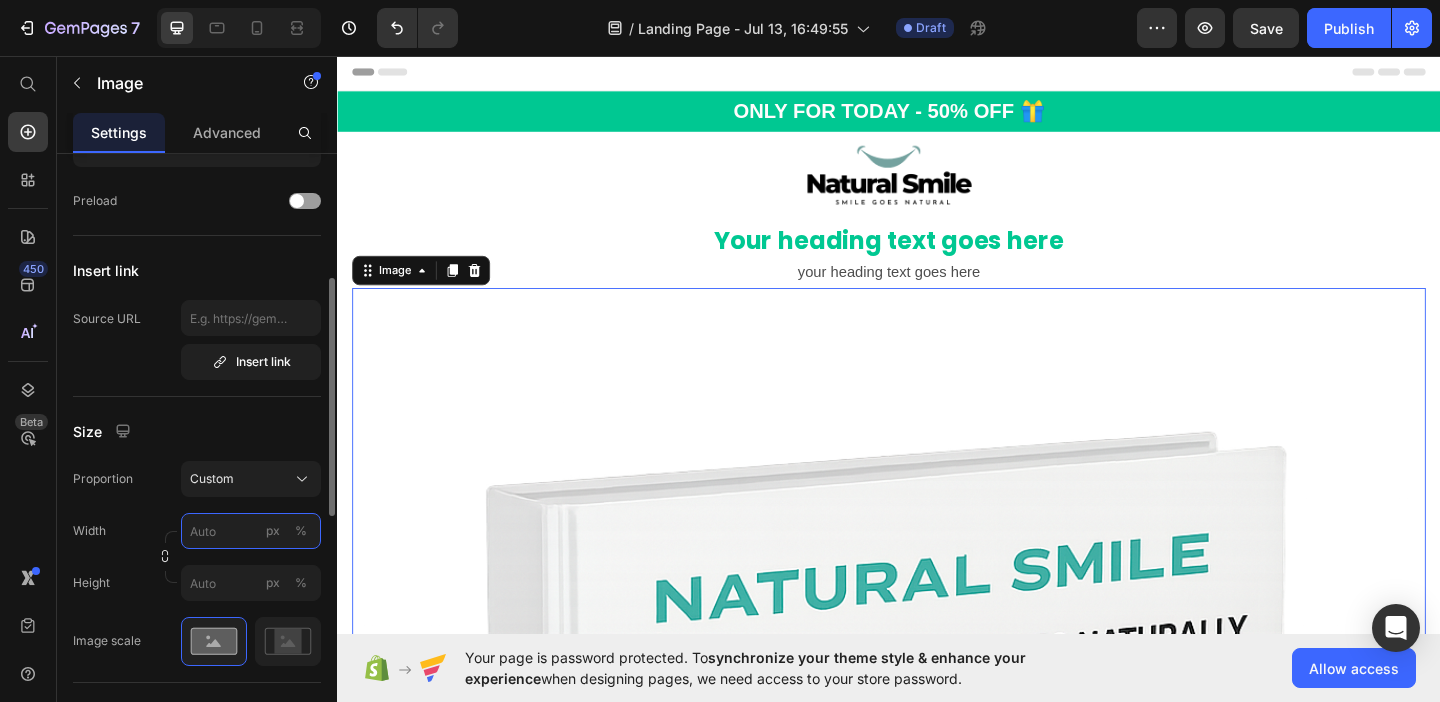 type on "9" 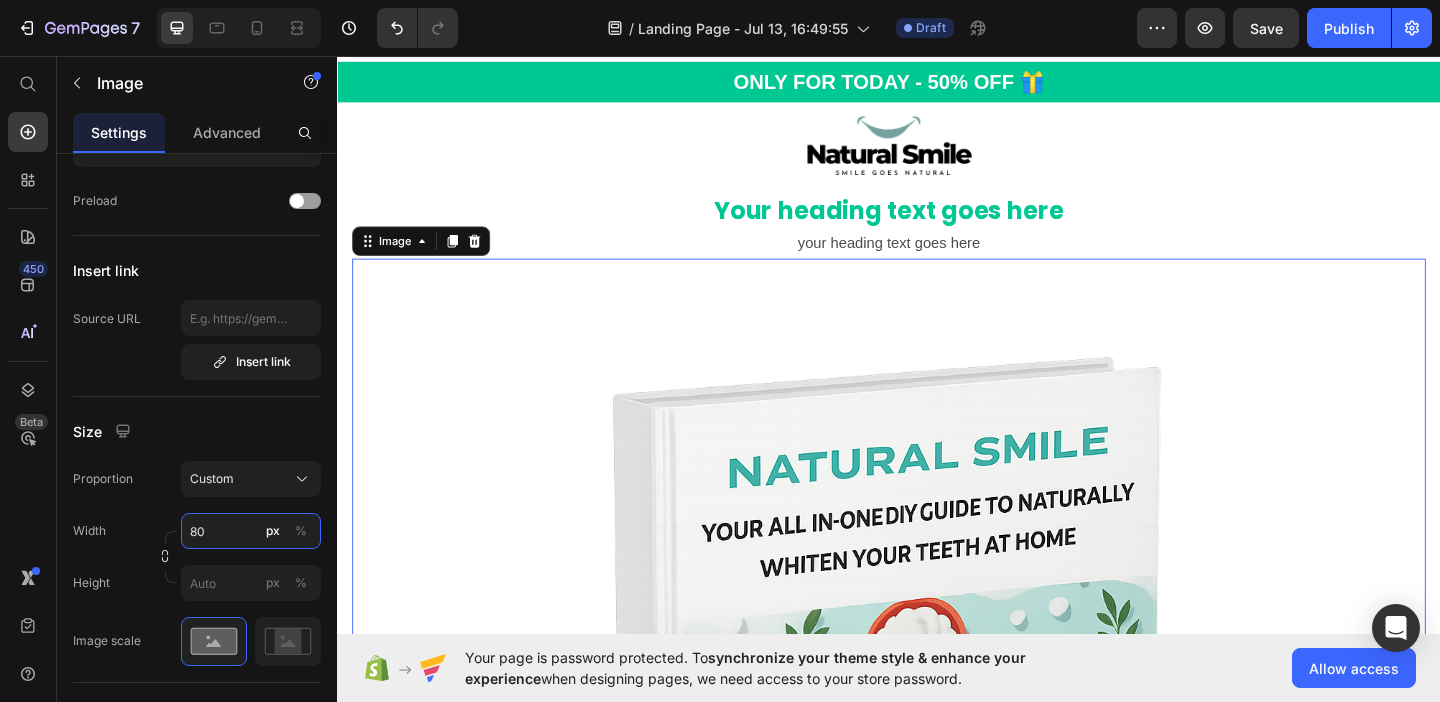 scroll, scrollTop: 2, scrollLeft: 0, axis: vertical 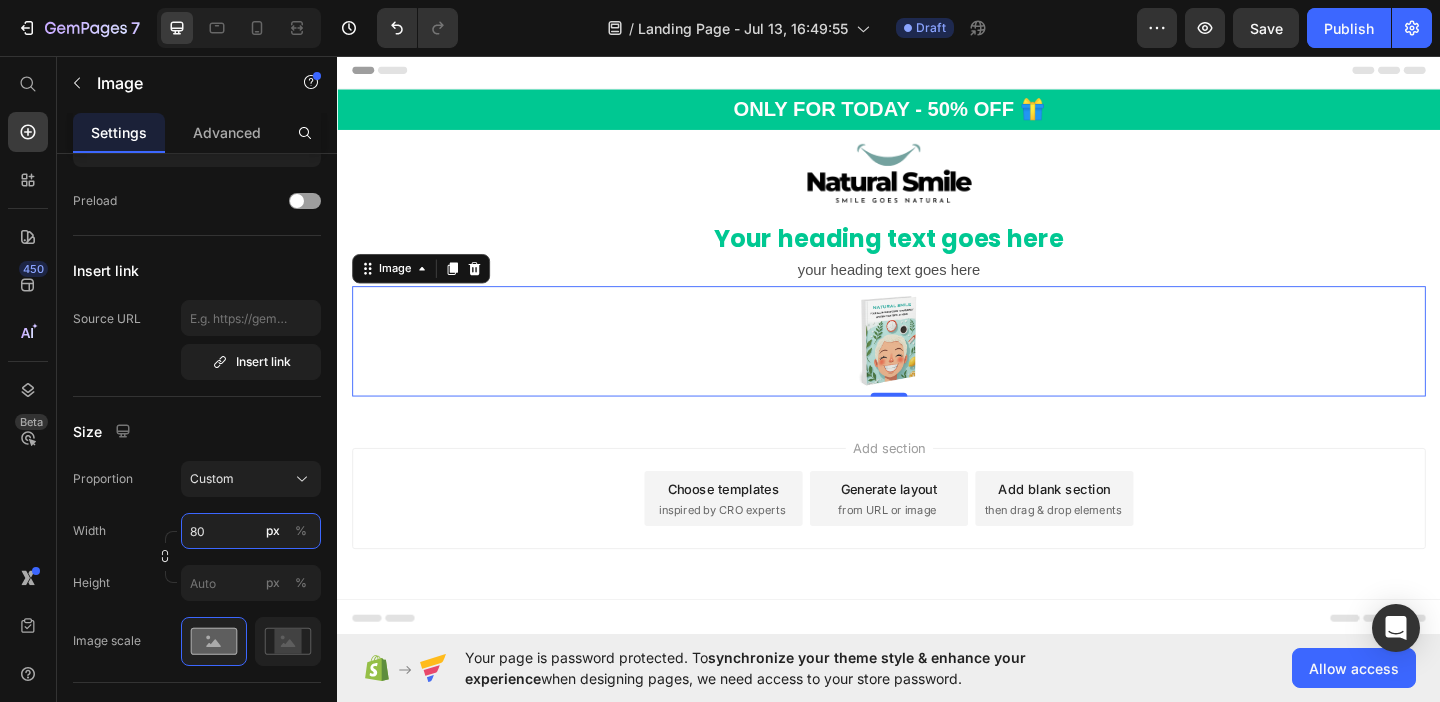 type on "8" 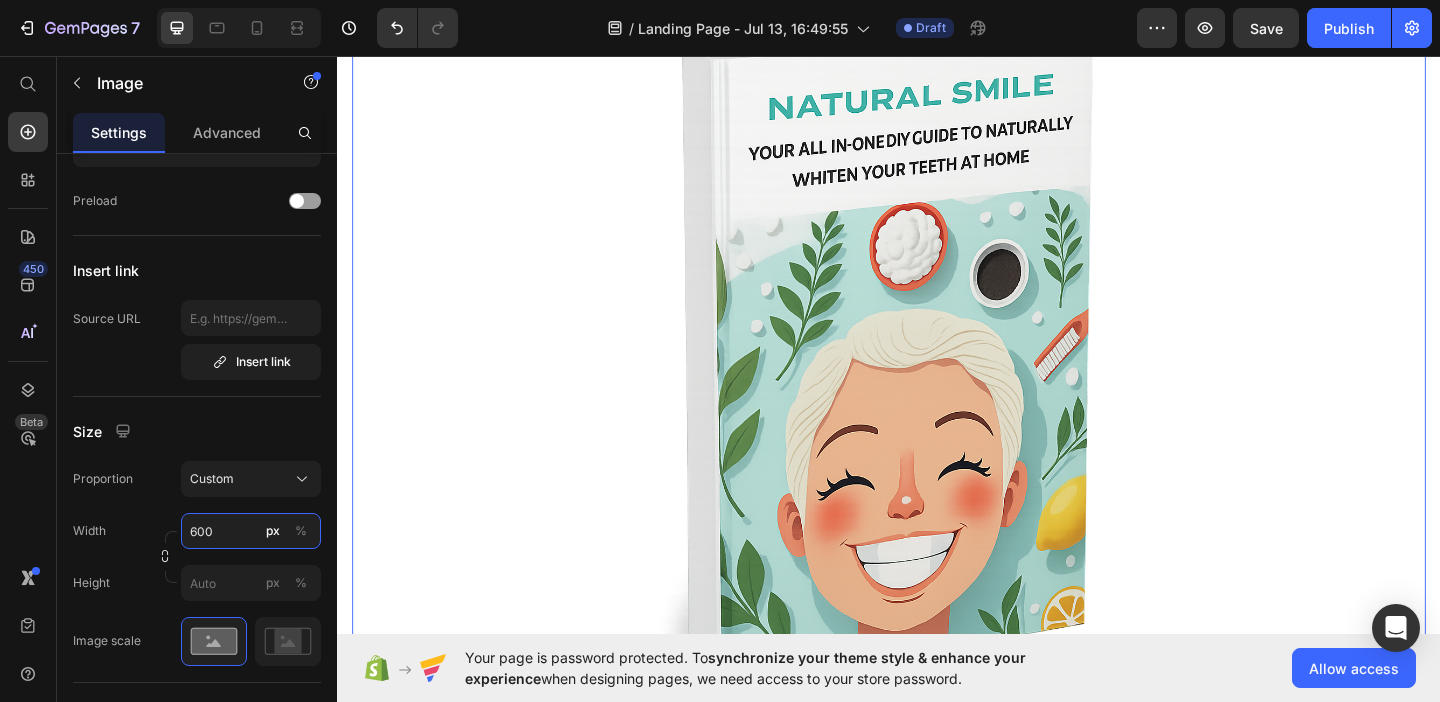 scroll, scrollTop: 191, scrollLeft: 0, axis: vertical 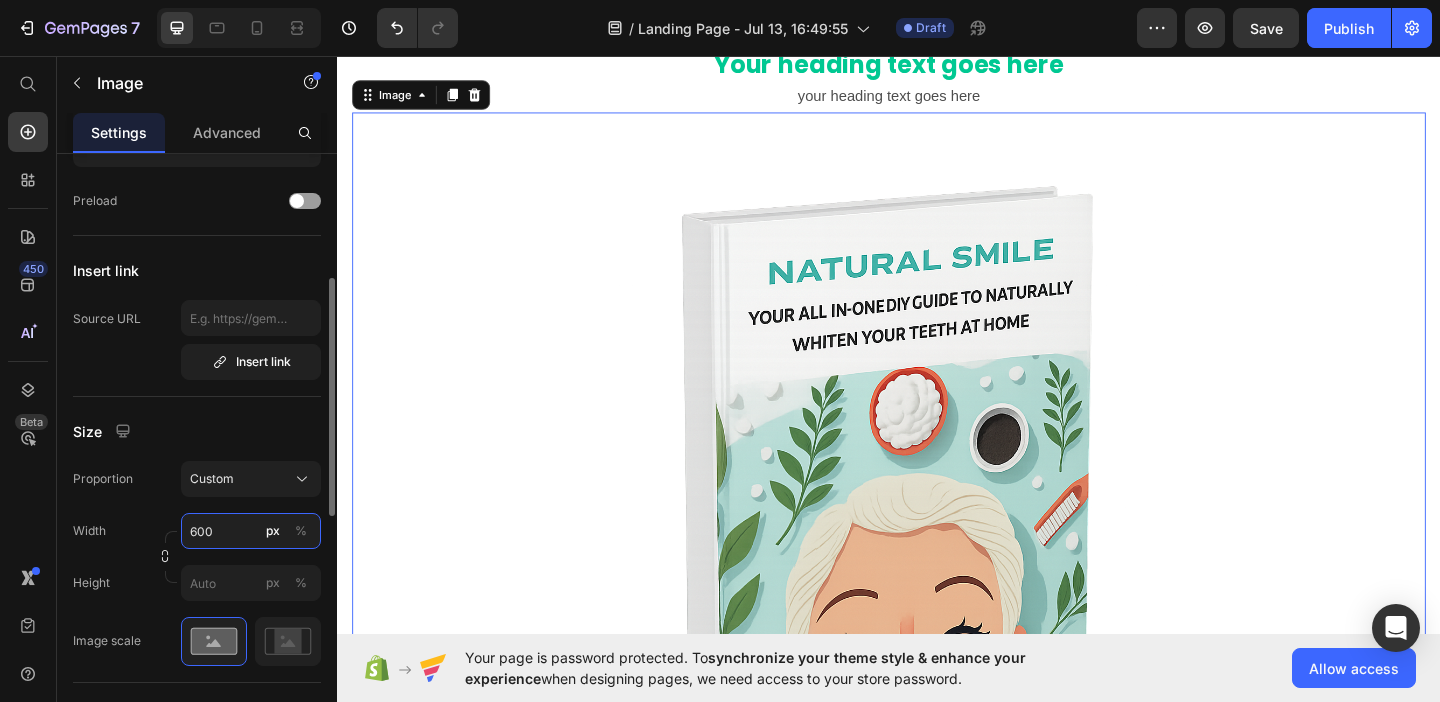 type on "600" 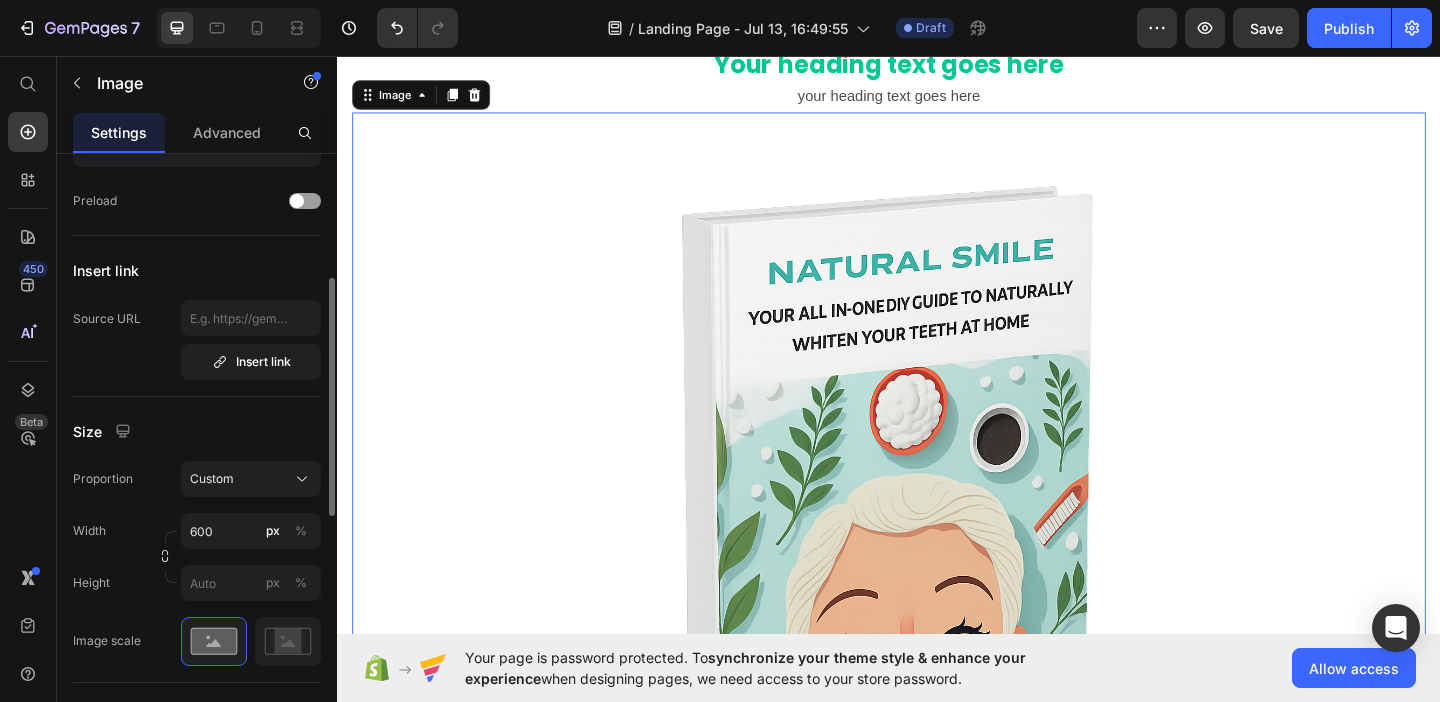 click on "Size" at bounding box center (197, 431) 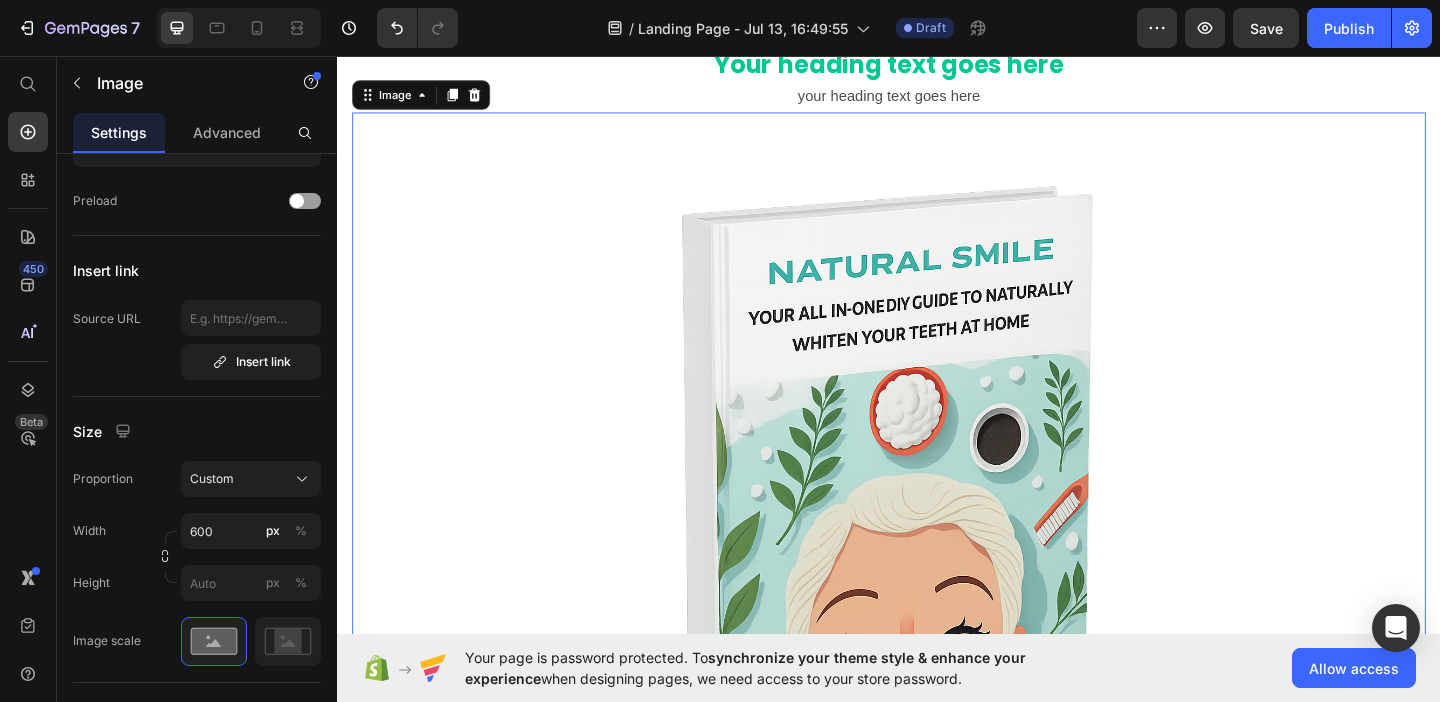 click at bounding box center (937, 567) 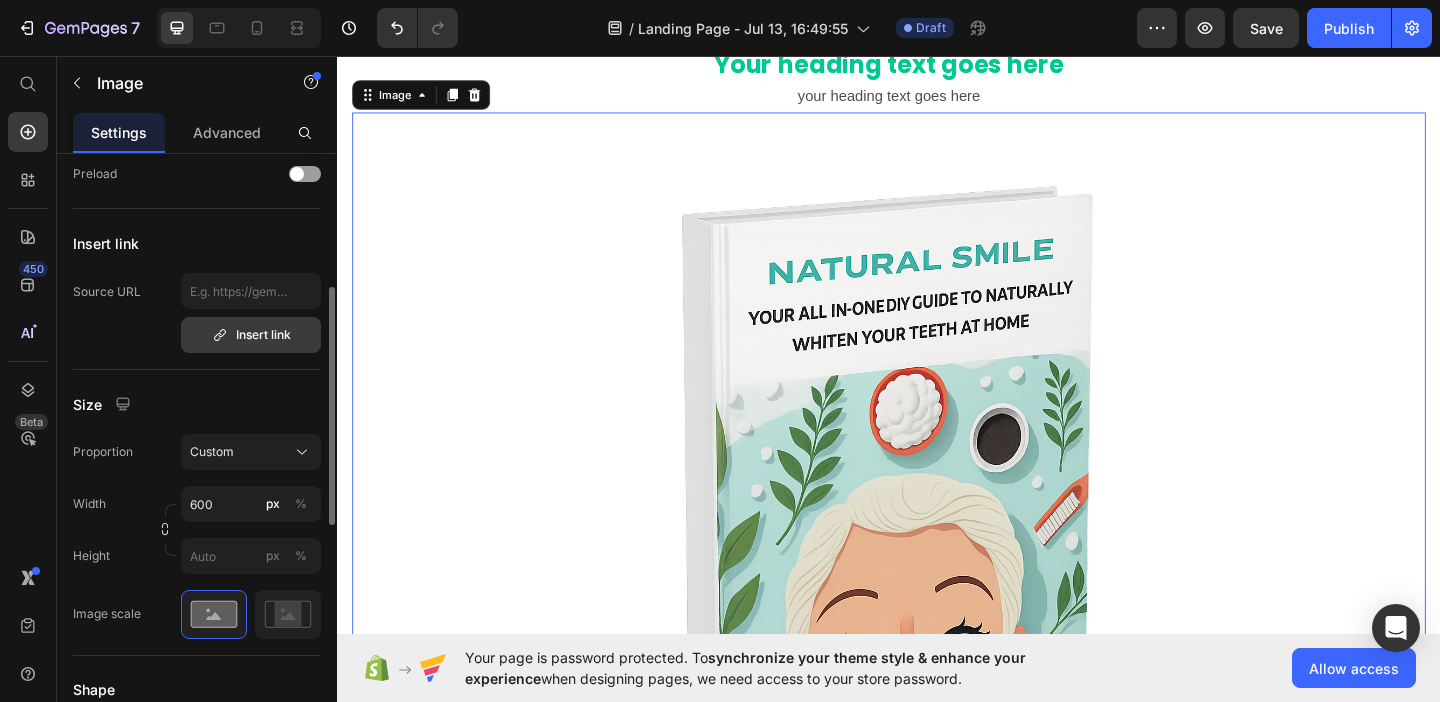 scroll, scrollTop: 341, scrollLeft: 0, axis: vertical 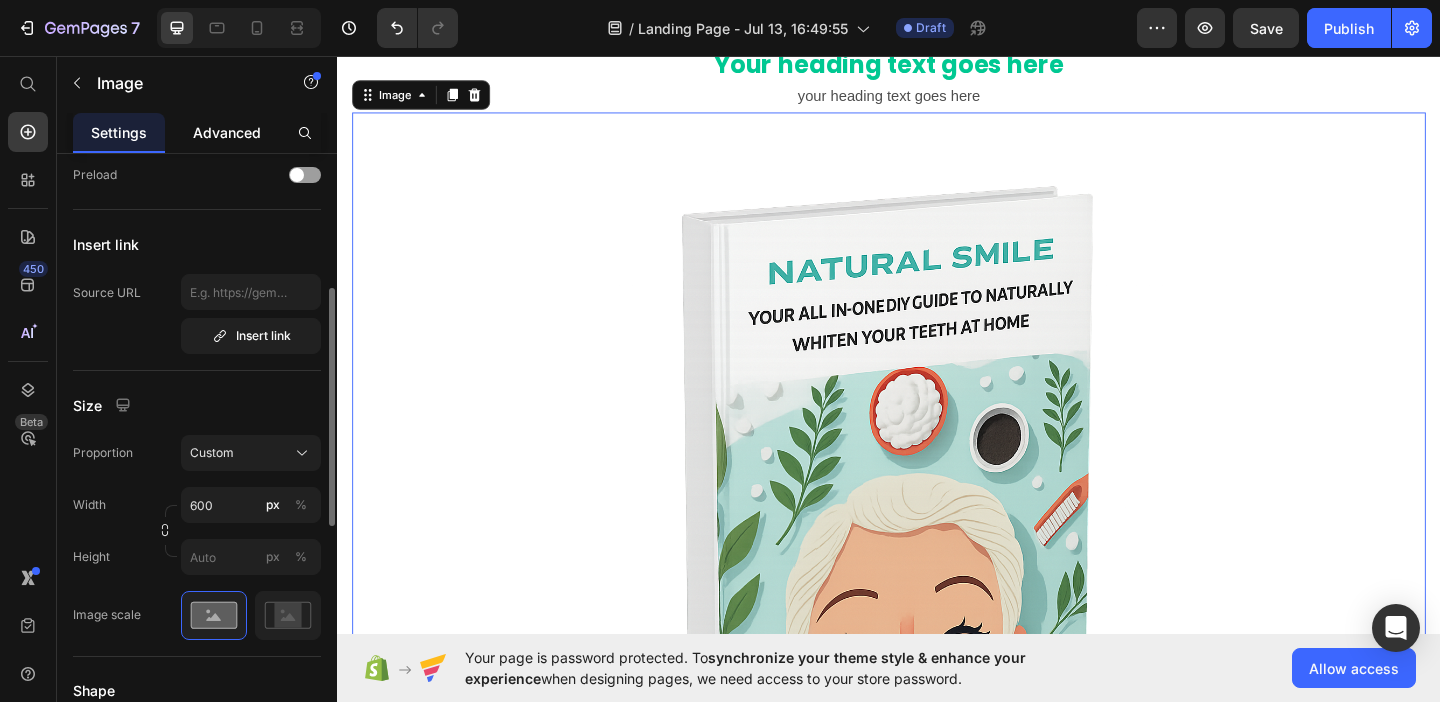 click on "Advanced" at bounding box center [227, 132] 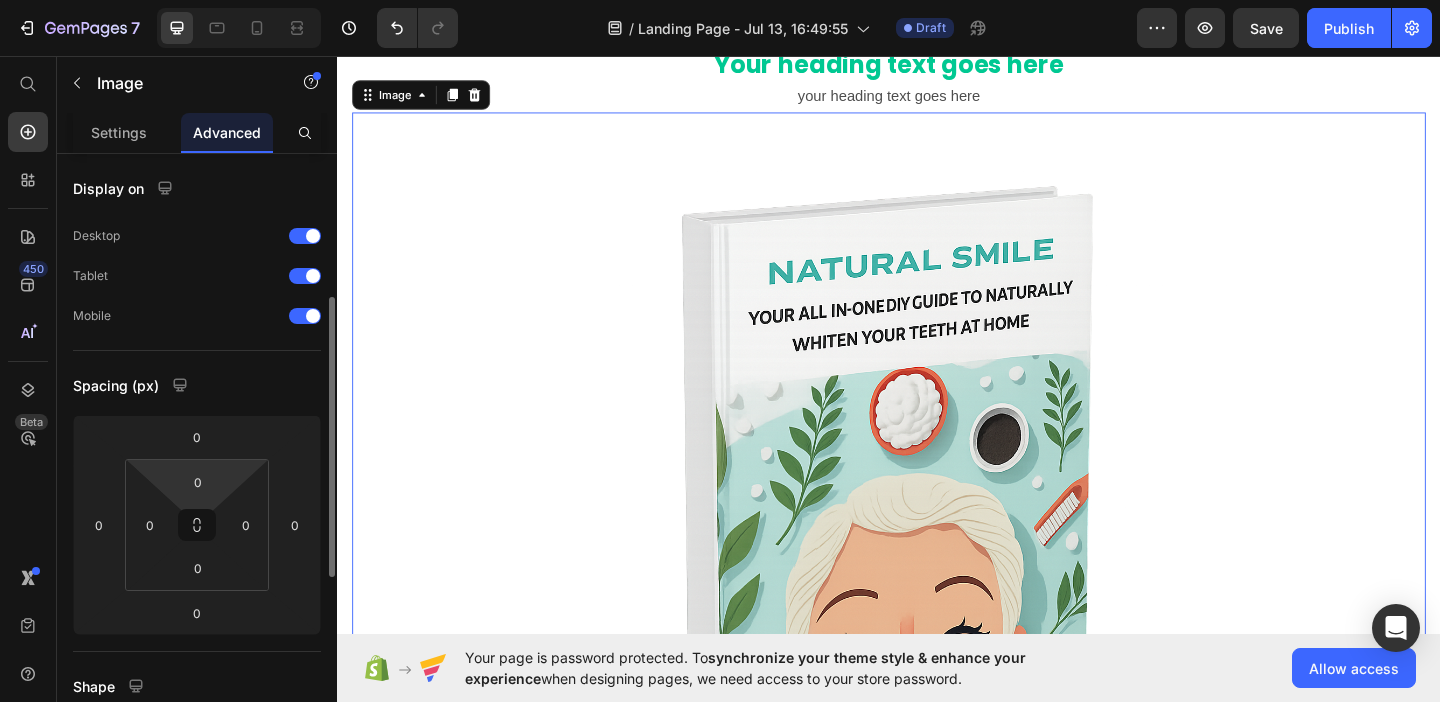 scroll, scrollTop: 99, scrollLeft: 0, axis: vertical 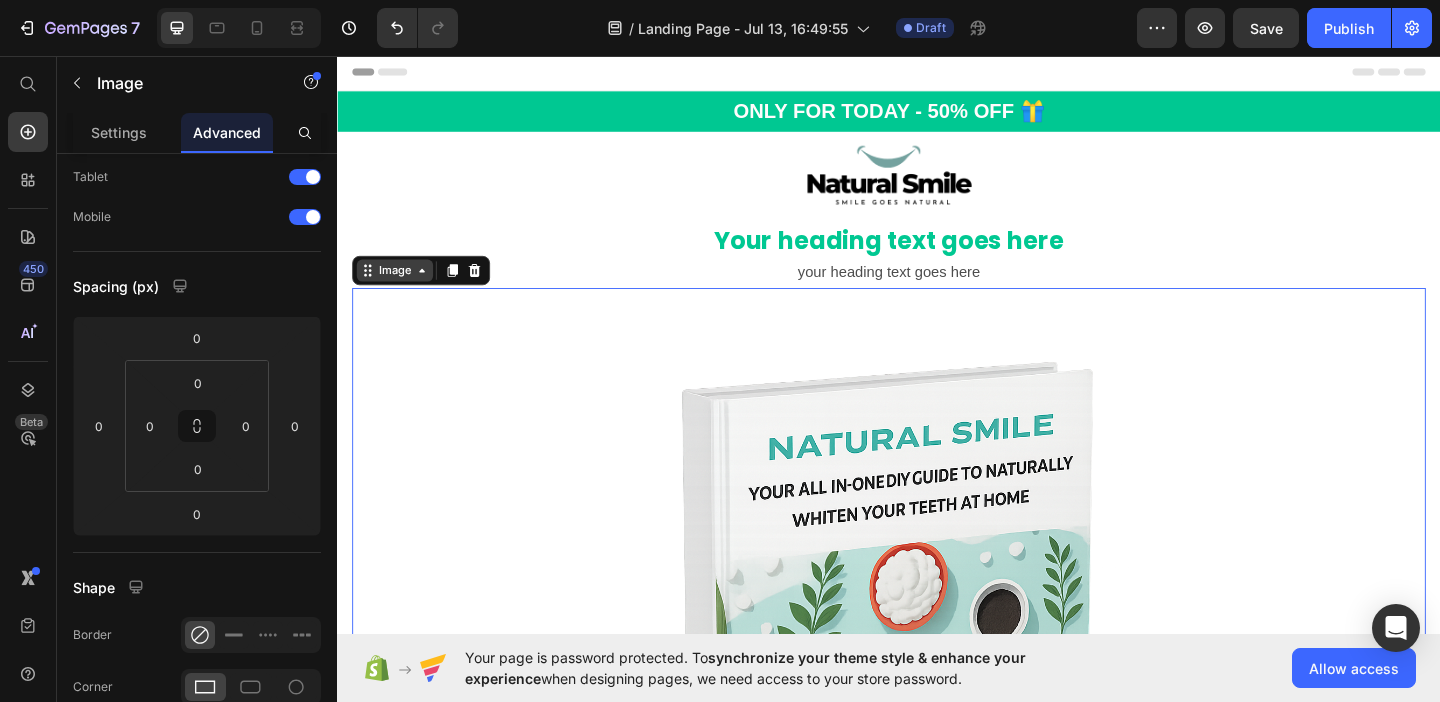 click 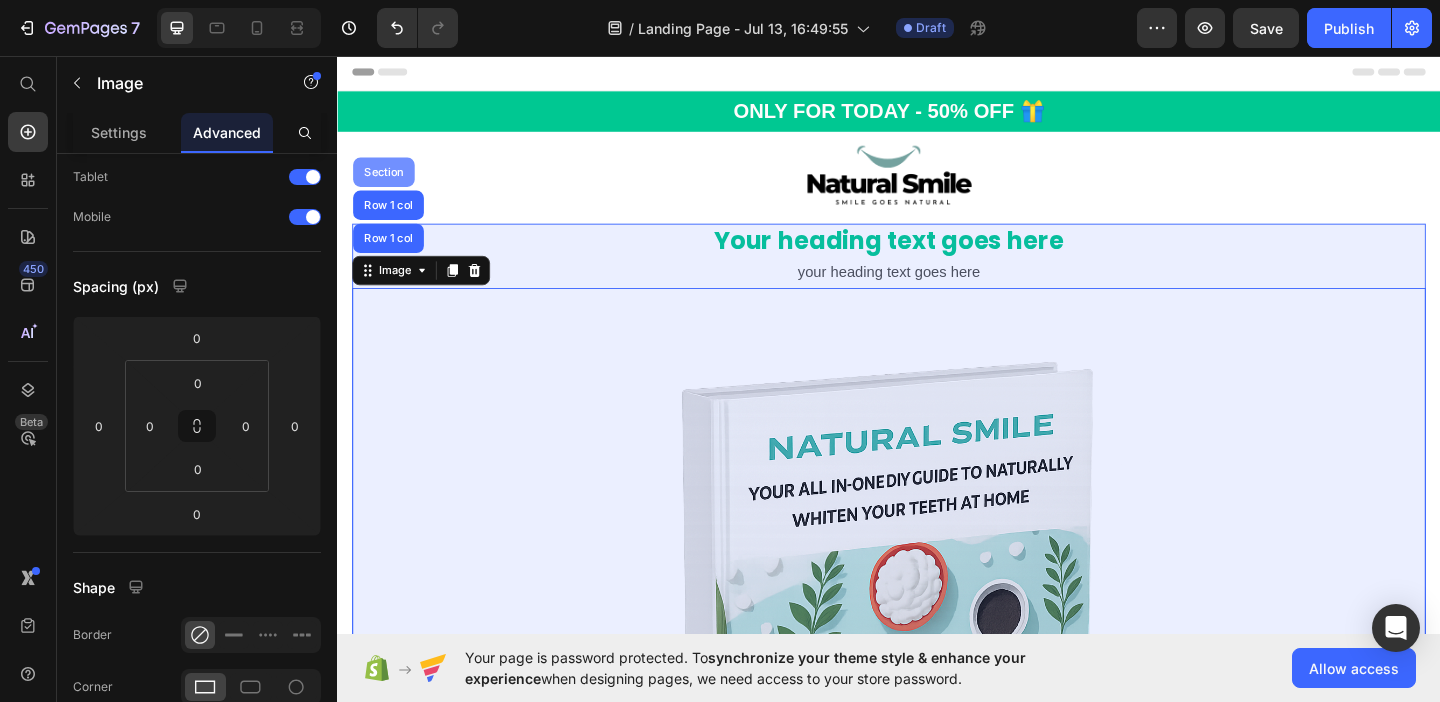 click on "Section" at bounding box center [387, 182] 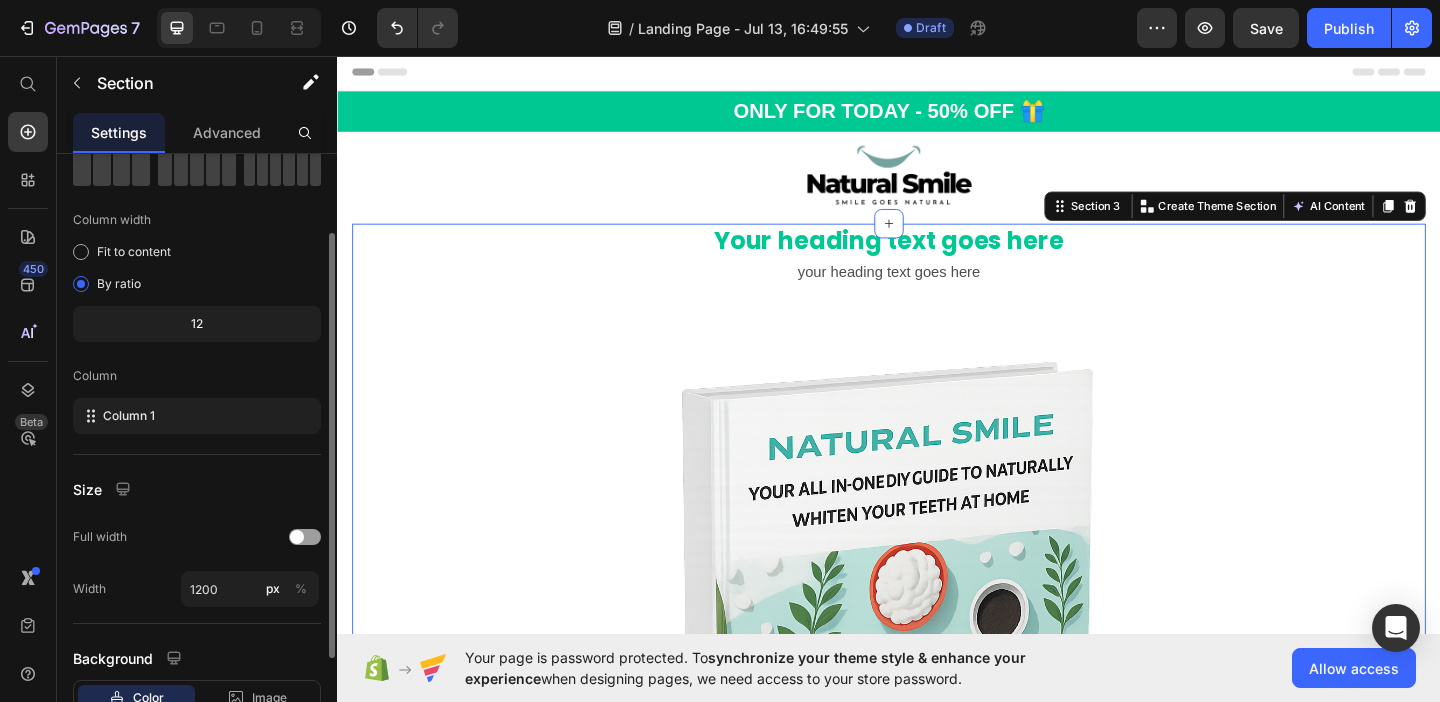 scroll, scrollTop: 121, scrollLeft: 0, axis: vertical 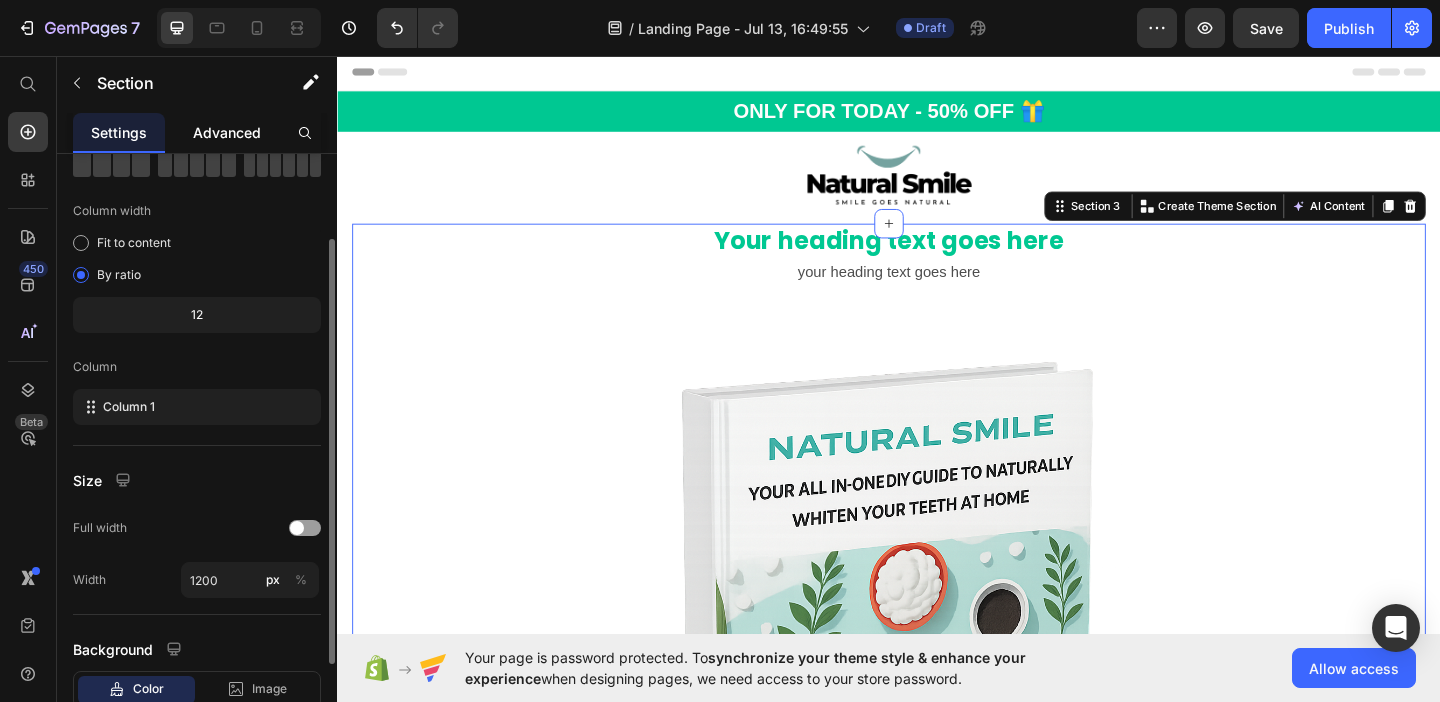 click on "Advanced" at bounding box center [227, 132] 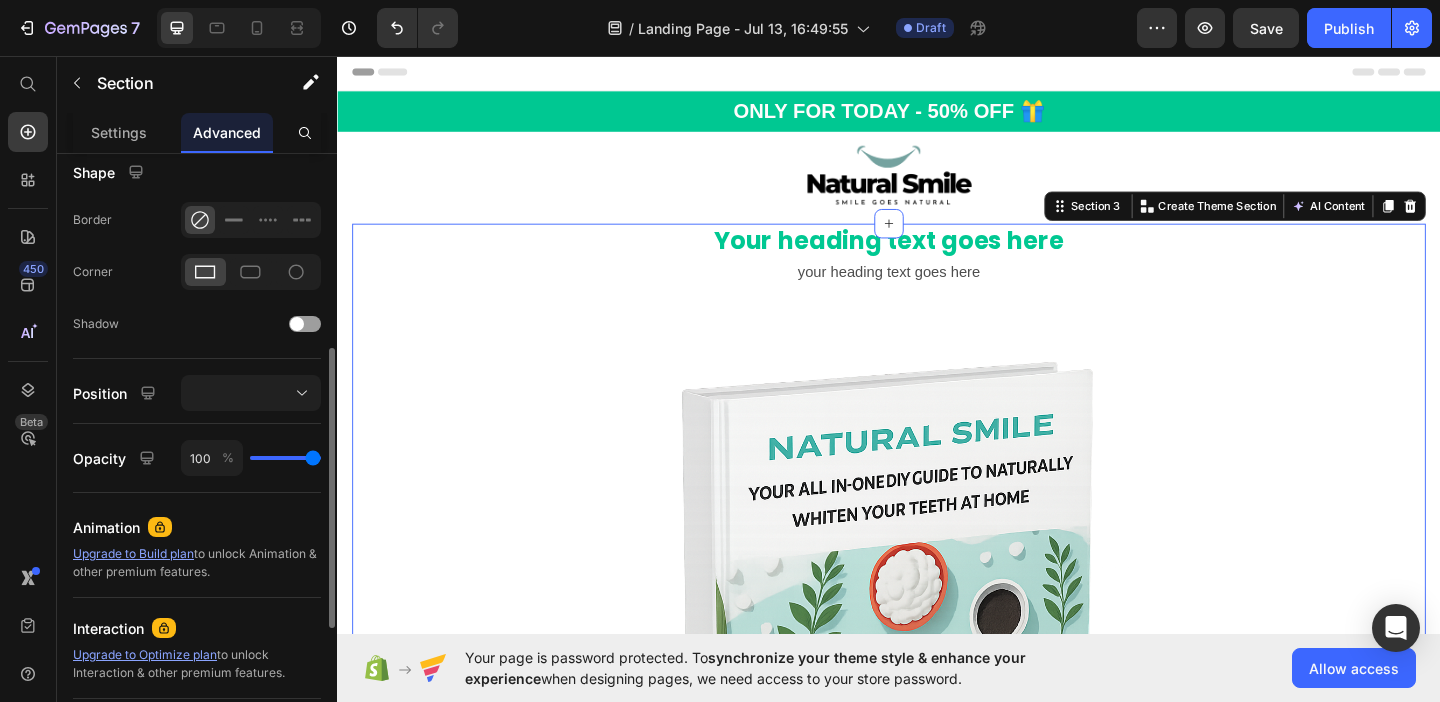 scroll, scrollTop: 0, scrollLeft: 0, axis: both 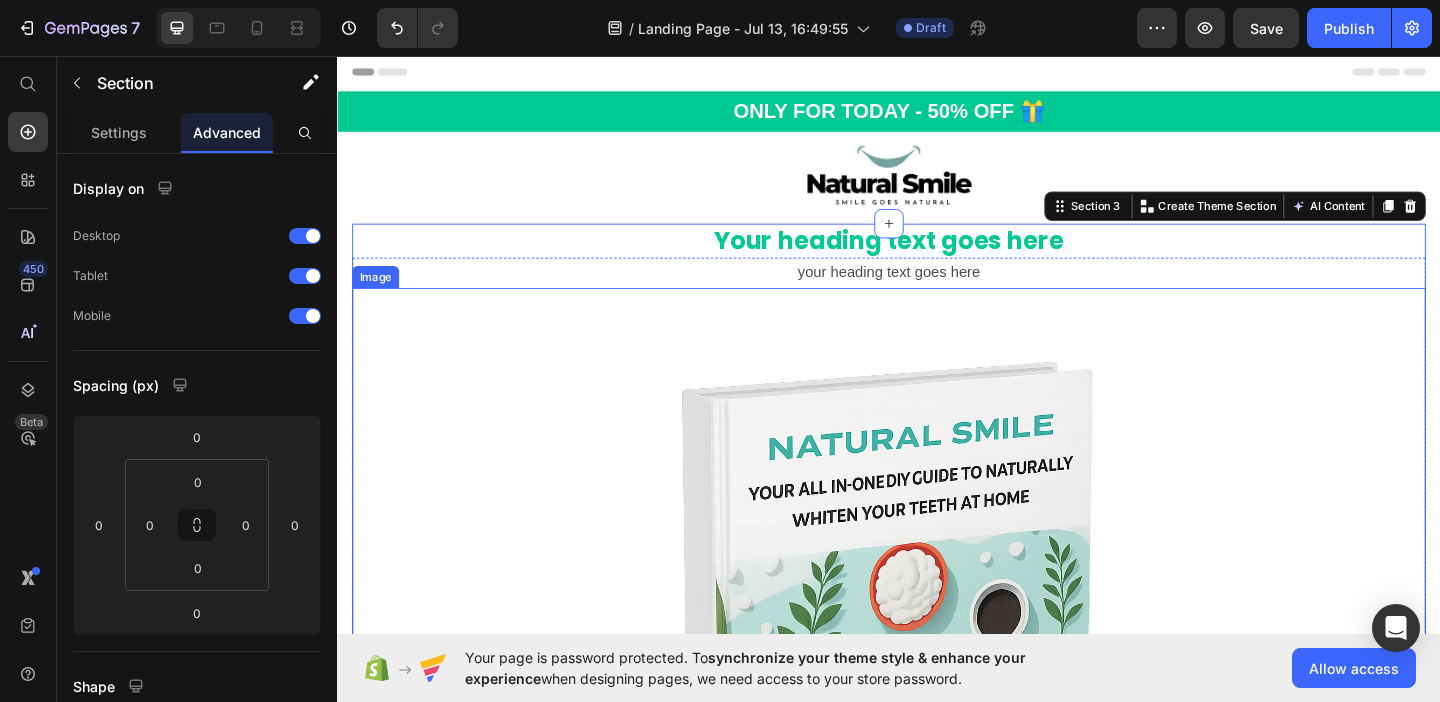 click at bounding box center [937, 758] 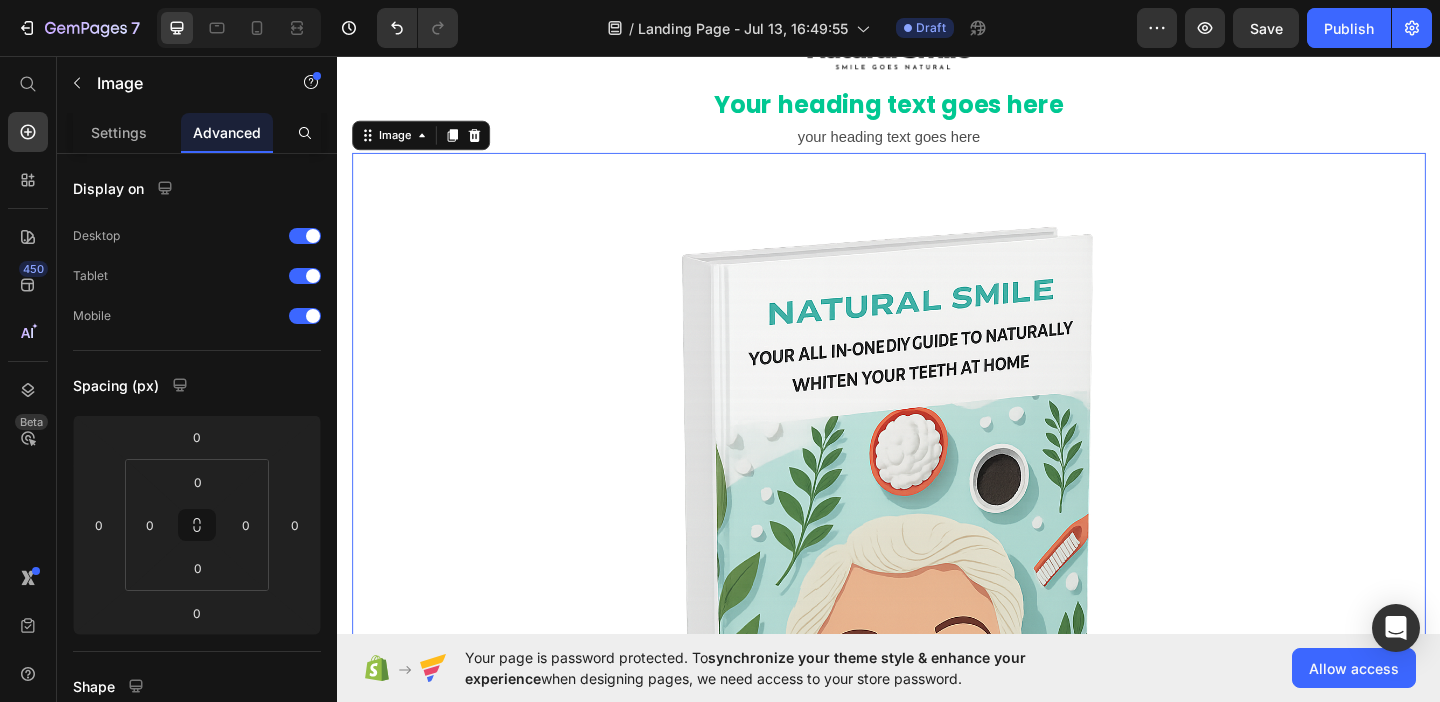 scroll, scrollTop: 149, scrollLeft: 0, axis: vertical 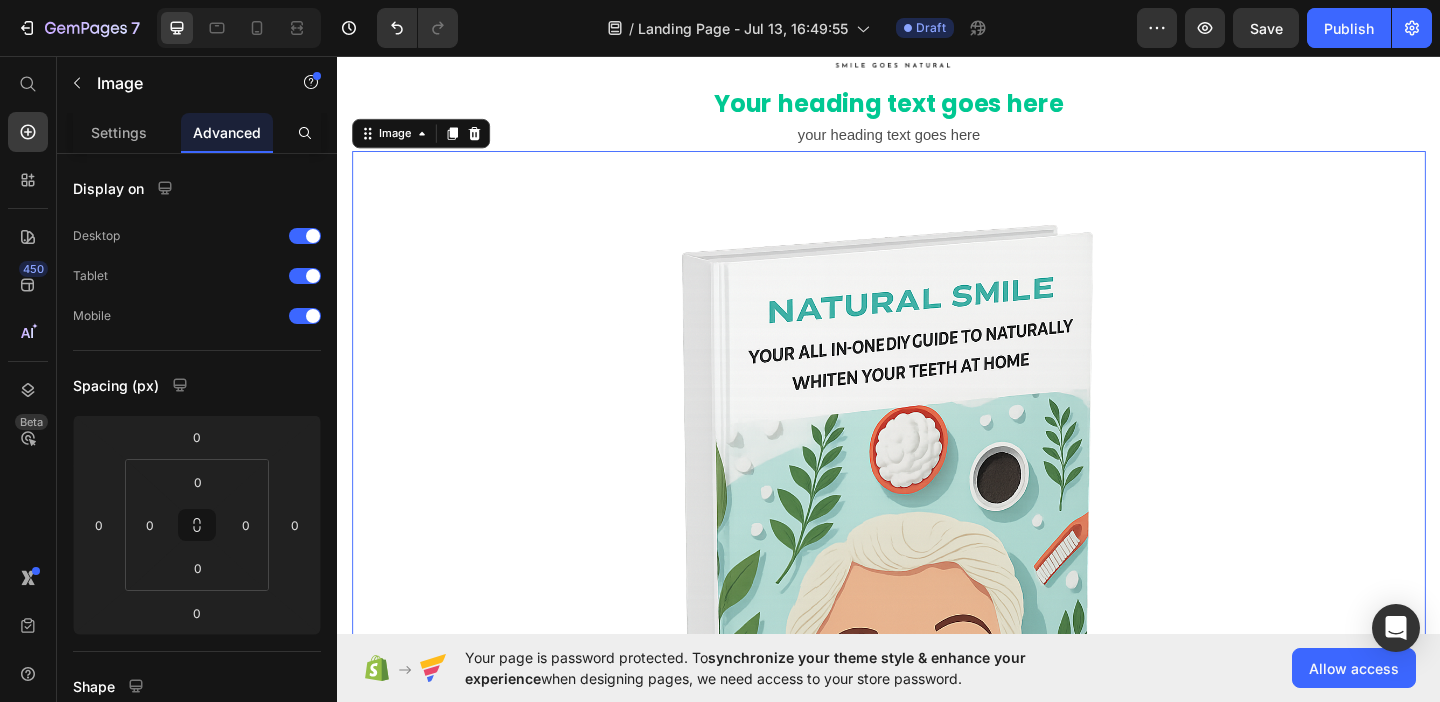 click at bounding box center (937, 609) 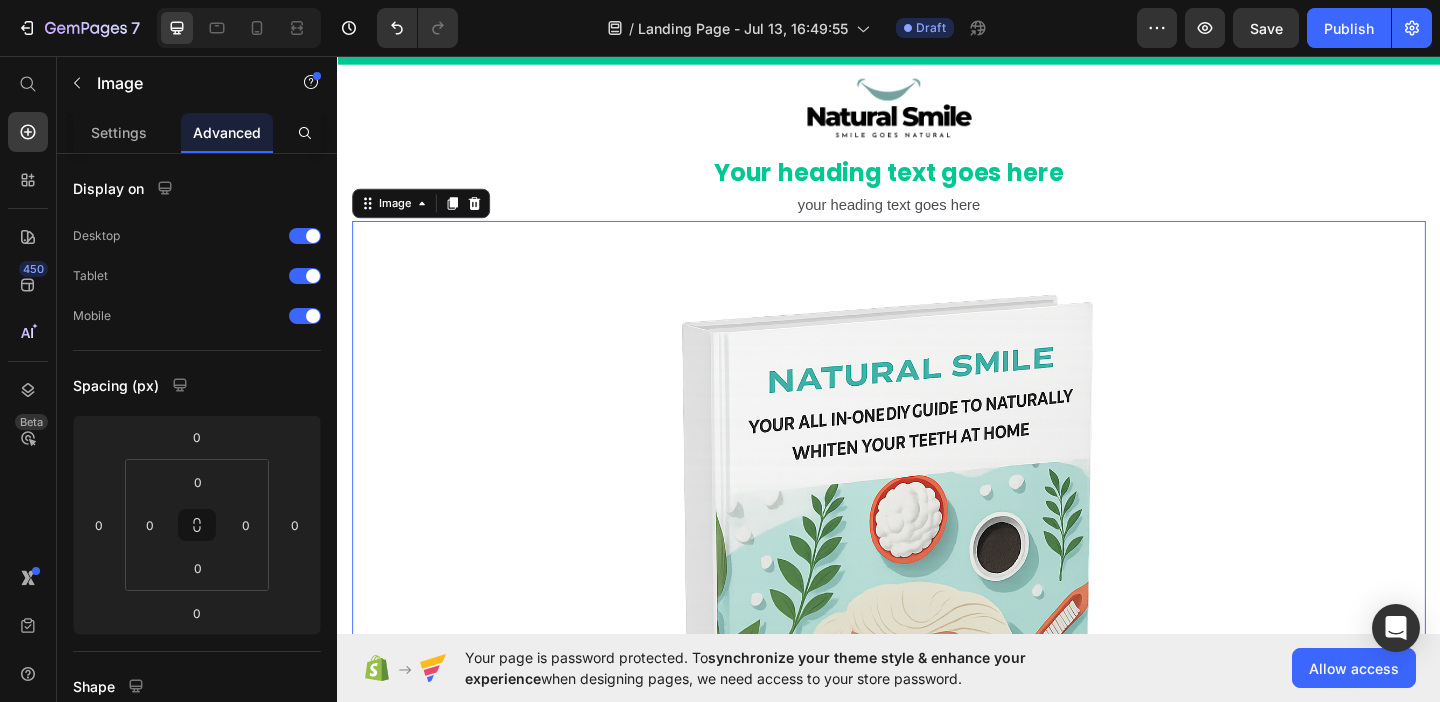 scroll, scrollTop: 54, scrollLeft: 0, axis: vertical 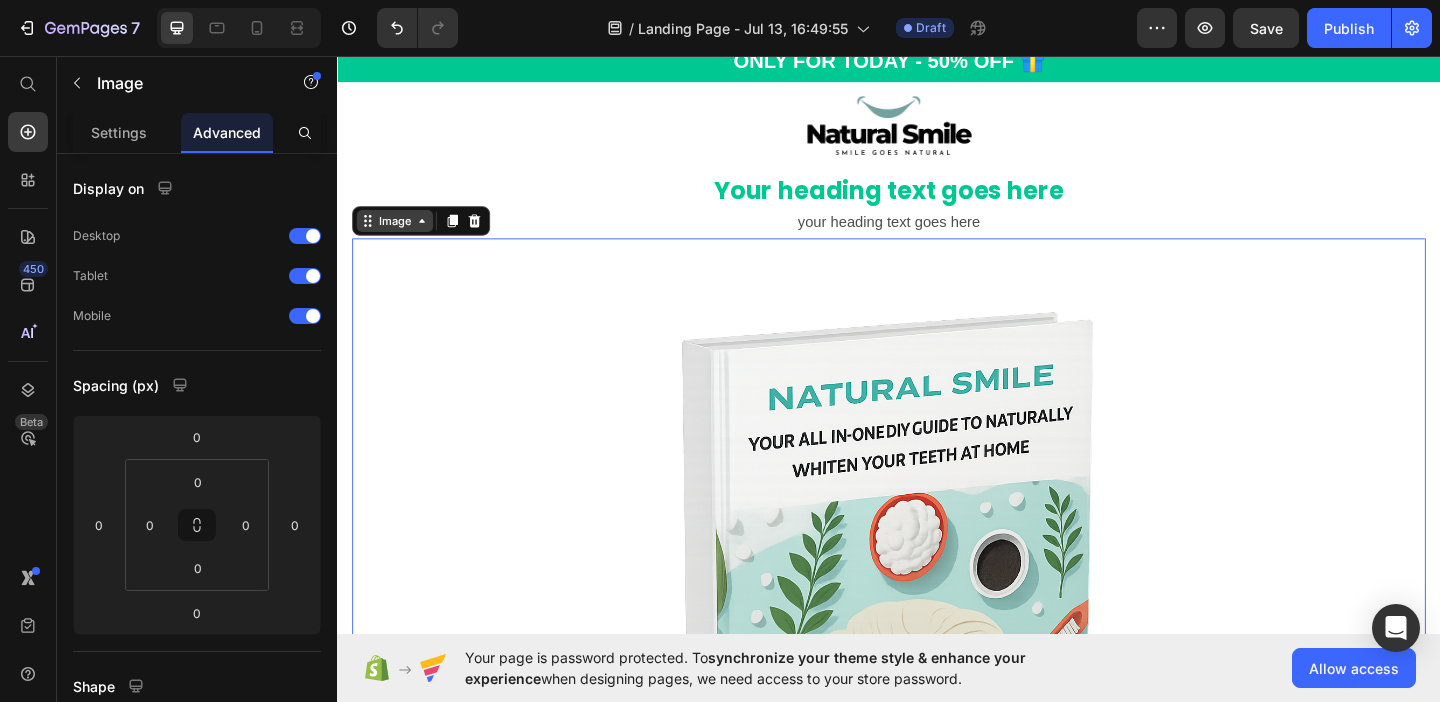 click on "Image" at bounding box center [399, 235] 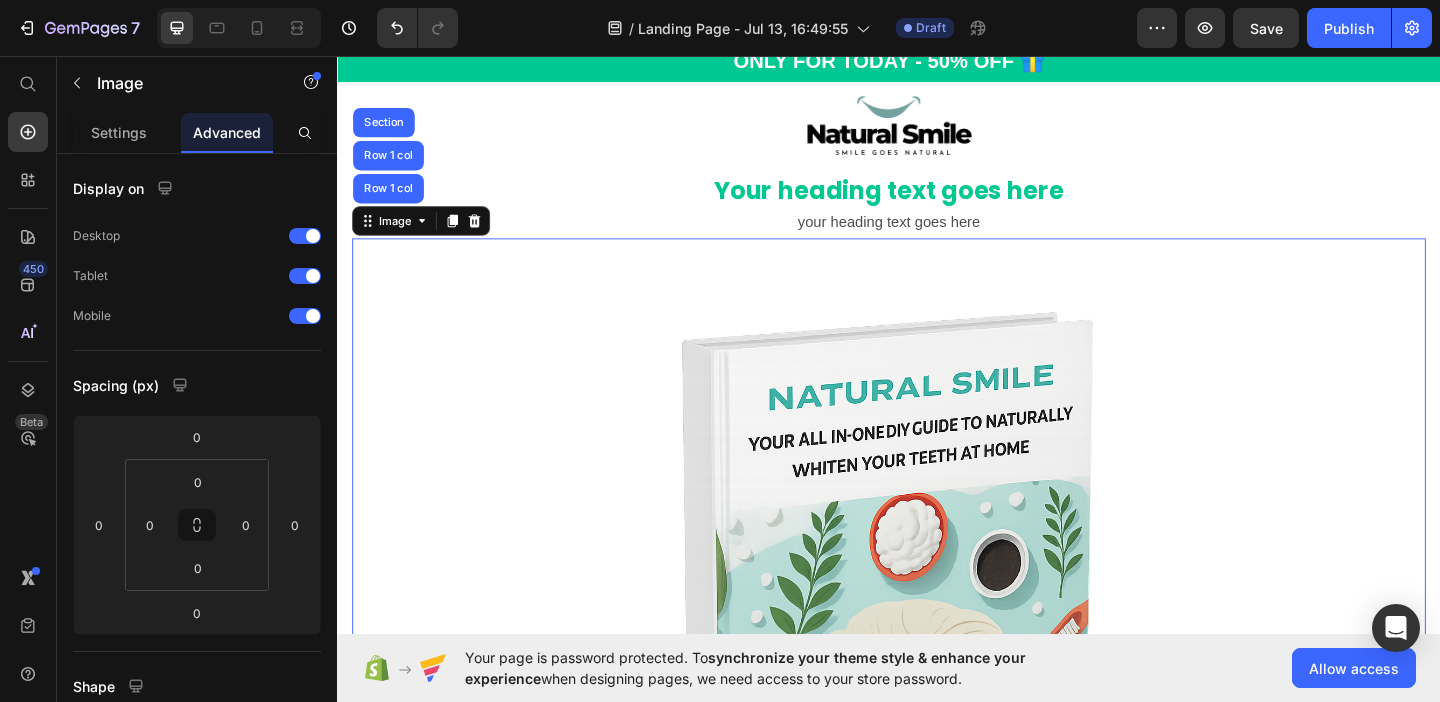 click at bounding box center [937, 704] 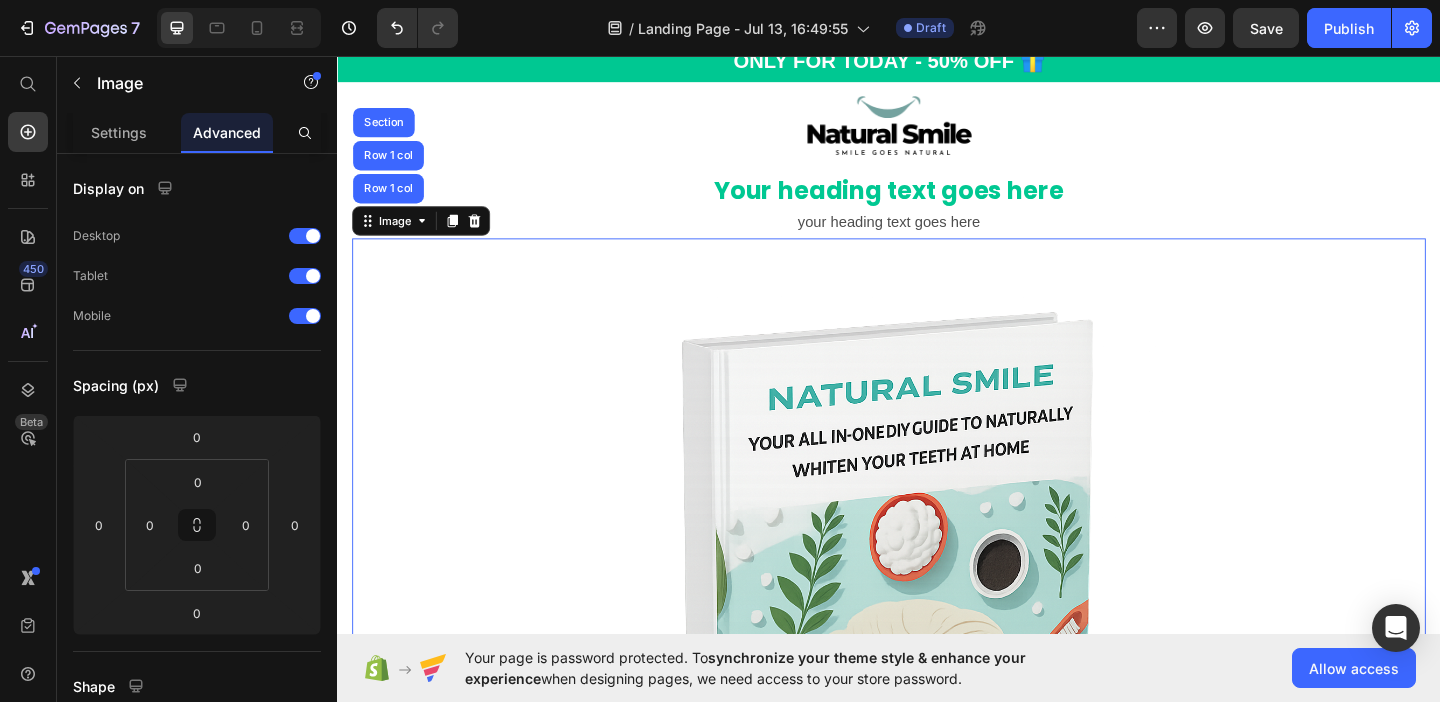 click at bounding box center (937, 704) 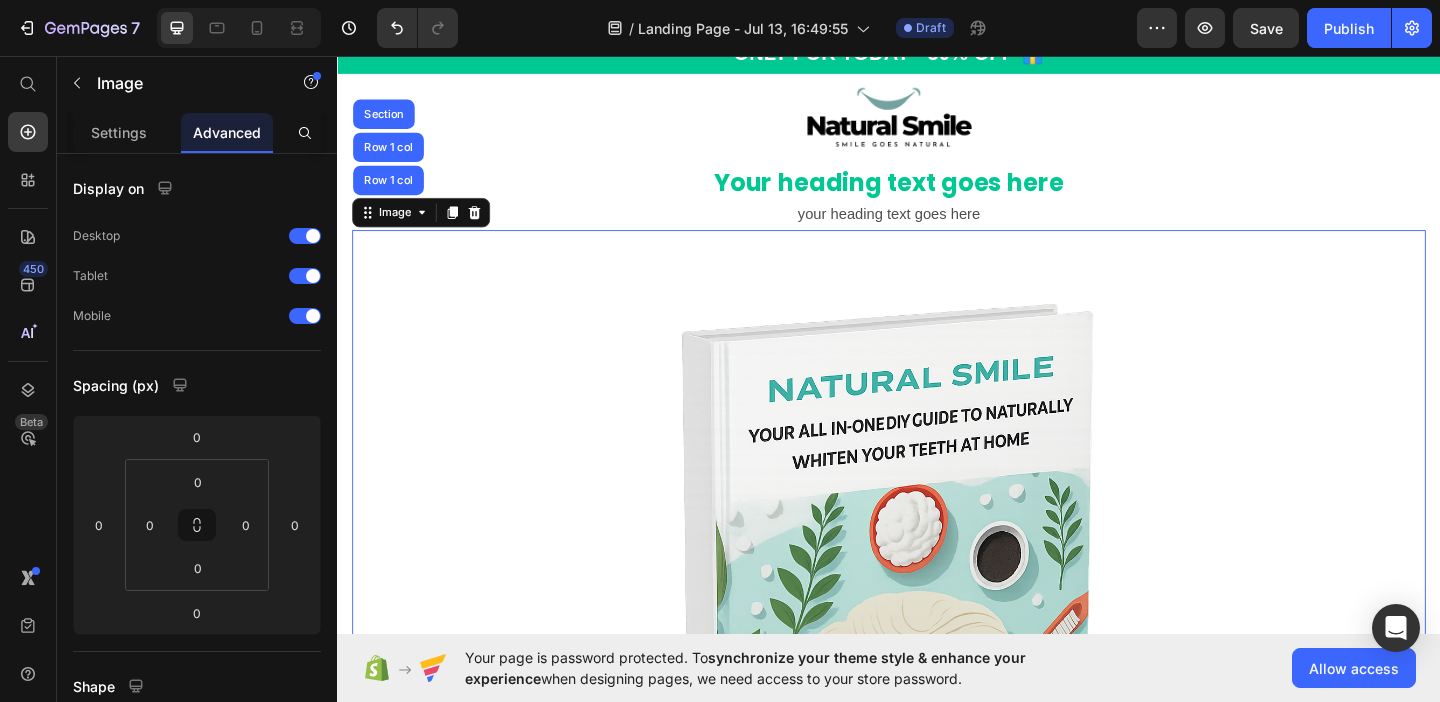scroll, scrollTop: 42, scrollLeft: 0, axis: vertical 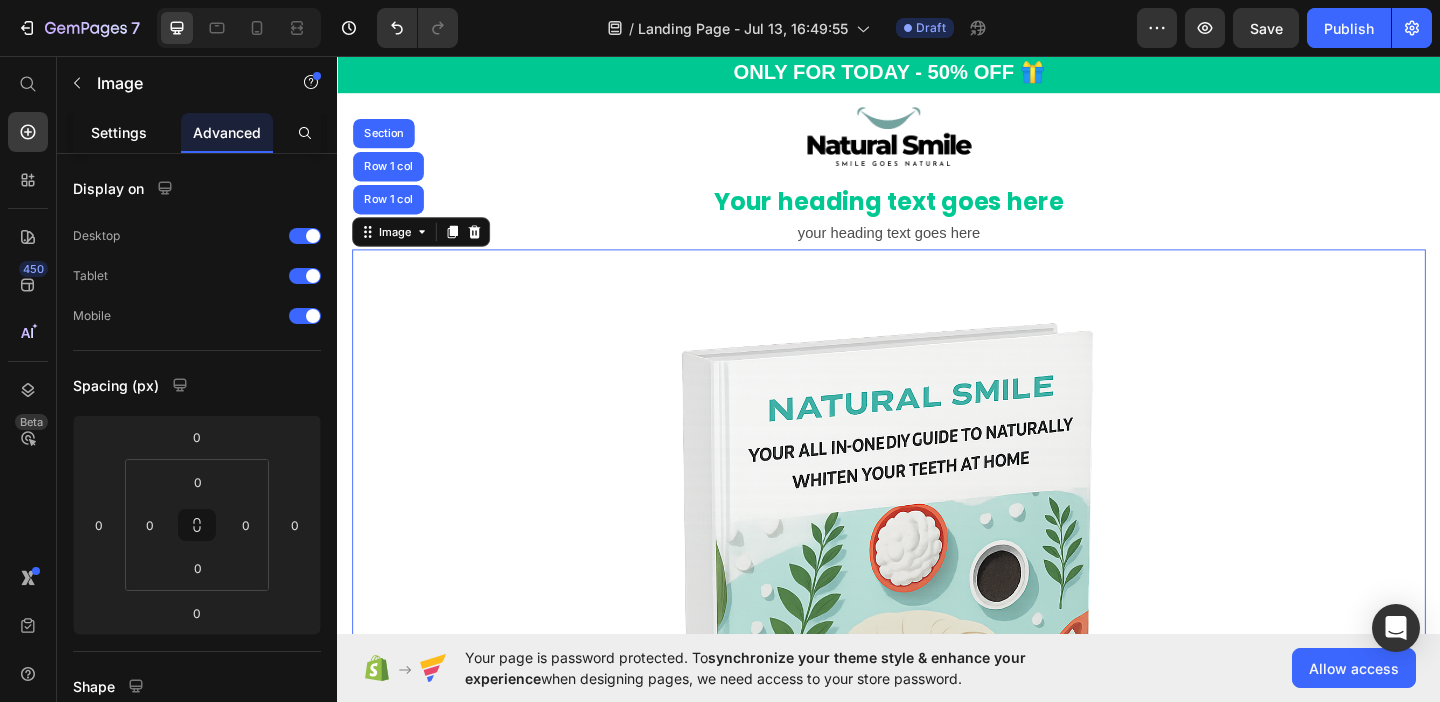 click on "Settings" 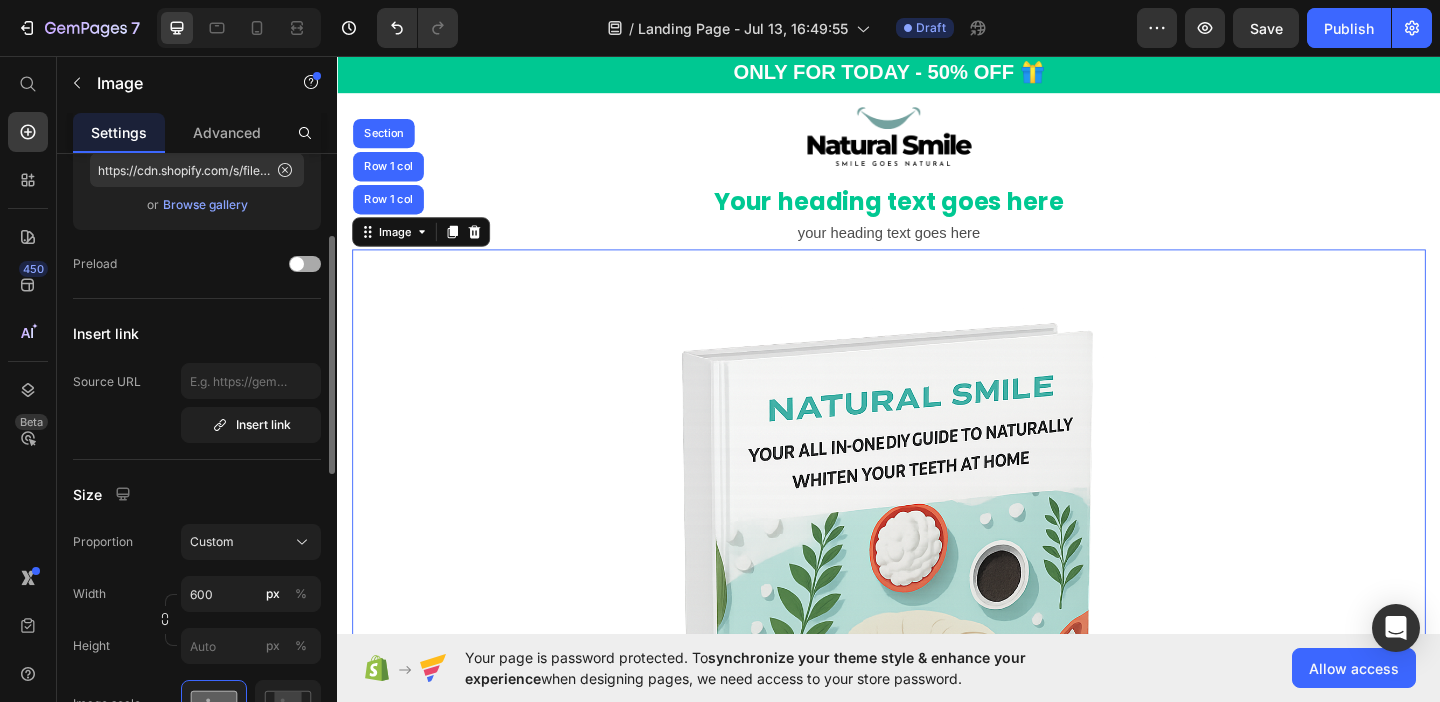 scroll, scrollTop: 260, scrollLeft: 0, axis: vertical 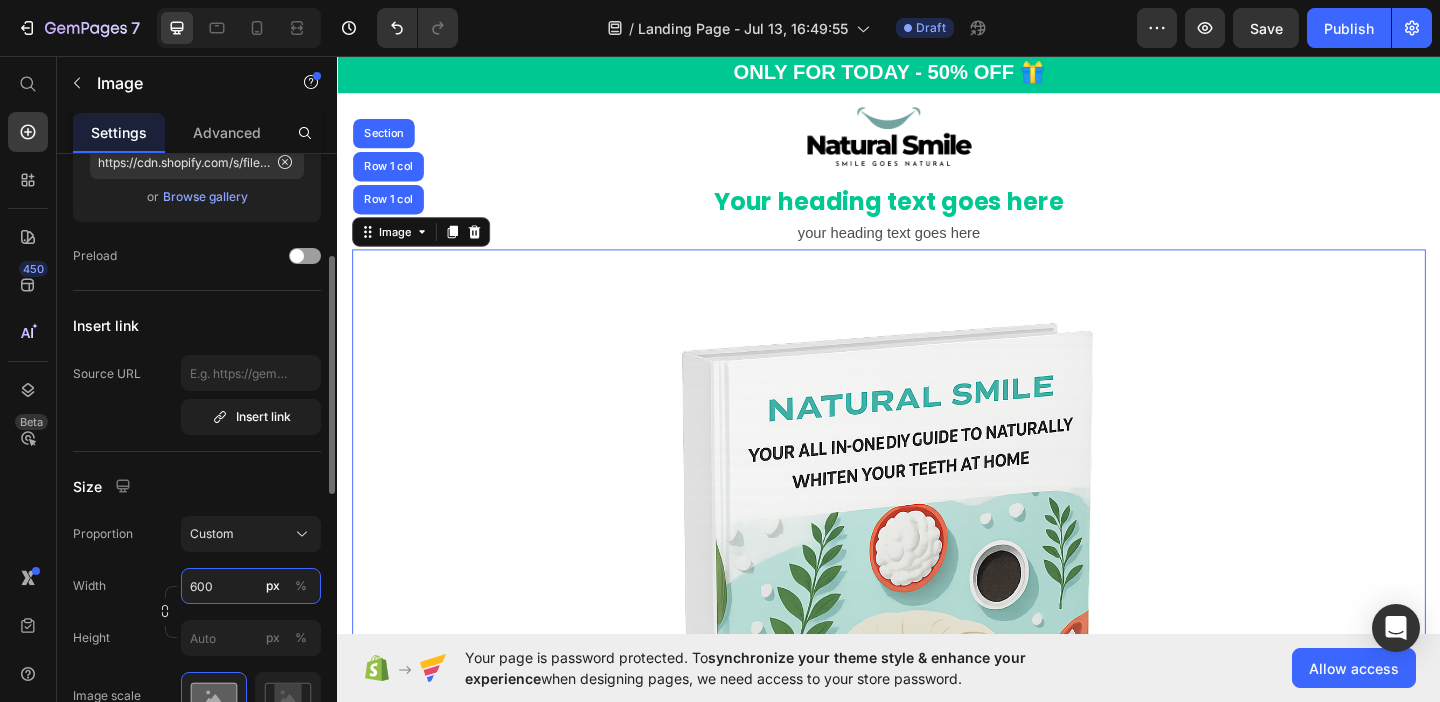 click on "600" at bounding box center [251, 586] 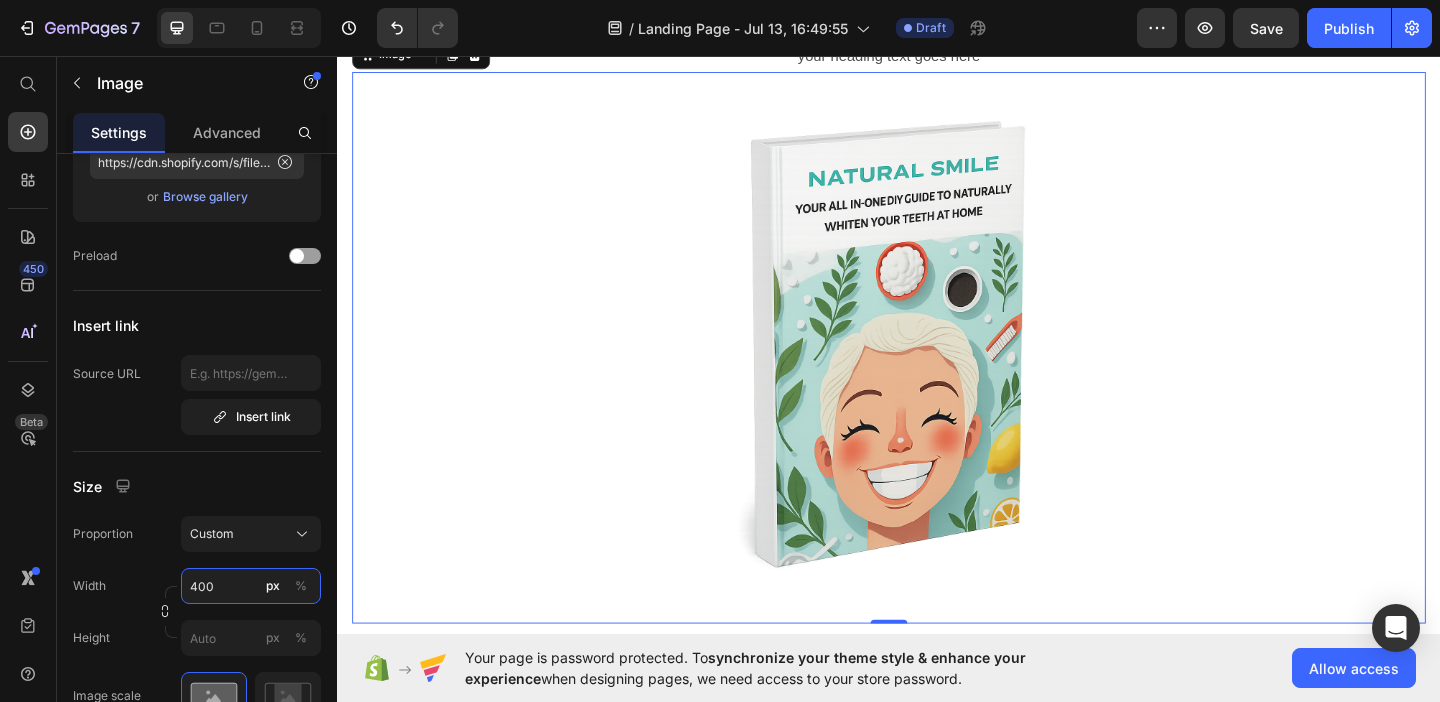 scroll, scrollTop: 234, scrollLeft: 0, axis: vertical 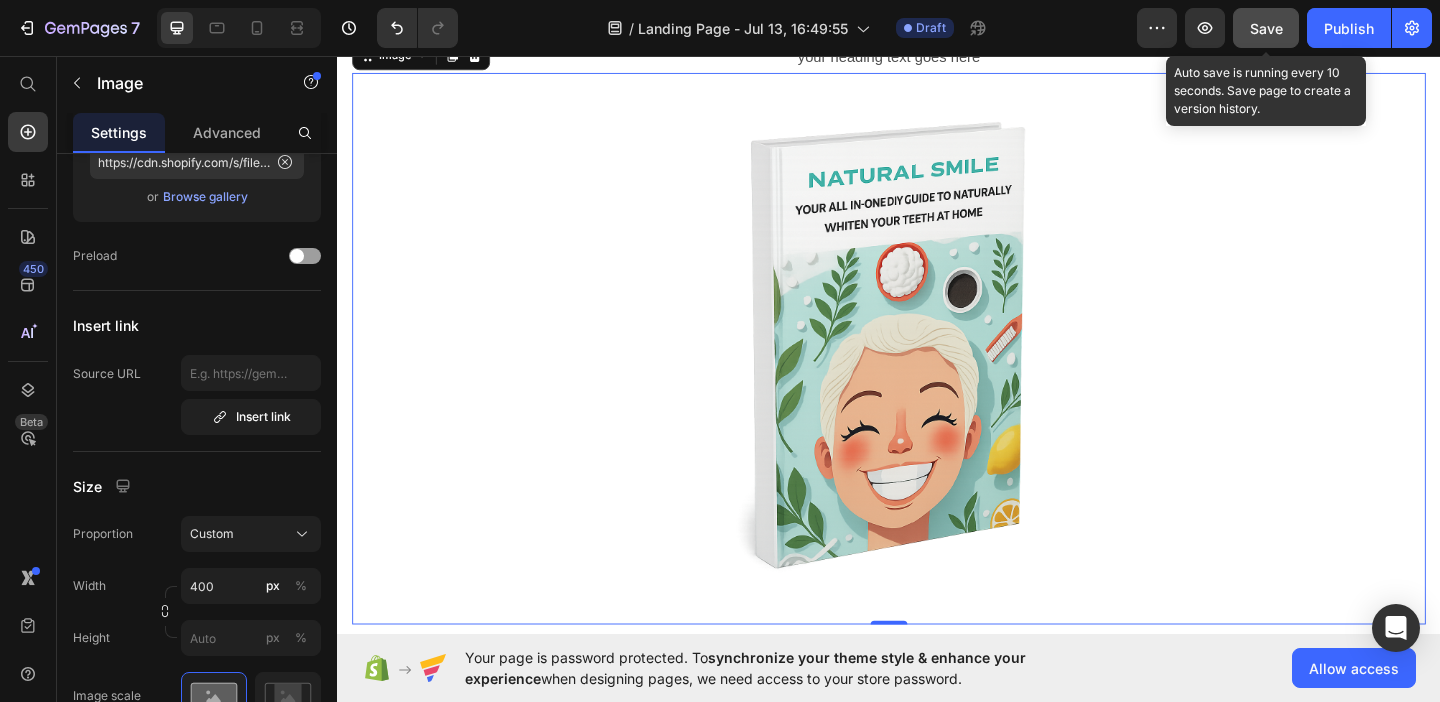 click on "Save" at bounding box center [1266, 28] 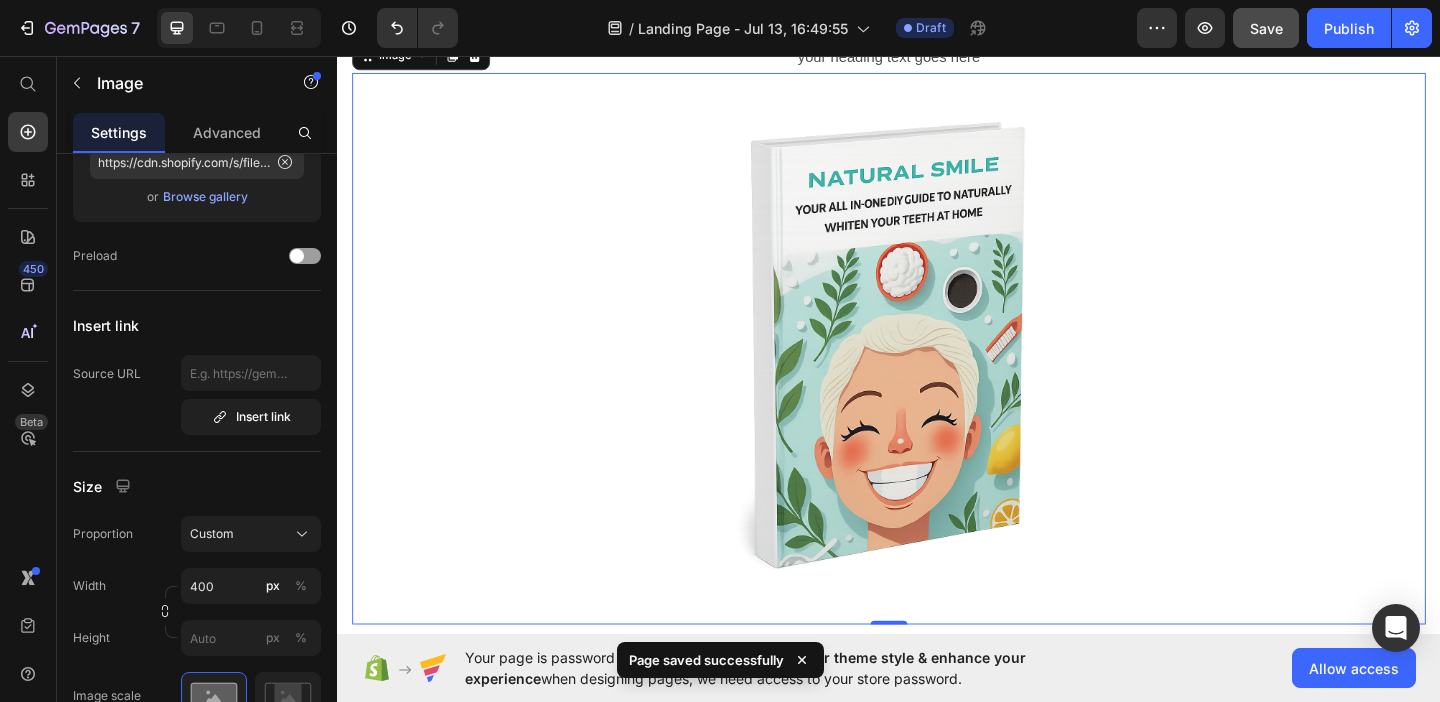 scroll, scrollTop: 0, scrollLeft: 0, axis: both 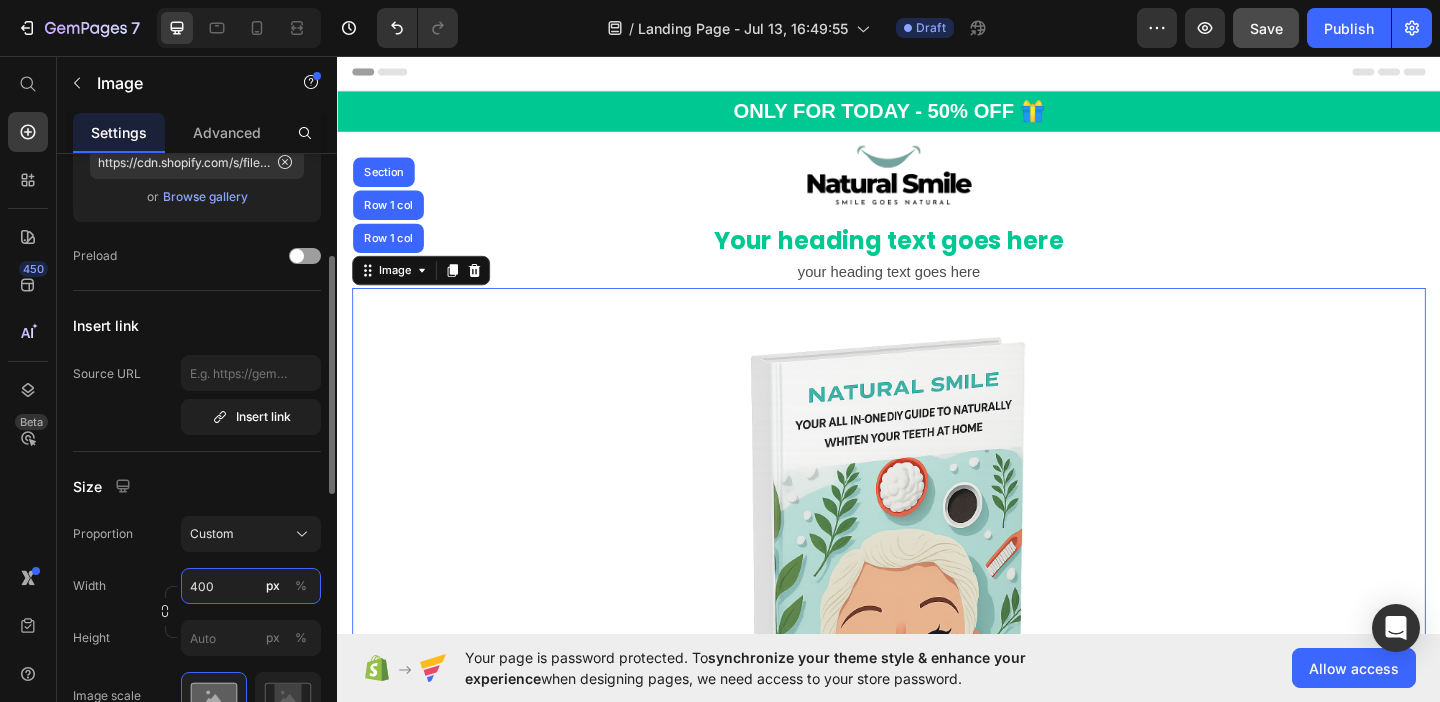 click on "400" at bounding box center (251, 586) 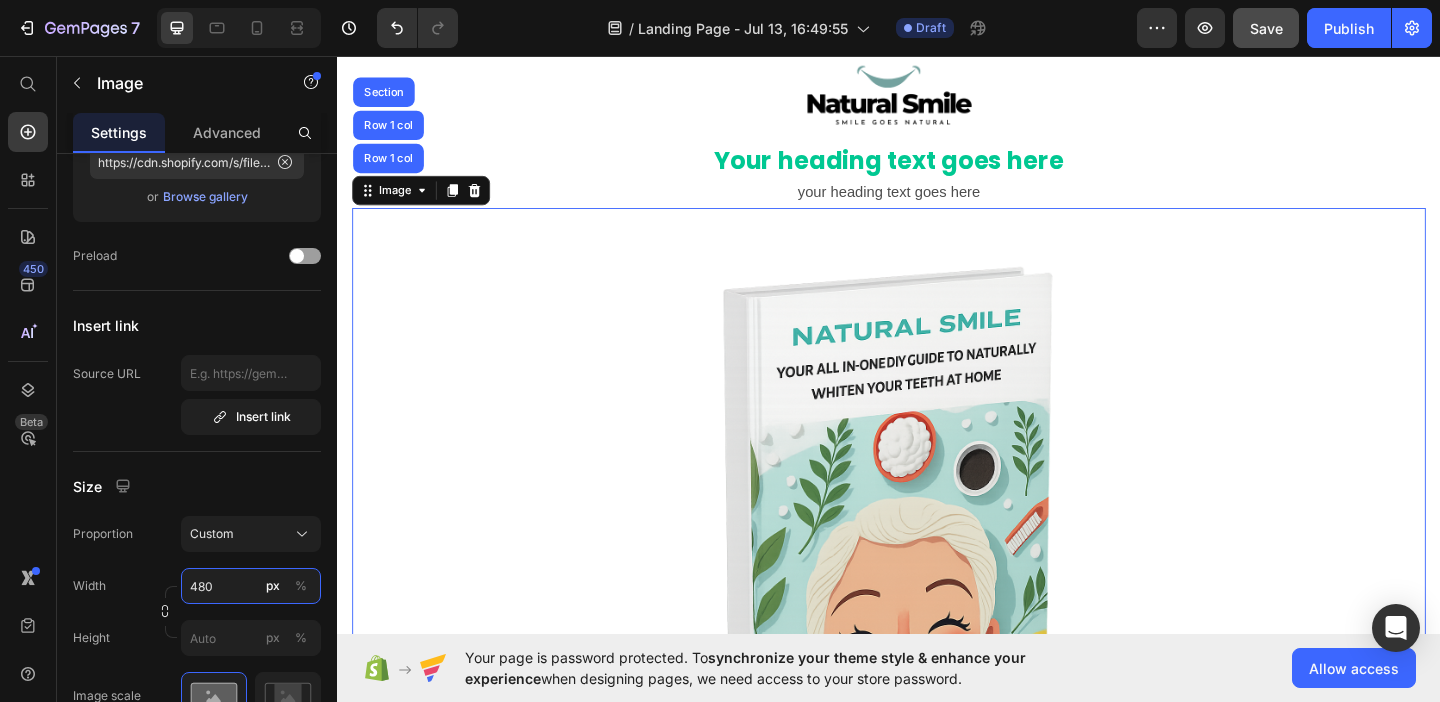 scroll, scrollTop: 122, scrollLeft: 0, axis: vertical 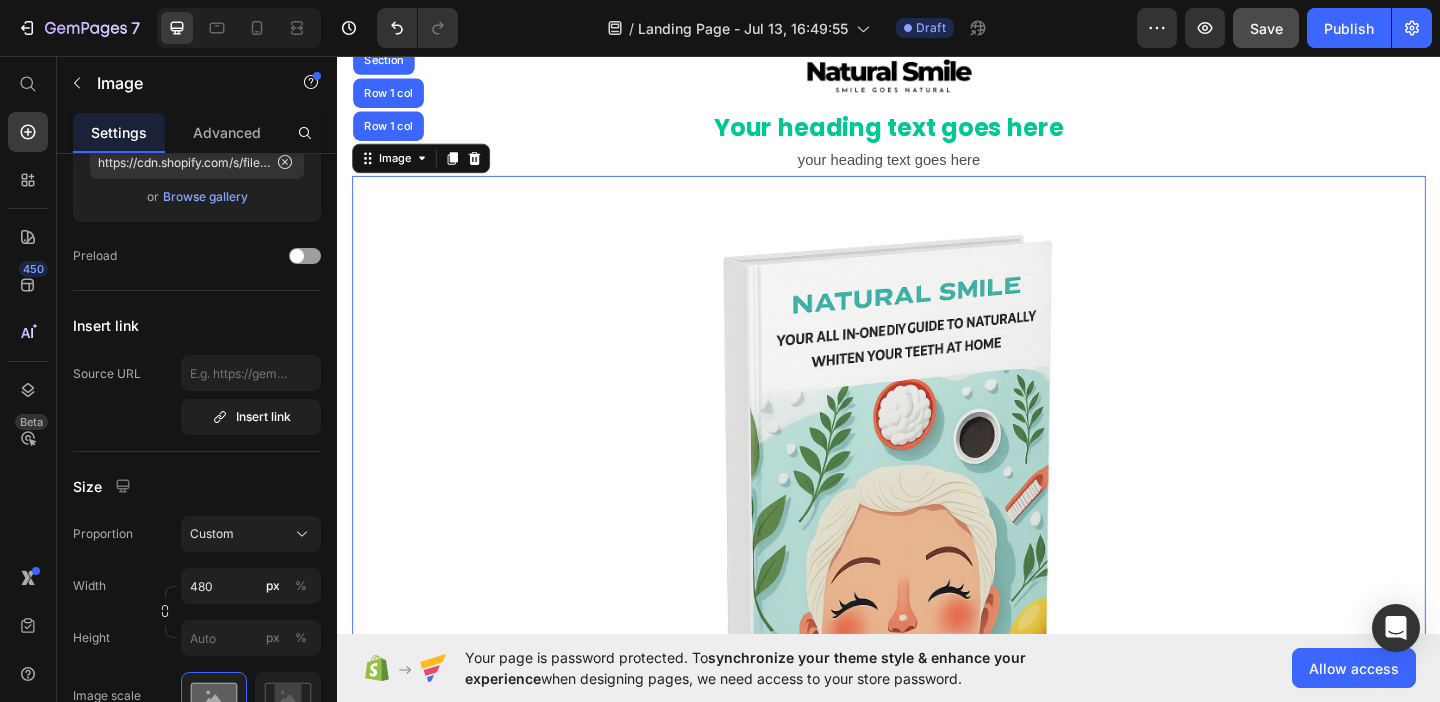 click at bounding box center [937, 546] 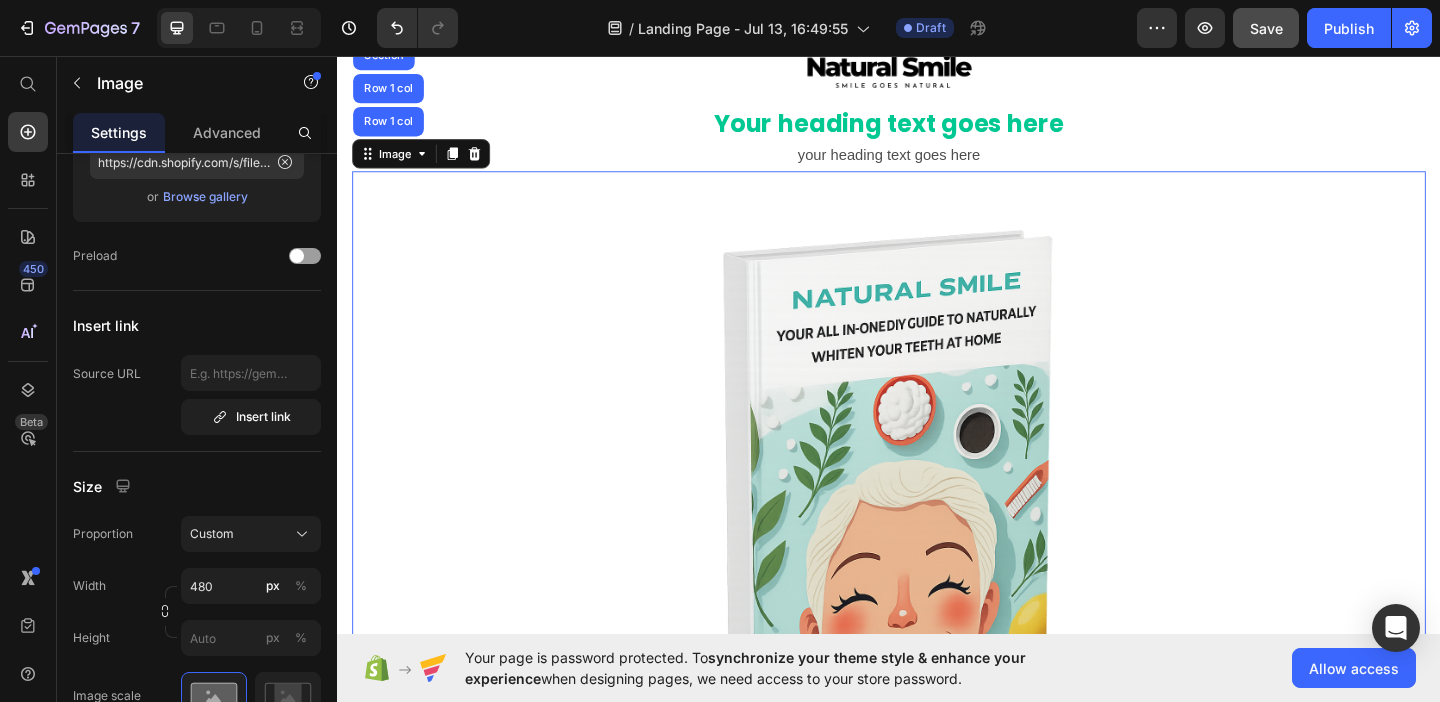 scroll, scrollTop: 125, scrollLeft: 0, axis: vertical 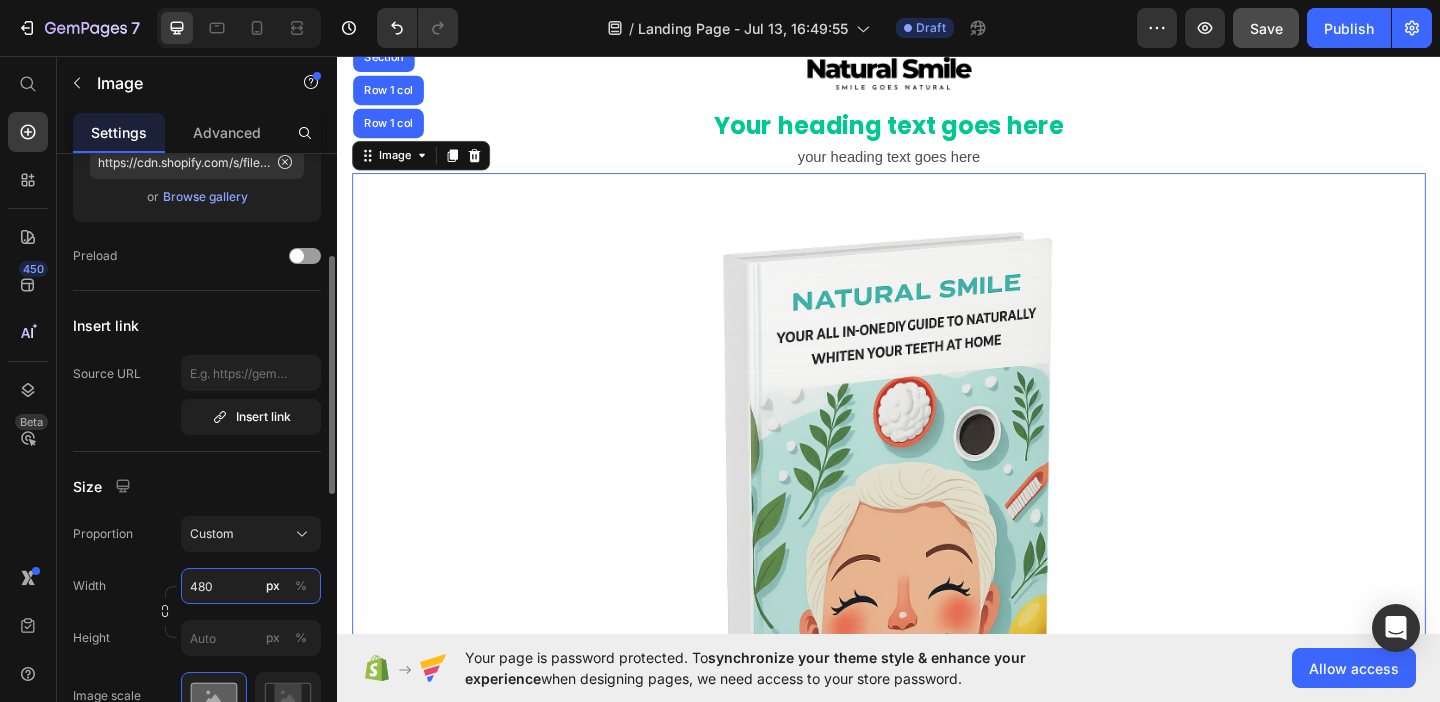 click on "480" at bounding box center (251, 586) 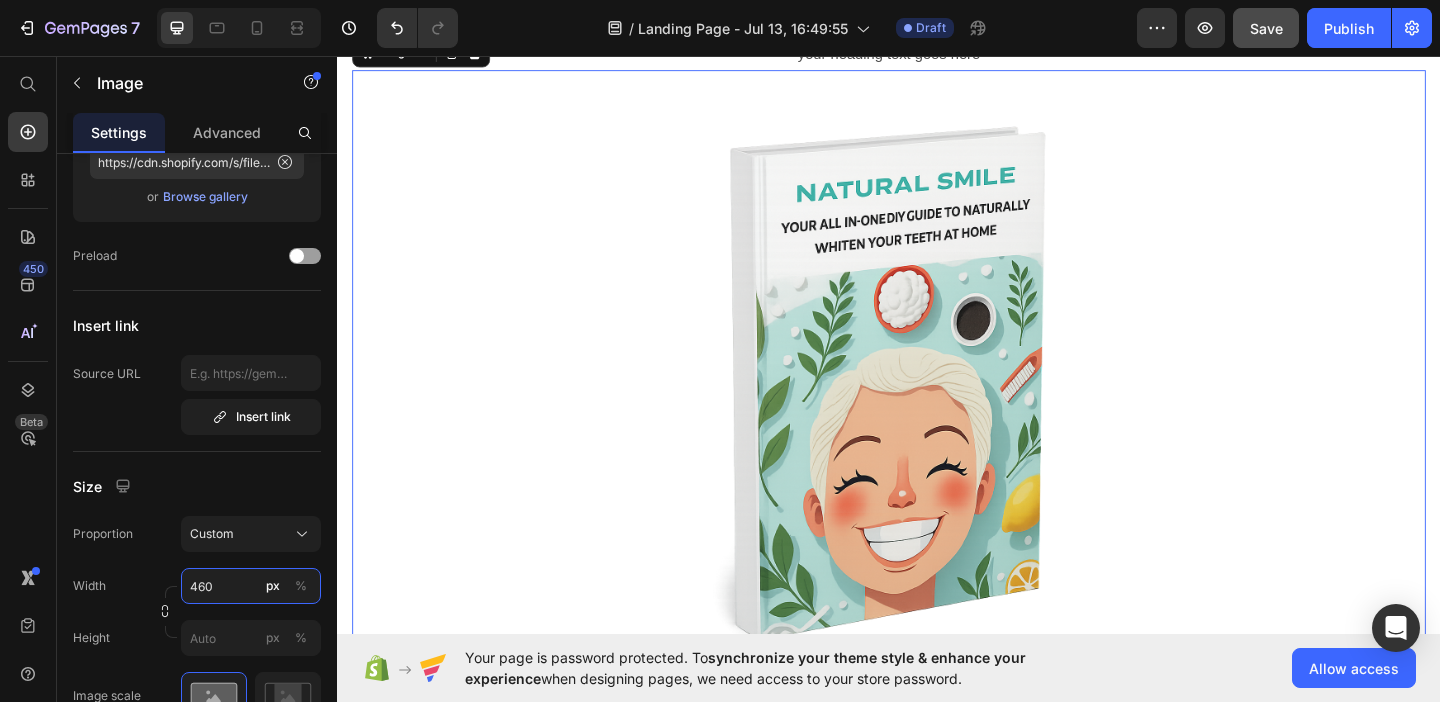 scroll, scrollTop: 238, scrollLeft: 0, axis: vertical 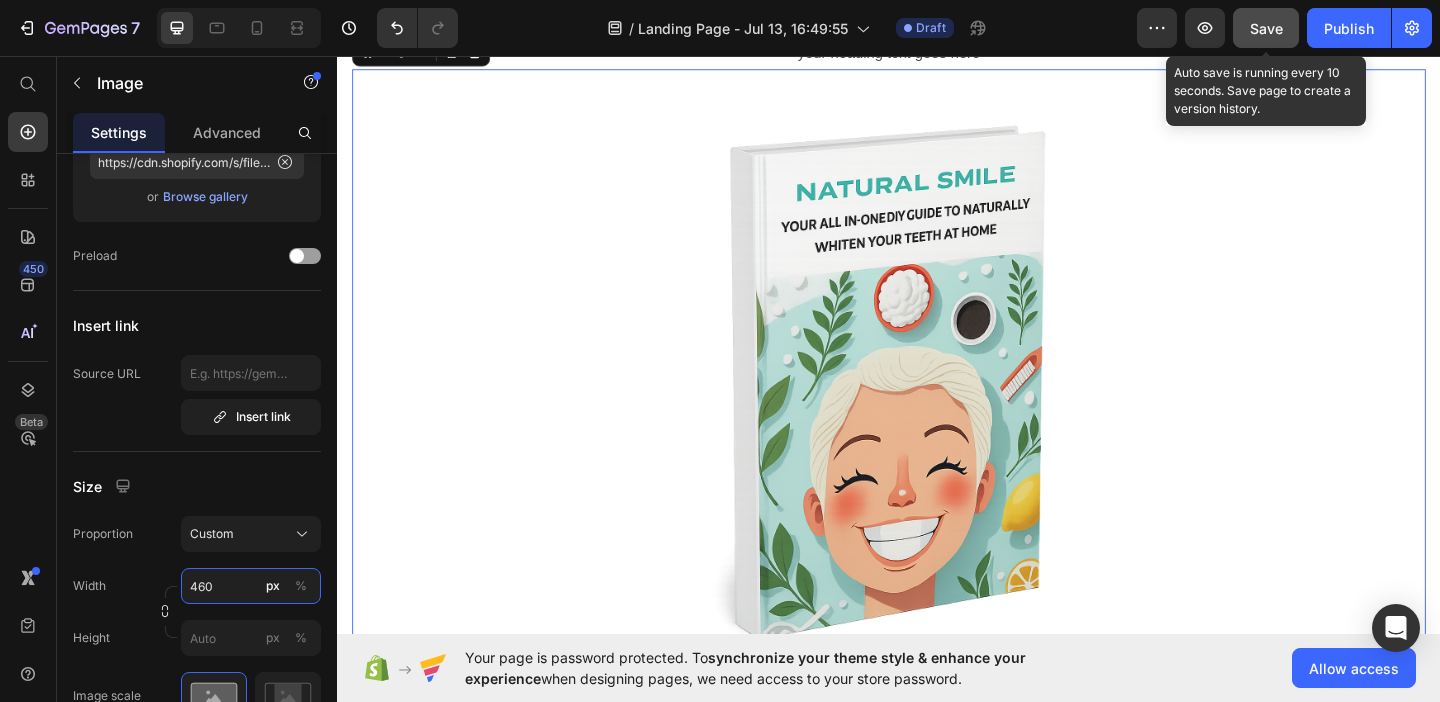type on "460" 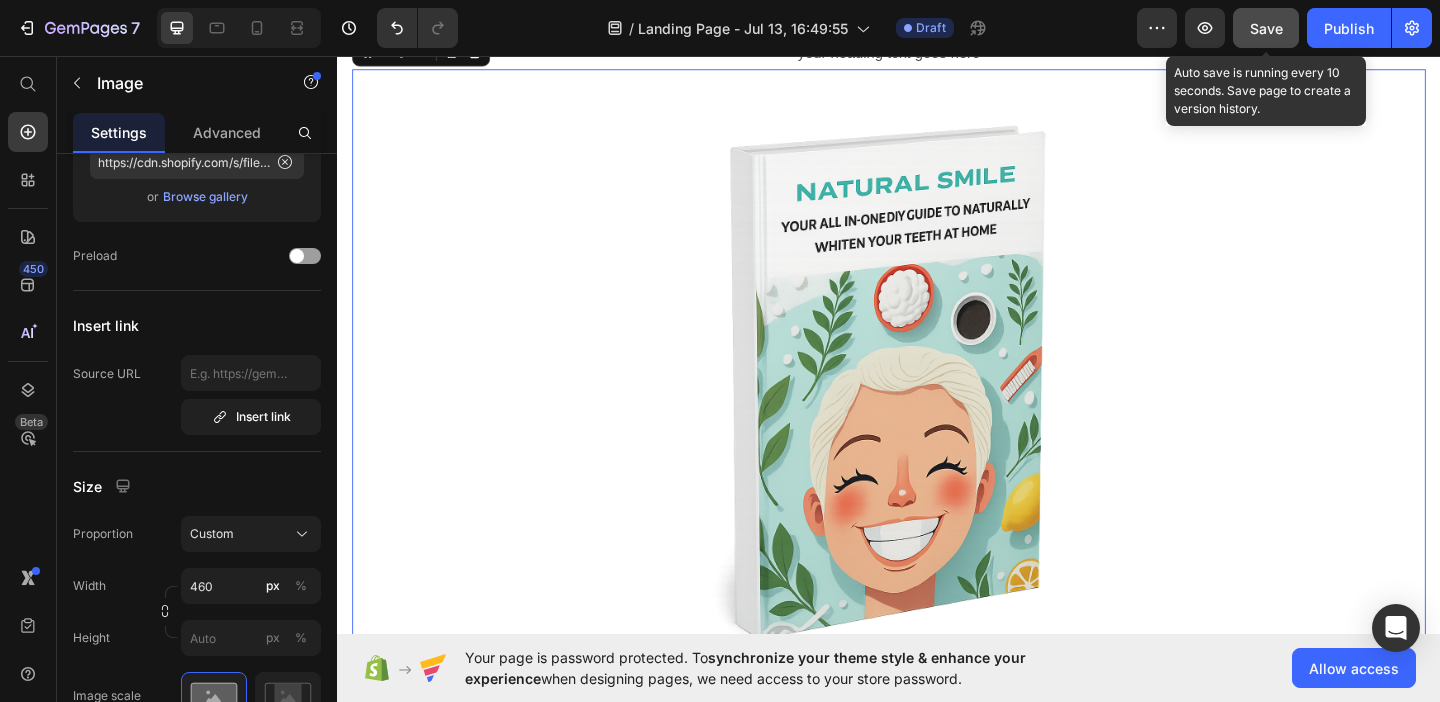 click on "Save" at bounding box center (1266, 28) 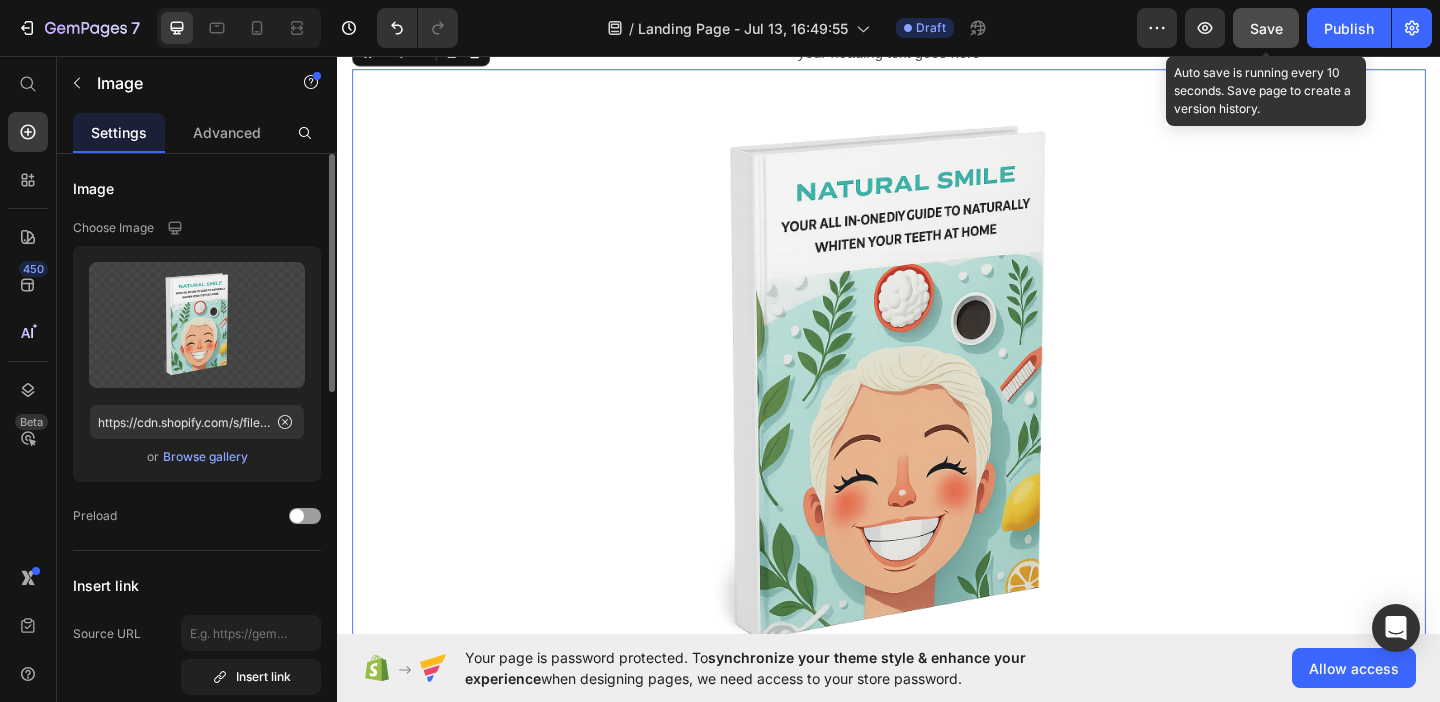 scroll, scrollTop: 2, scrollLeft: 0, axis: vertical 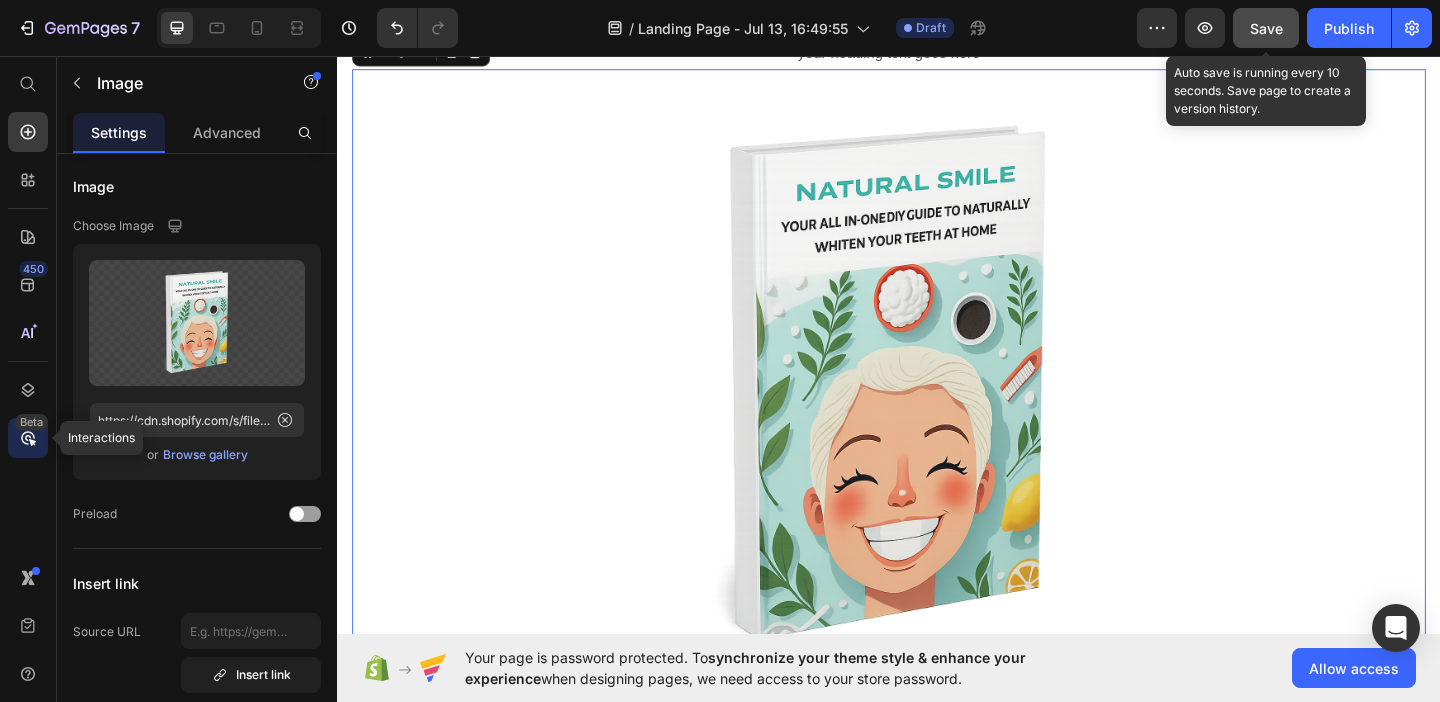 click 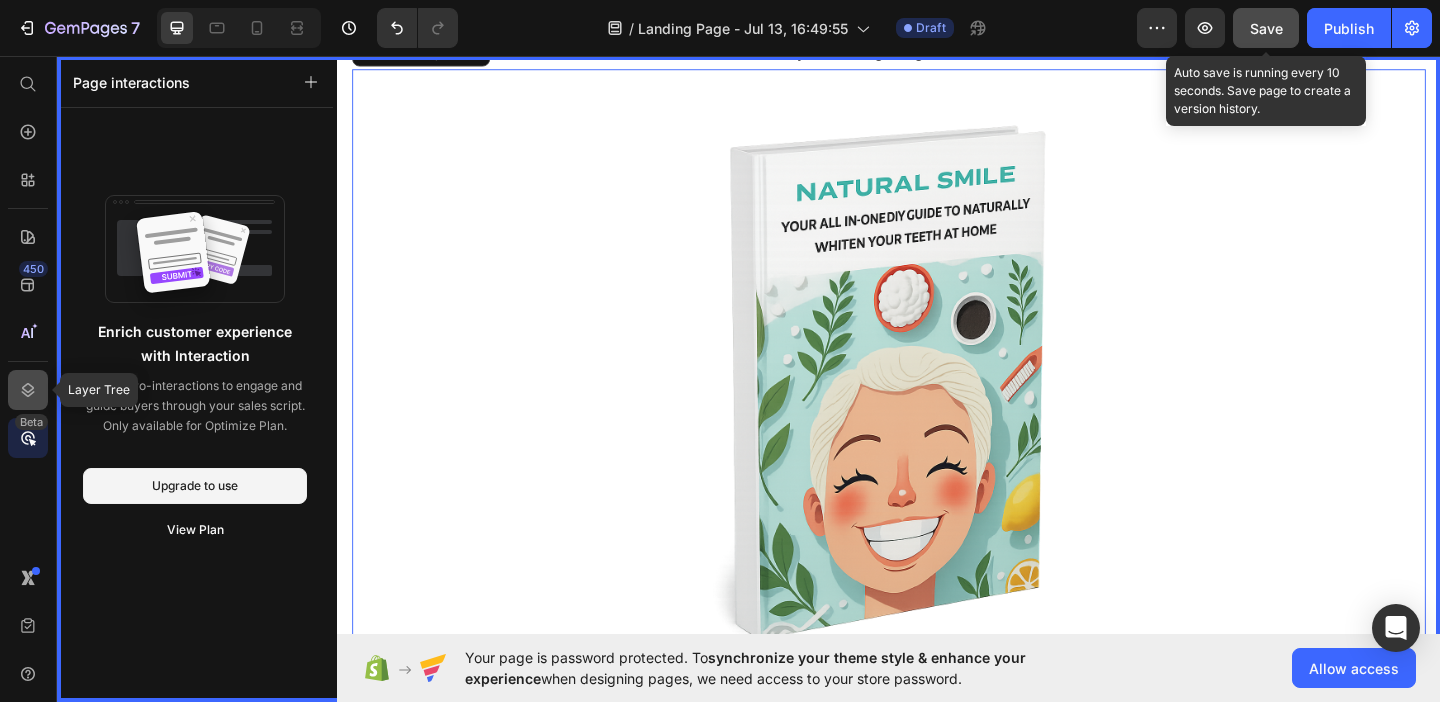 click 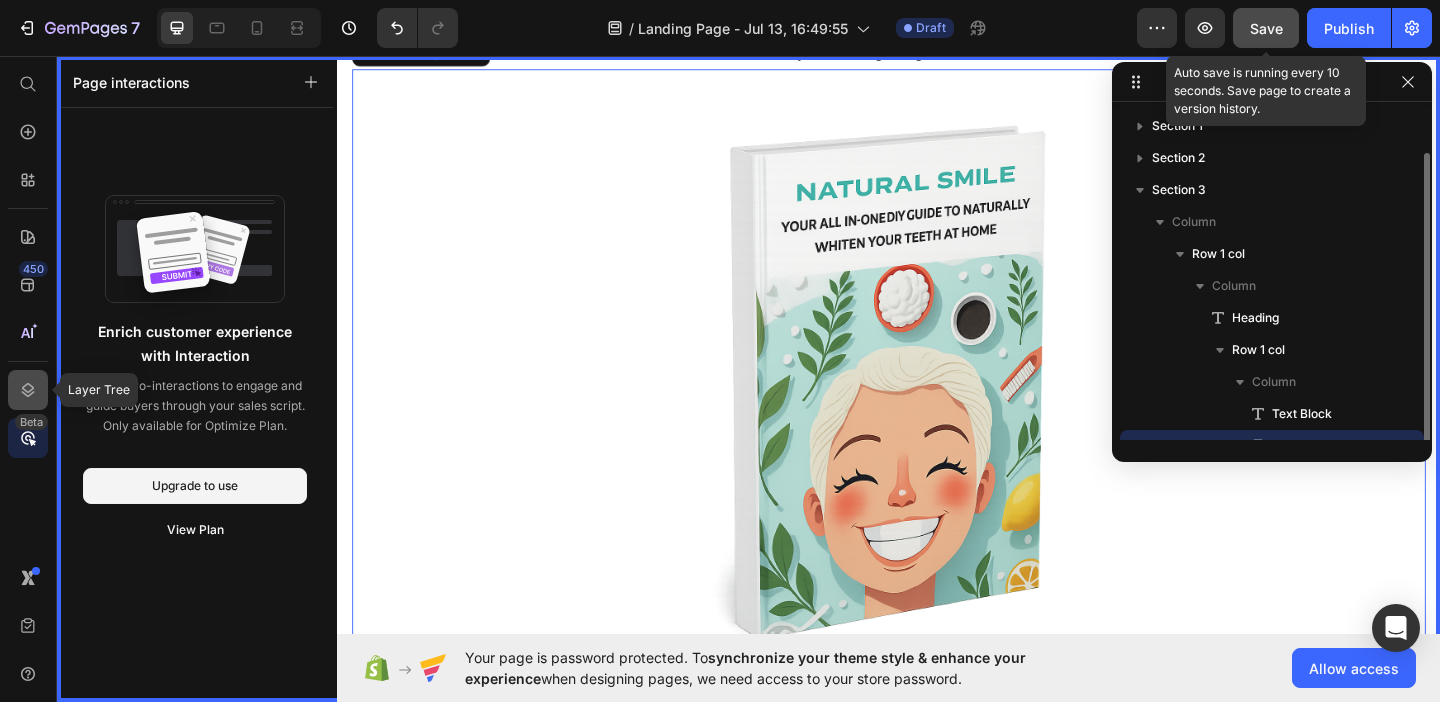 scroll, scrollTop: 22, scrollLeft: 0, axis: vertical 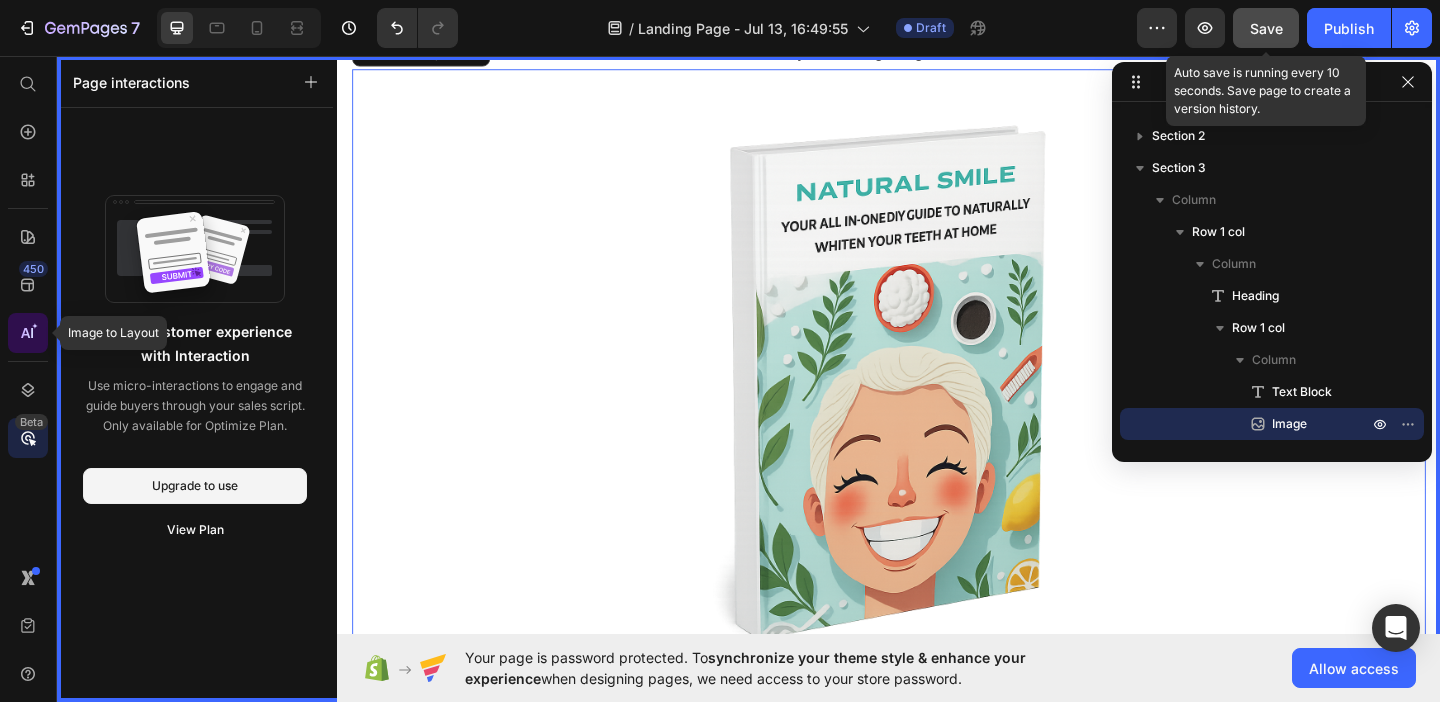 click 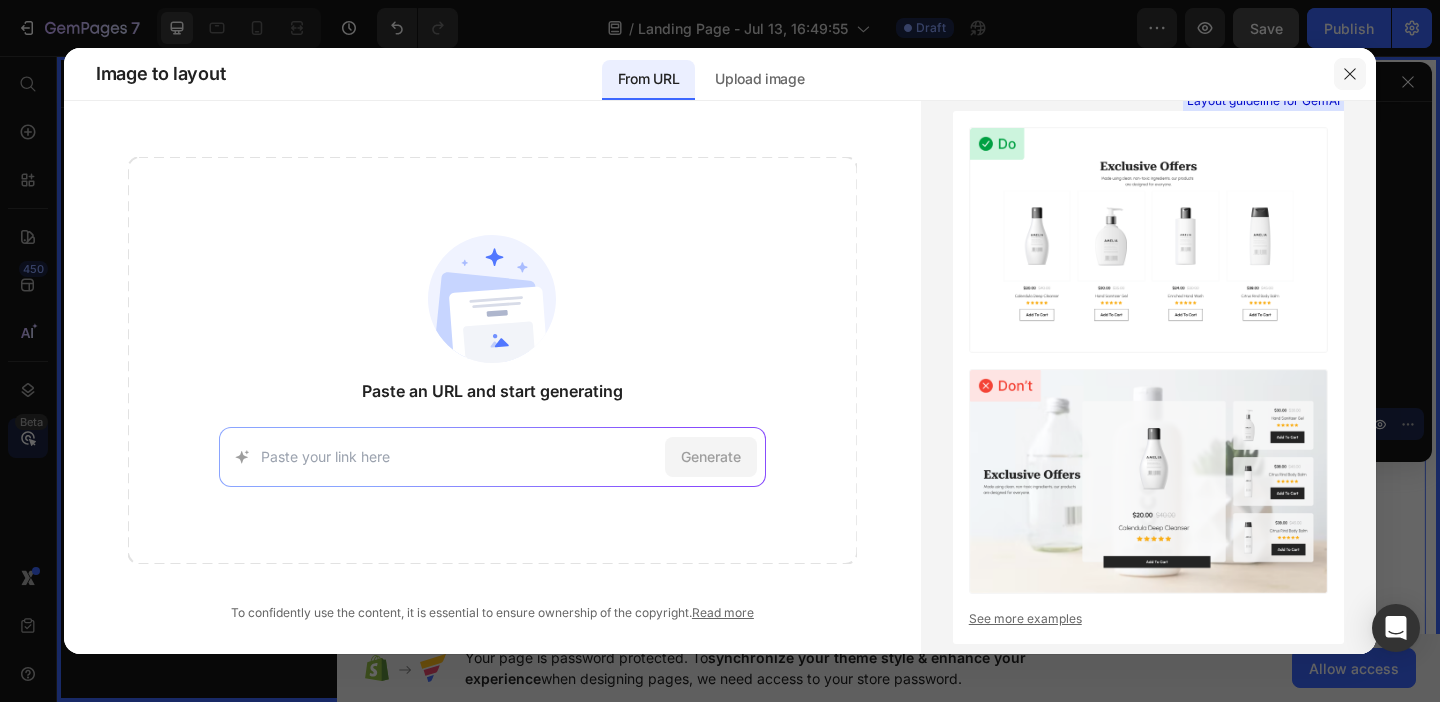 click 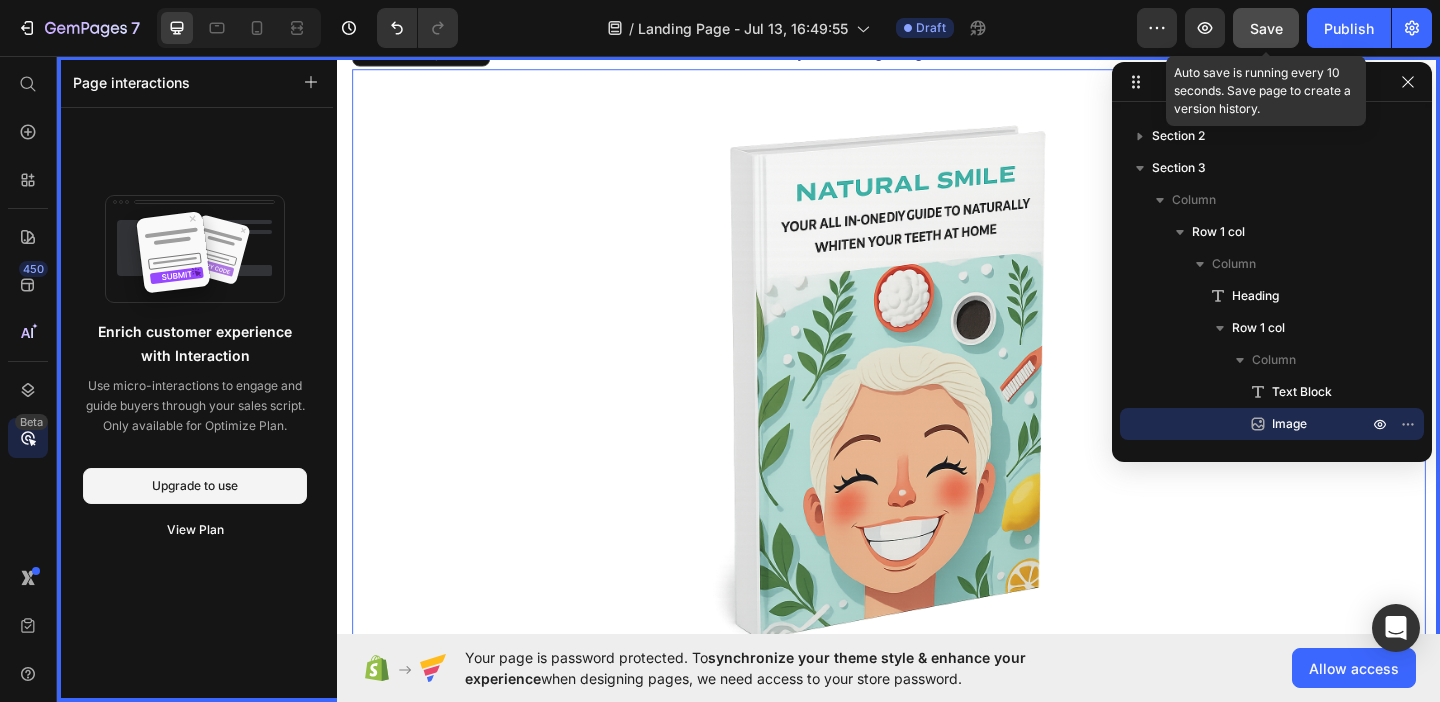 click at bounding box center [937, 370] 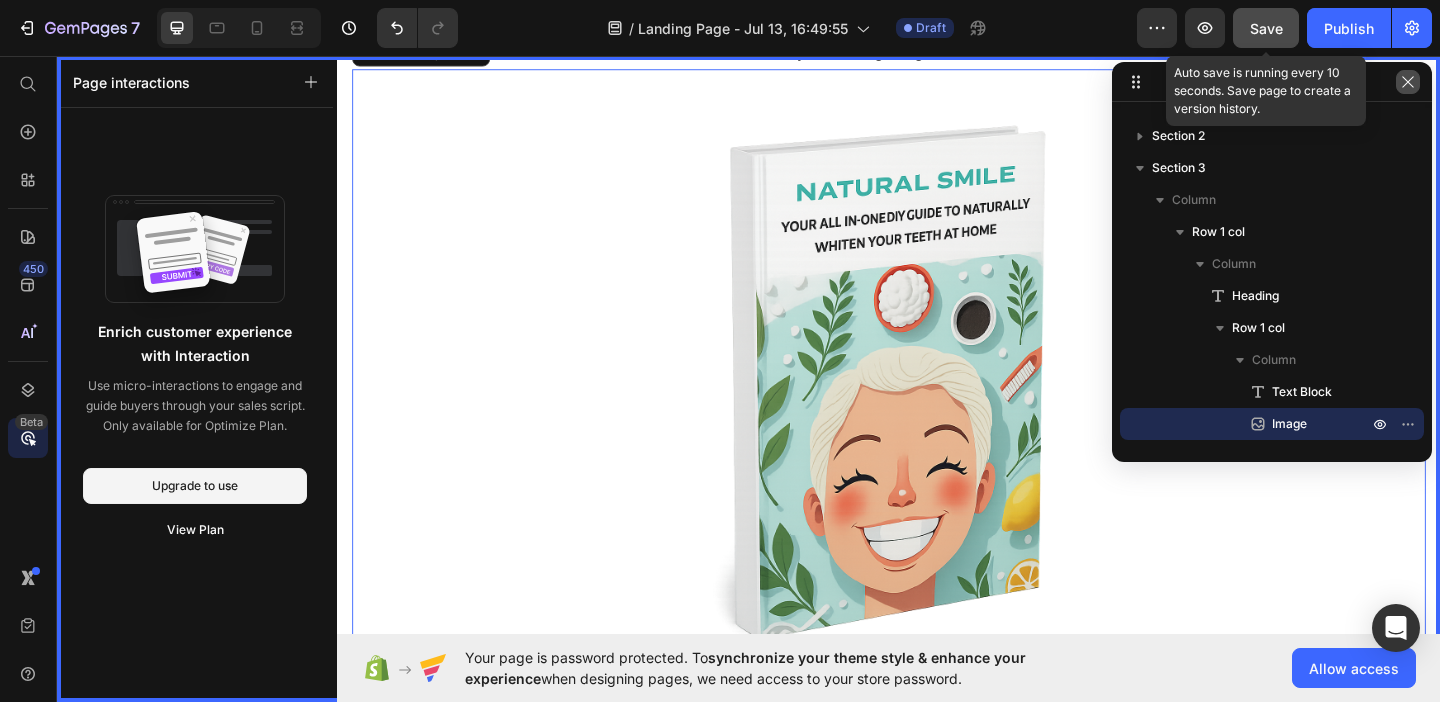 click 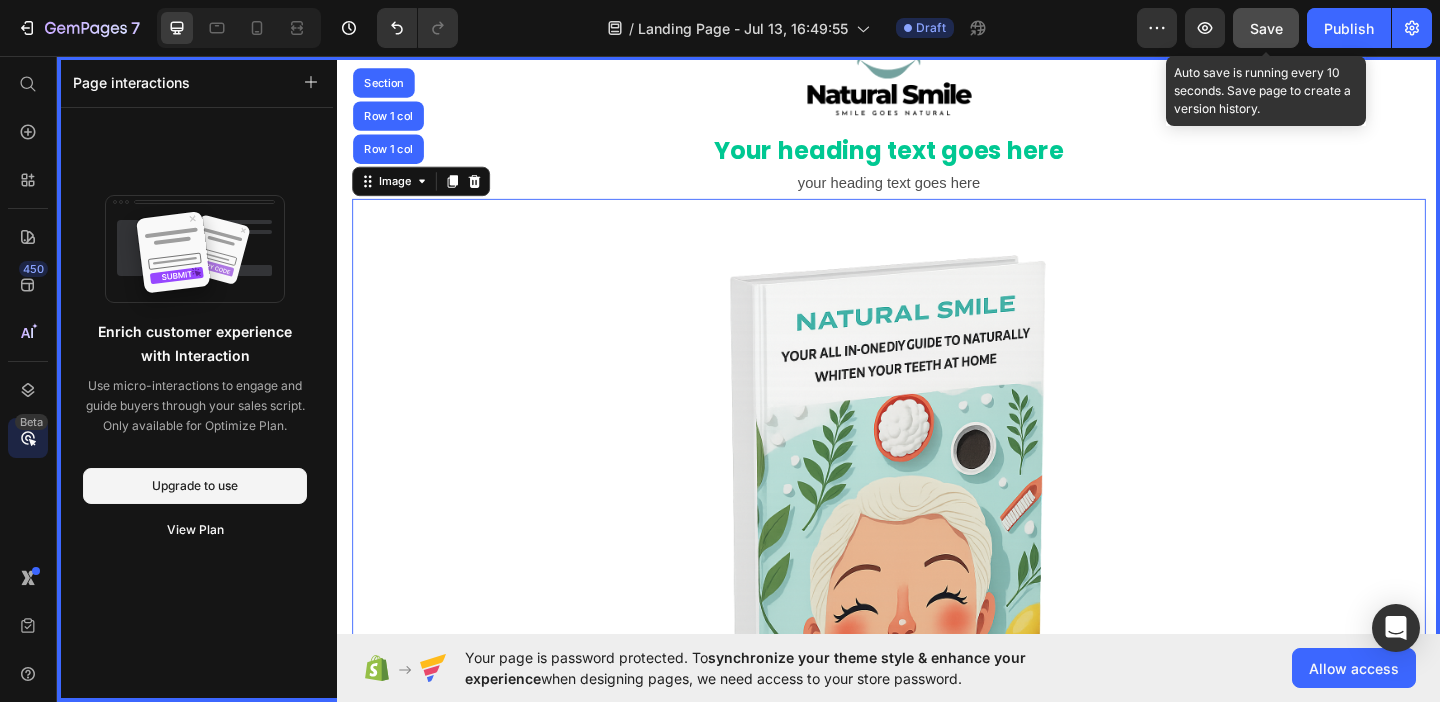 scroll, scrollTop: 0, scrollLeft: 0, axis: both 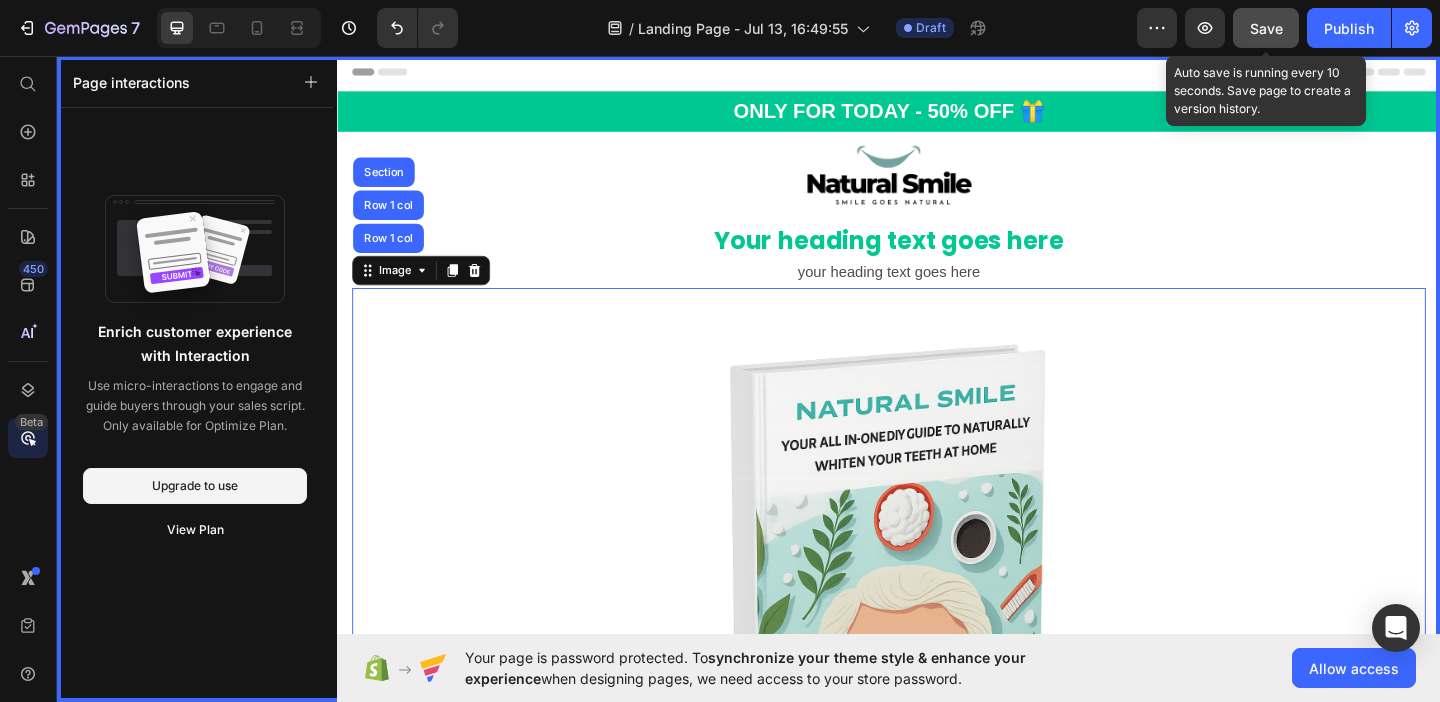 click at bounding box center (937, 370) 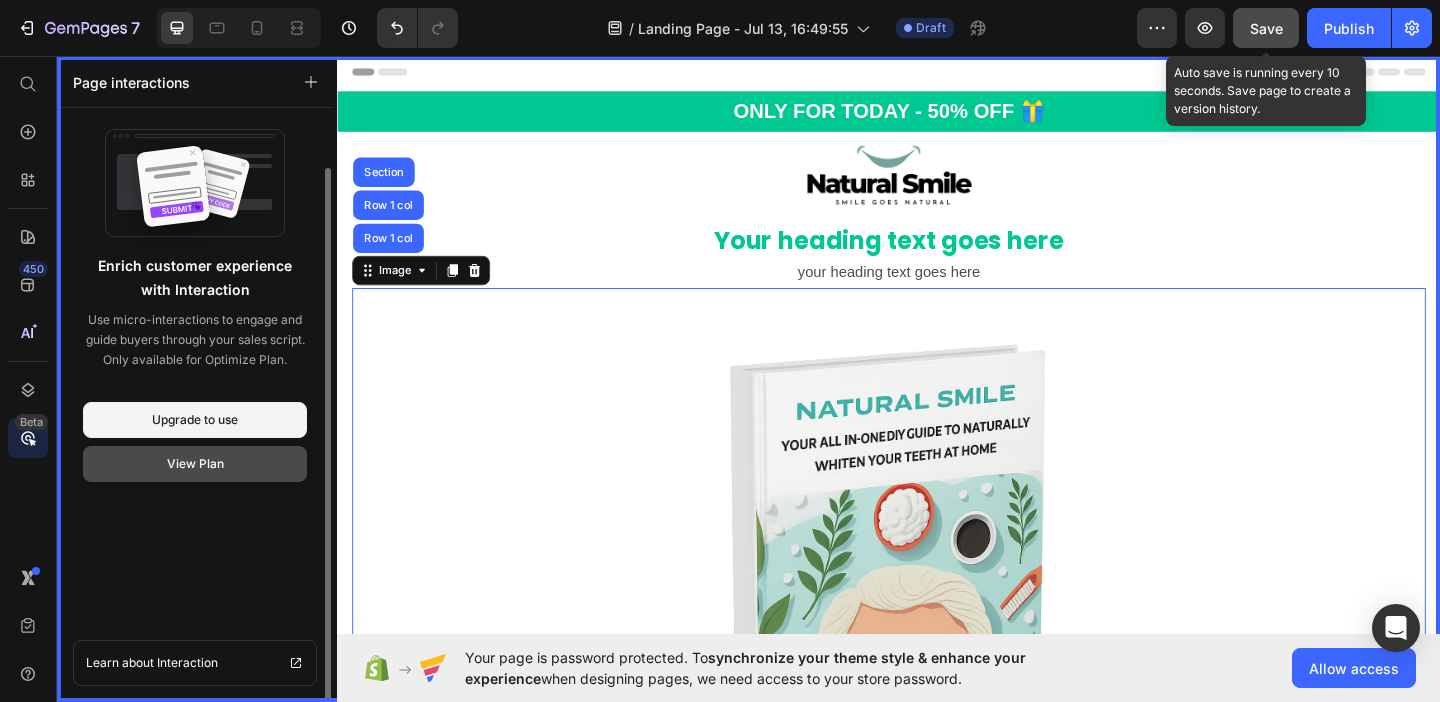 scroll, scrollTop: 0, scrollLeft: 0, axis: both 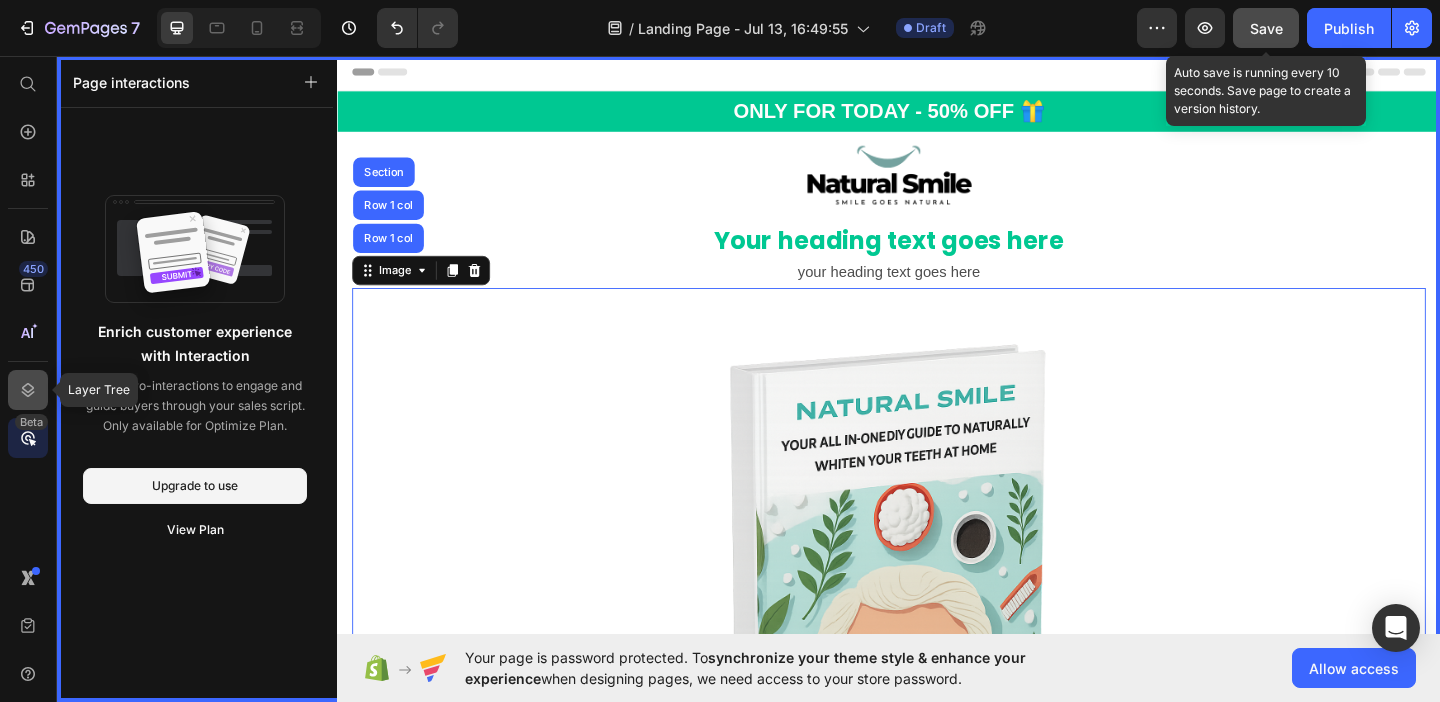 click 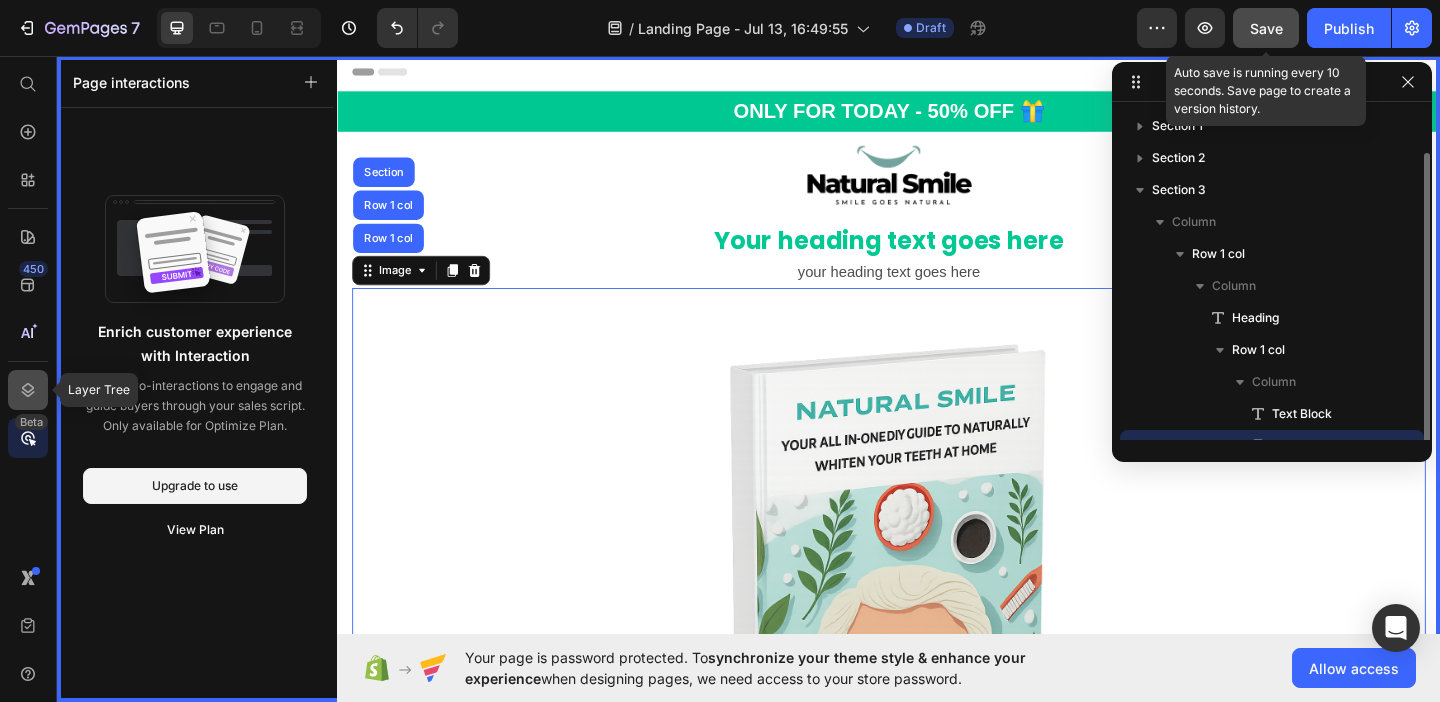 scroll, scrollTop: 22, scrollLeft: 0, axis: vertical 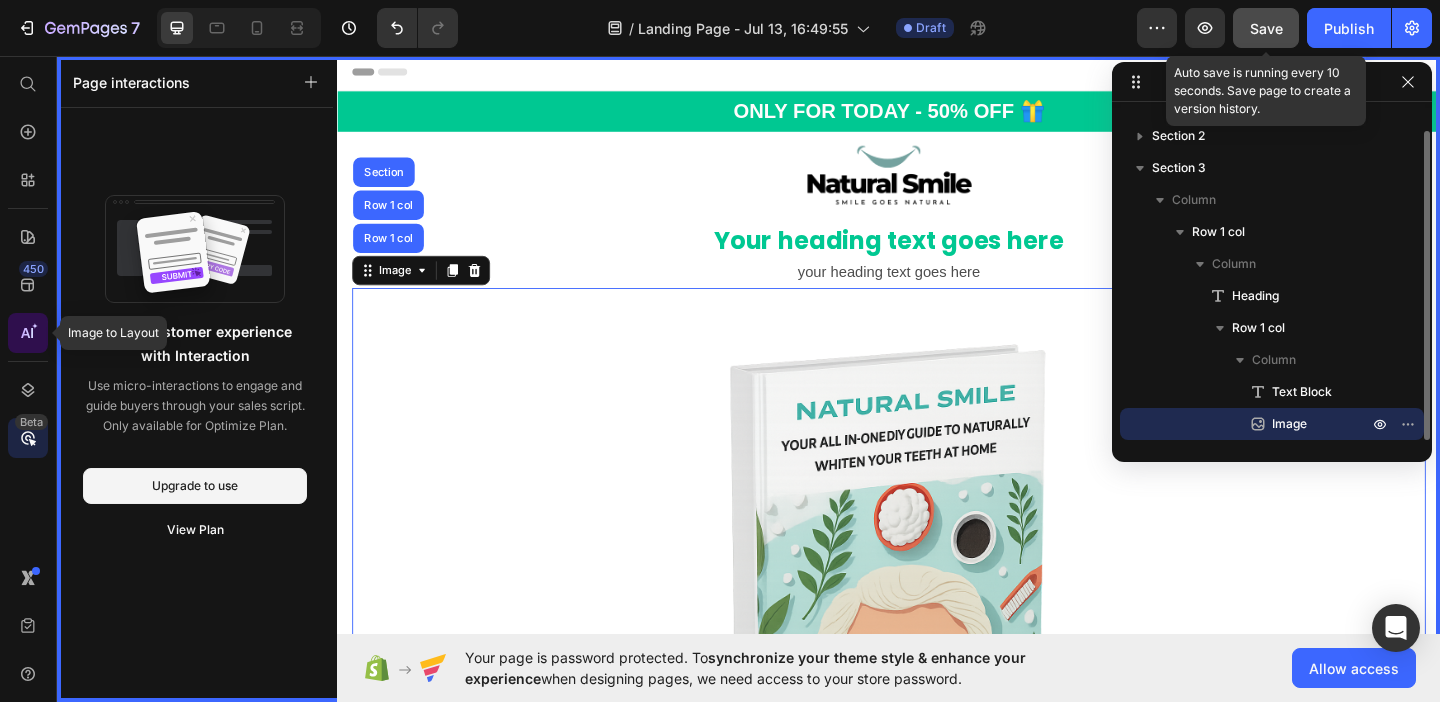 click 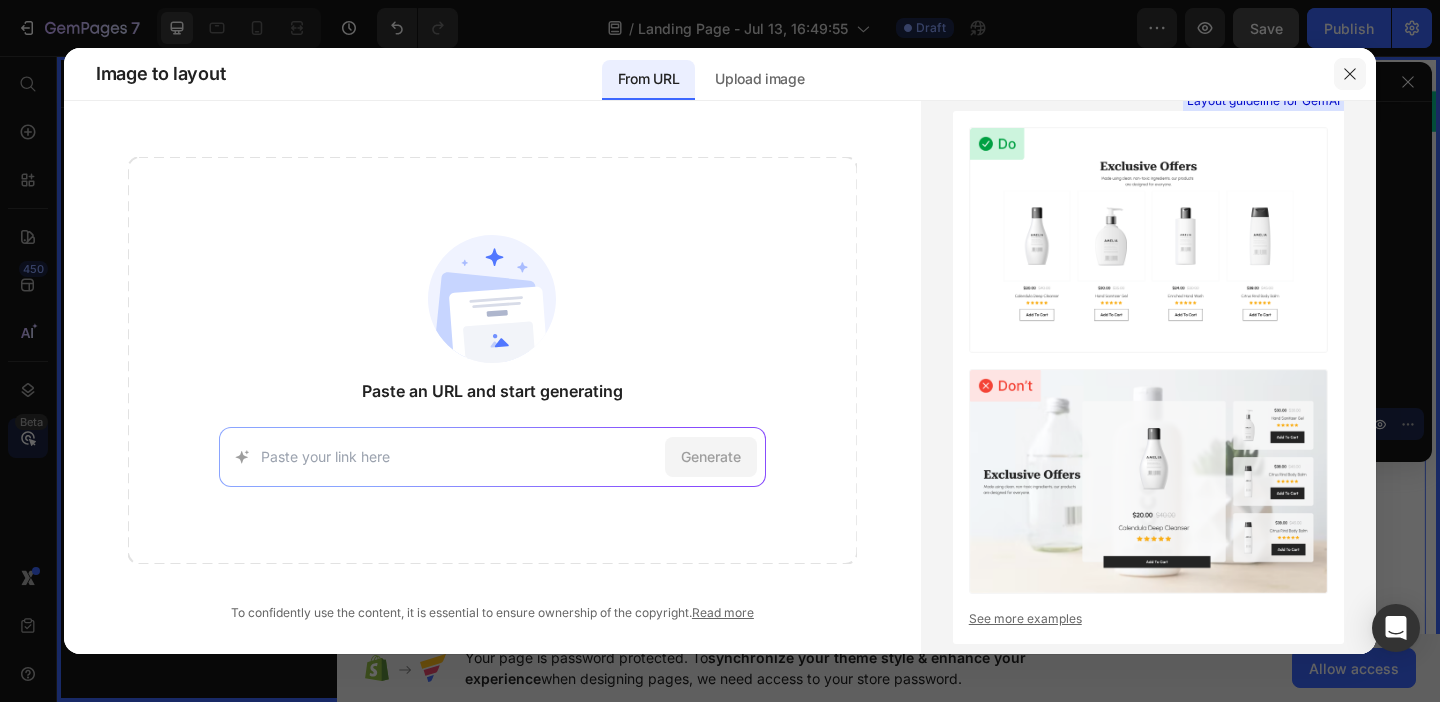 click 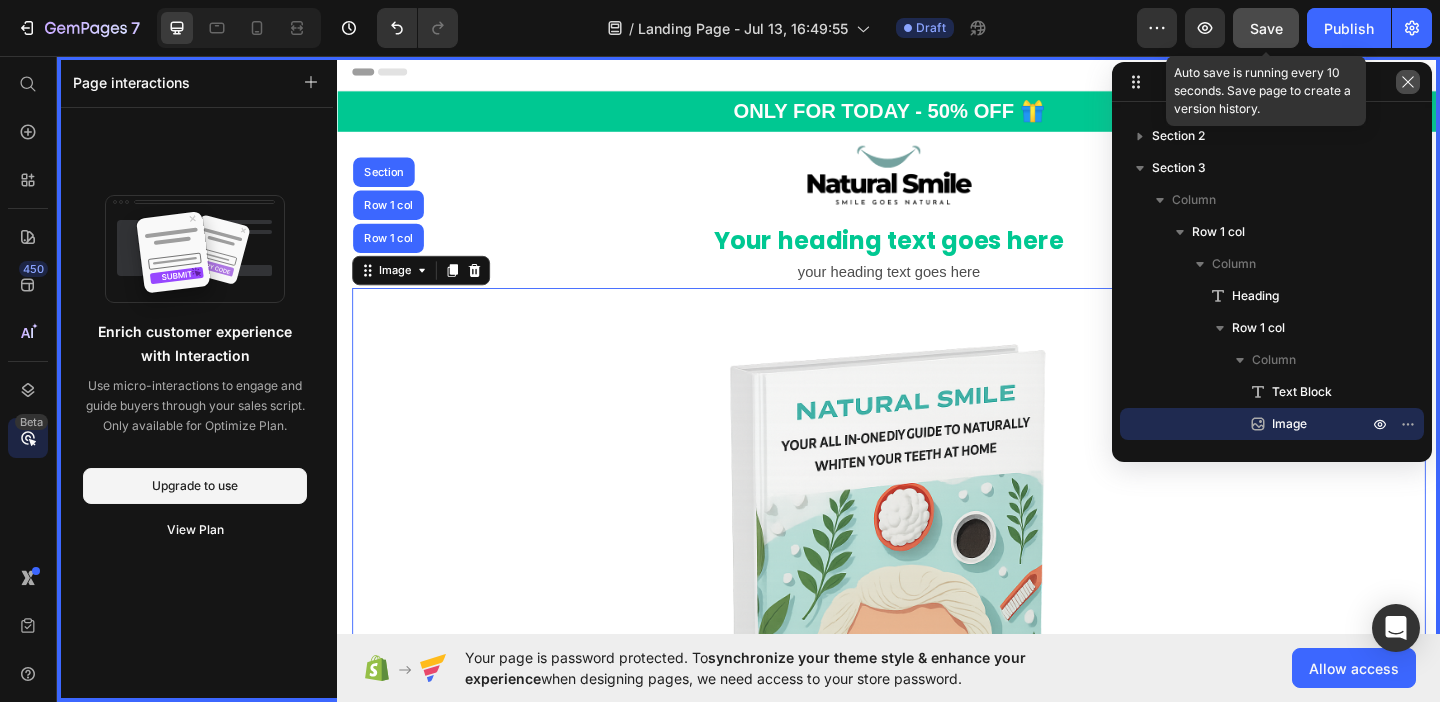 click 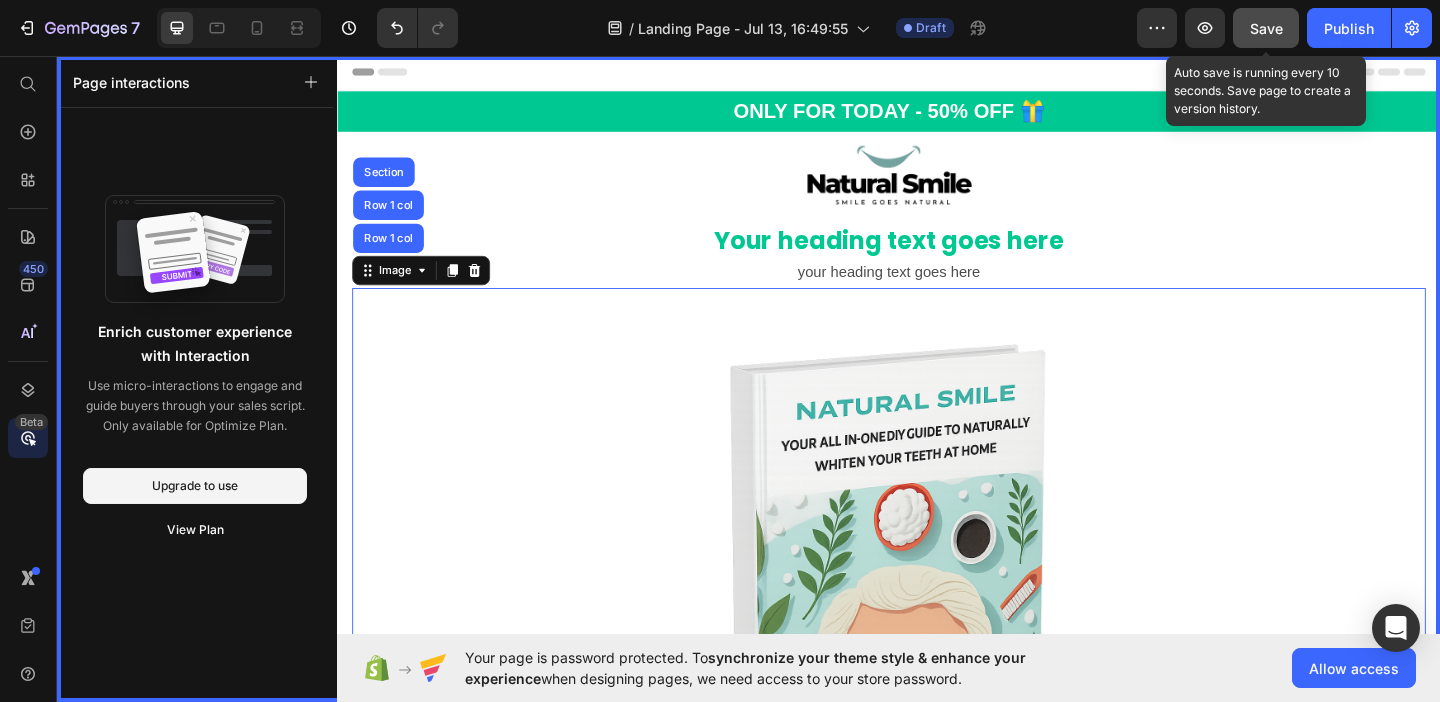 click at bounding box center [937, 370] 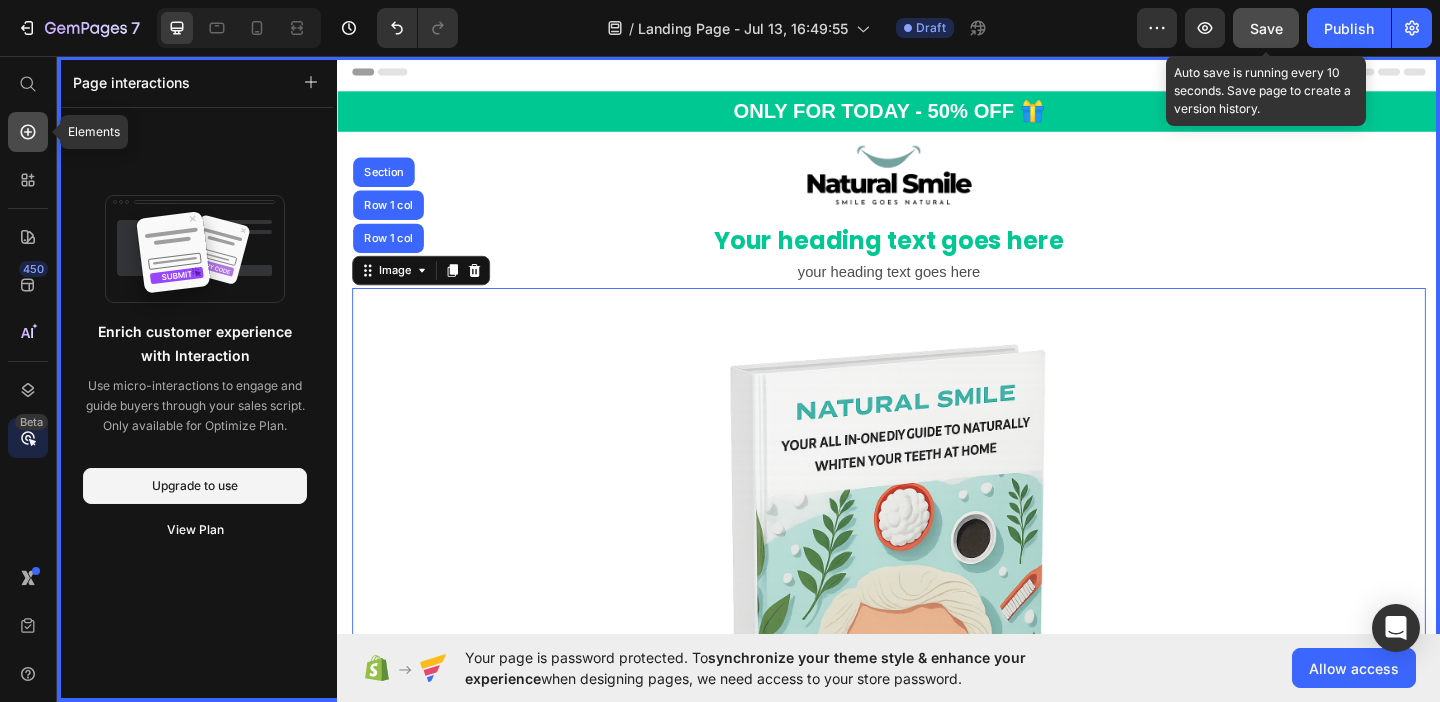 click 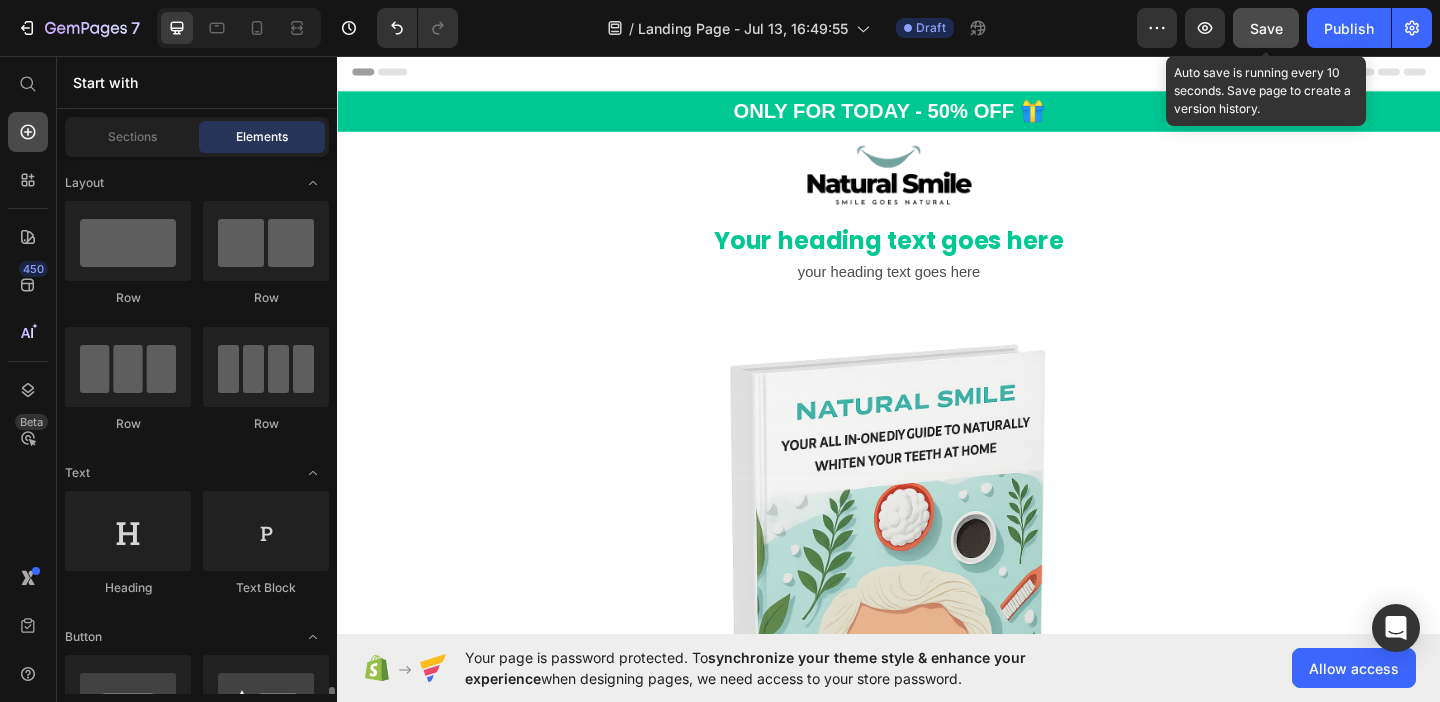 scroll, scrollTop: 488, scrollLeft: 0, axis: vertical 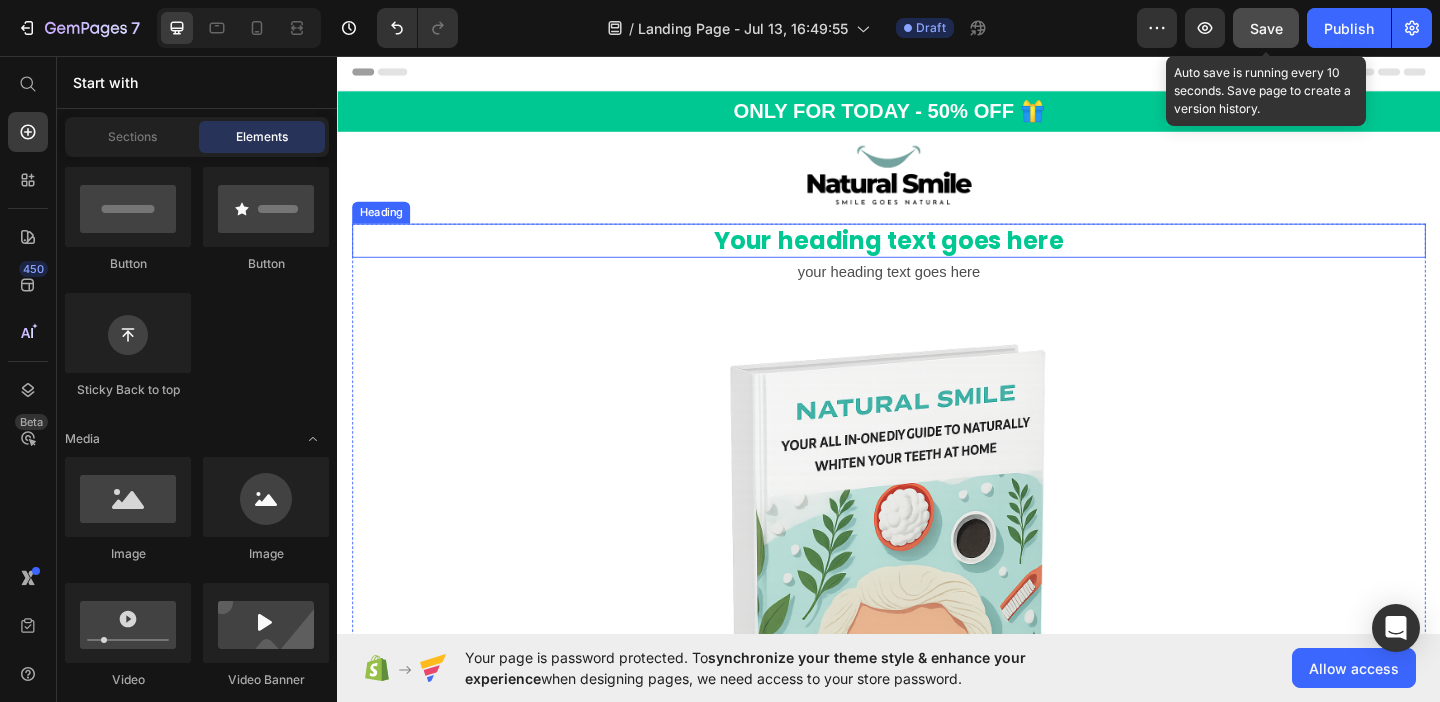 click on "Your heading text goes here" at bounding box center (937, 257) 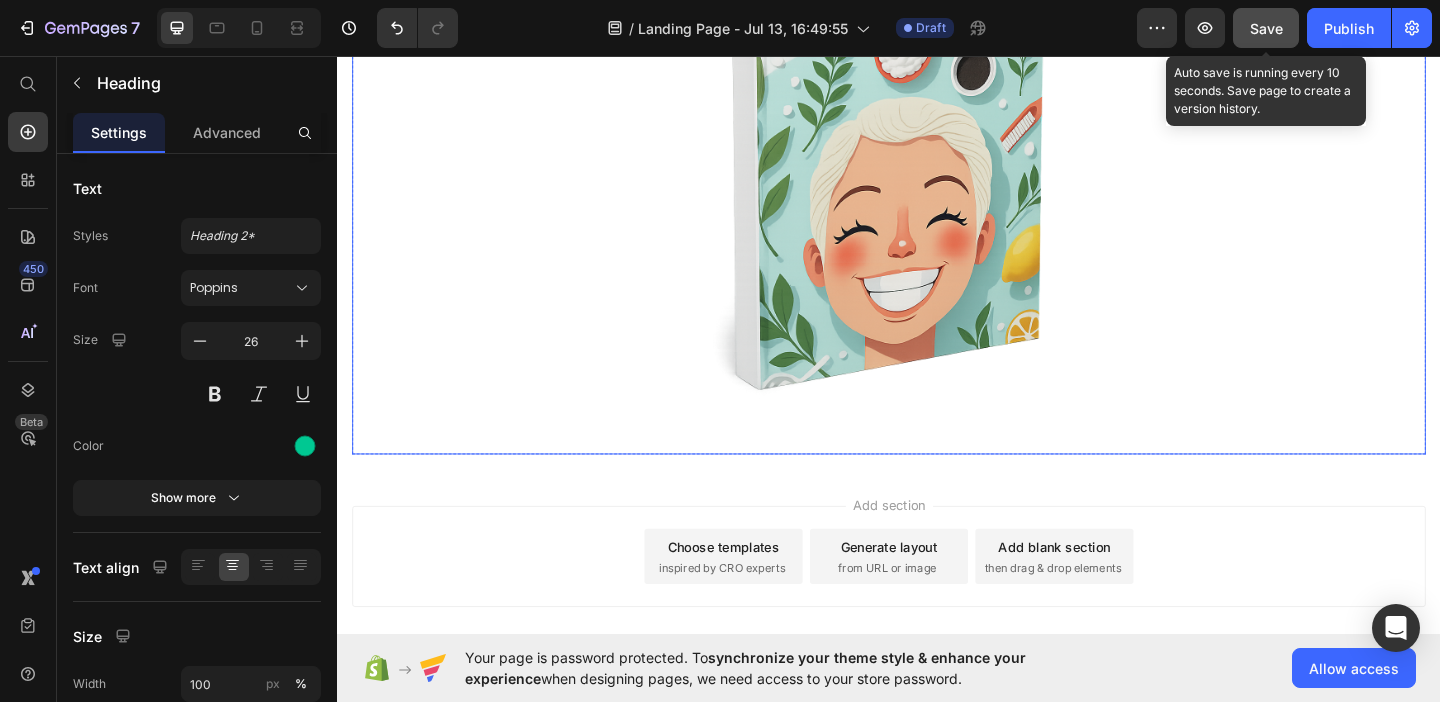 scroll, scrollTop: 543, scrollLeft: 0, axis: vertical 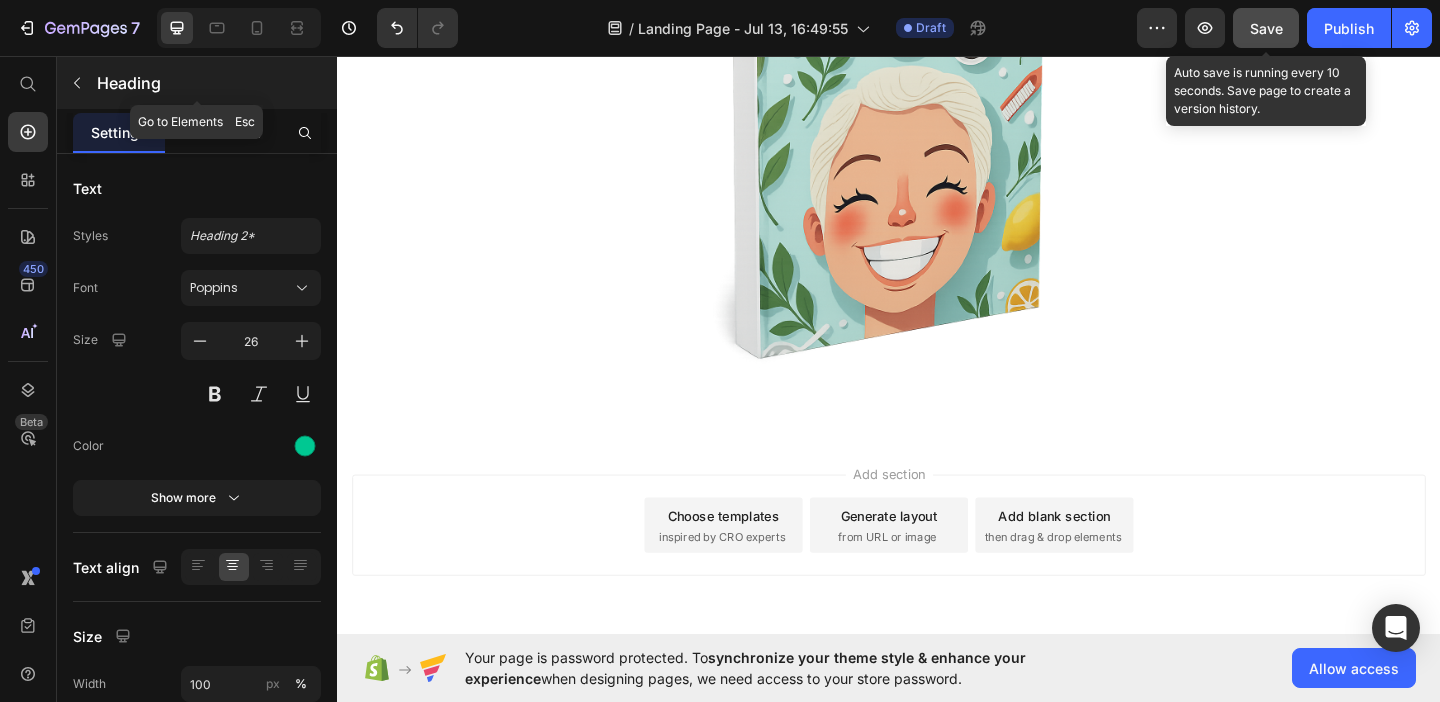 click 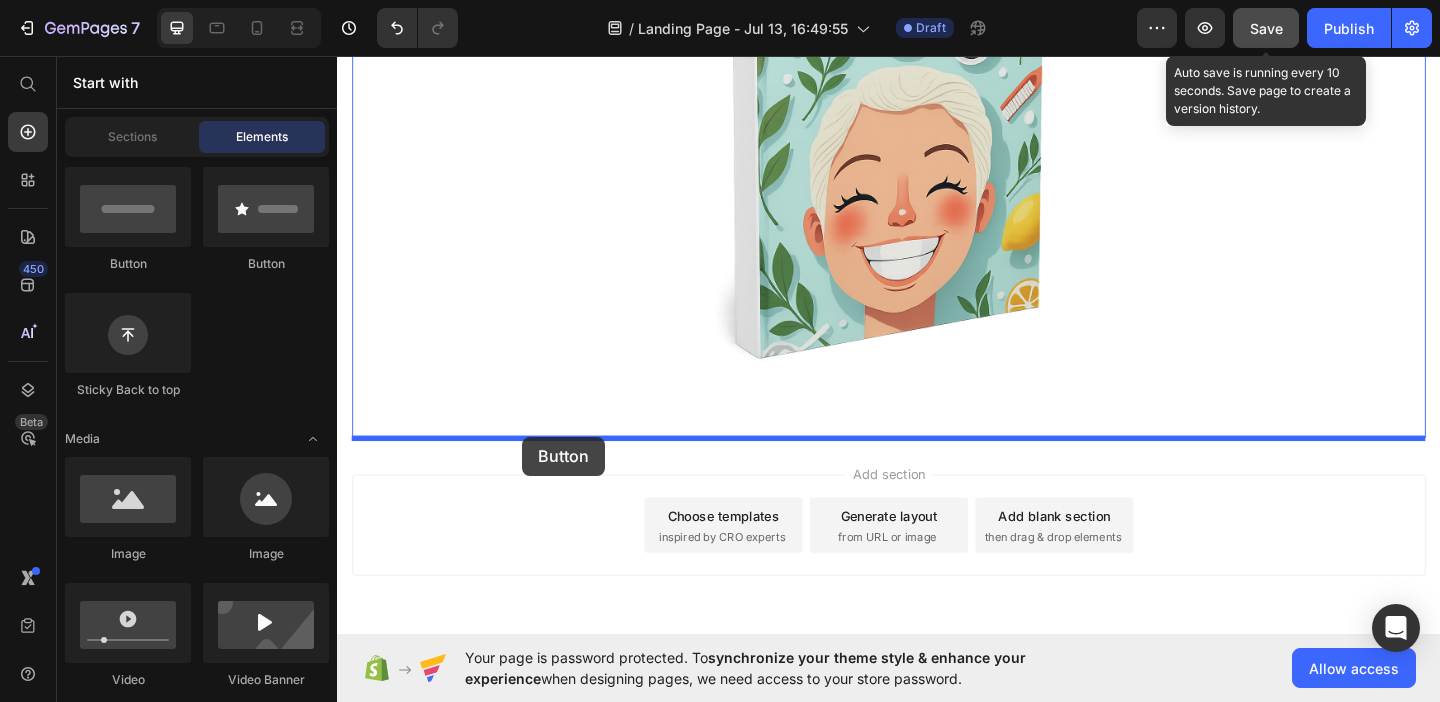 drag, startPoint x: 454, startPoint y: 247, endPoint x: 538, endPoint y: 470, distance: 238.29604 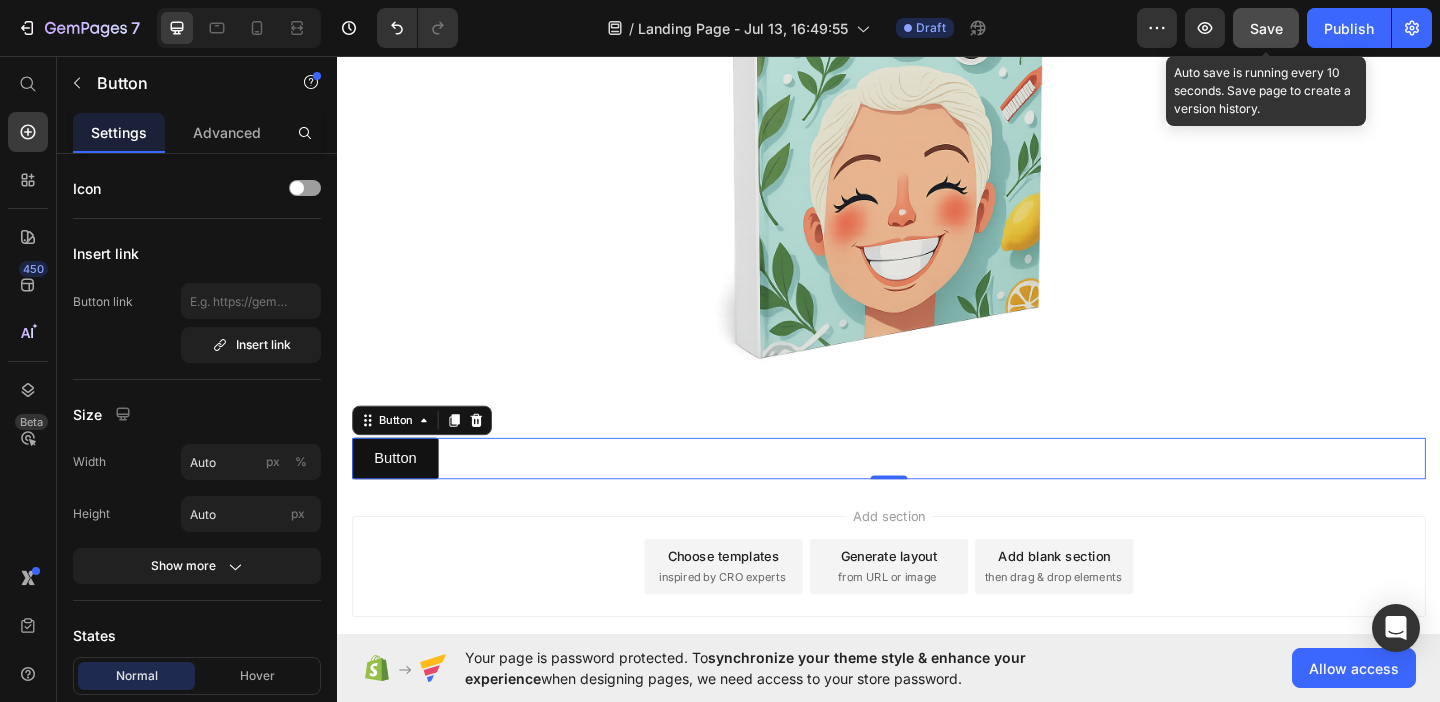 click on "Button Button   0" at bounding box center (937, 493) 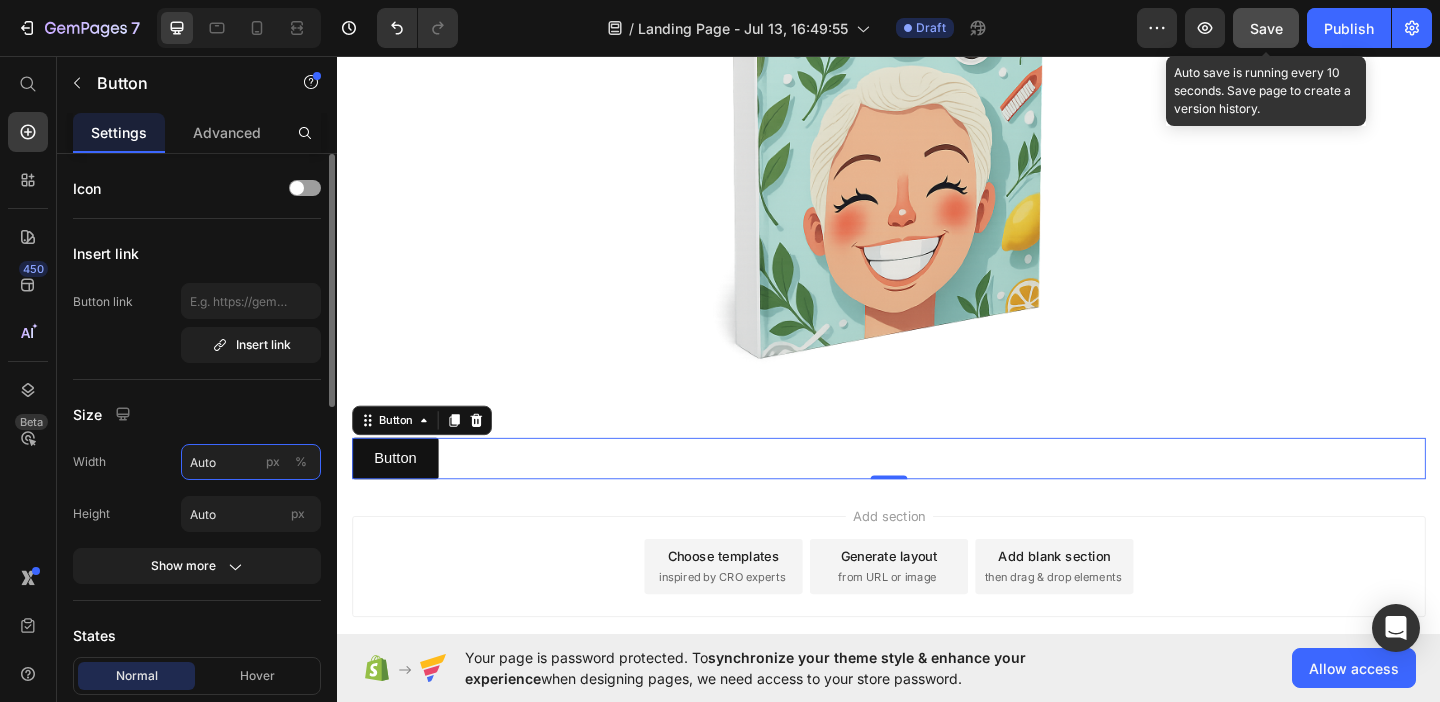 click on "Auto" at bounding box center [251, 462] 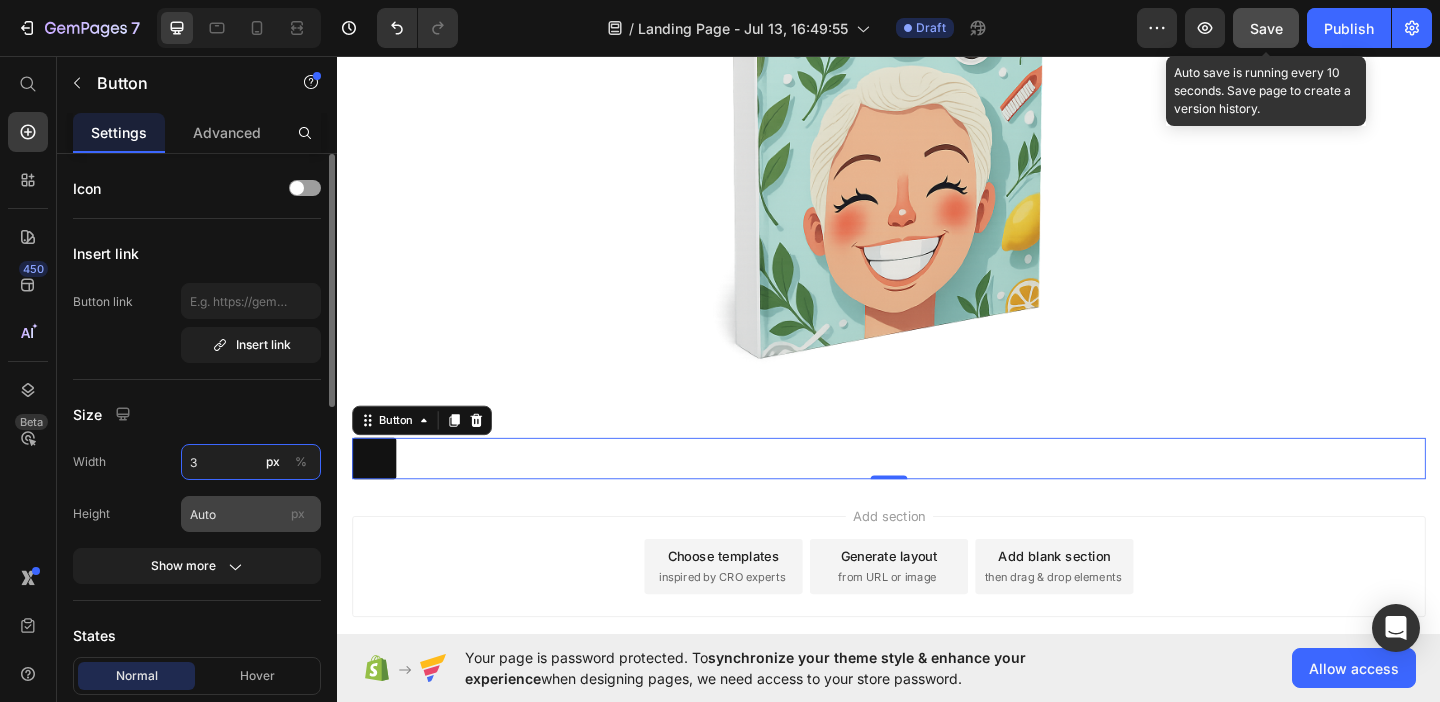 type on "3" 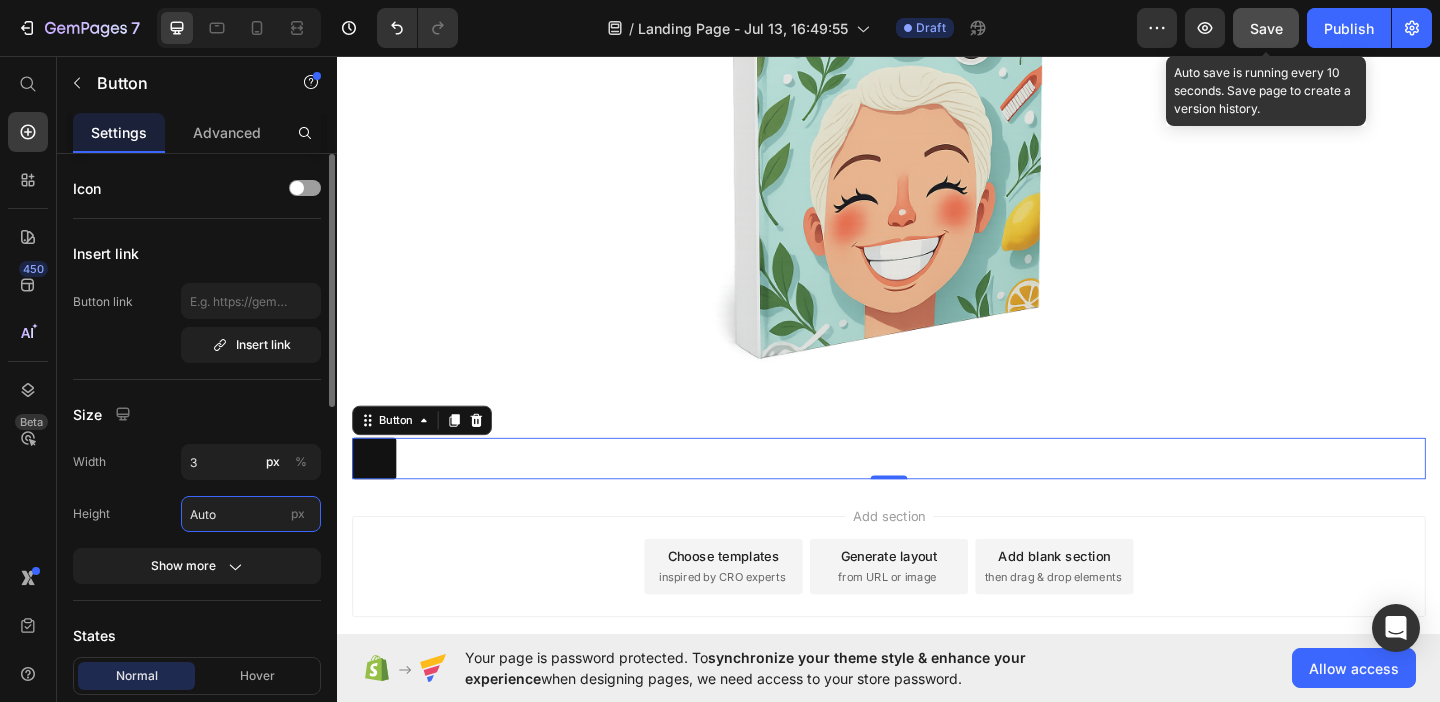 click on "Auto" at bounding box center [251, 514] 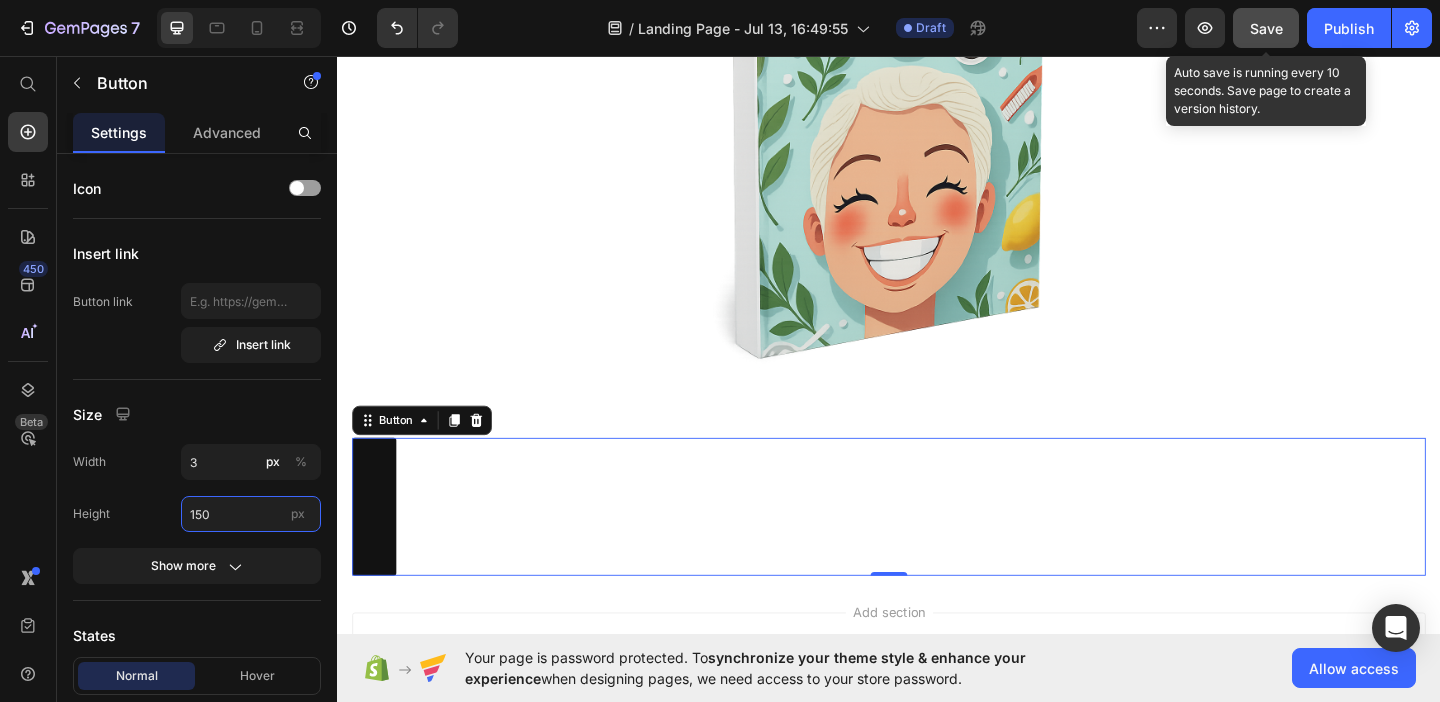 type on "150" 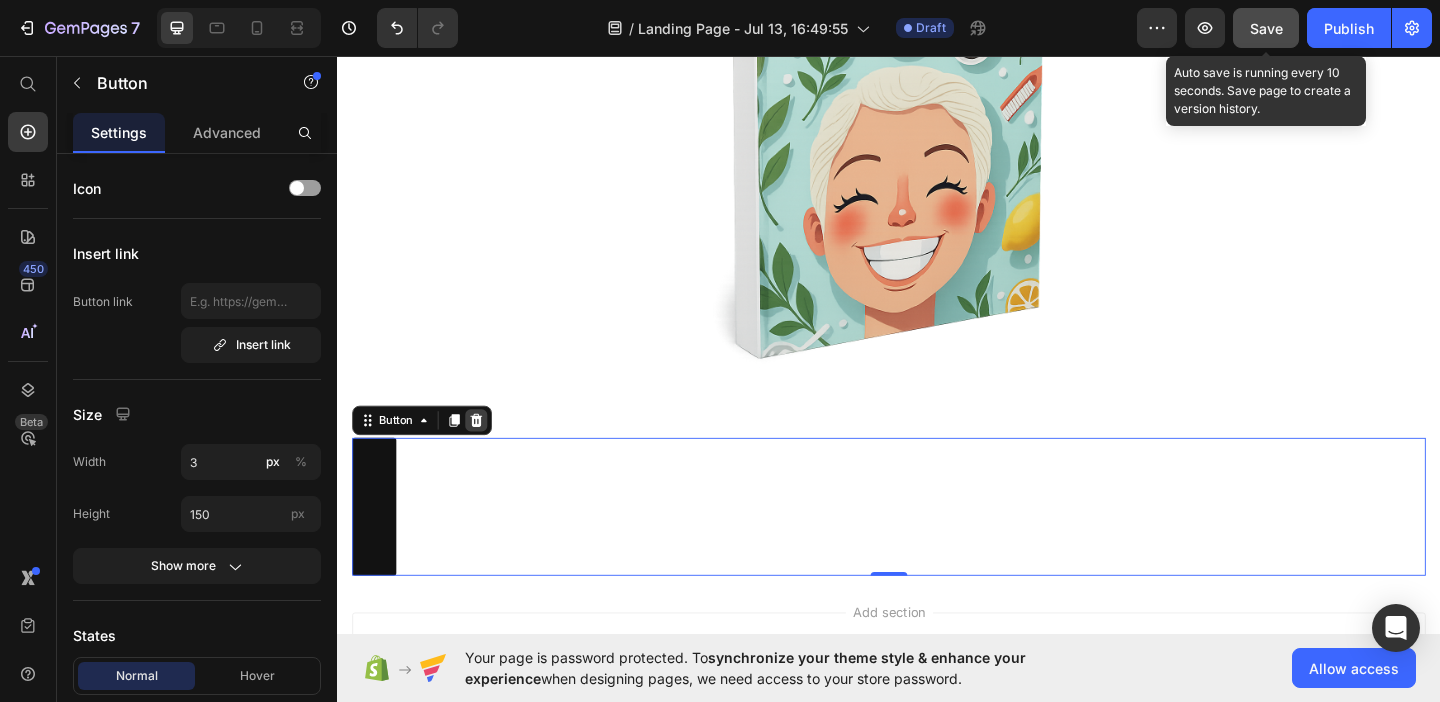 click 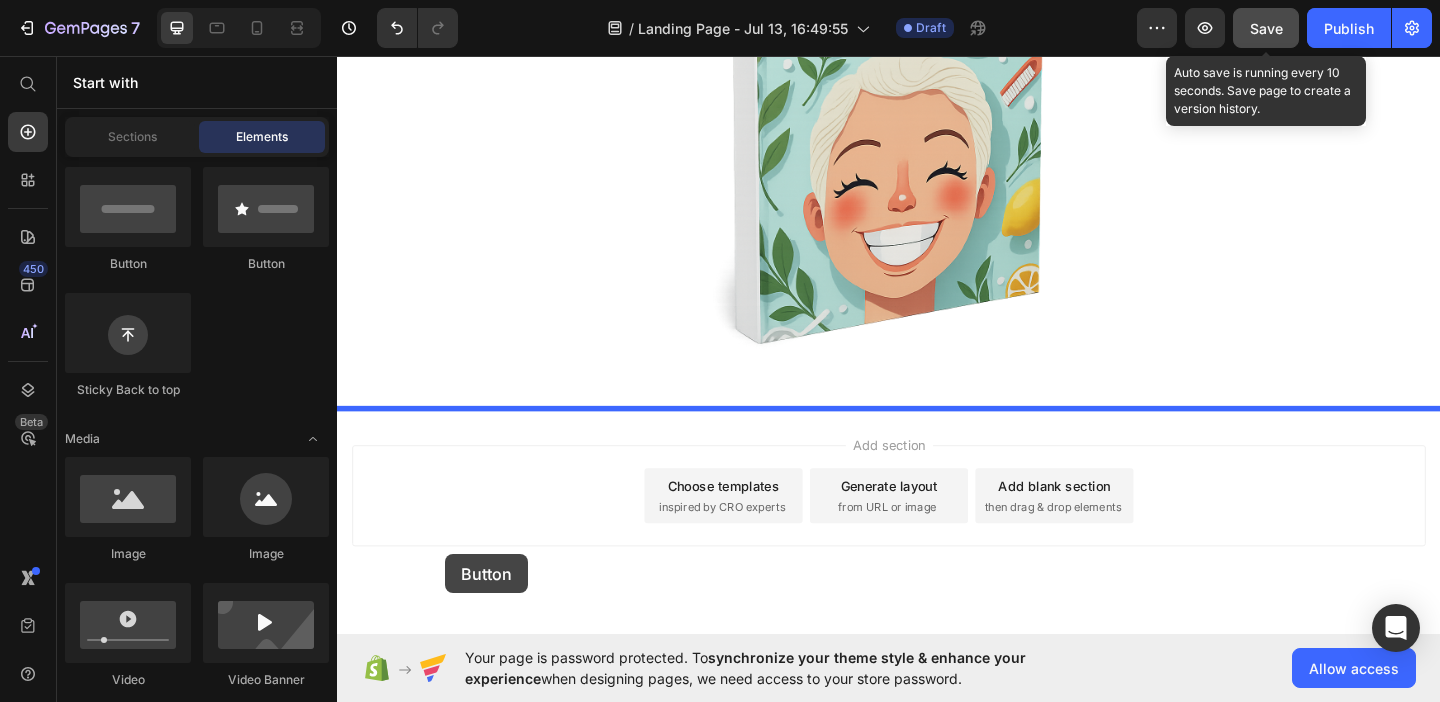 scroll, scrollTop: 598, scrollLeft: 0, axis: vertical 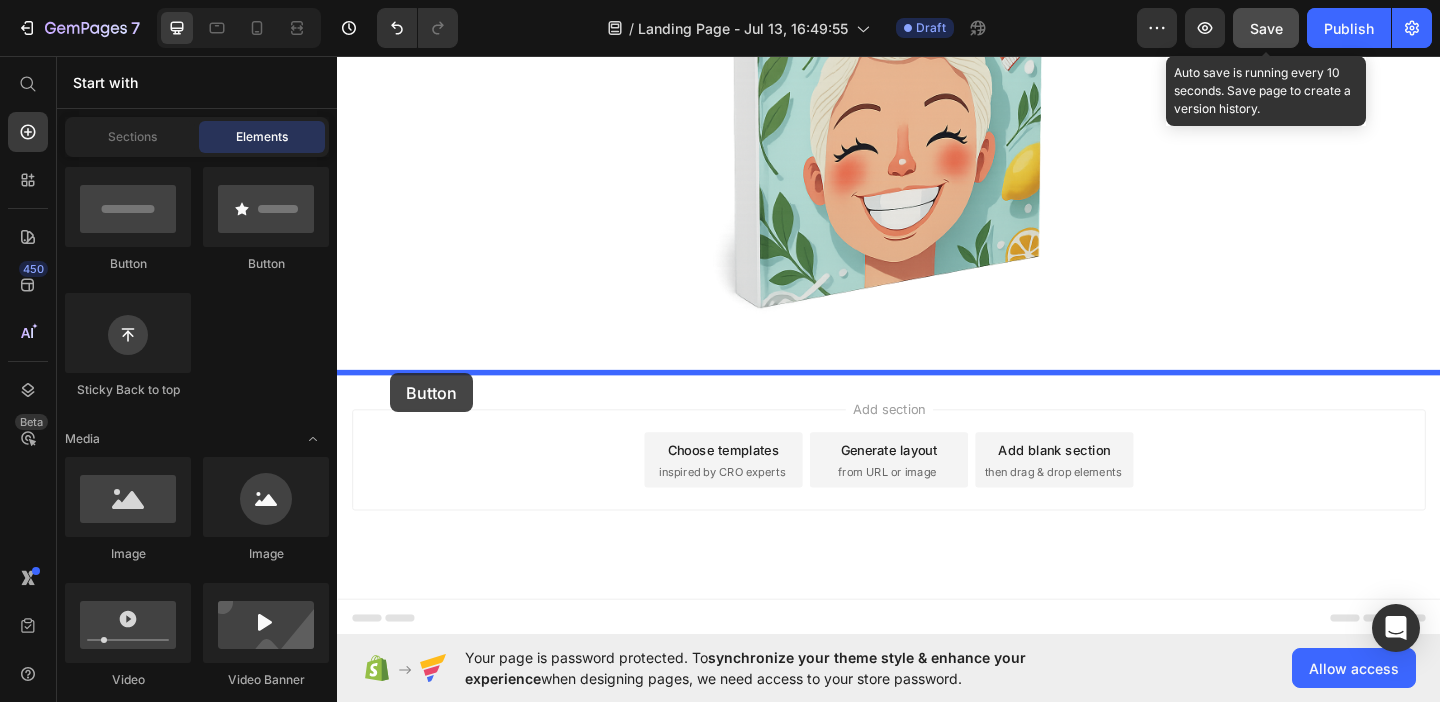 drag, startPoint x: 473, startPoint y: 281, endPoint x: 395, endPoint y: 403, distance: 144.80331 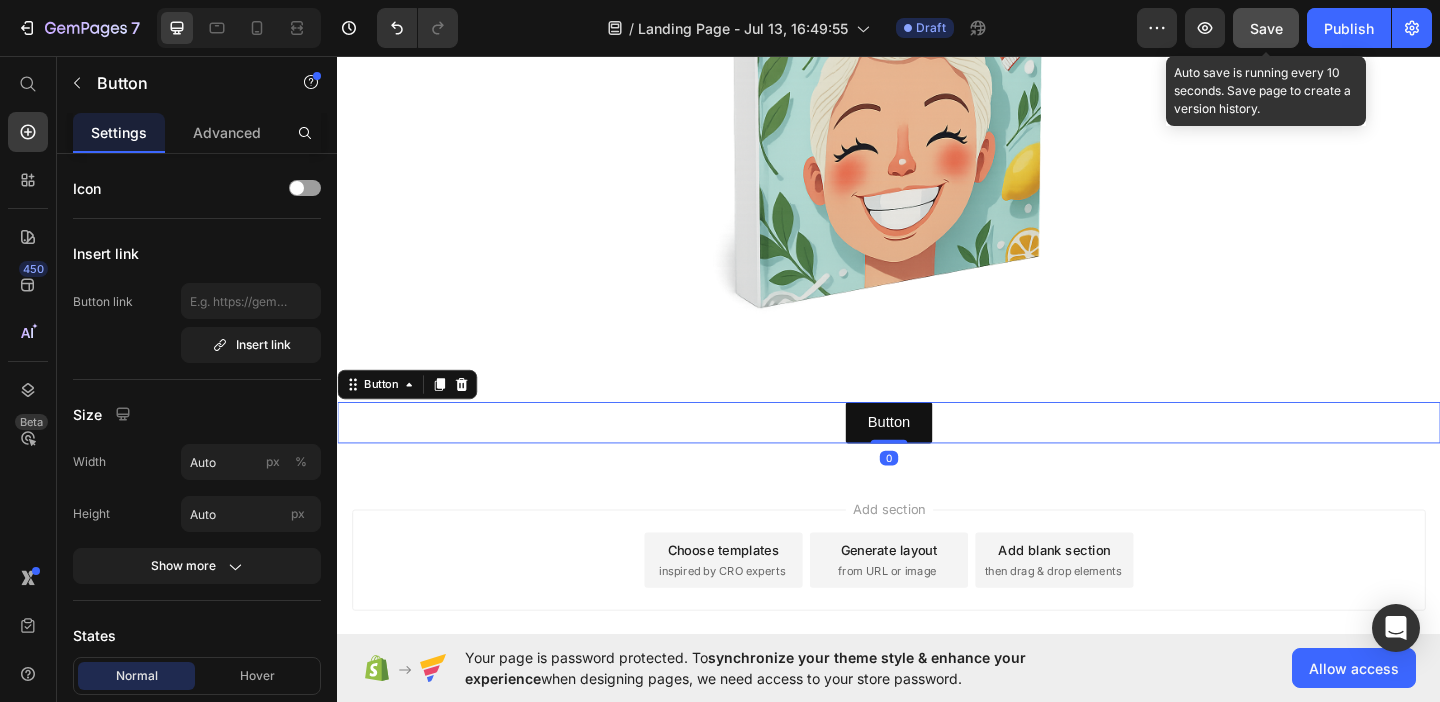 click on "Button Button   0" at bounding box center [937, 454] 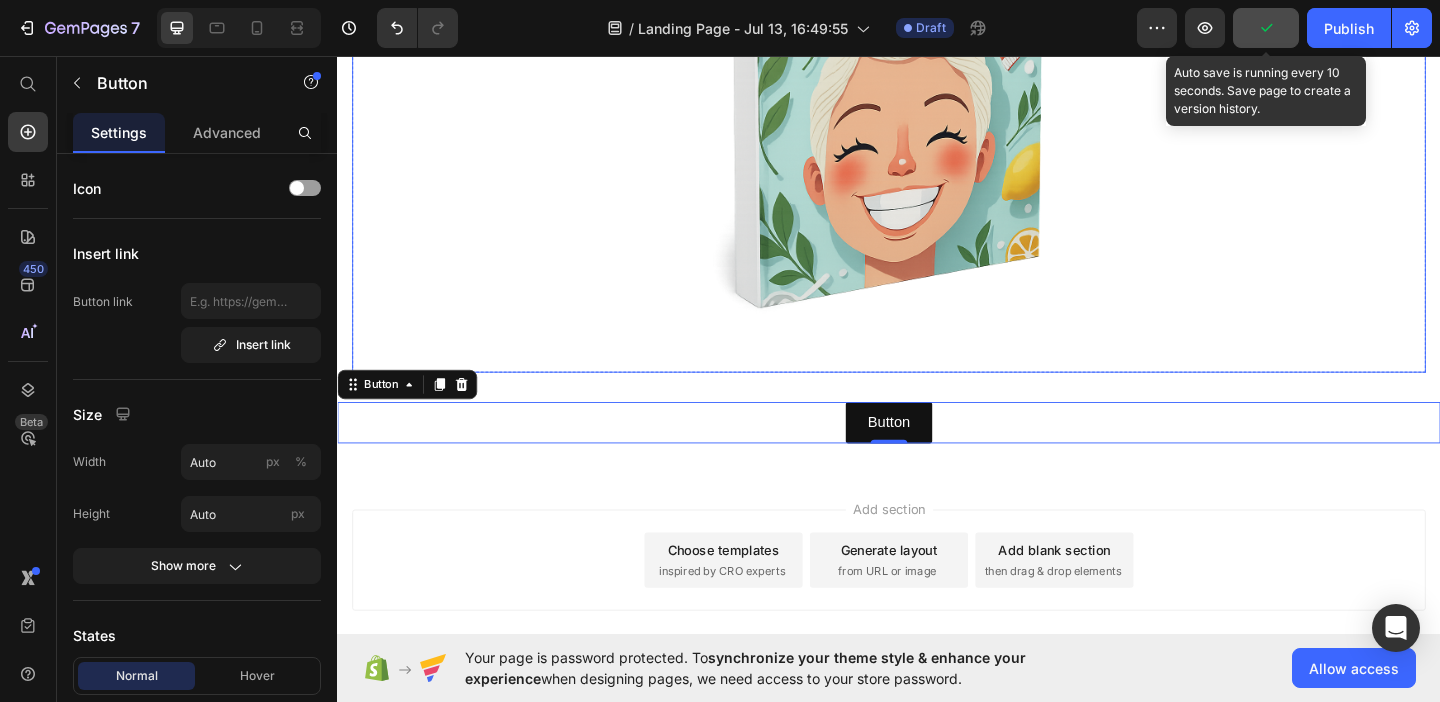 click at bounding box center [937, 55] 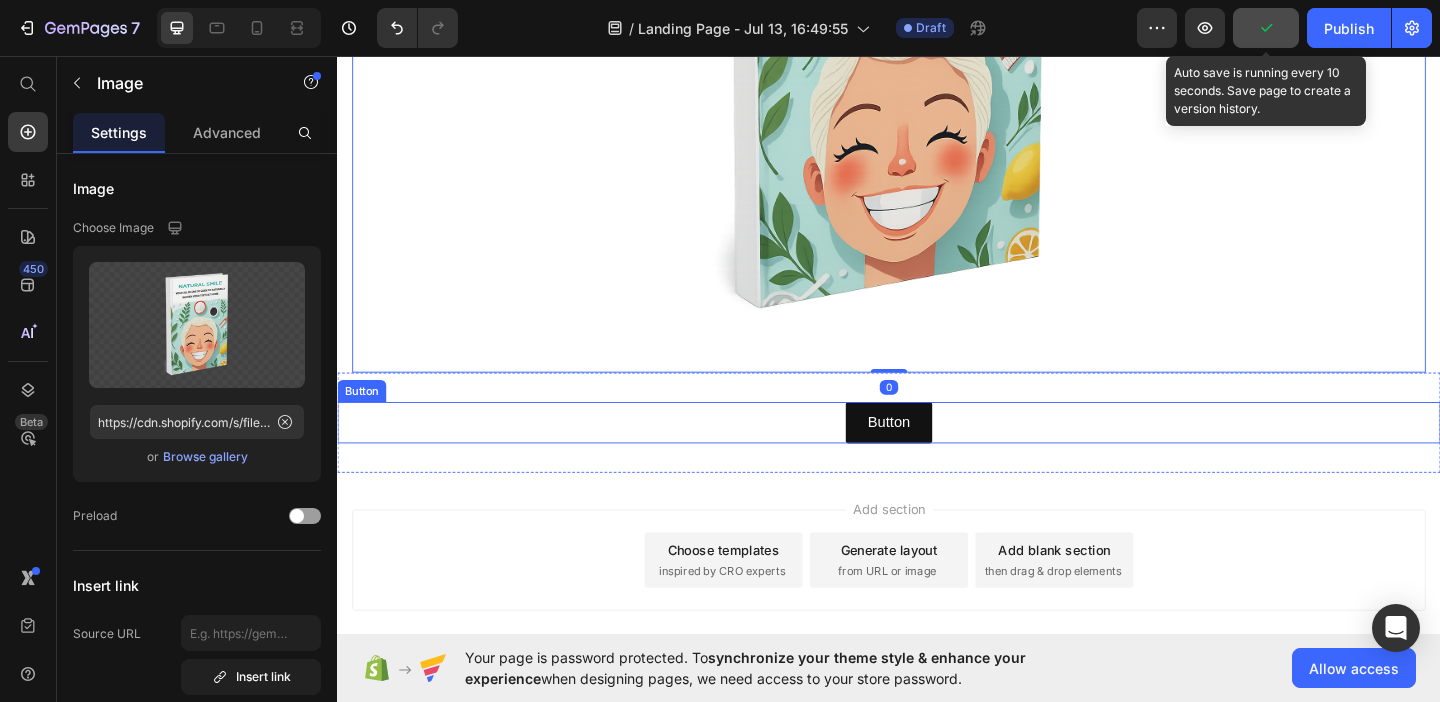 click on "Button Button" at bounding box center (937, 454) 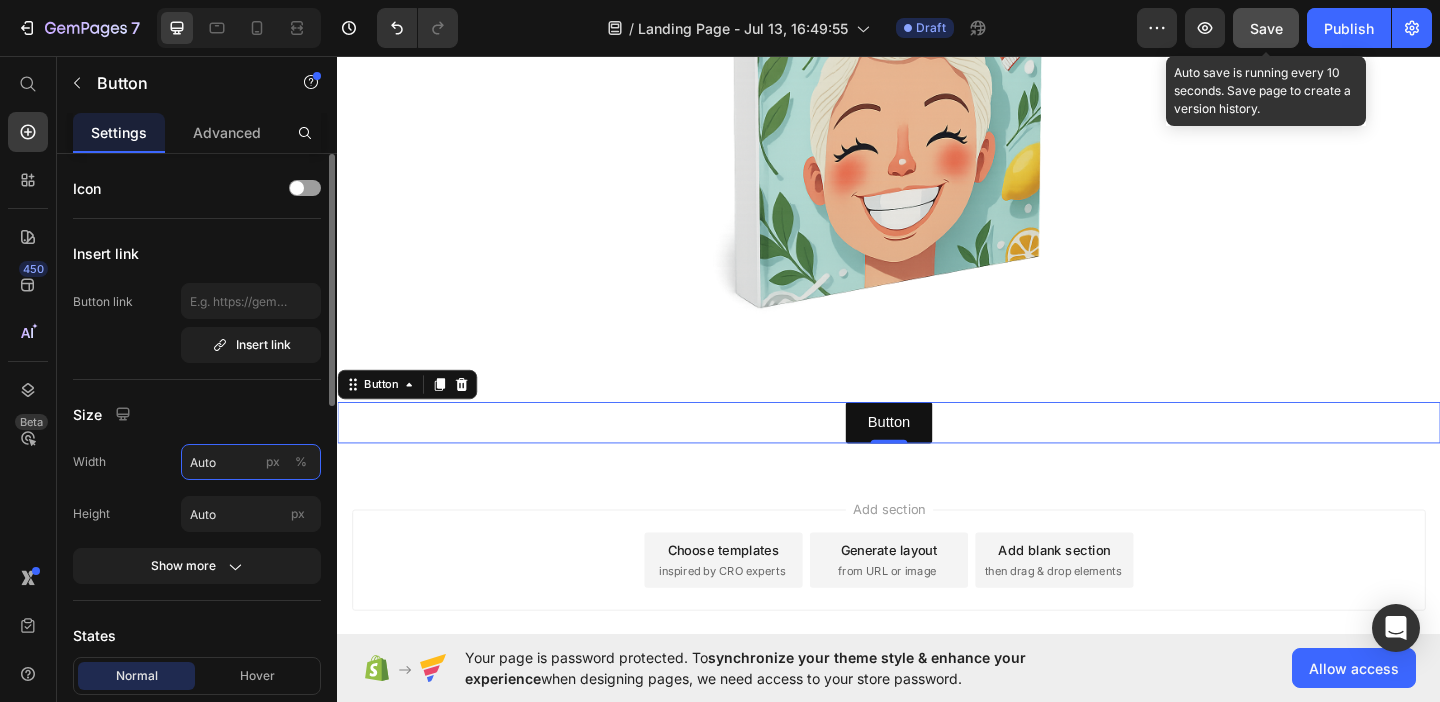 click on "Auto" at bounding box center [251, 462] 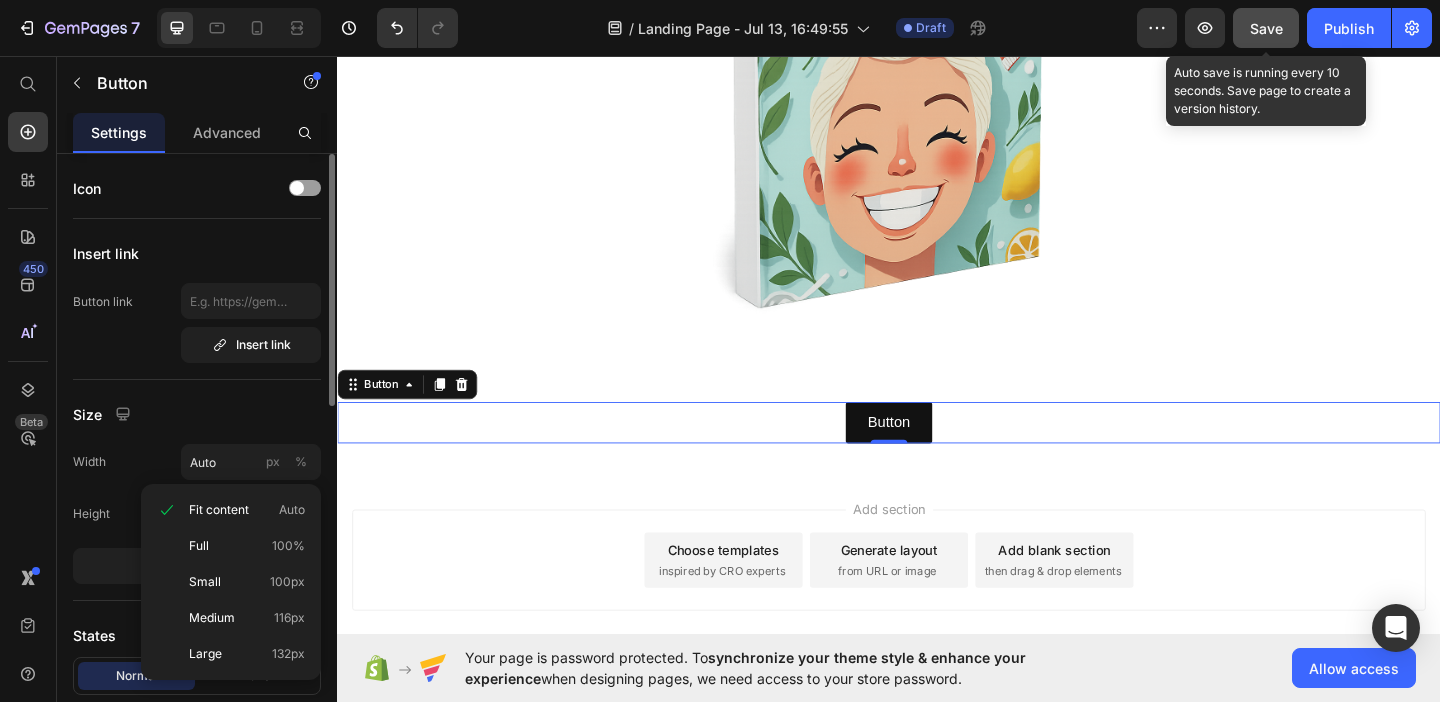 click on "Width Auto px %" at bounding box center [197, 462] 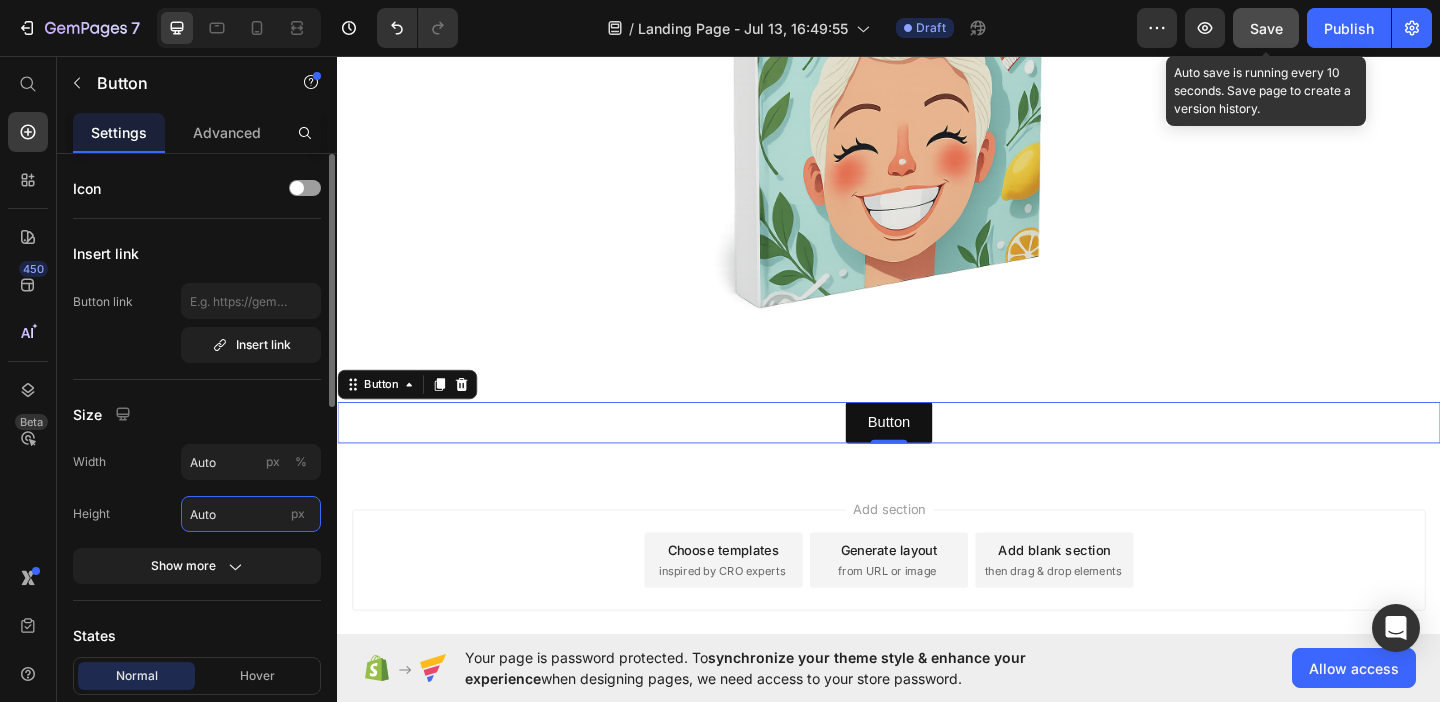 click on "Auto" at bounding box center [251, 514] 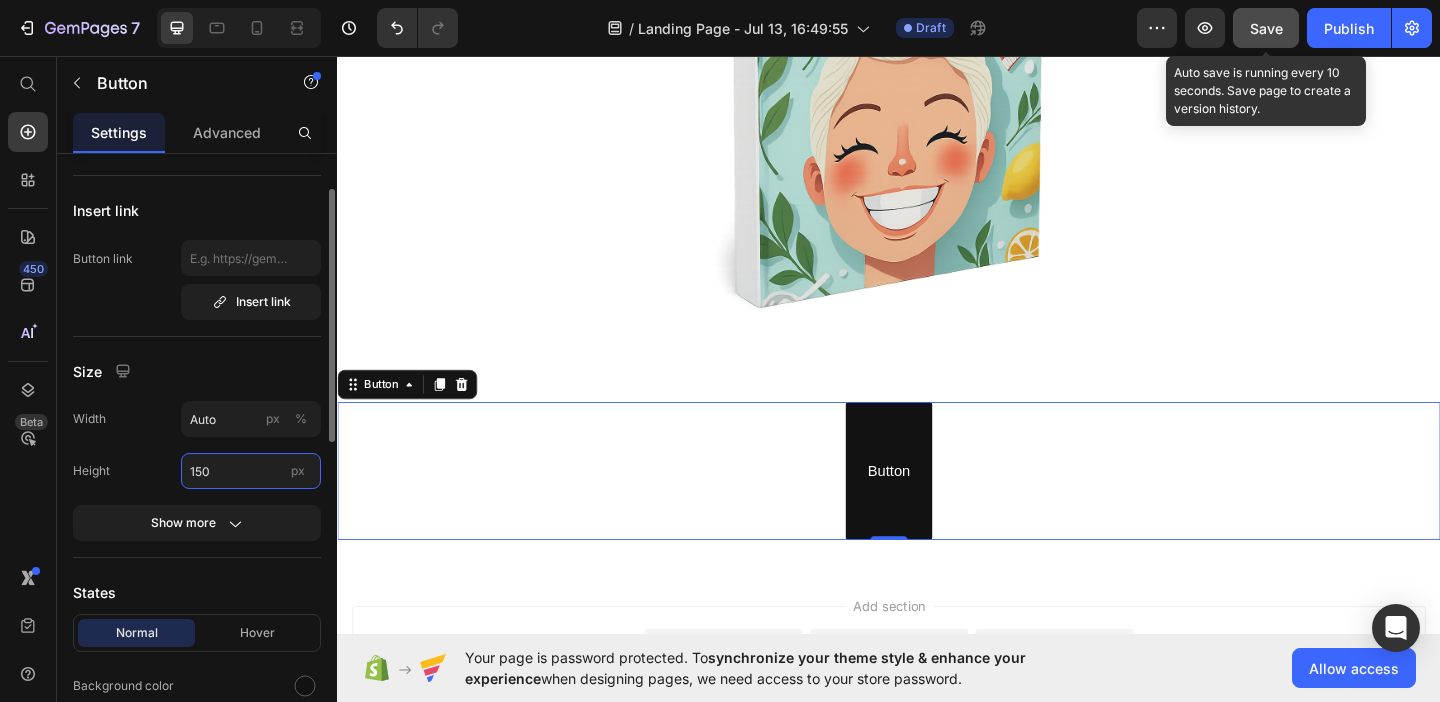 scroll, scrollTop: 55, scrollLeft: 0, axis: vertical 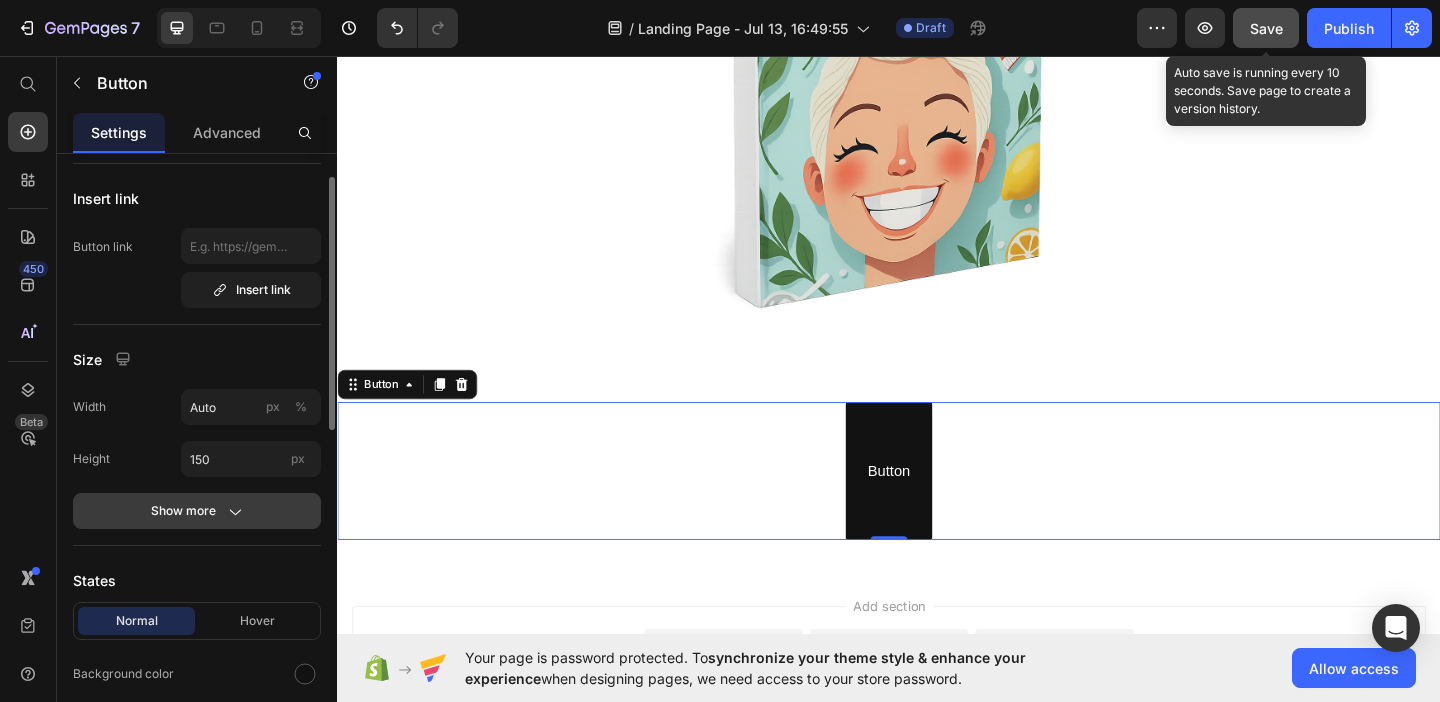 click on "Show more" at bounding box center (197, 511) 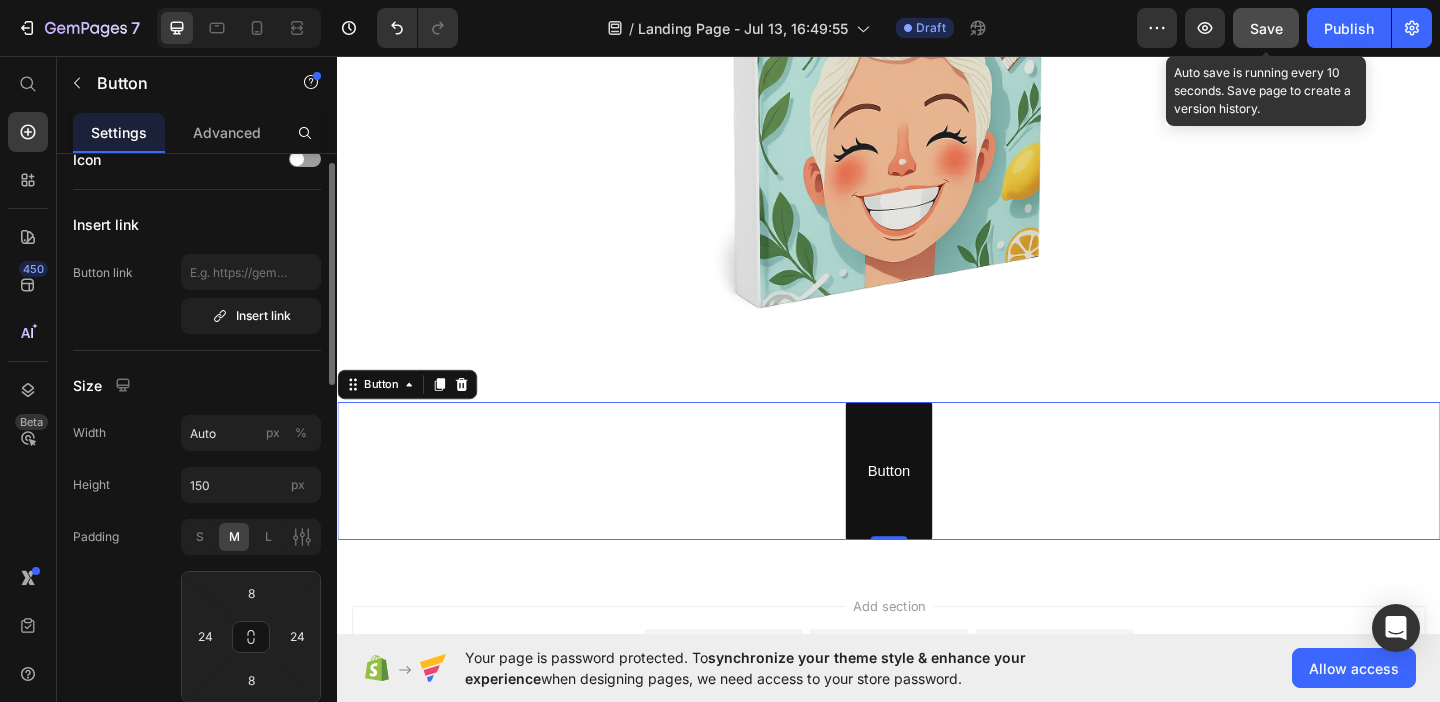 scroll, scrollTop: 30, scrollLeft: 0, axis: vertical 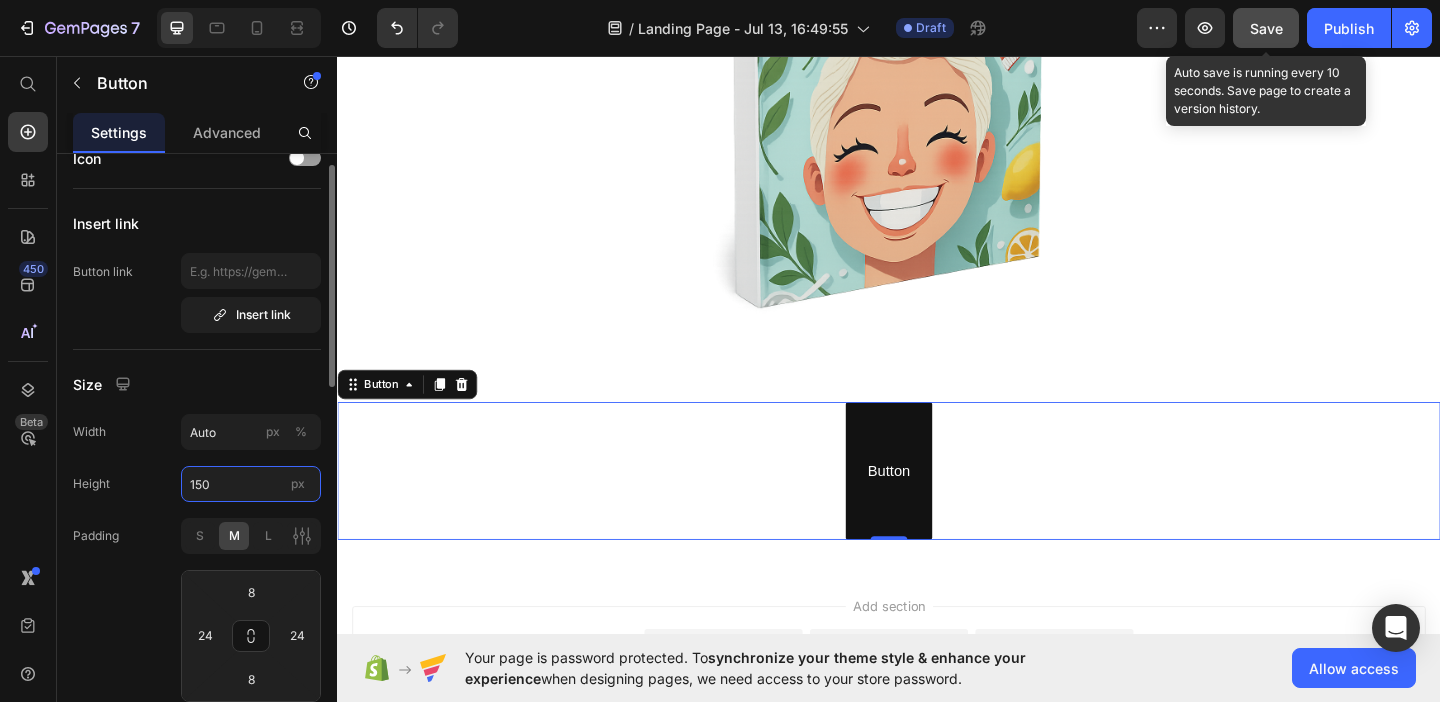click on "150" at bounding box center (251, 484) 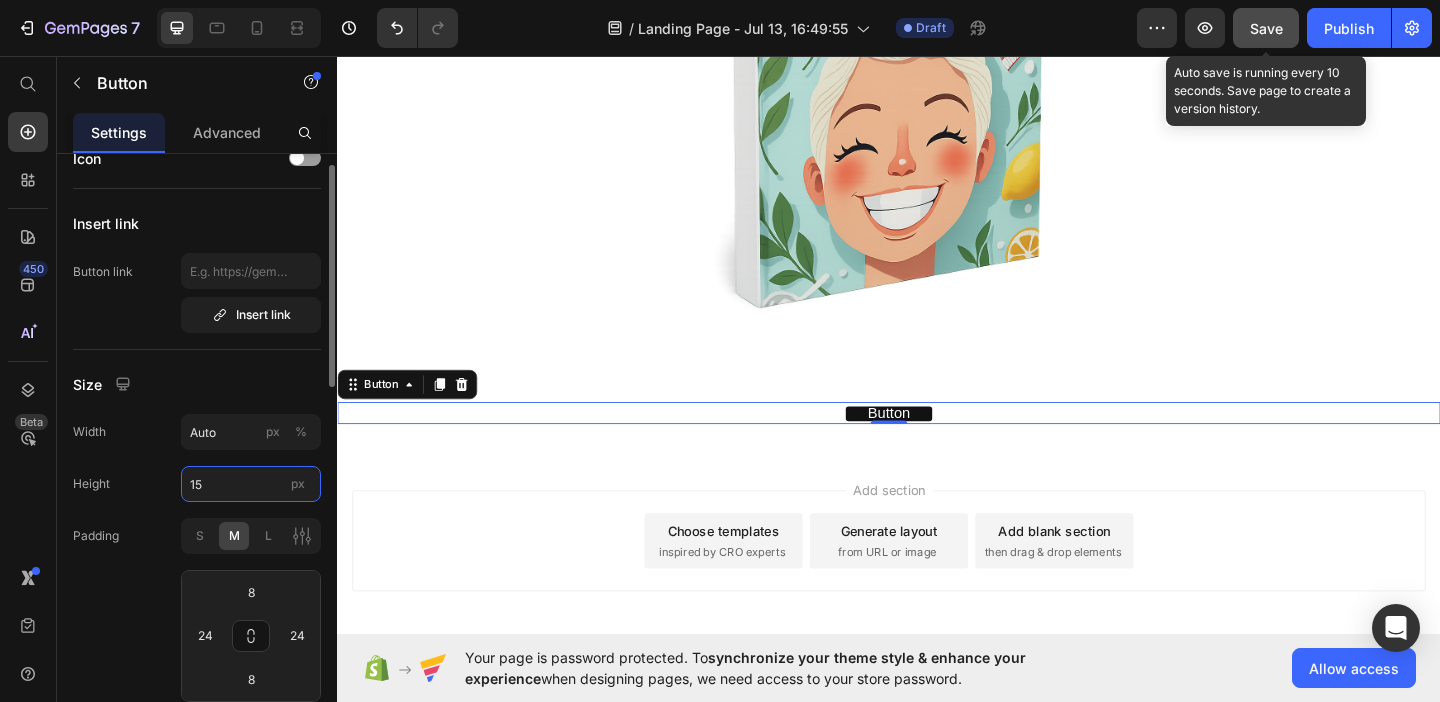 type on "1" 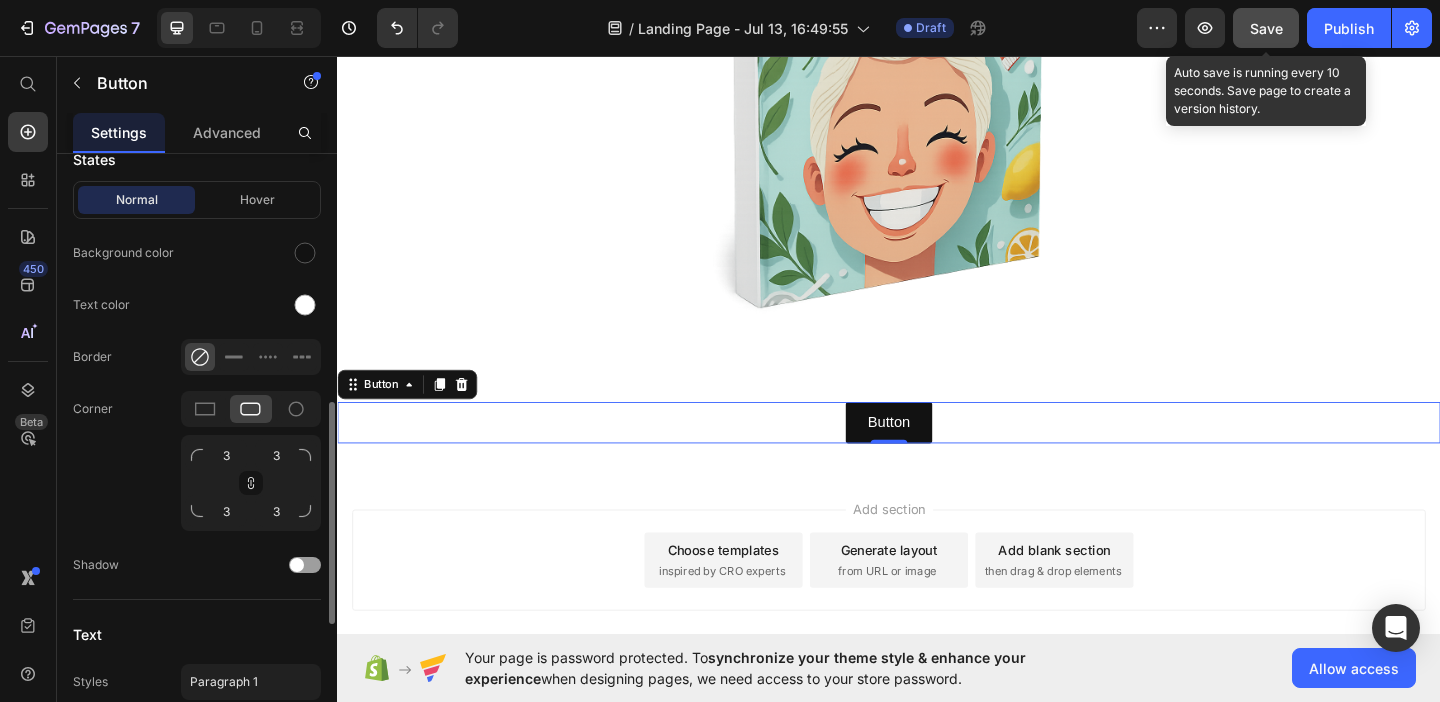 scroll, scrollTop: 675, scrollLeft: 0, axis: vertical 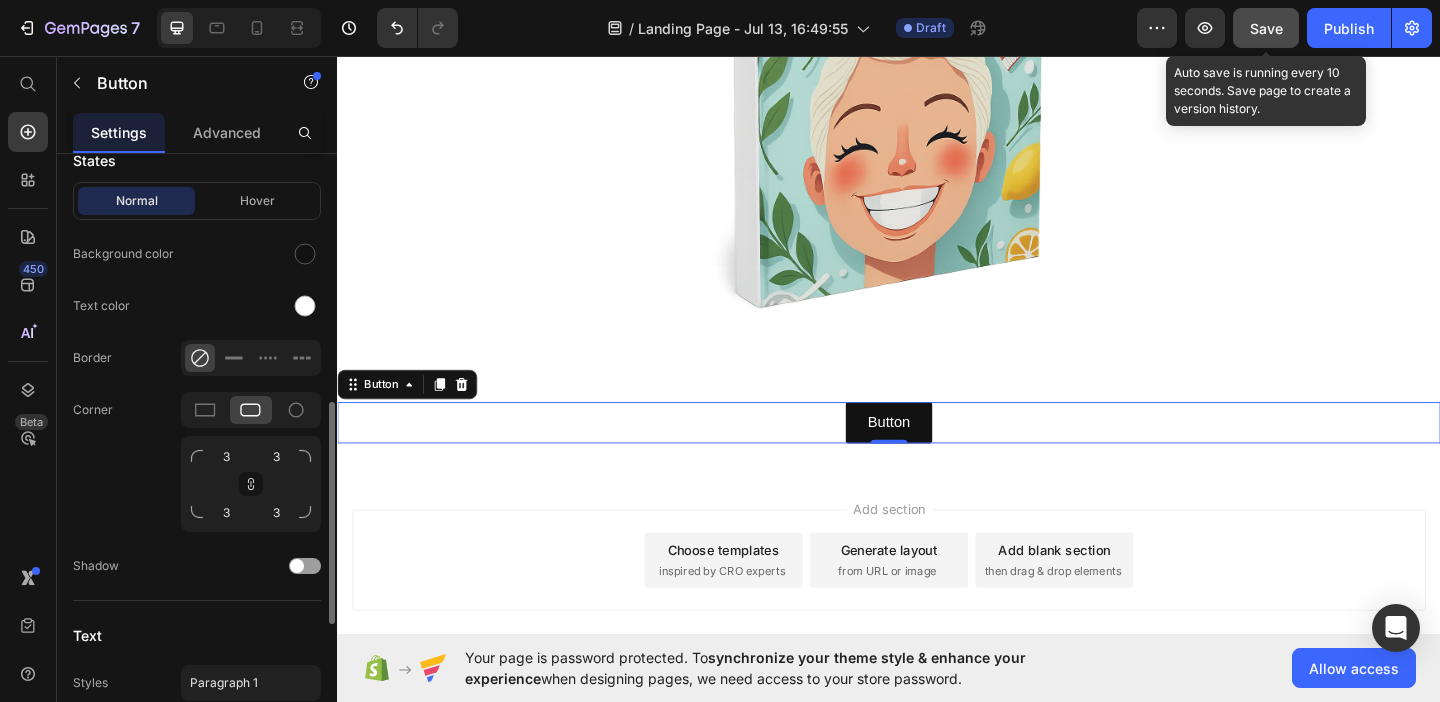 type on "1" 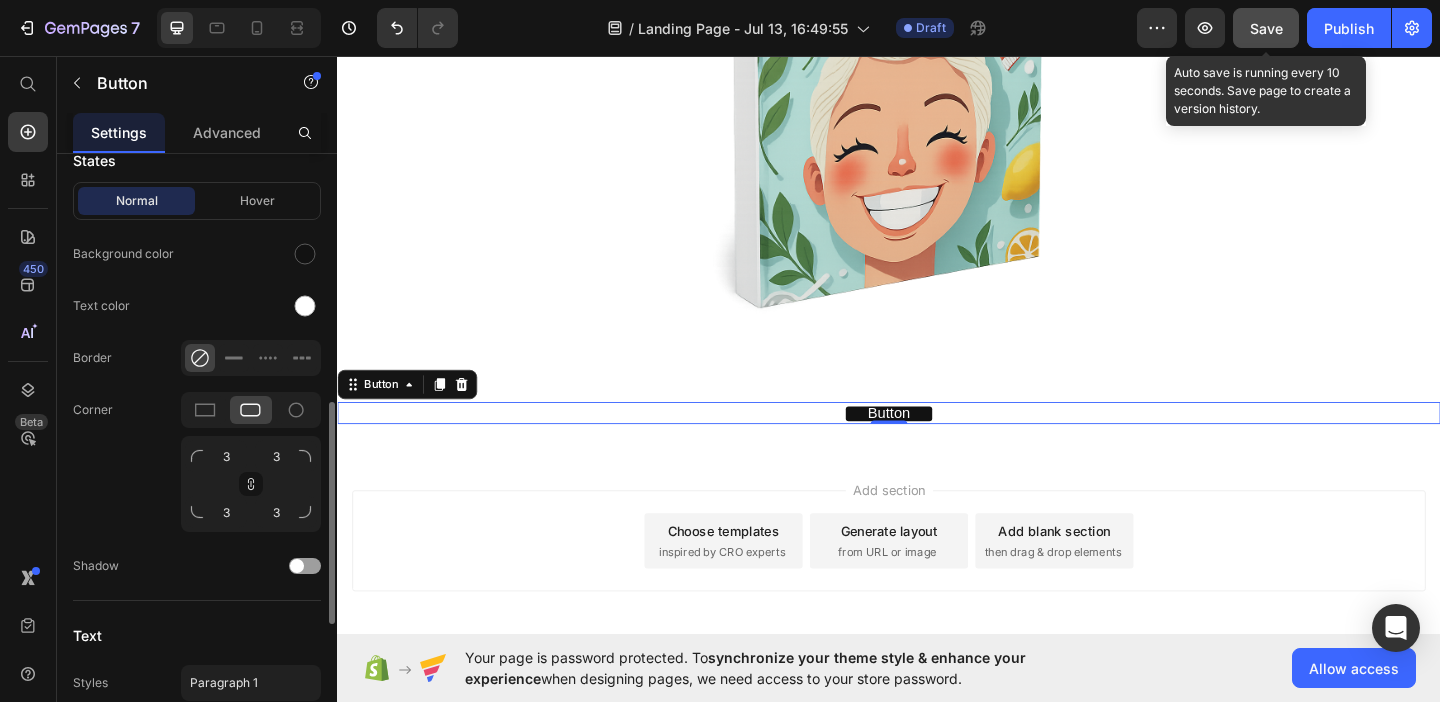 click on "Border" at bounding box center [92, 358] 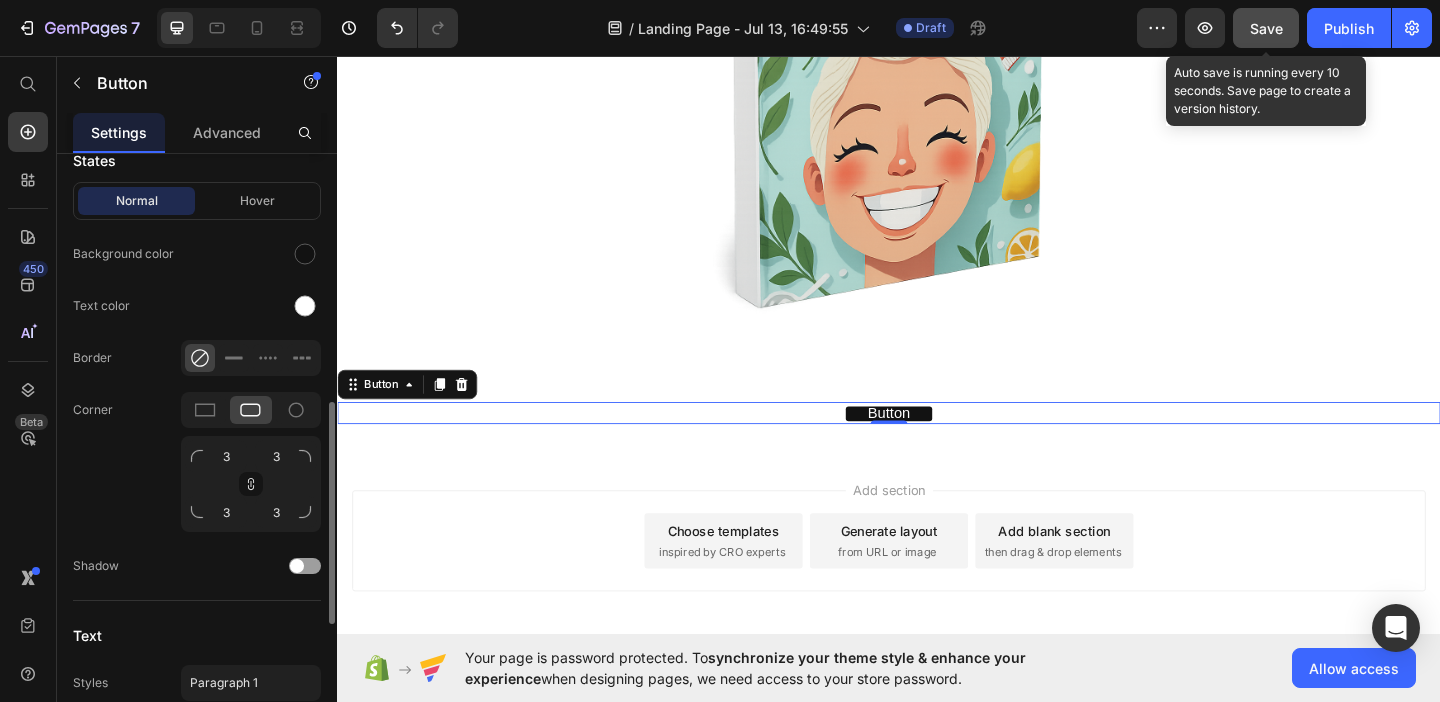 click on "Corner" at bounding box center (93, 410) 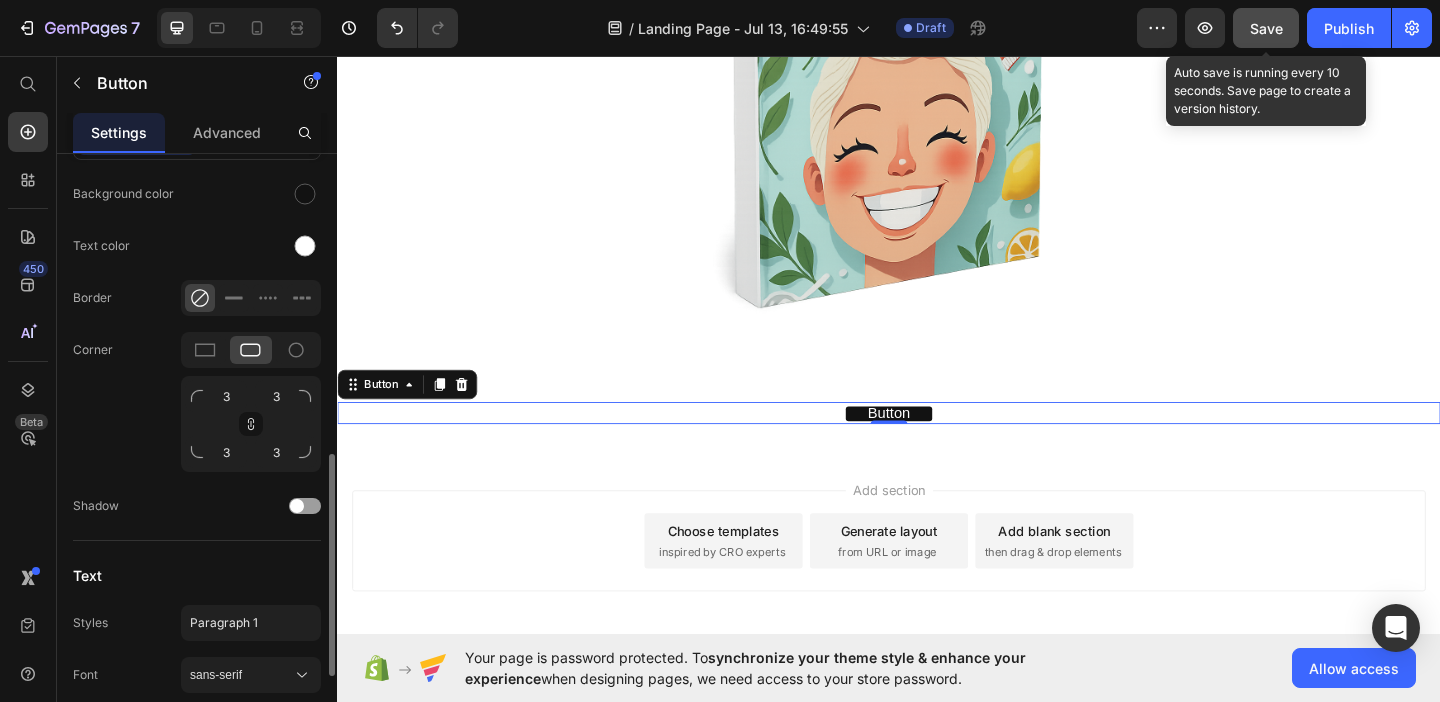 scroll, scrollTop: 759, scrollLeft: 0, axis: vertical 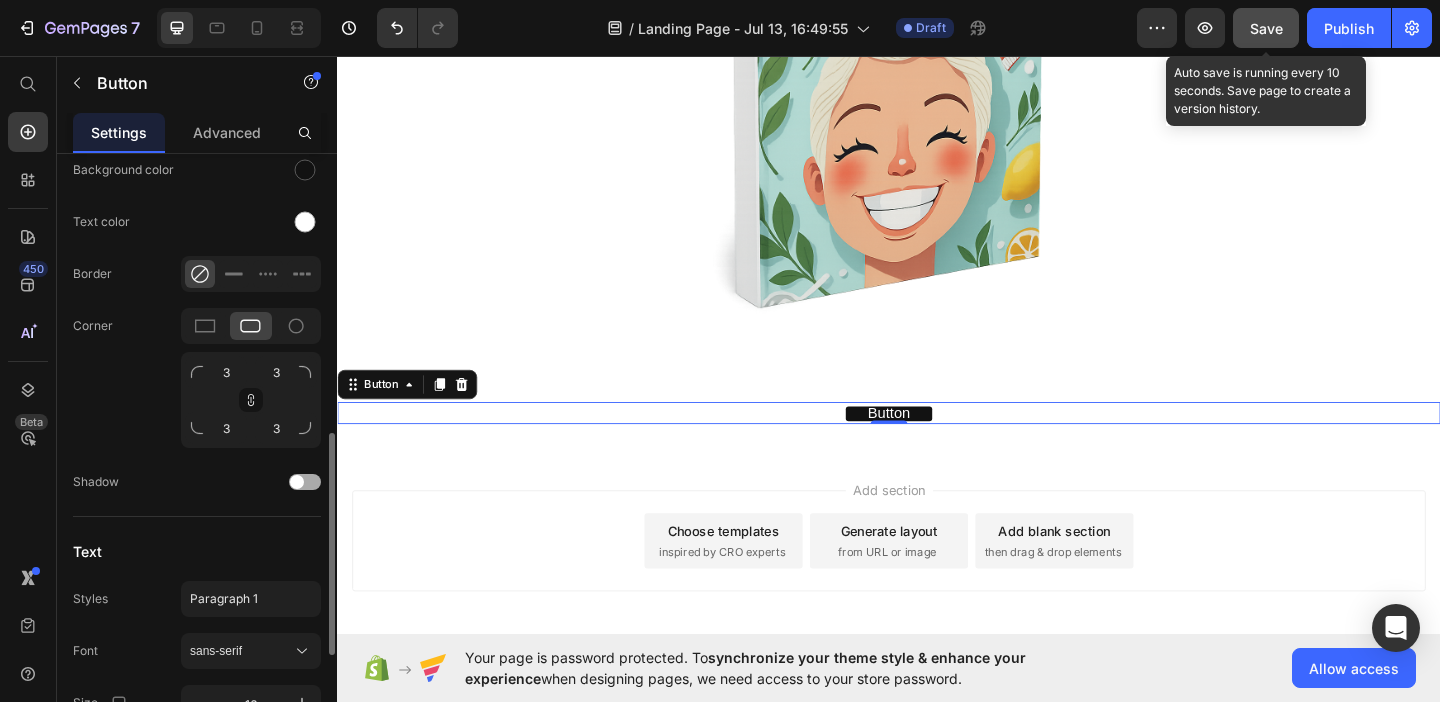 click on "Shadow" at bounding box center (96, 482) 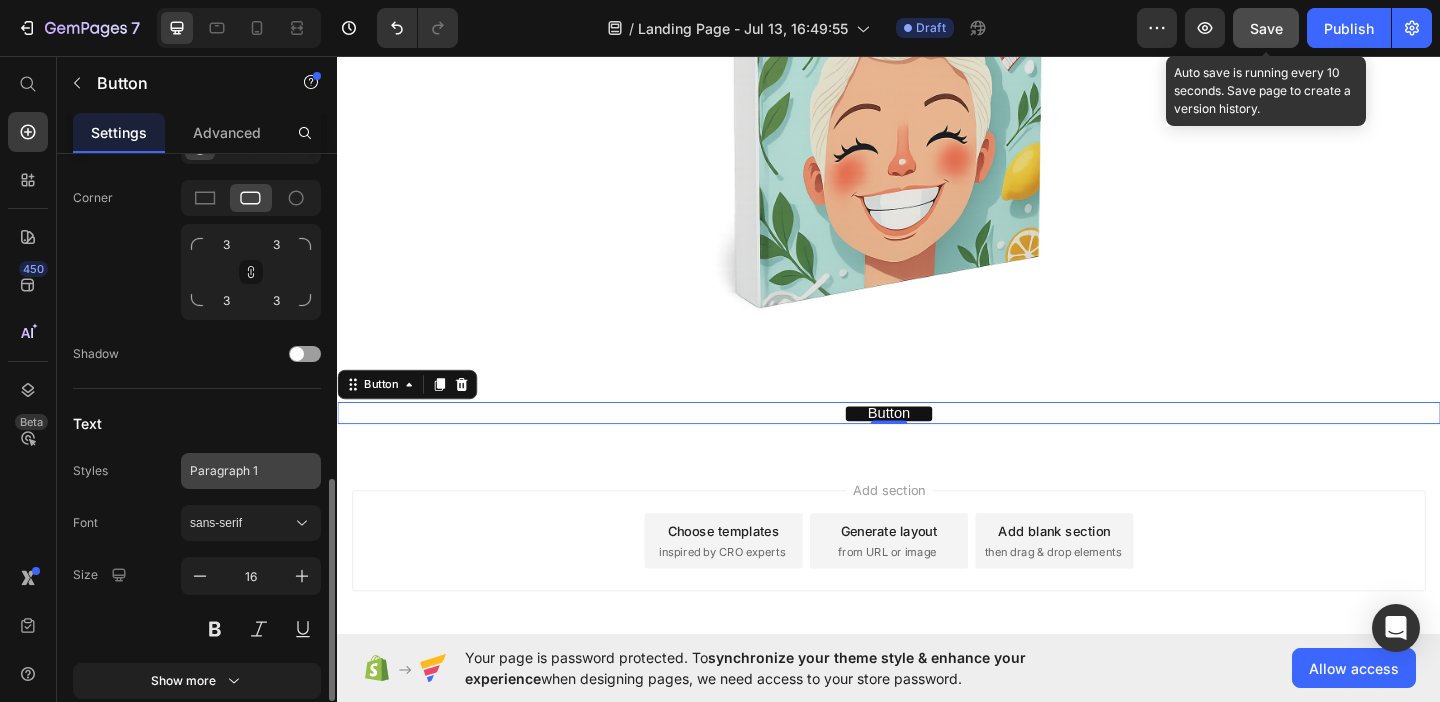 scroll, scrollTop: 886, scrollLeft: 0, axis: vertical 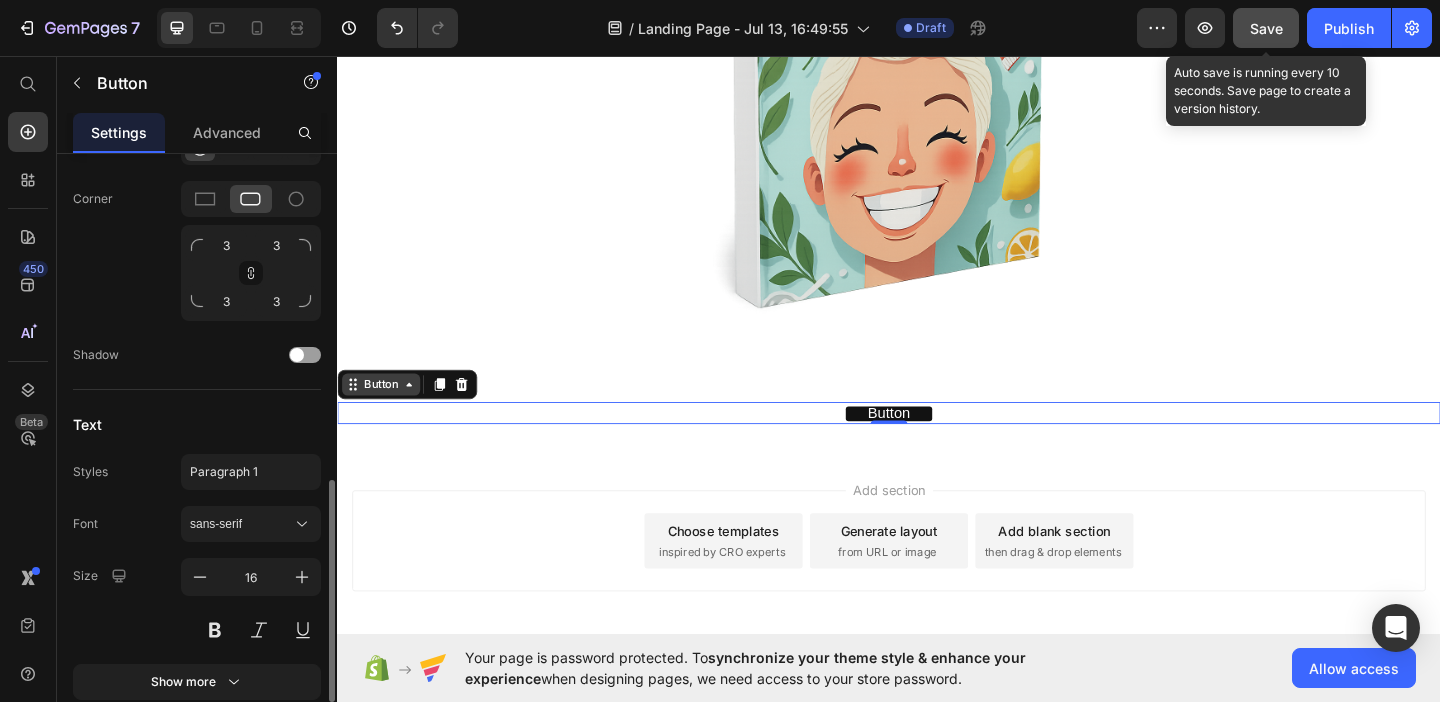 click 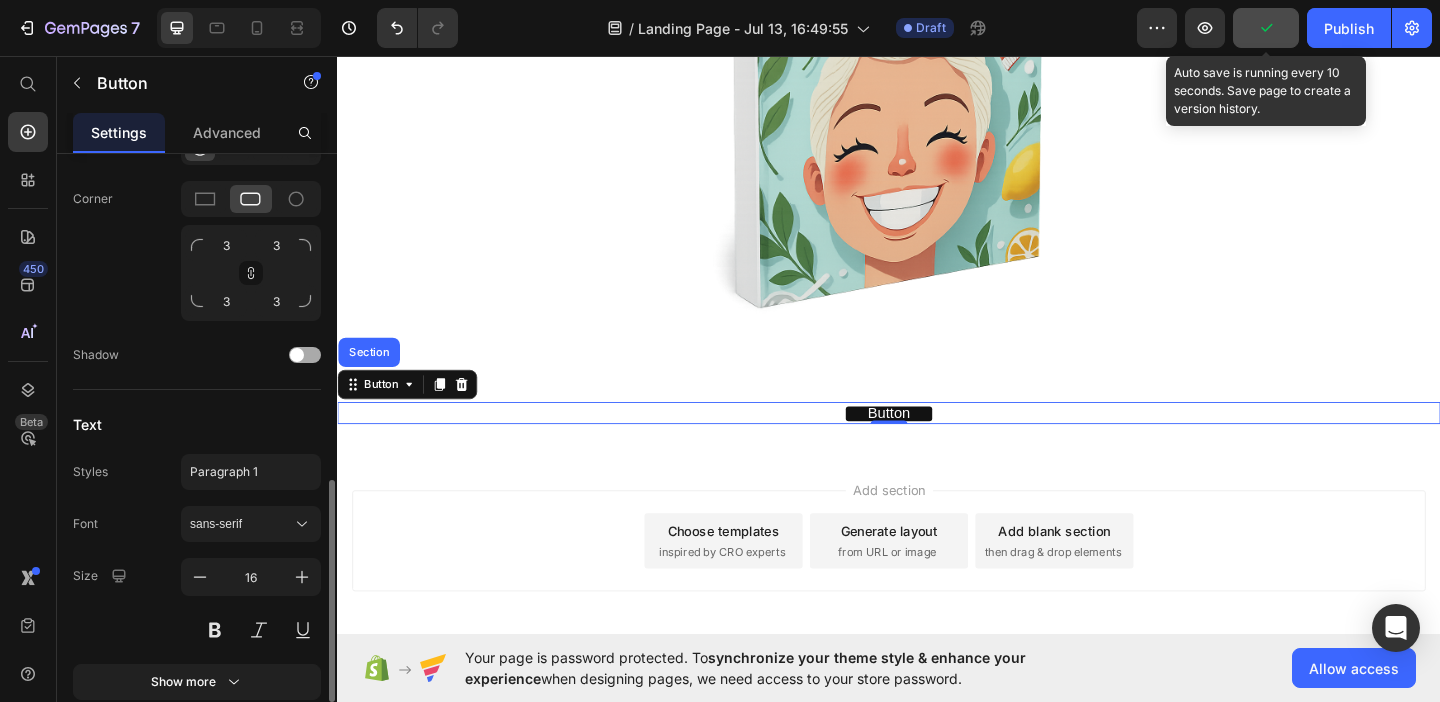 click at bounding box center (297, 355) 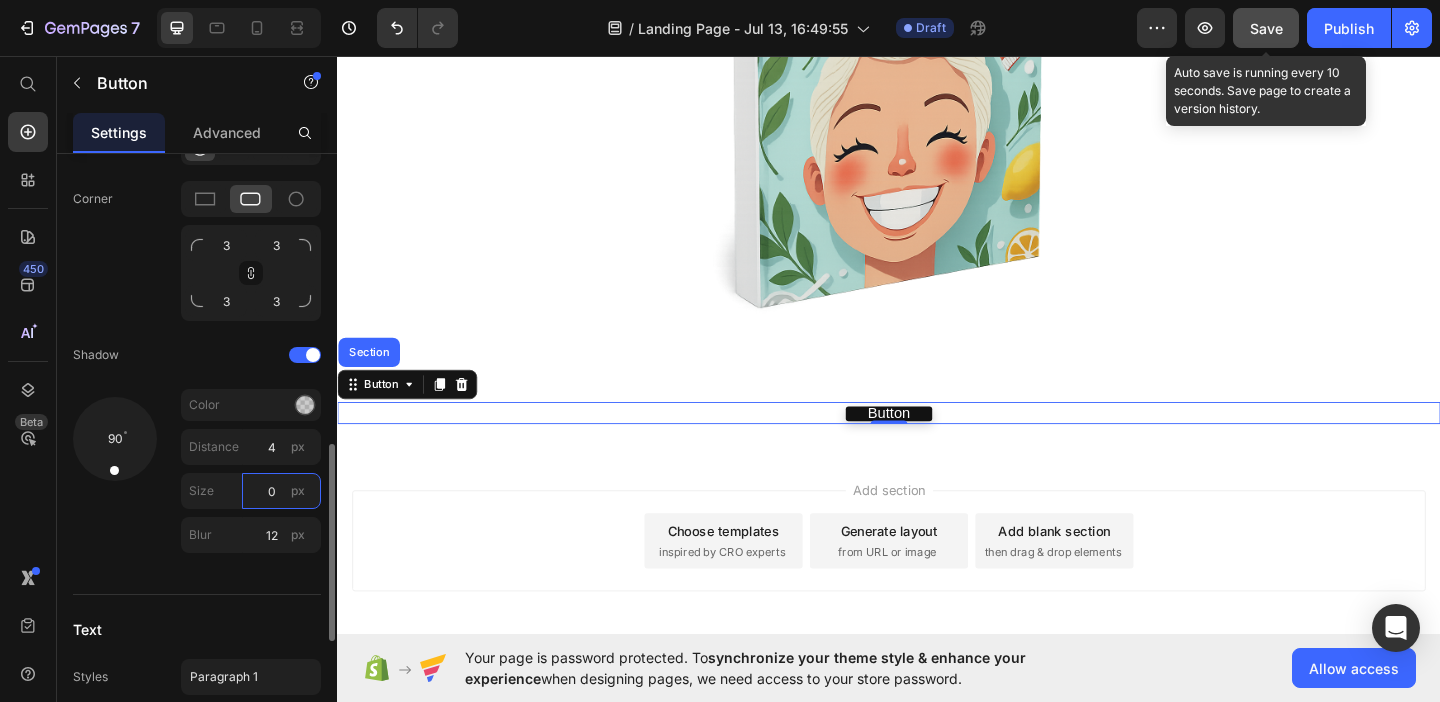 click on "0" at bounding box center (281, 491) 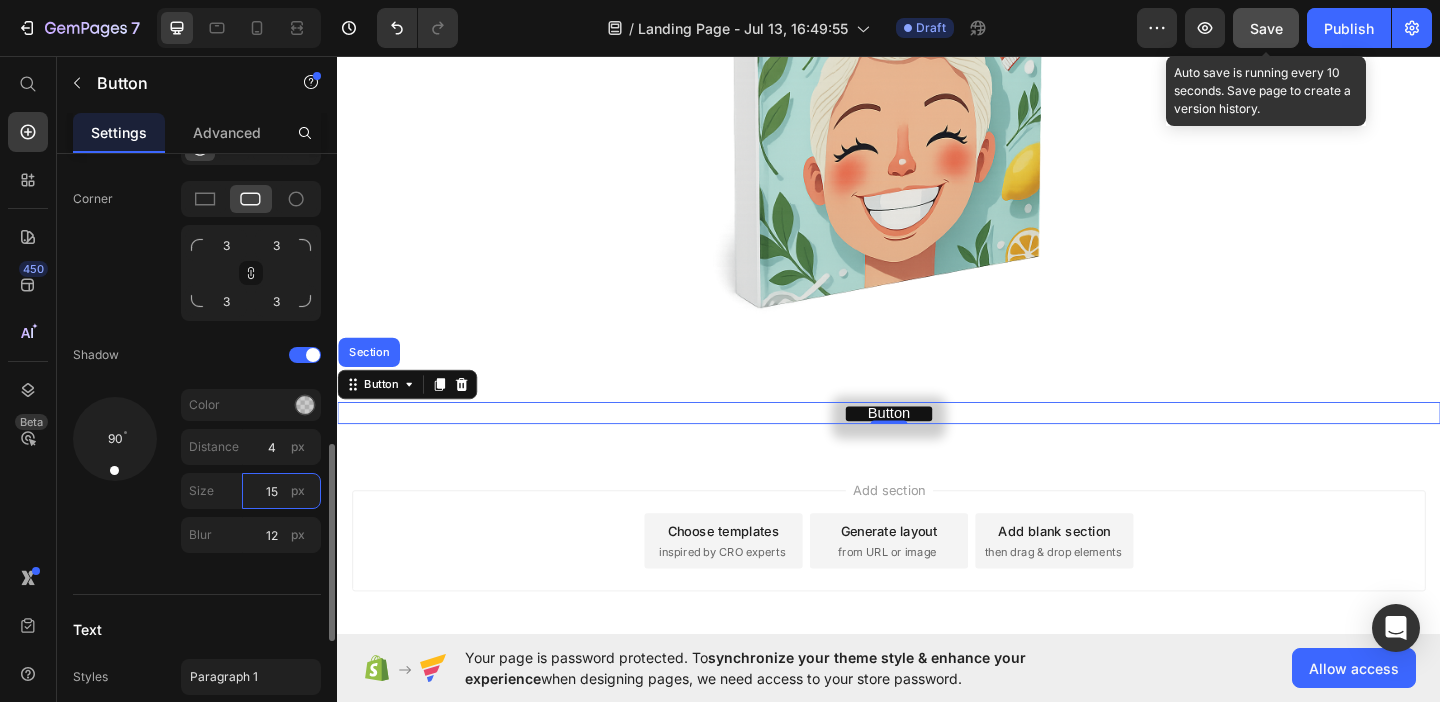 type on "150" 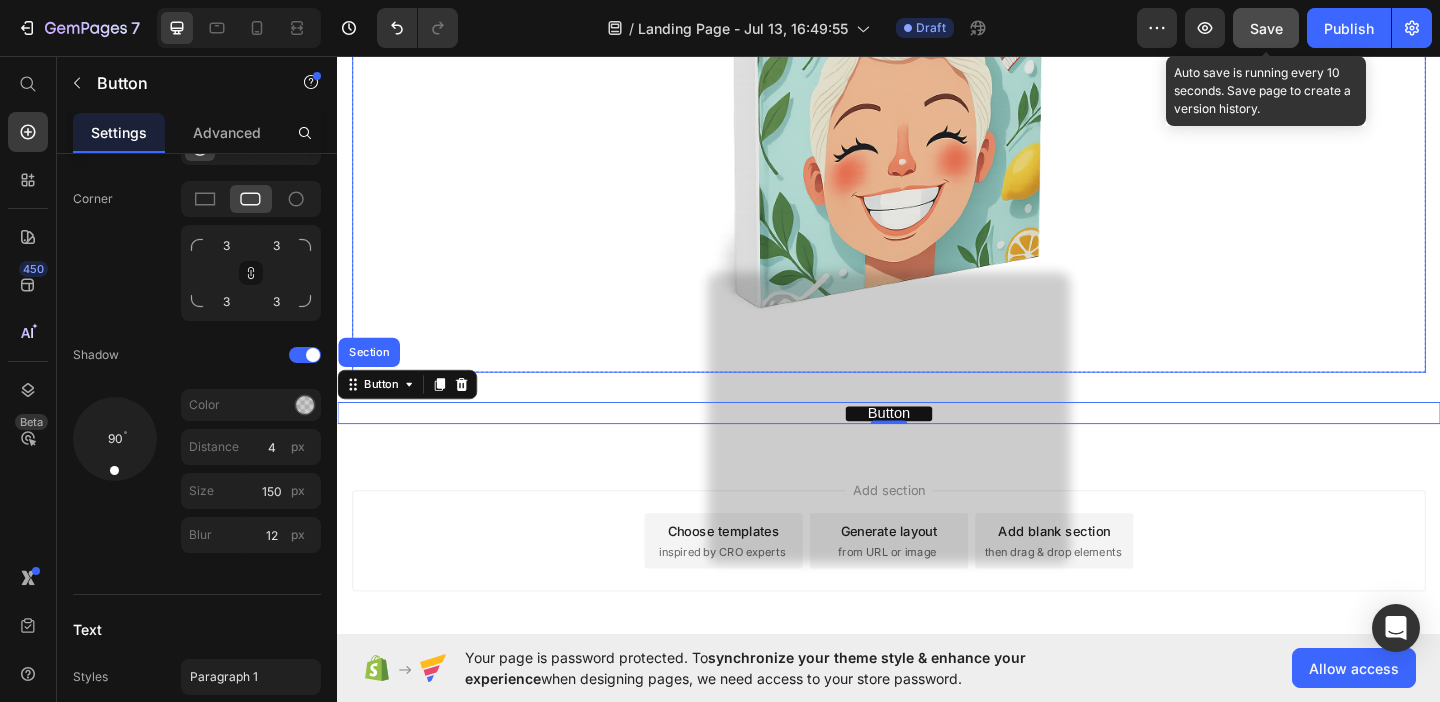 click at bounding box center [937, 55] 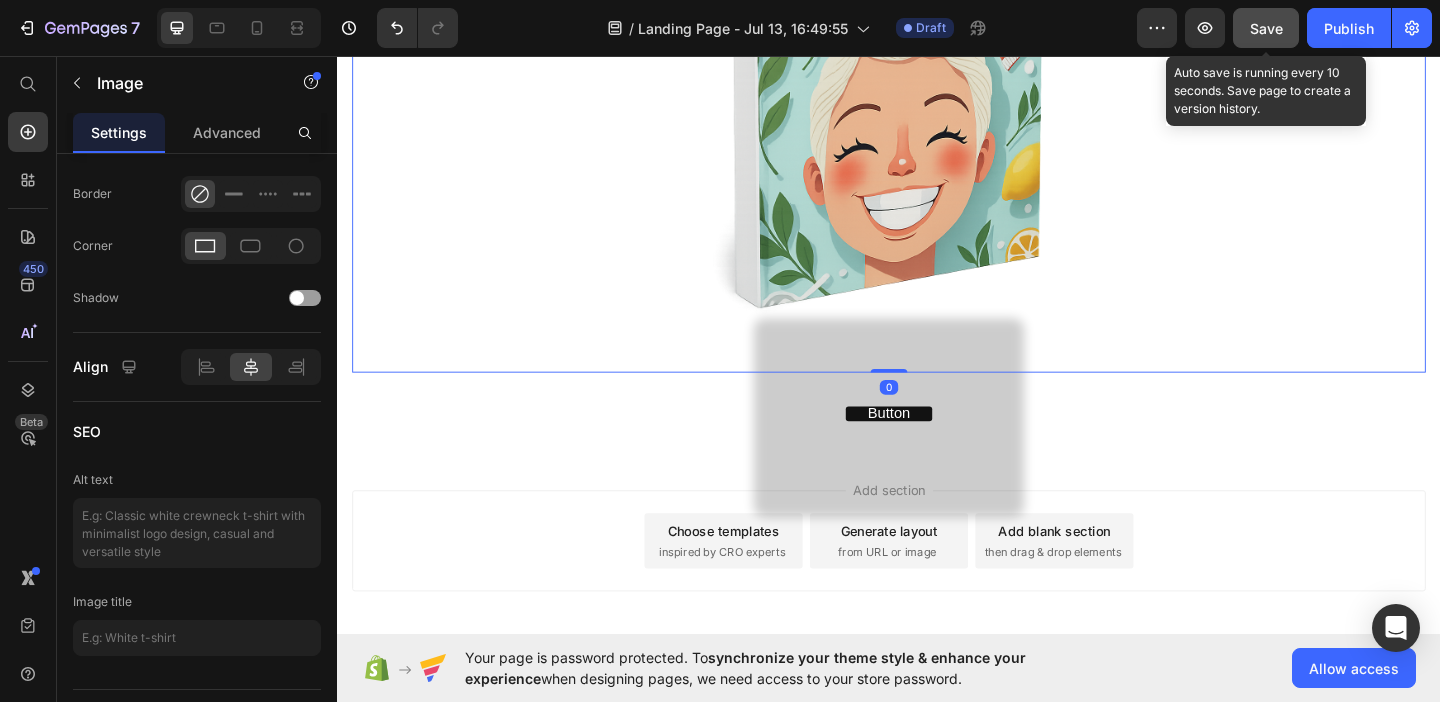 scroll, scrollTop: 0, scrollLeft: 0, axis: both 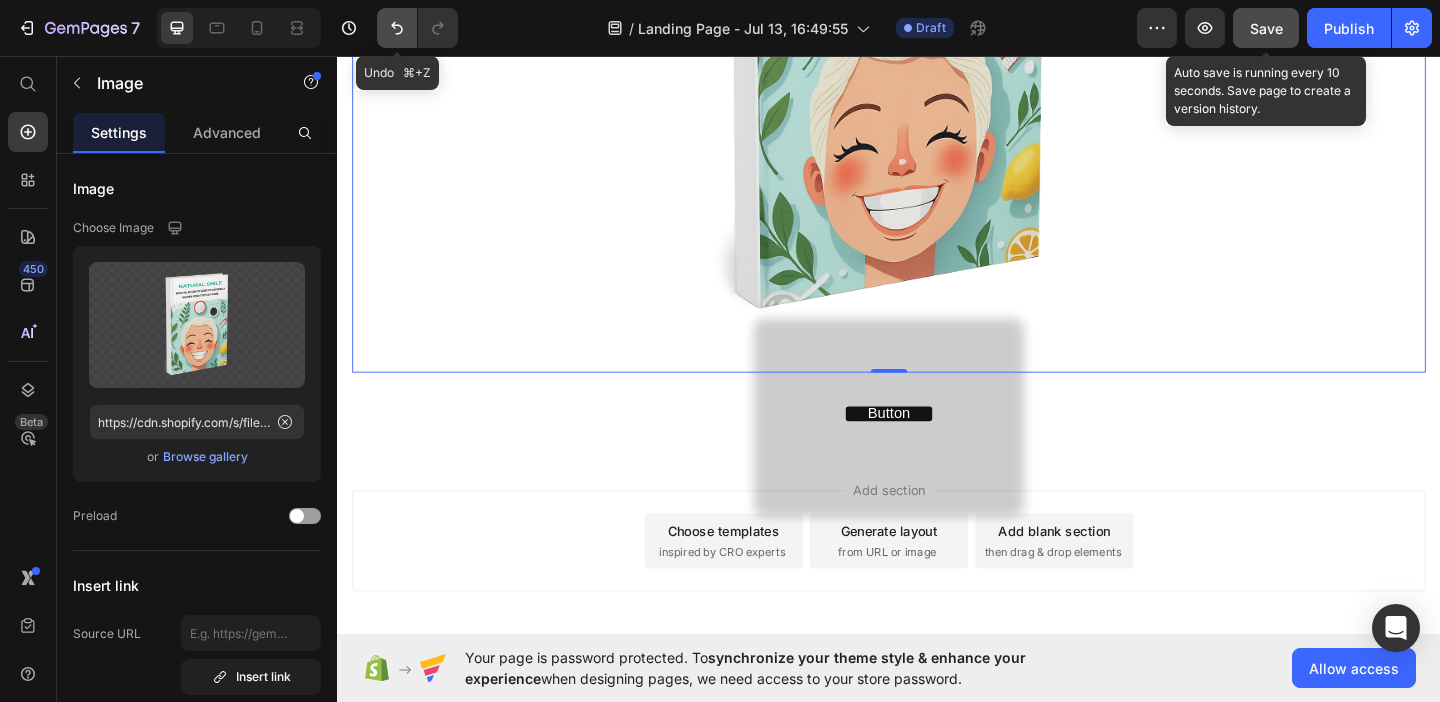 click 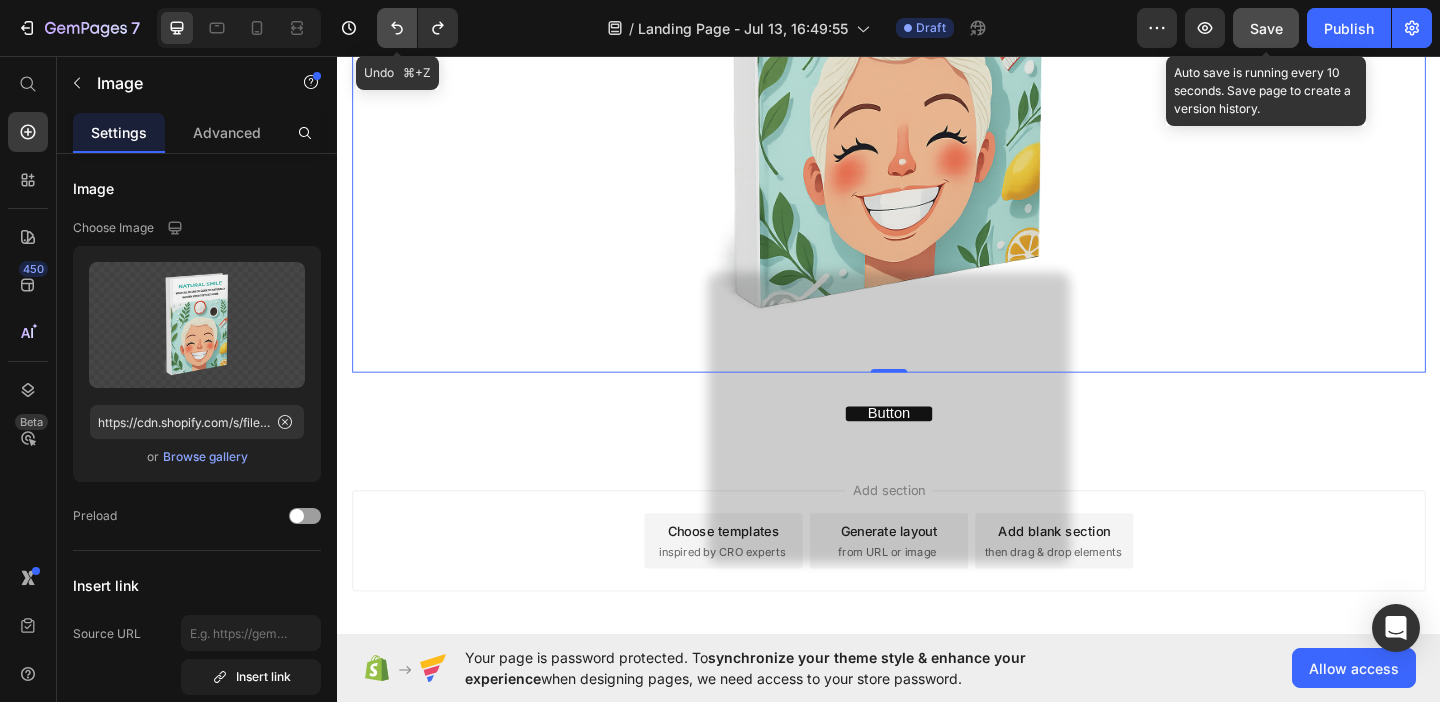click 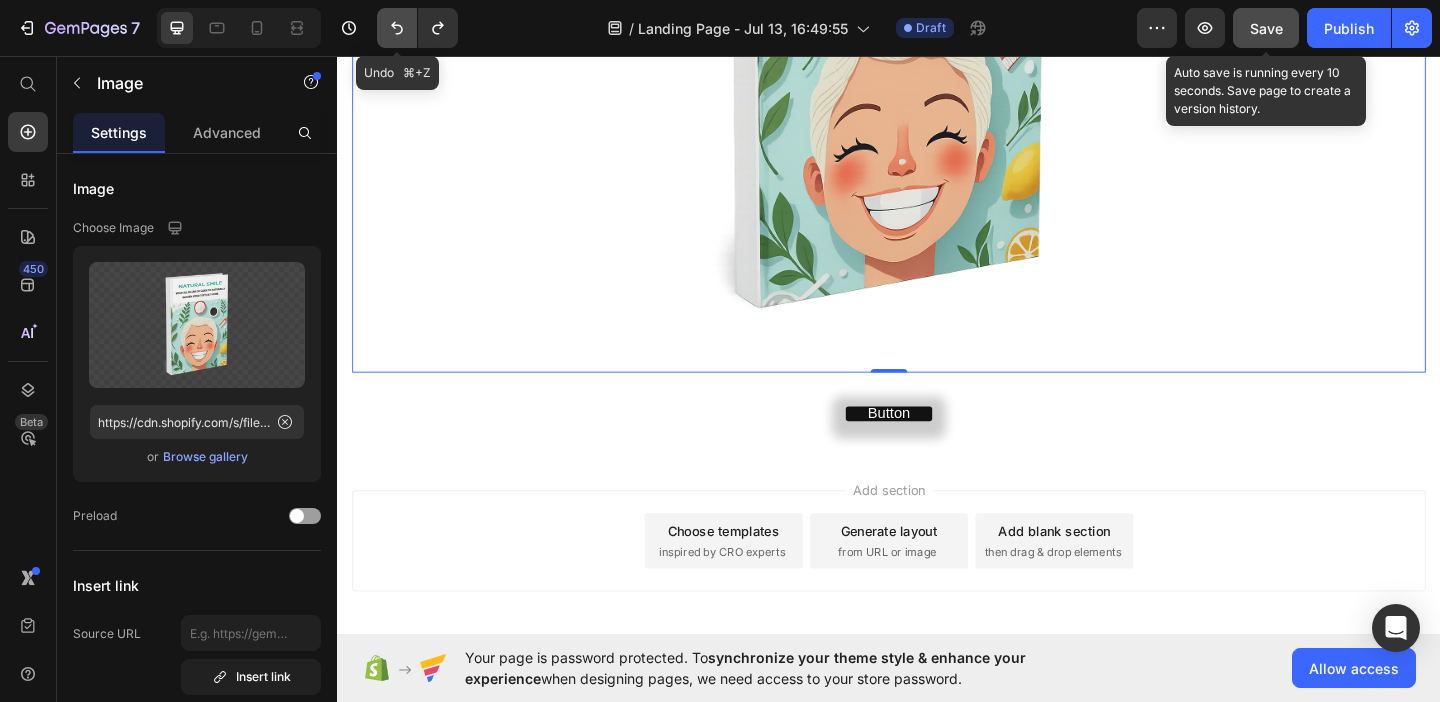 click 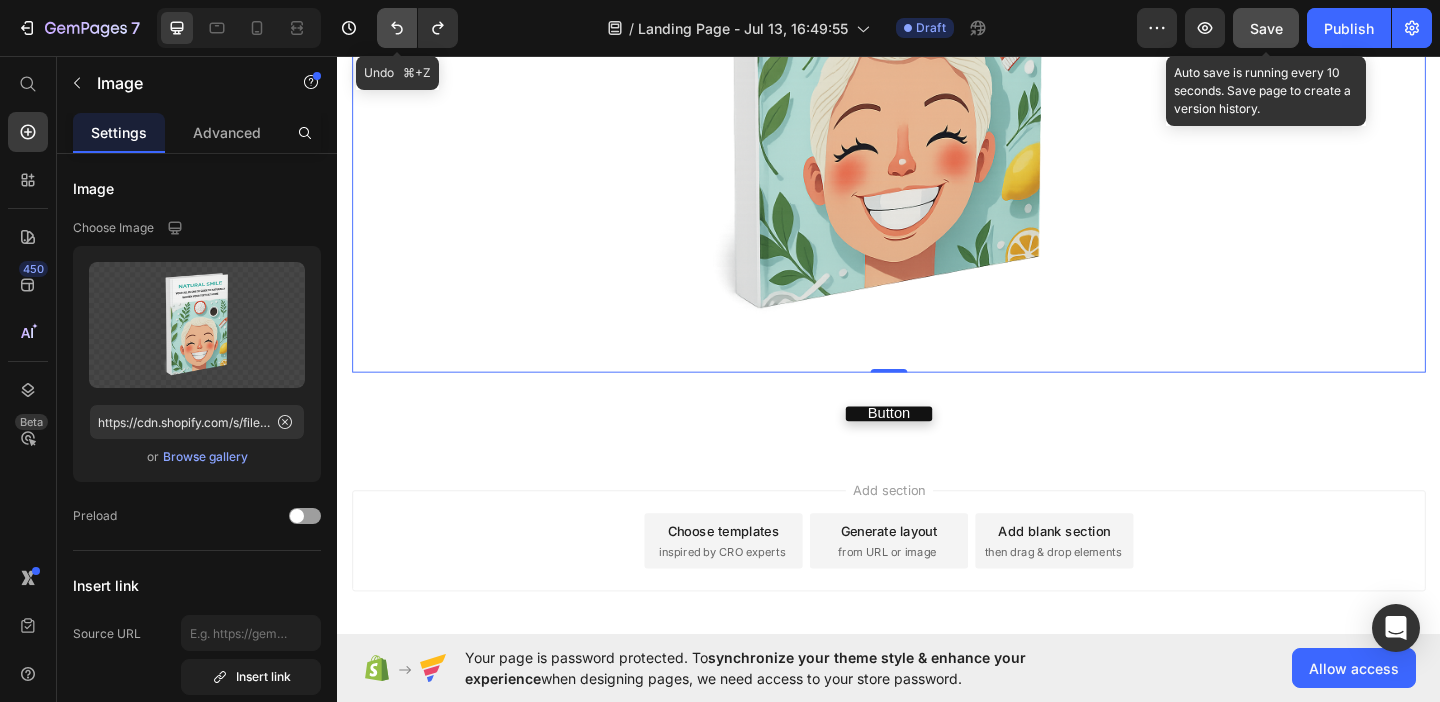click 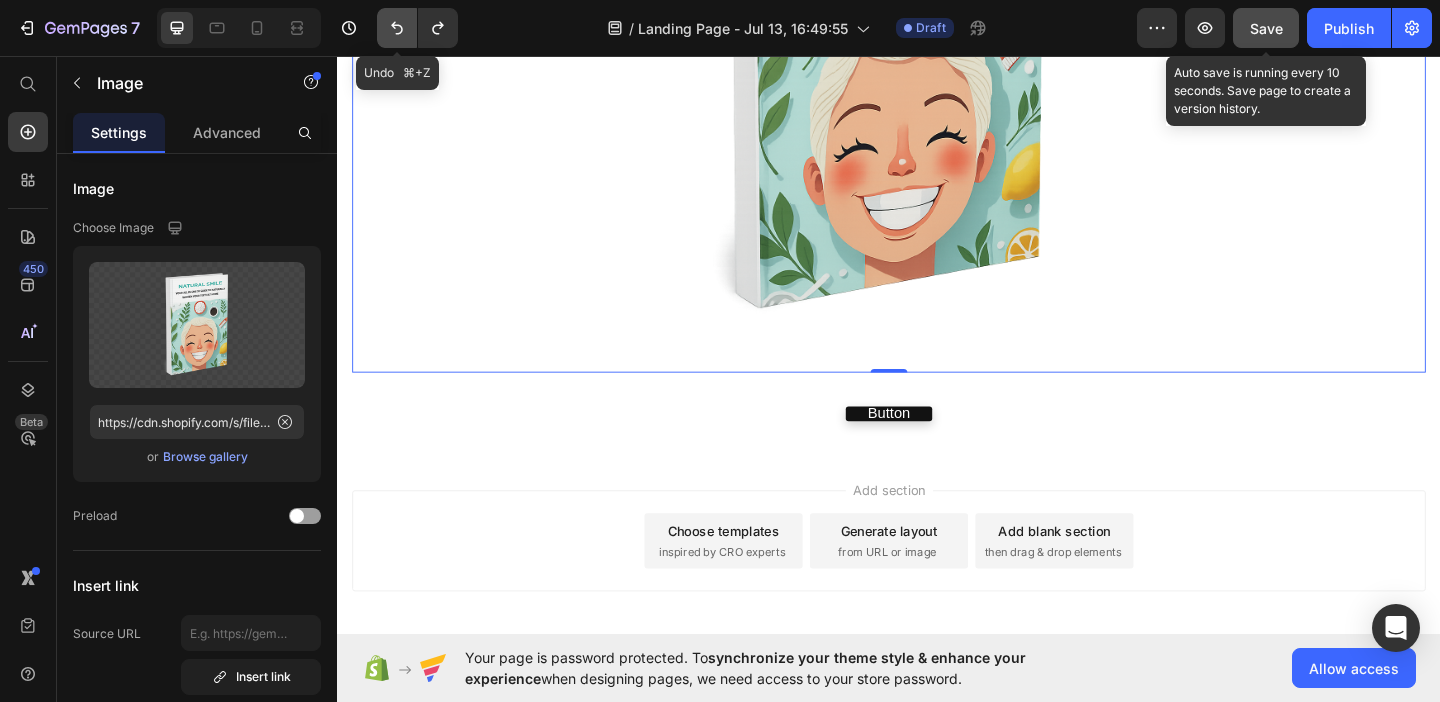 click 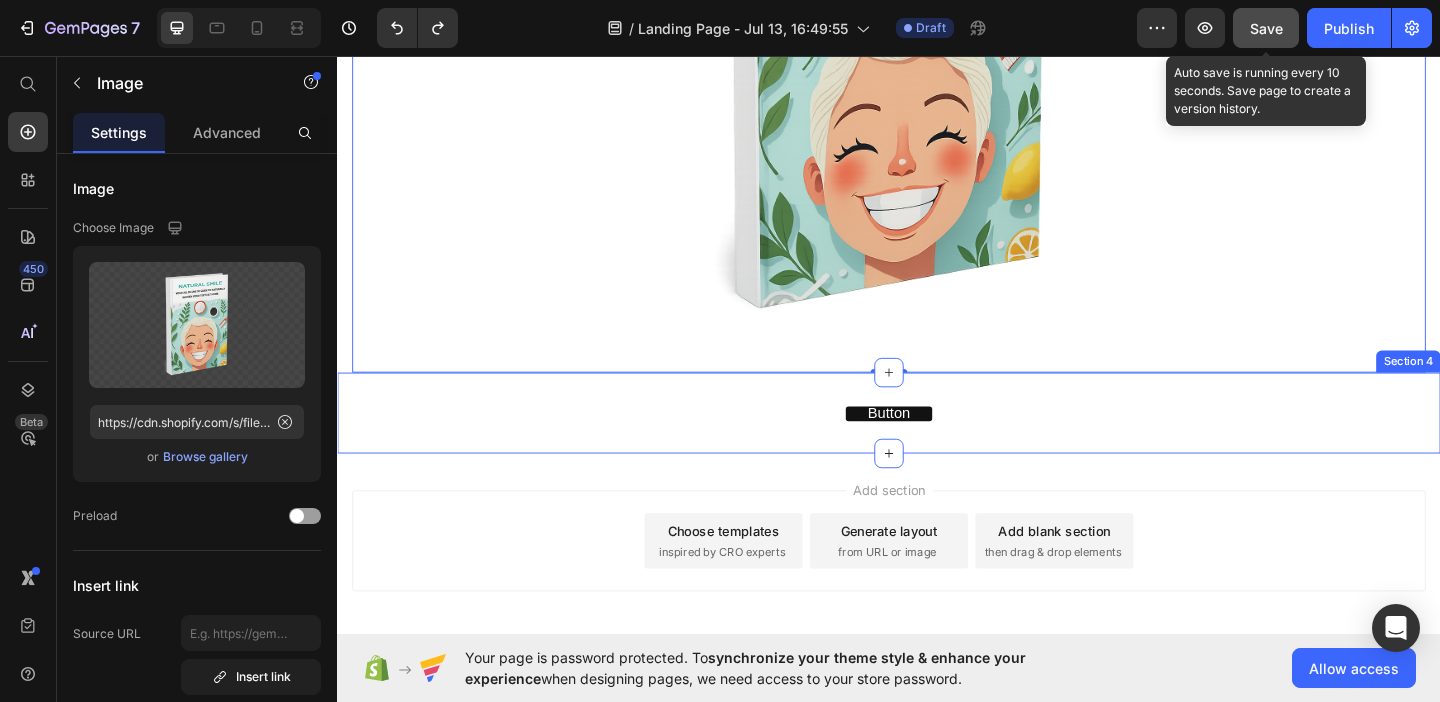 click on "Button Button Section 4" at bounding box center [937, 444] 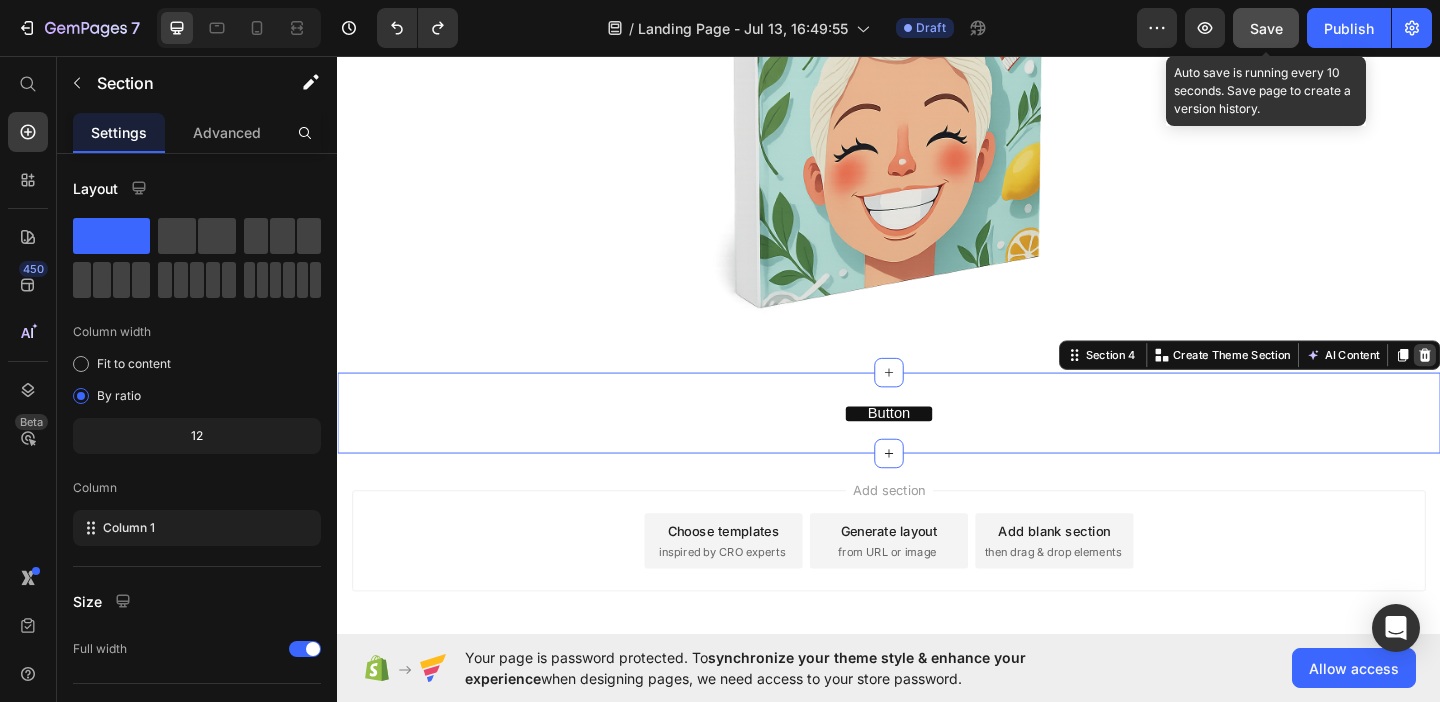 click 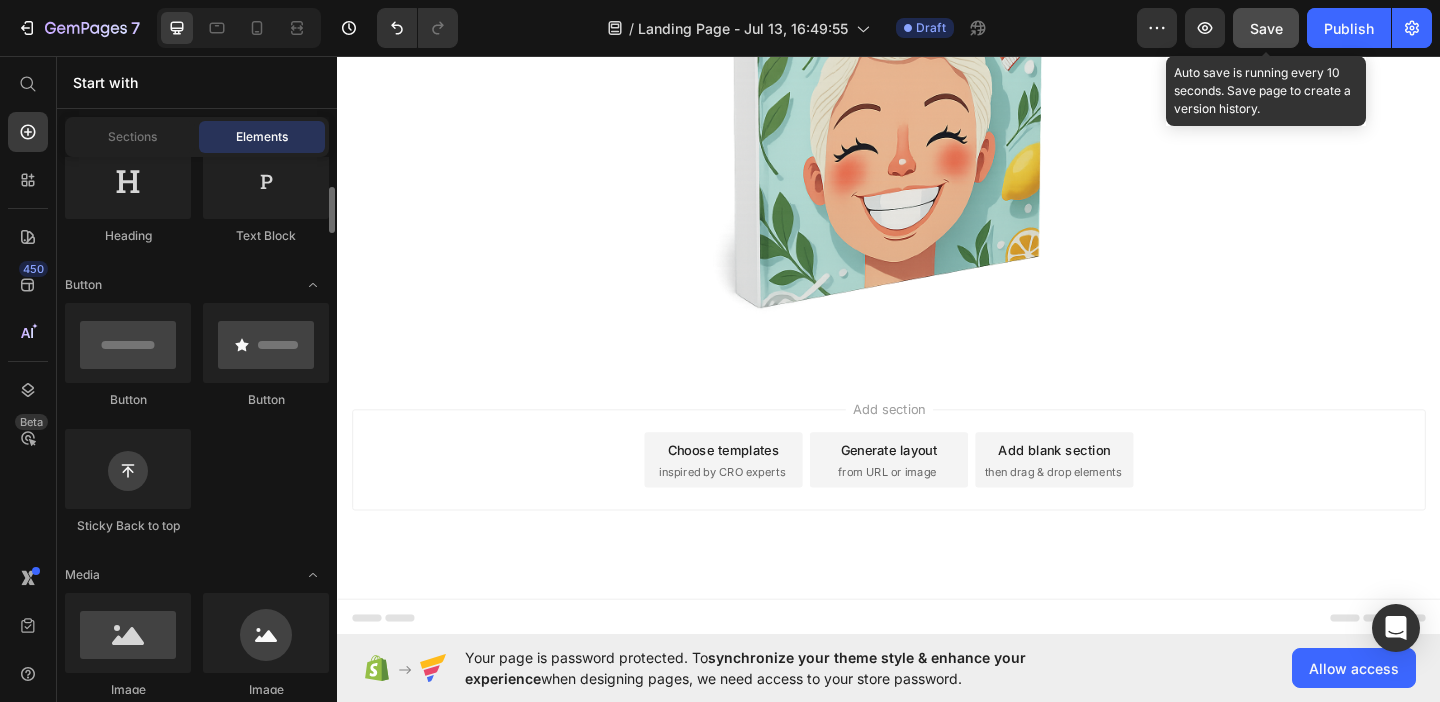 scroll, scrollTop: 291, scrollLeft: 0, axis: vertical 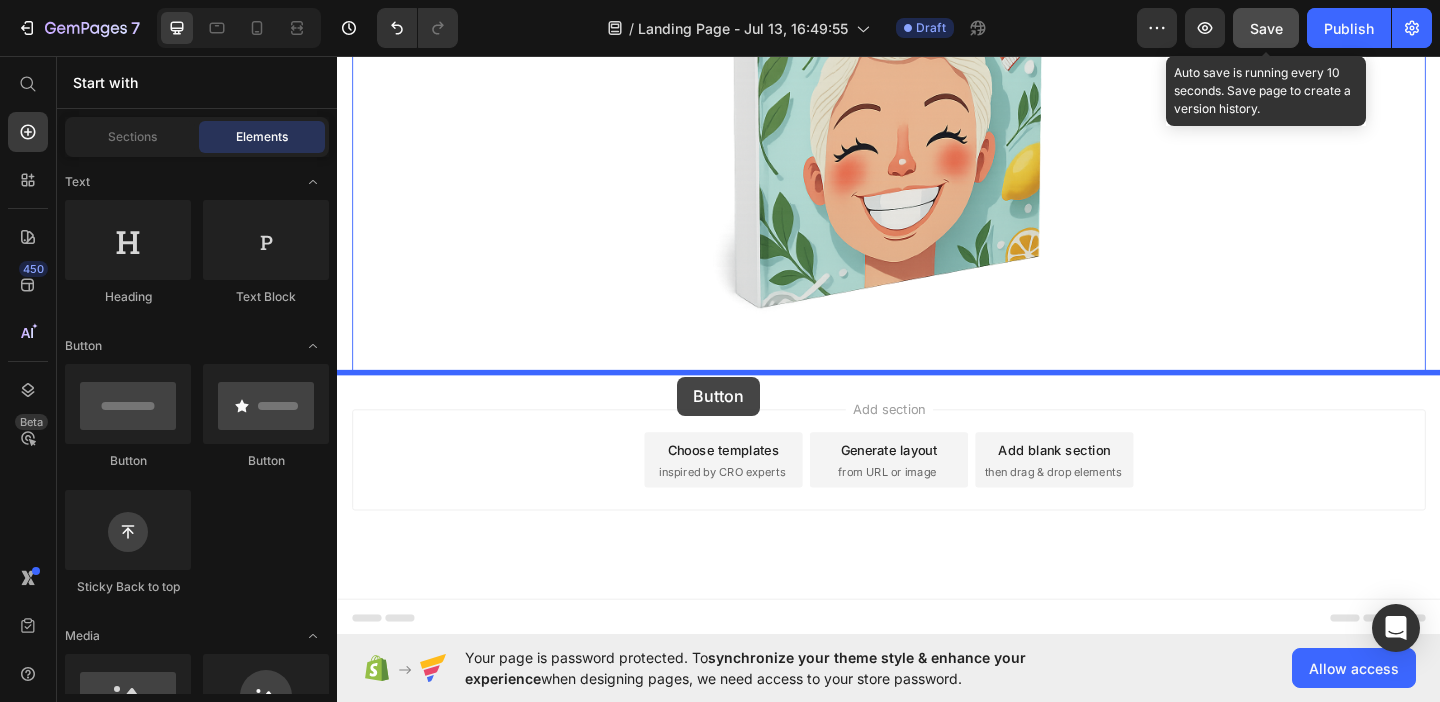 drag, startPoint x: 462, startPoint y: 471, endPoint x: 707, endPoint y: 405, distance: 253.73412 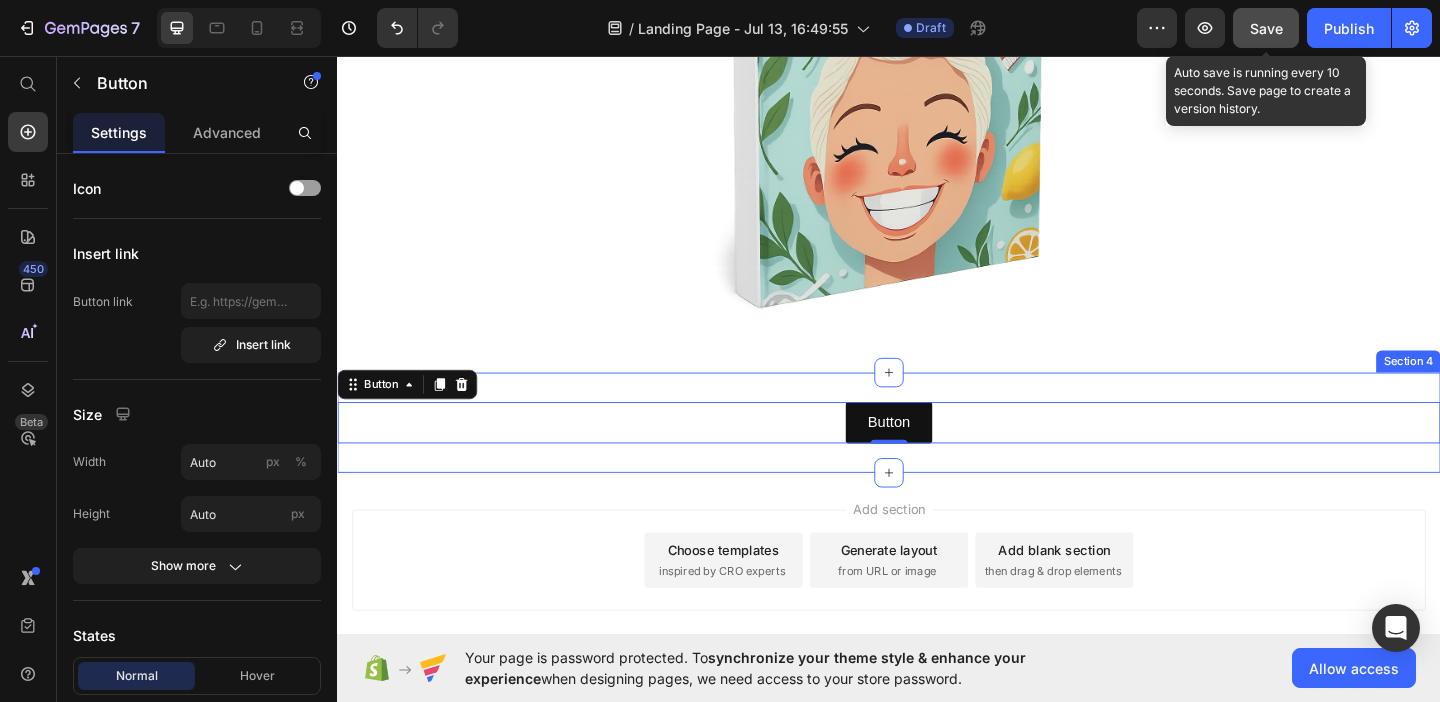 click on "Button Button   0 Section 4" at bounding box center [937, 454] 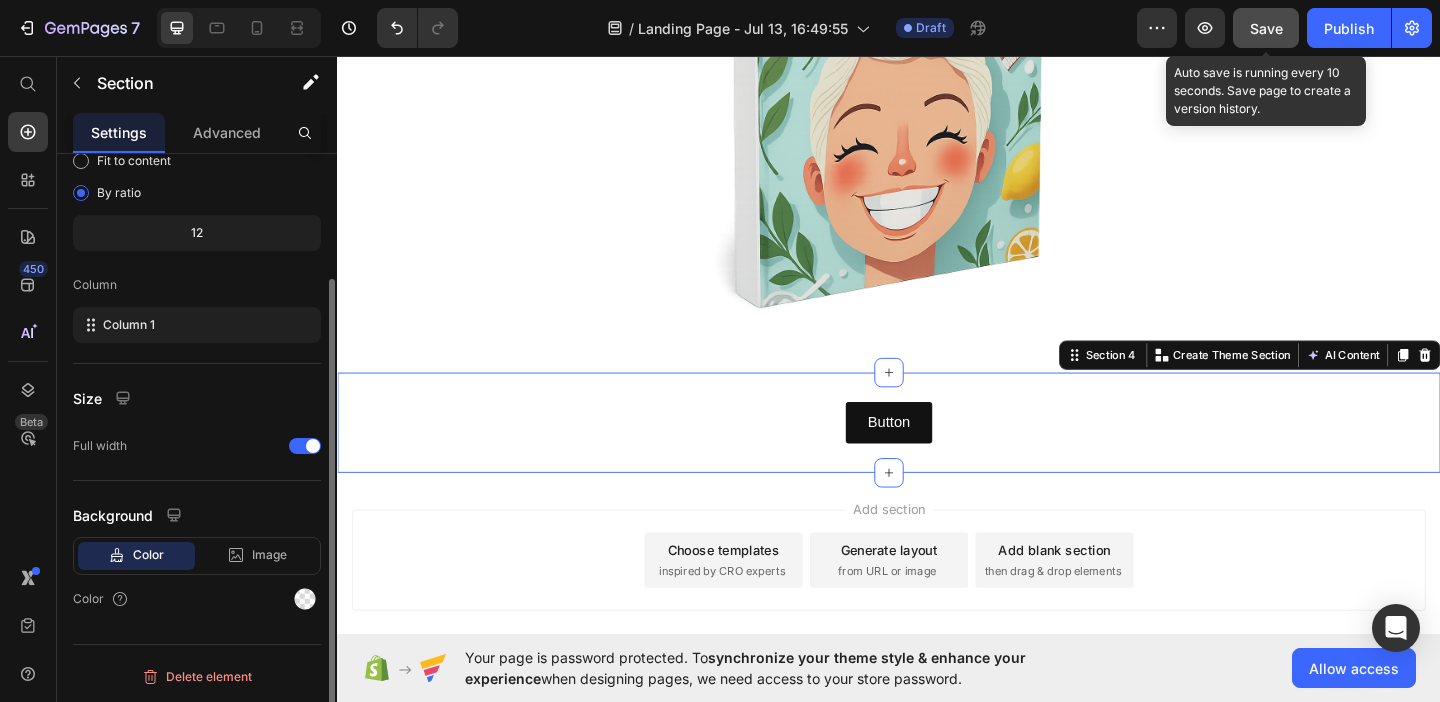 scroll, scrollTop: 160, scrollLeft: 0, axis: vertical 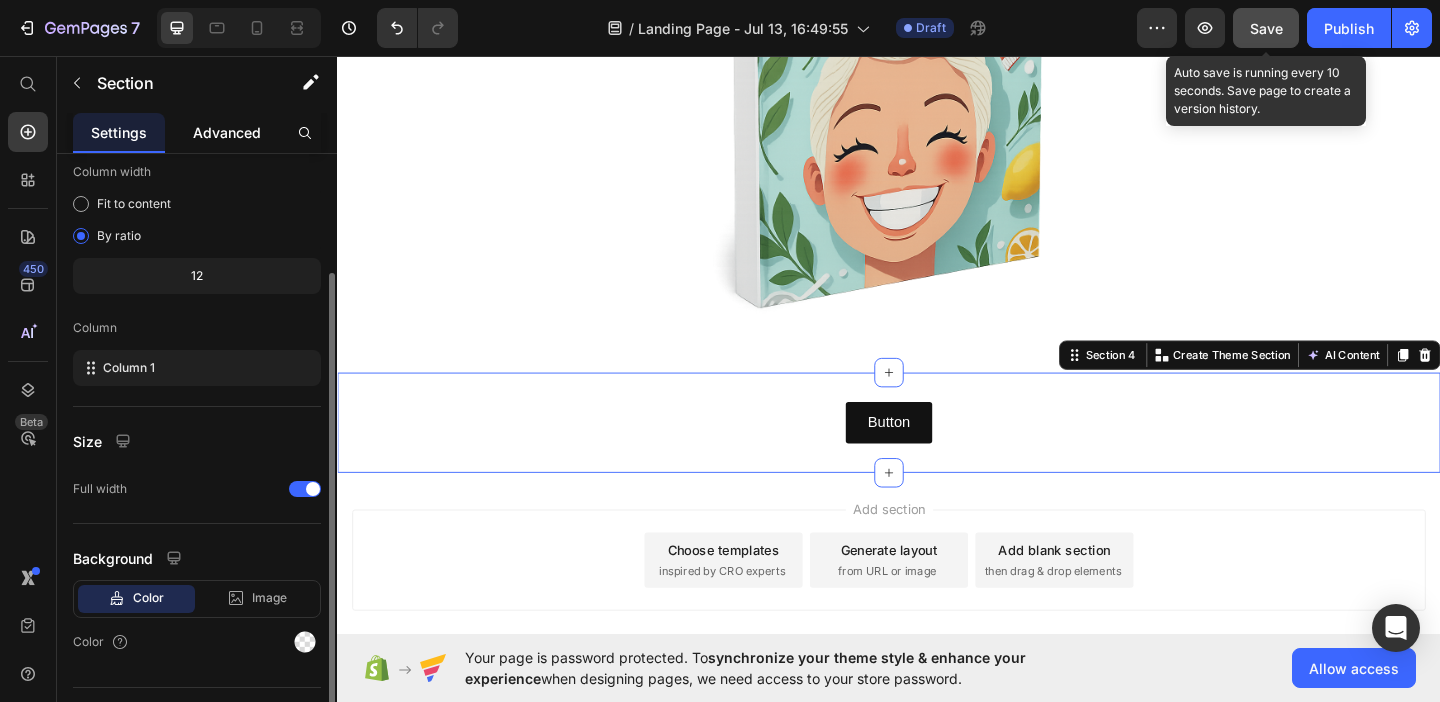 click on "Advanced" at bounding box center [227, 132] 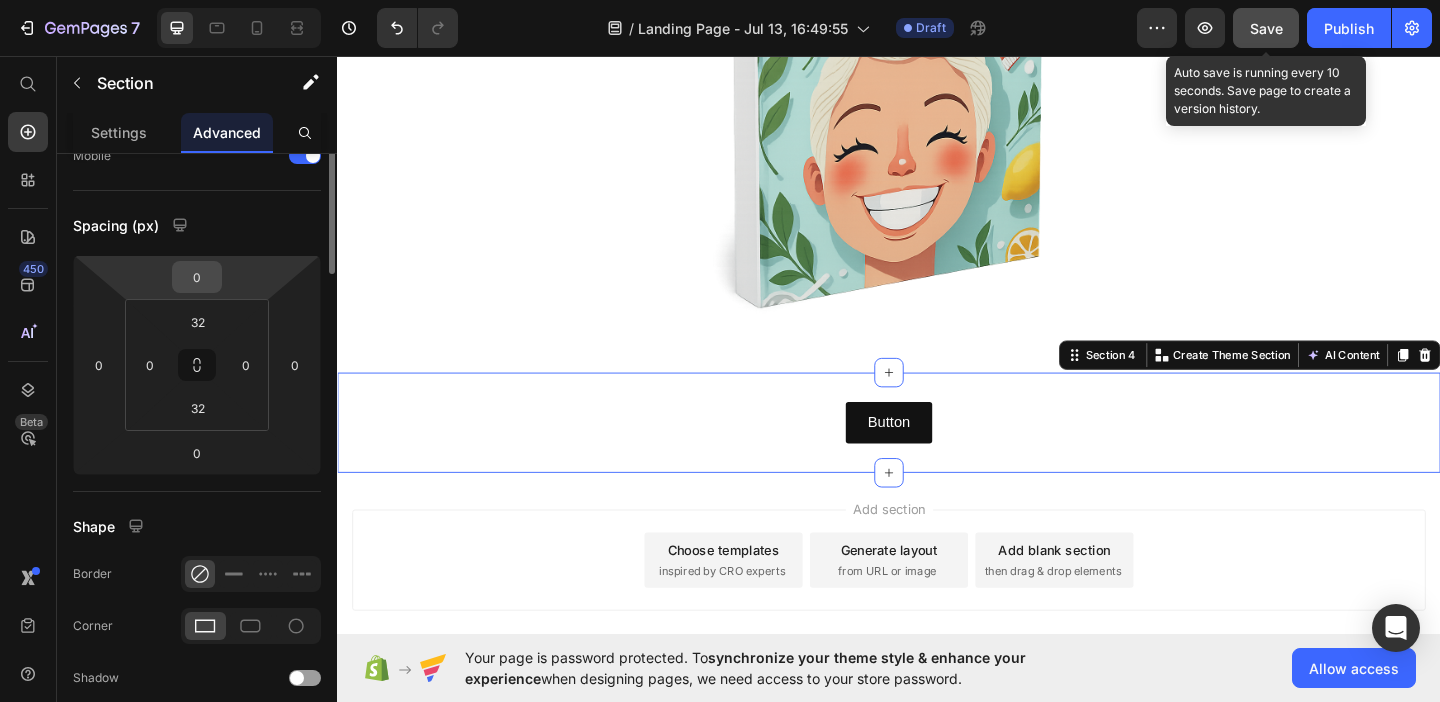 scroll, scrollTop: 0, scrollLeft: 0, axis: both 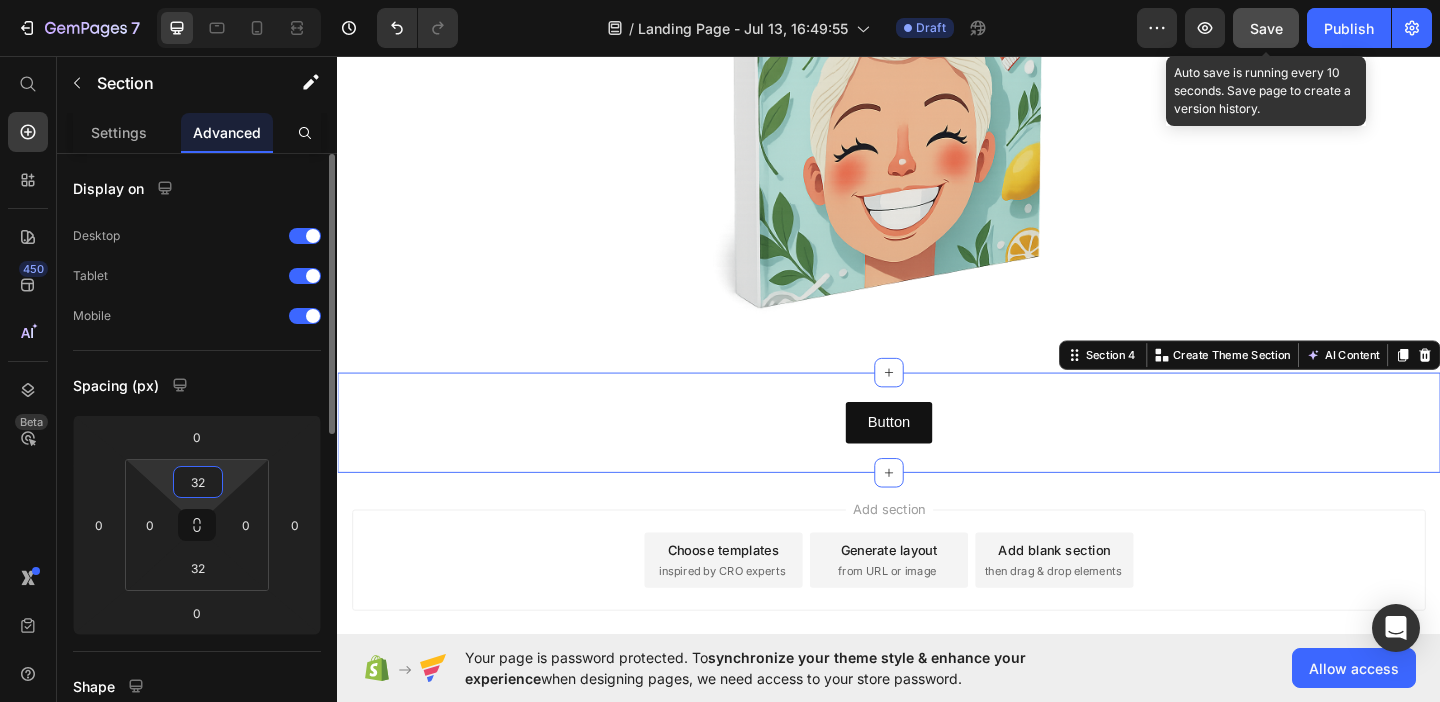 click on "32" at bounding box center (198, 482) 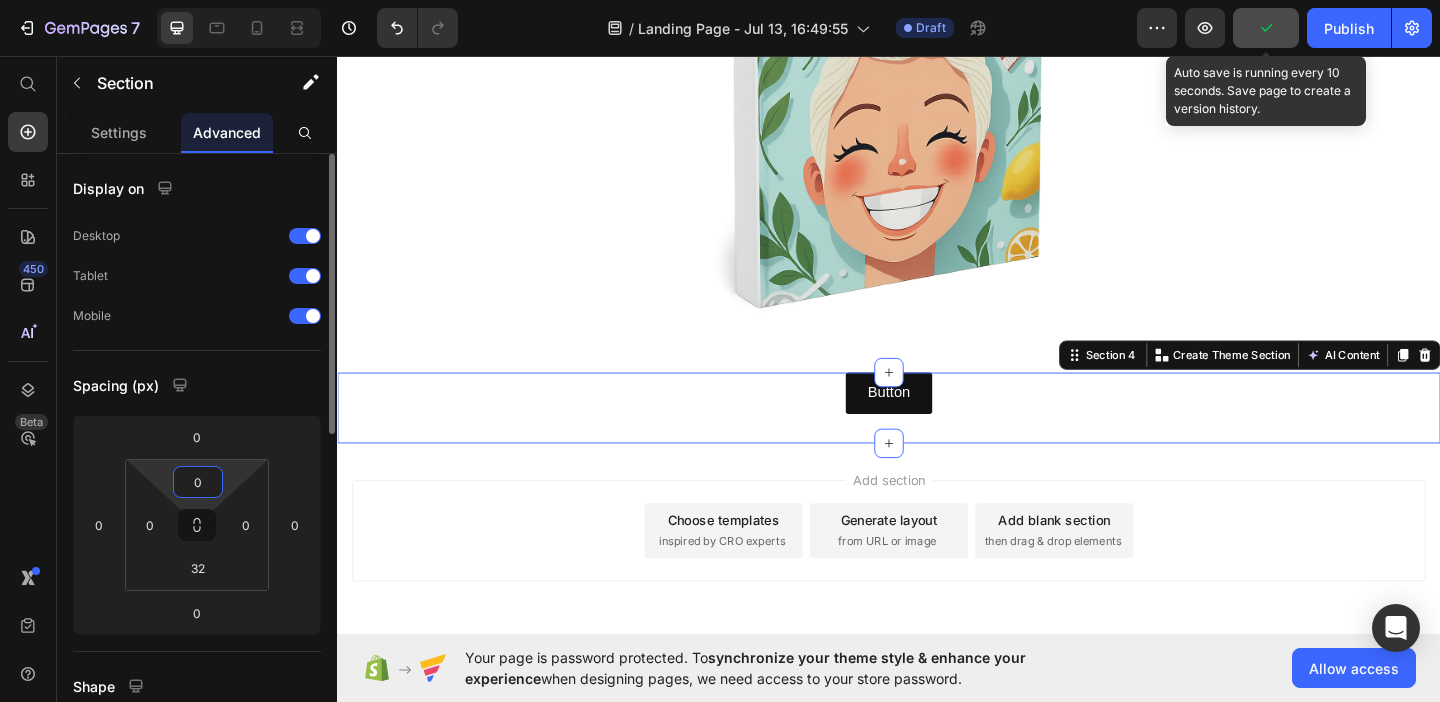 type on "0" 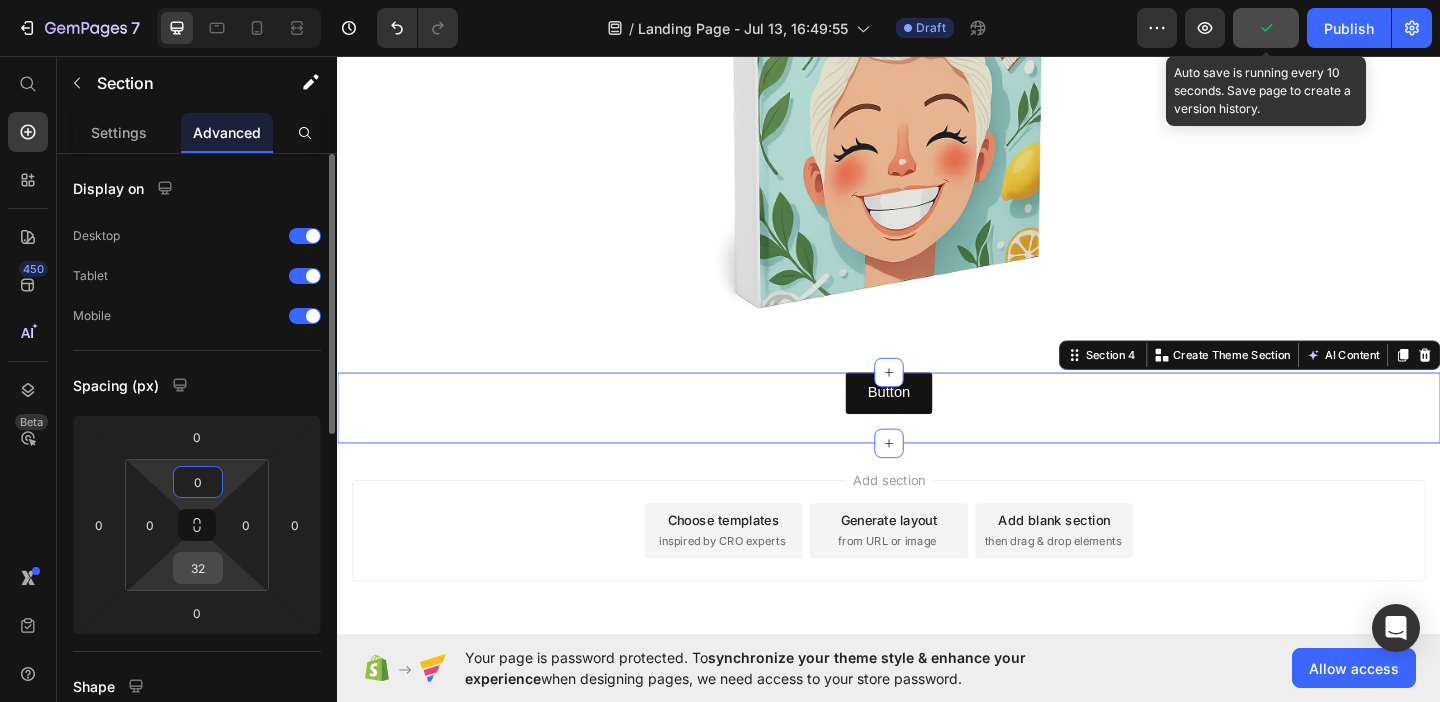 click on "32" at bounding box center [198, 568] 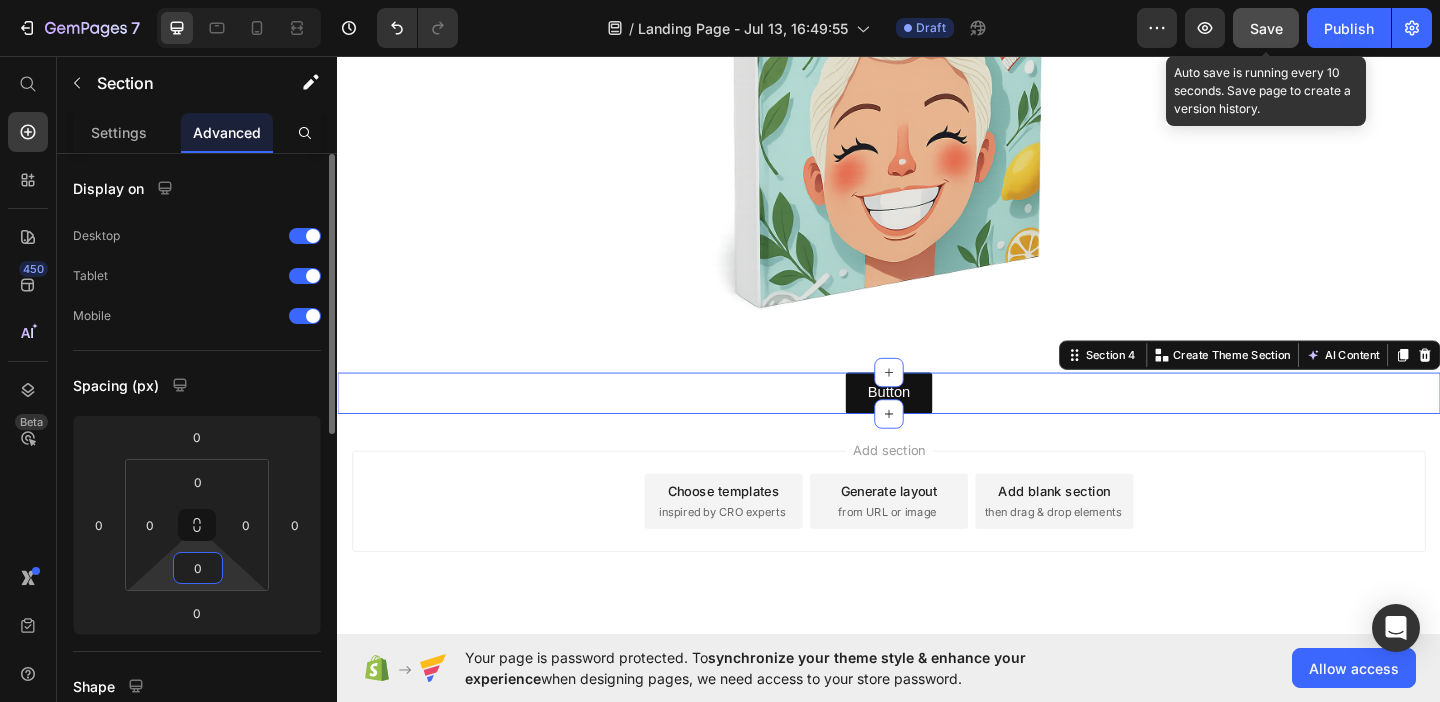 type on "0" 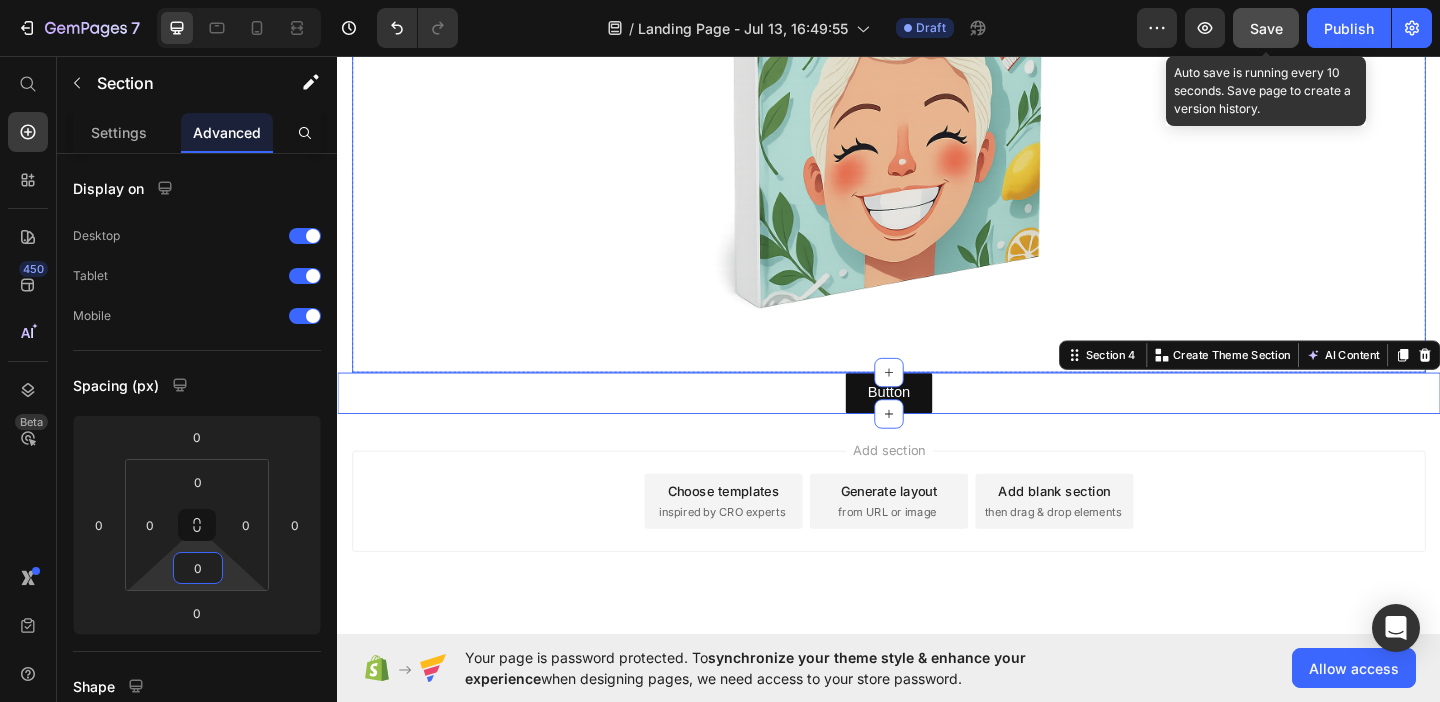 click at bounding box center (937, 55) 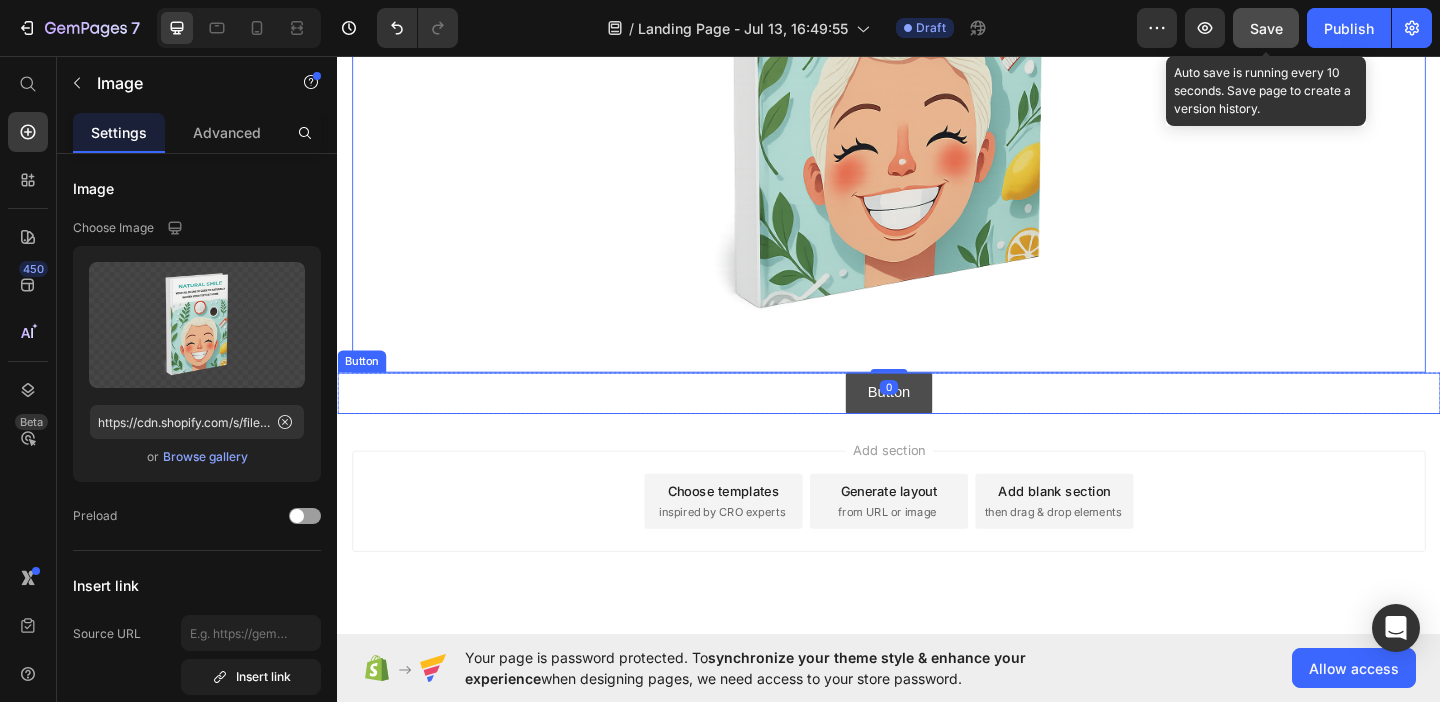 click on "Button" at bounding box center (937, 422) 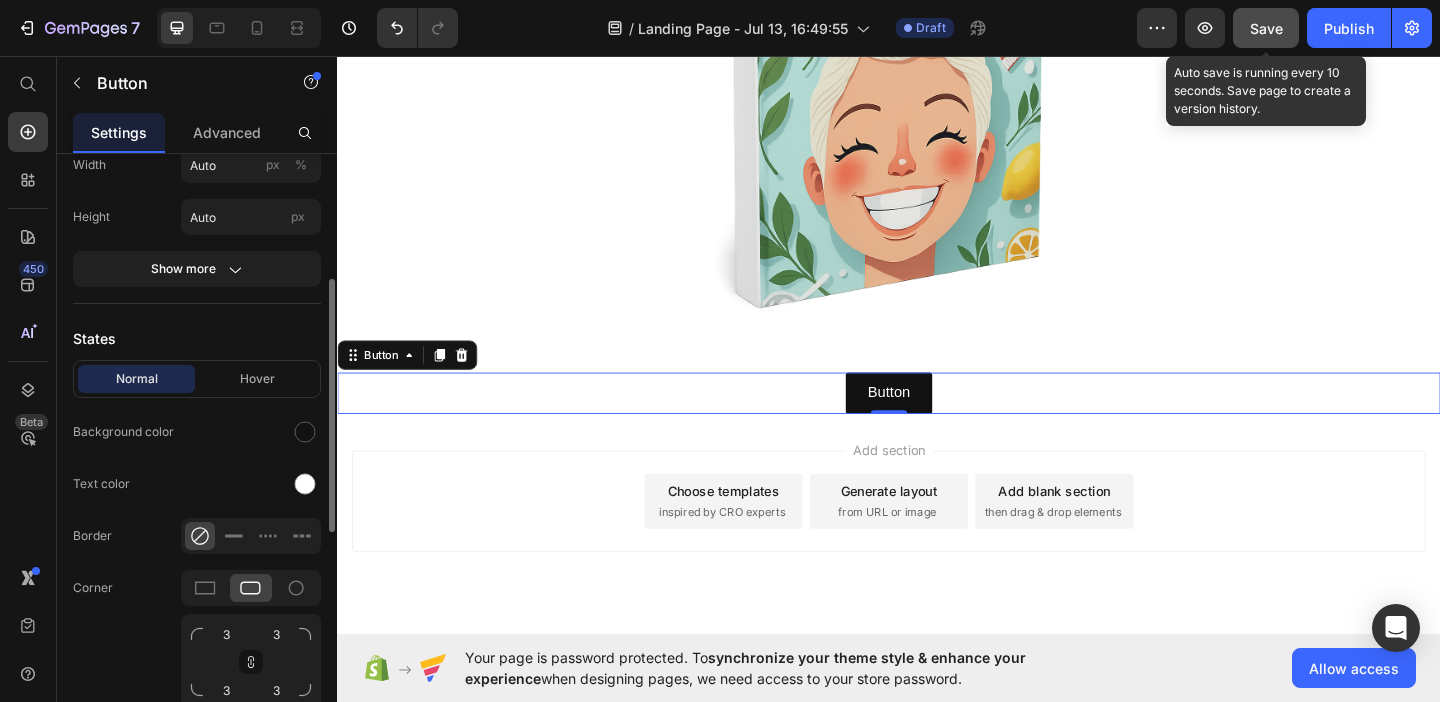 scroll, scrollTop: 296, scrollLeft: 0, axis: vertical 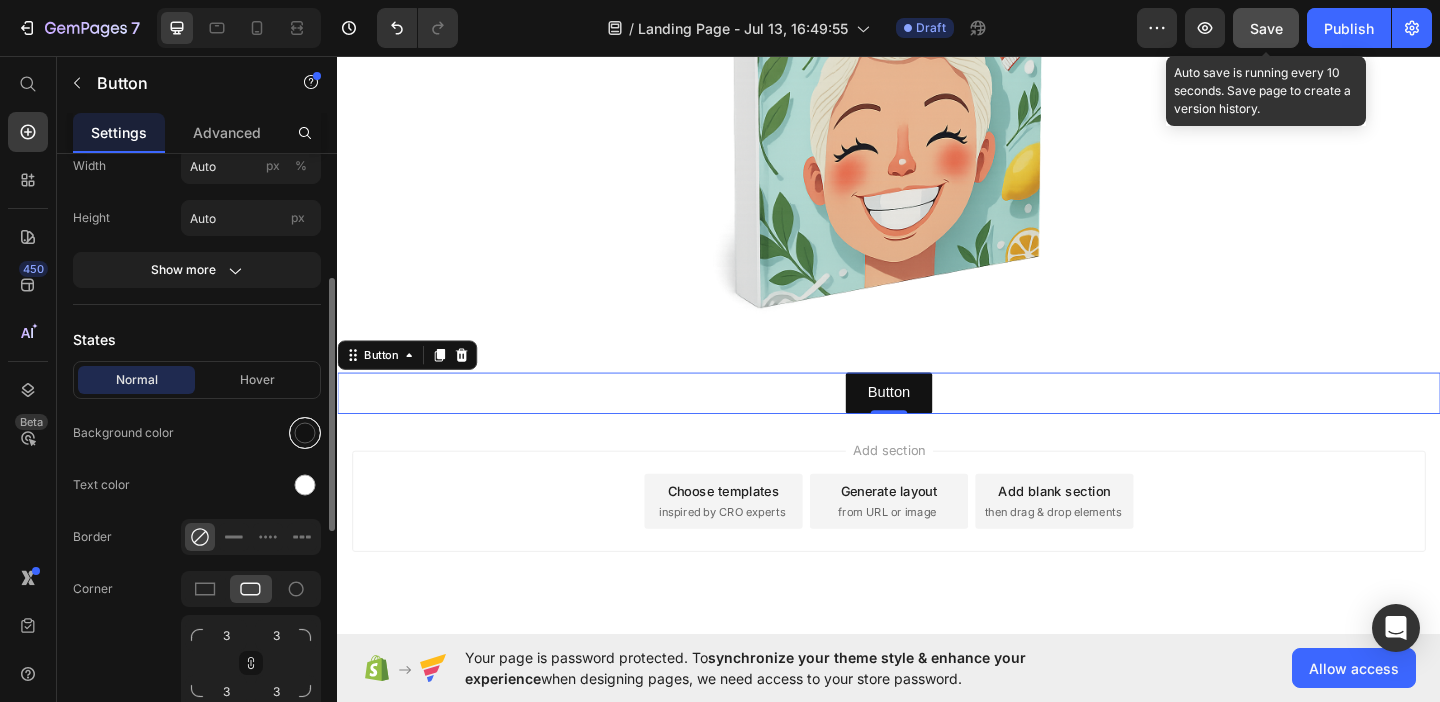 click at bounding box center (305, 433) 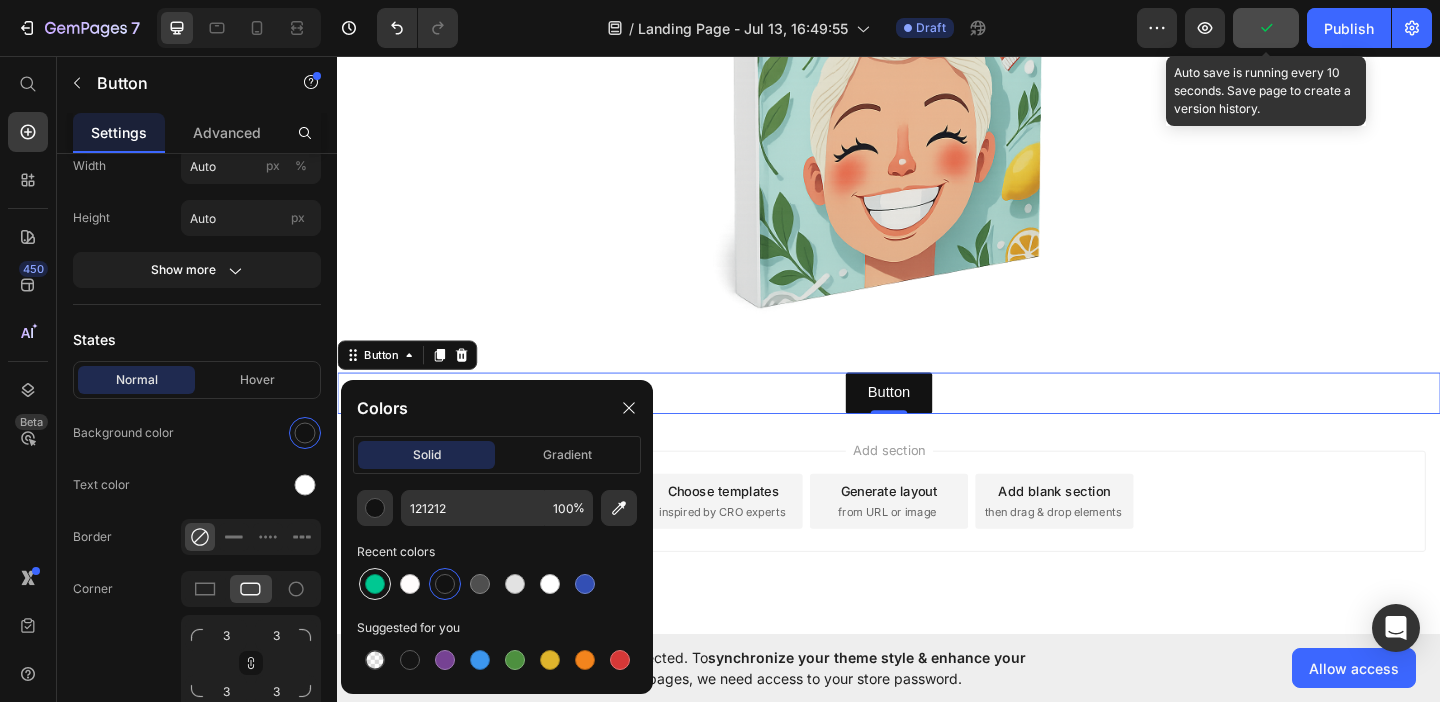 click at bounding box center (375, 584) 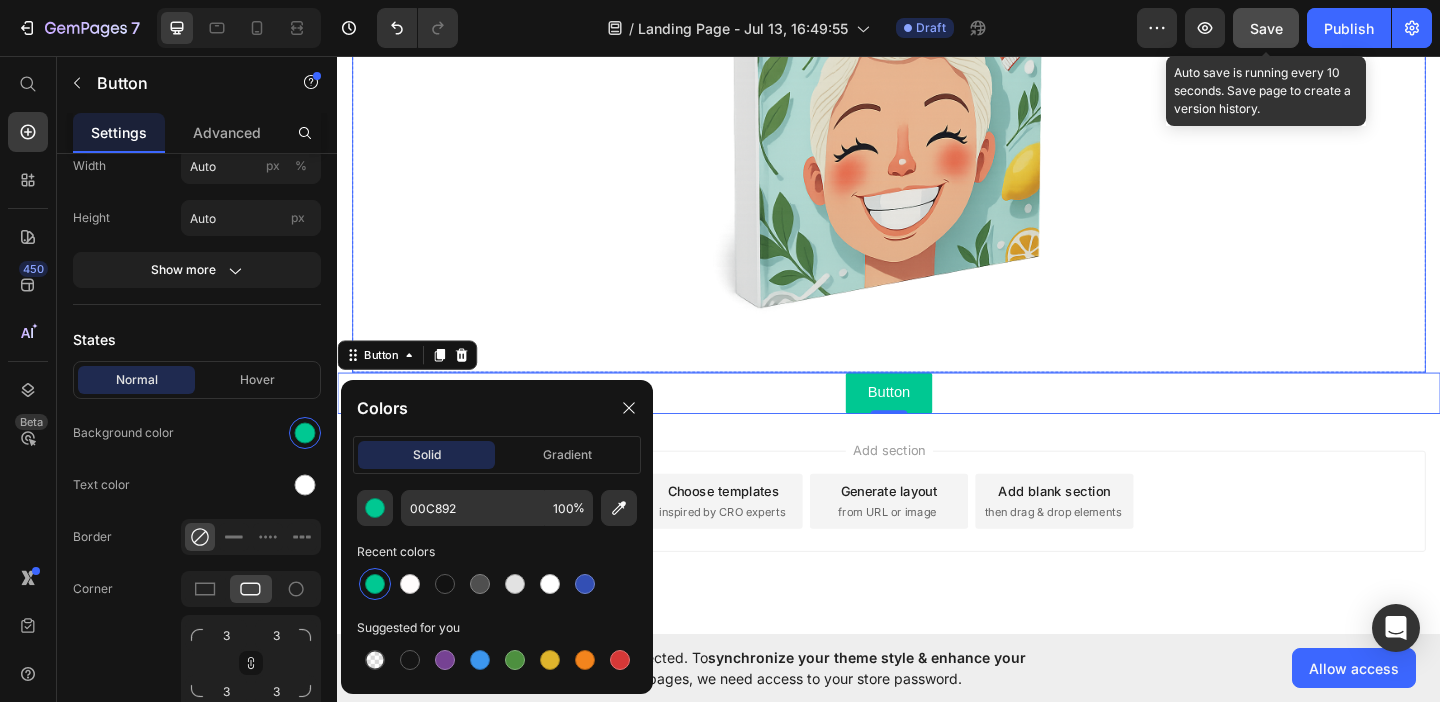 click at bounding box center (937, 55) 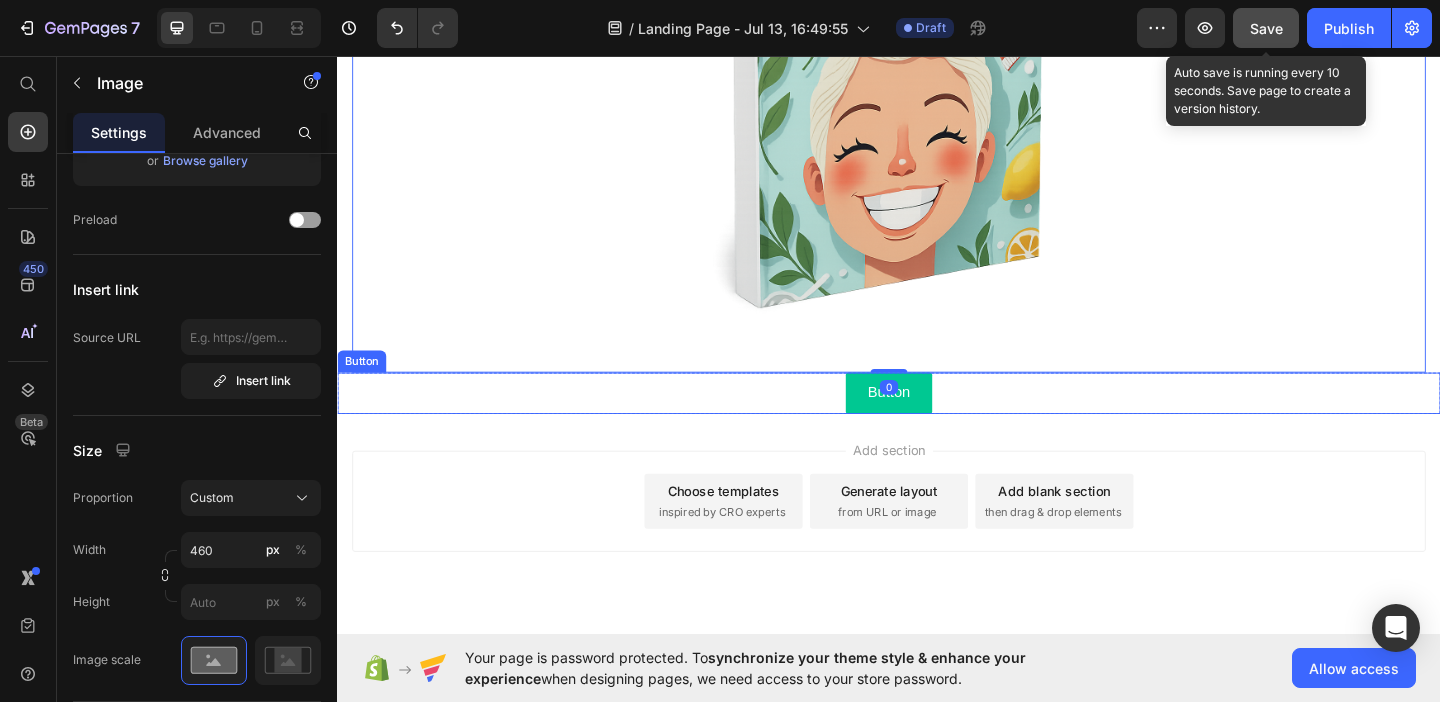 scroll, scrollTop: 0, scrollLeft: 0, axis: both 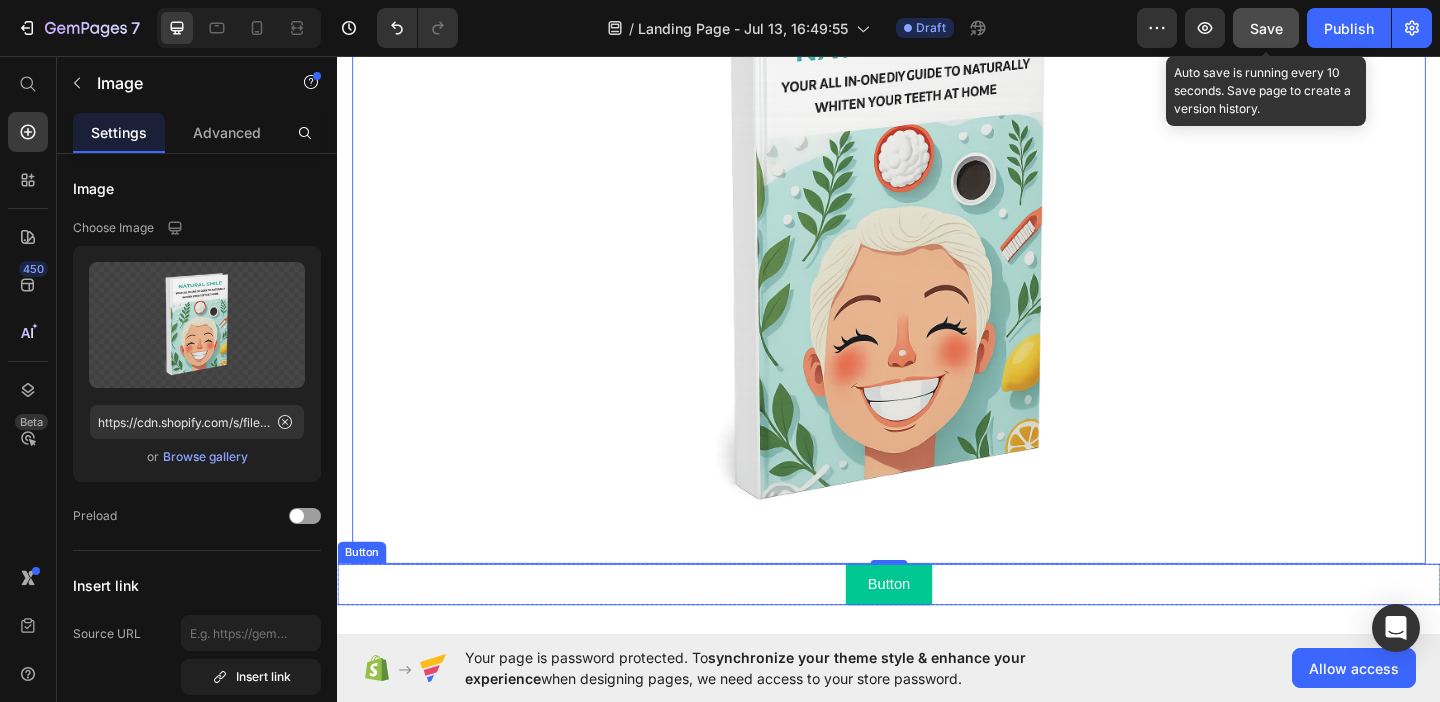 click on "Button Button" at bounding box center (937, 630) 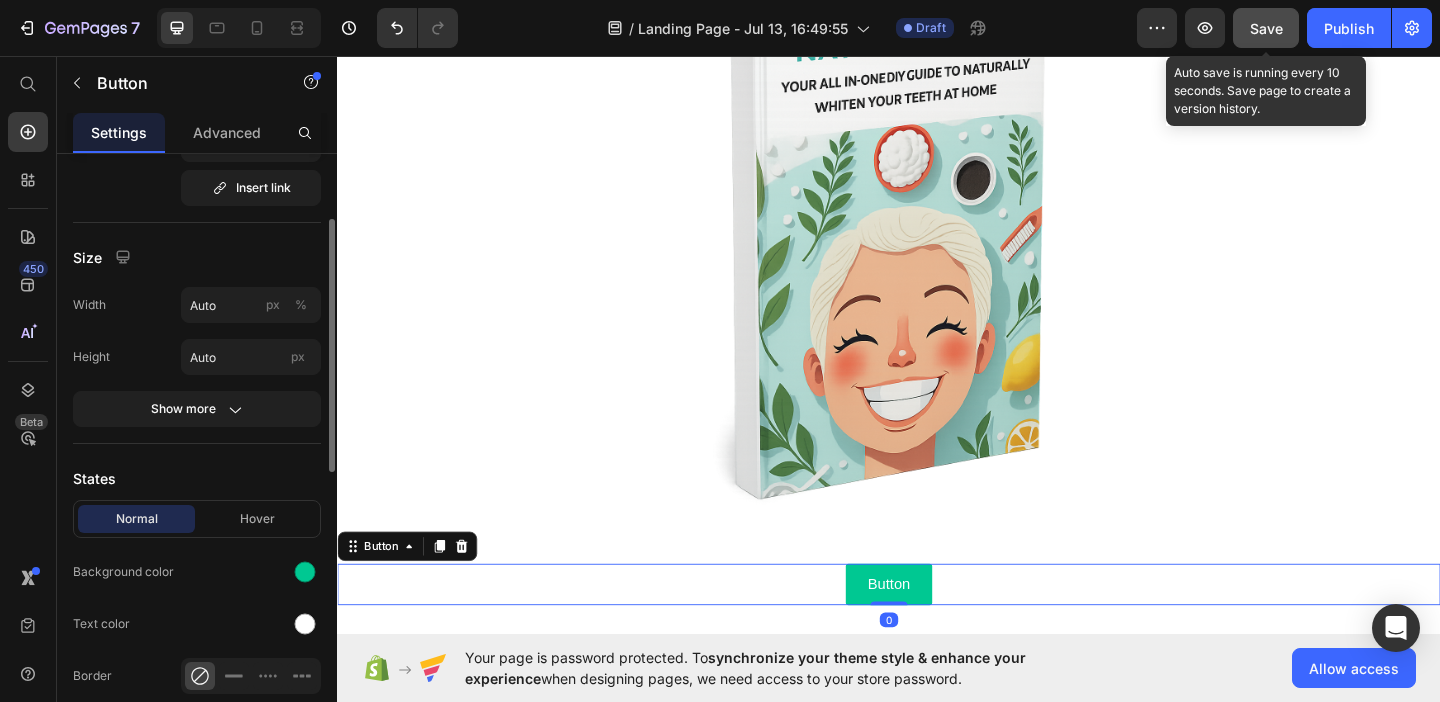 scroll, scrollTop: 247, scrollLeft: 0, axis: vertical 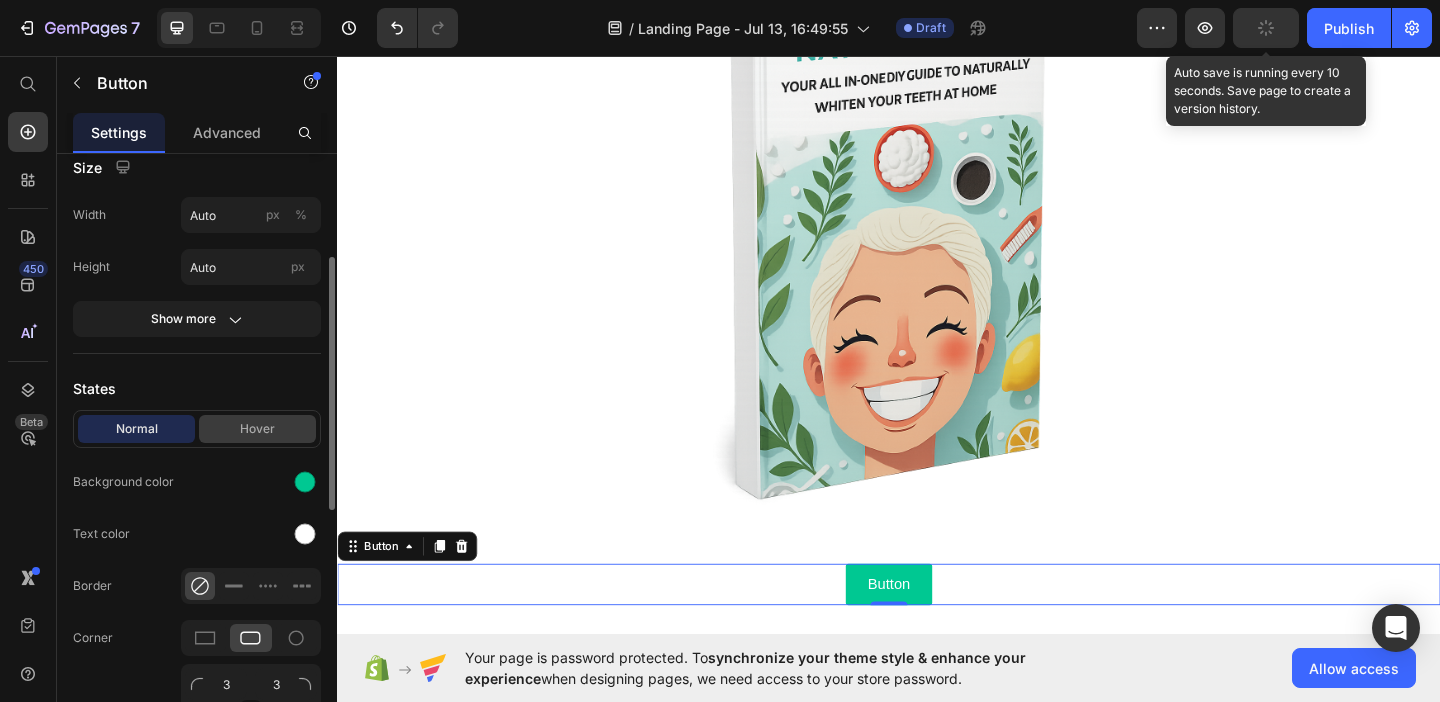click on "Hover" at bounding box center [257, 429] 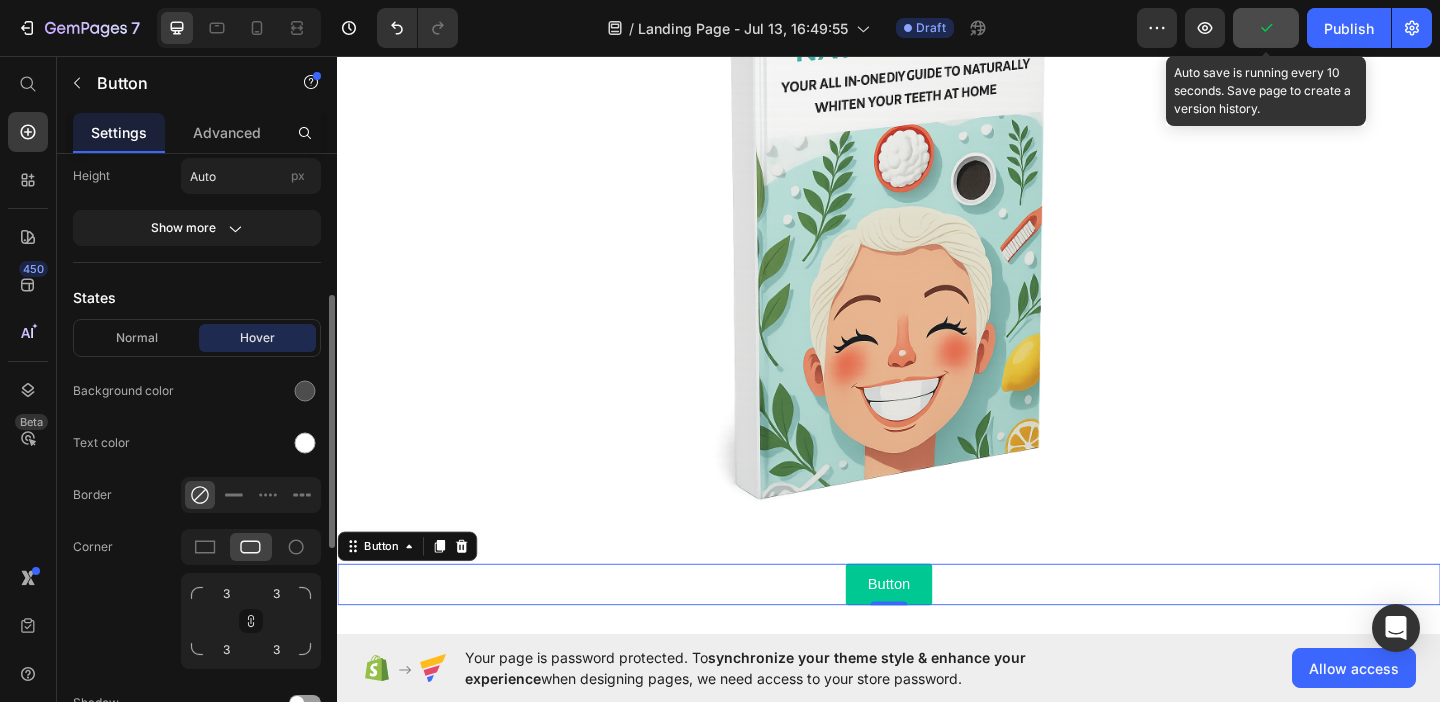 scroll, scrollTop: 467, scrollLeft: 0, axis: vertical 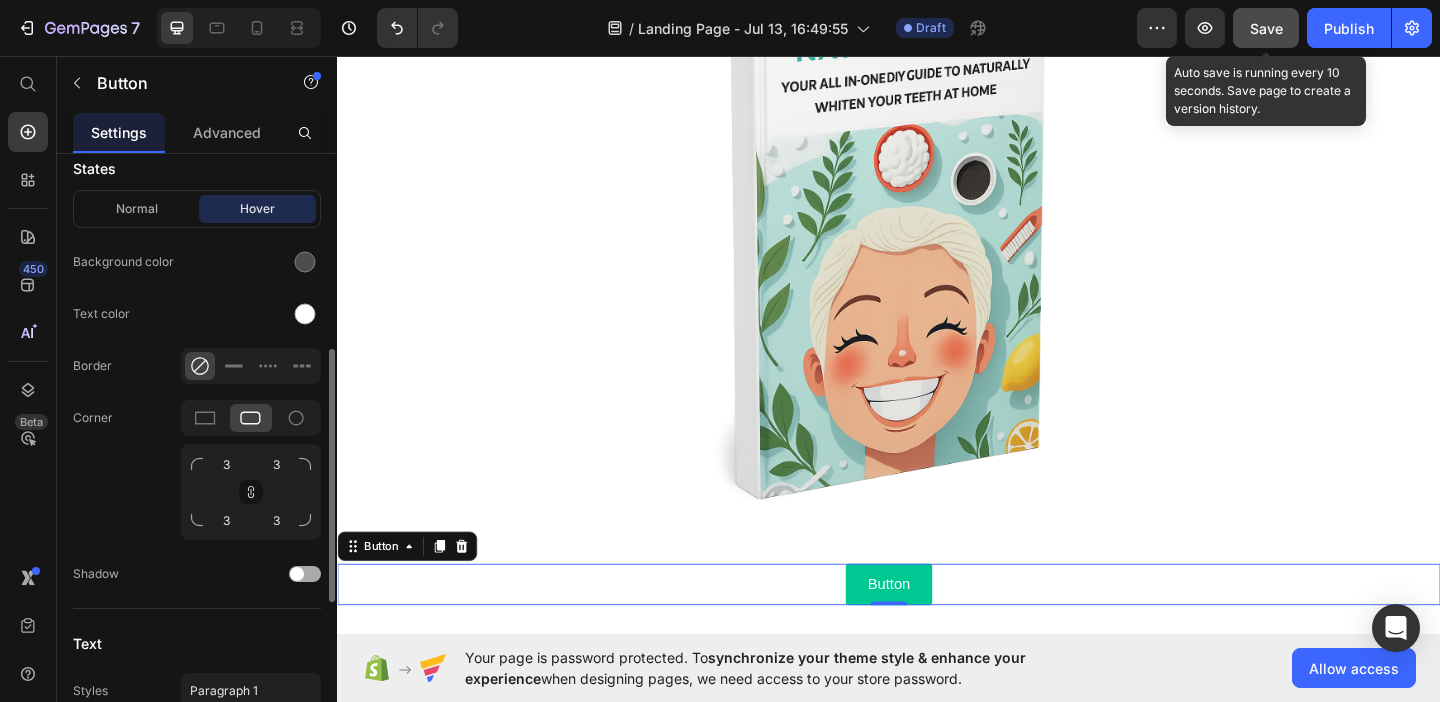 click at bounding box center (297, 574) 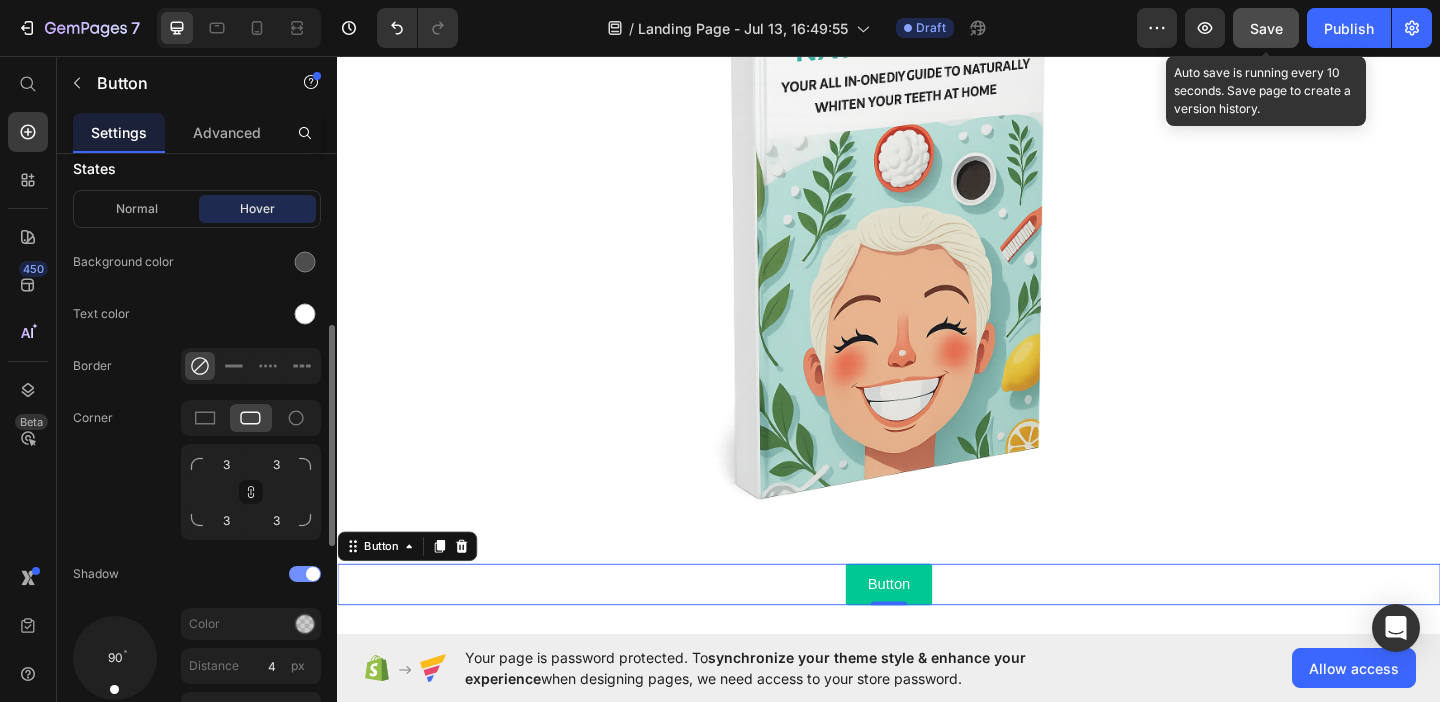 click at bounding box center (305, 574) 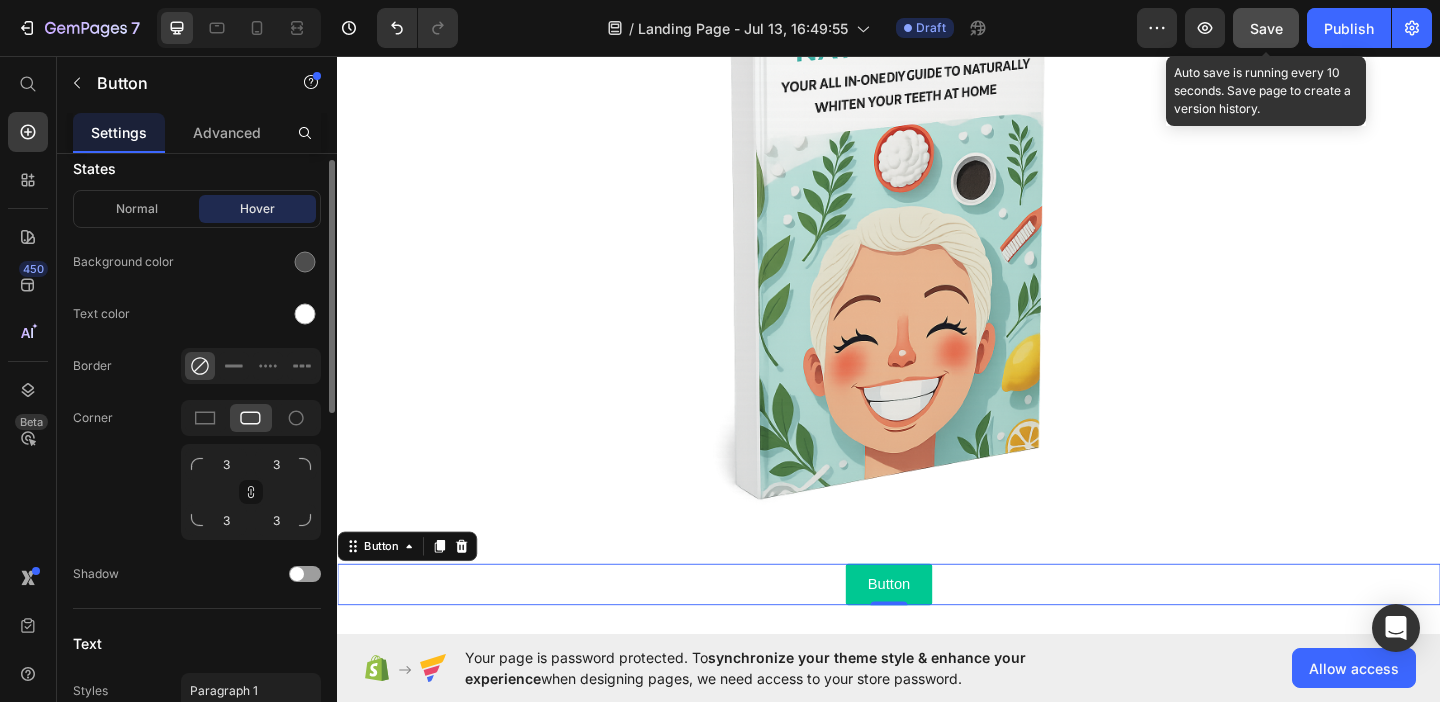scroll, scrollTop: 334, scrollLeft: 0, axis: vertical 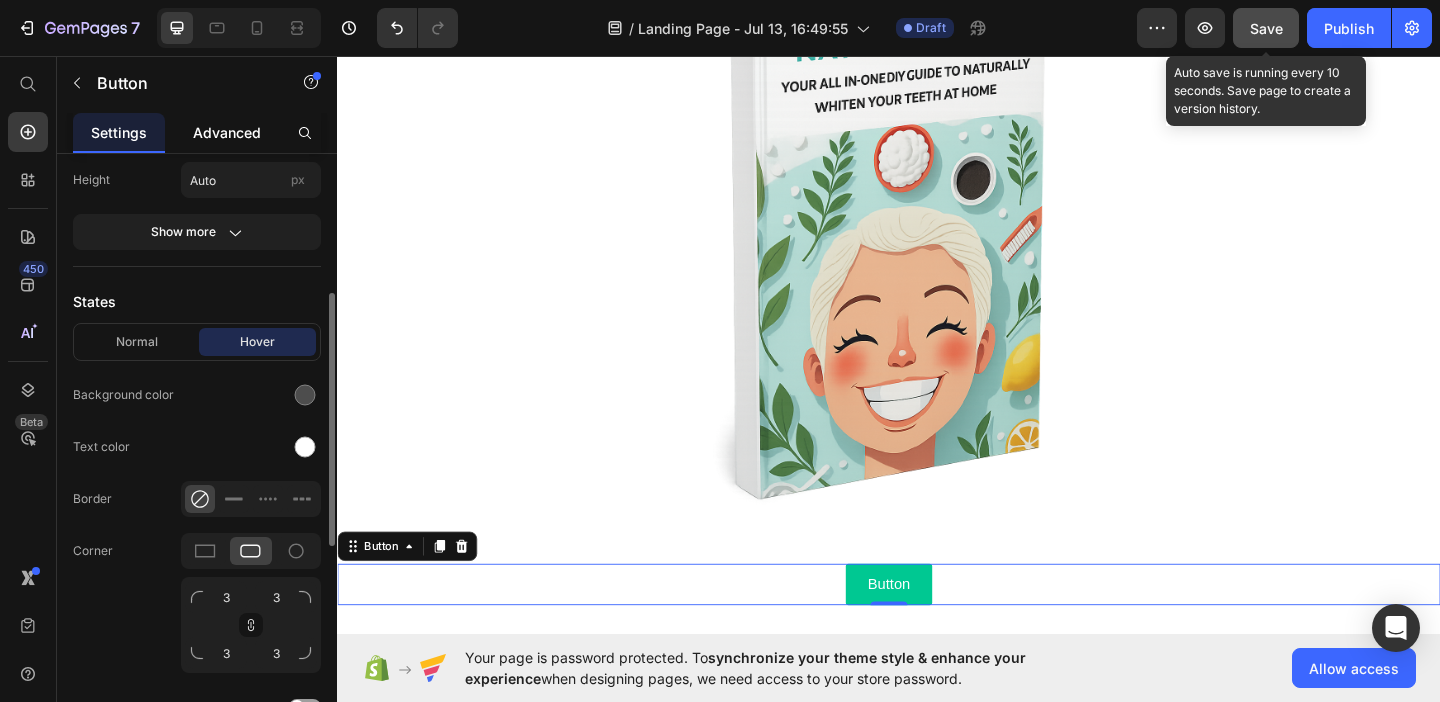 click on "Advanced" 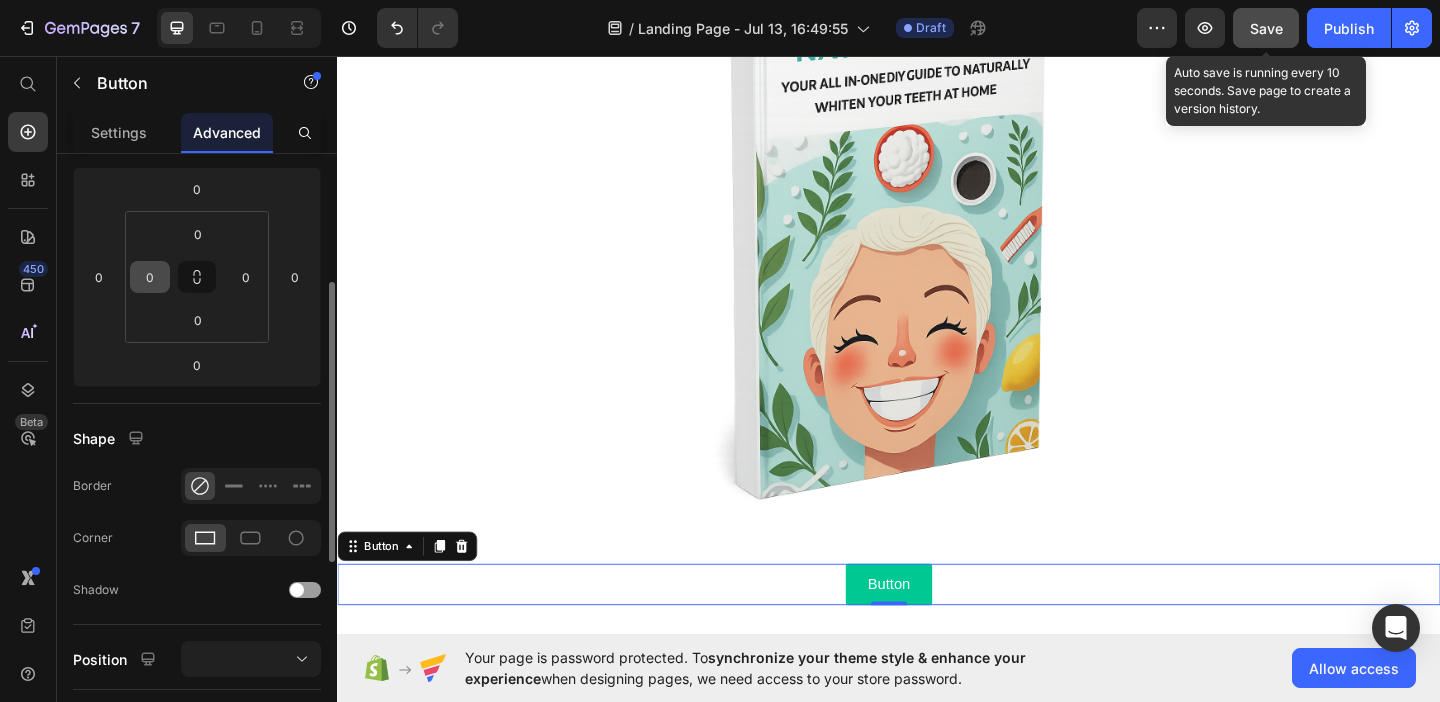 scroll, scrollTop: 257, scrollLeft: 0, axis: vertical 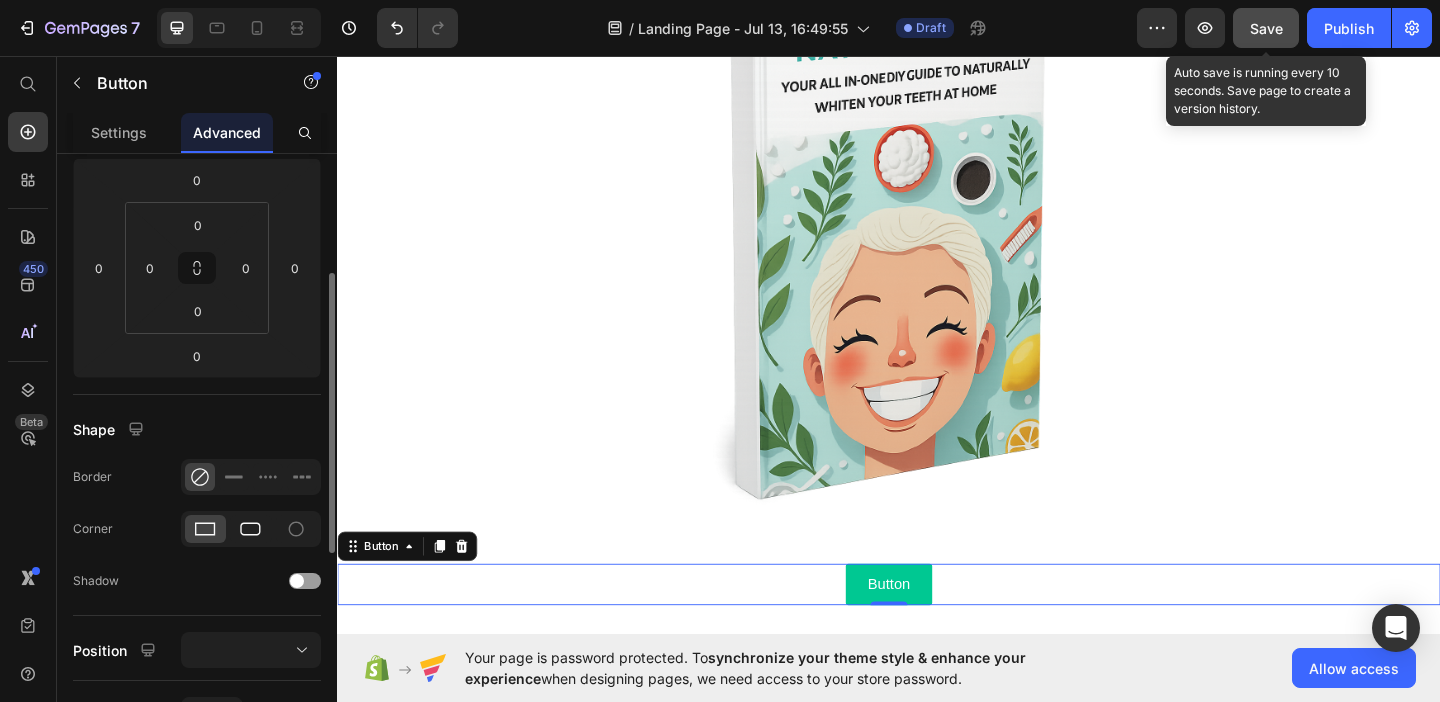 click 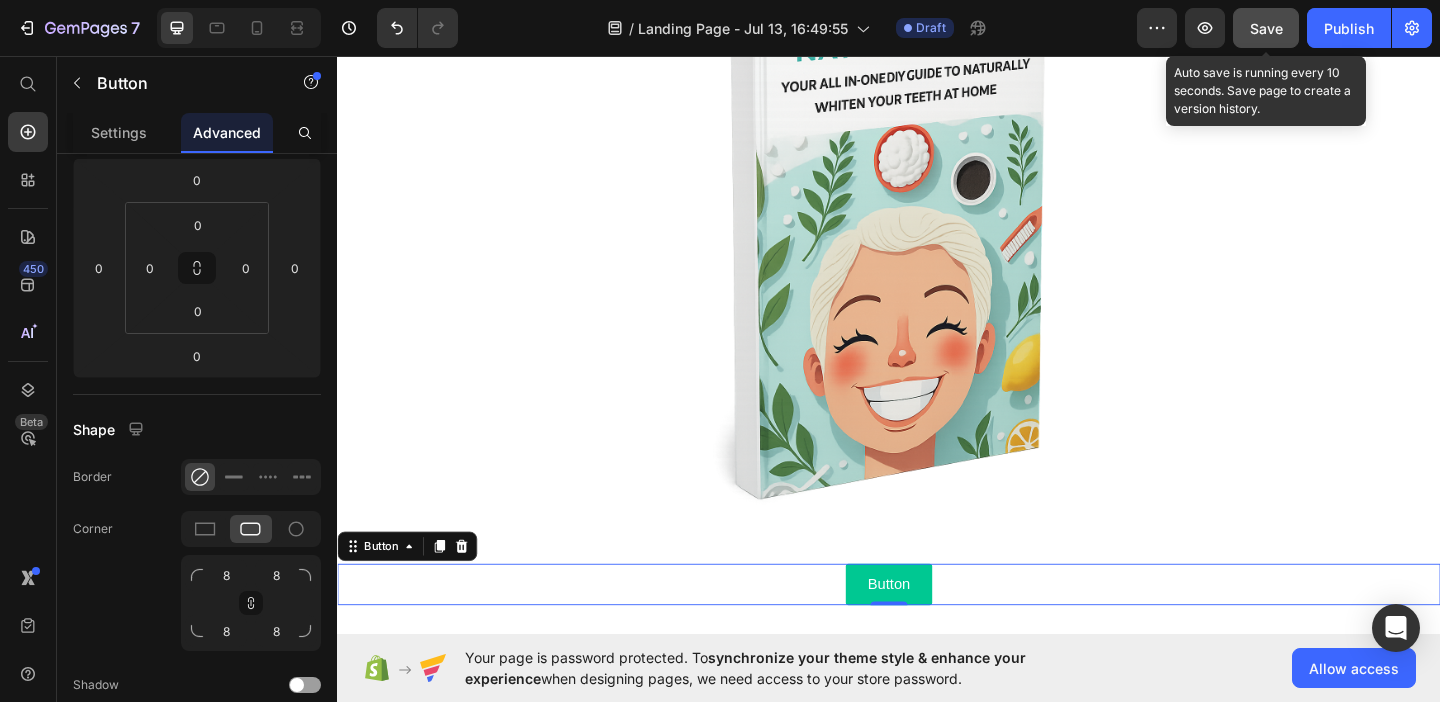 click on "Save" at bounding box center [1266, 28] 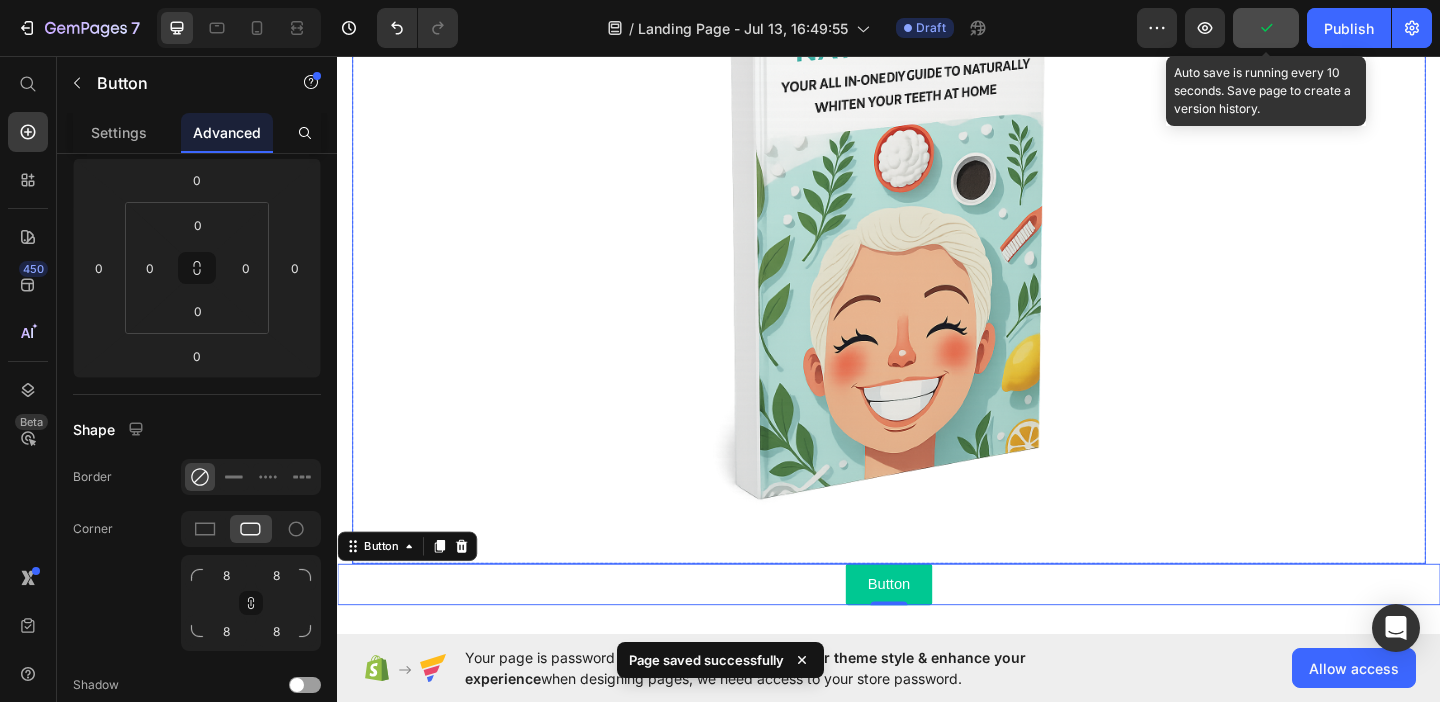 click at bounding box center [937, 263] 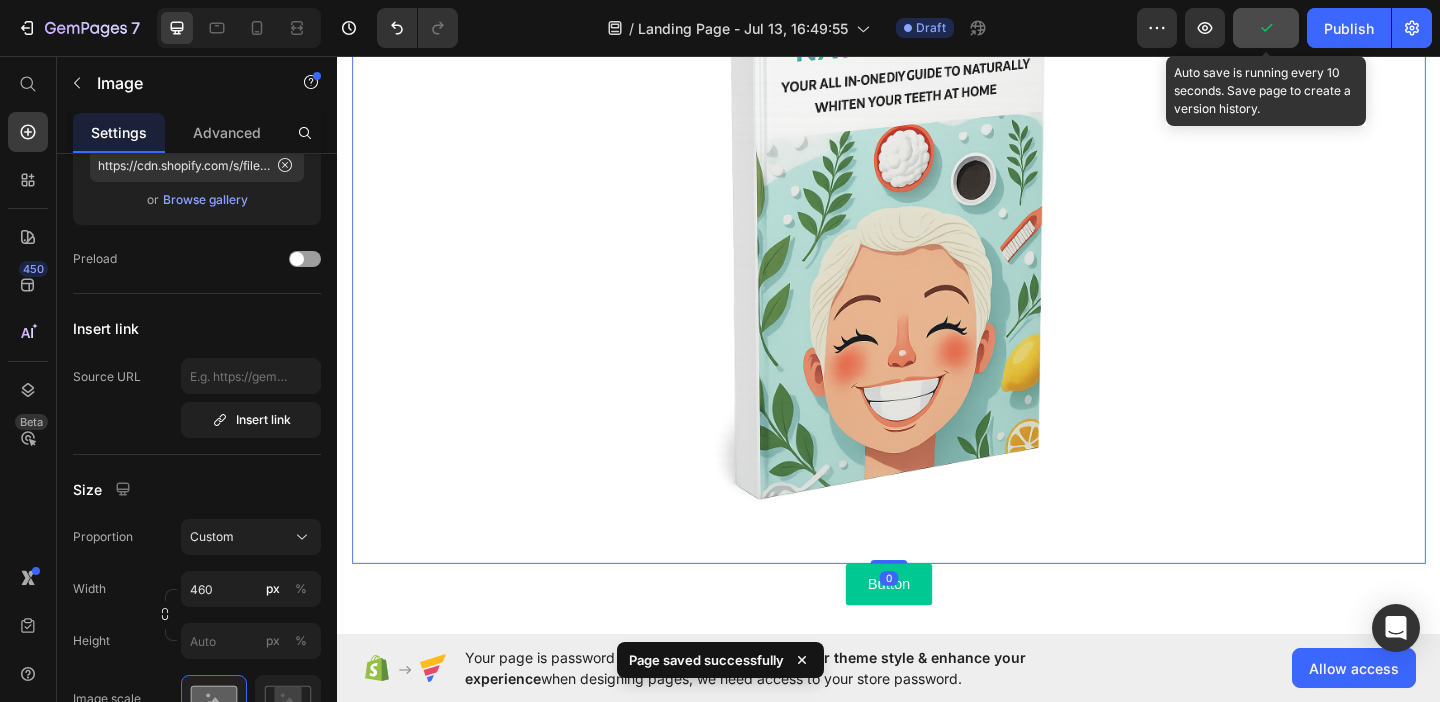 scroll, scrollTop: 0, scrollLeft: 0, axis: both 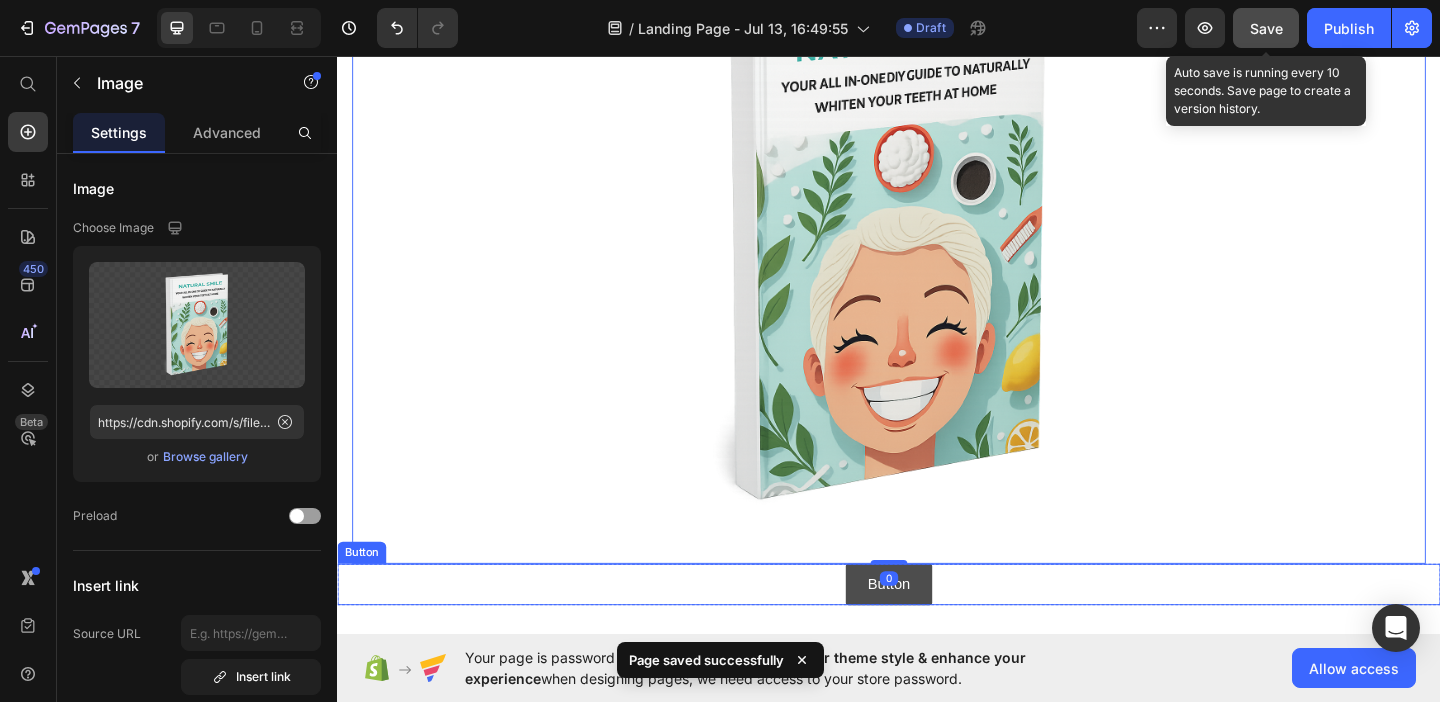 click on "Button" at bounding box center (937, 630) 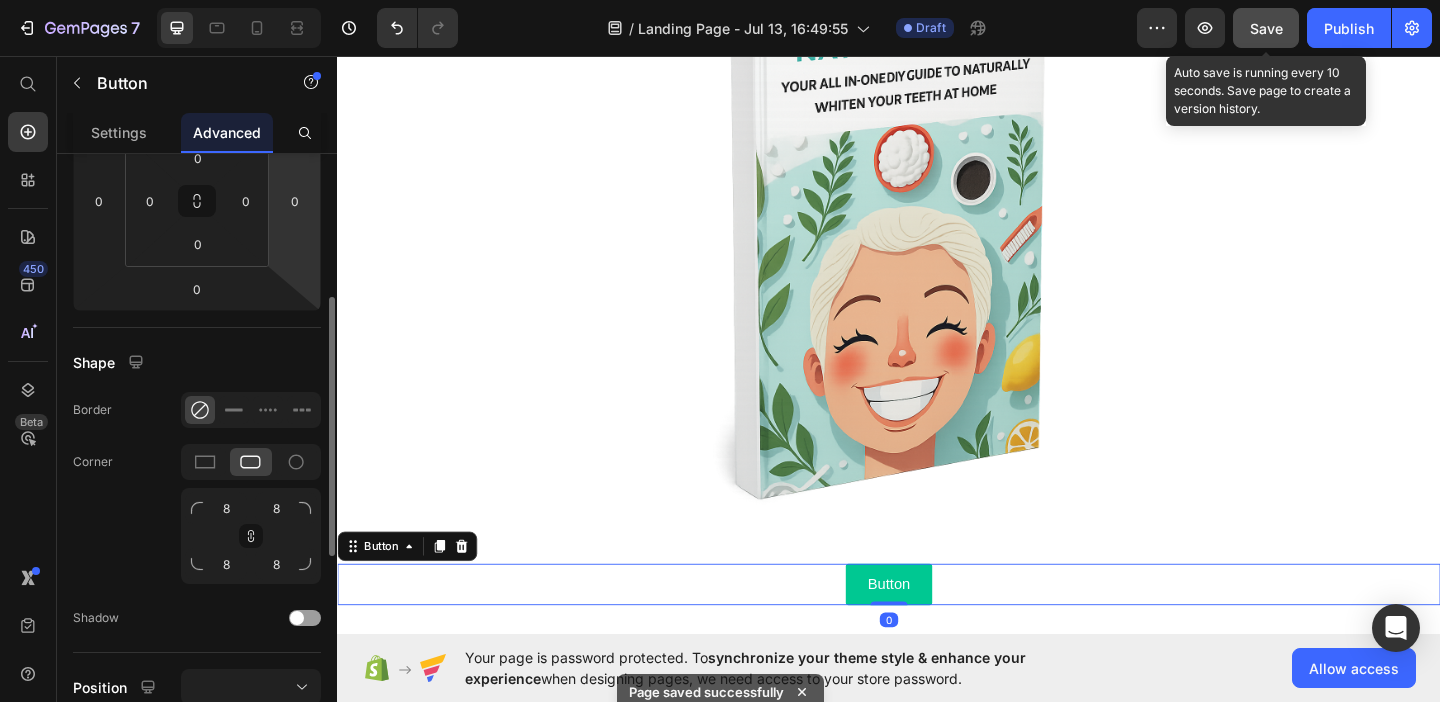 scroll, scrollTop: 327, scrollLeft: 0, axis: vertical 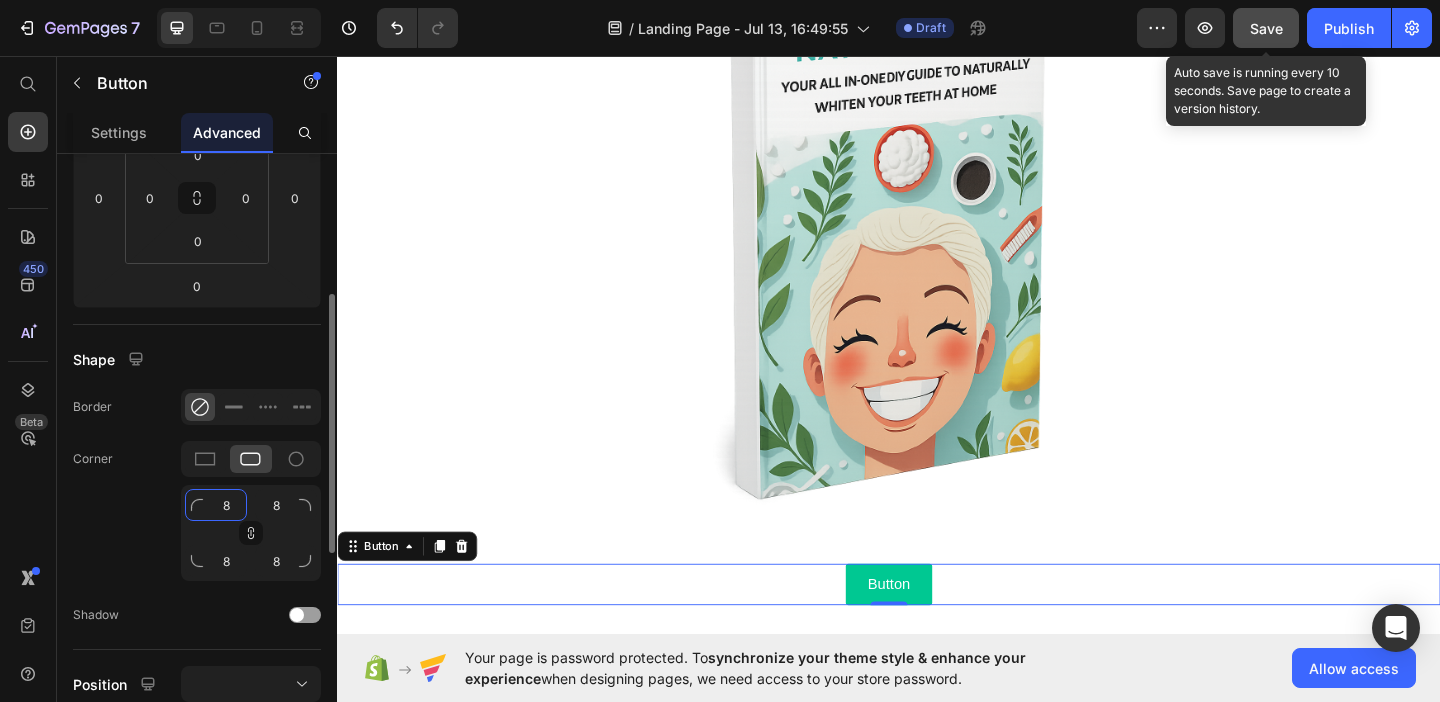 click on "8" 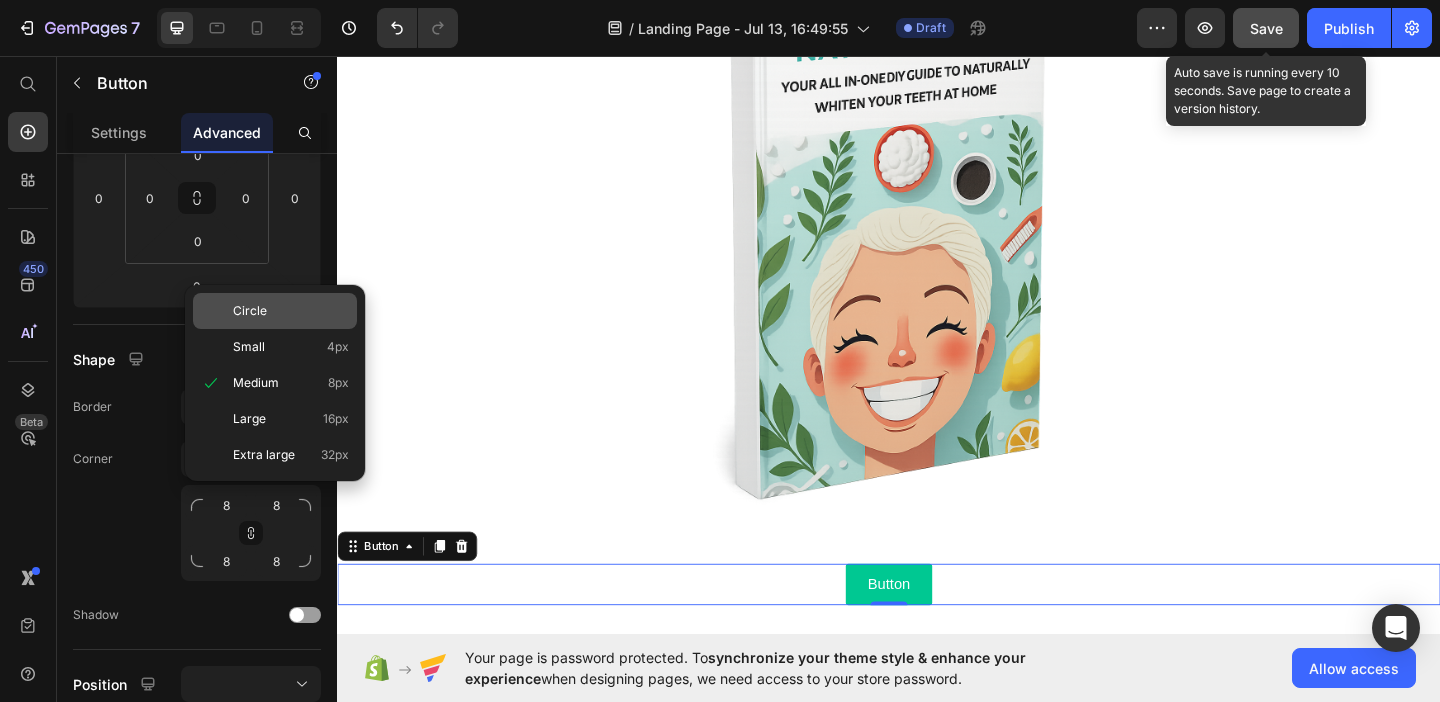 click on "Circle" at bounding box center [250, 311] 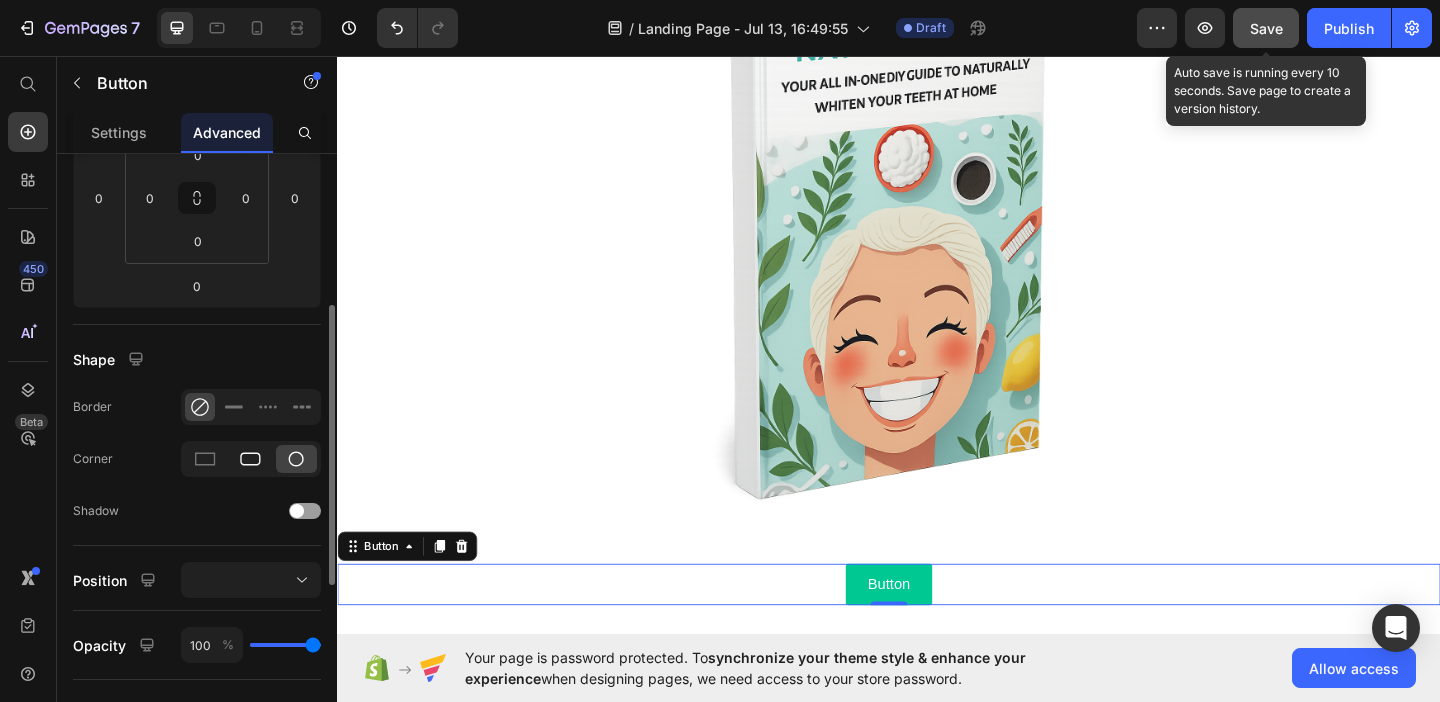click 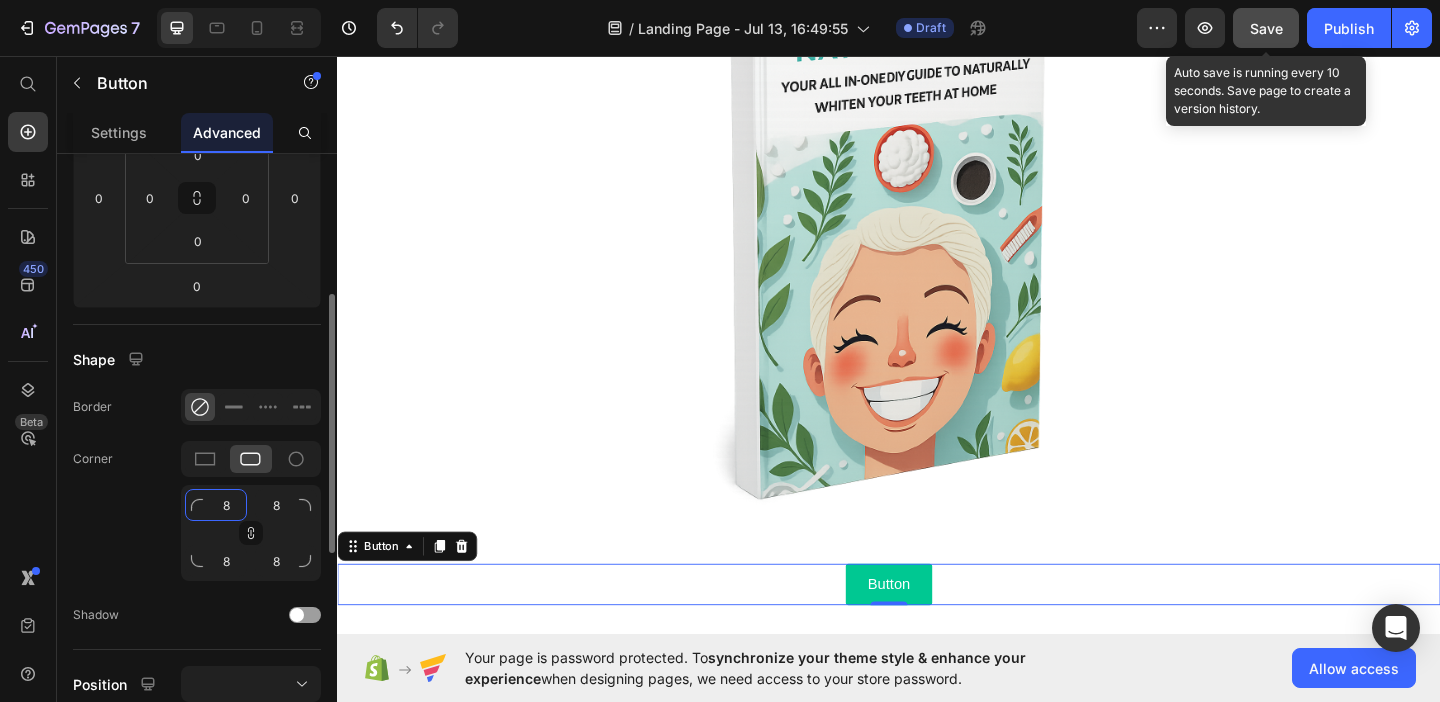 click on "8" 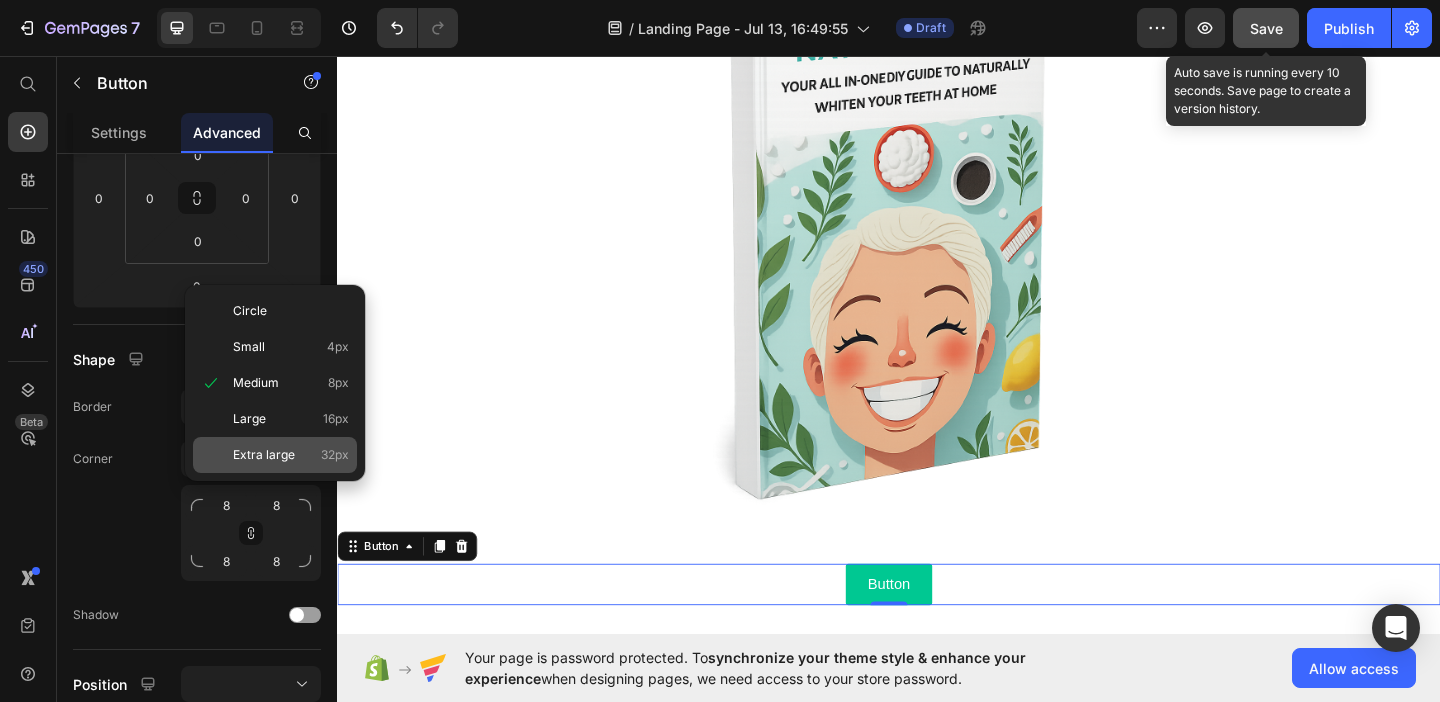click on "Extra large" at bounding box center (264, 455) 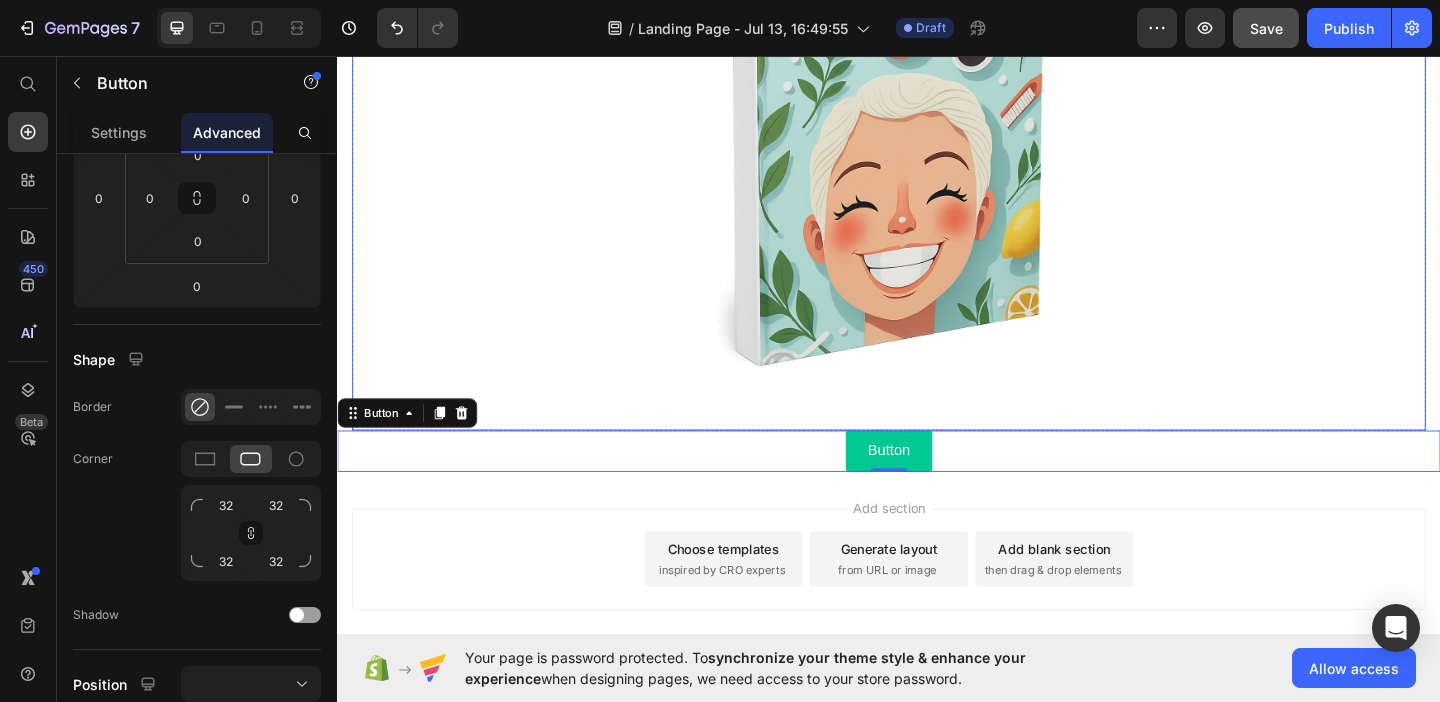scroll, scrollTop: 537, scrollLeft: 0, axis: vertical 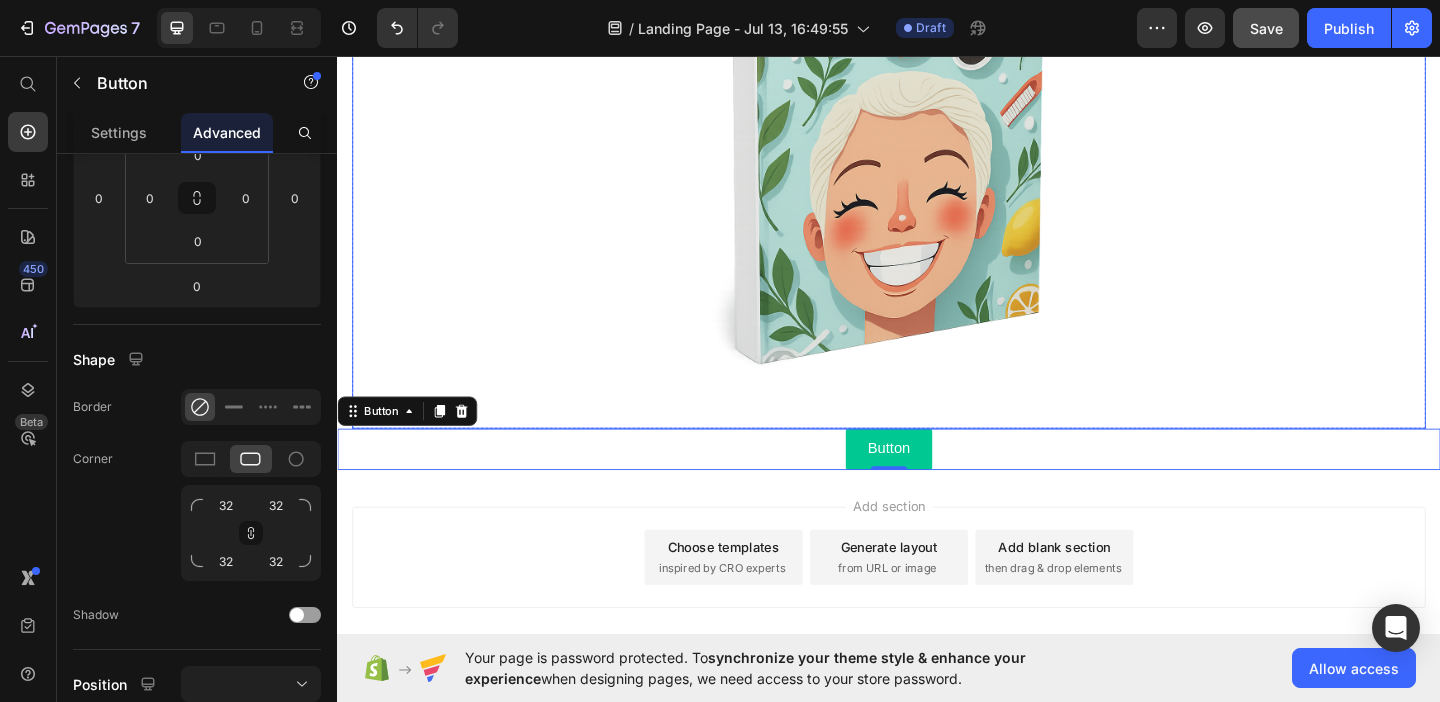 click at bounding box center [937, 116] 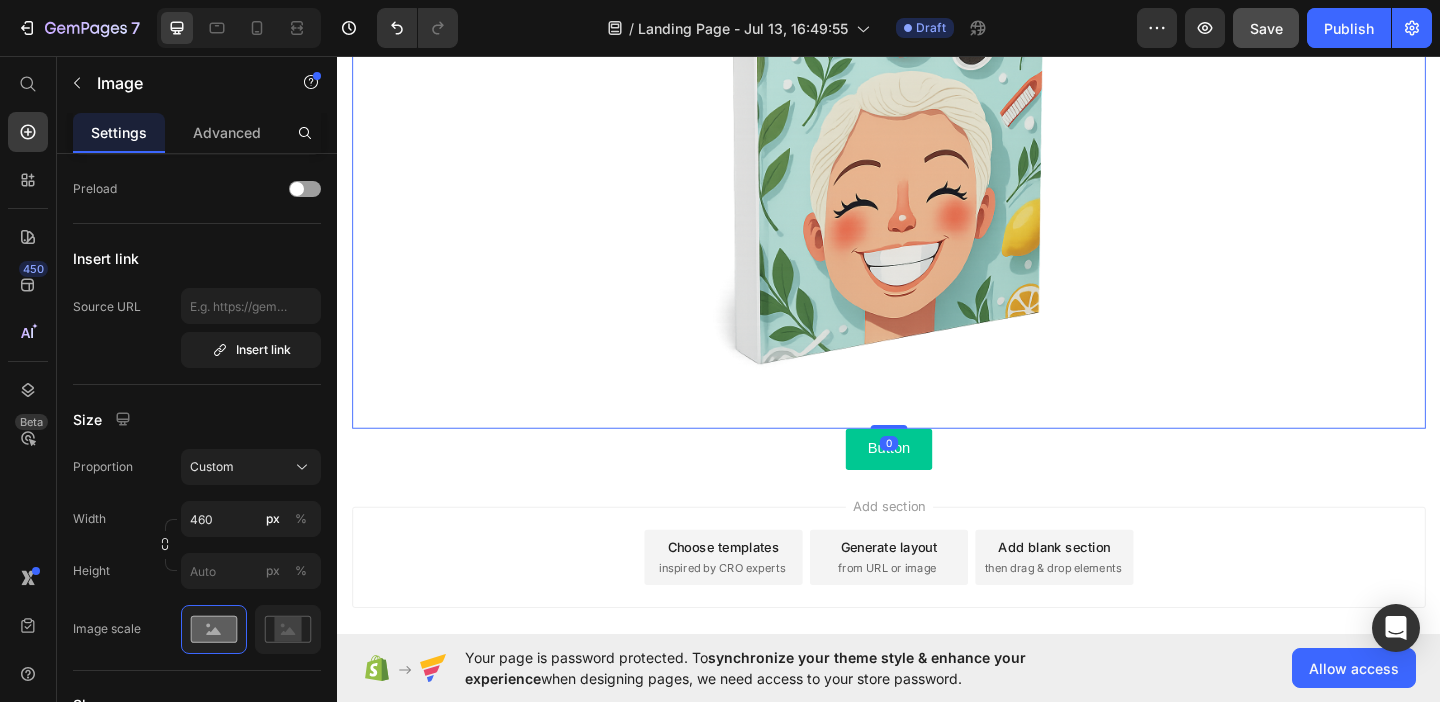 scroll, scrollTop: 0, scrollLeft: 0, axis: both 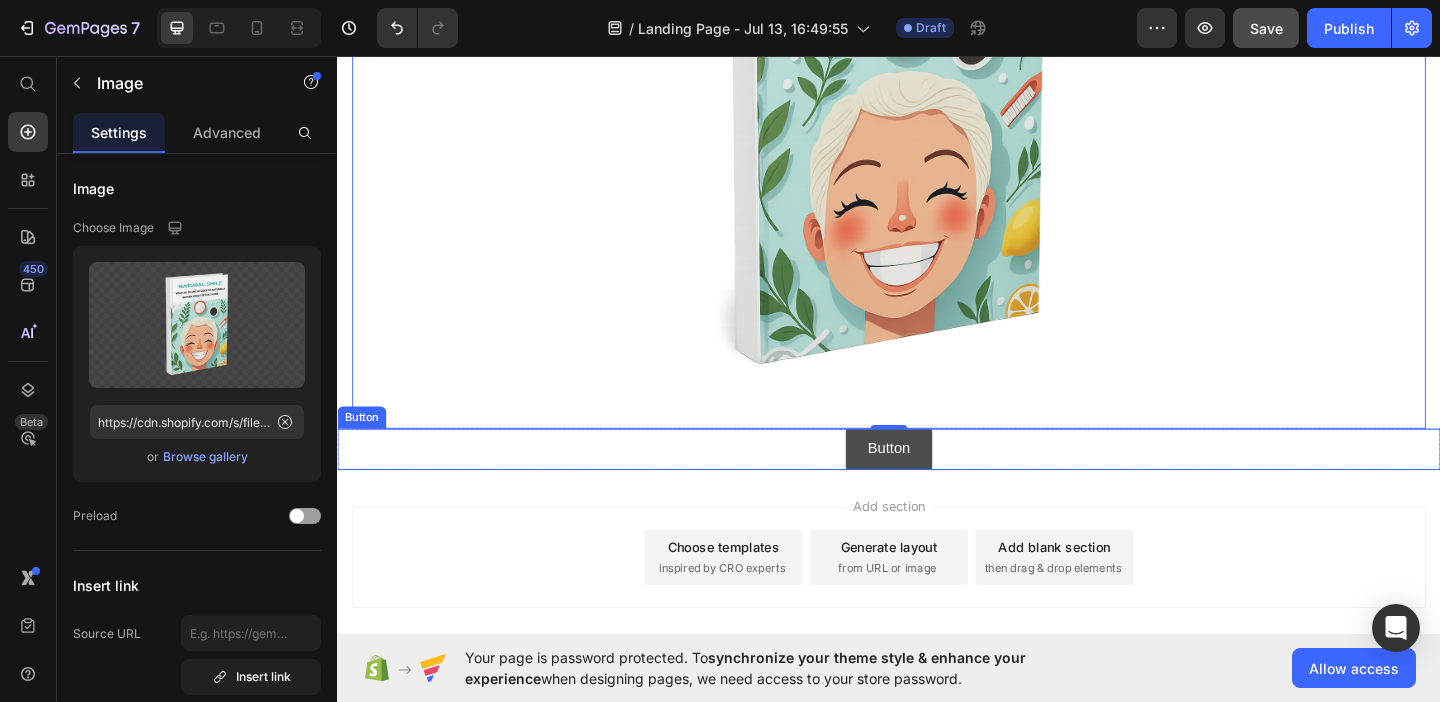 click on "Button" at bounding box center [937, 483] 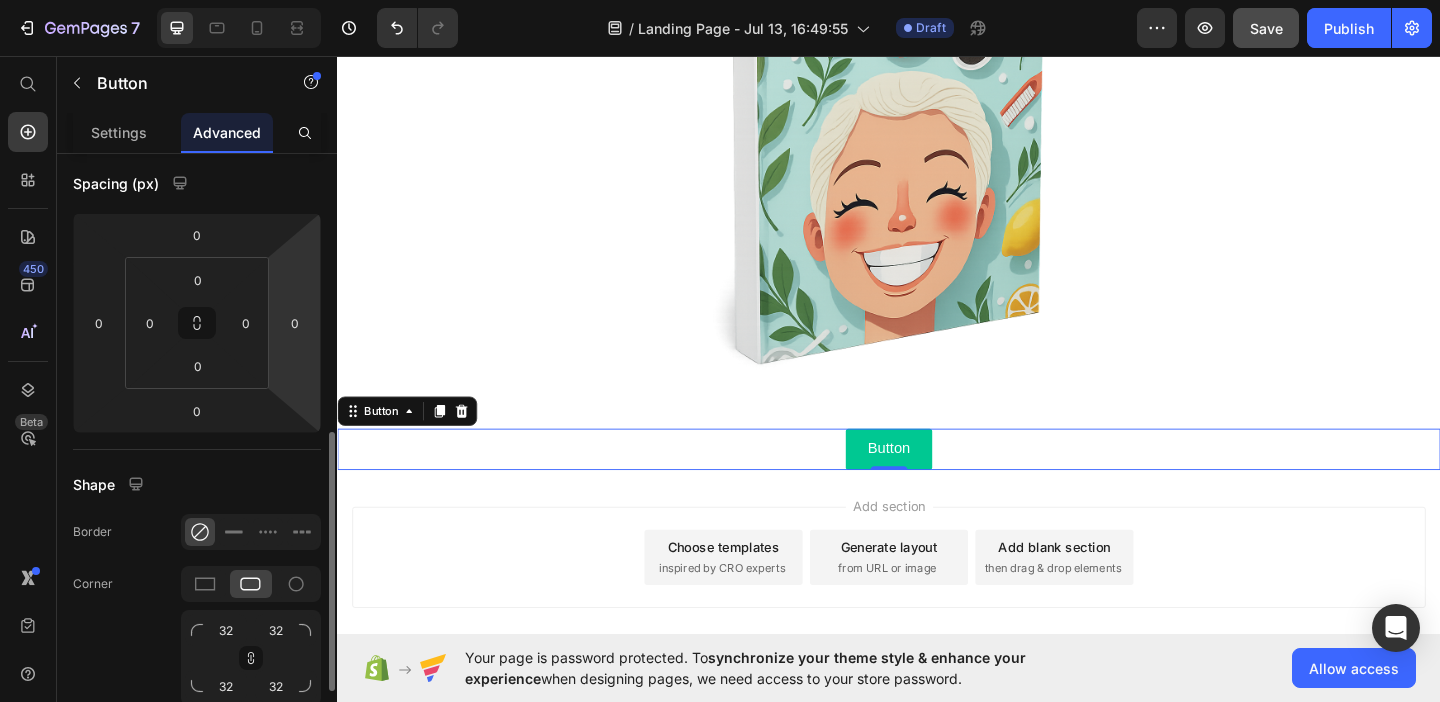scroll, scrollTop: 337, scrollLeft: 0, axis: vertical 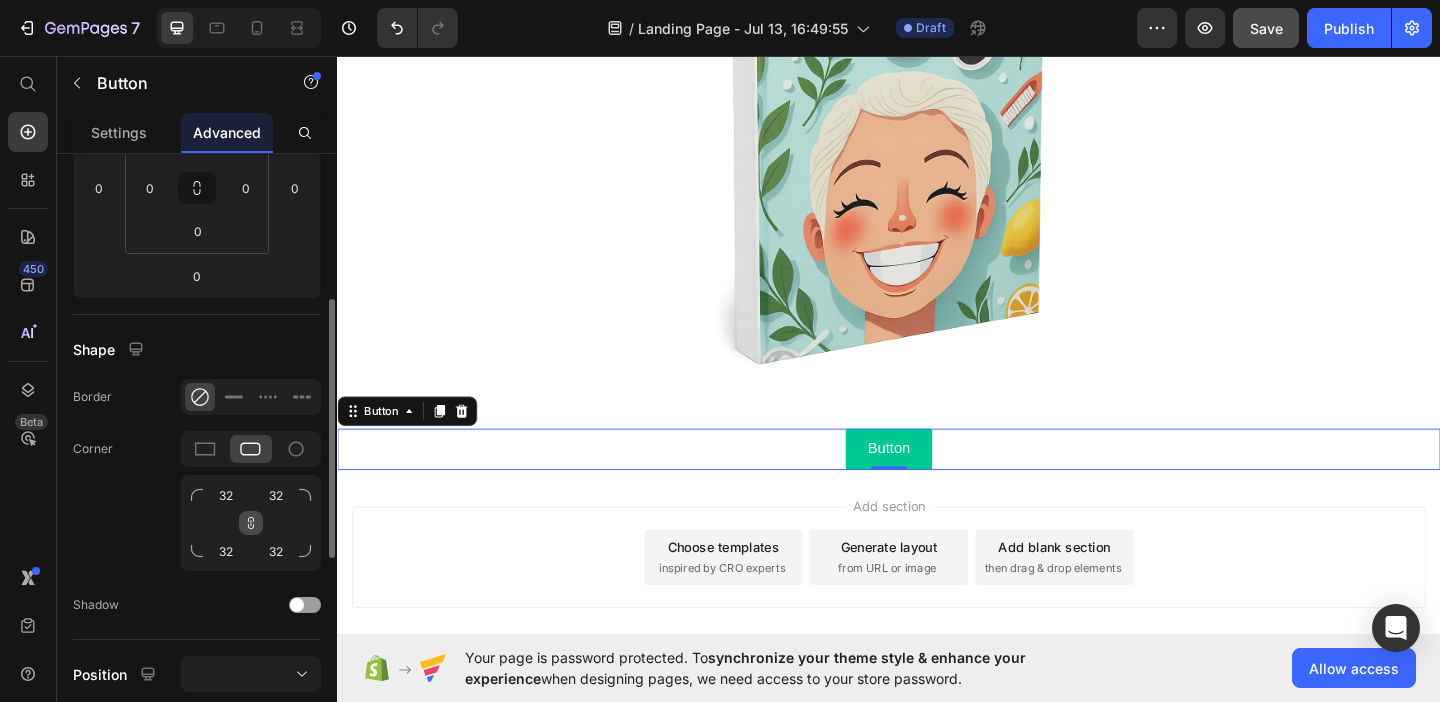 click at bounding box center (251, 523) 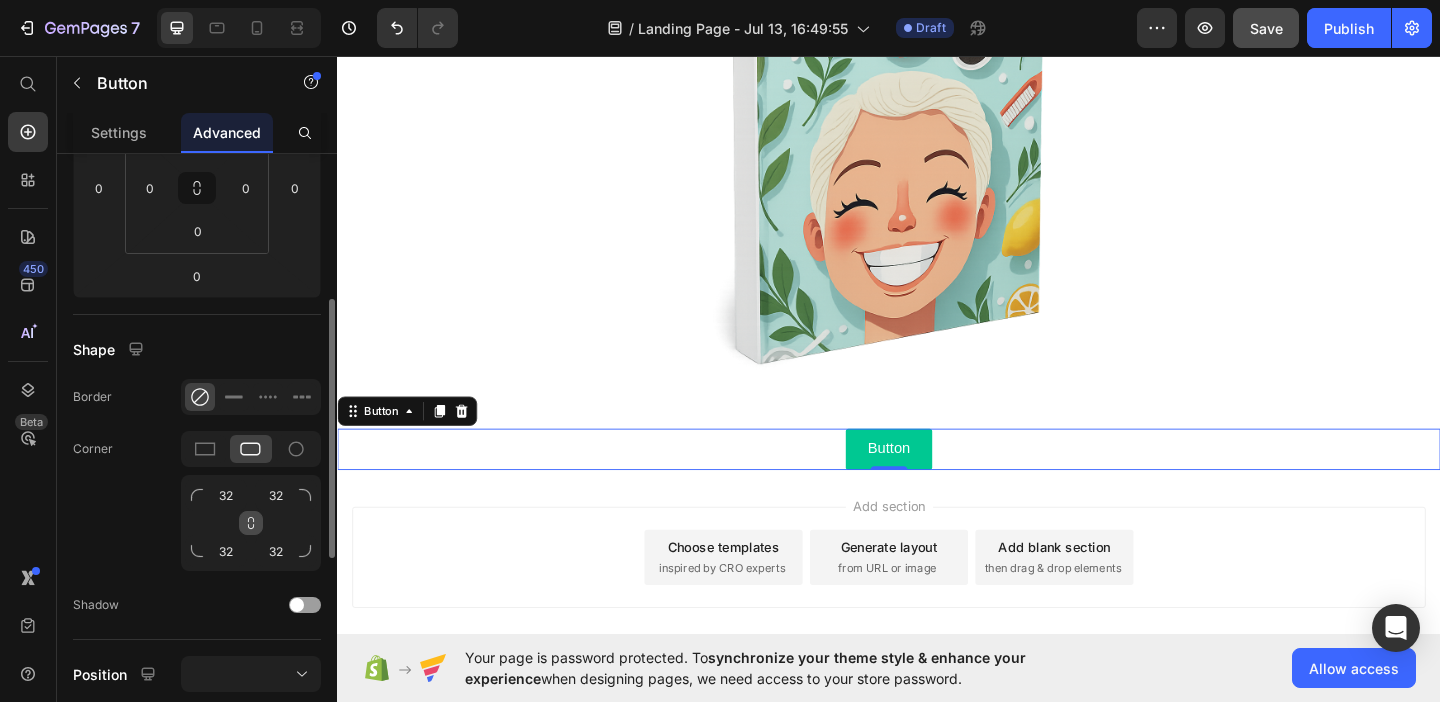 click at bounding box center [251, 523] 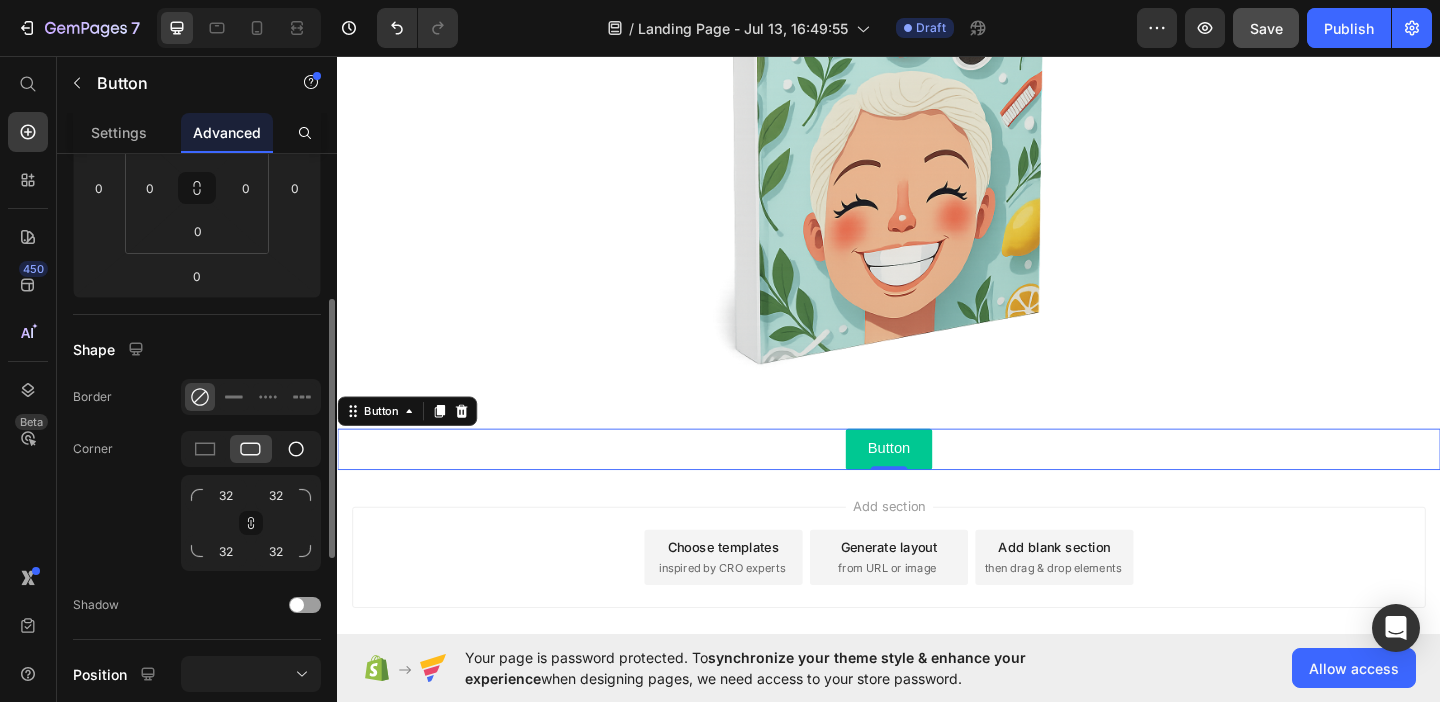 click 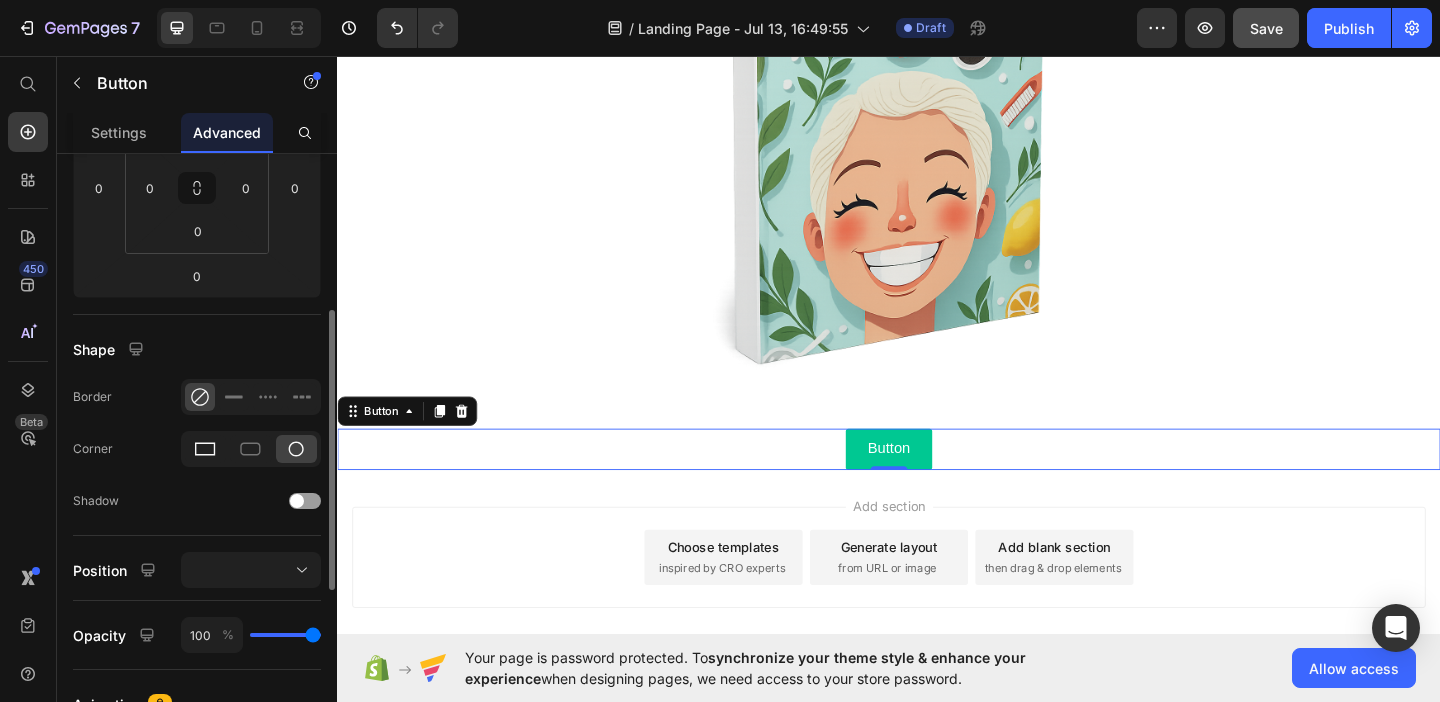 click 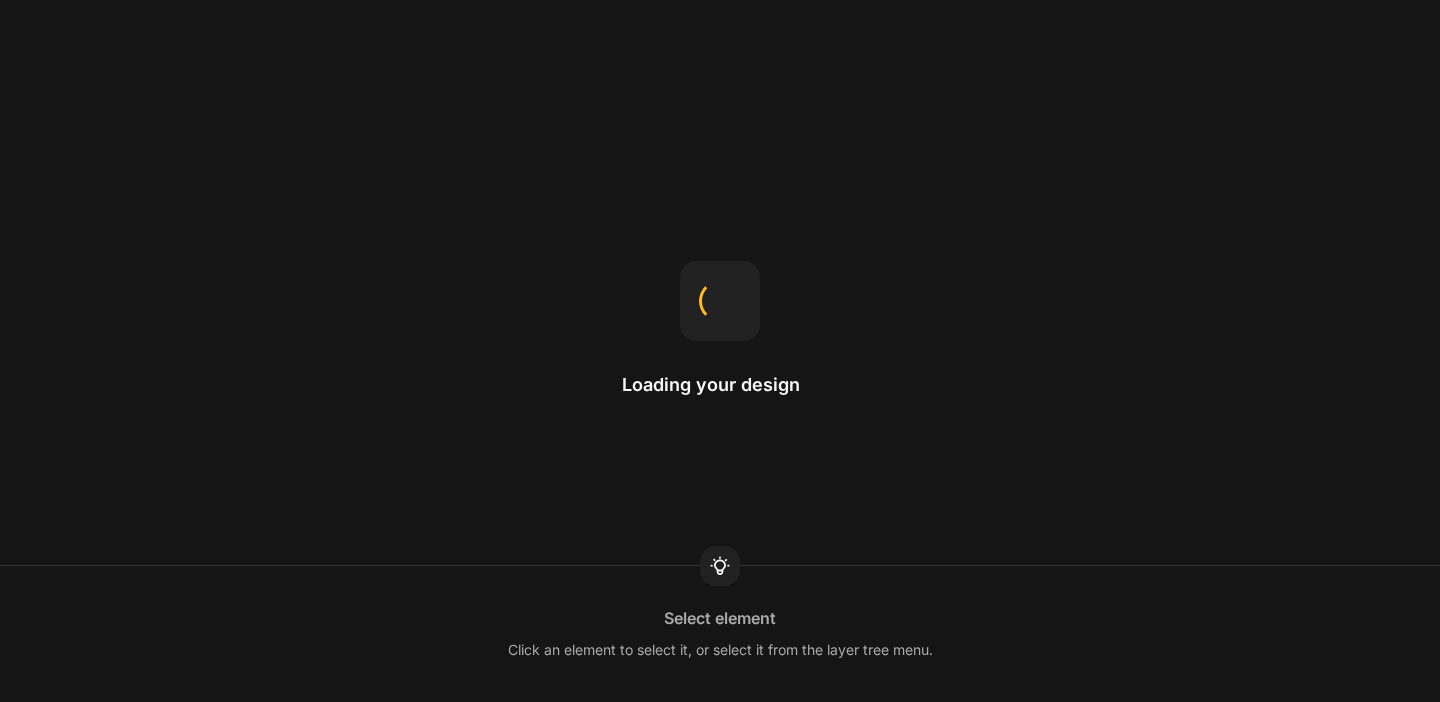 scroll, scrollTop: 0, scrollLeft: 0, axis: both 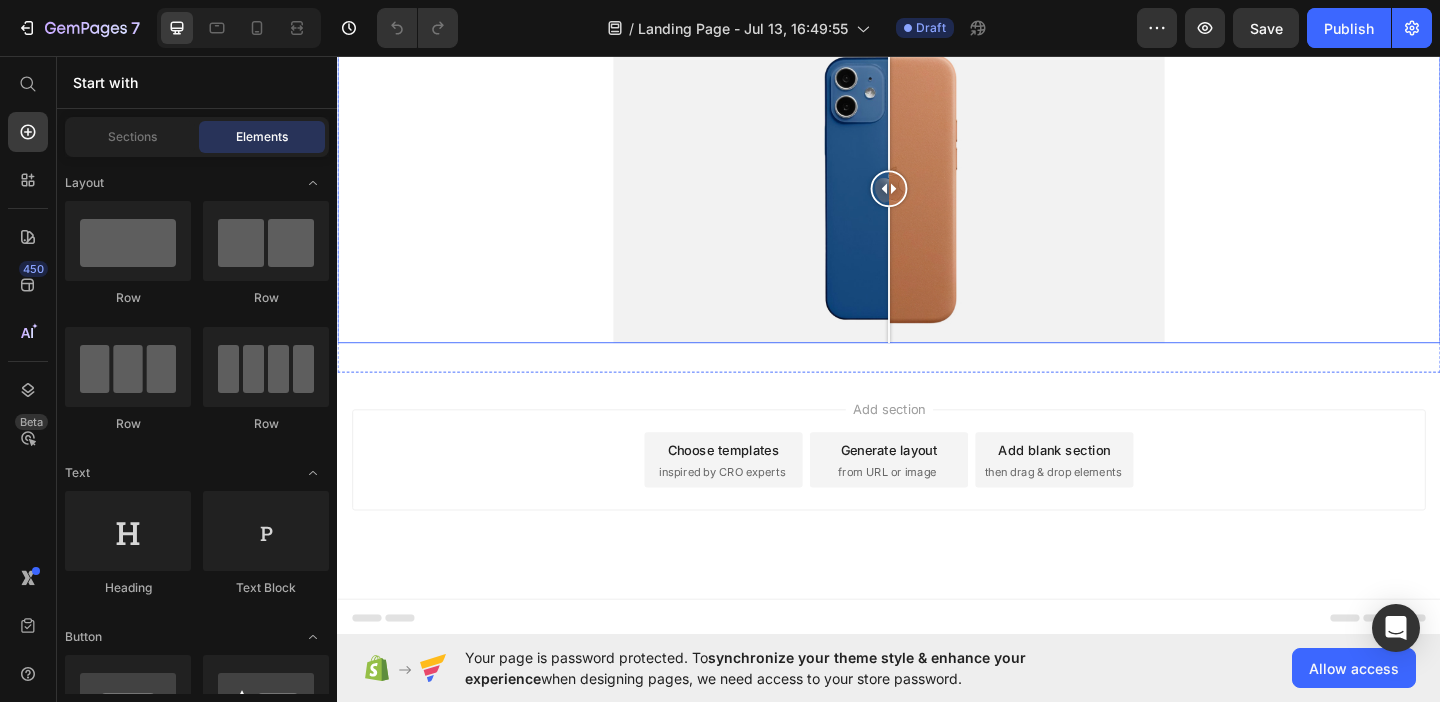 click at bounding box center [937, 200] 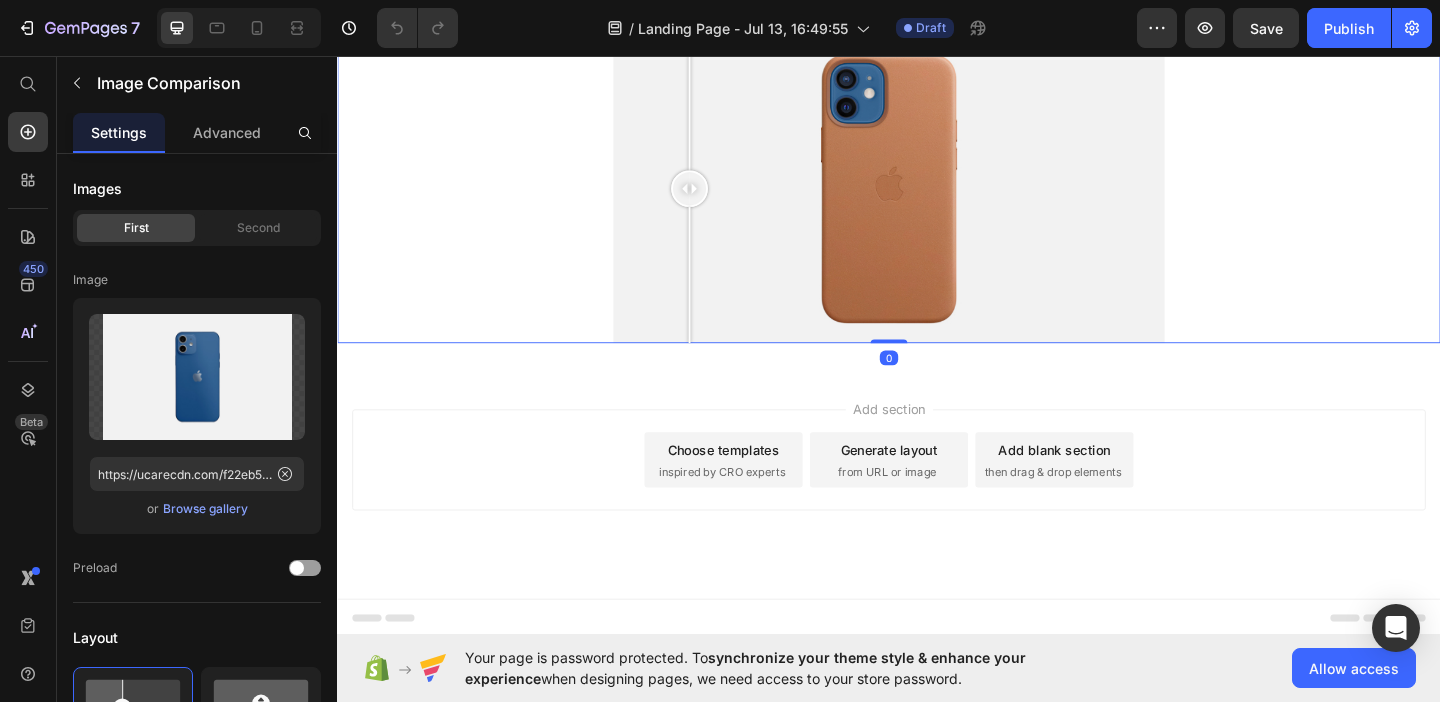 click on "Button" at bounding box center [937, -24] 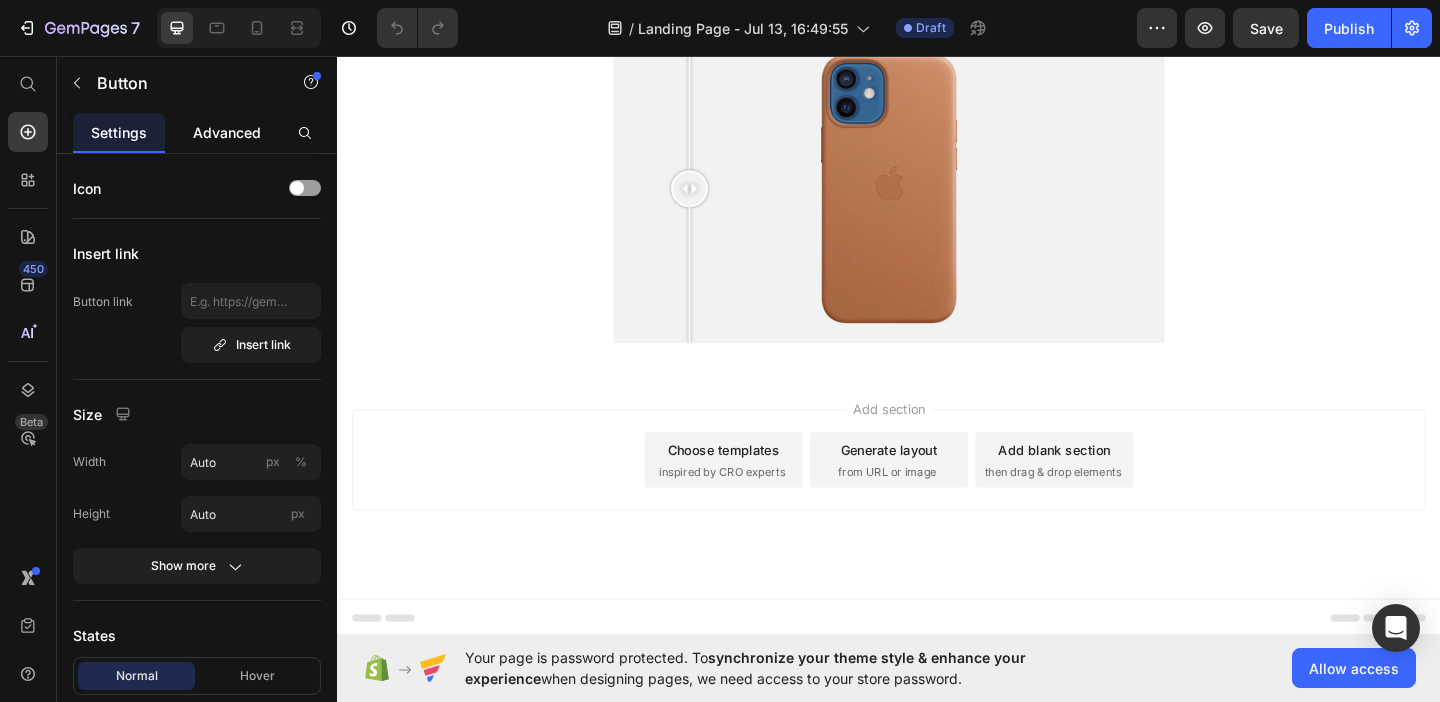 click on "Advanced" at bounding box center (227, 132) 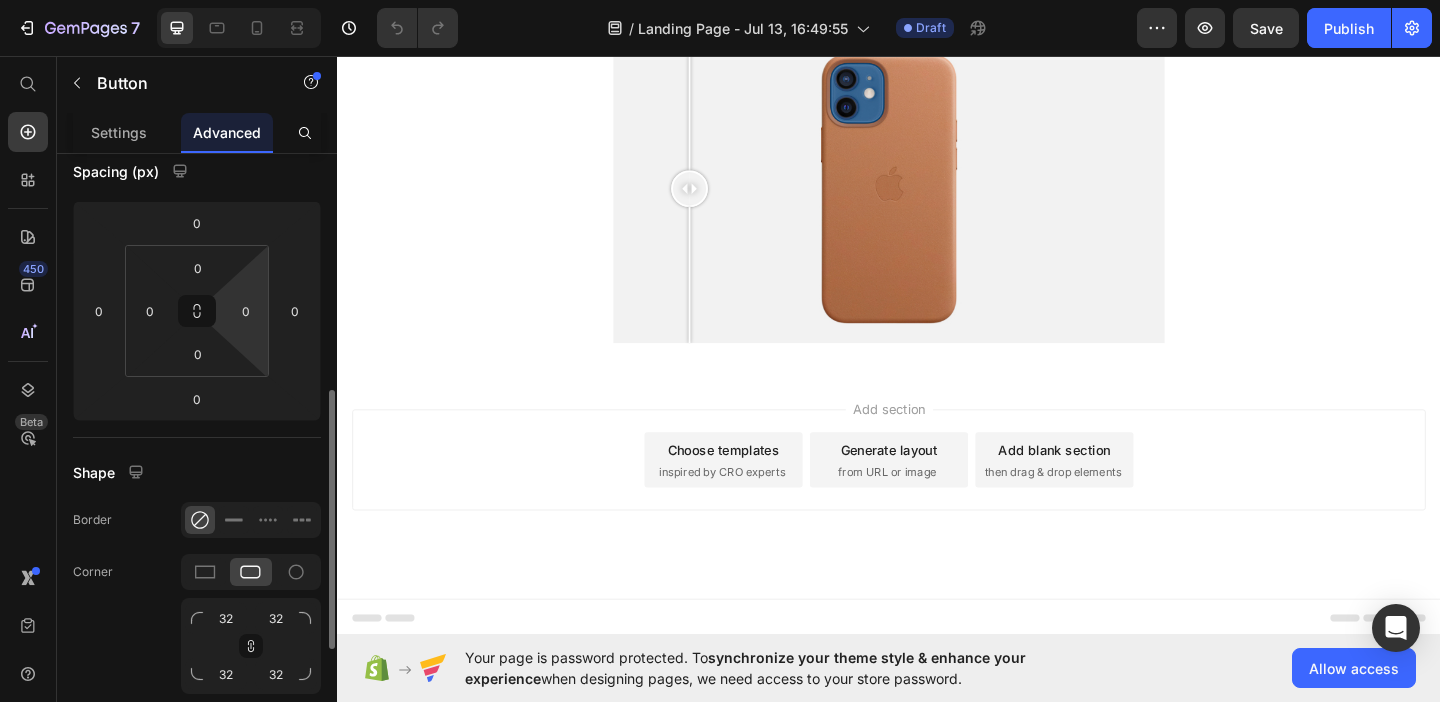 scroll, scrollTop: 315, scrollLeft: 0, axis: vertical 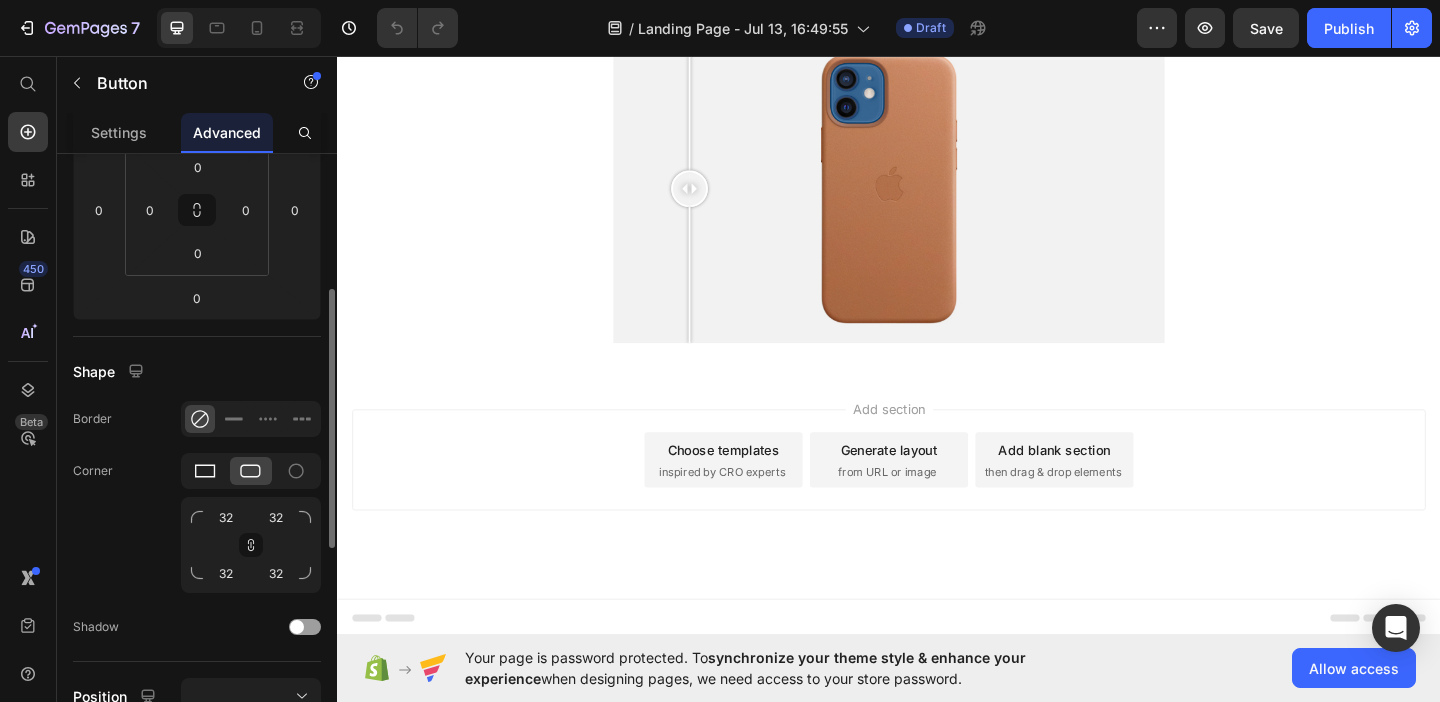 click 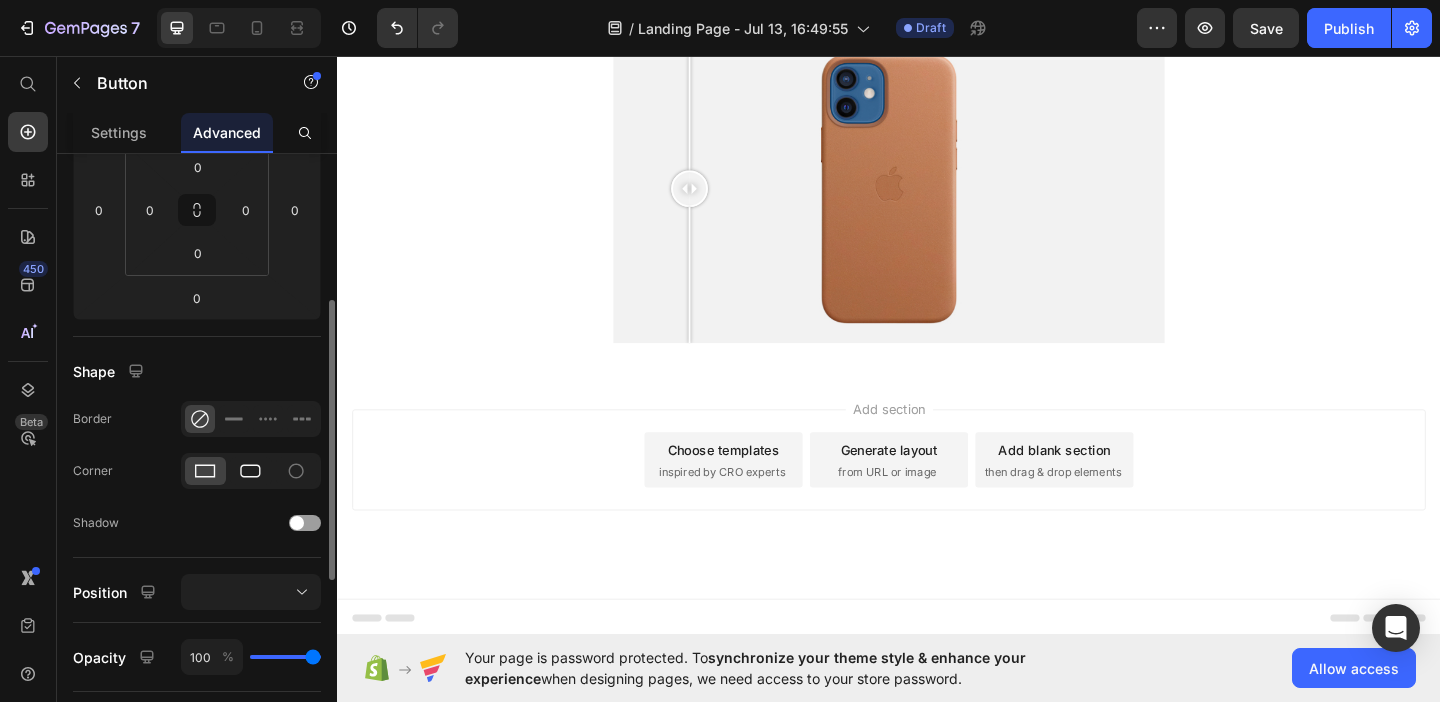 click 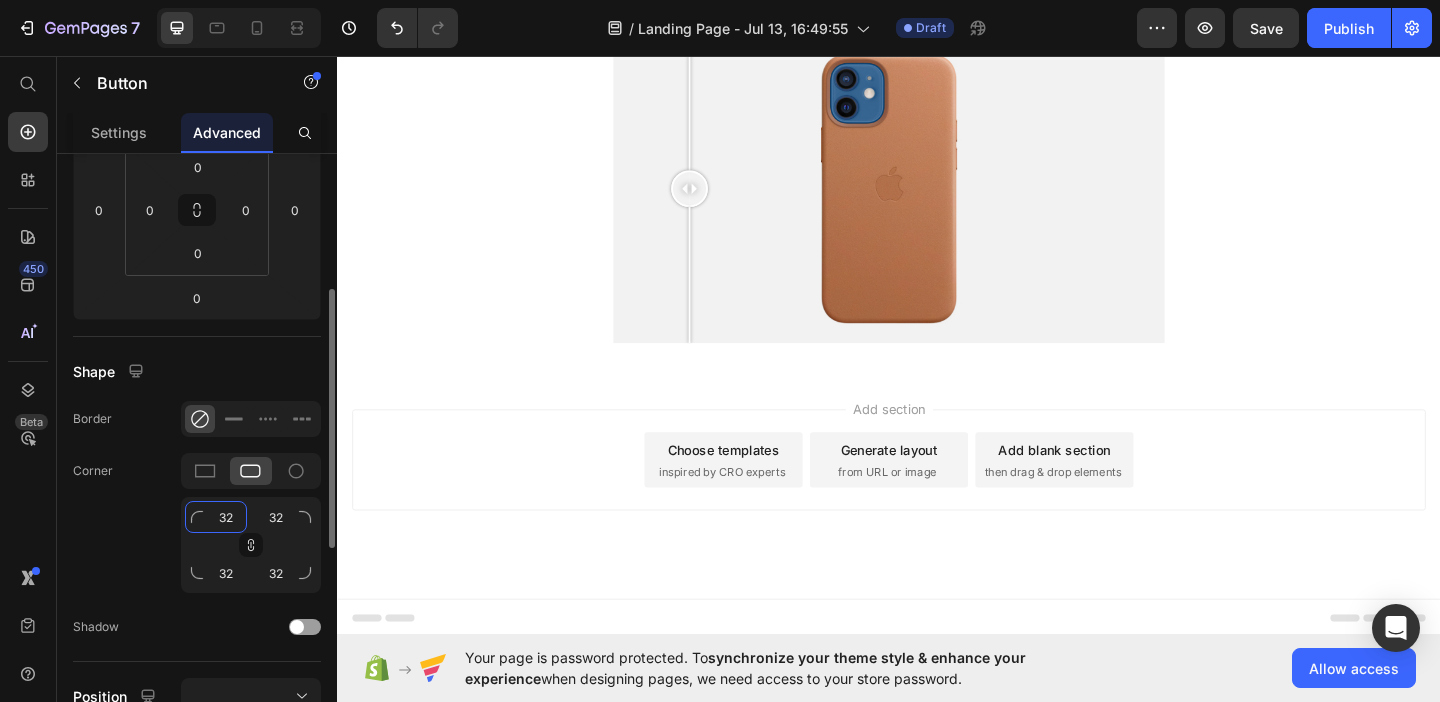 click on "32" 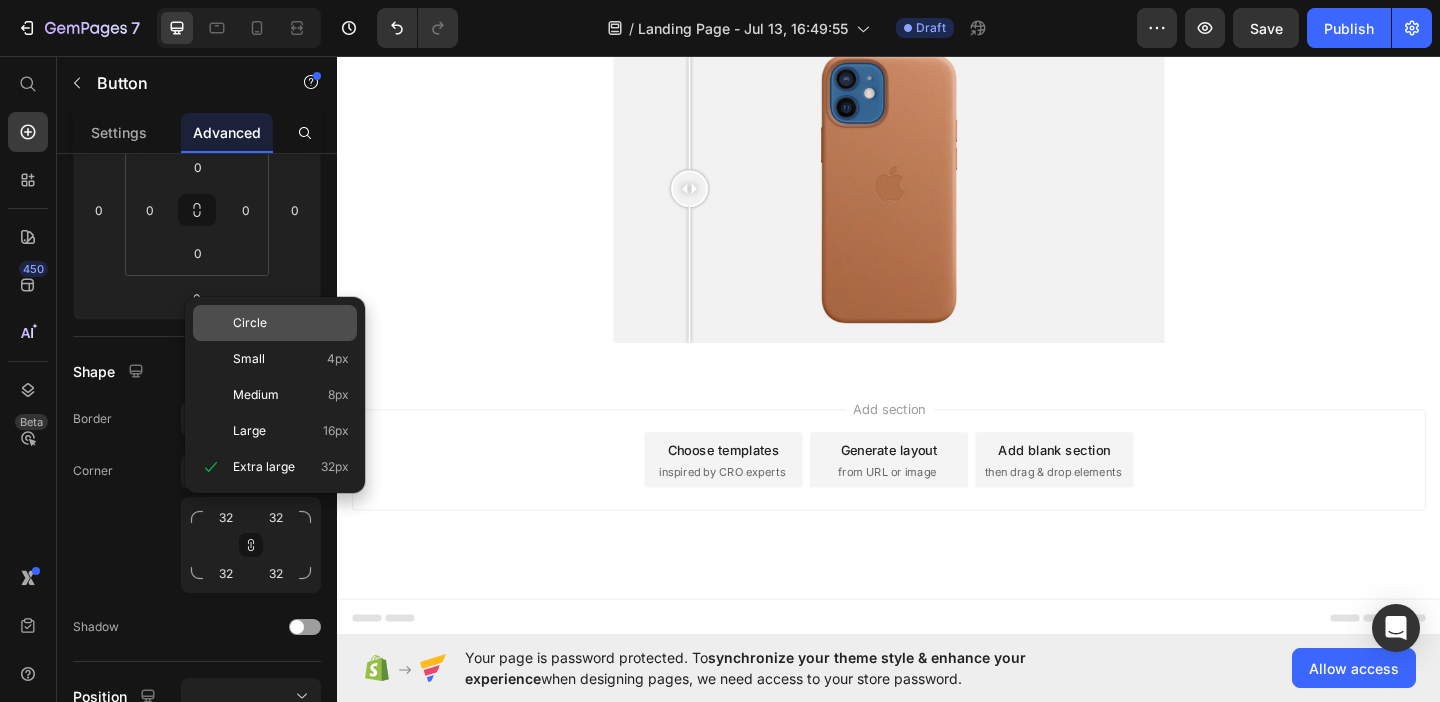 click on "Circle" at bounding box center [250, 323] 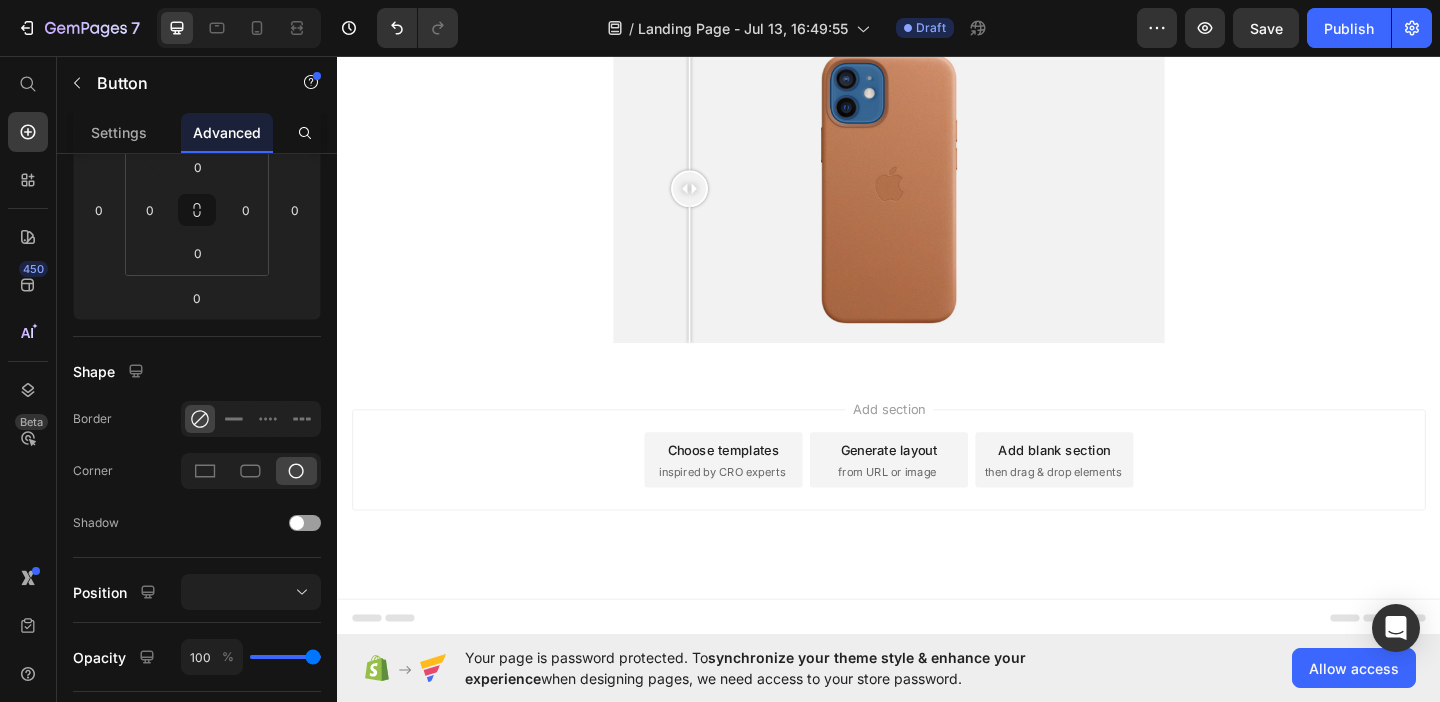 click on "Button" at bounding box center [937, -24] 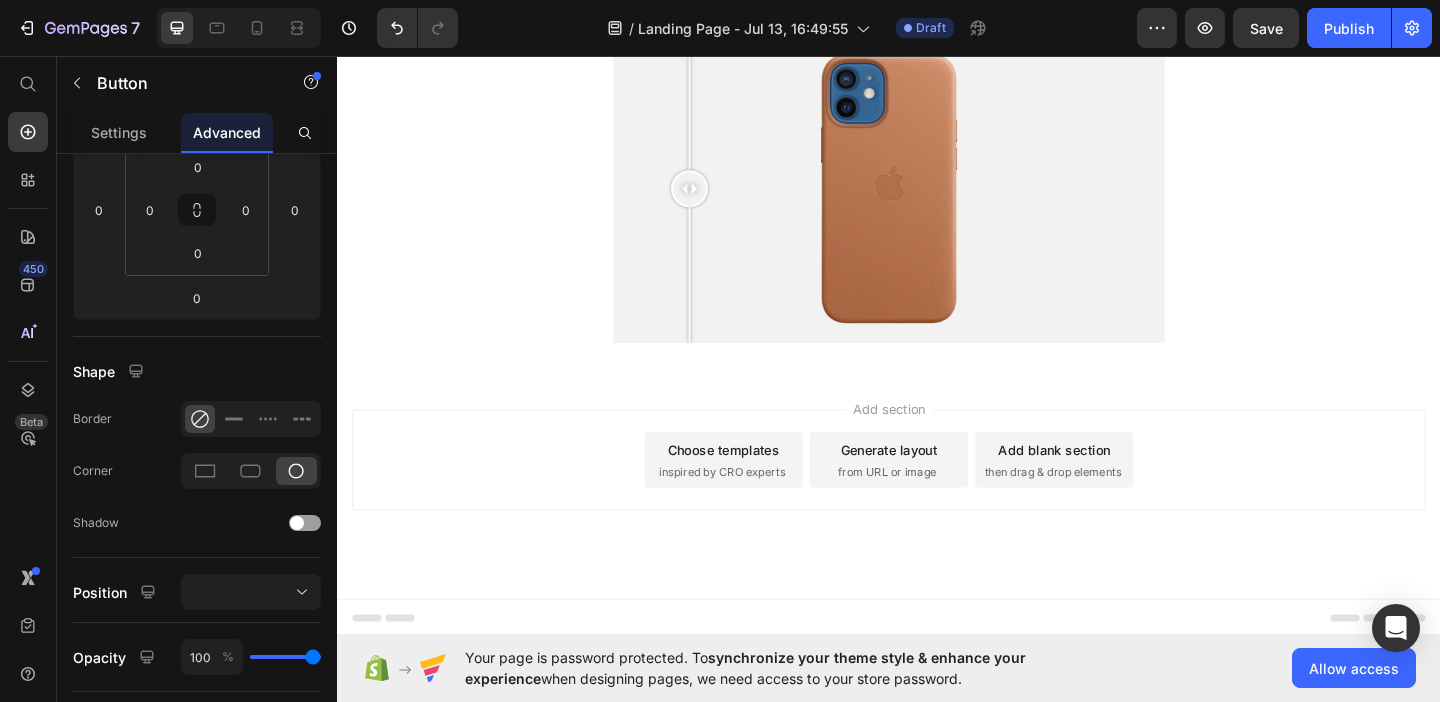 click on "DOWNLOAD" at bounding box center [937, -24] 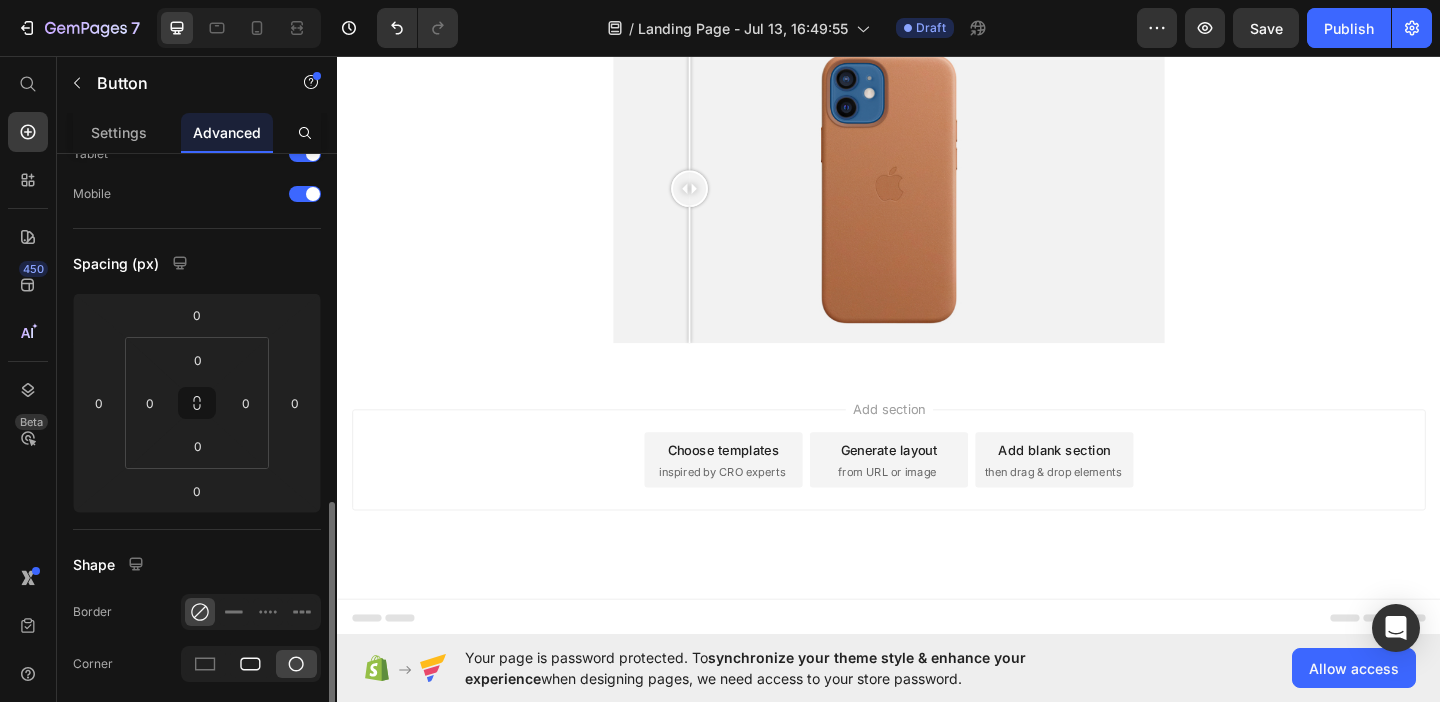 scroll, scrollTop: 320, scrollLeft: 0, axis: vertical 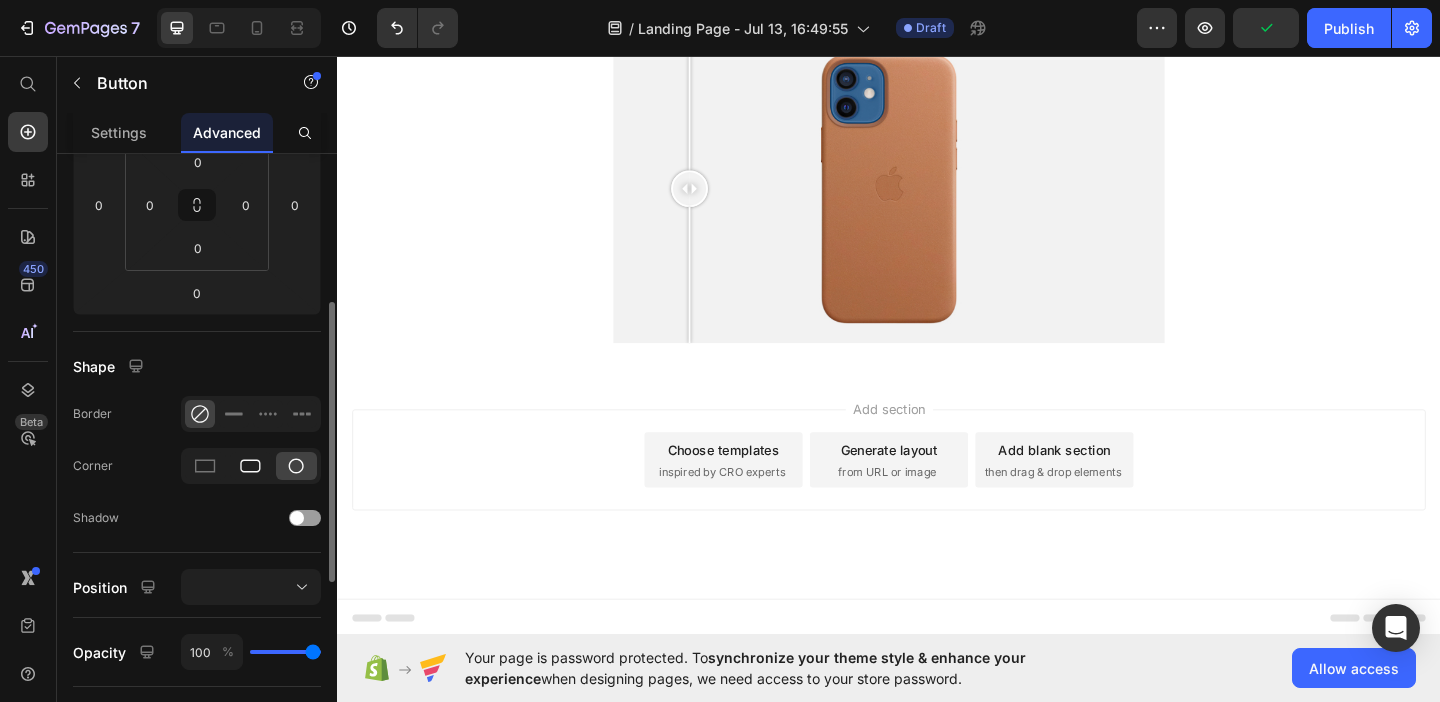 click 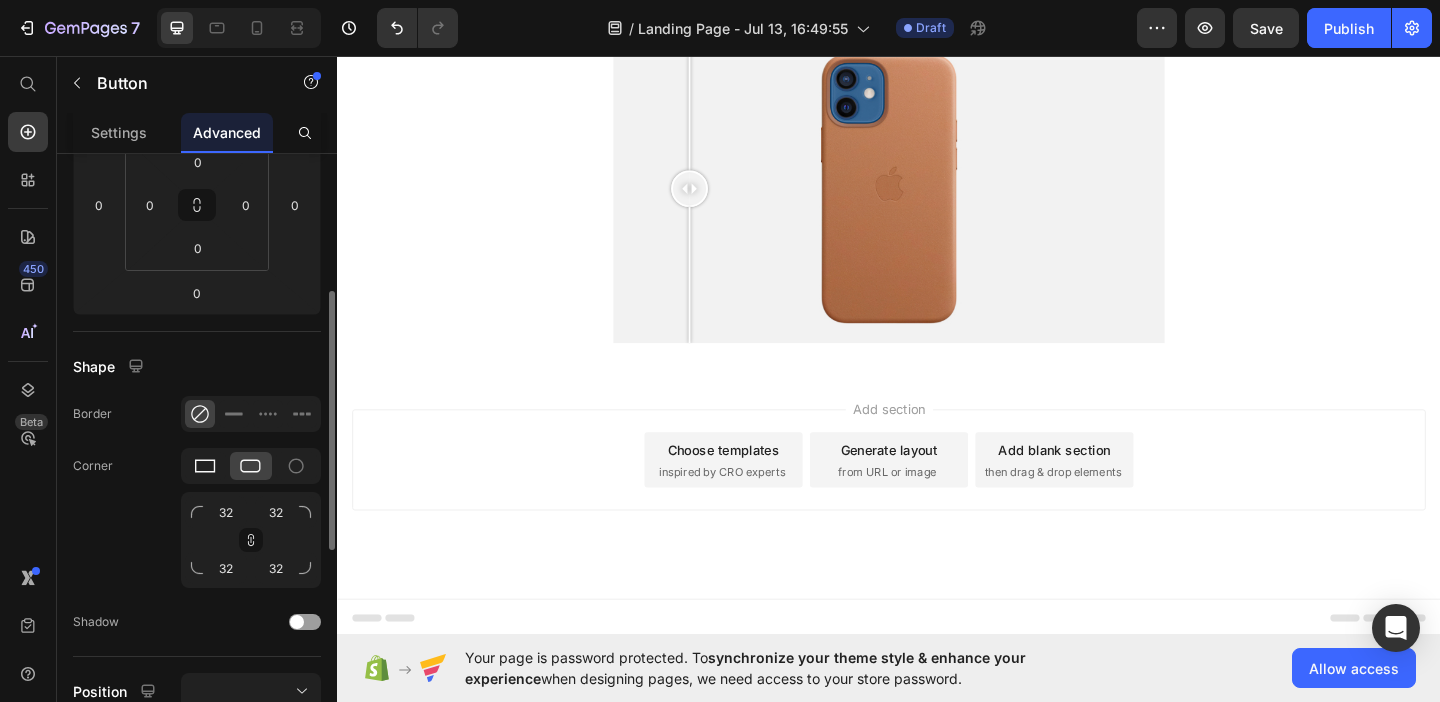 click 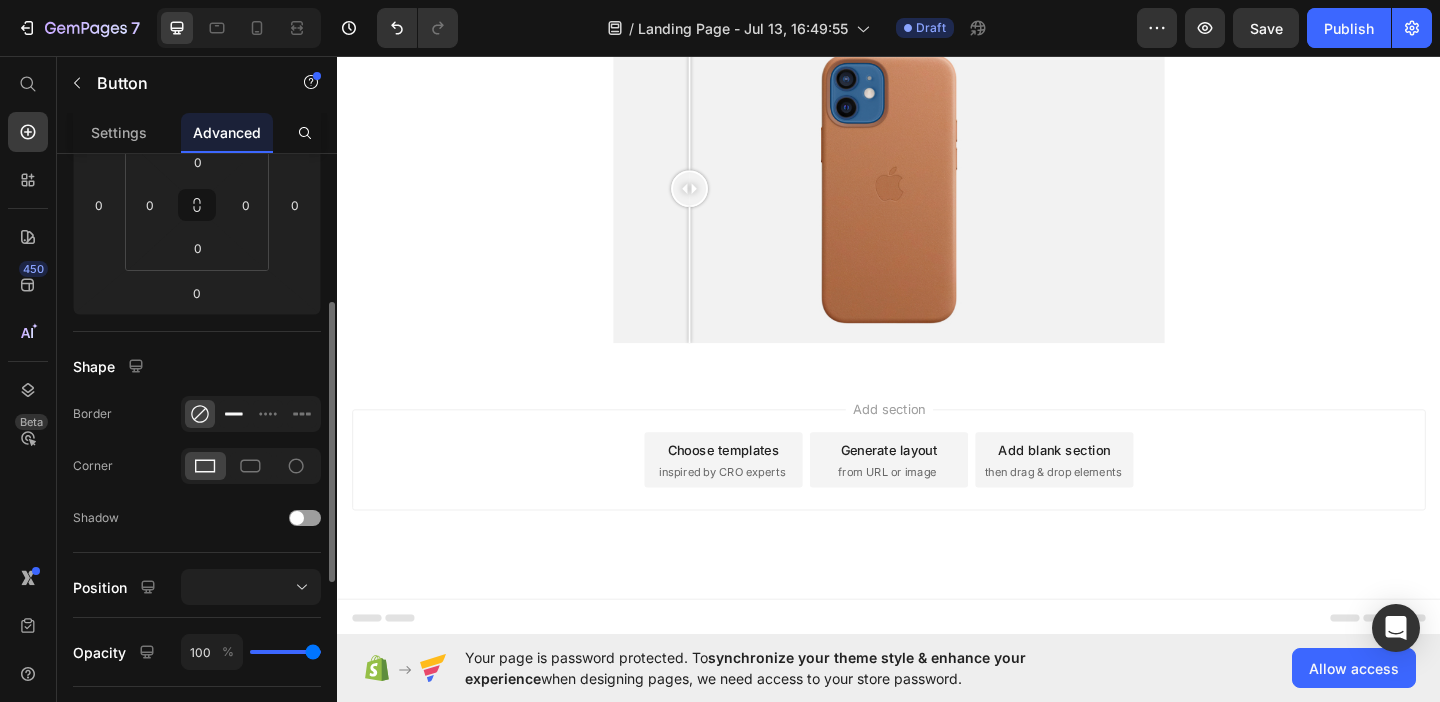 click 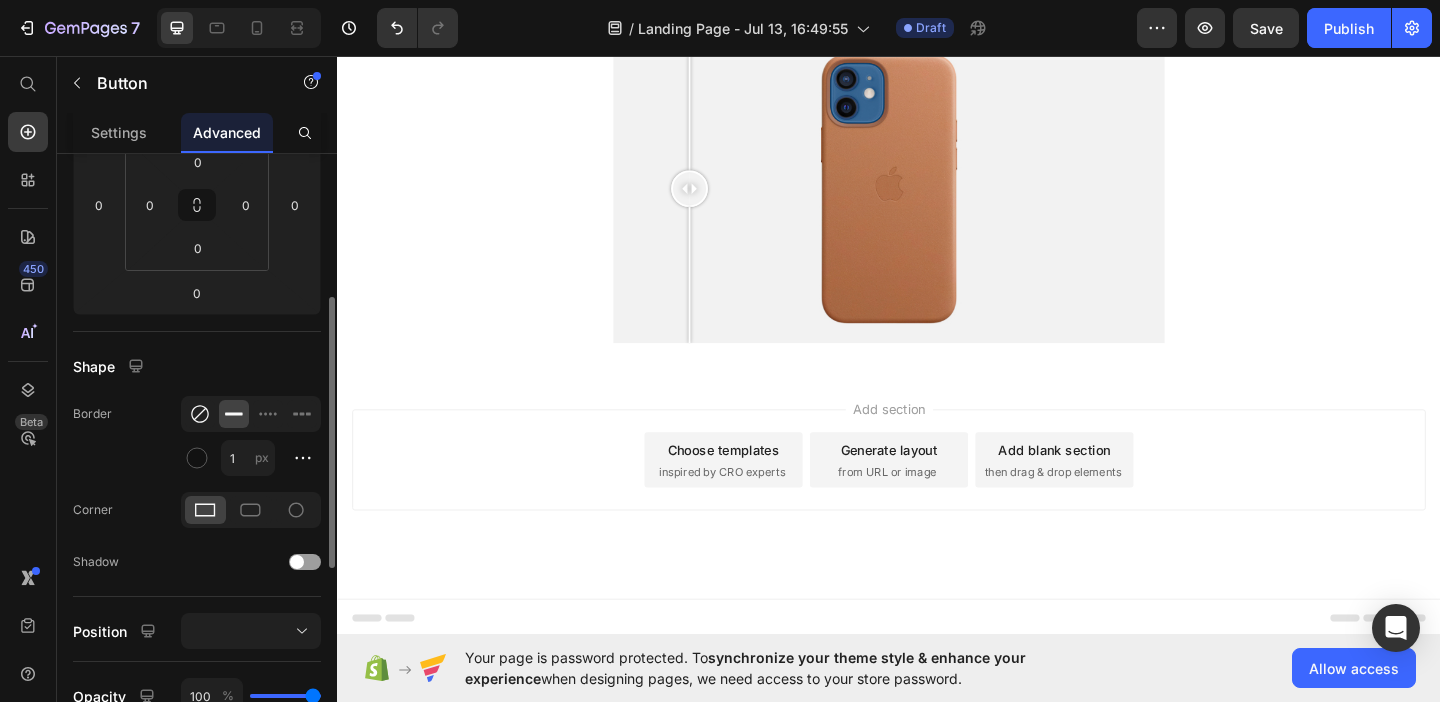click 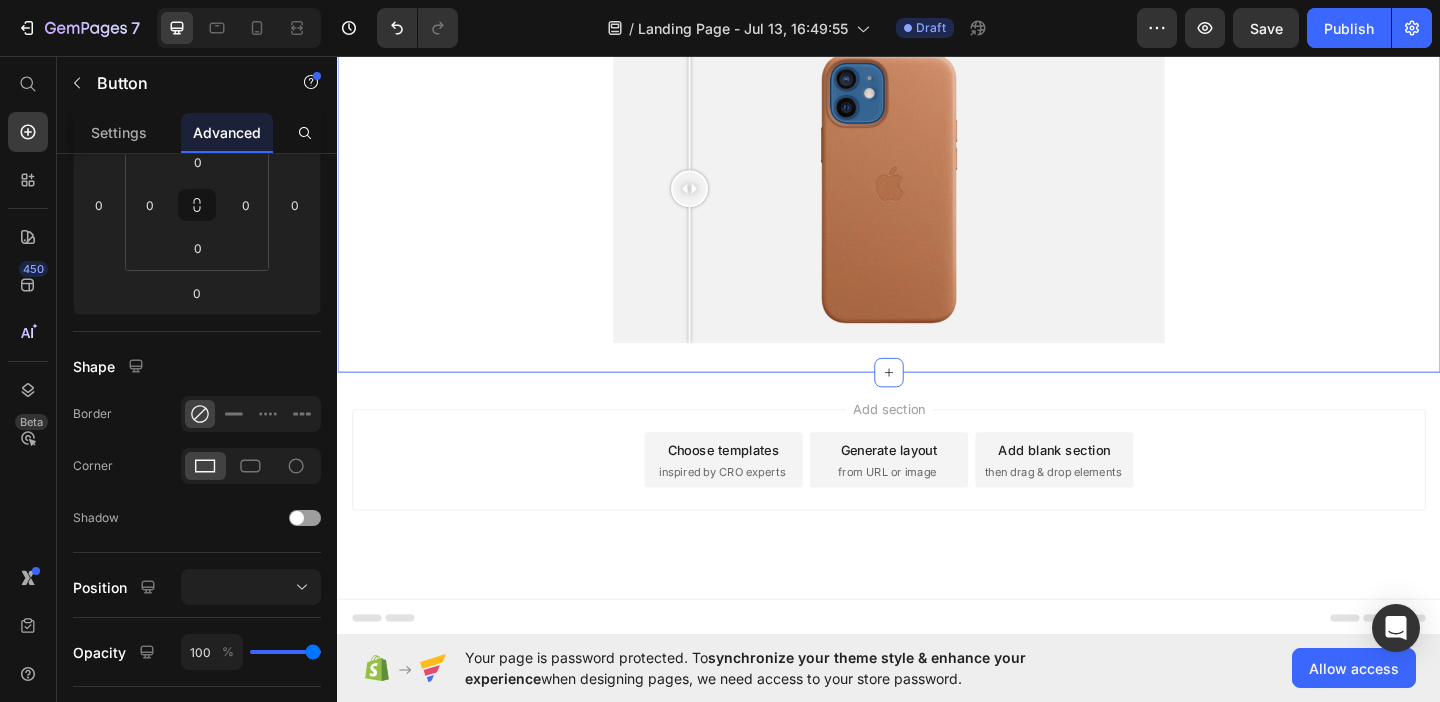 click on "Image Comparison Section 5" at bounding box center [937, 200] 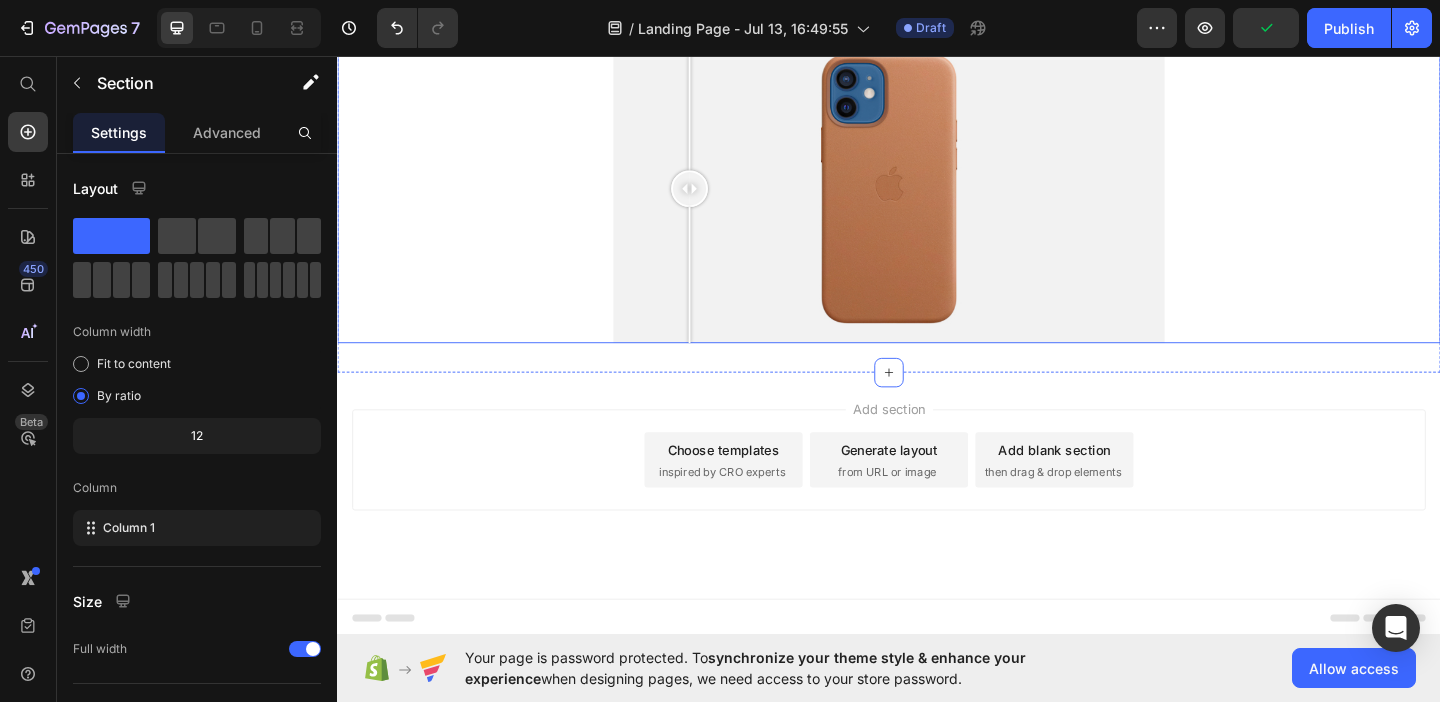 click at bounding box center (937, 200) 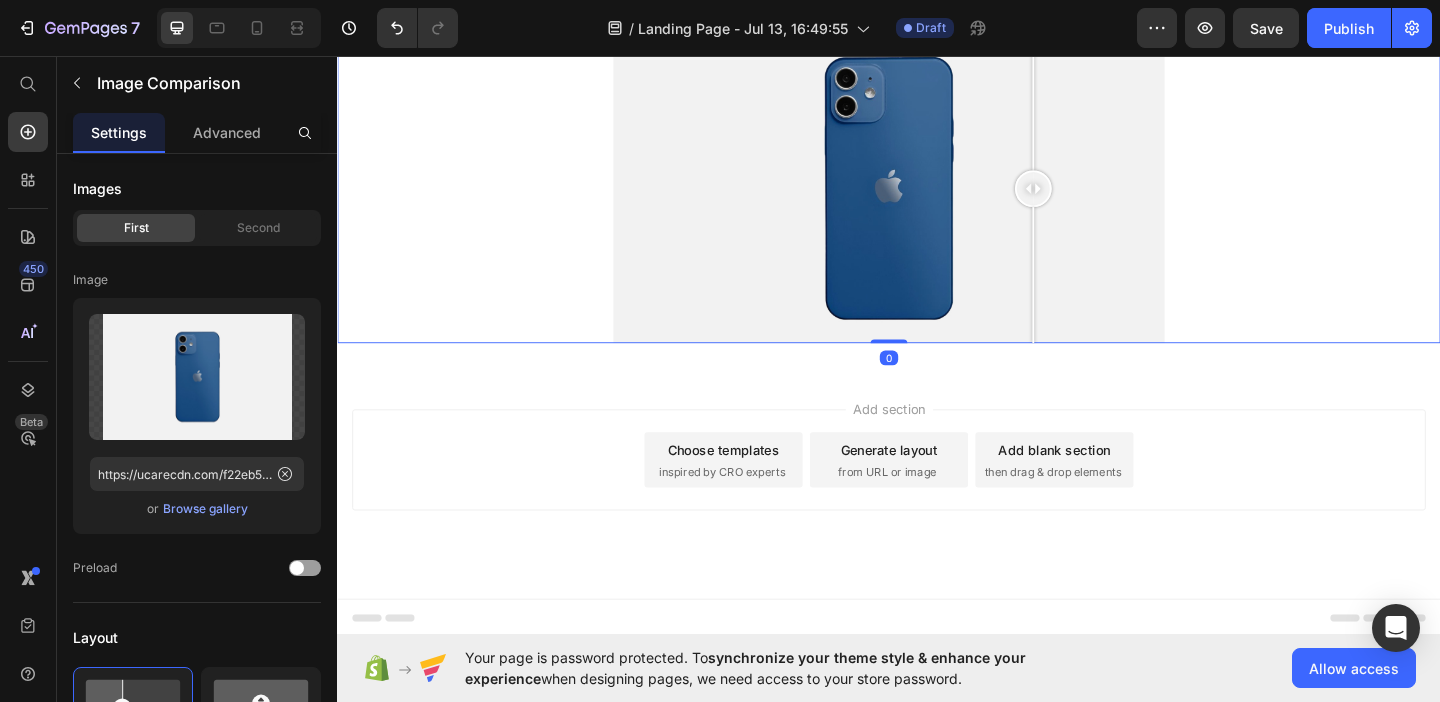 click 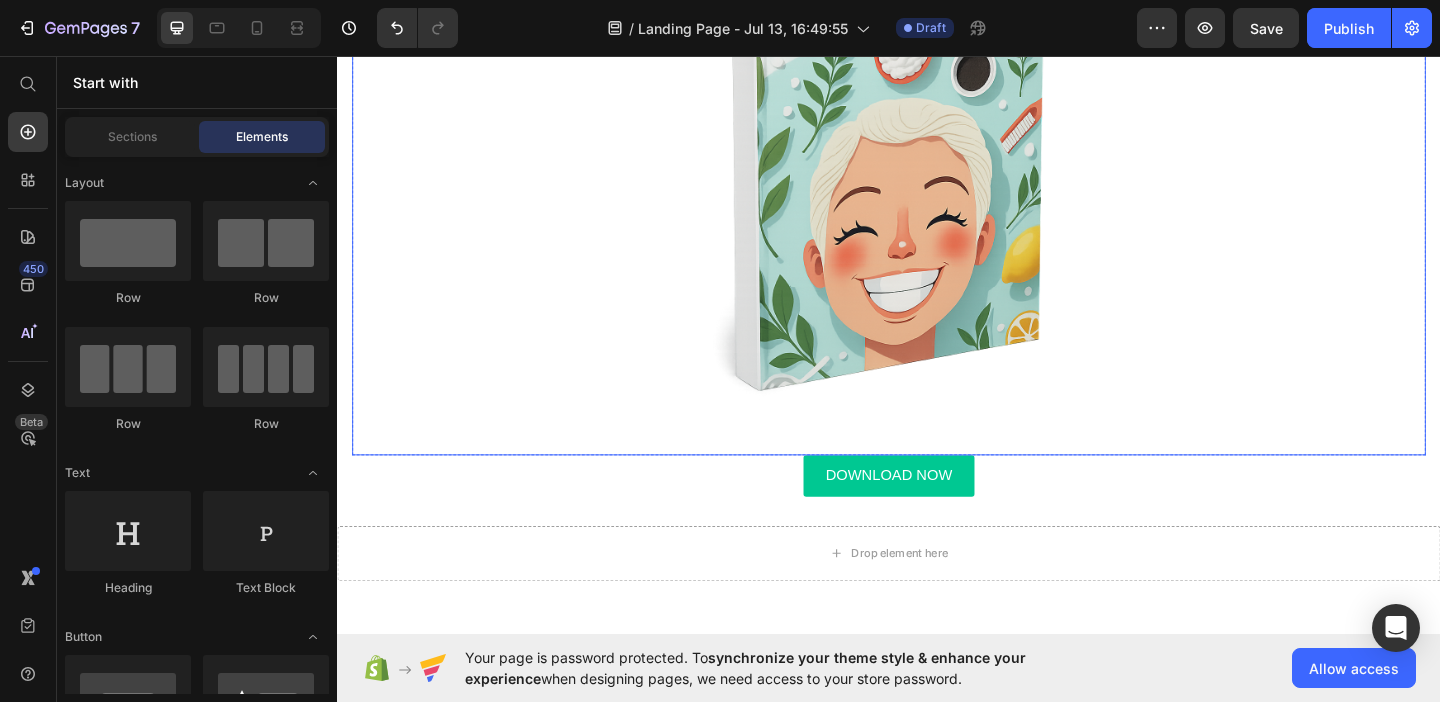 scroll, scrollTop: 509, scrollLeft: 0, axis: vertical 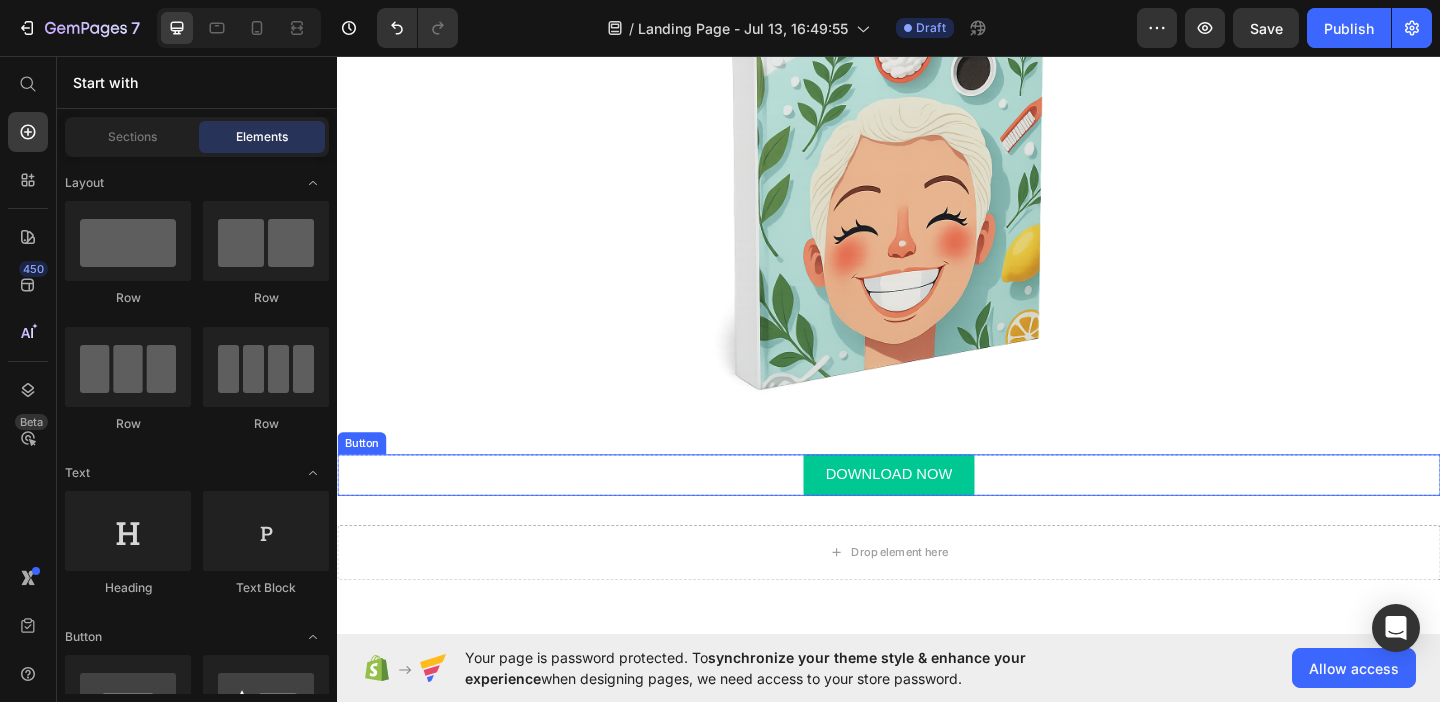 click on "DOWNLOAD NOW Button" at bounding box center (937, 511) 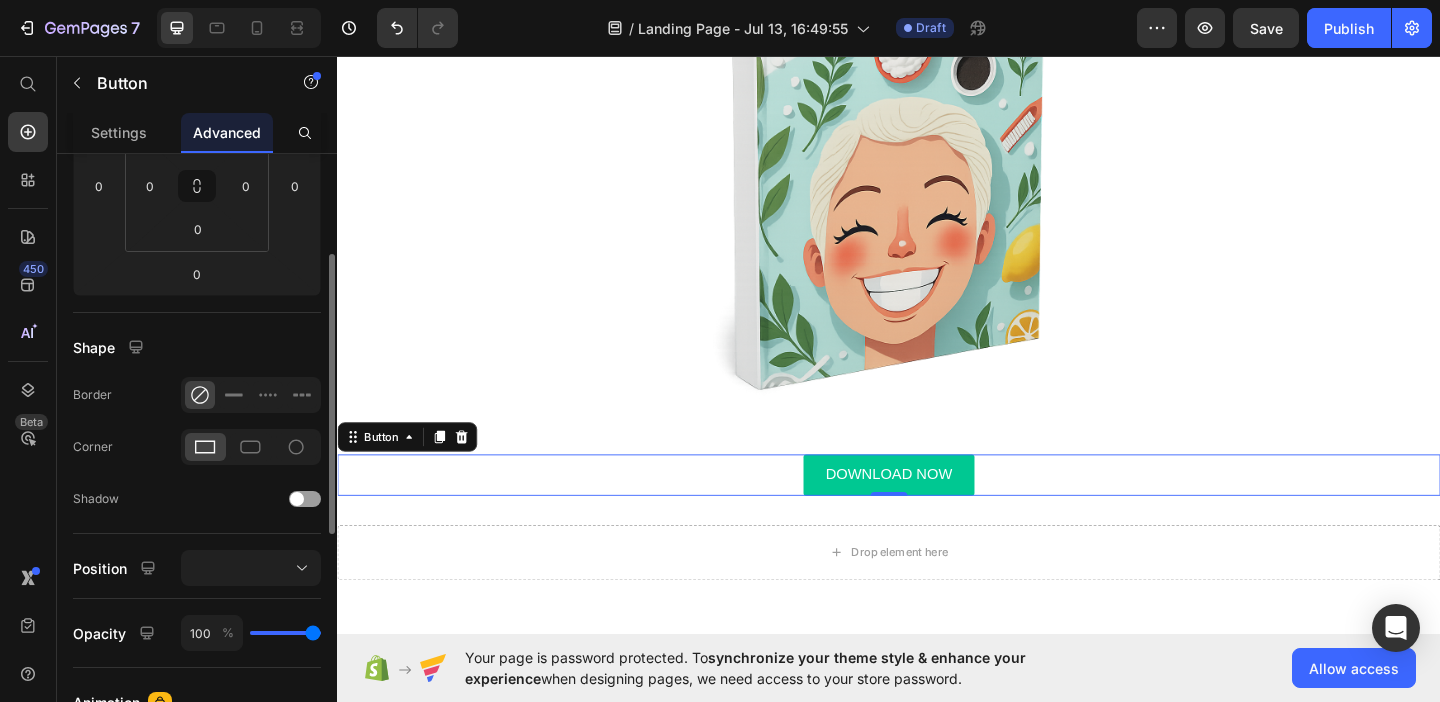 scroll, scrollTop: 0, scrollLeft: 0, axis: both 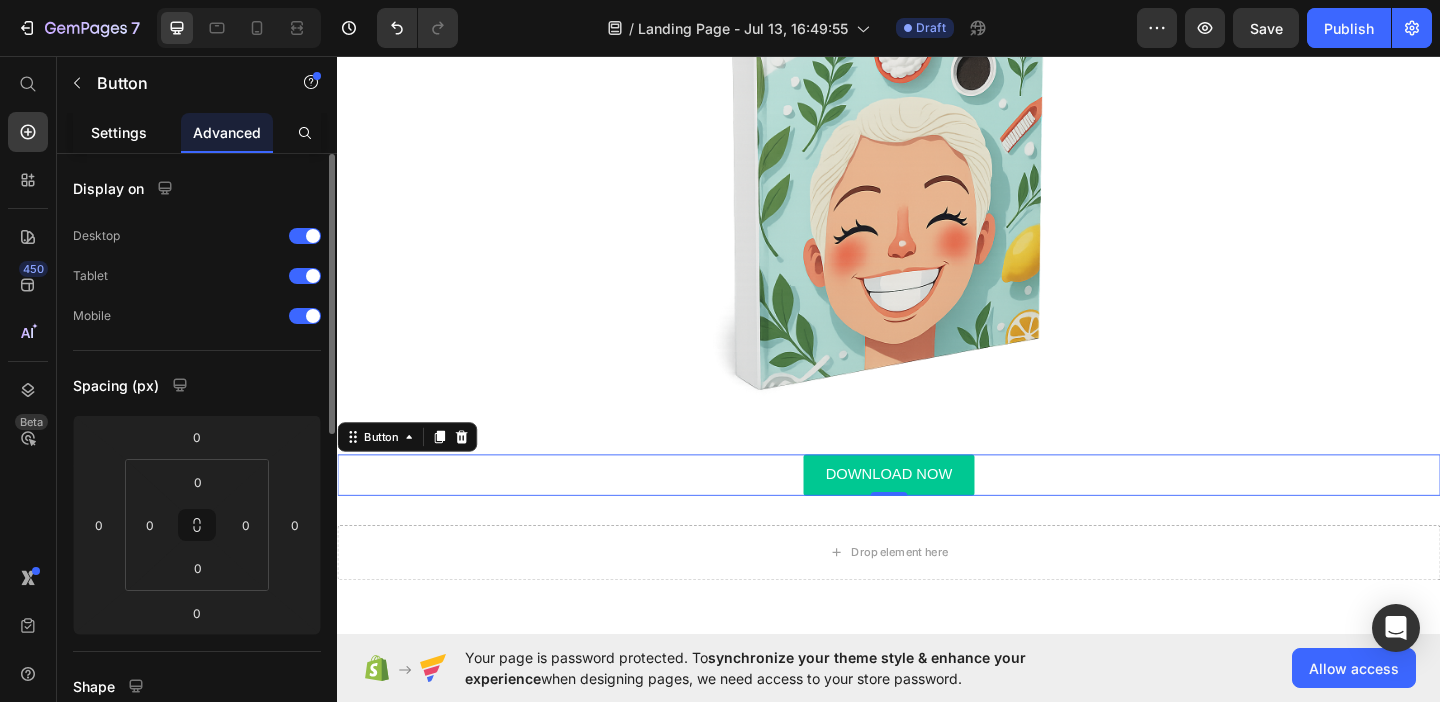 click on "Settings" at bounding box center [119, 132] 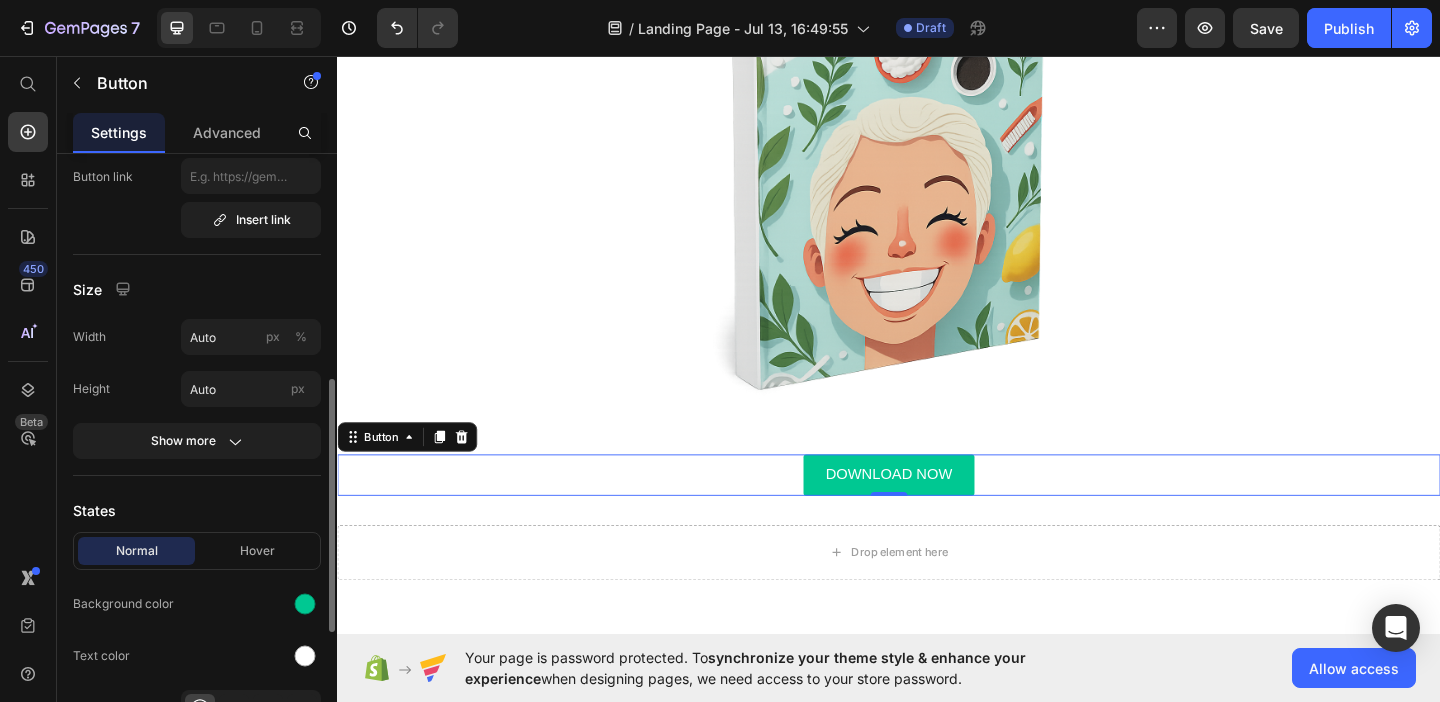 scroll, scrollTop: 248, scrollLeft: 0, axis: vertical 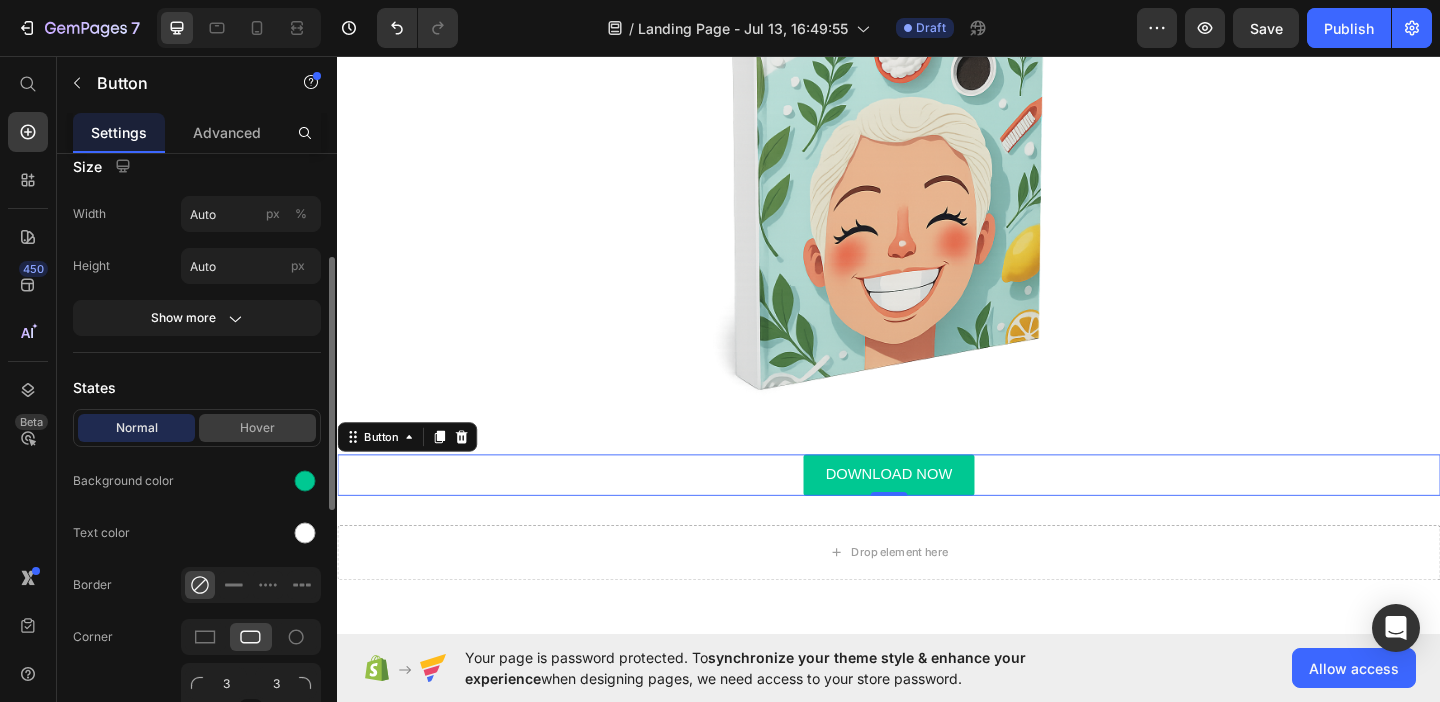 click on "Hover" at bounding box center [257, 428] 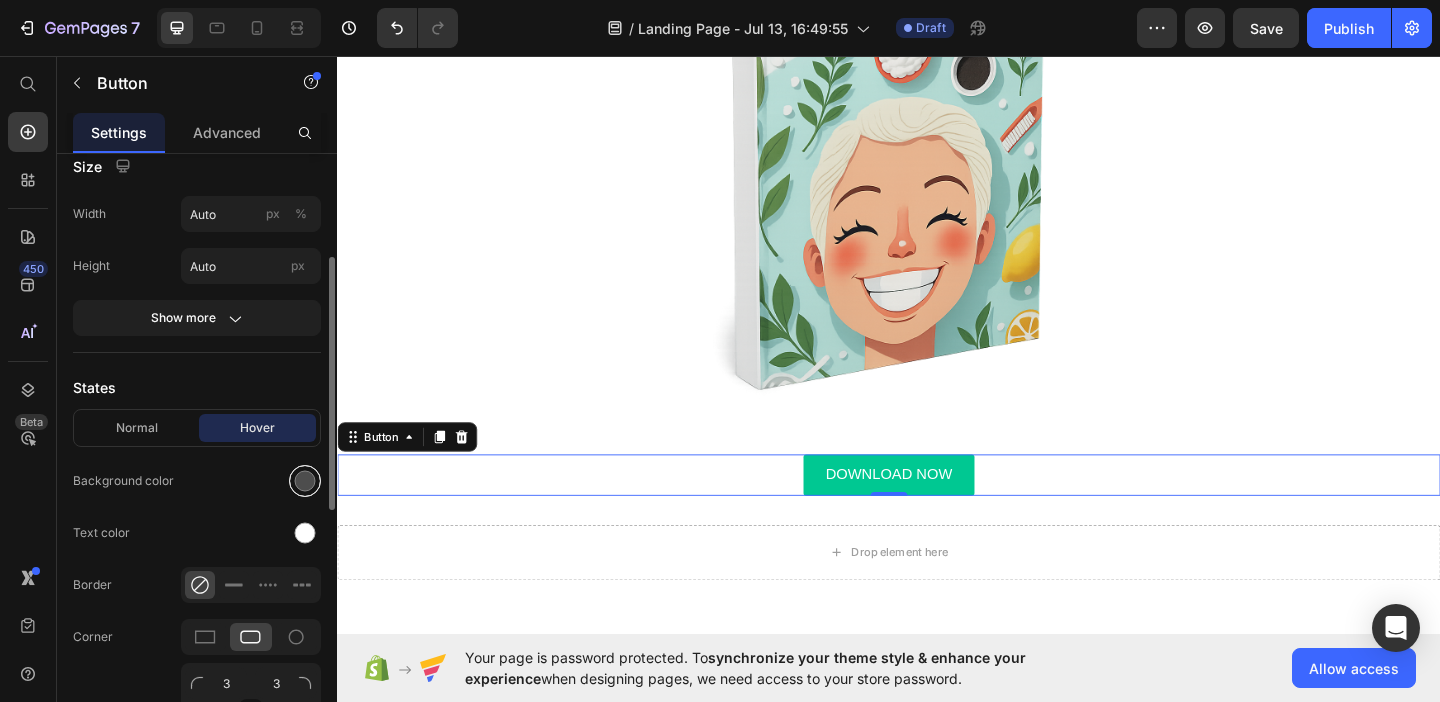 click at bounding box center [305, 481] 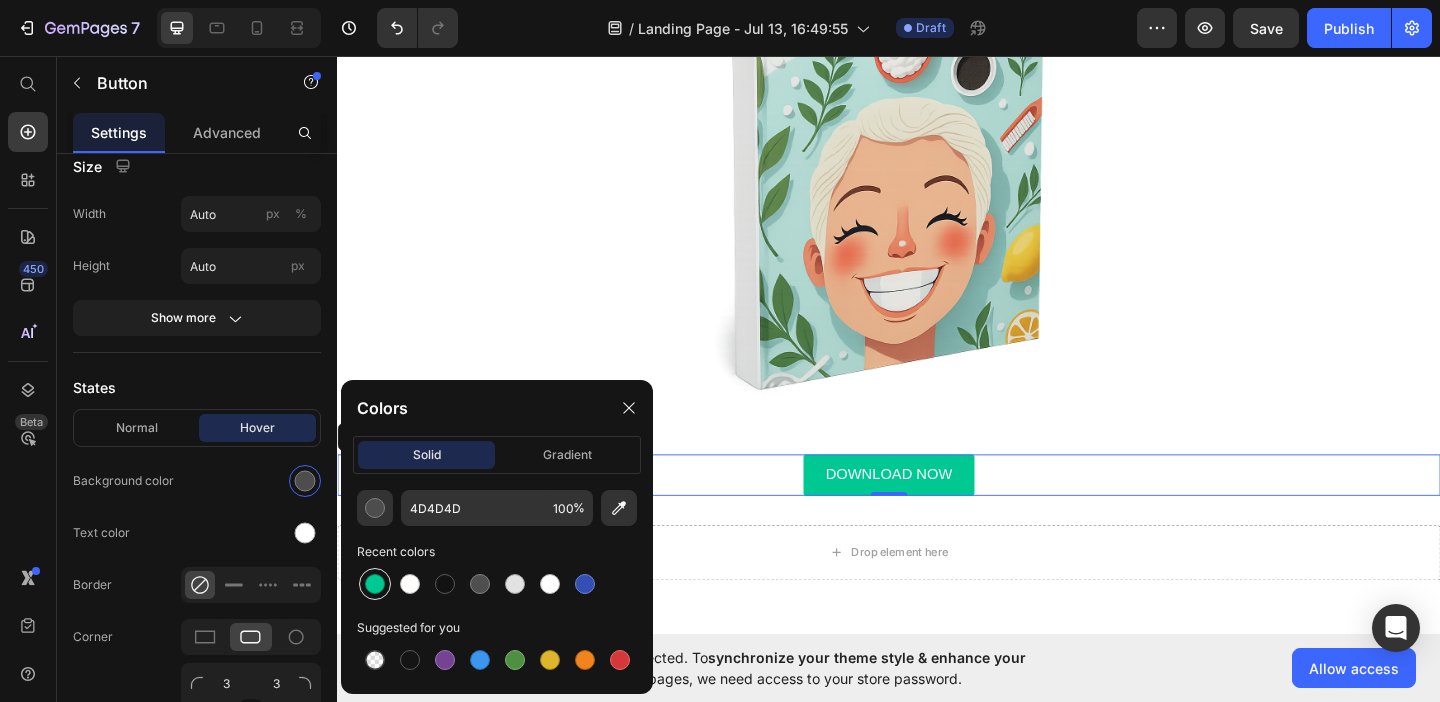 click at bounding box center (375, 584) 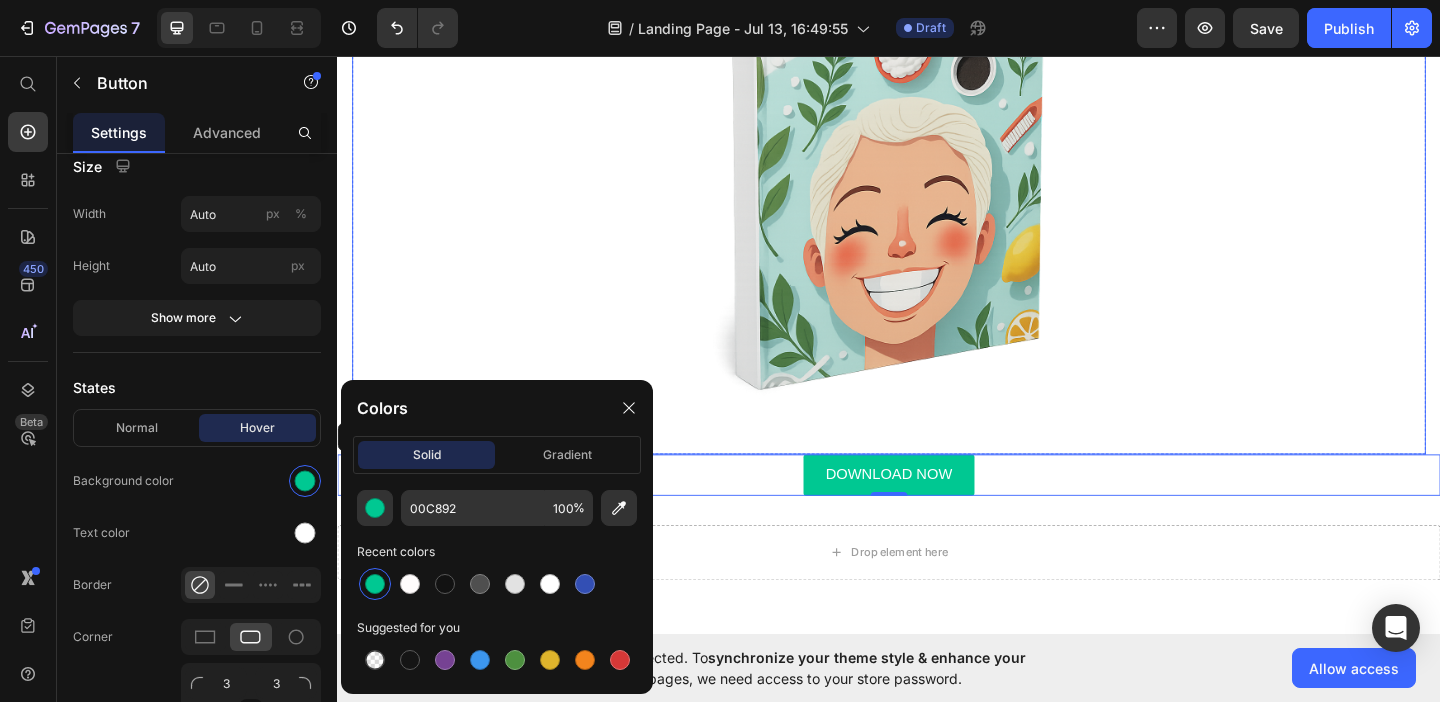 click at bounding box center [937, 144] 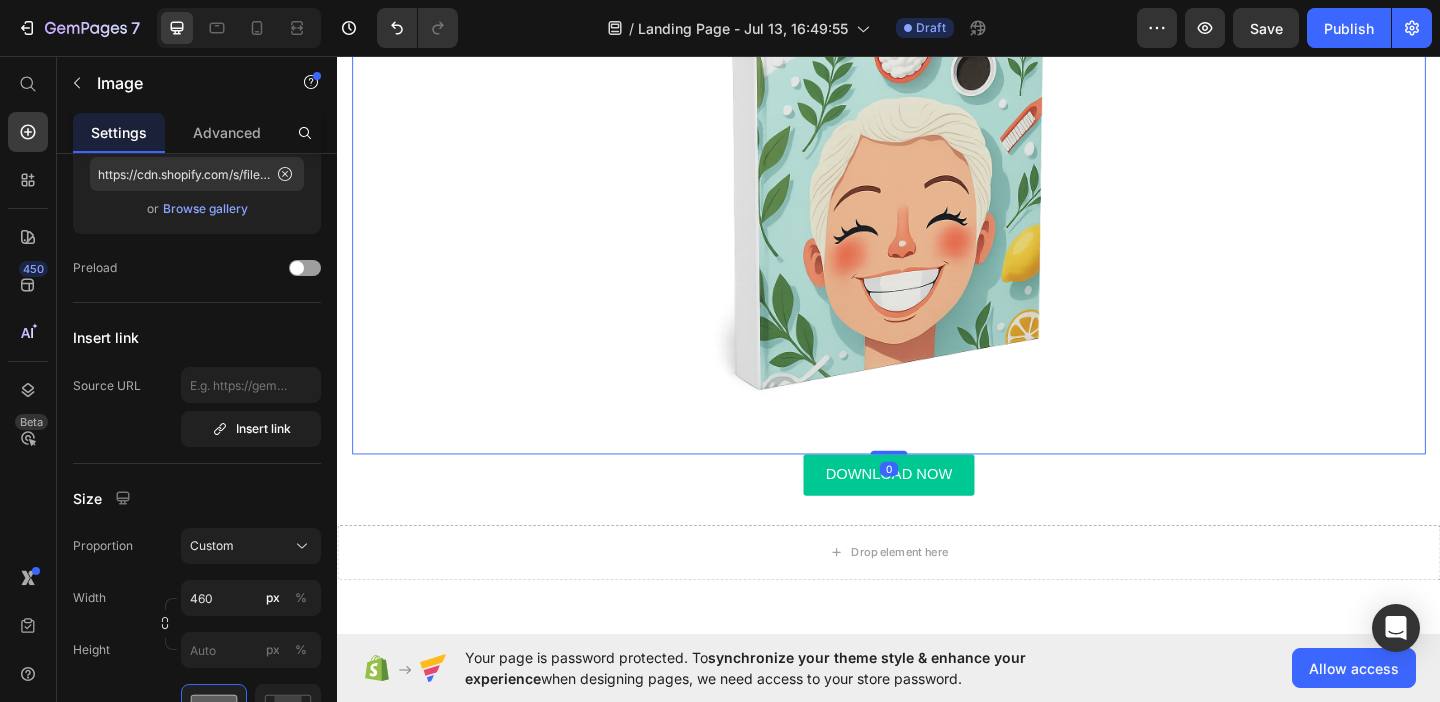 scroll, scrollTop: 0, scrollLeft: 0, axis: both 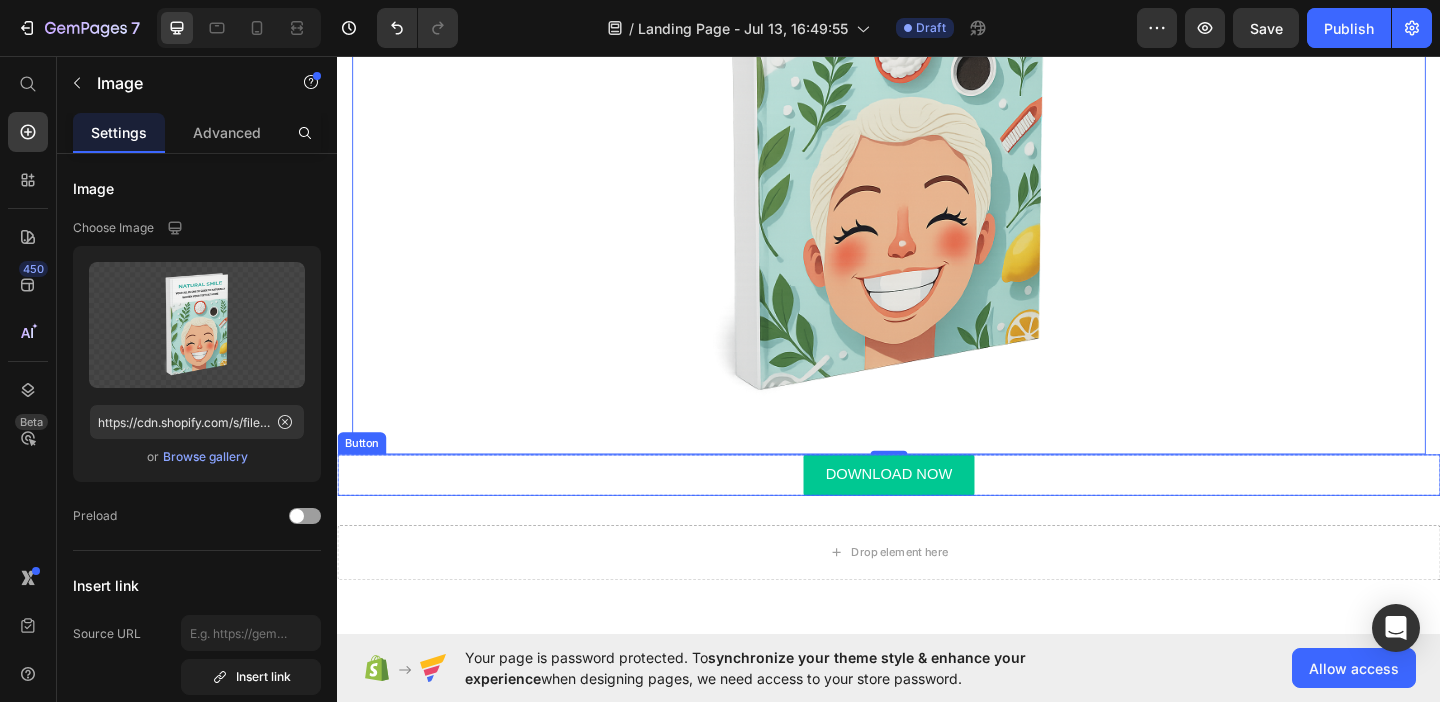 click on "DOWNLOAD NOW Button" at bounding box center (937, 511) 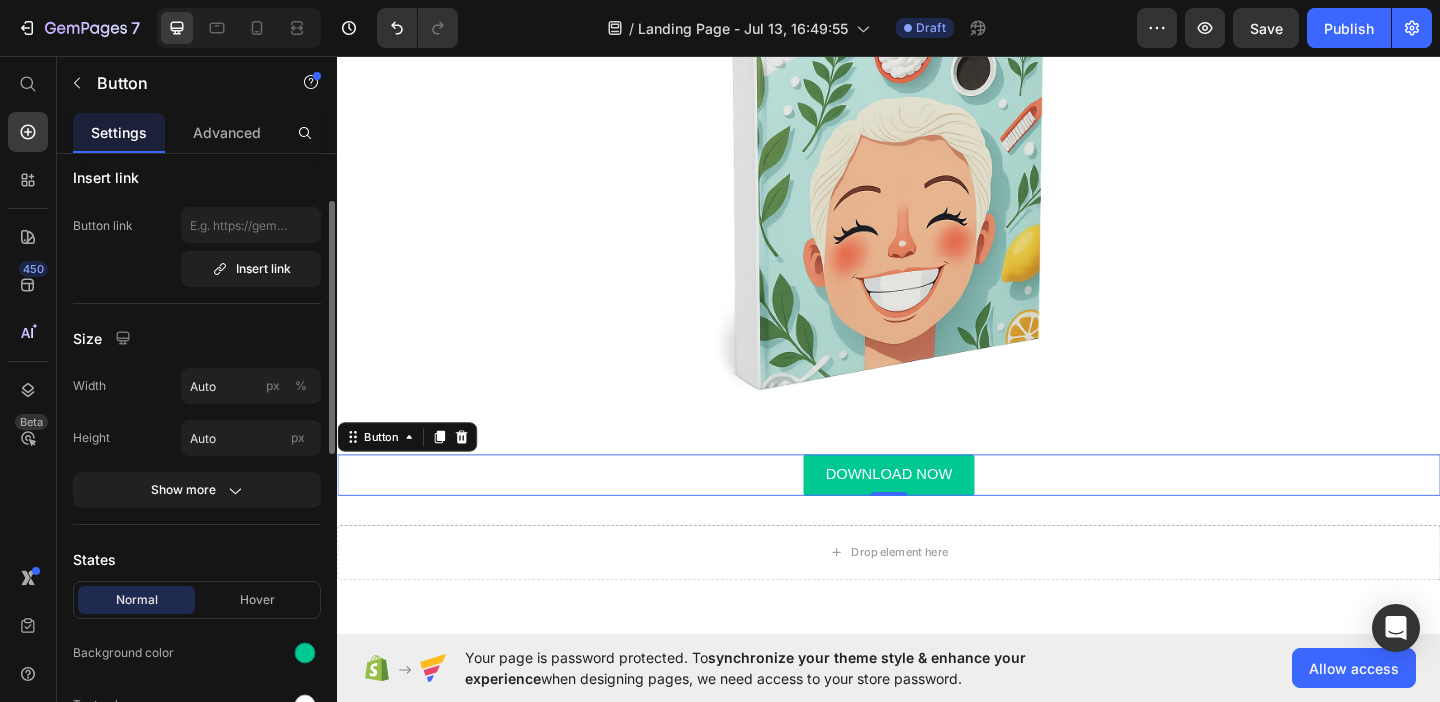 scroll, scrollTop: 94, scrollLeft: 0, axis: vertical 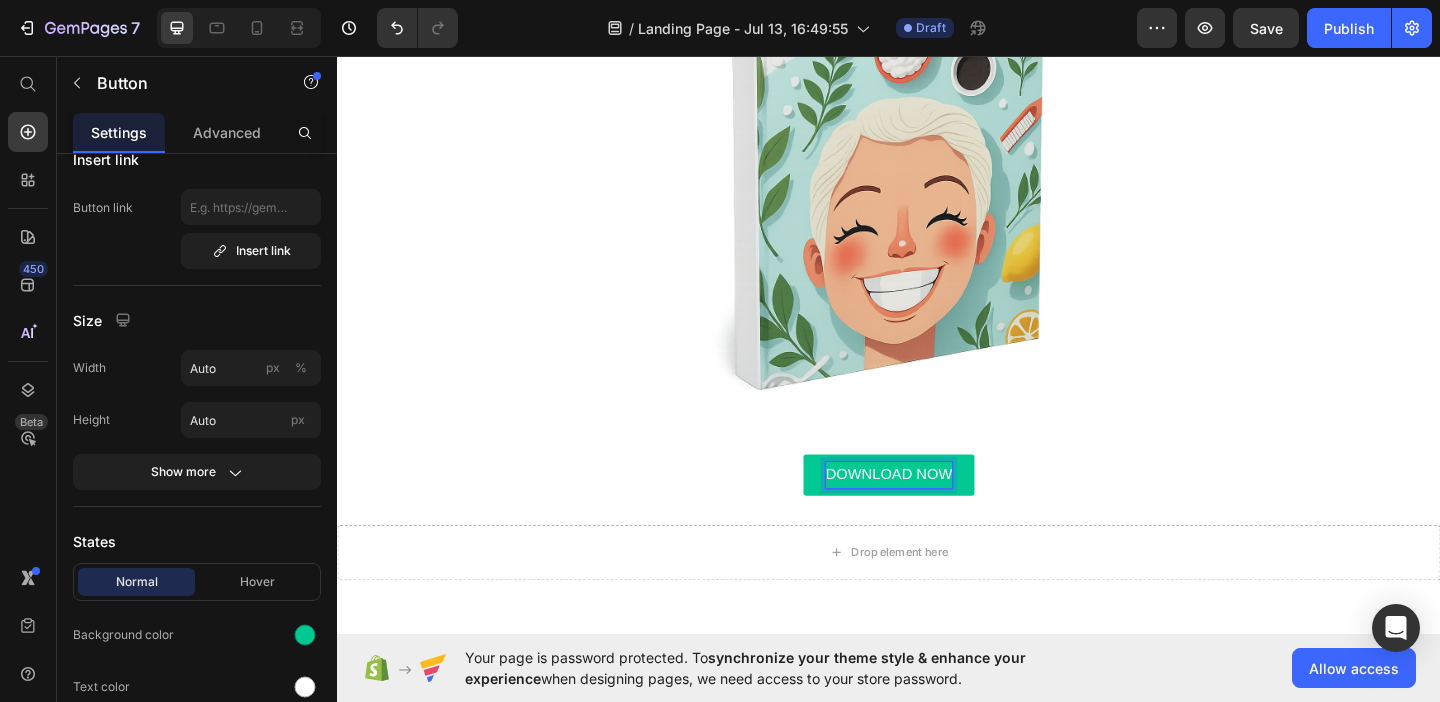 click on "DOWNLOAD NOW" at bounding box center [937, 511] 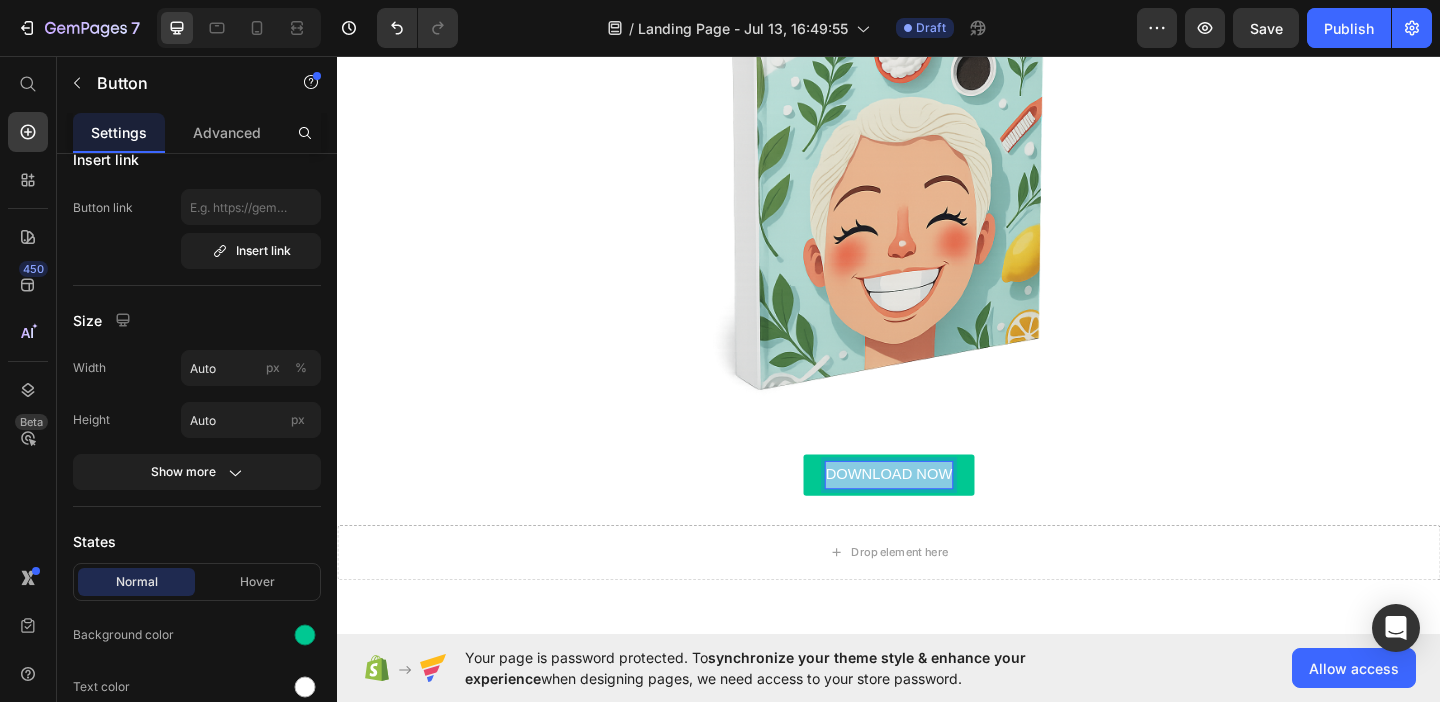 click on "DOWNLOAD NOW" at bounding box center [937, 511] 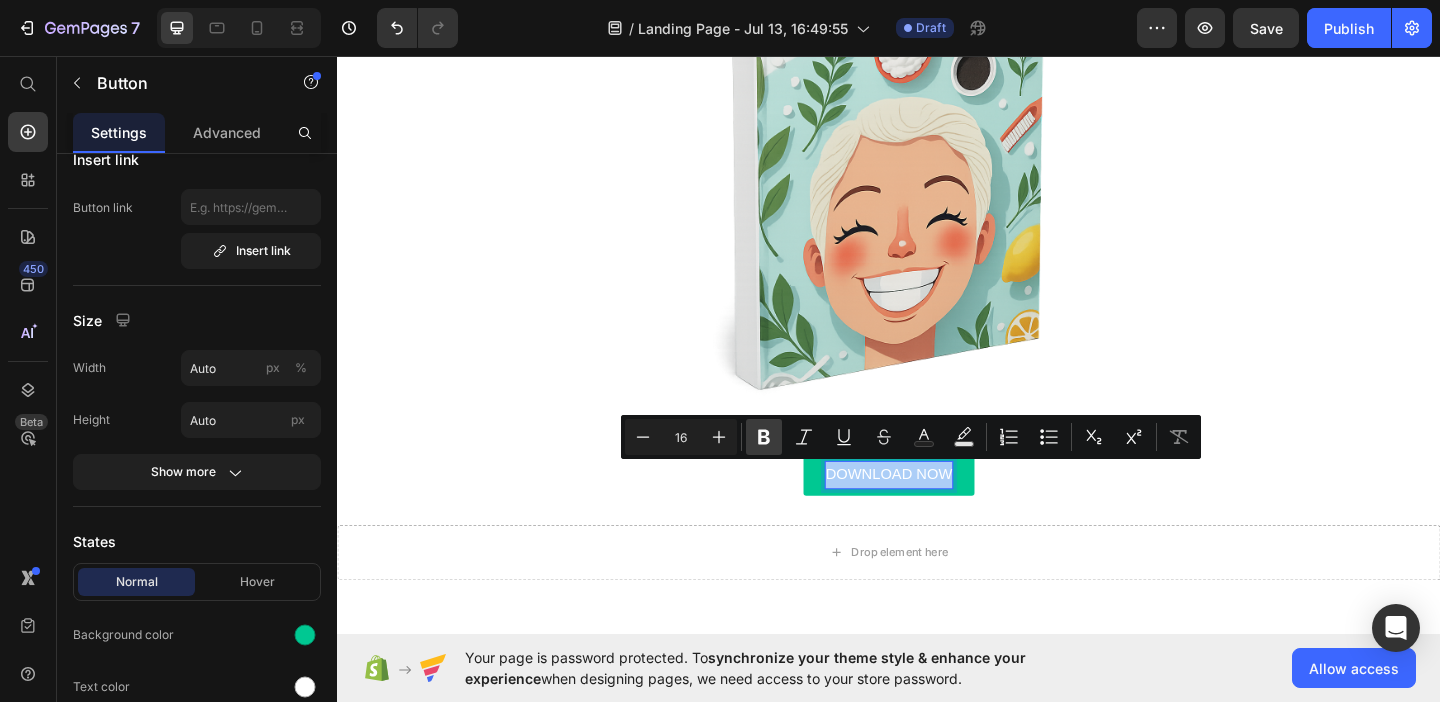 click on "Bold" at bounding box center [764, 437] 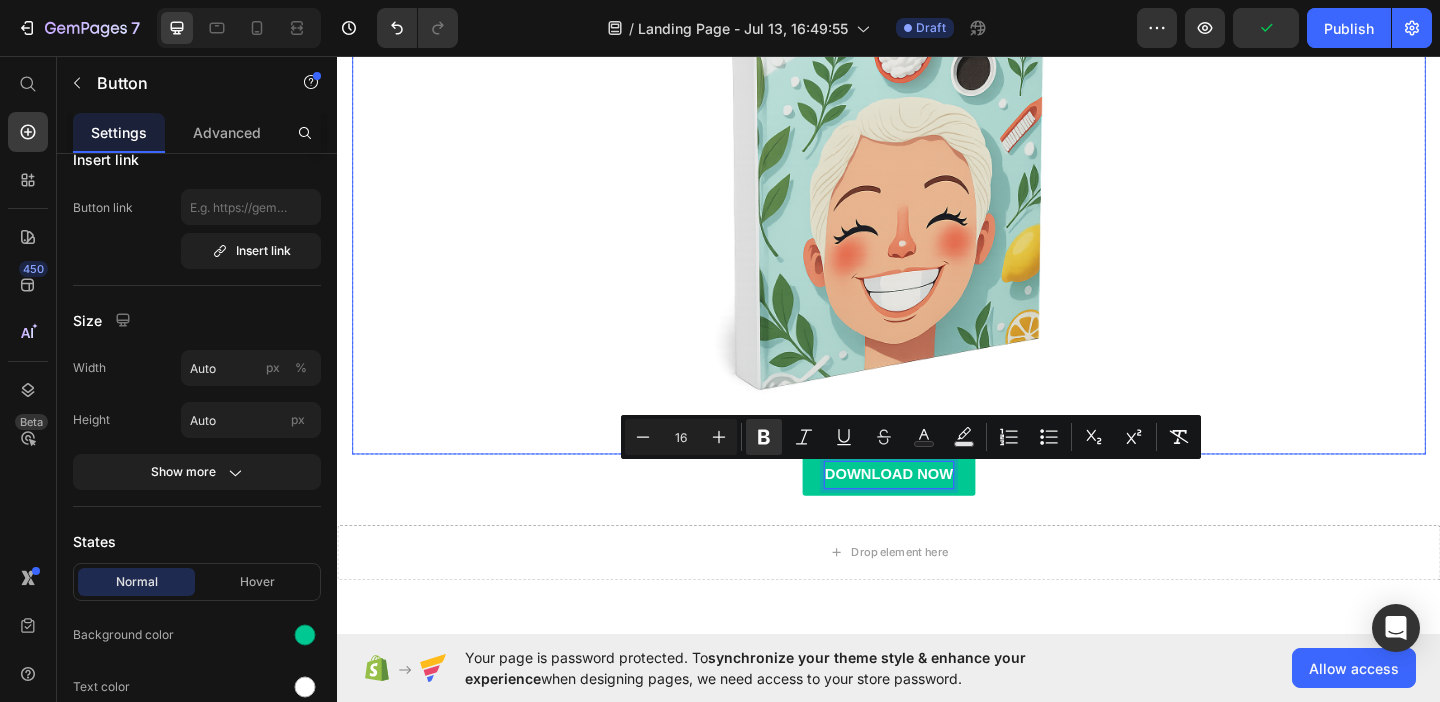 click at bounding box center [937, 144] 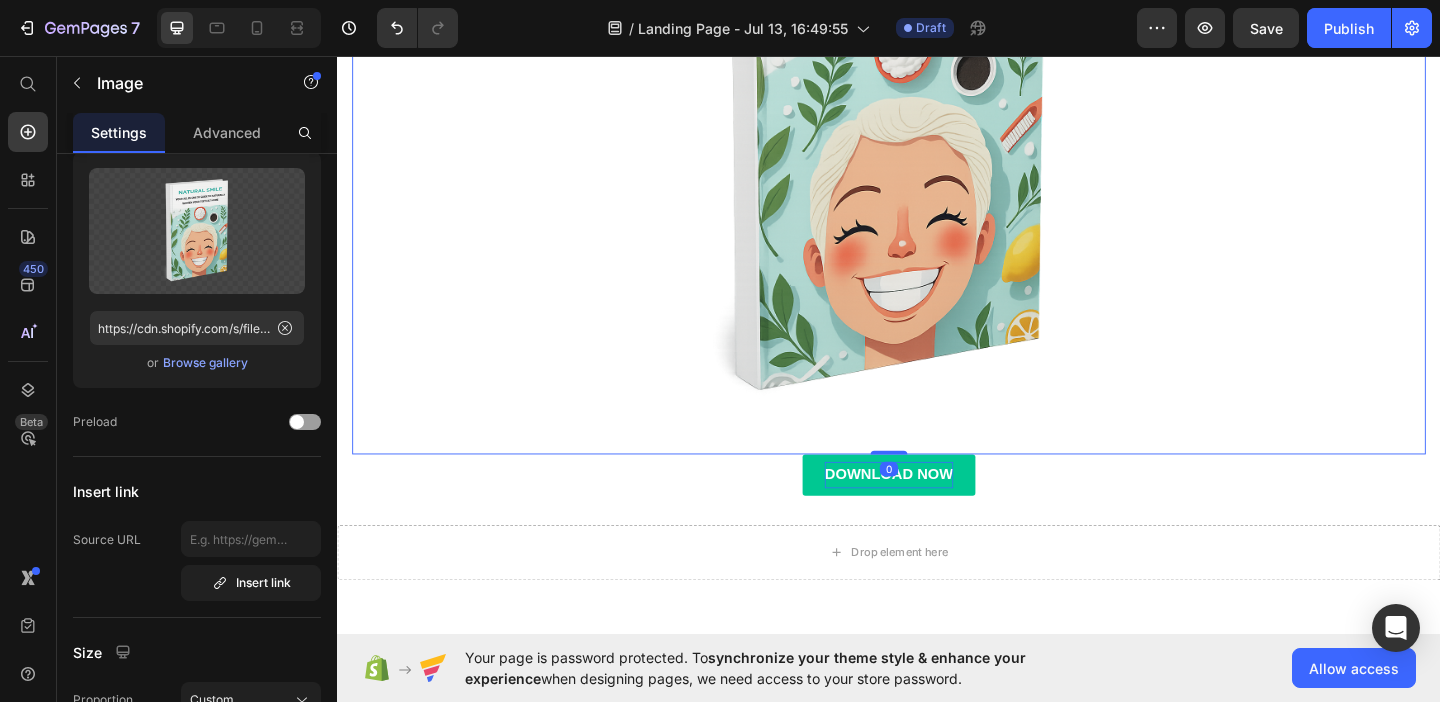 scroll, scrollTop: 0, scrollLeft: 0, axis: both 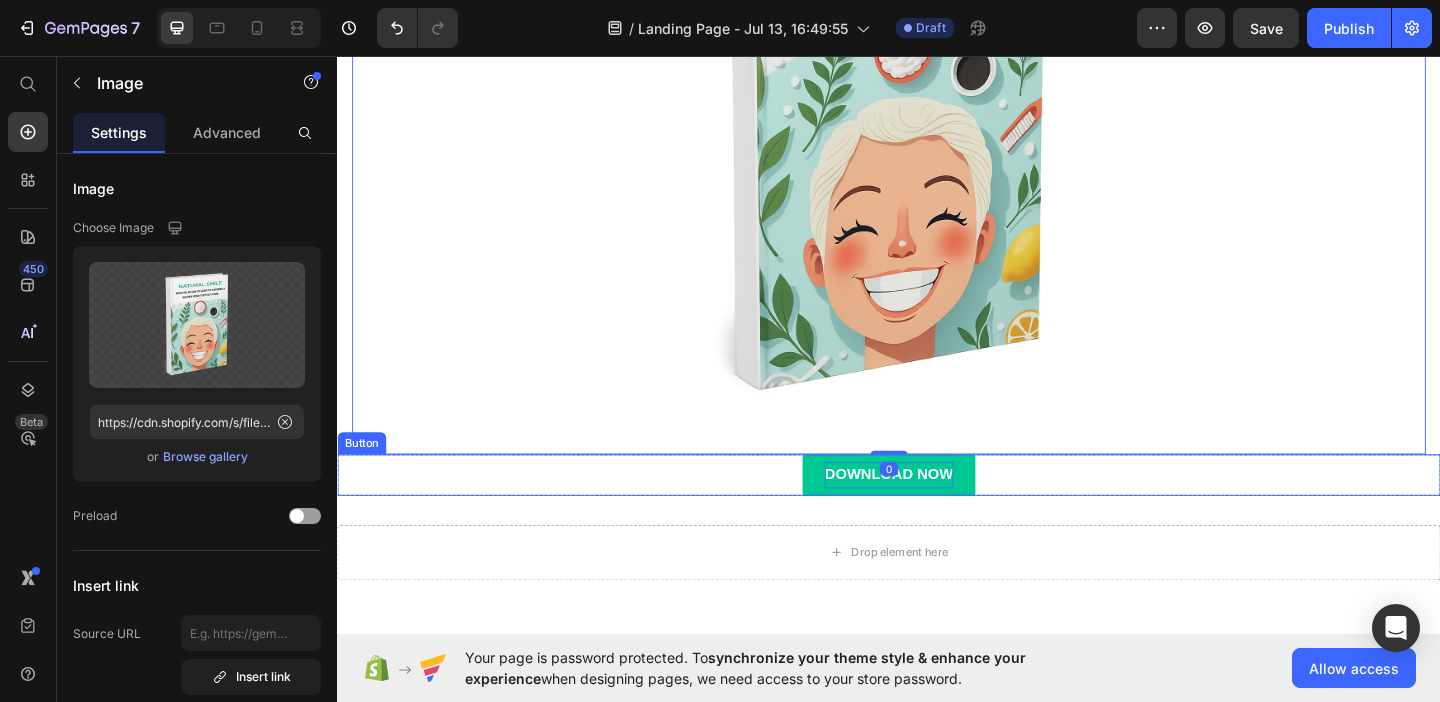 click on "DOWNLOAD NOW Button" at bounding box center (937, 511) 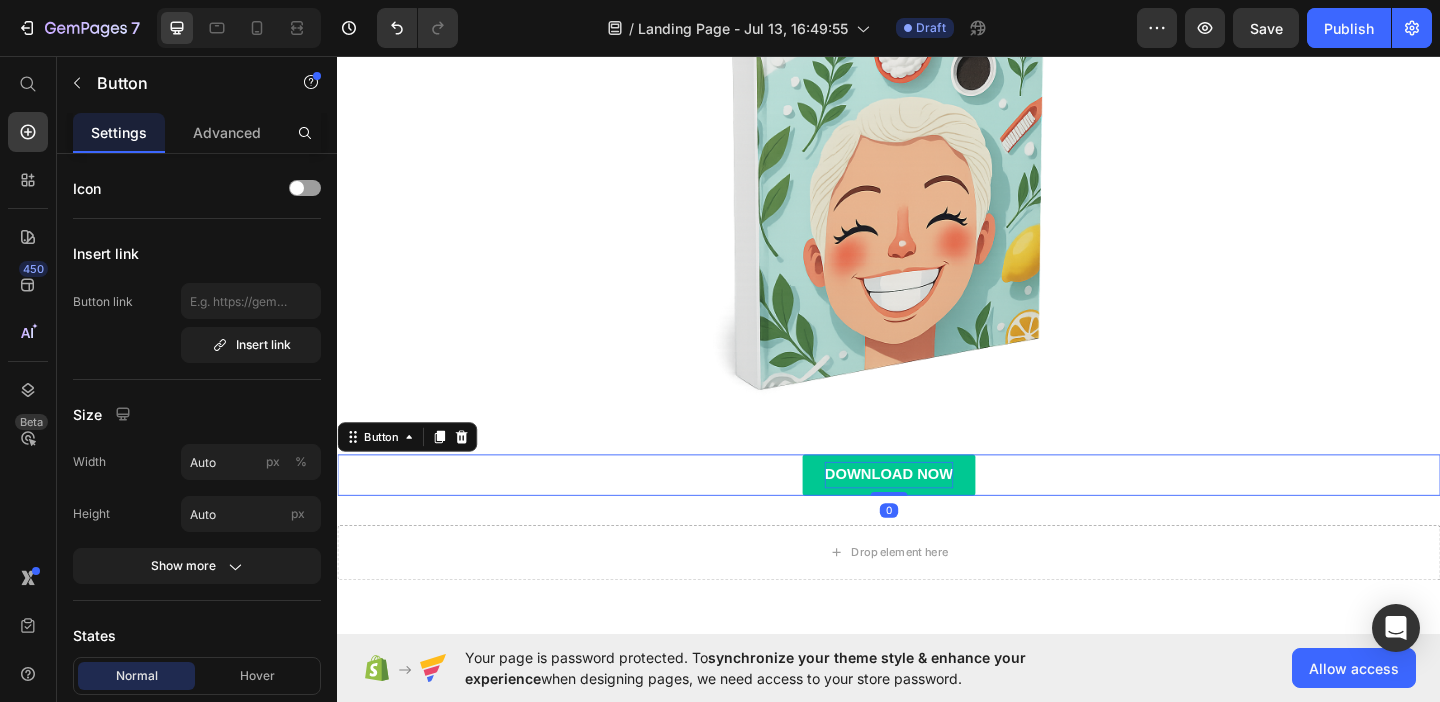 click on "DOWNLOAD NOW Button   0" at bounding box center [937, 511] 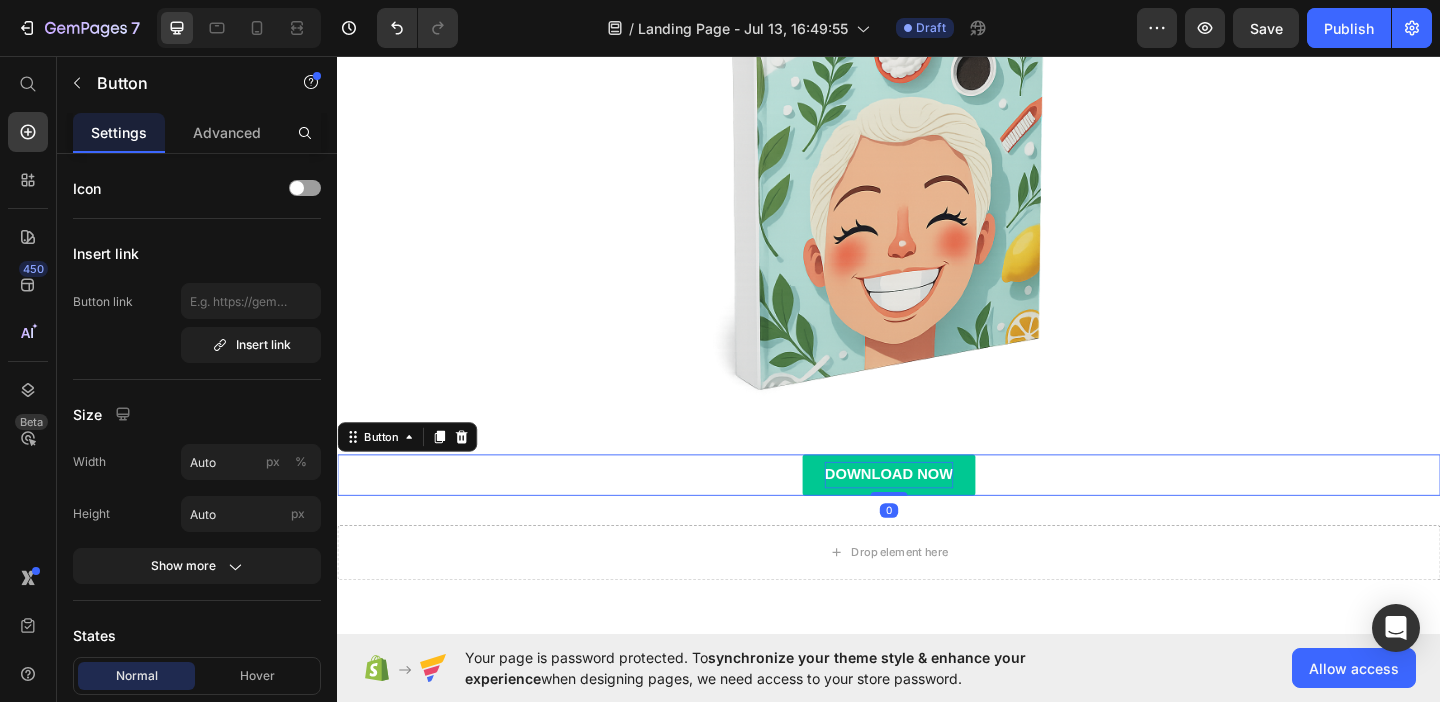click on "DOWNLOAD NOW" at bounding box center (937, 511) 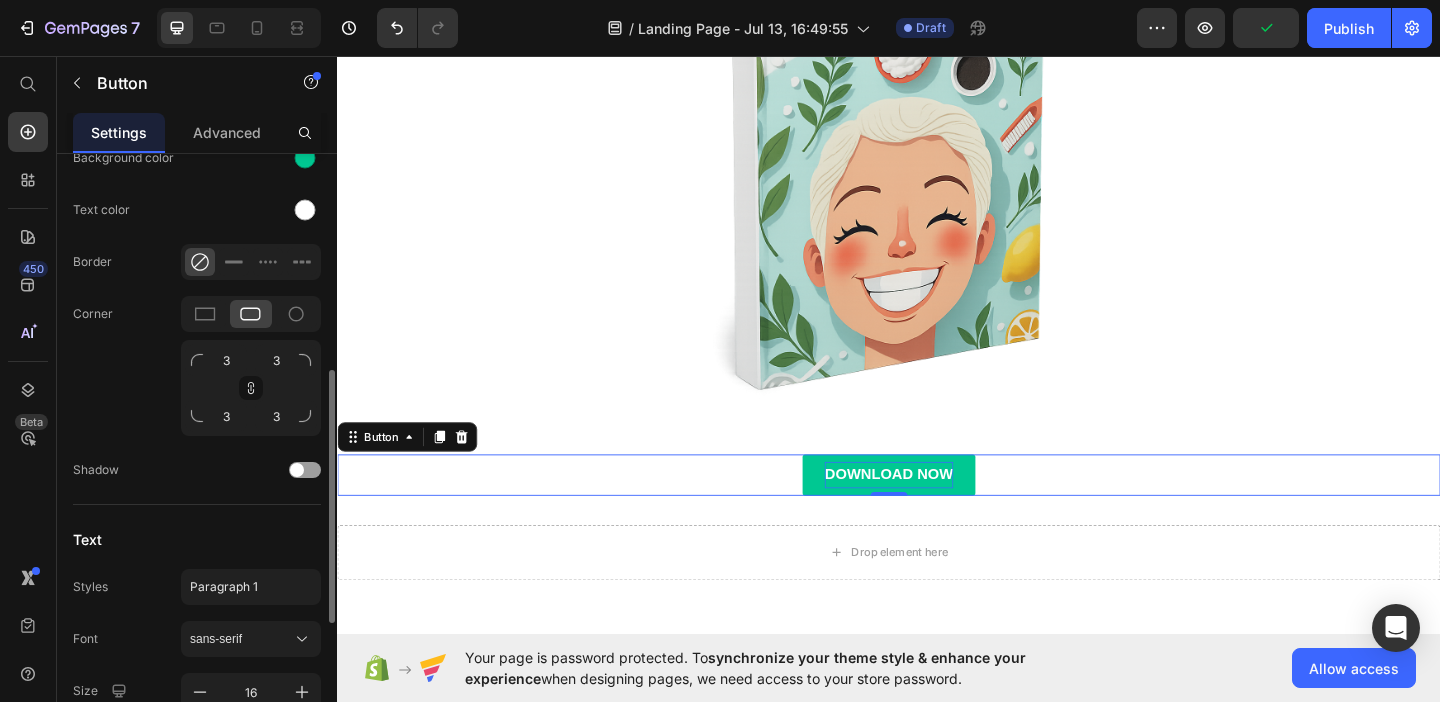 scroll, scrollTop: 553, scrollLeft: 0, axis: vertical 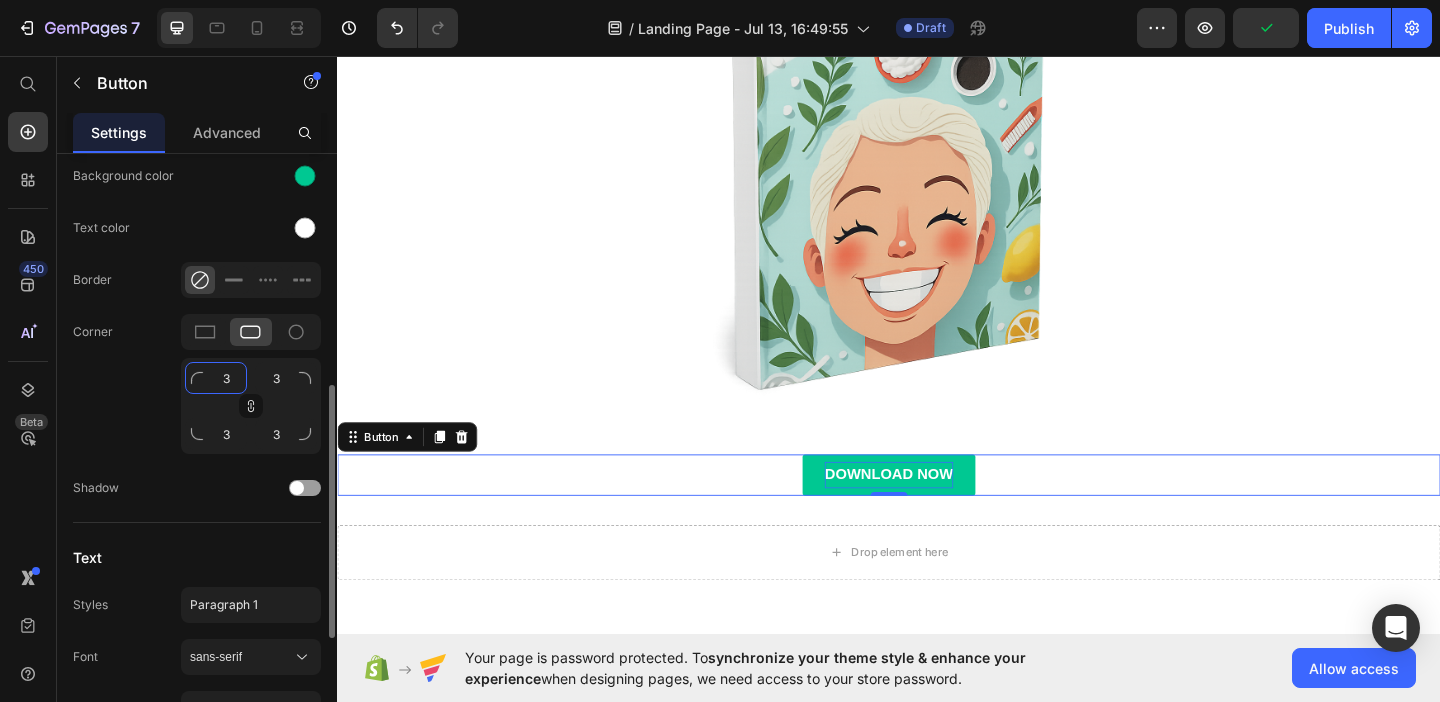 click on "3" 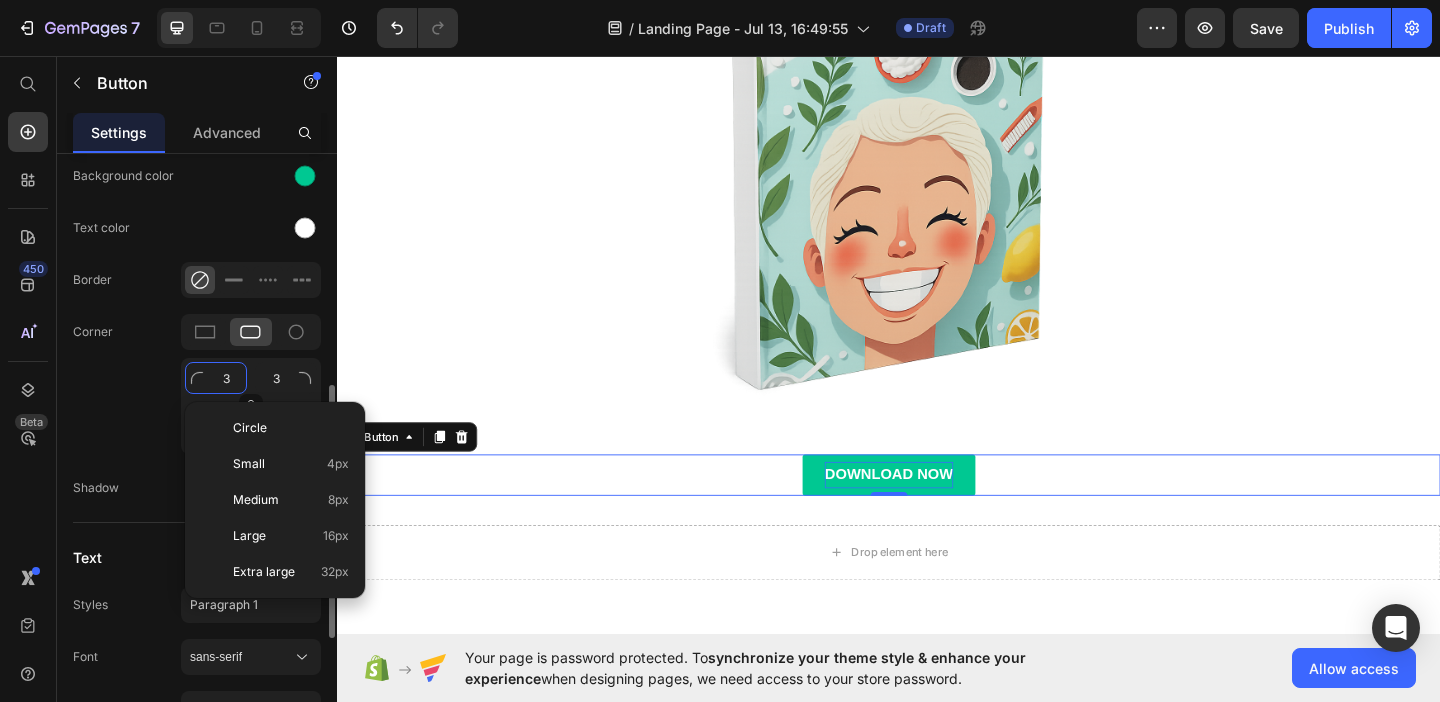 type on "1" 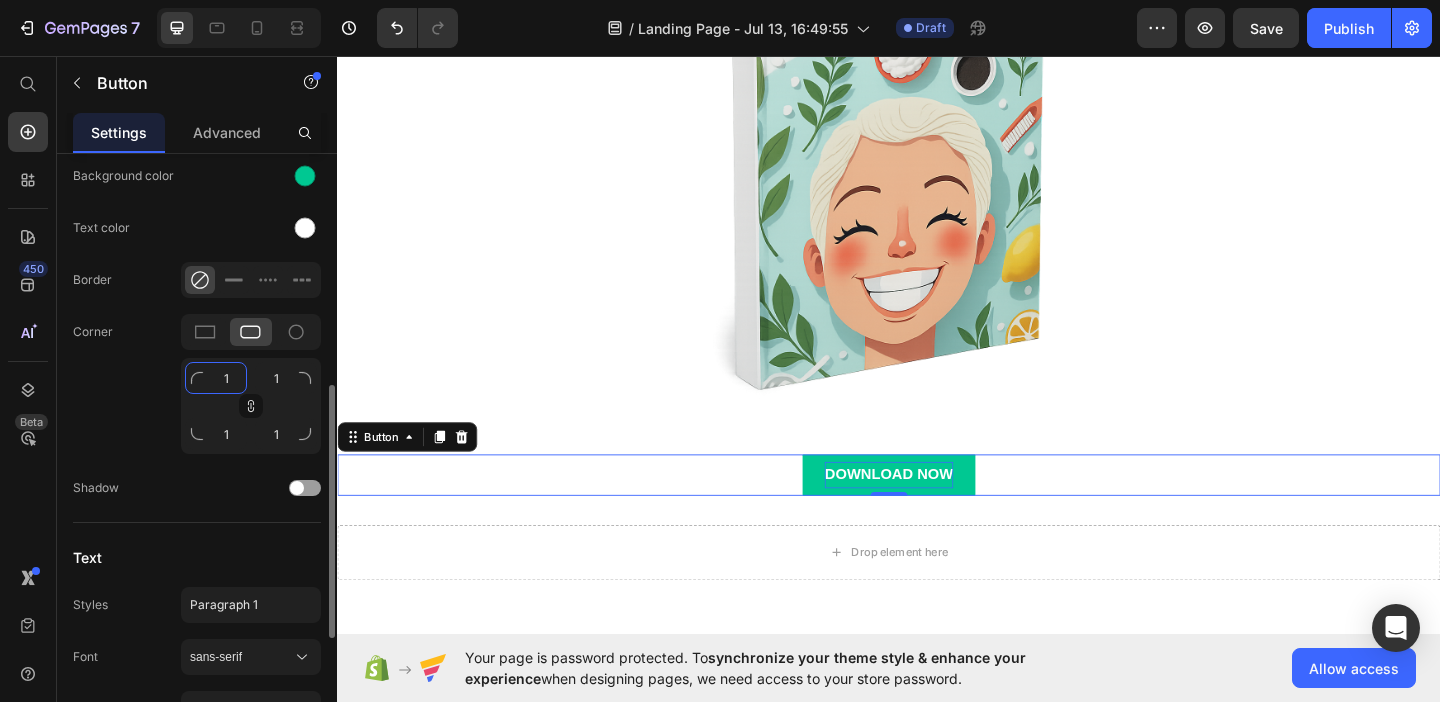 type on "15" 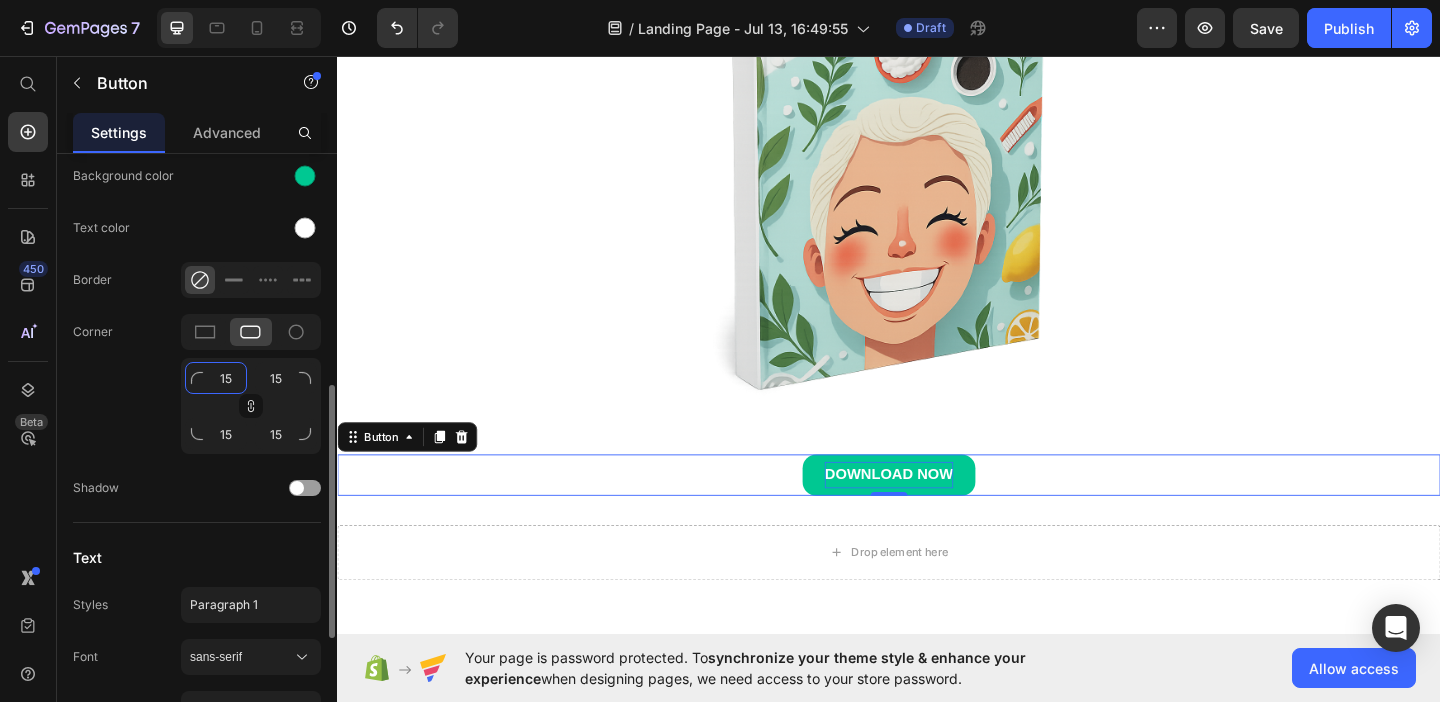 type on "150" 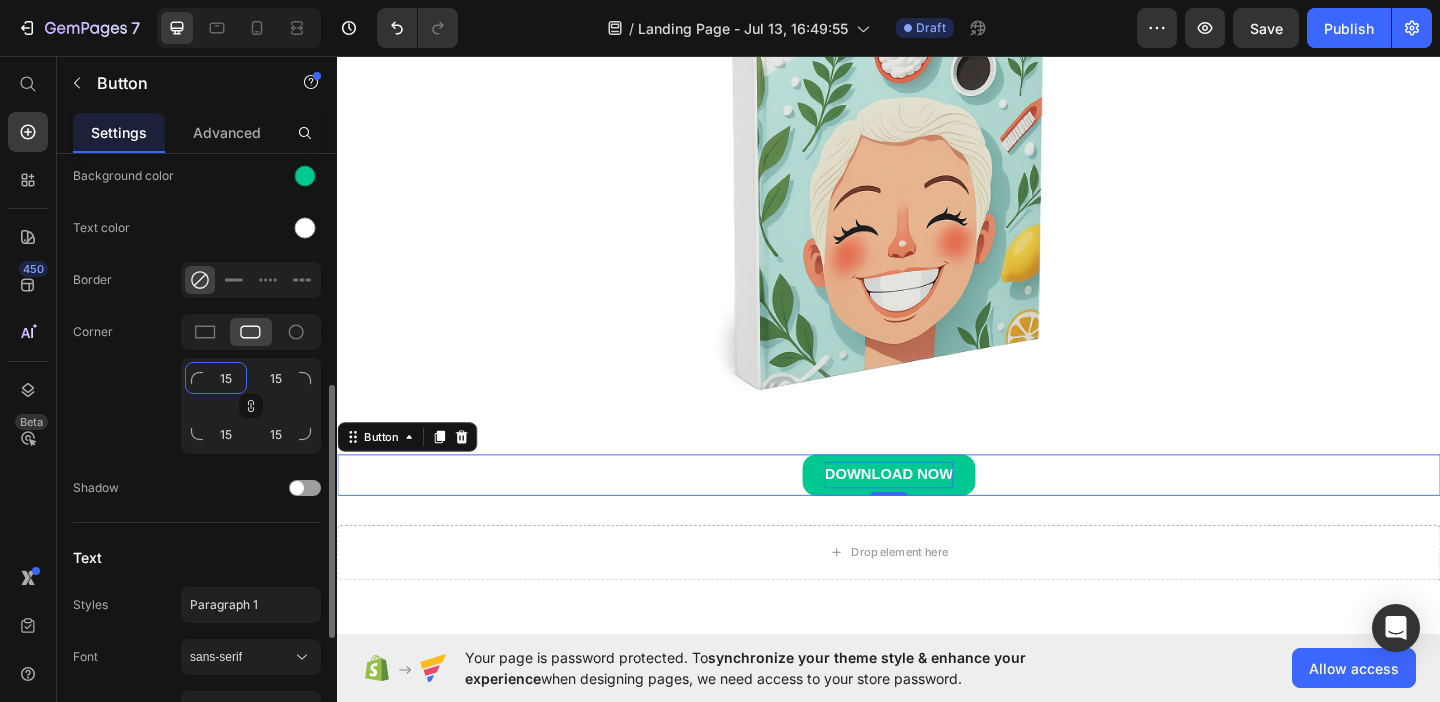 type on "150" 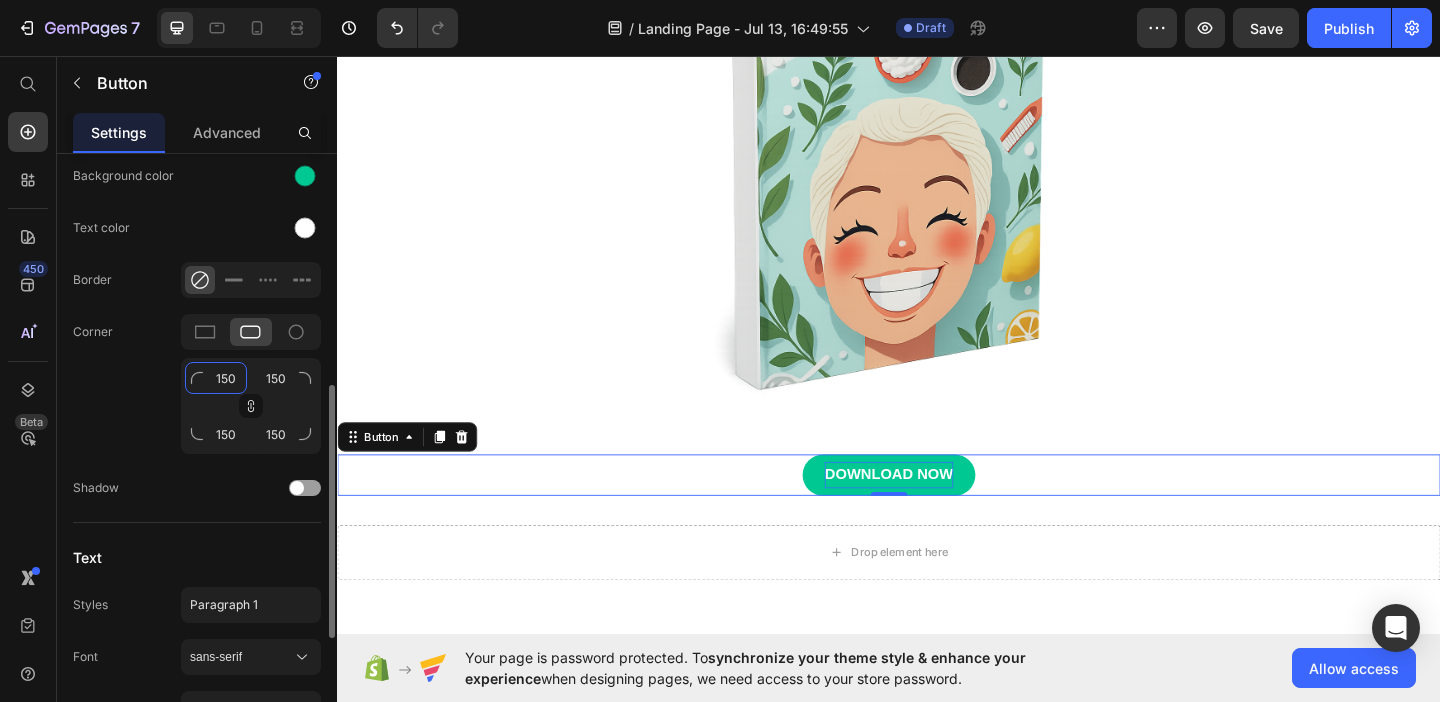 type on "150" 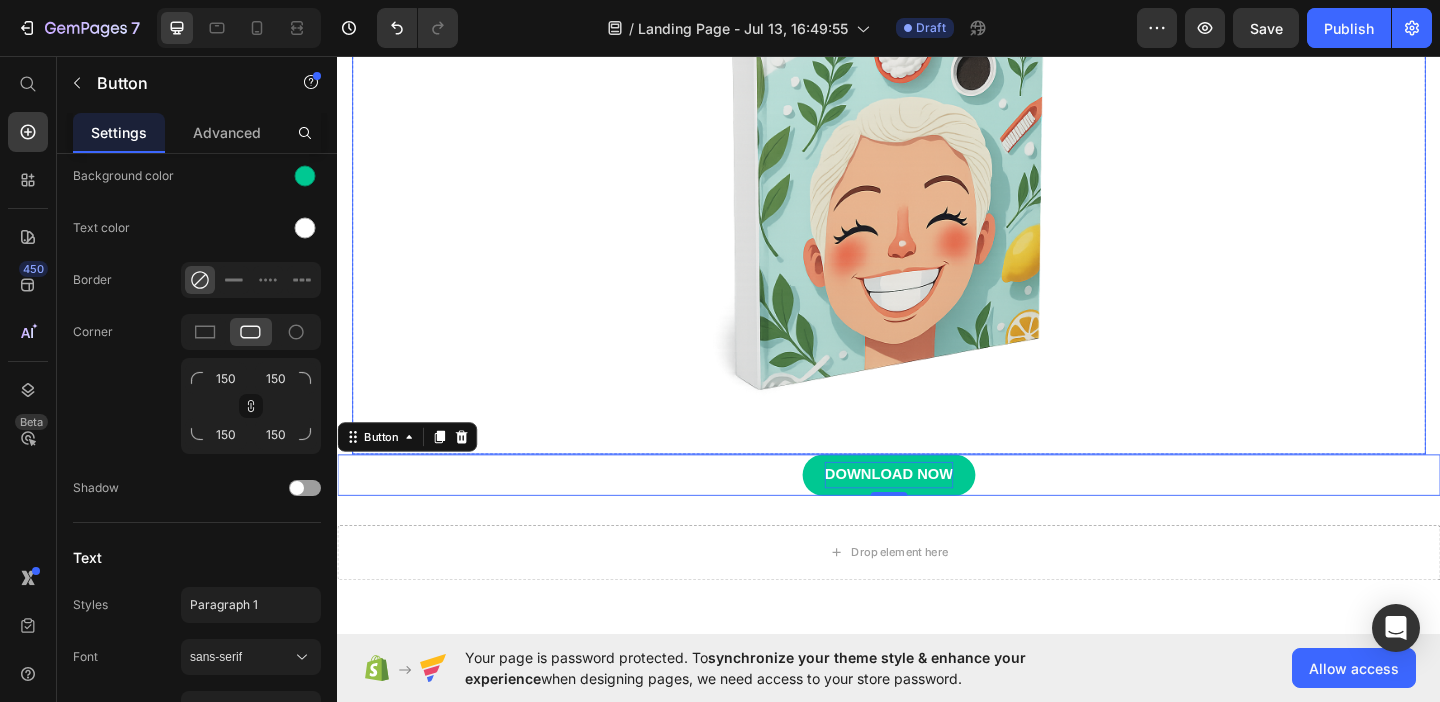 click at bounding box center (937, 144) 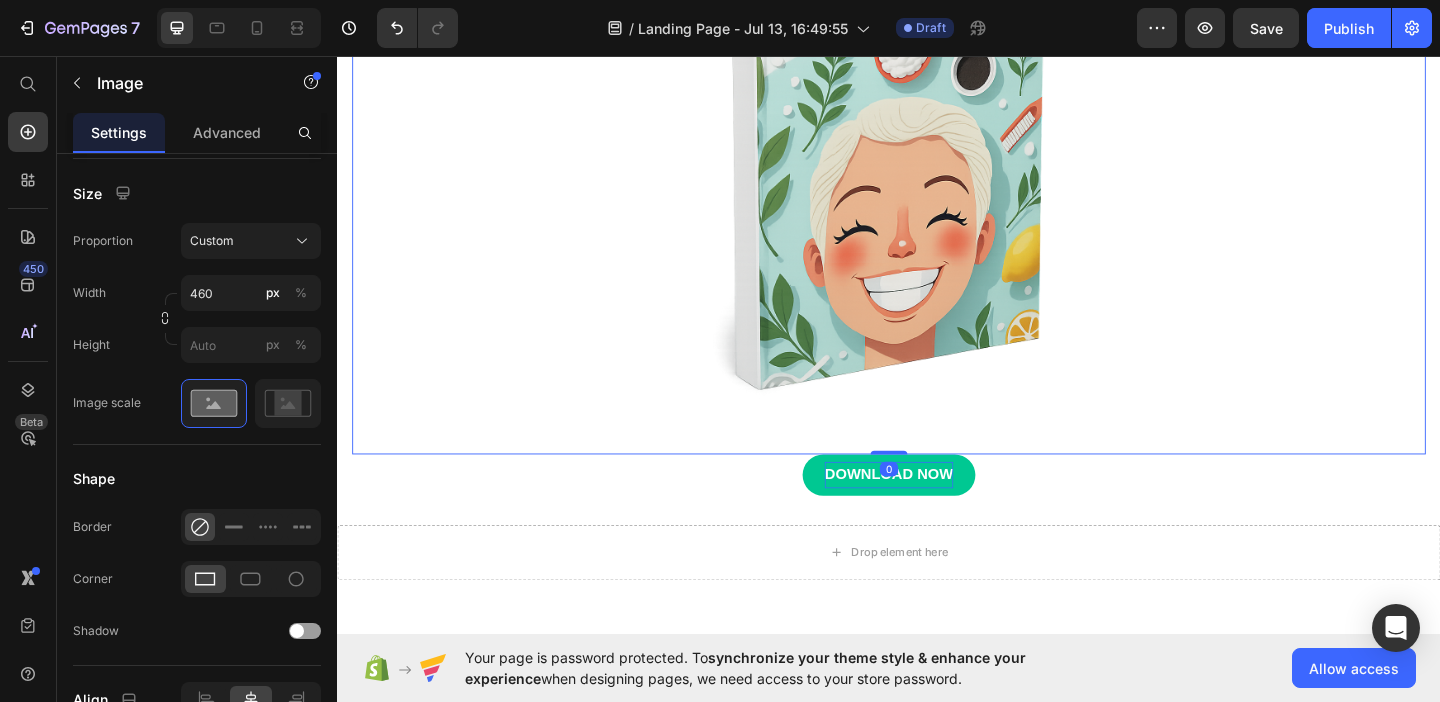 scroll, scrollTop: 0, scrollLeft: 0, axis: both 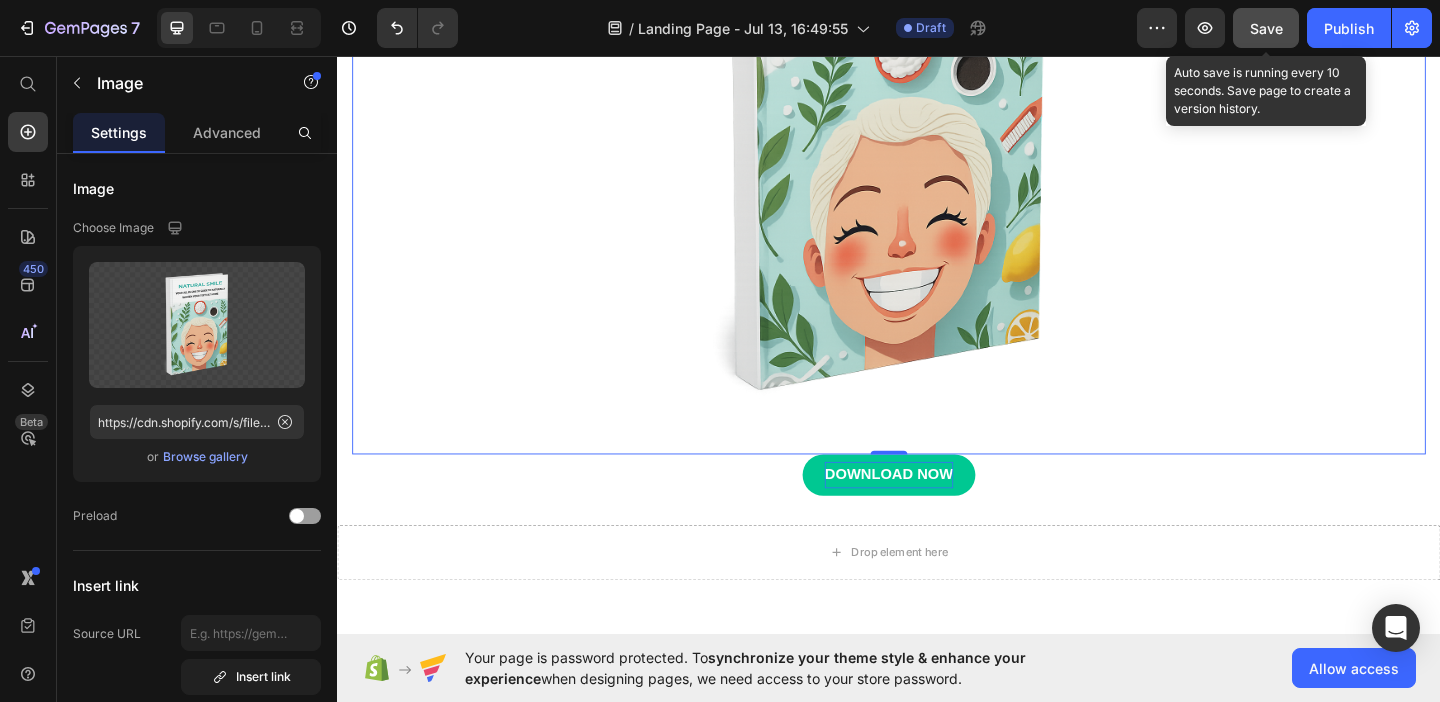 click on "Save" at bounding box center [1266, 28] 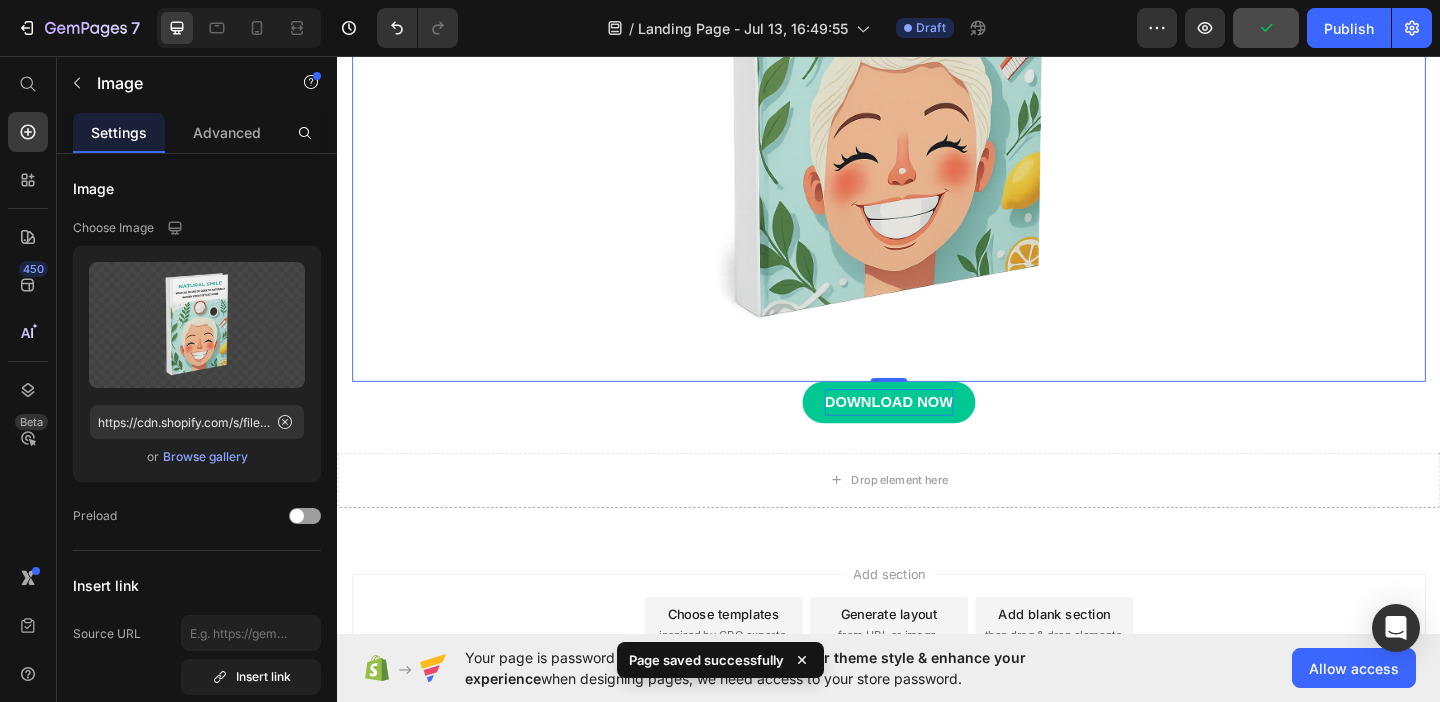 scroll, scrollTop: 583, scrollLeft: 0, axis: vertical 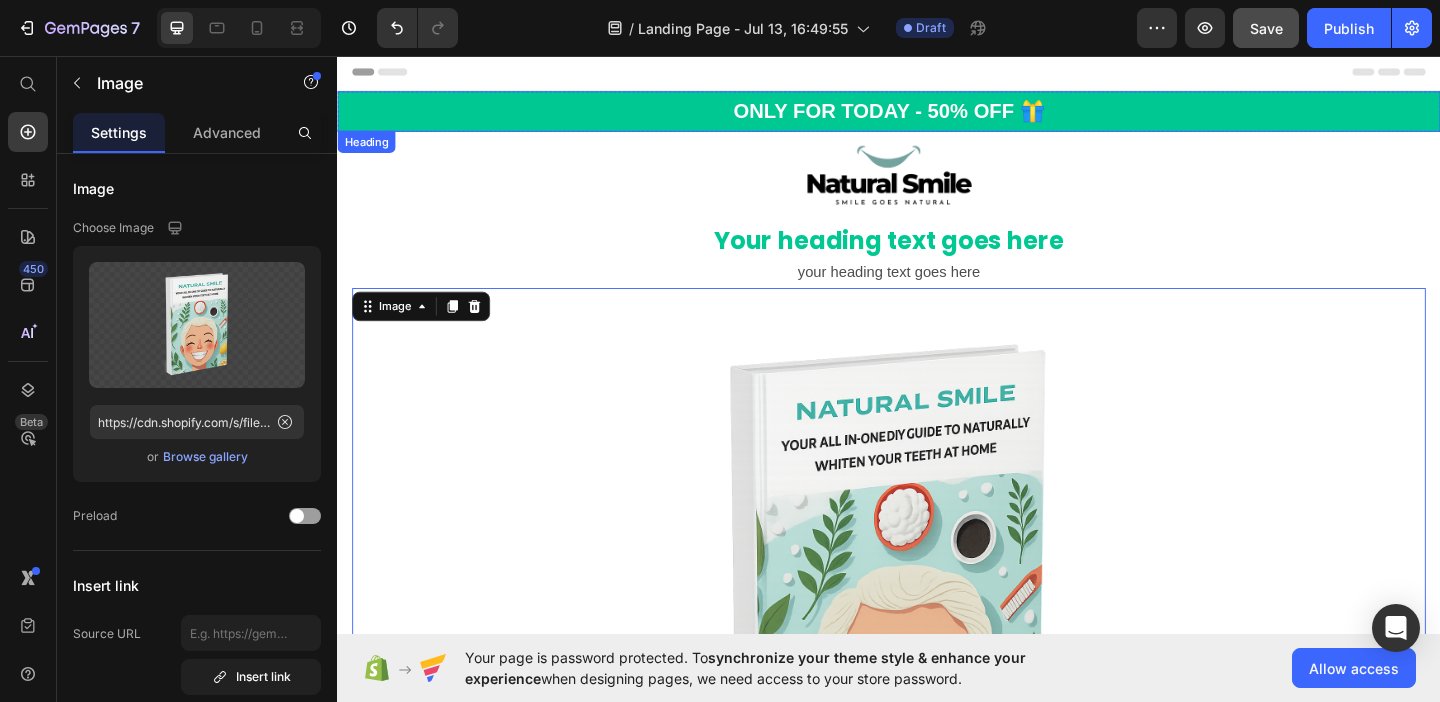 click on "ONLY FOR TODAY - 50% OFF 🎁" at bounding box center [937, 116] 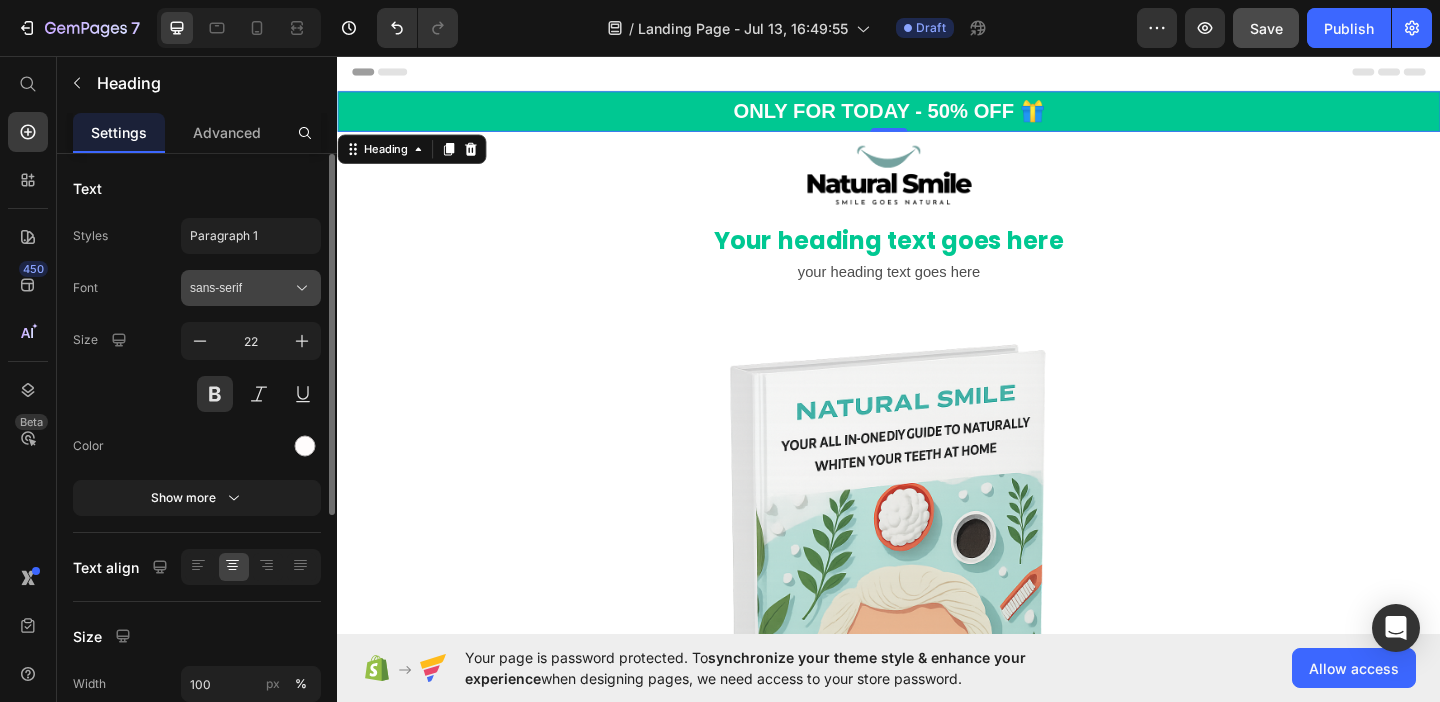 click on "sans-serif" at bounding box center [251, 288] 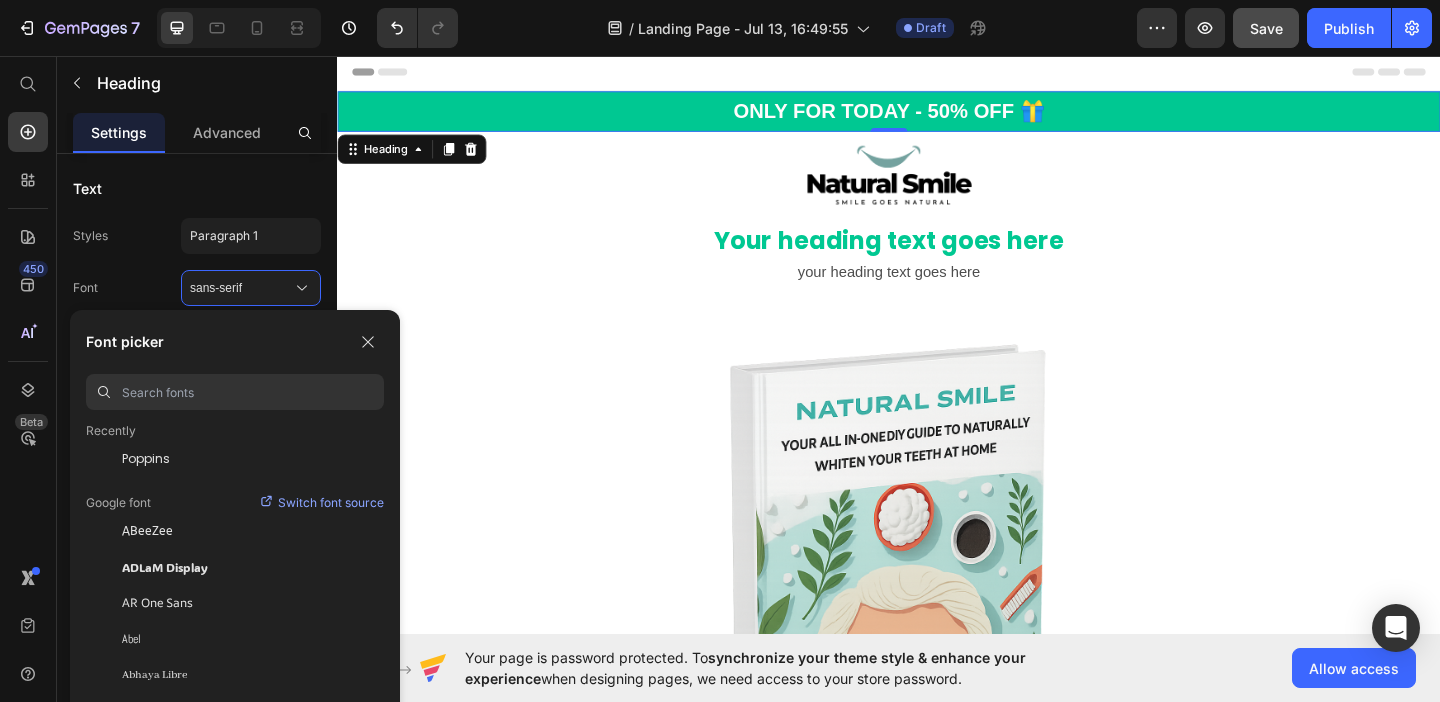 scroll, scrollTop: 68, scrollLeft: 0, axis: vertical 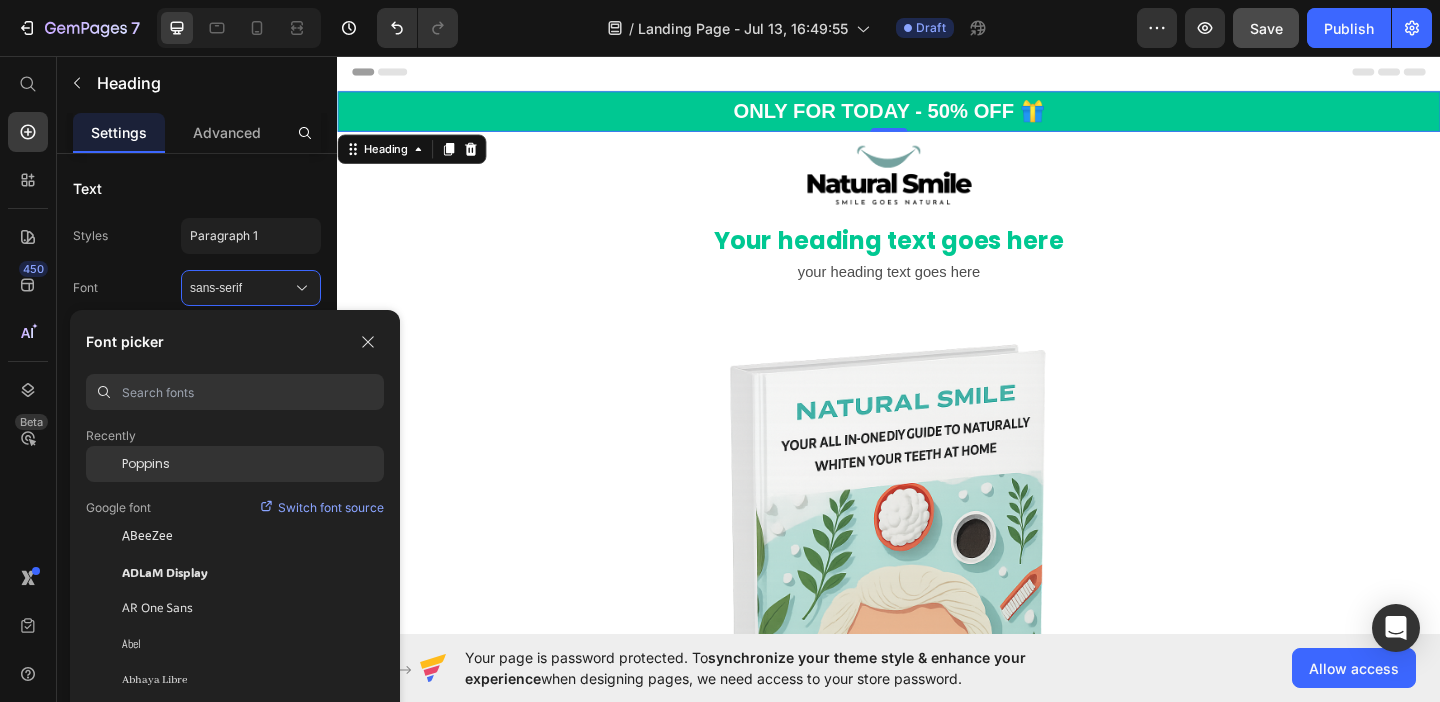click on "Poppins" at bounding box center (146, 464) 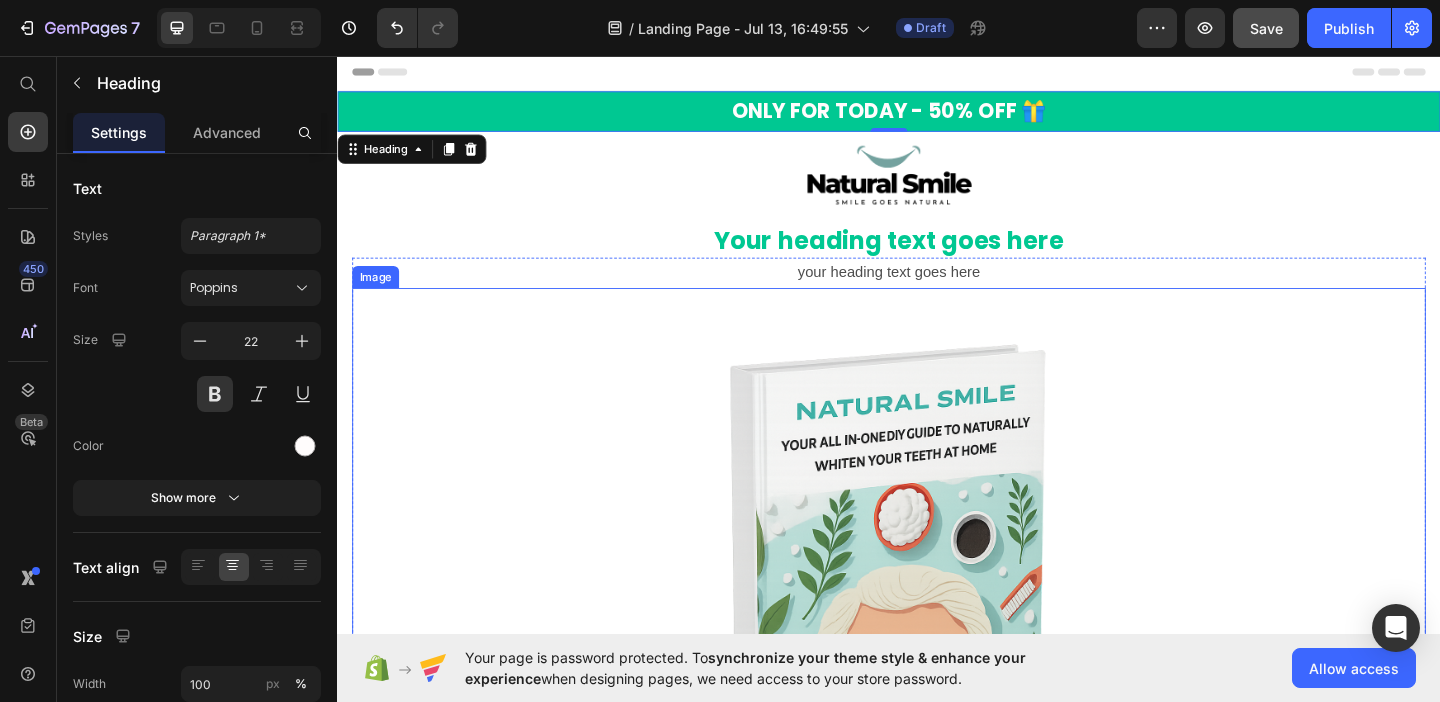 click at bounding box center [937, 653] 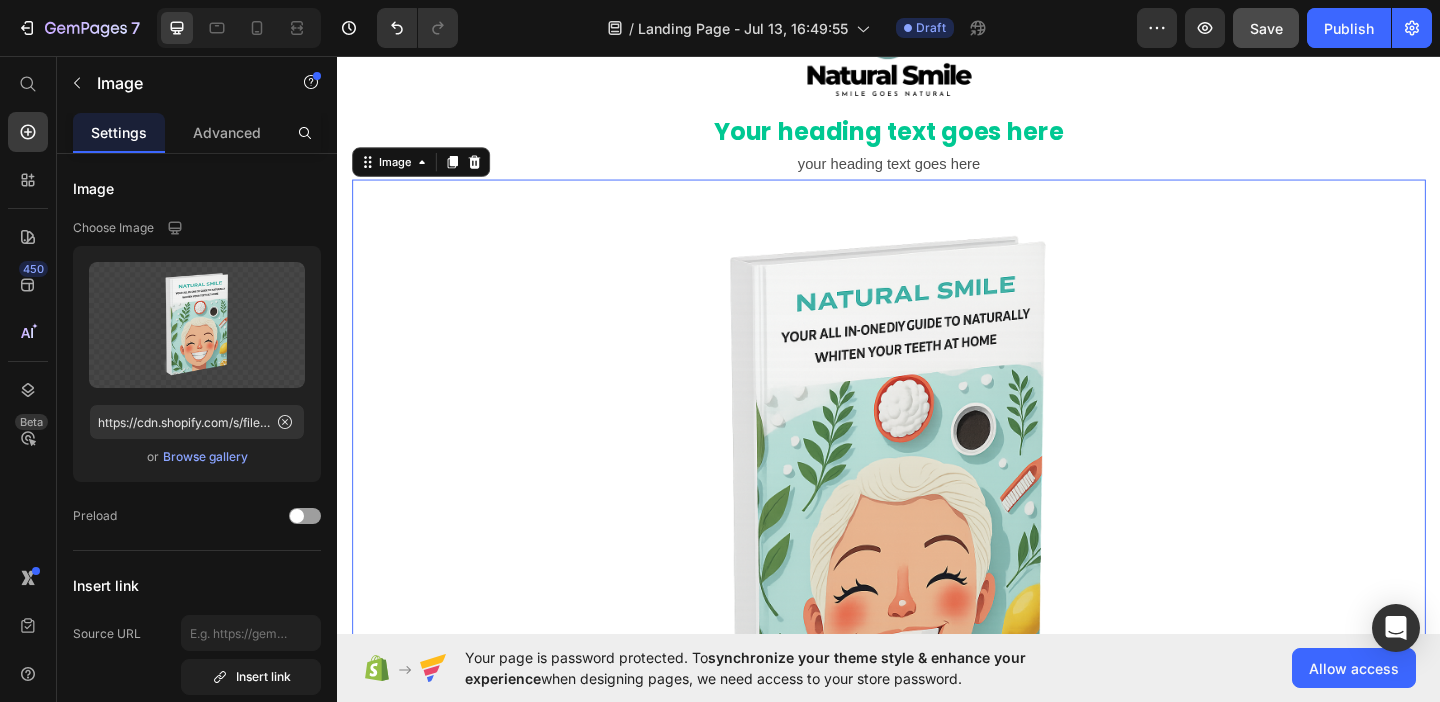 scroll, scrollTop: 135, scrollLeft: 0, axis: vertical 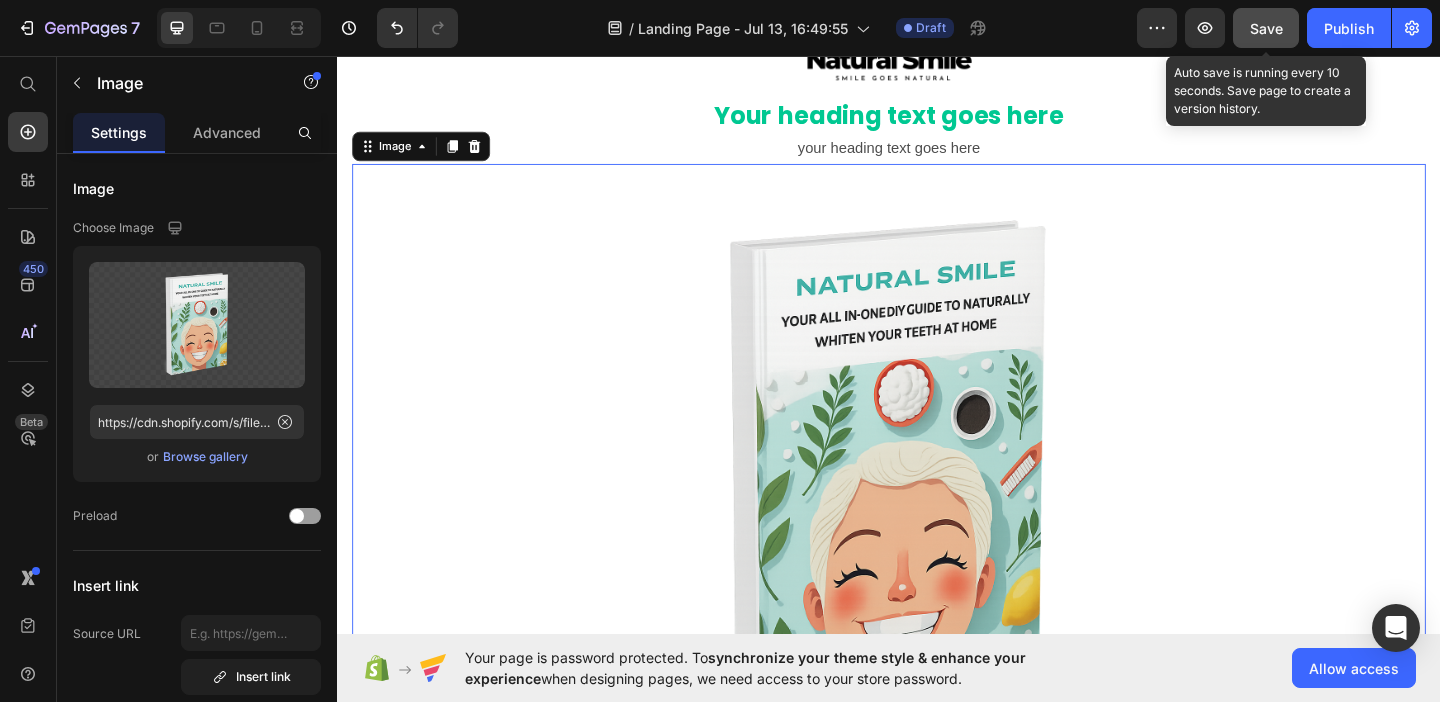 click on "Save" at bounding box center (1266, 28) 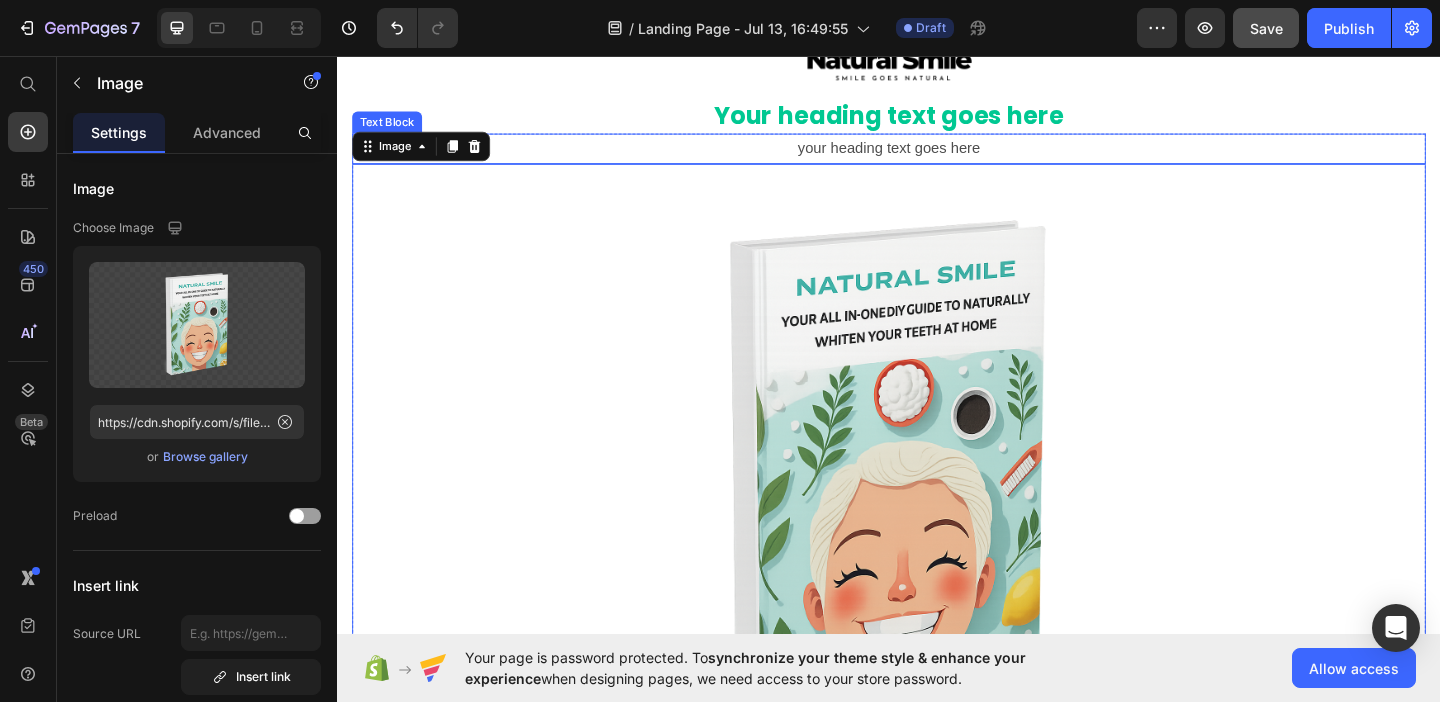 click on "your heading text goes here" at bounding box center (937, 156) 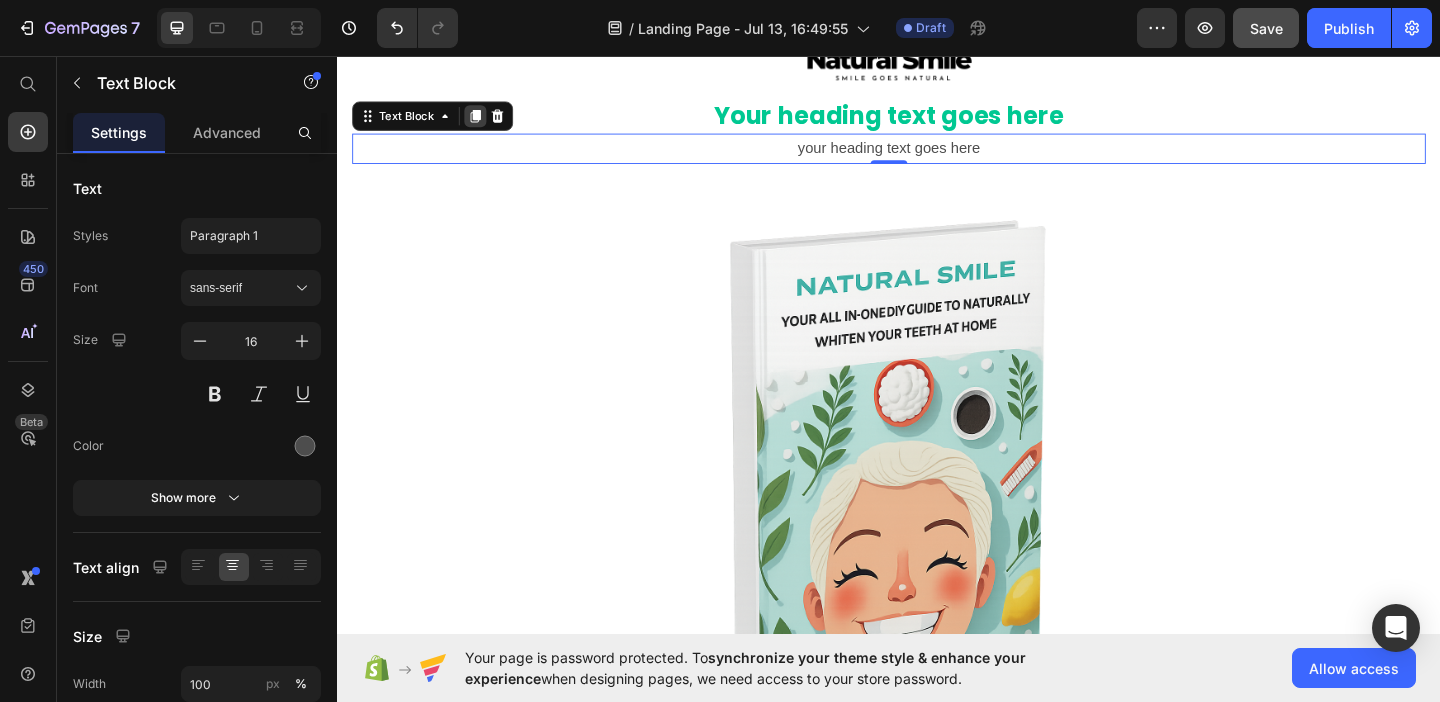 click at bounding box center [487, 121] 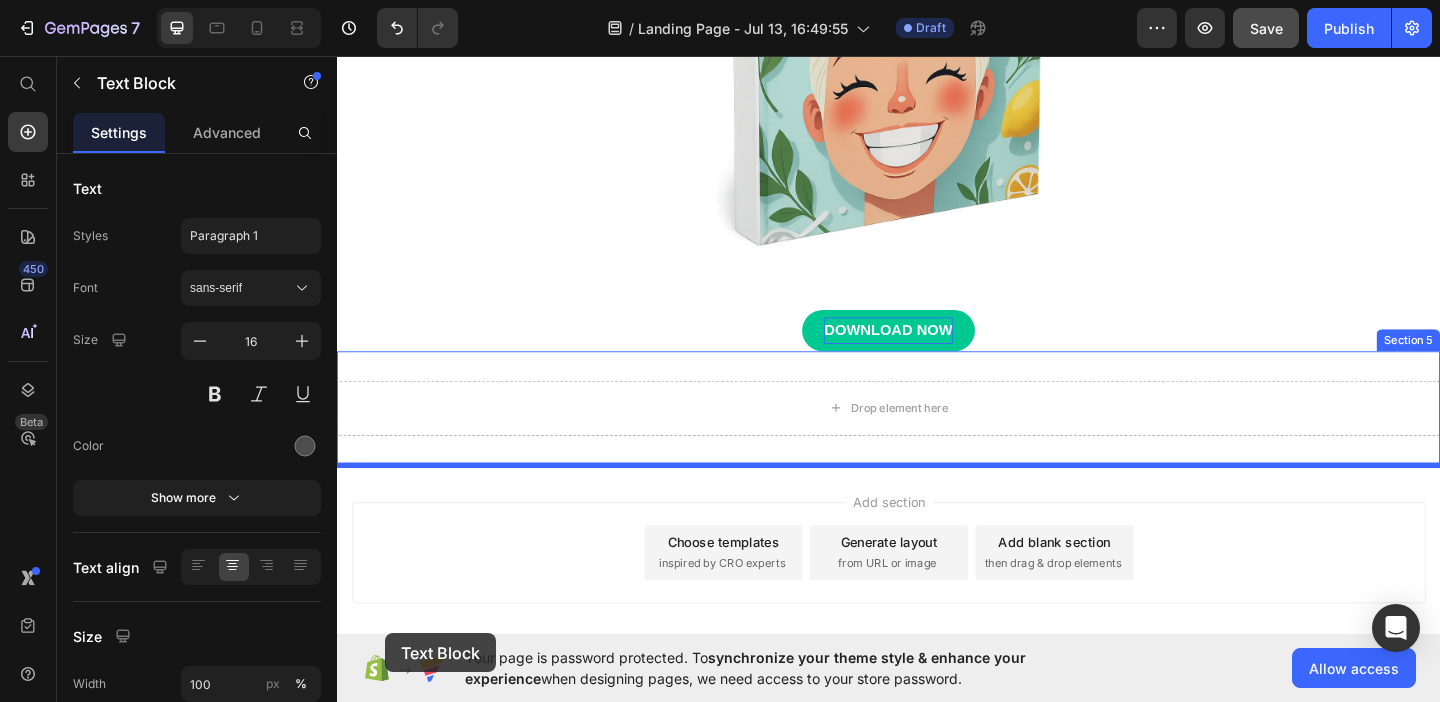 scroll, scrollTop: 800, scrollLeft: 0, axis: vertical 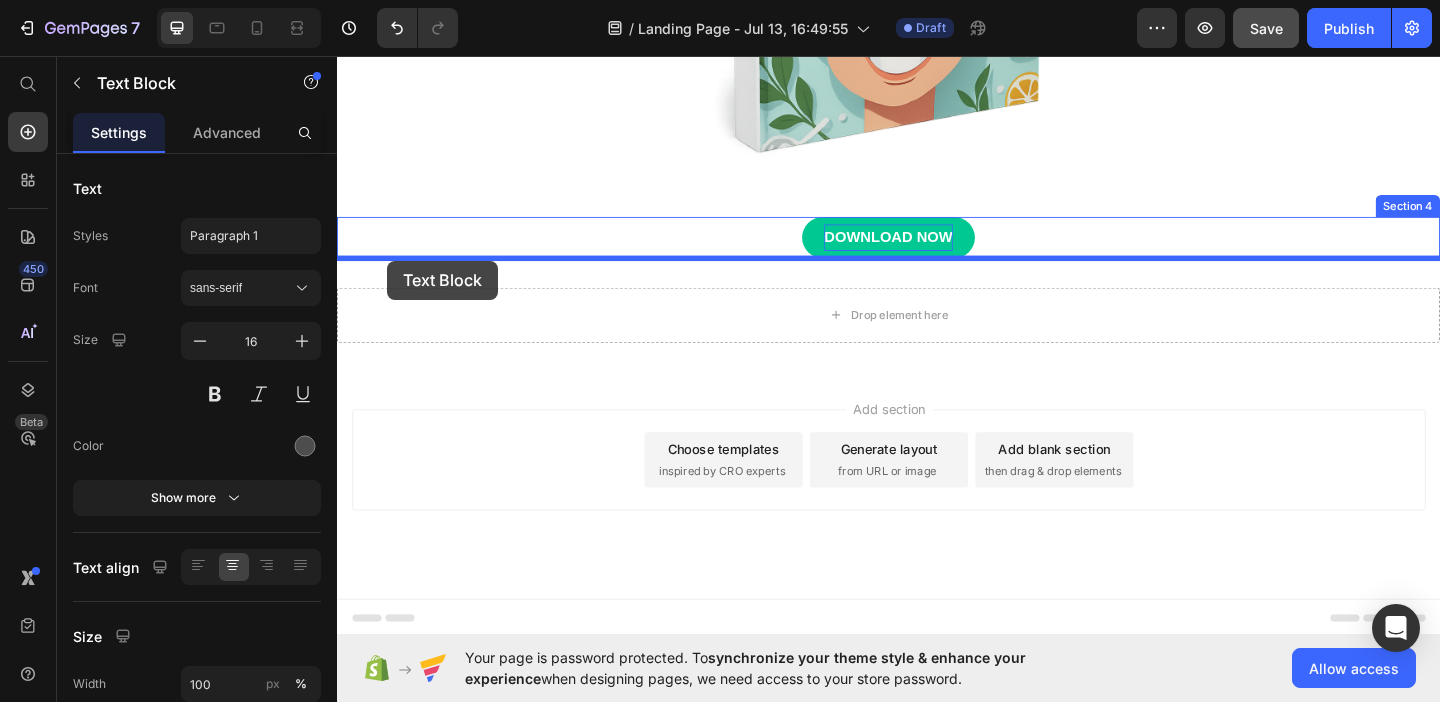 drag, startPoint x: 369, startPoint y: 159, endPoint x: 391, endPoint y: 279, distance: 122 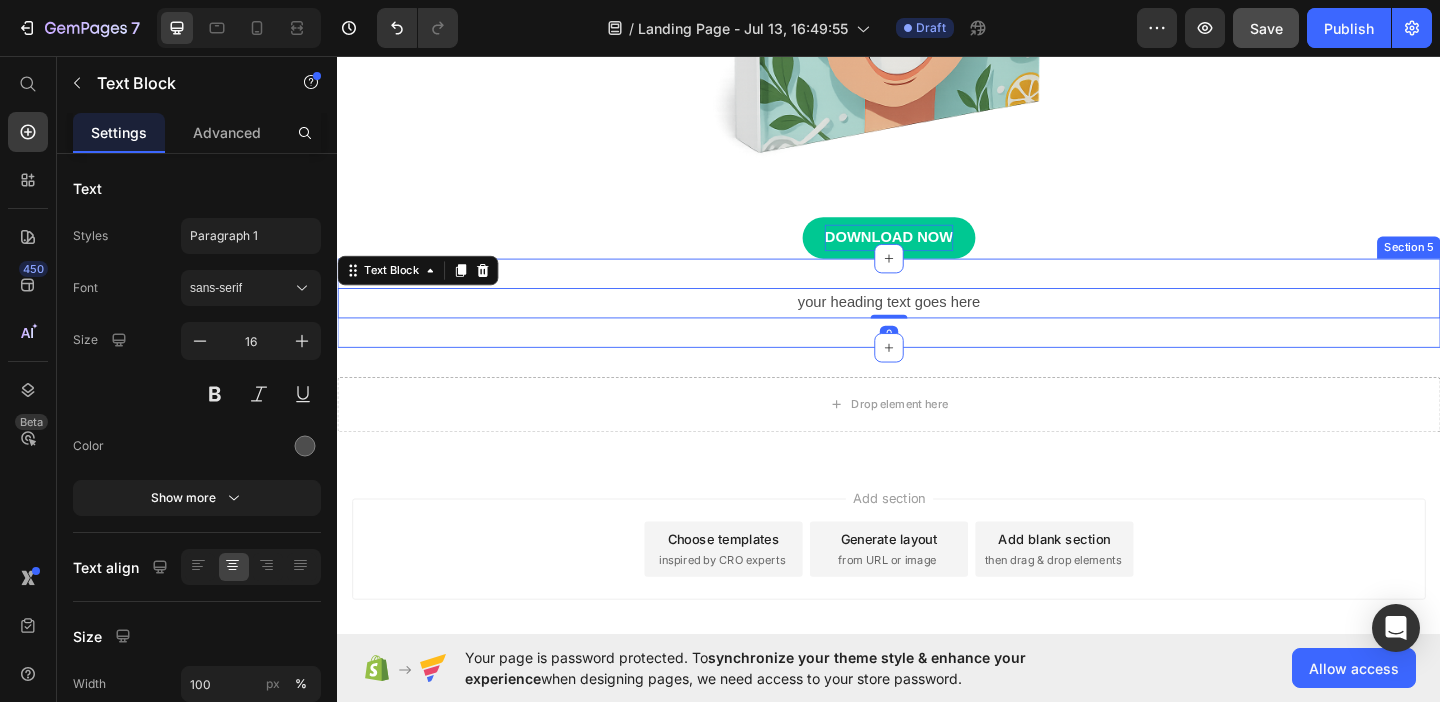click on "your heading text goes here  Text Block   0 Section 5" at bounding box center (937, 324) 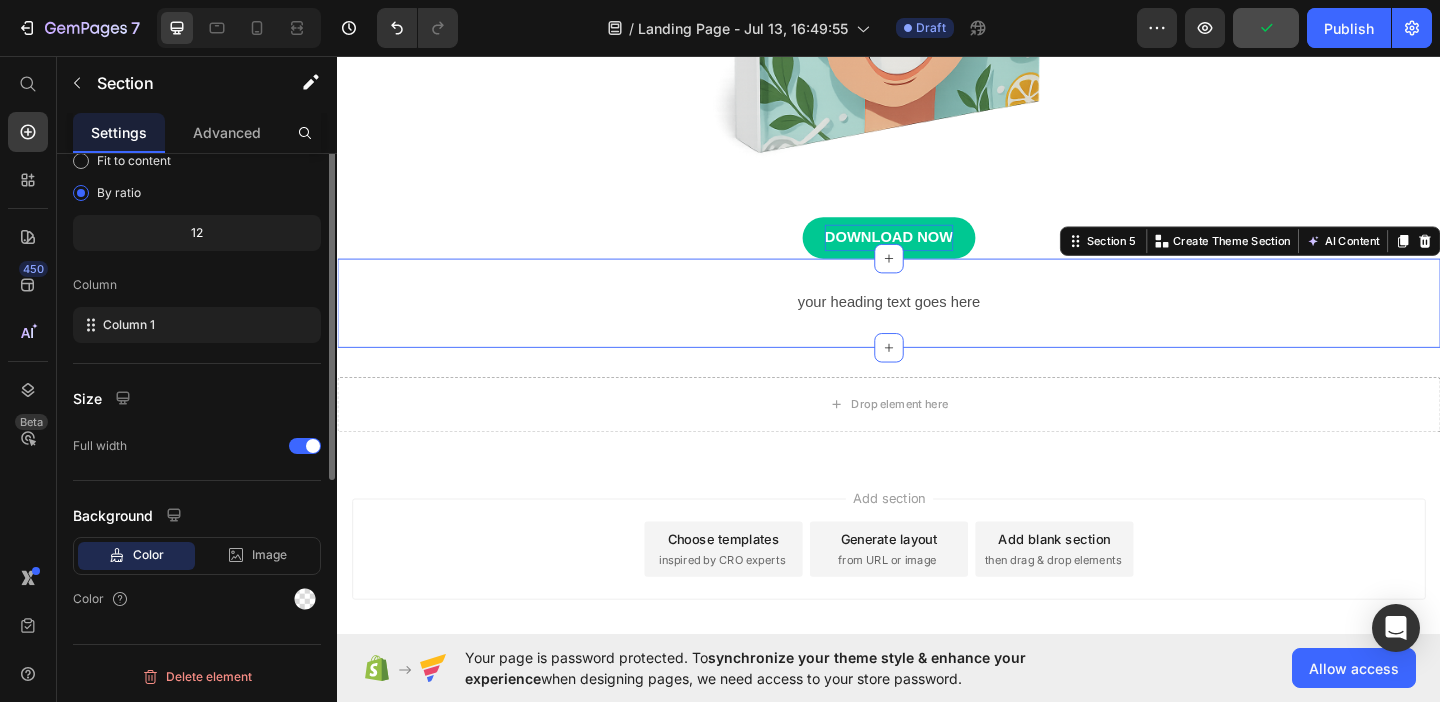 scroll, scrollTop: 0, scrollLeft: 0, axis: both 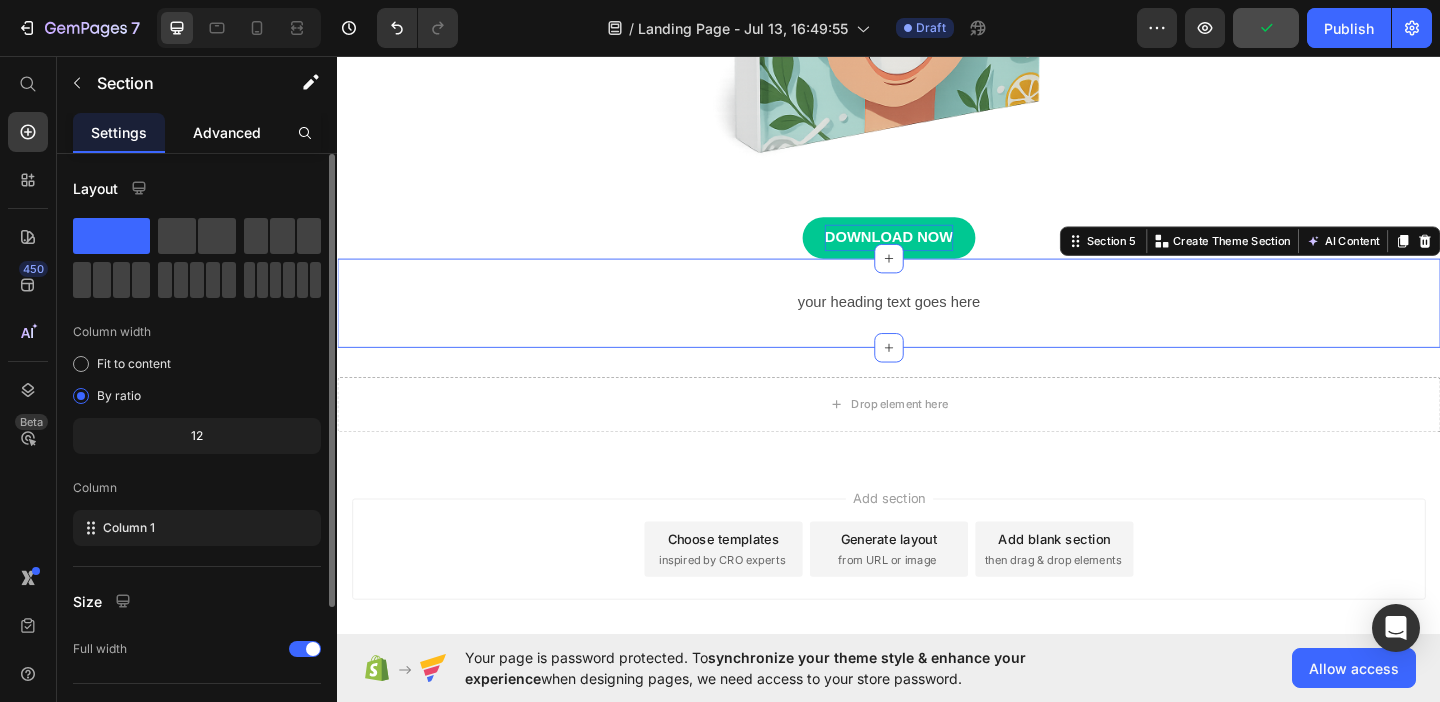 click on "Advanced" 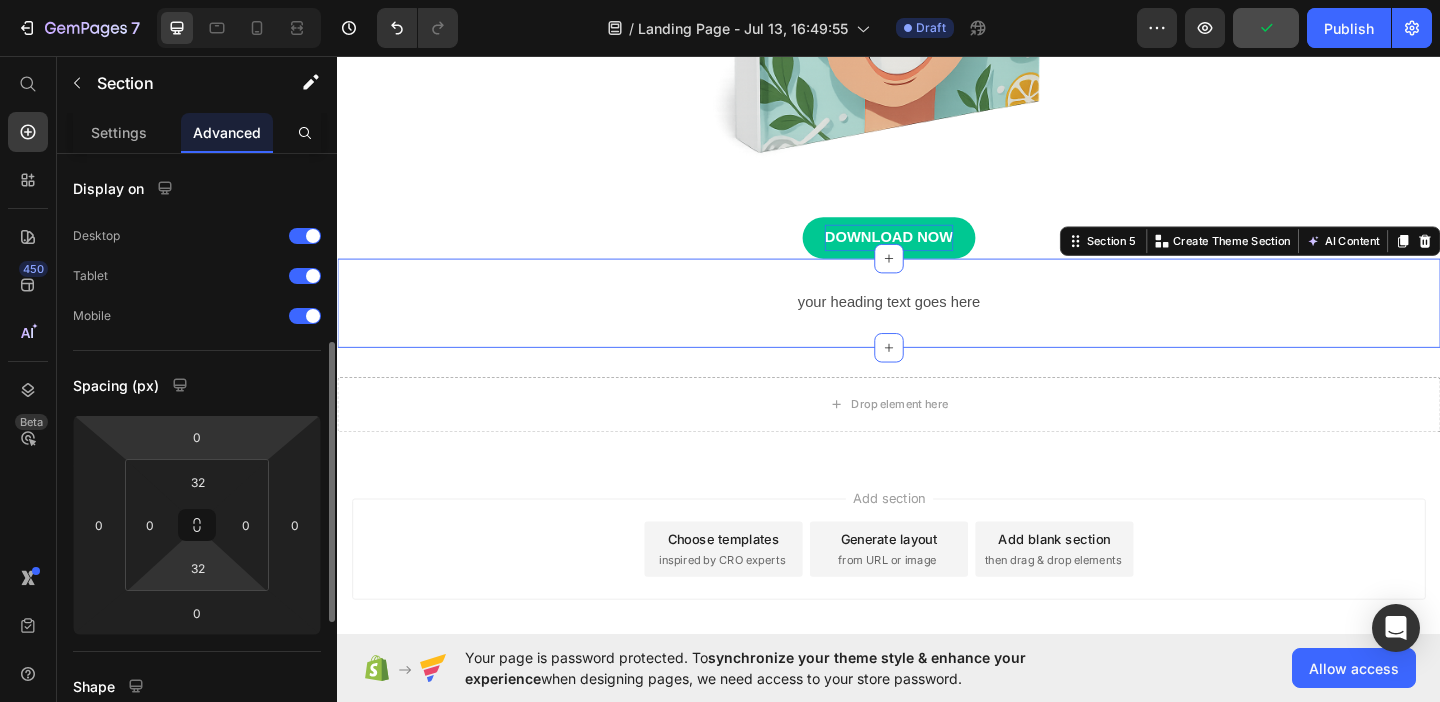 scroll, scrollTop: 129, scrollLeft: 0, axis: vertical 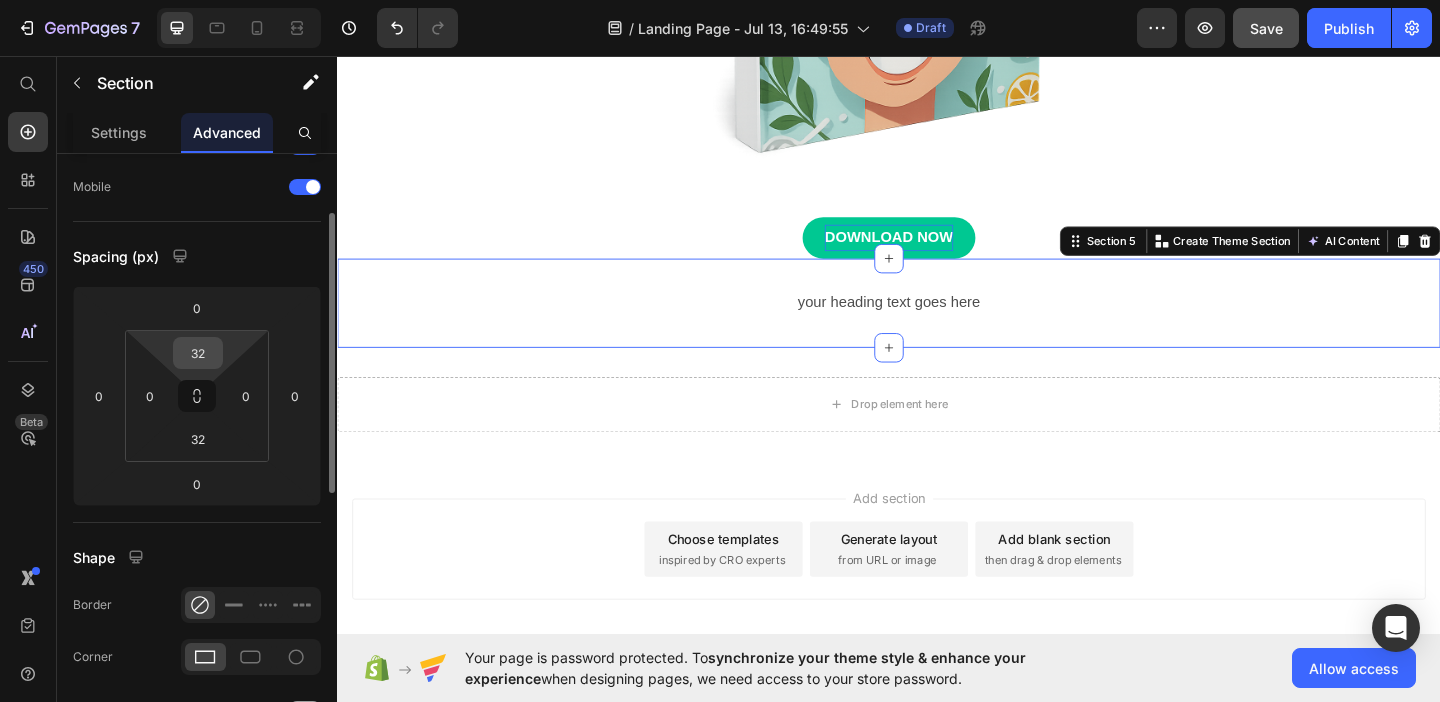 click on "32" at bounding box center (198, 353) 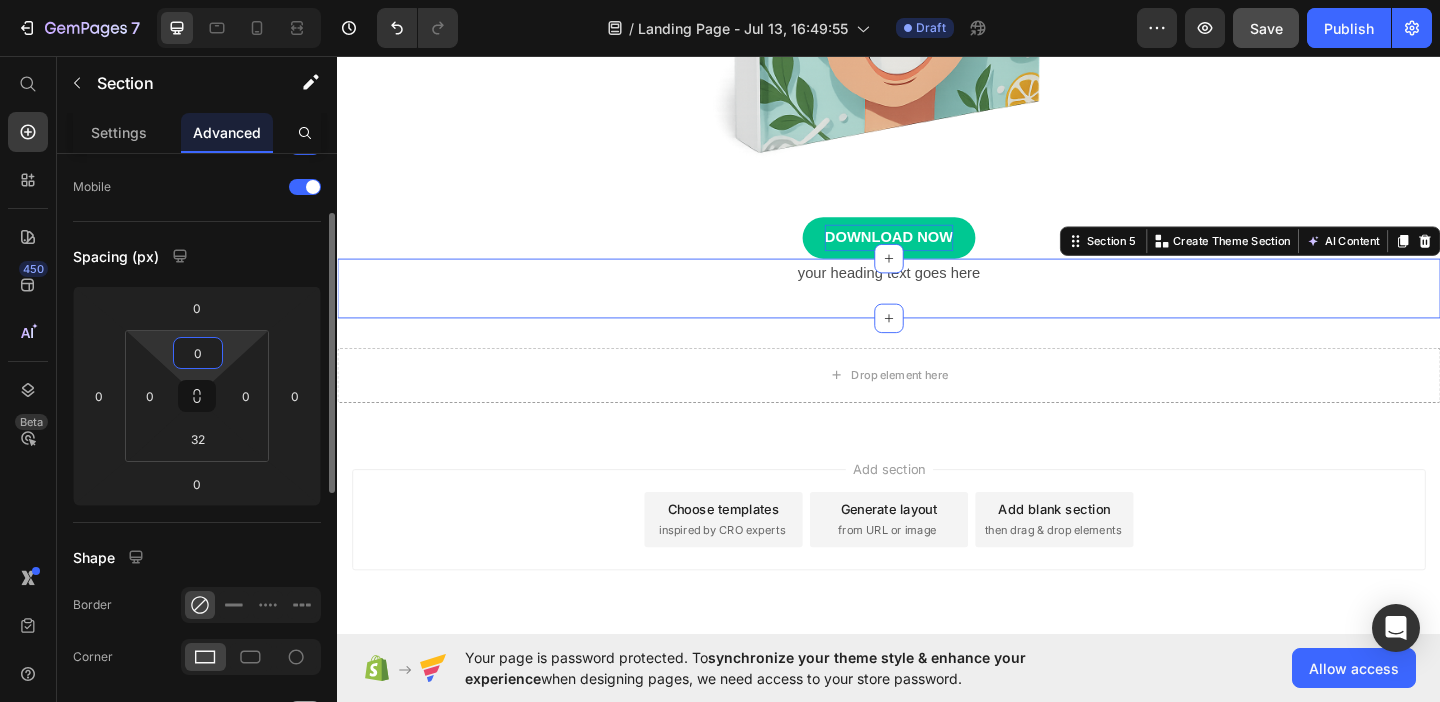 type on "0" 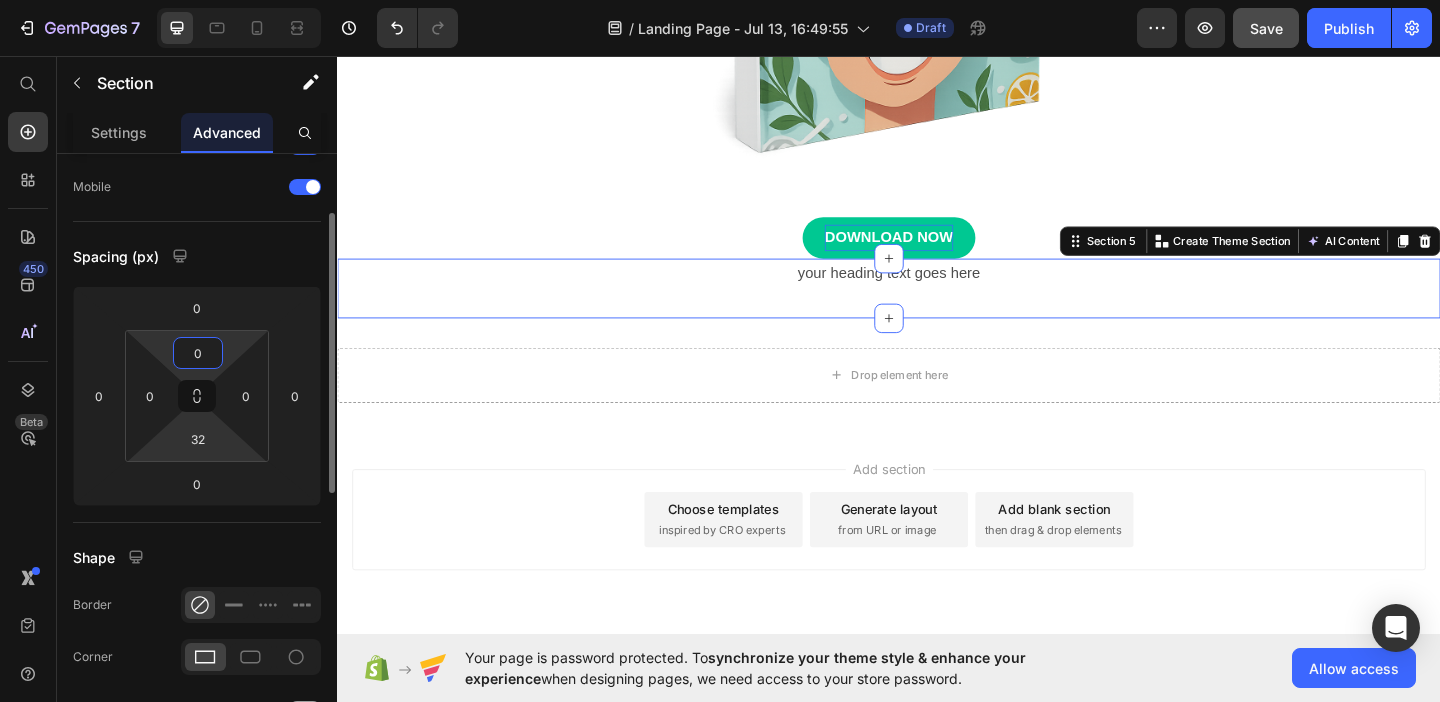 click on "7   /  Landing Page - Jul 13, 16:49:55 Draft Preview  Save   Publish  450 Beta Start with Sections Elements Hero Section Product Detail Brands Trusted Badges Guarantee Product Breakdown How to use Testimonials Compare Bundle FAQs Social Proof Brand Story Product List Collection Blog List Contact Sticky Add to Cart Custom Footer Browse Library 450 Layout
Row
Row
Row
Row Text
Heading
Text Block Button
Button
Button
Sticky Back to top Media
Image" at bounding box center [720, 0] 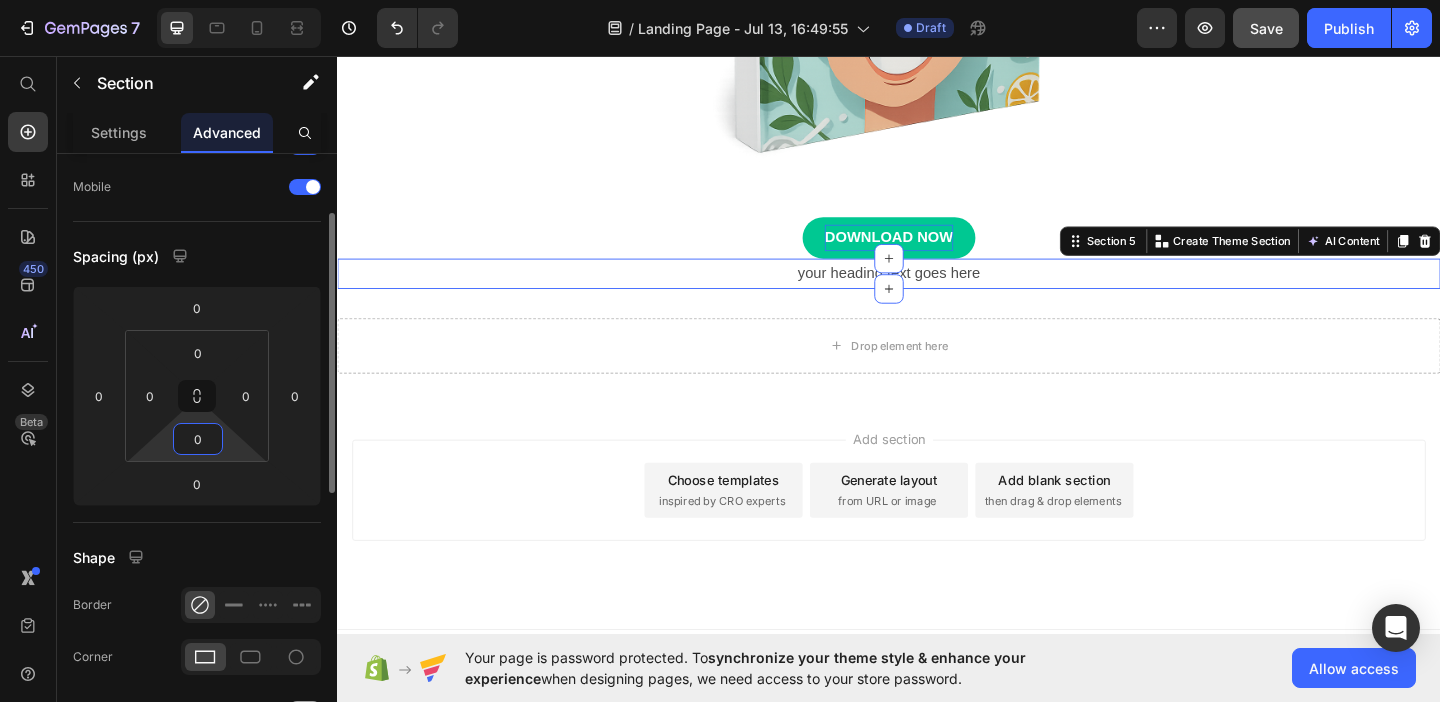 type on "0" 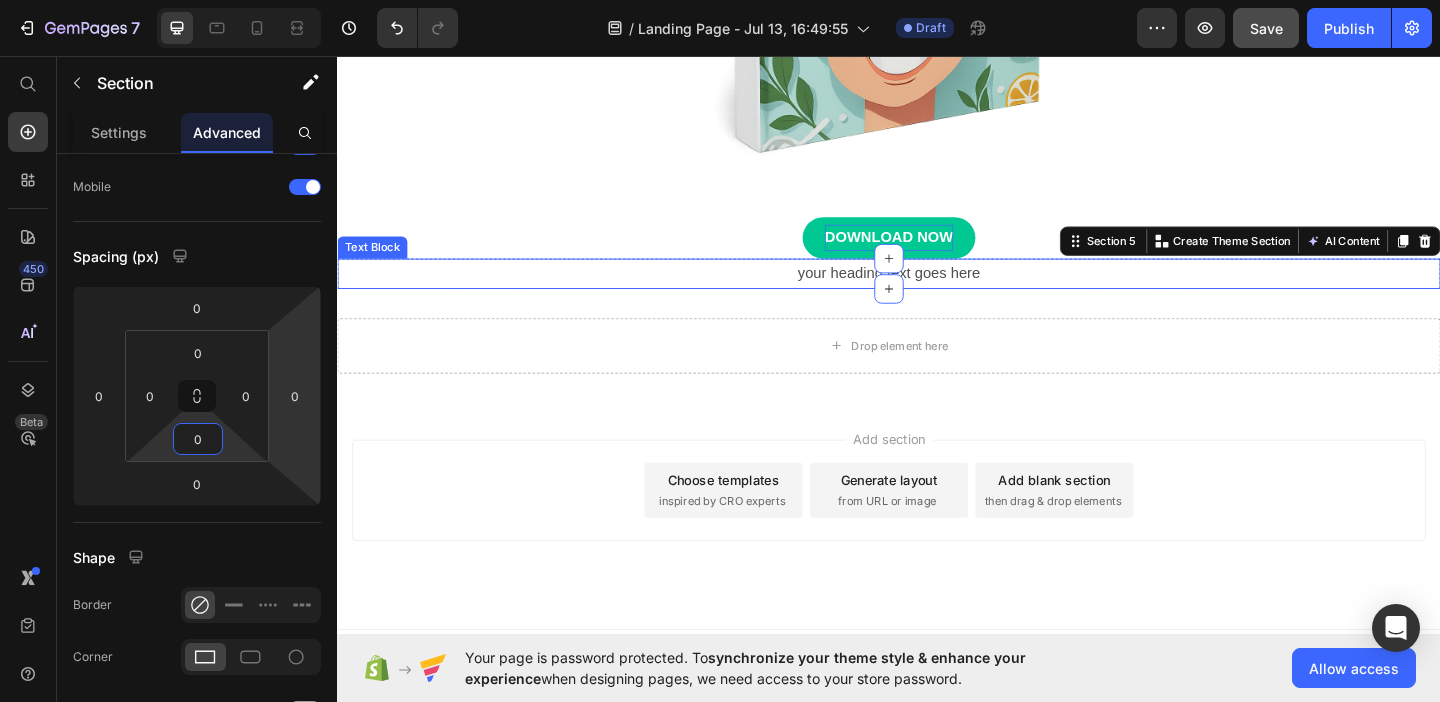 click on "your heading text goes here" at bounding box center [937, 292] 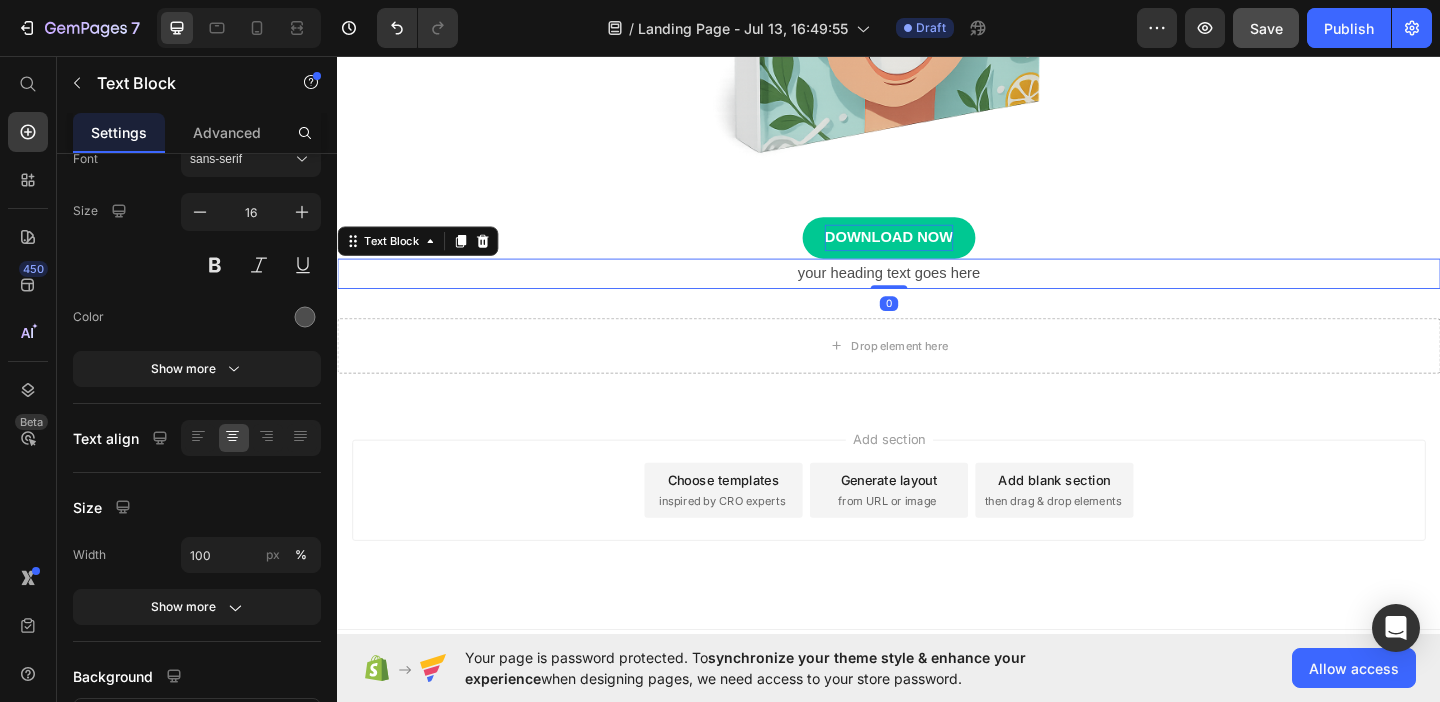 scroll, scrollTop: 0, scrollLeft: 0, axis: both 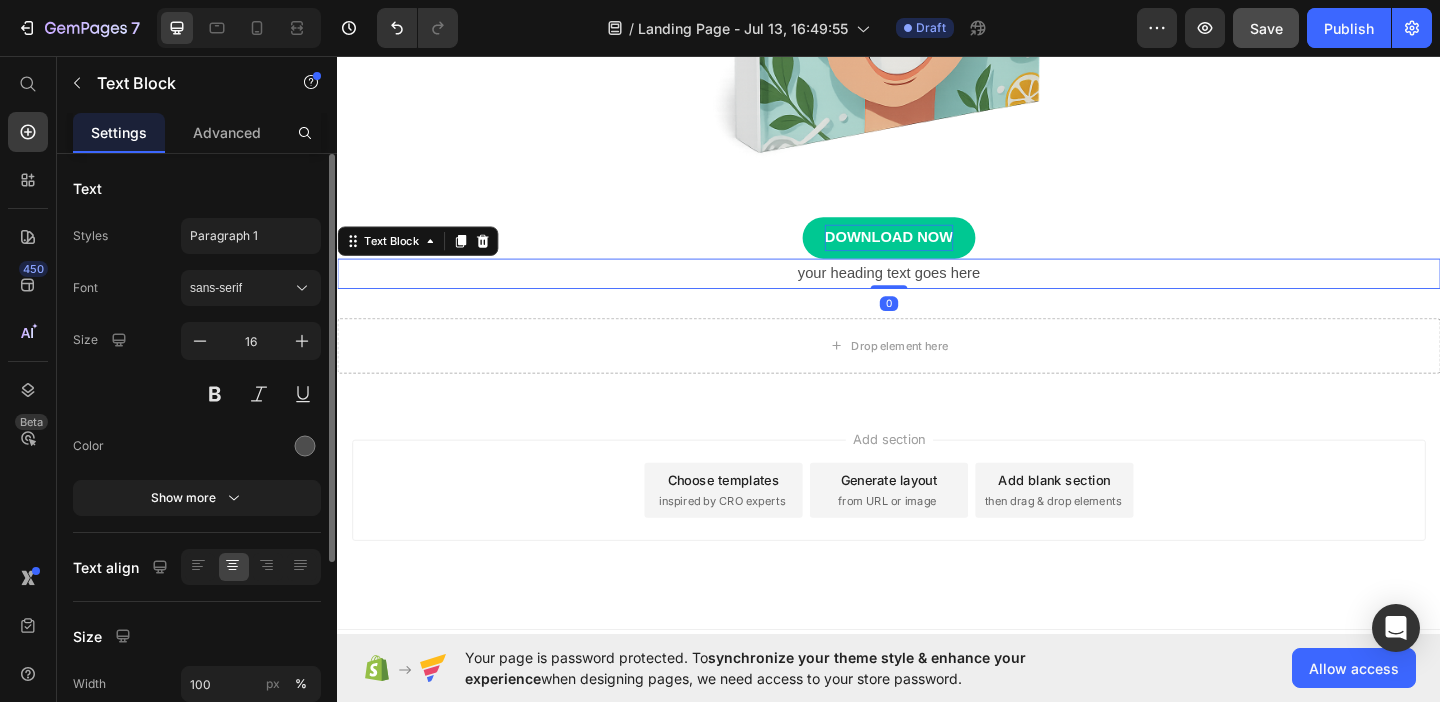 click on "your heading text goes here" at bounding box center (937, 292) 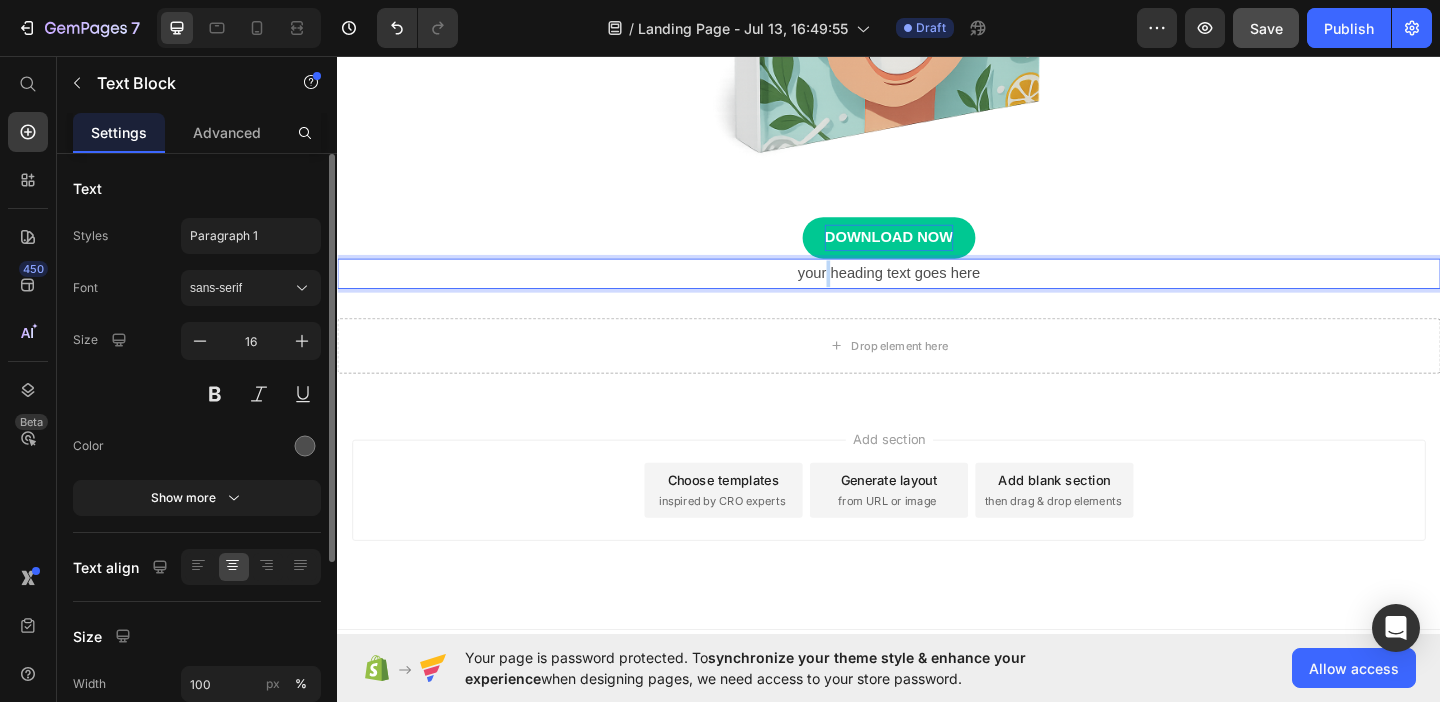 click on "your heading text goes here" at bounding box center (937, 292) 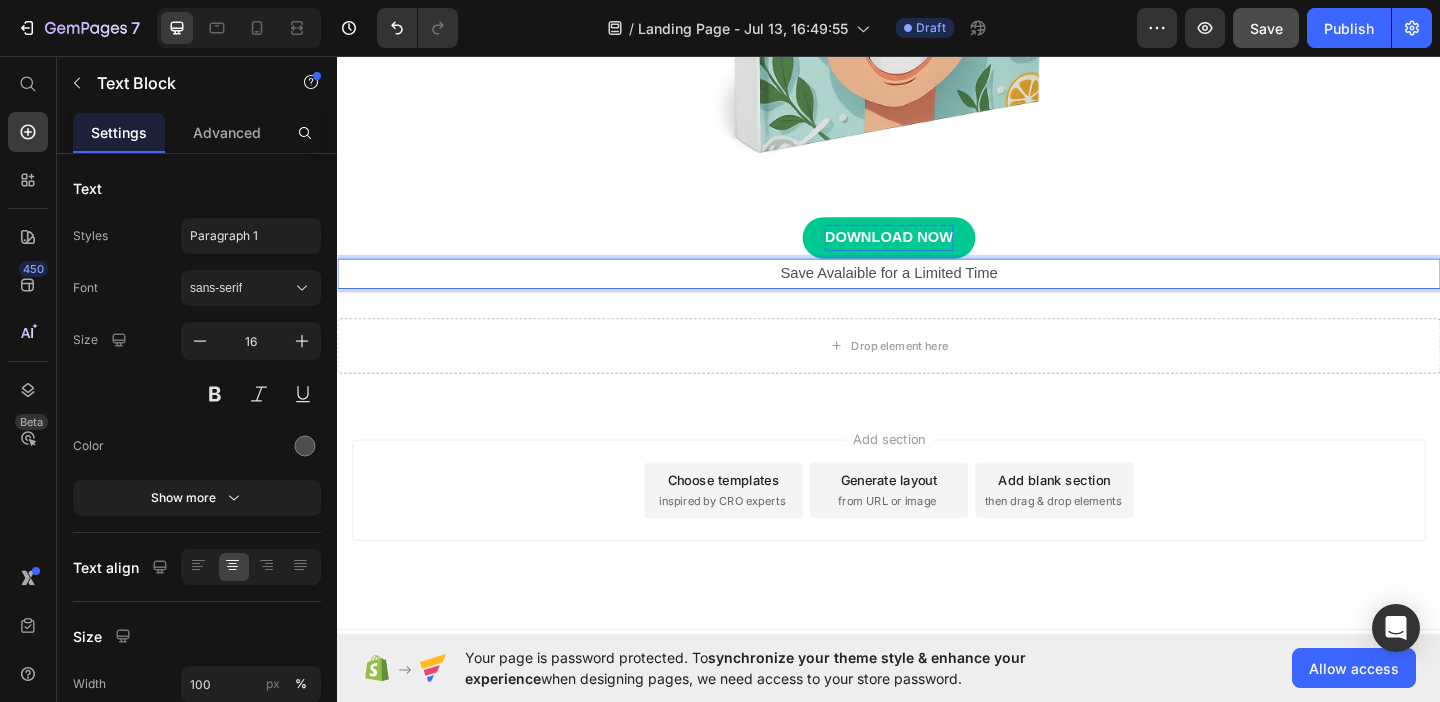 click on "Add section Choose templates inspired by CRO experts Generate layout from URL or image Add blank section then drag & drop elements" at bounding box center (937, 556) 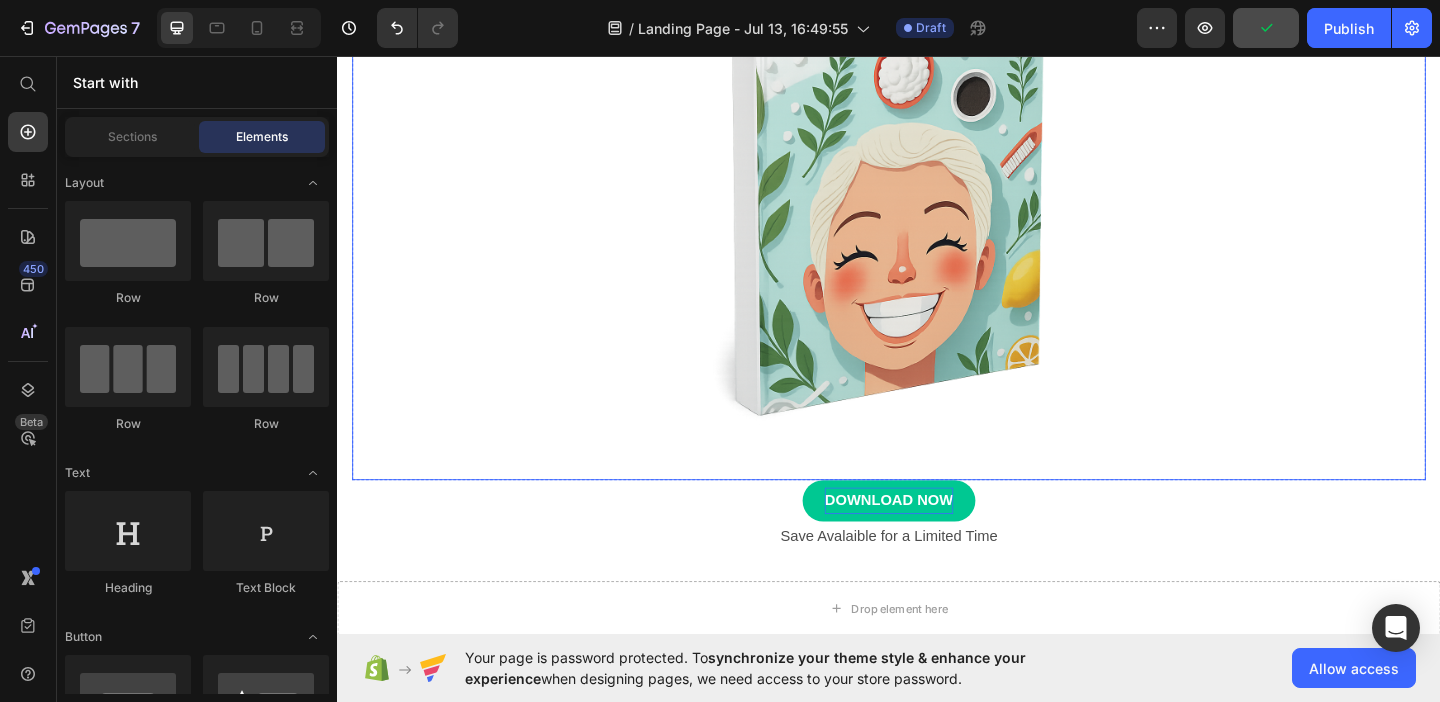 scroll, scrollTop: 452, scrollLeft: 0, axis: vertical 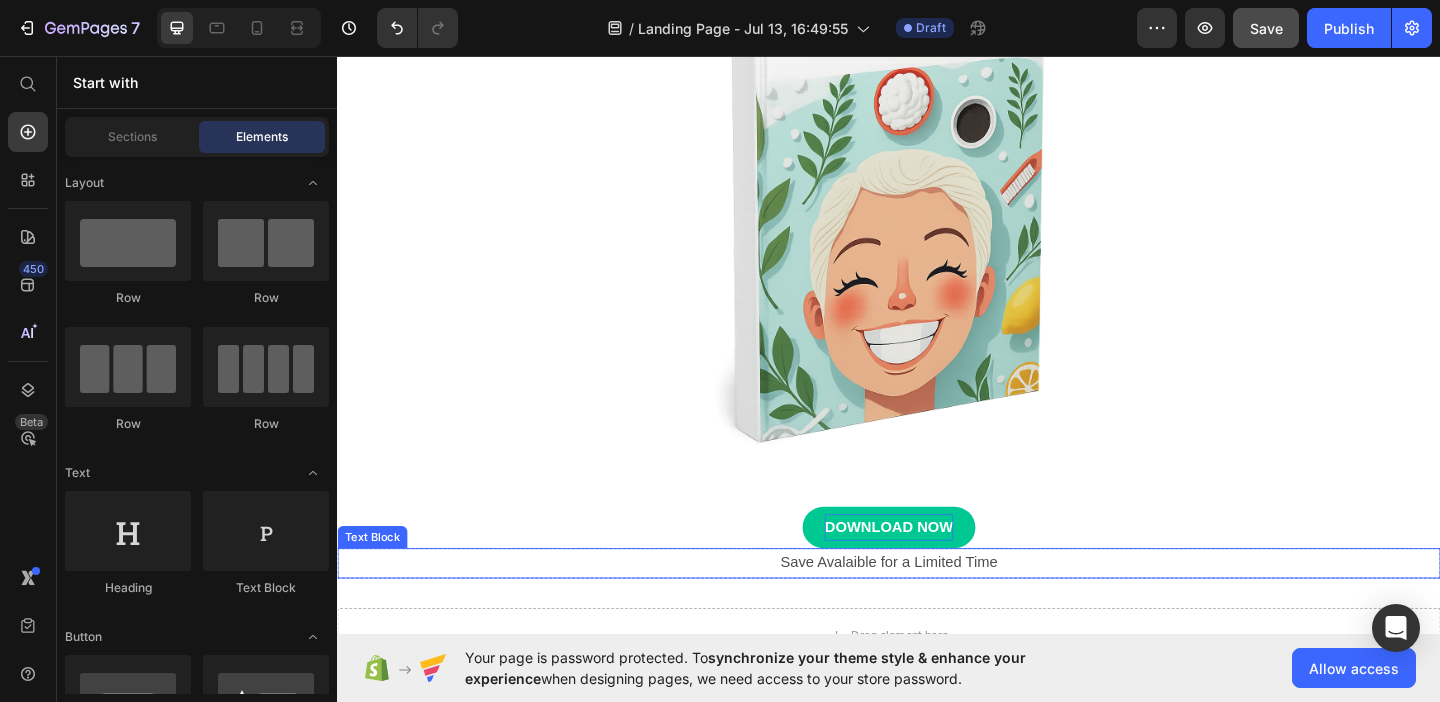 click on "Save Avalaible for a Limited Time" at bounding box center [937, 607] 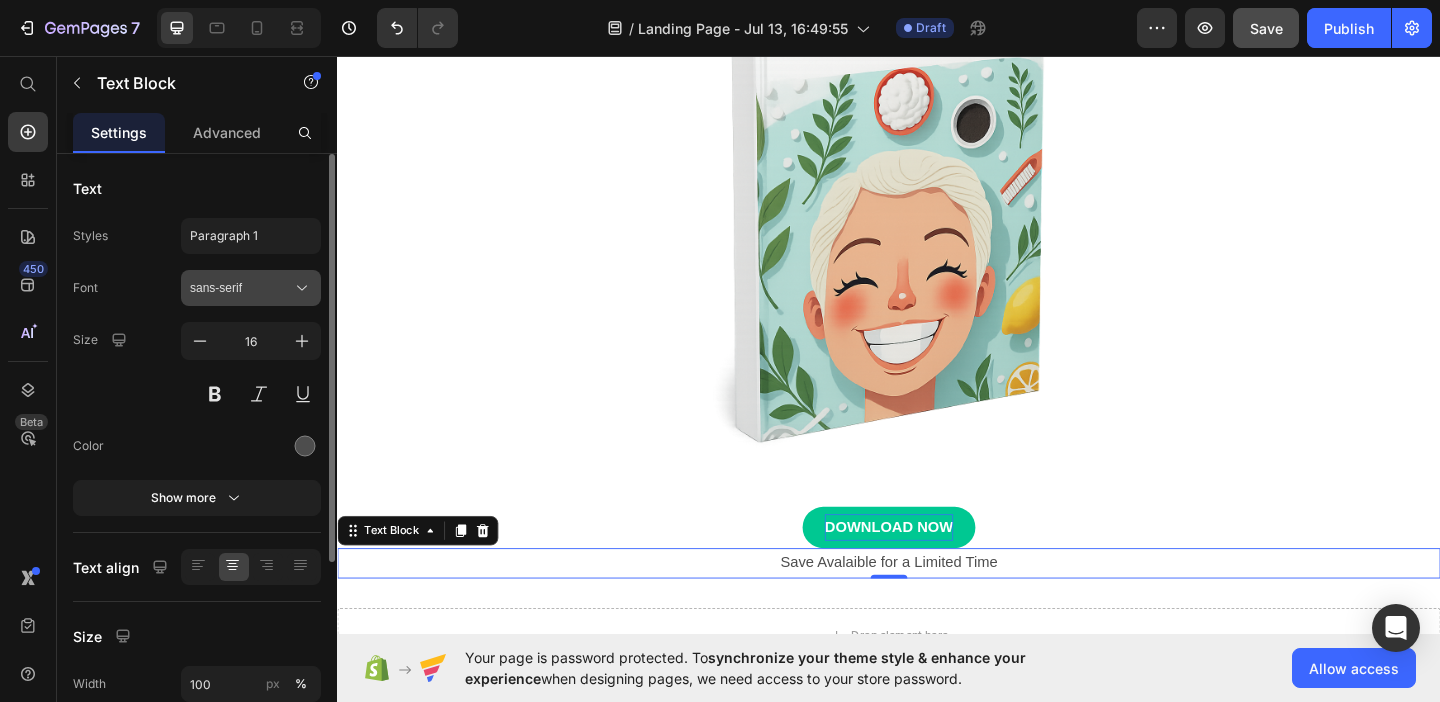 click on "sans-serif" at bounding box center (251, 288) 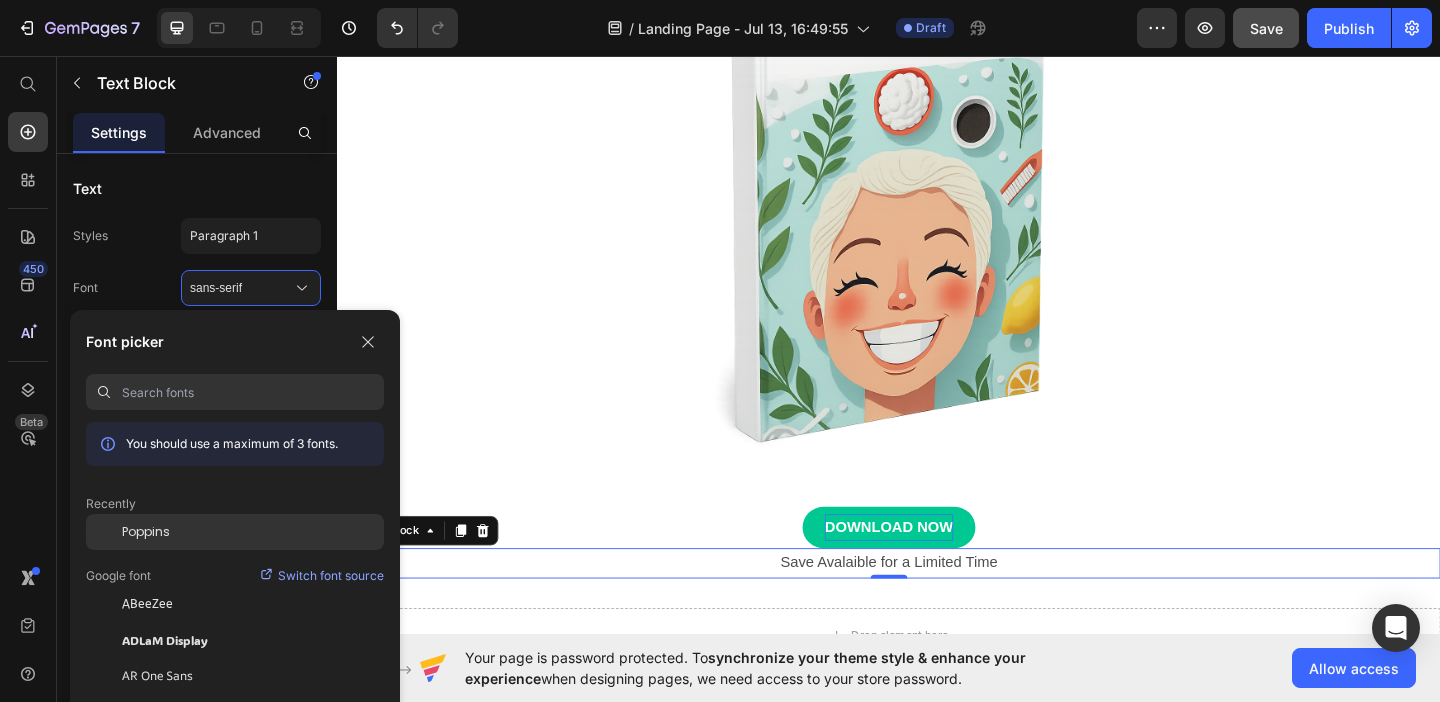 click on "Poppins" 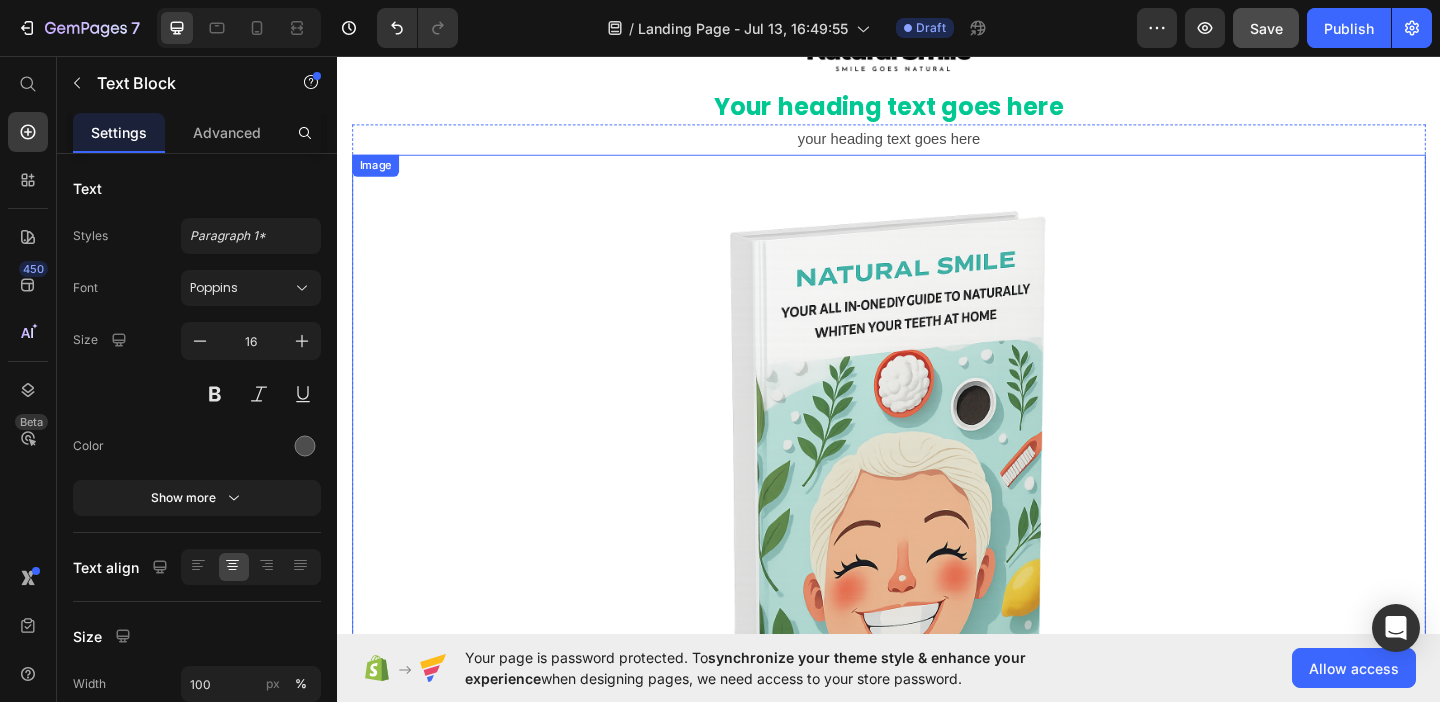 scroll, scrollTop: 82, scrollLeft: 0, axis: vertical 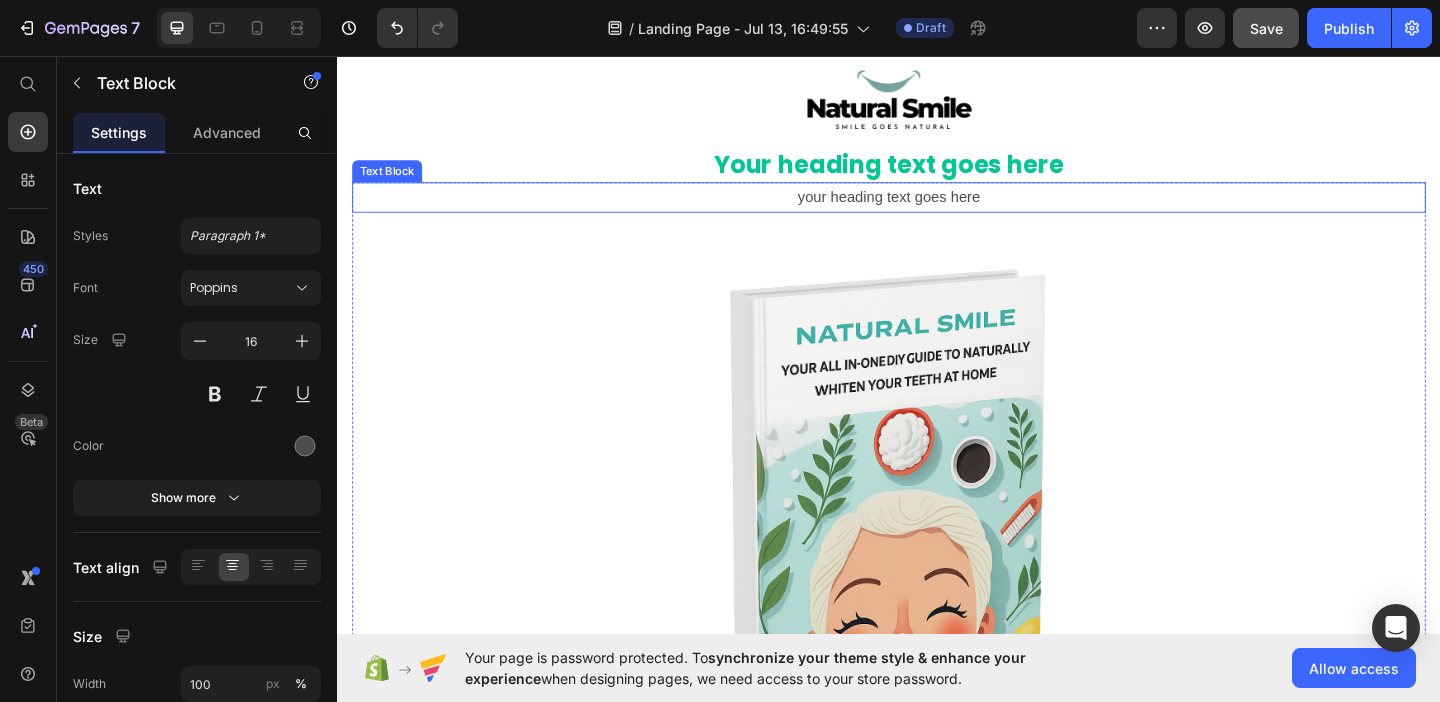 click on "your heading text goes here" at bounding box center [937, 209] 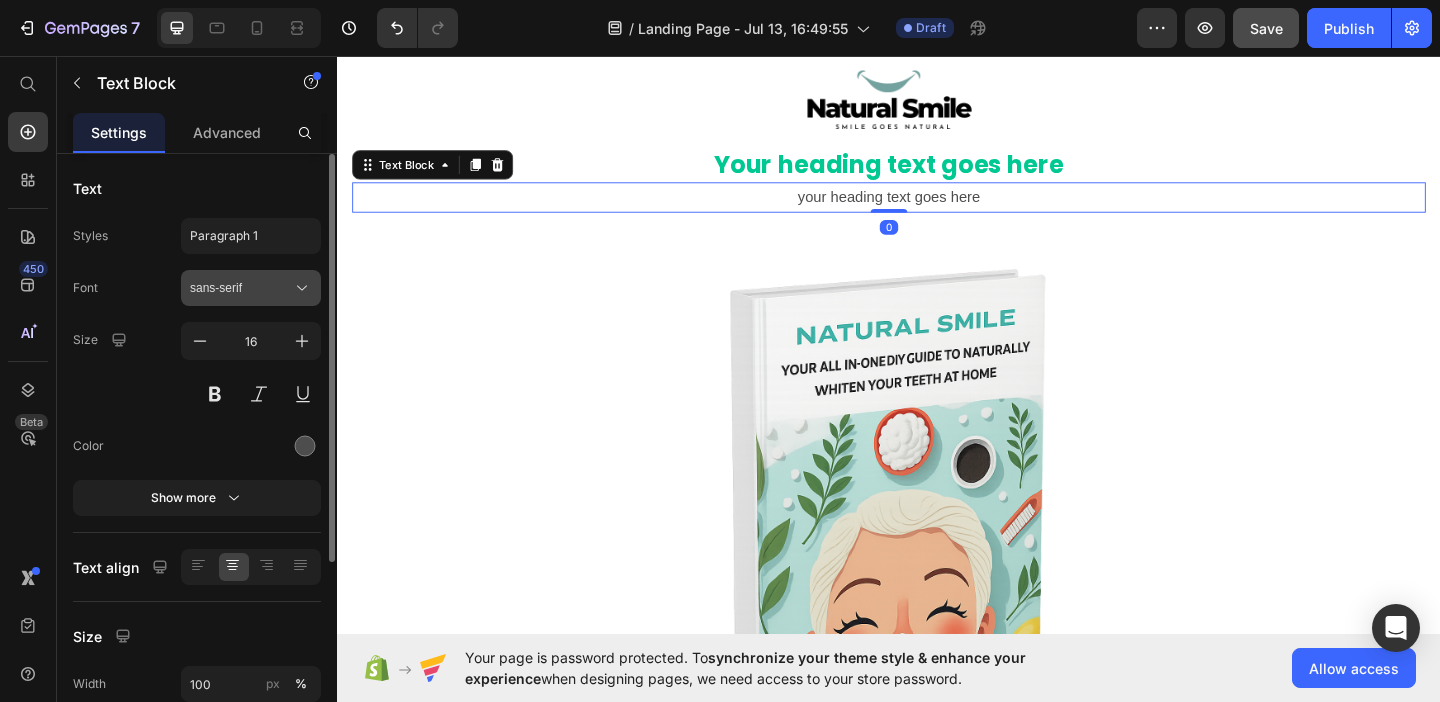 click on "sans-serif" at bounding box center (241, 288) 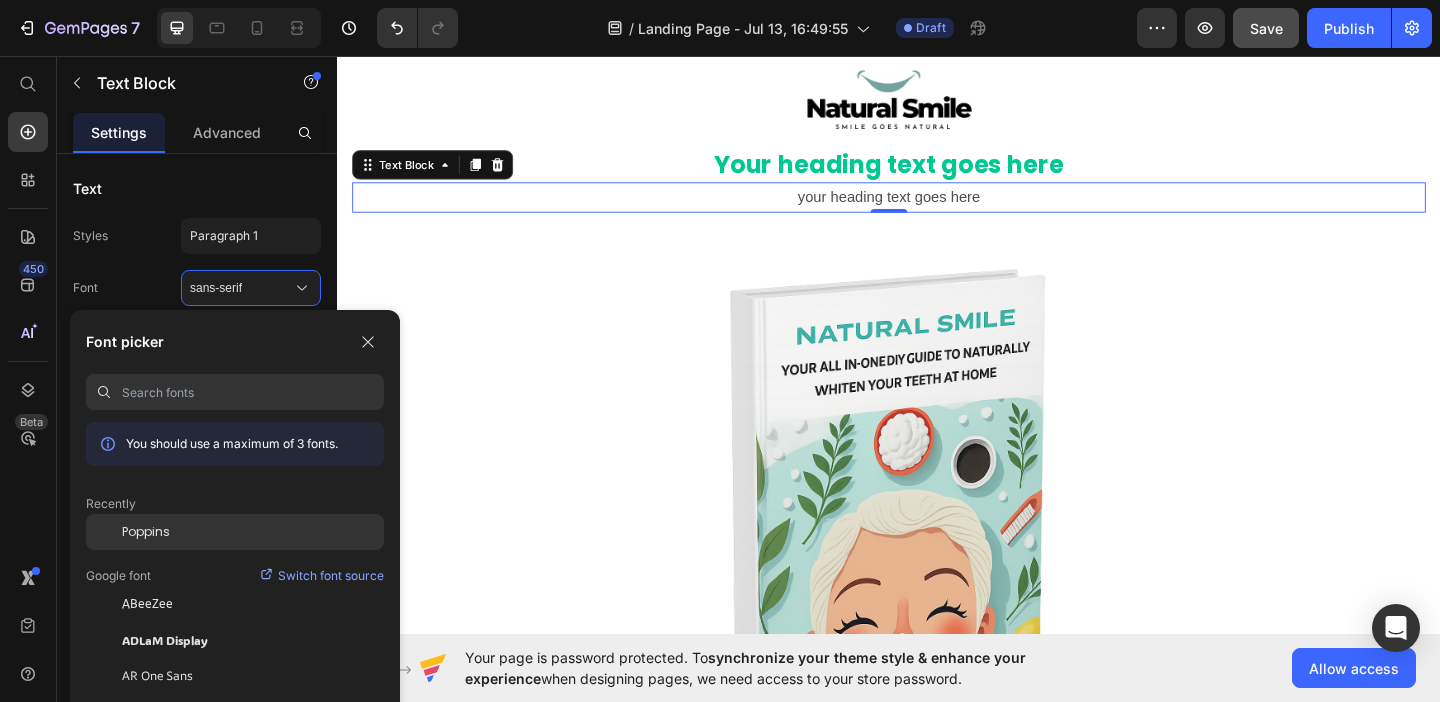 click on "Poppins" 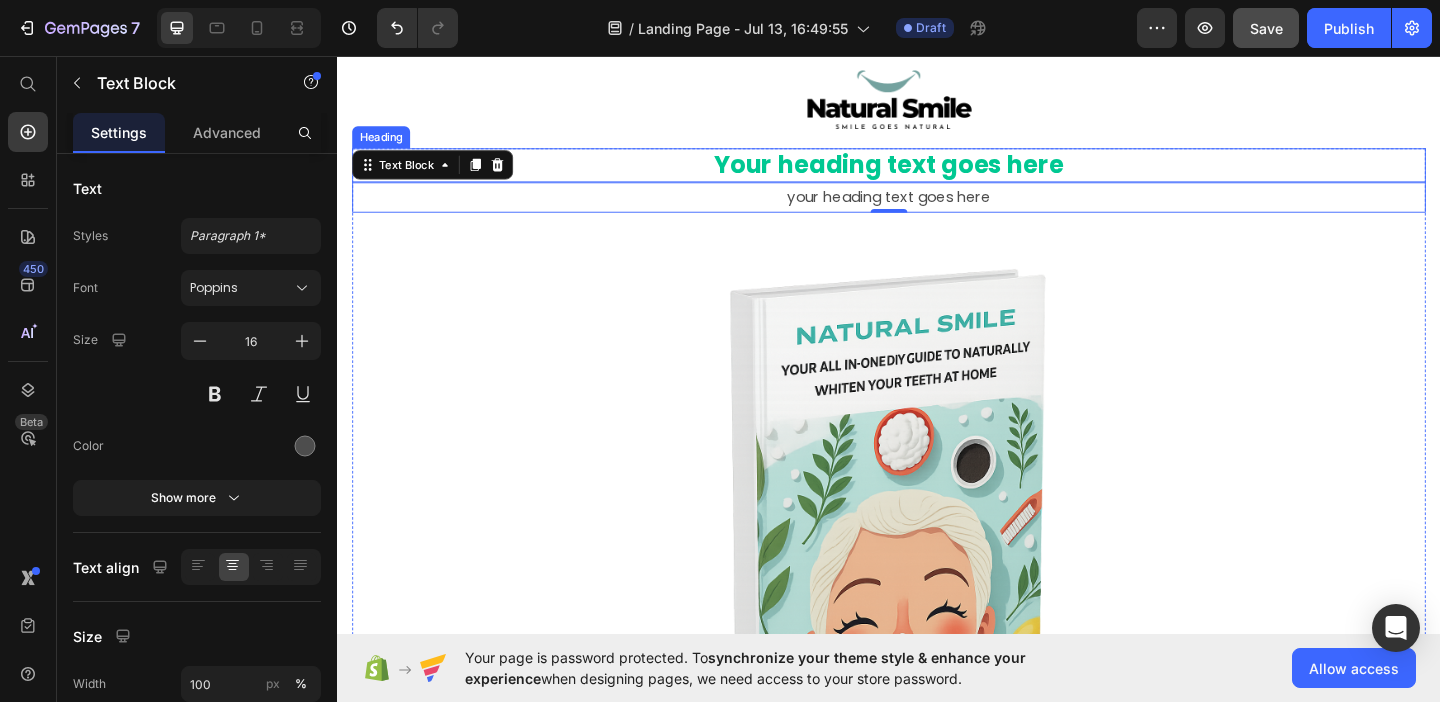 click on "Your heading text goes here" at bounding box center [937, 175] 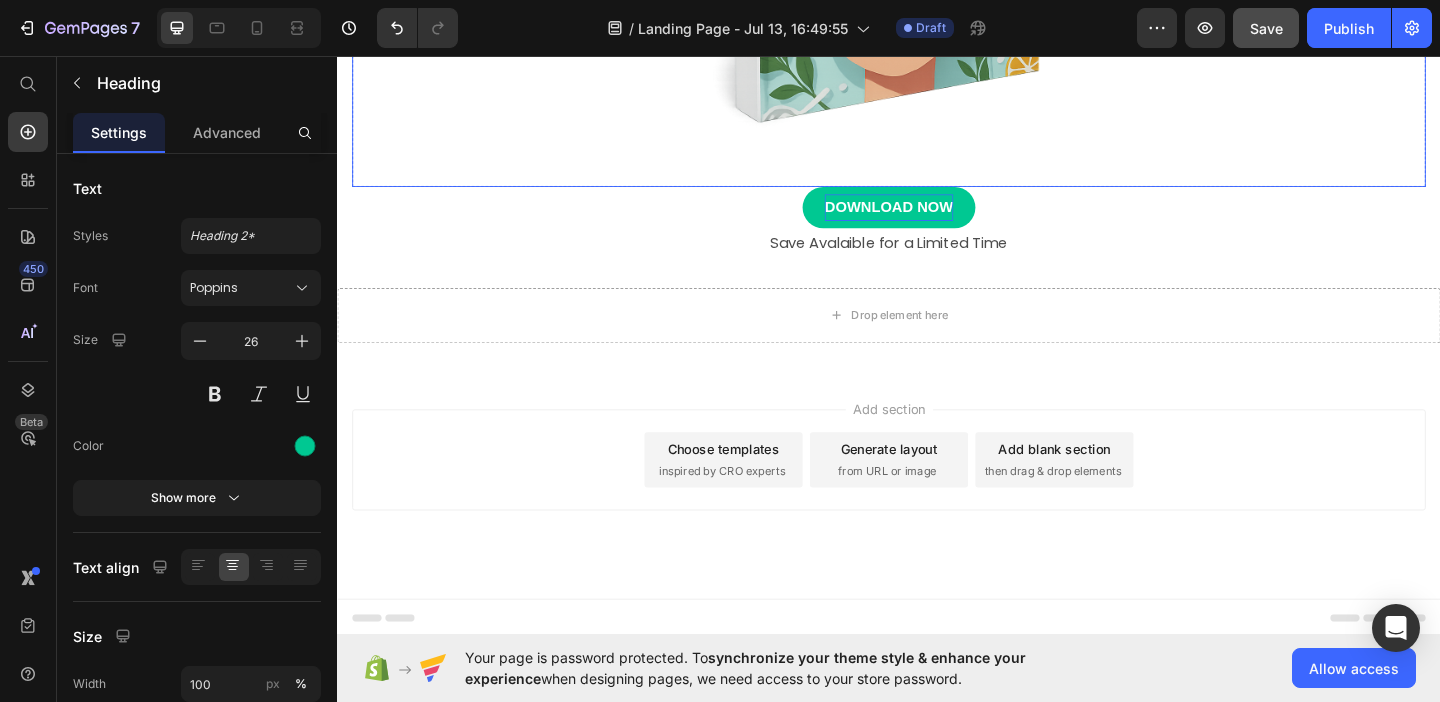 scroll, scrollTop: 799, scrollLeft: 0, axis: vertical 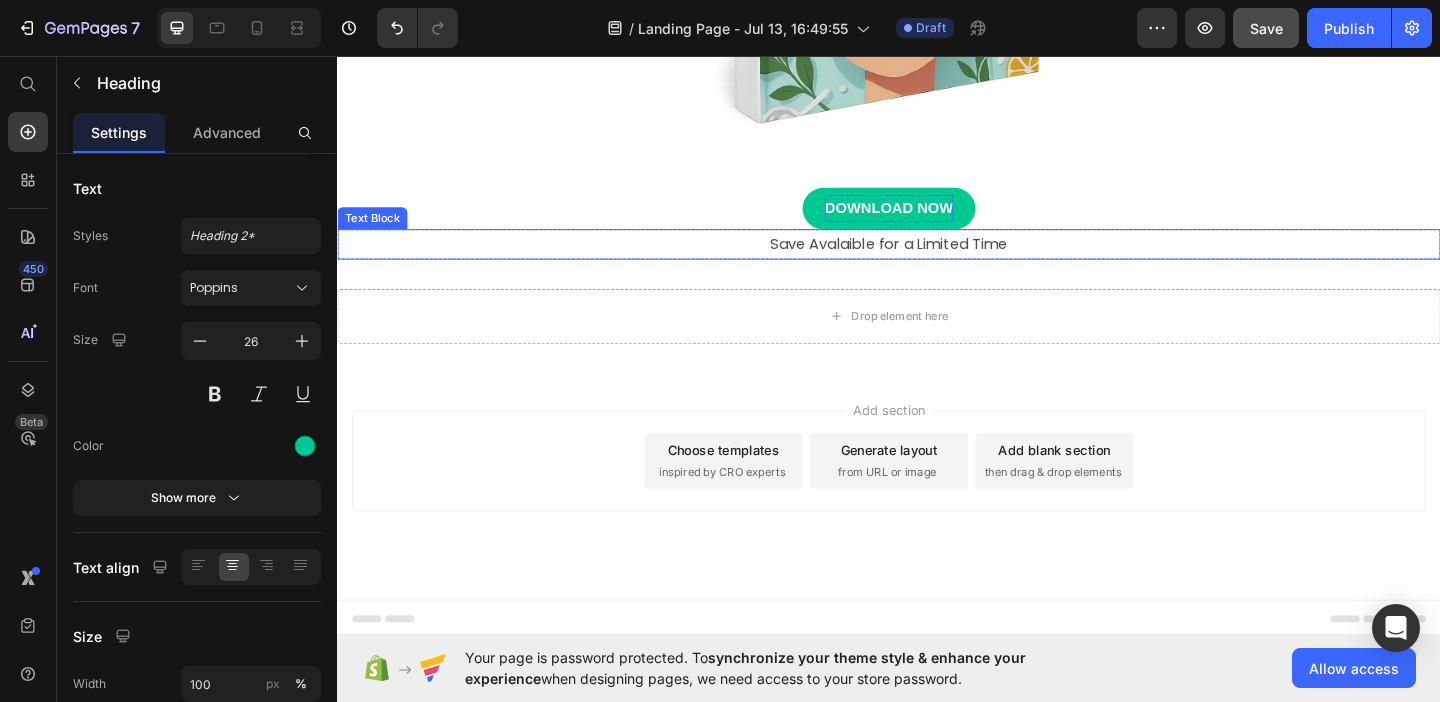click on "Save Avalaible for a Limited Time" at bounding box center [937, 260] 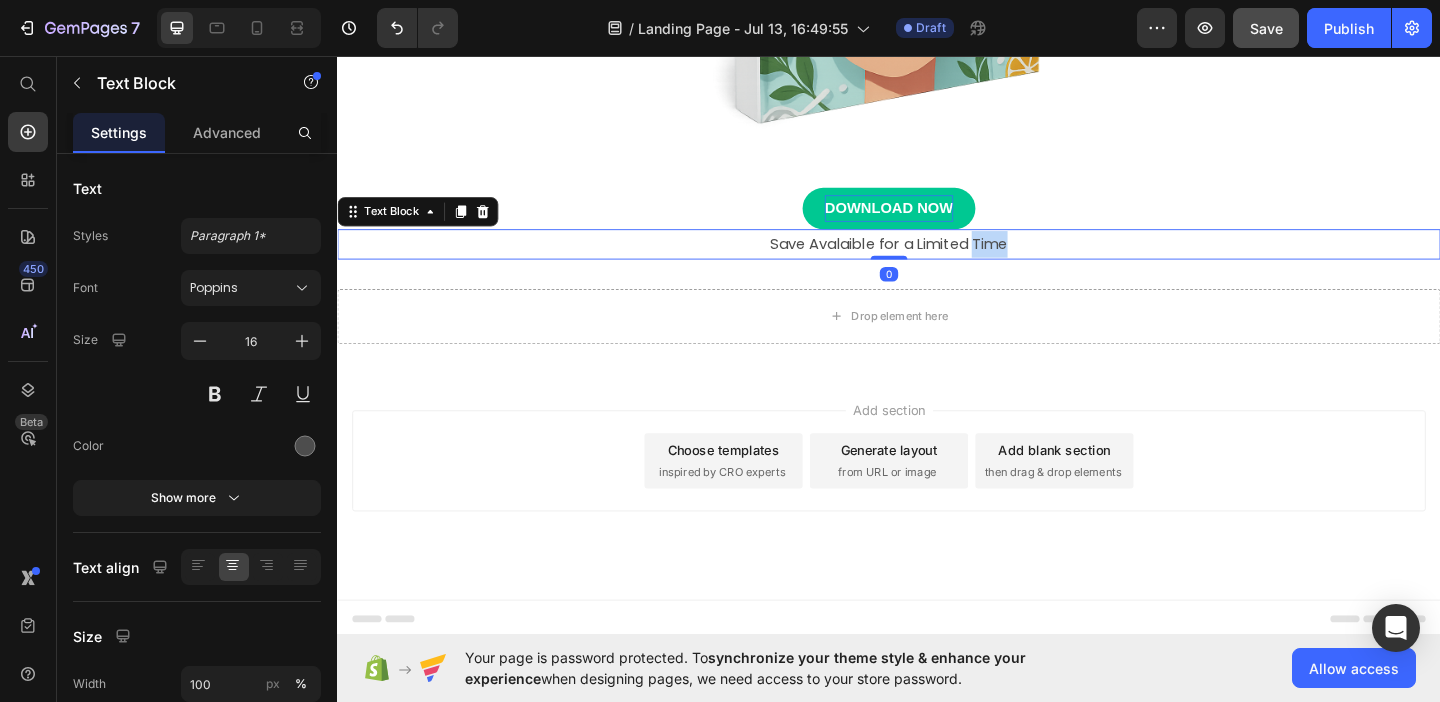 click on "Save Avalaible for a Limited Time" at bounding box center [937, 260] 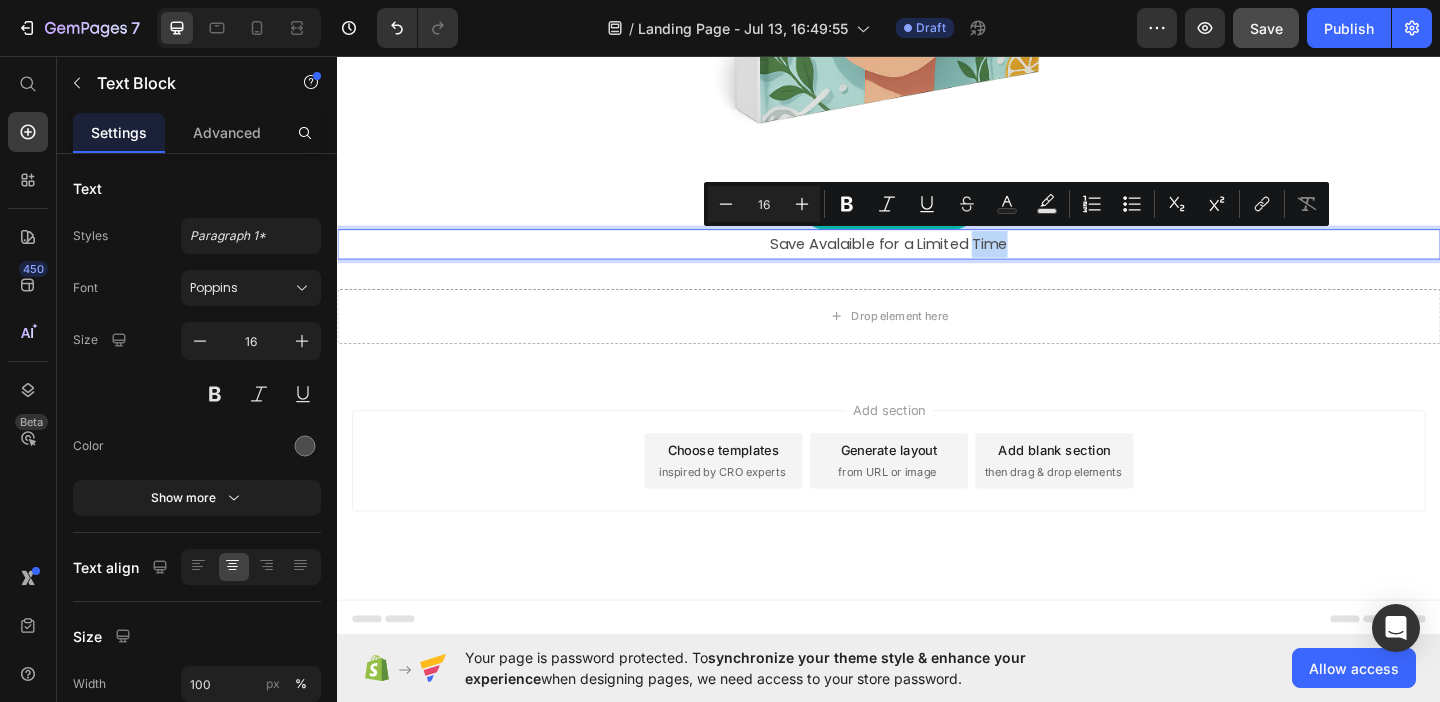 click on "Save Avalaible for a Limited Time" at bounding box center (937, 260) 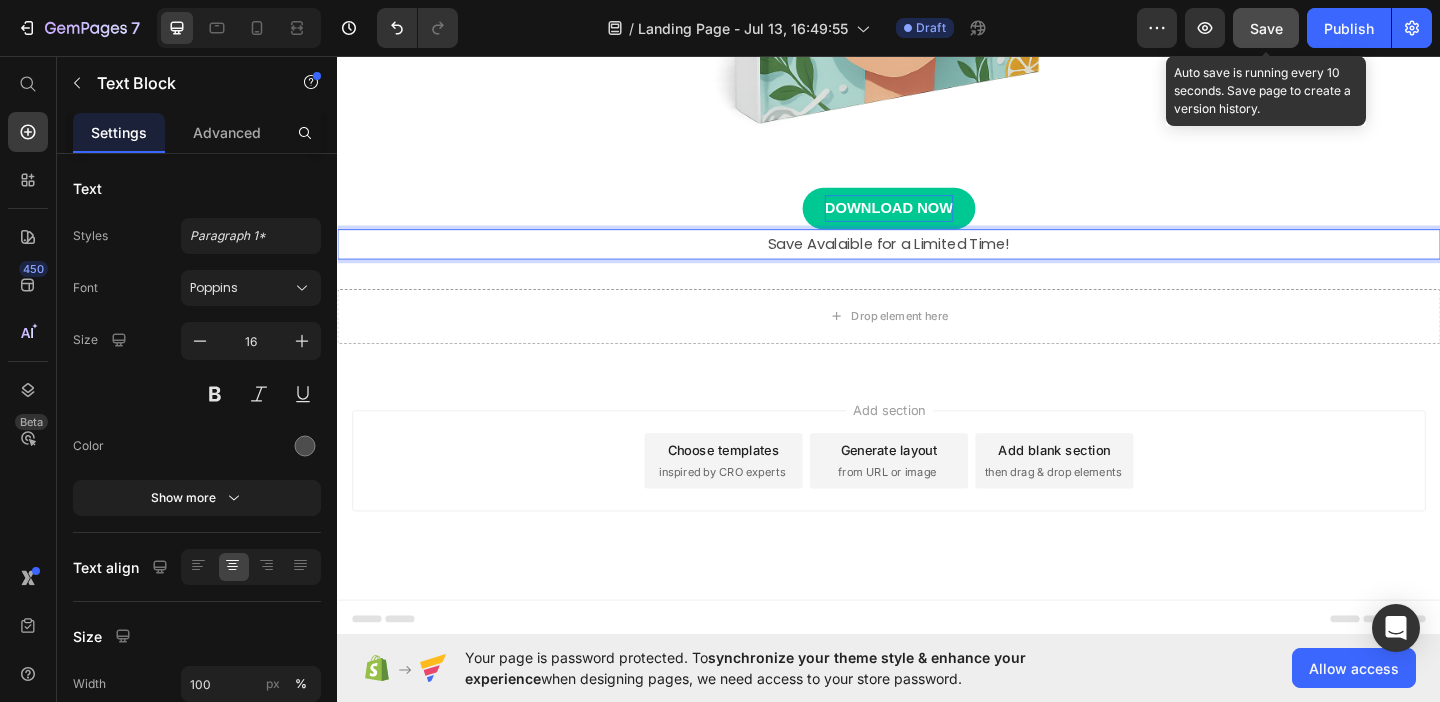 click on "Save" 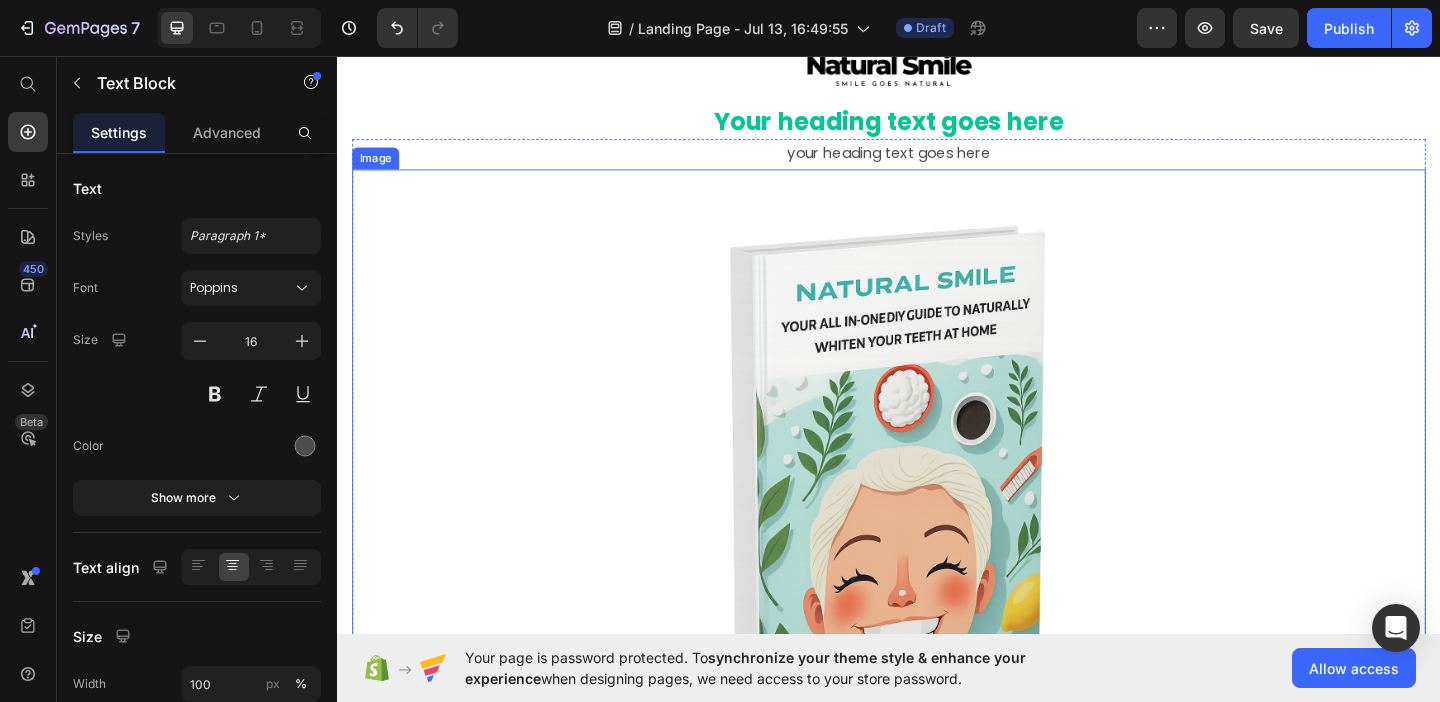 scroll, scrollTop: 0, scrollLeft: 0, axis: both 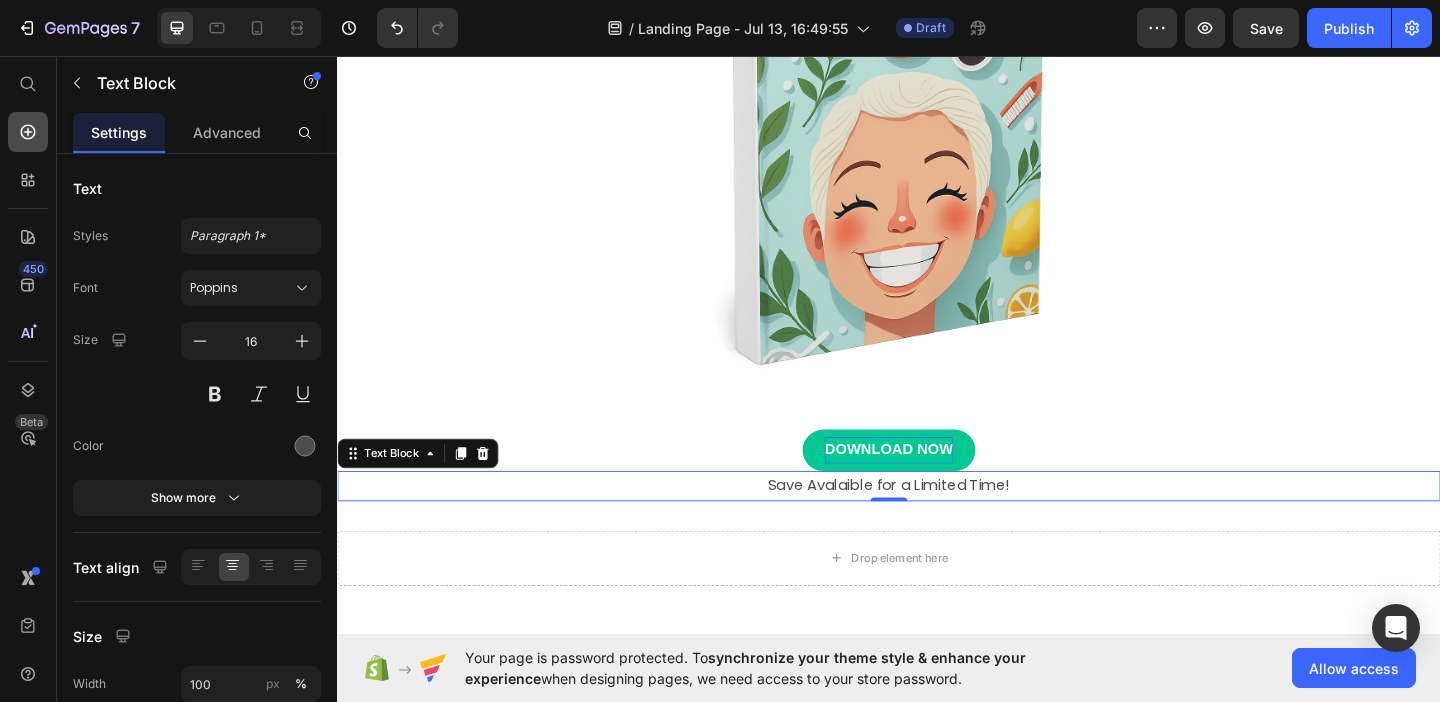 click 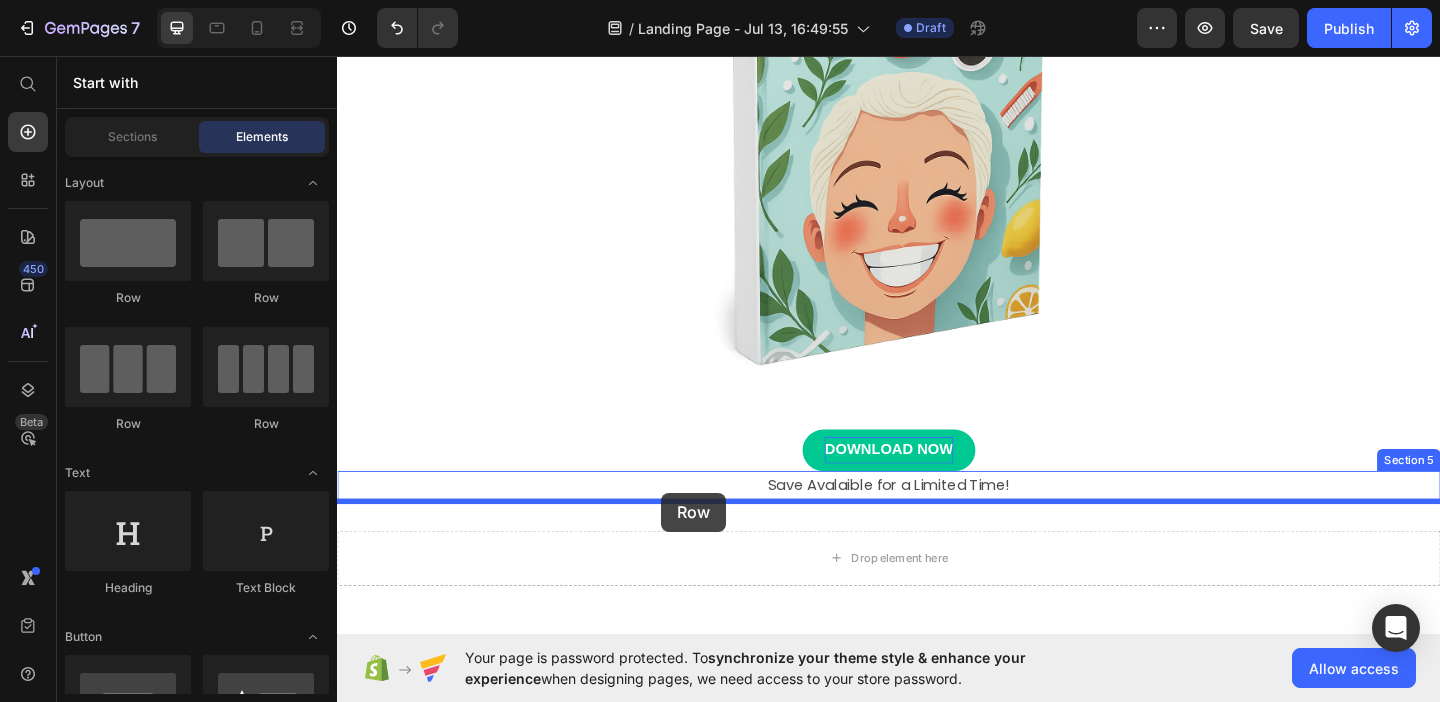 drag, startPoint x: 462, startPoint y: 416, endPoint x: 689, endPoint y: 531, distance: 254.46808 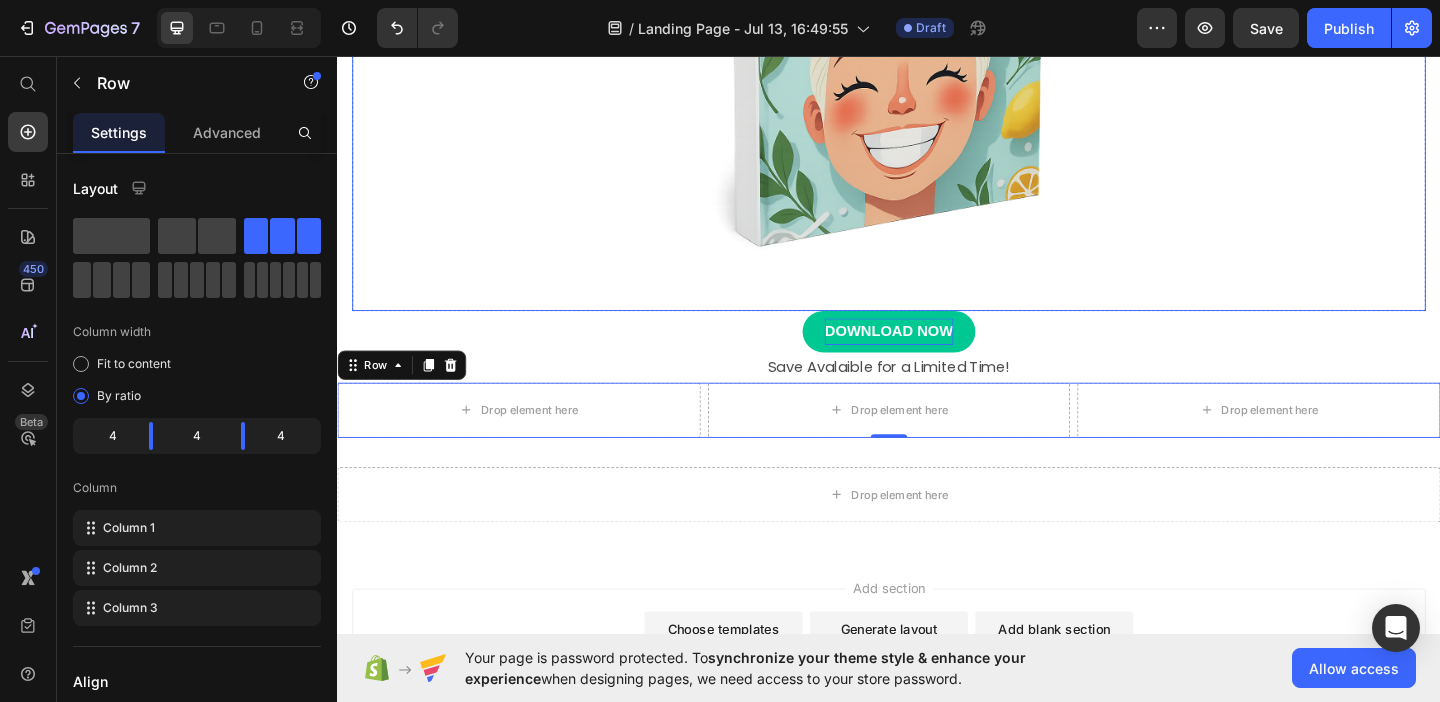 scroll, scrollTop: 652, scrollLeft: 0, axis: vertical 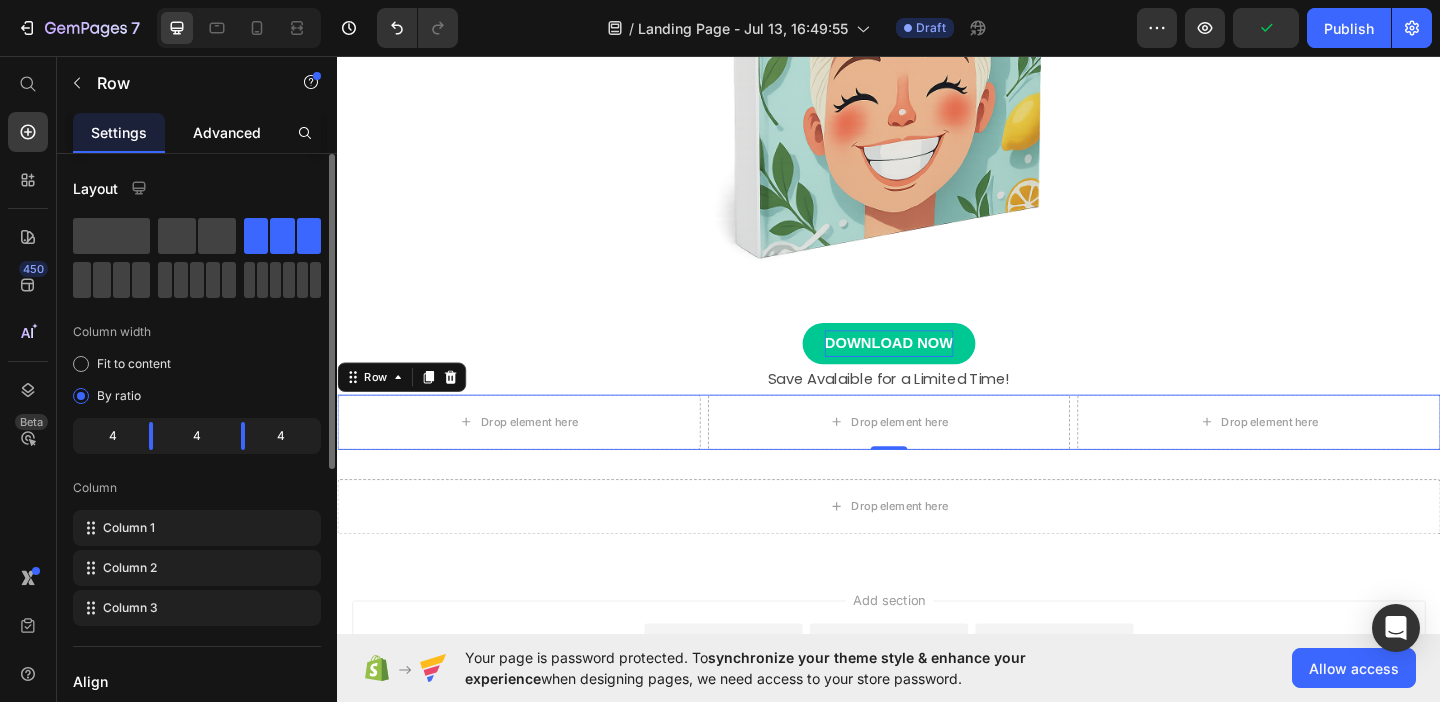 click on "Advanced" at bounding box center (227, 132) 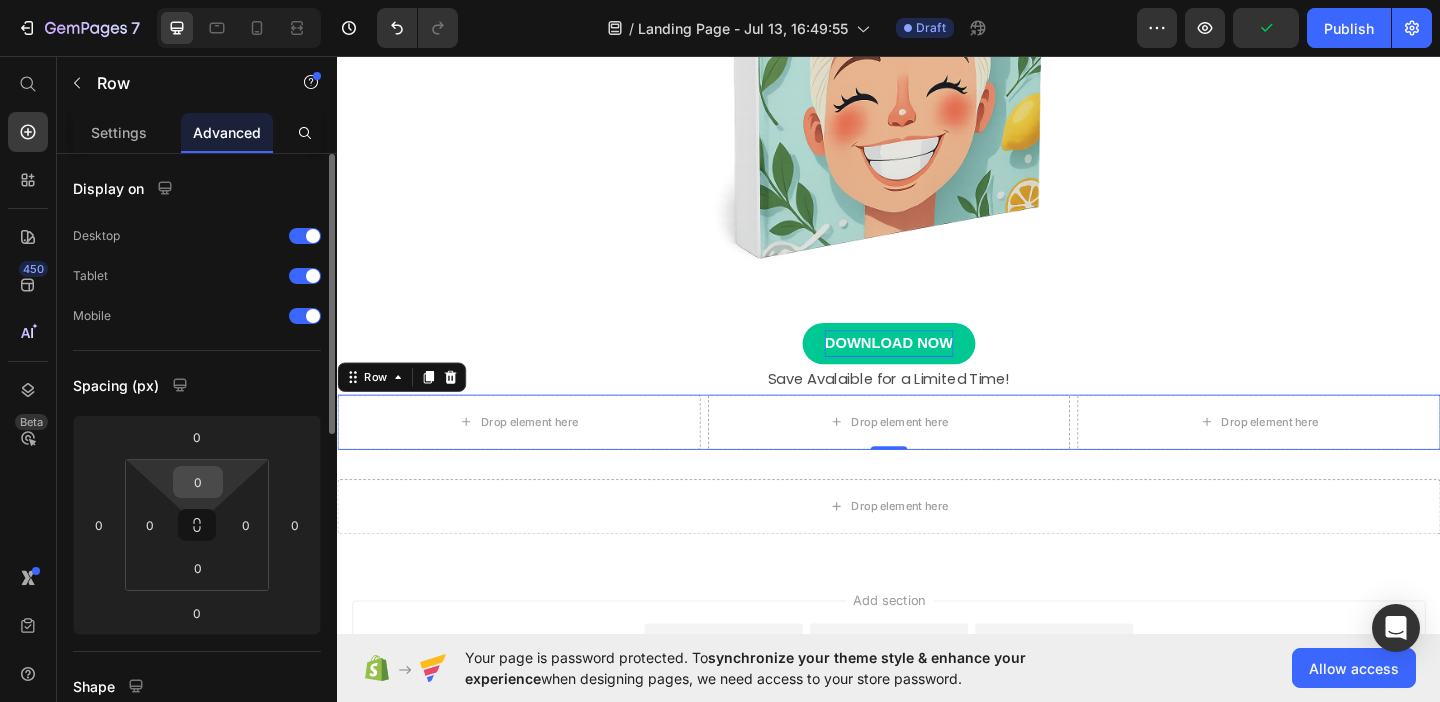 click on "0" at bounding box center [198, 482] 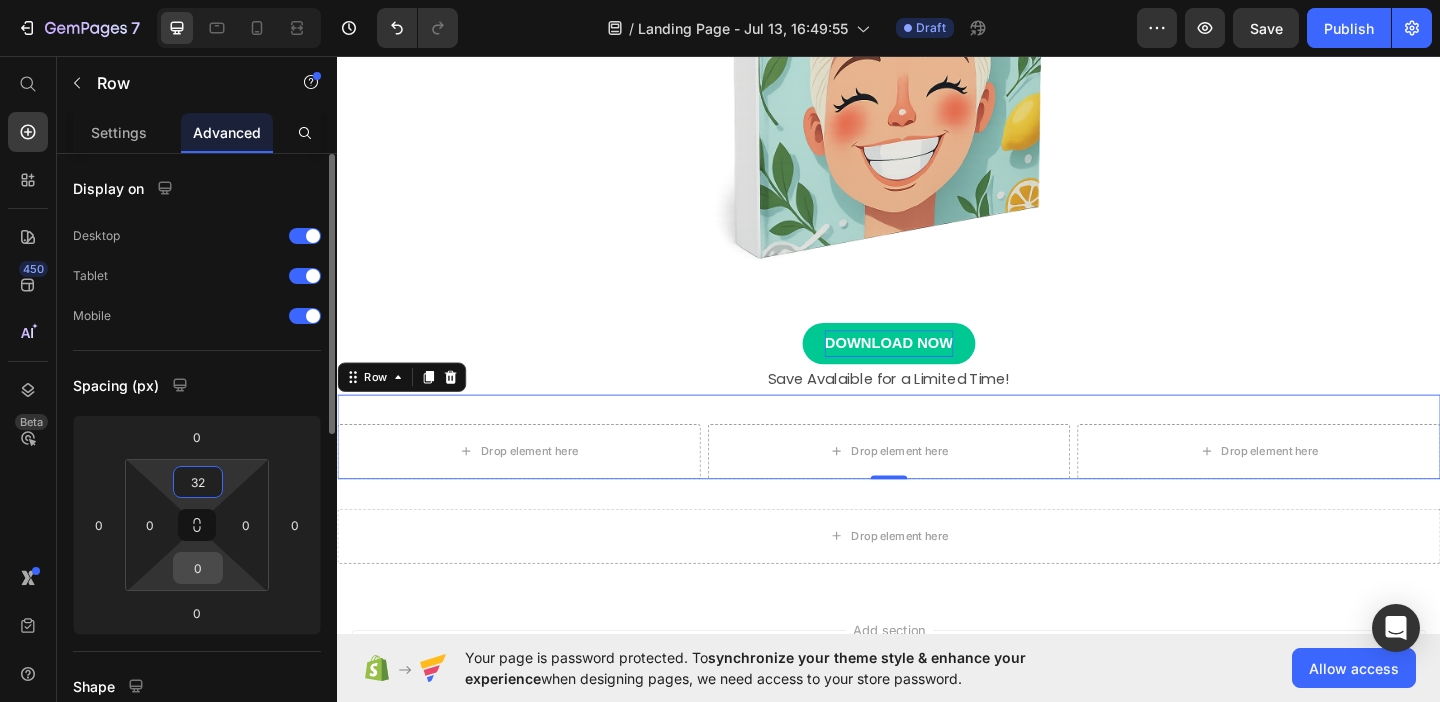 type on "32" 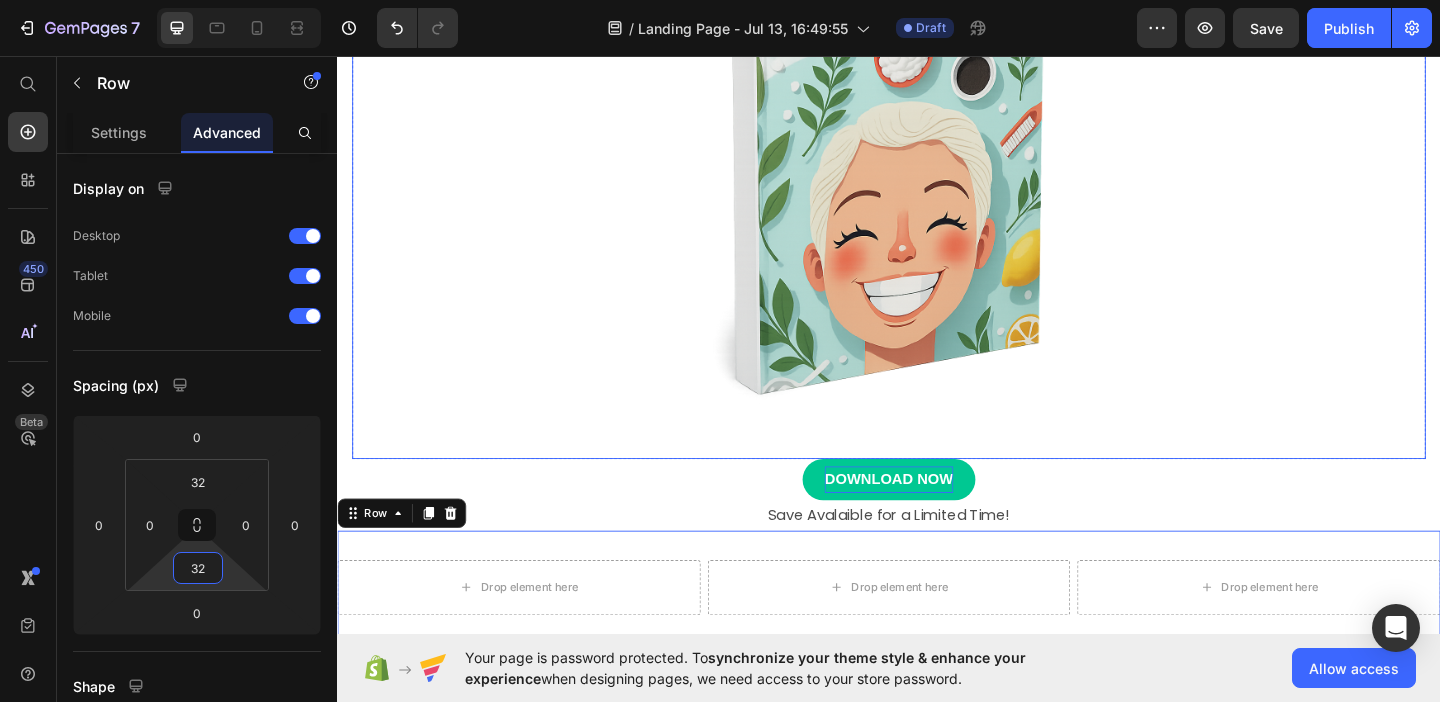 scroll, scrollTop: 502, scrollLeft: 0, axis: vertical 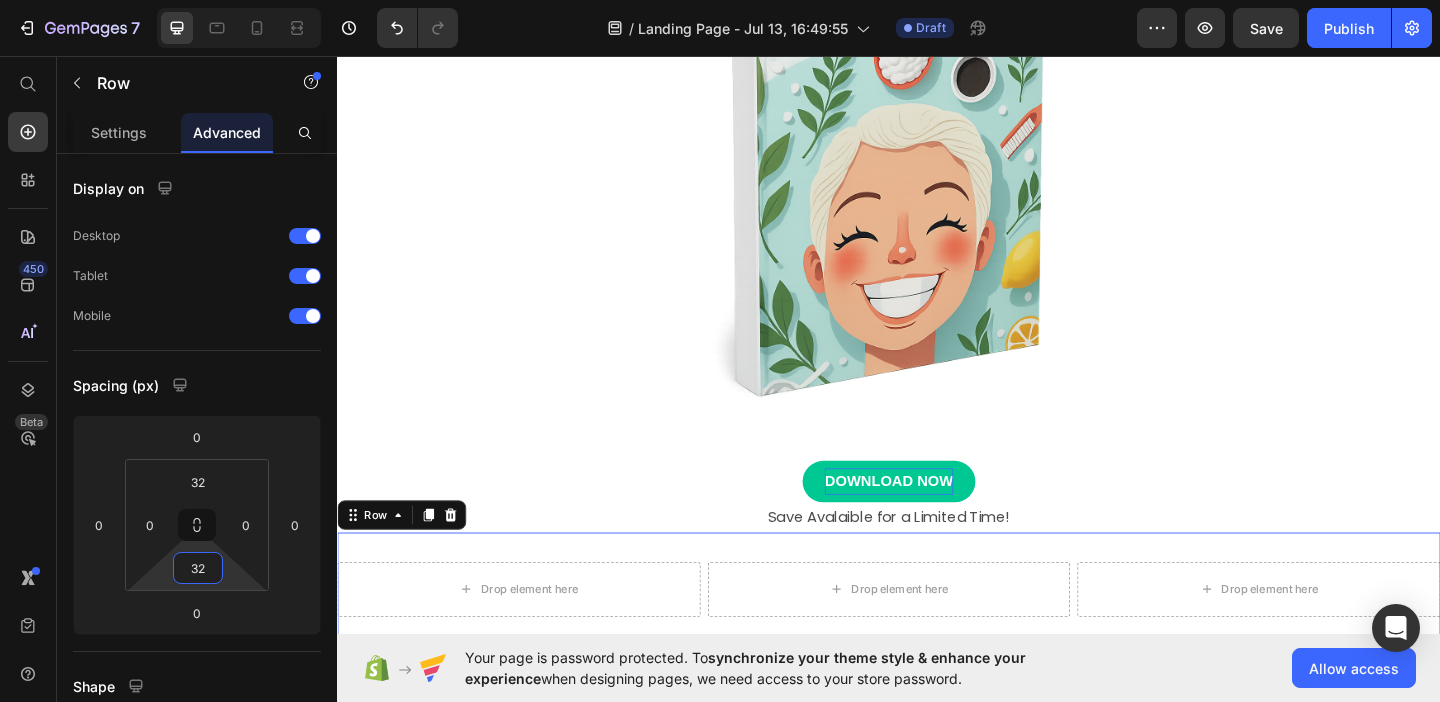 type on "32" 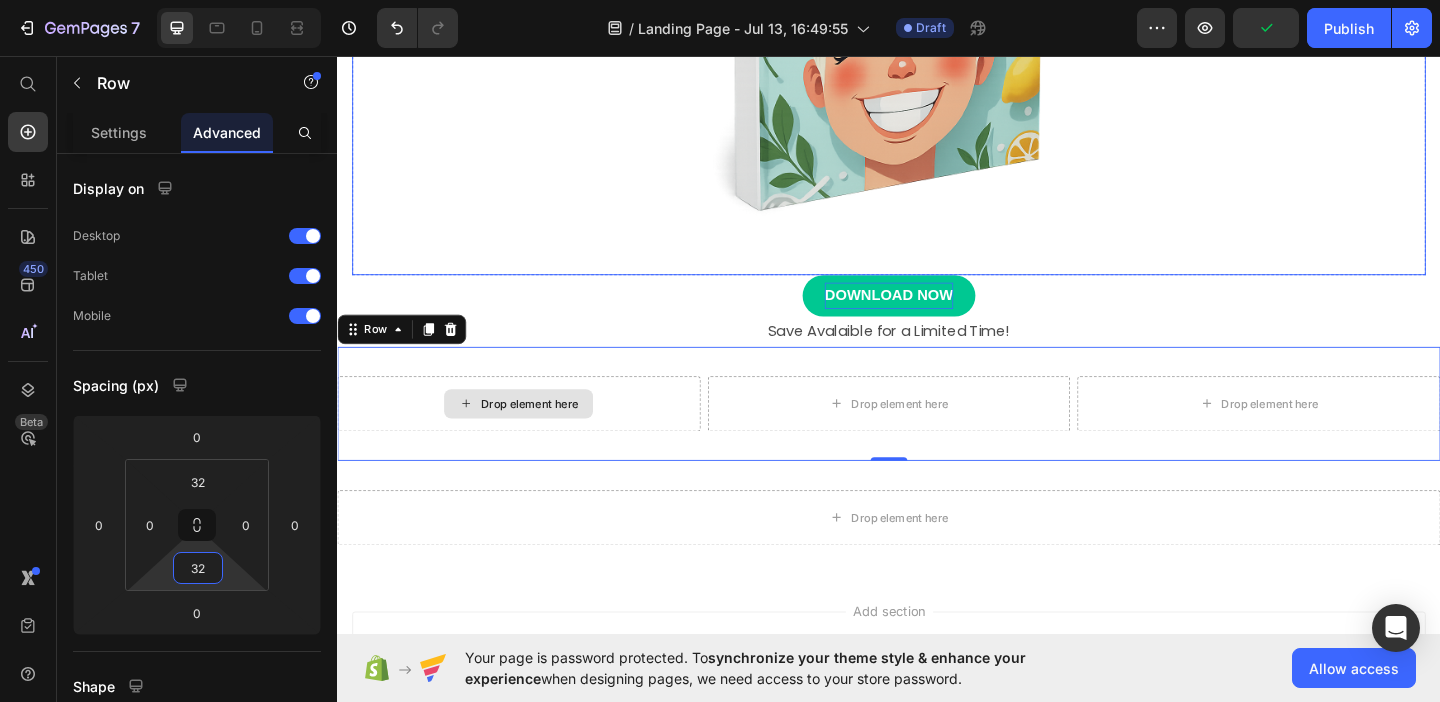 scroll, scrollTop: 705, scrollLeft: 0, axis: vertical 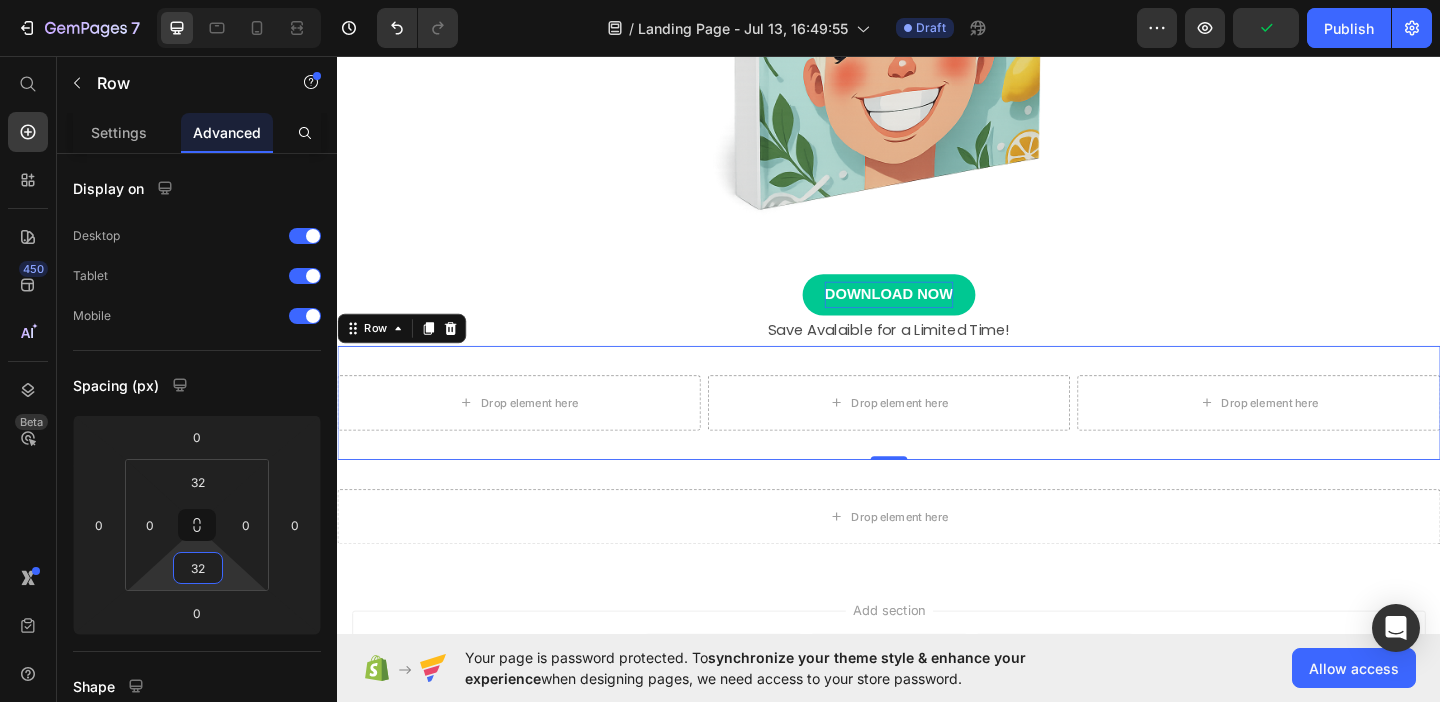 click on "Drop element here
Drop element here
Drop element here Row   0" at bounding box center (937, 433) 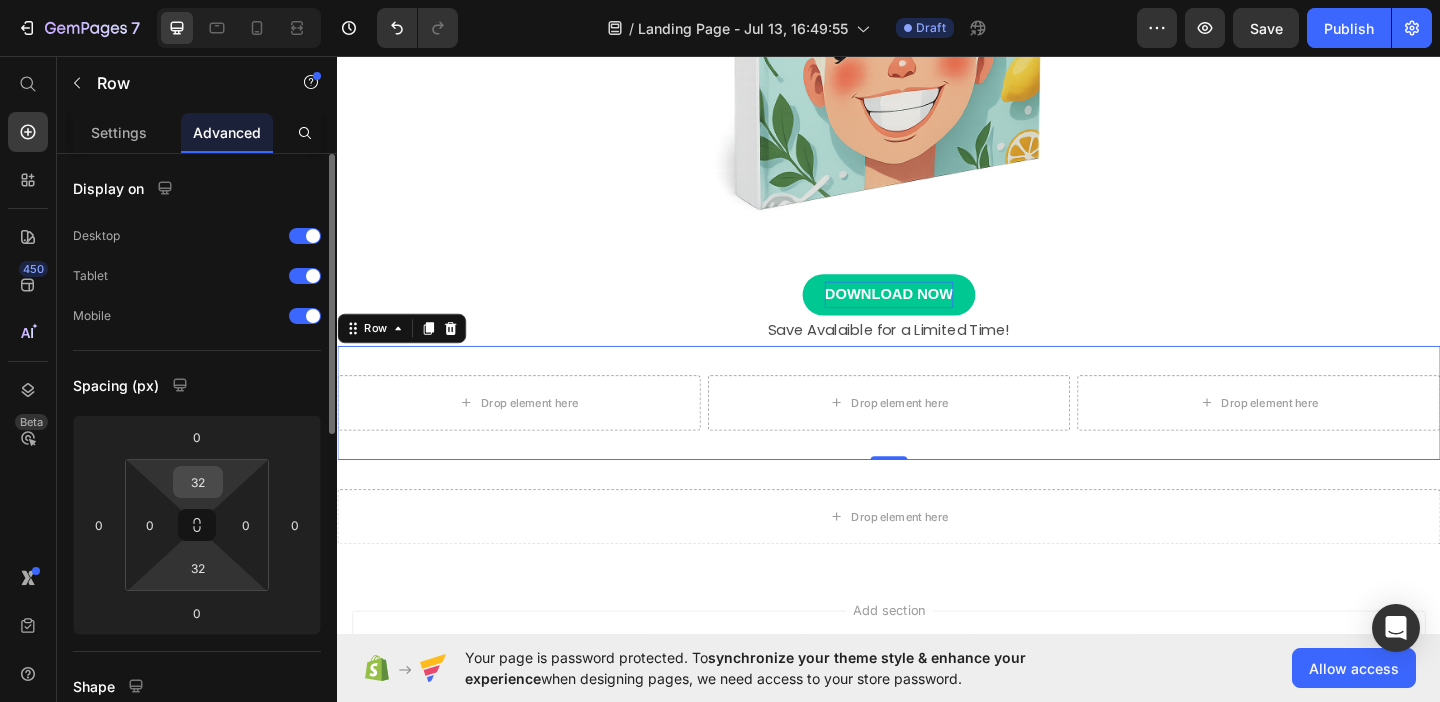 click on "32" at bounding box center (198, 482) 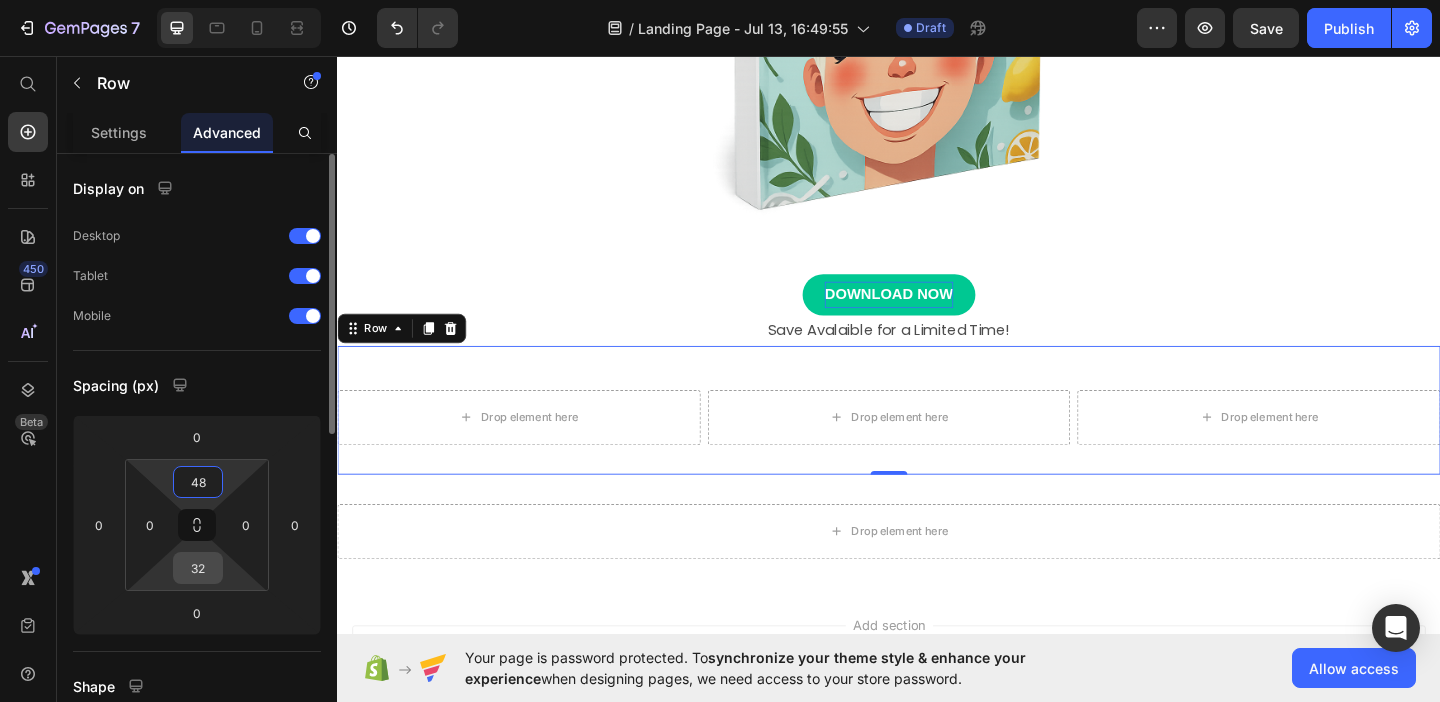 type on "48" 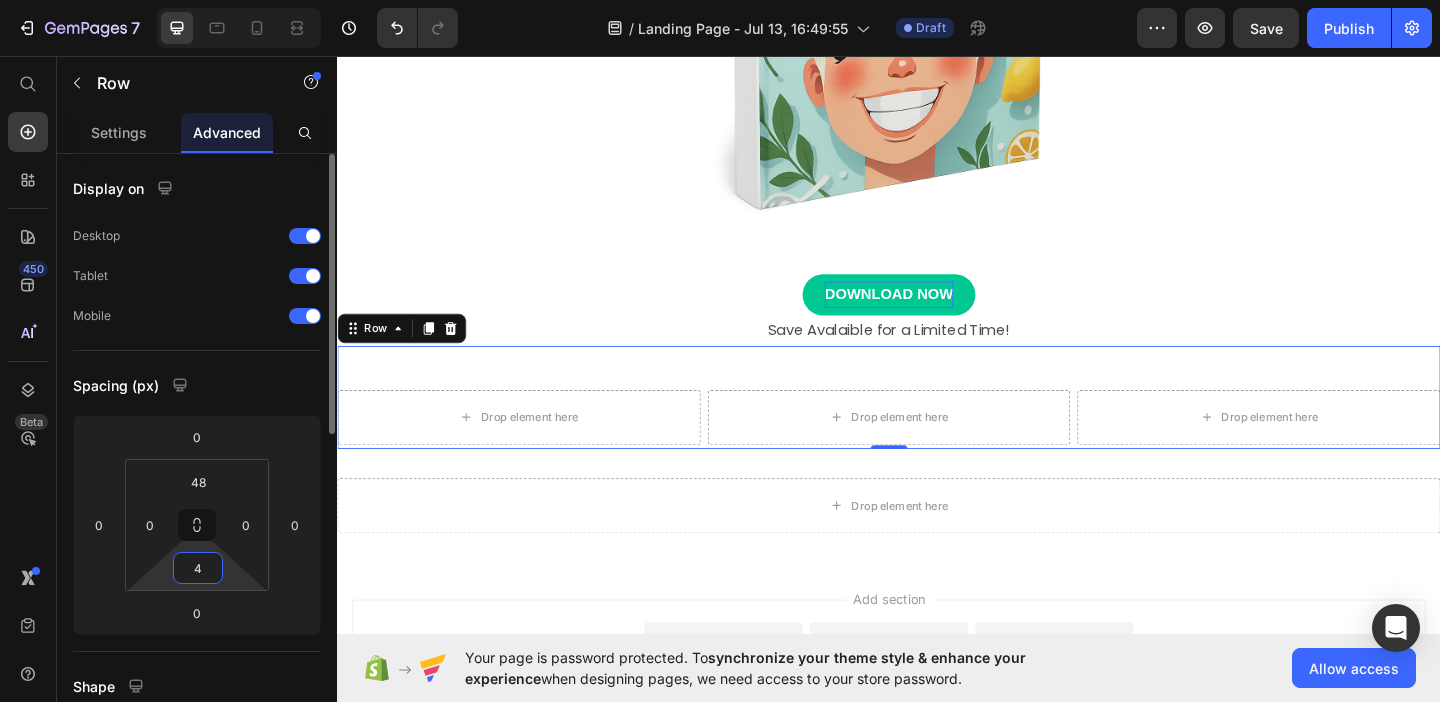 type on "48" 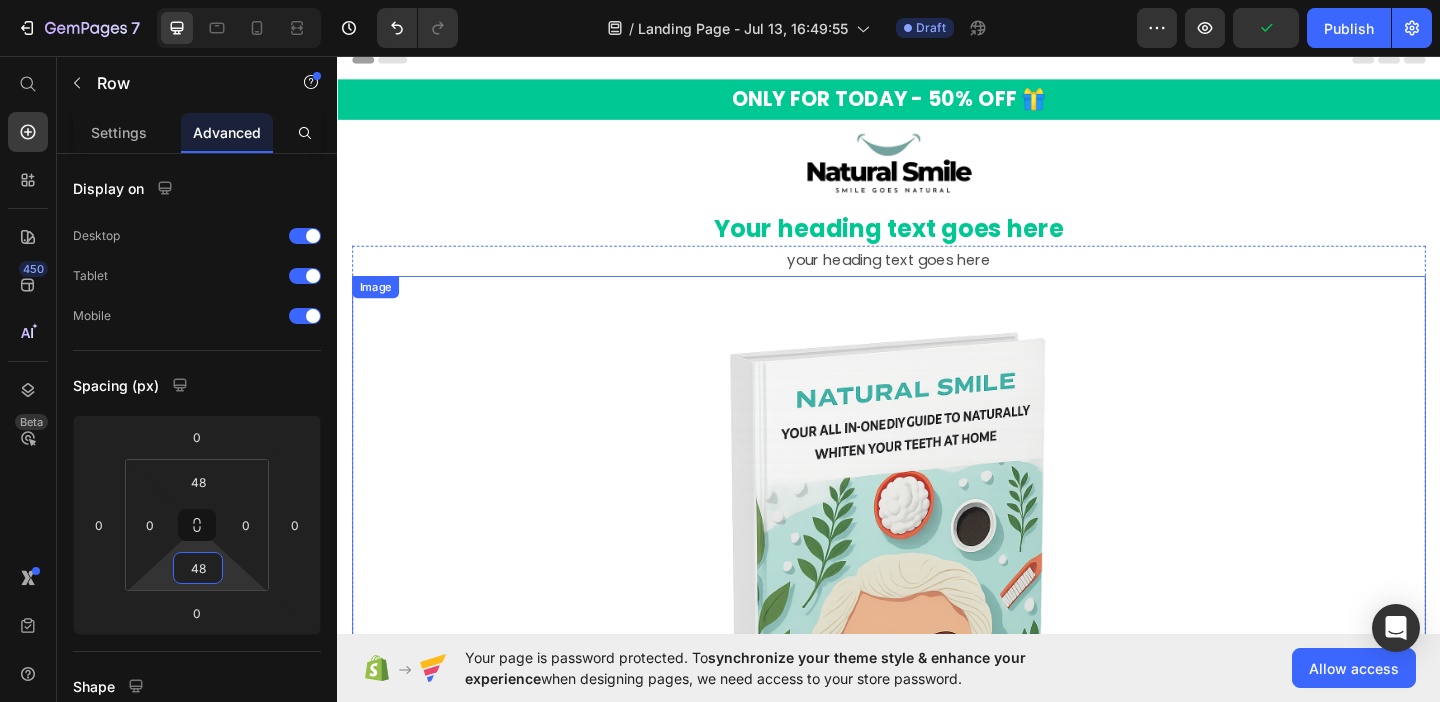 scroll, scrollTop: 0, scrollLeft: 0, axis: both 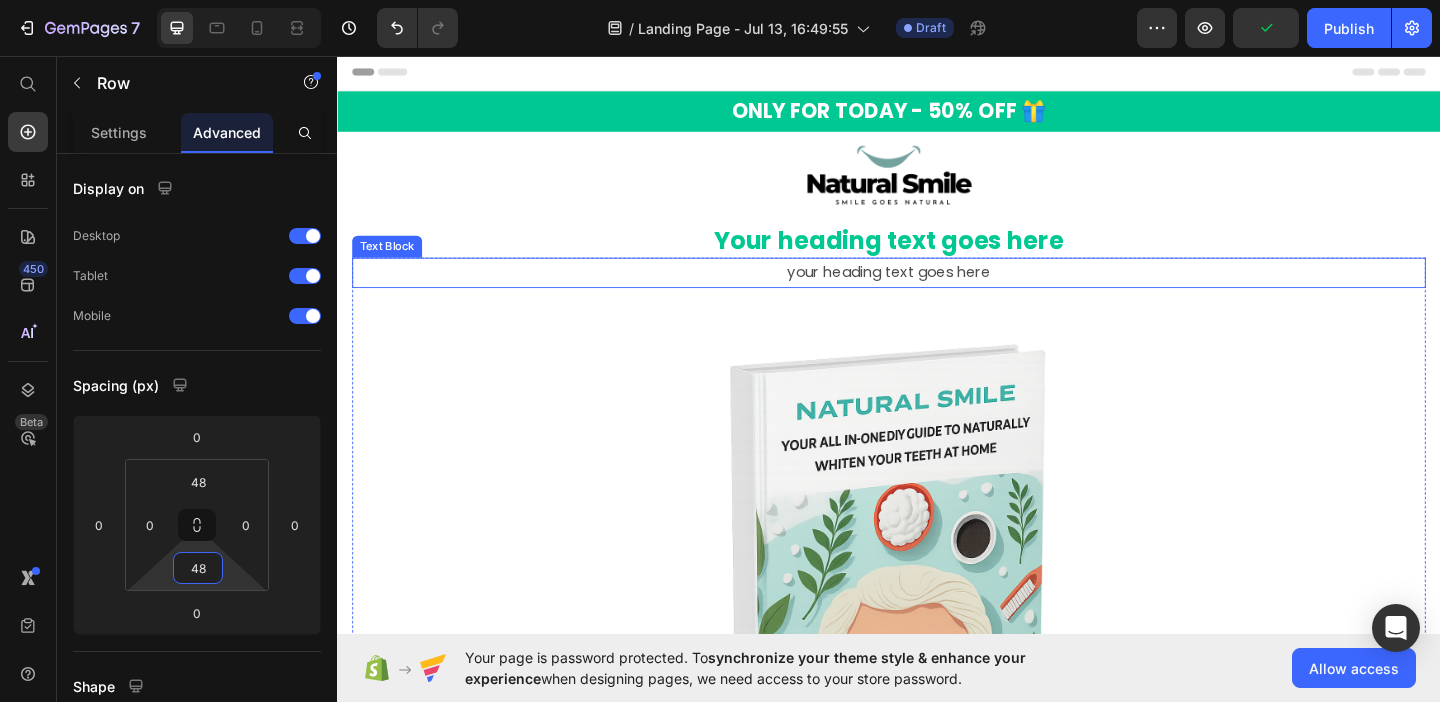 click on "your heading text goes here" at bounding box center [937, 291] 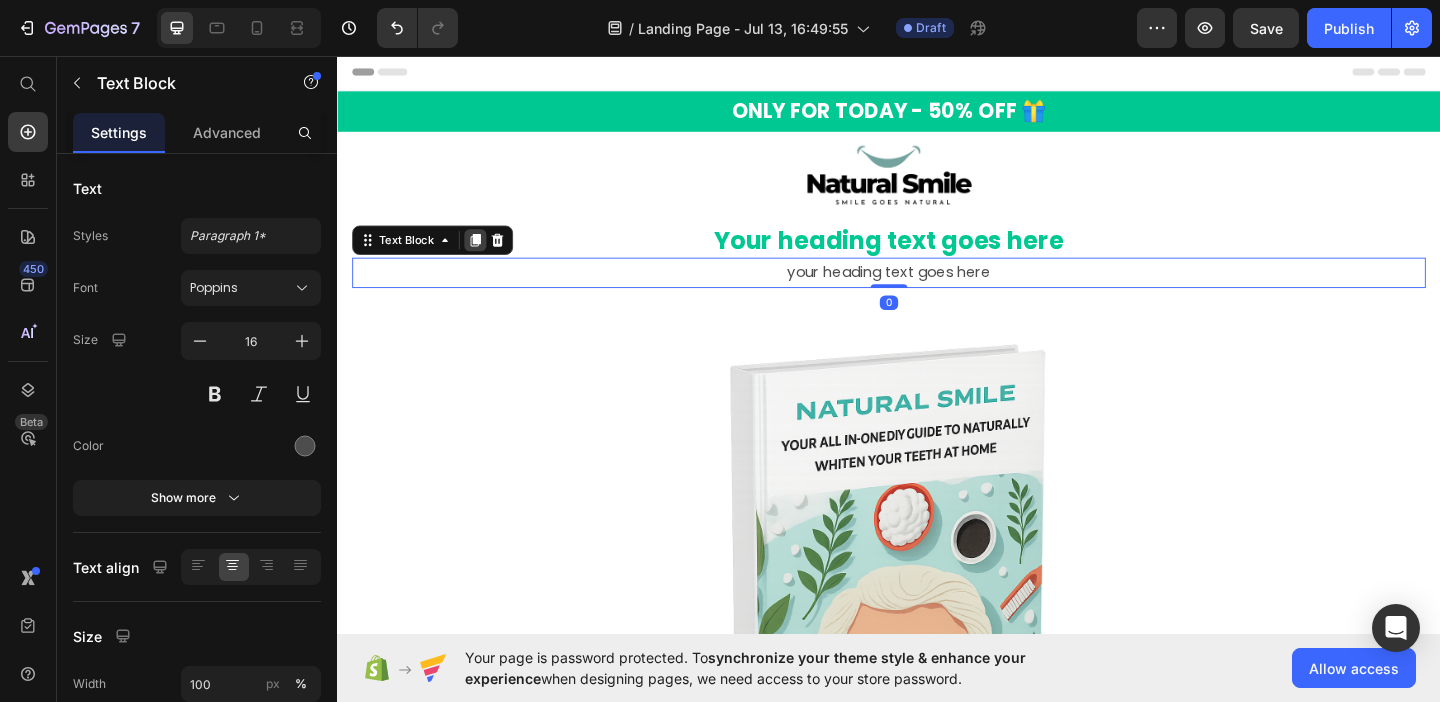 click 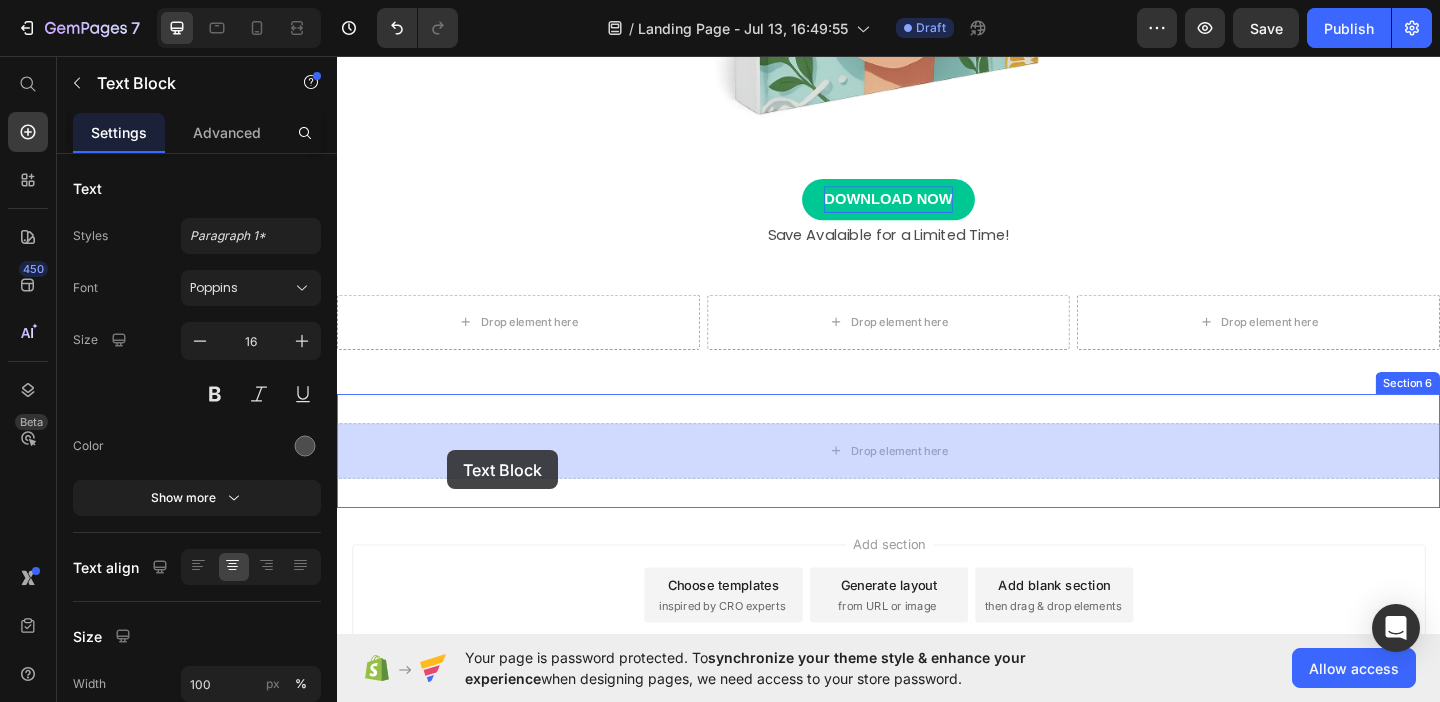 scroll, scrollTop: 861, scrollLeft: 0, axis: vertical 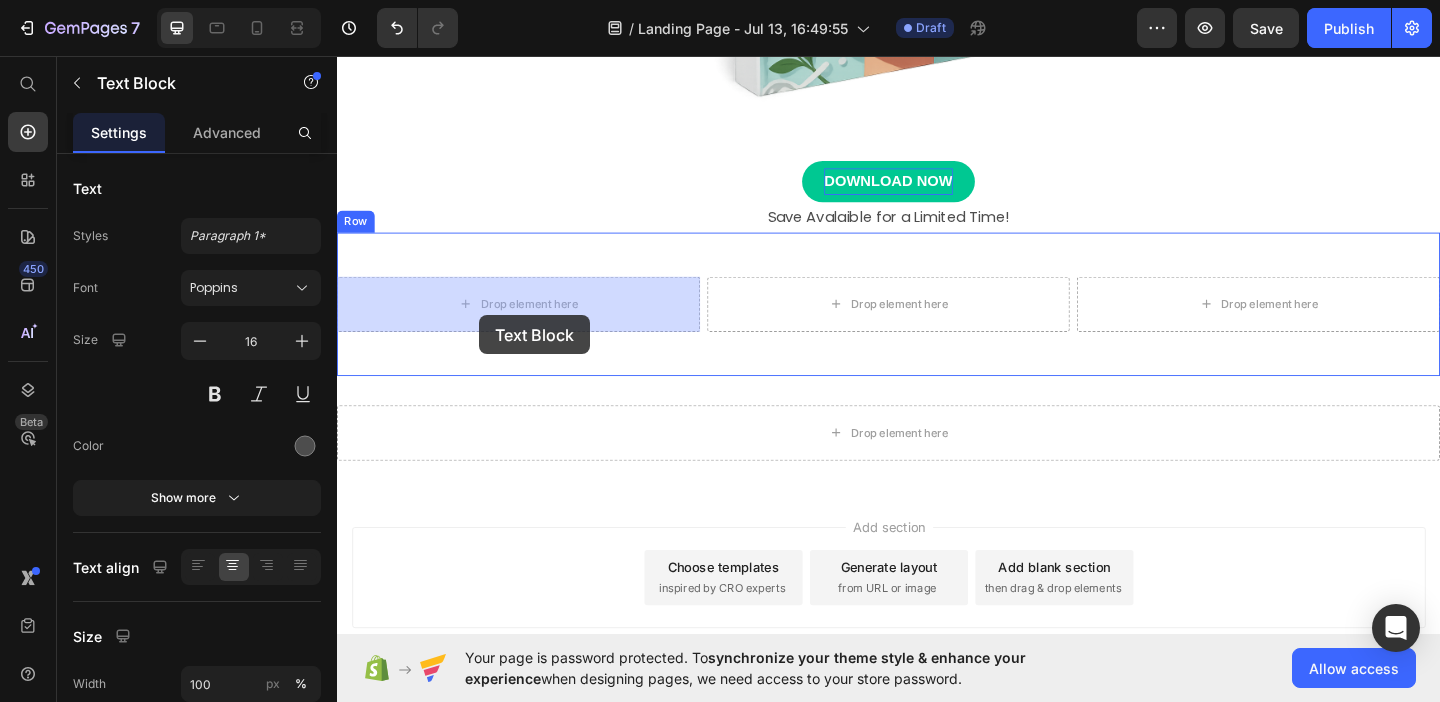 drag, startPoint x: 373, startPoint y: 293, endPoint x: 492, endPoint y: 338, distance: 127.22421 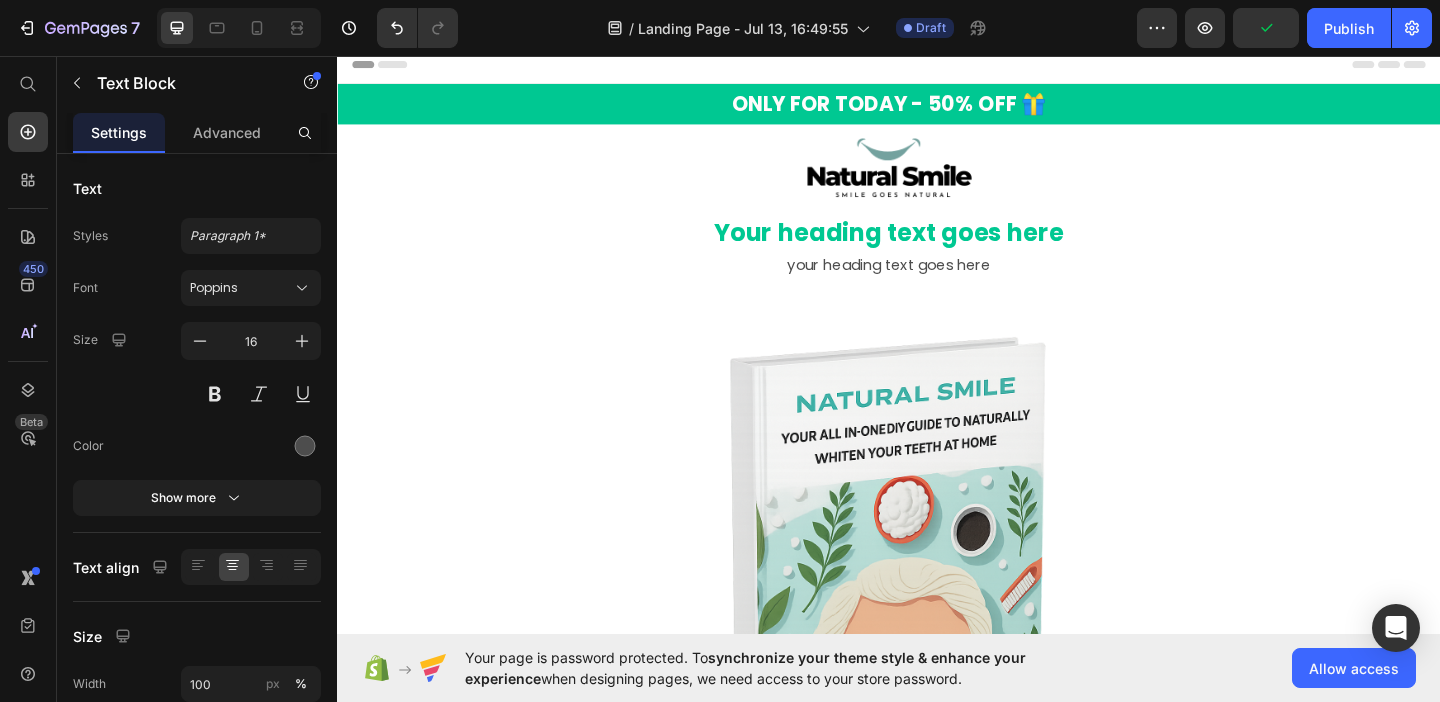 scroll, scrollTop: 0, scrollLeft: 0, axis: both 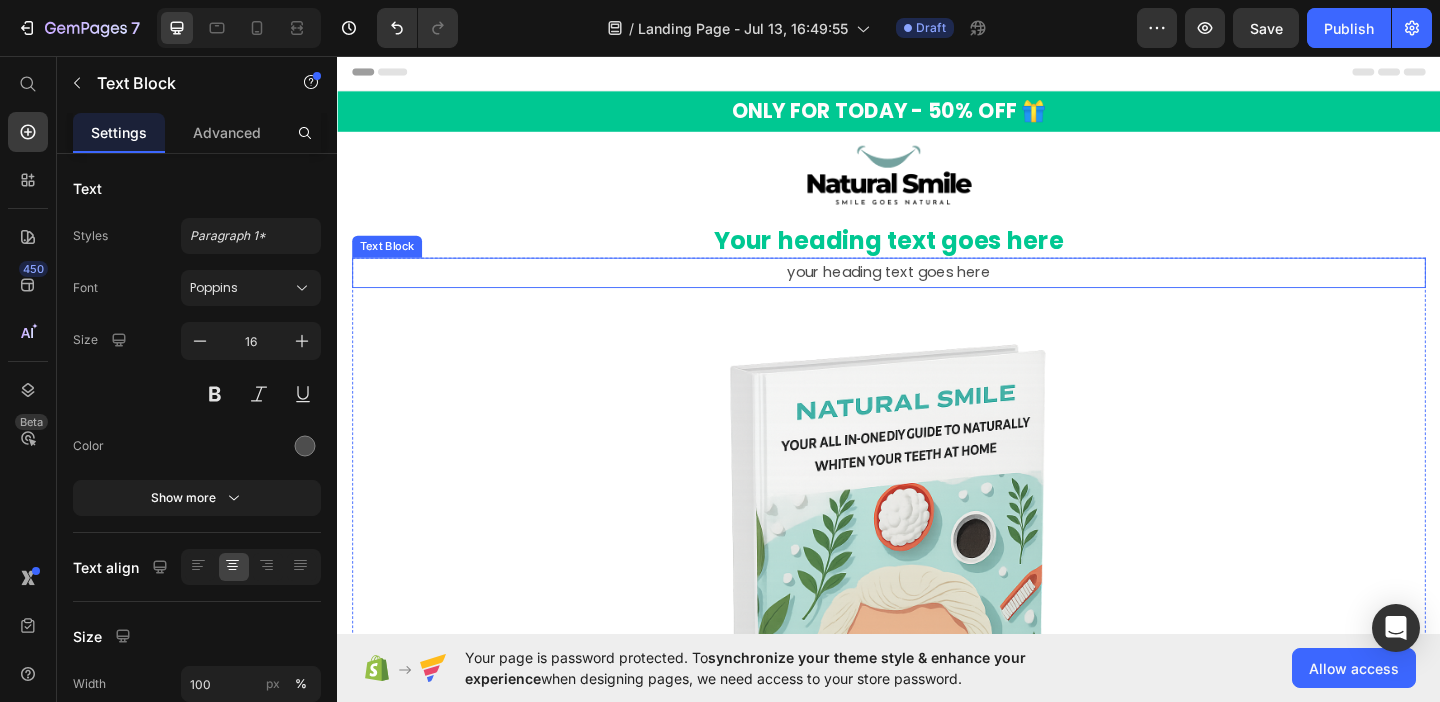 click on "your heading text goes here" at bounding box center [937, 291] 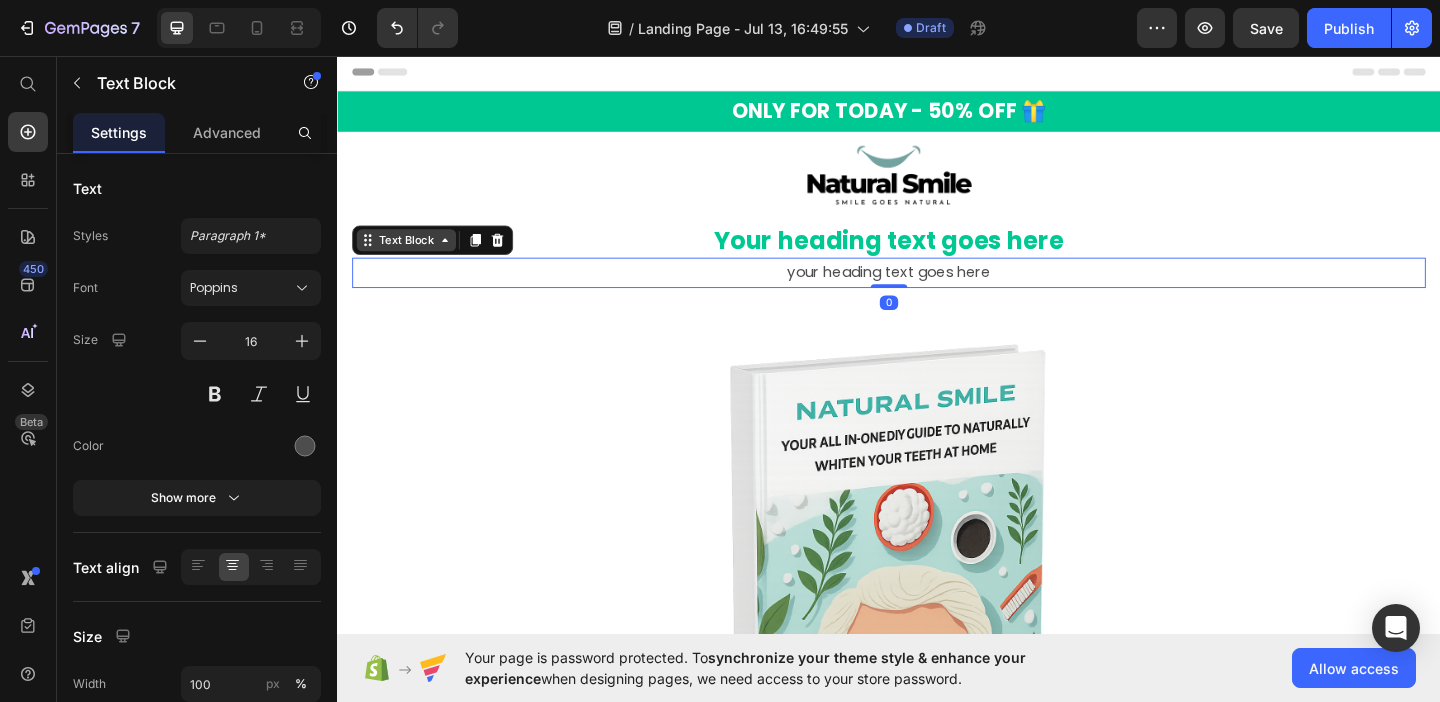 click 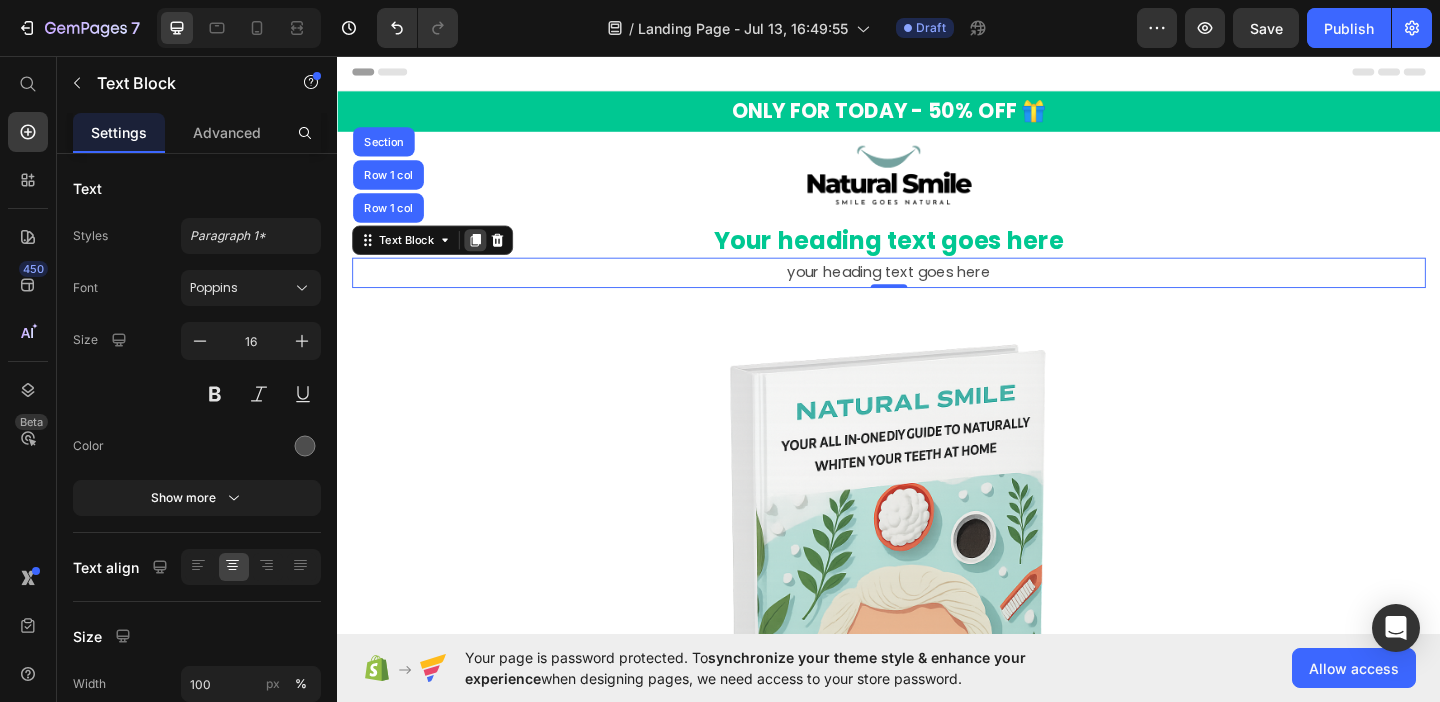 click 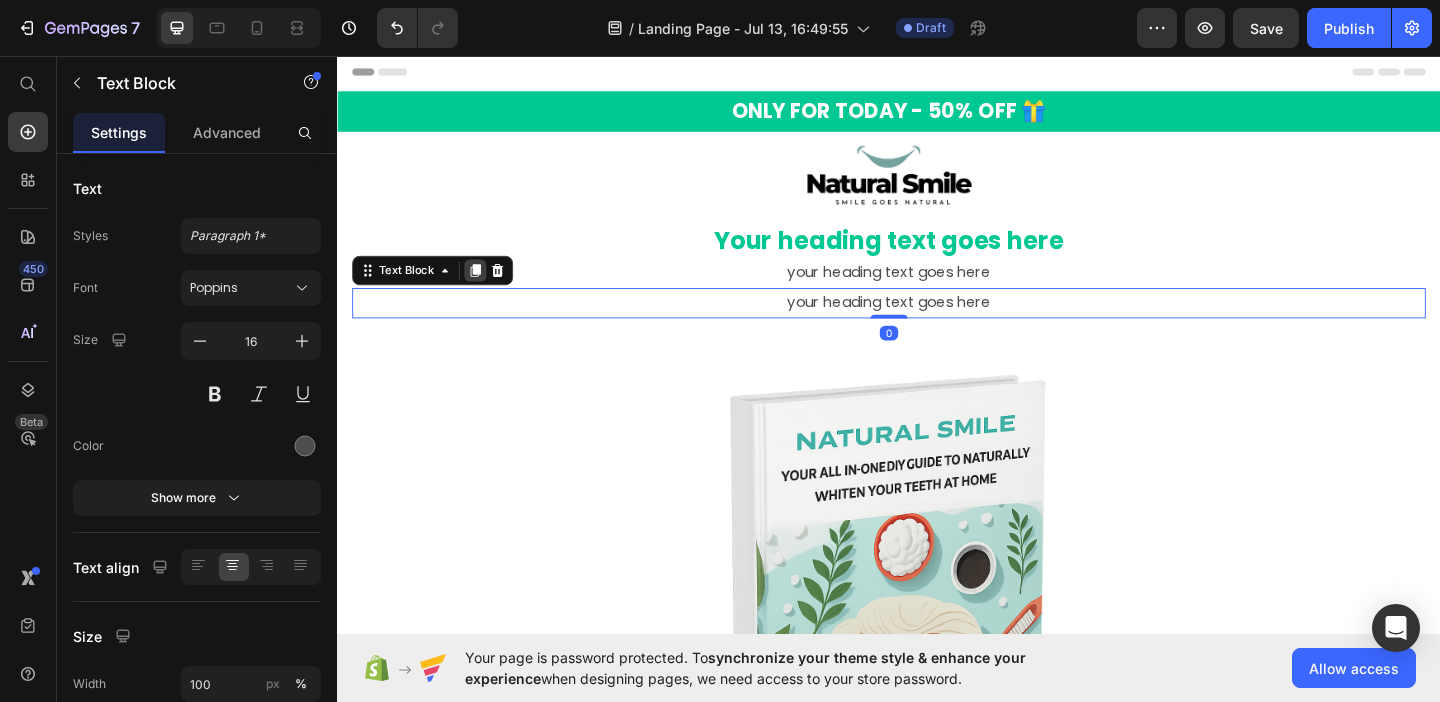 click at bounding box center (487, 289) 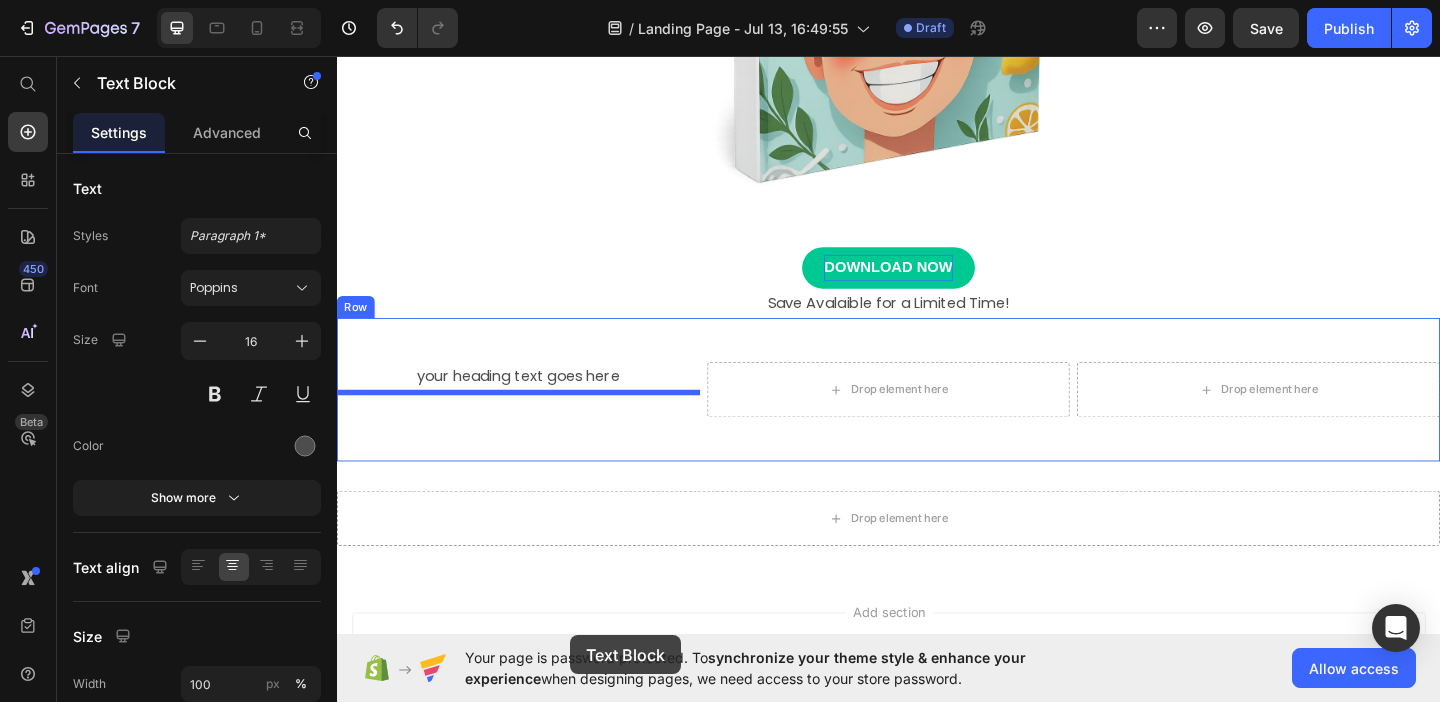 scroll, scrollTop: 947, scrollLeft: 0, axis: vertical 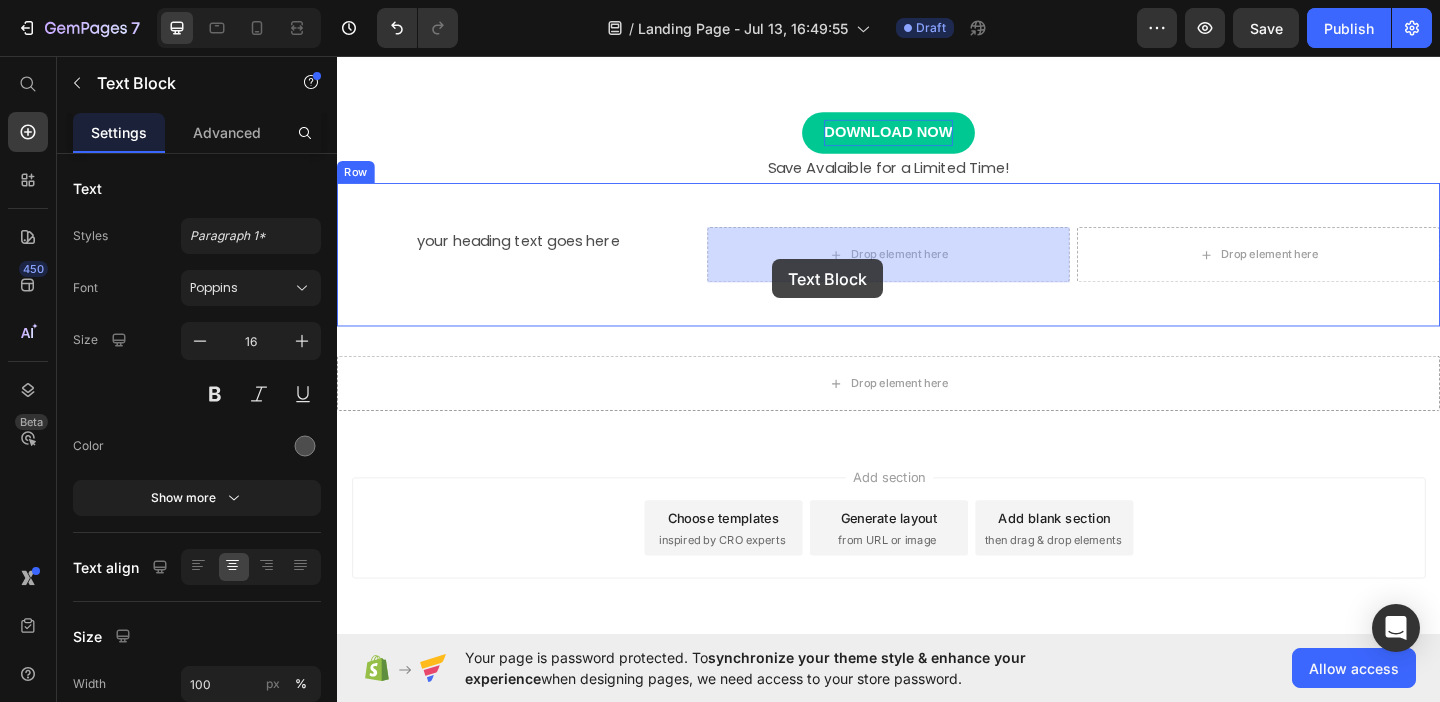 drag, startPoint x: 368, startPoint y: 324, endPoint x: 810, endPoint y: 277, distance: 444.49185 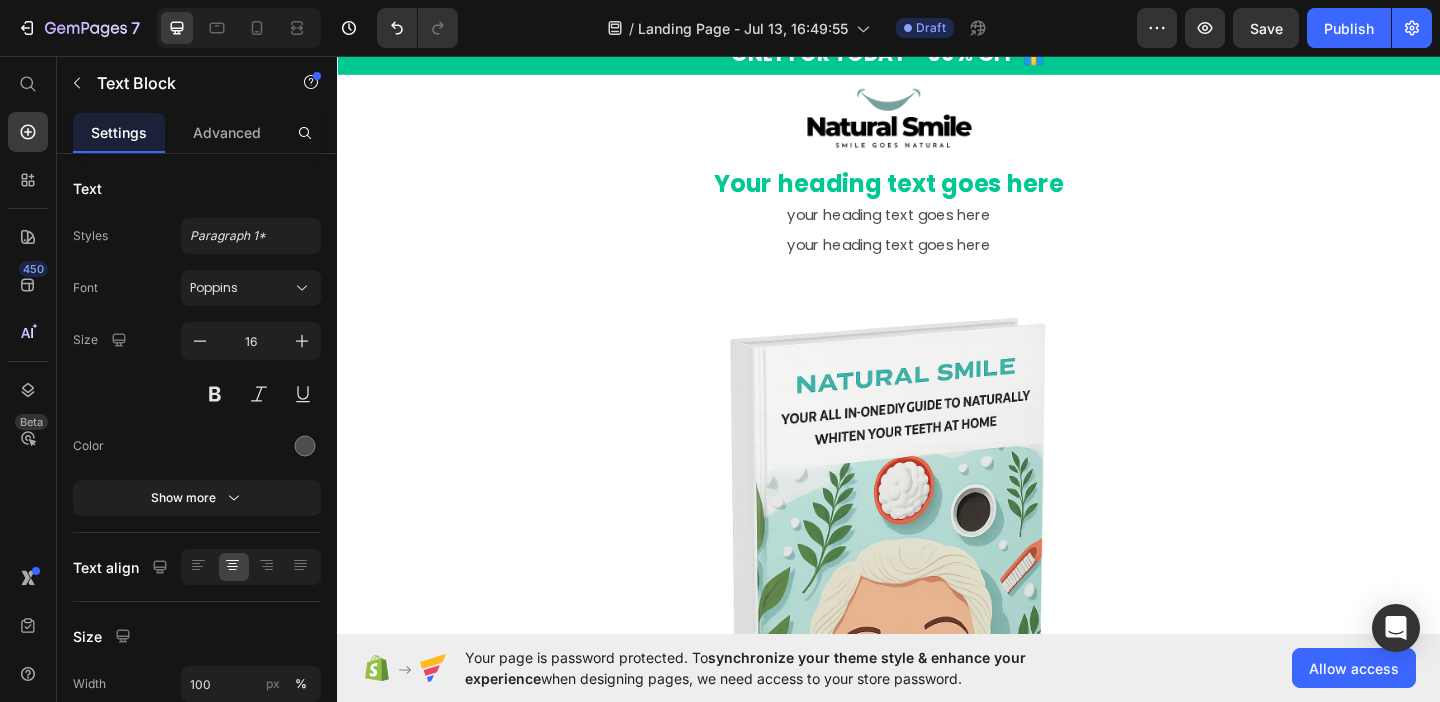 scroll, scrollTop: 0, scrollLeft: 0, axis: both 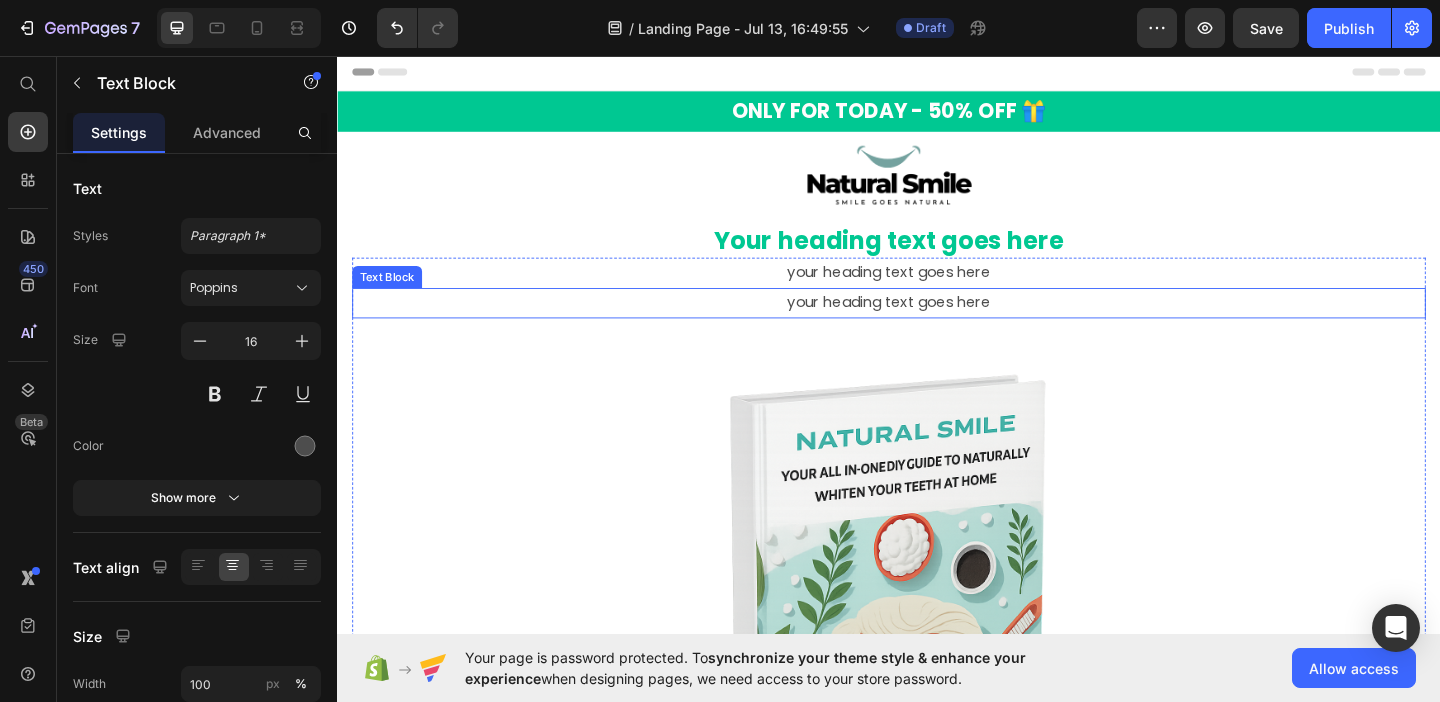 click on "your heading text goes here" at bounding box center [937, 324] 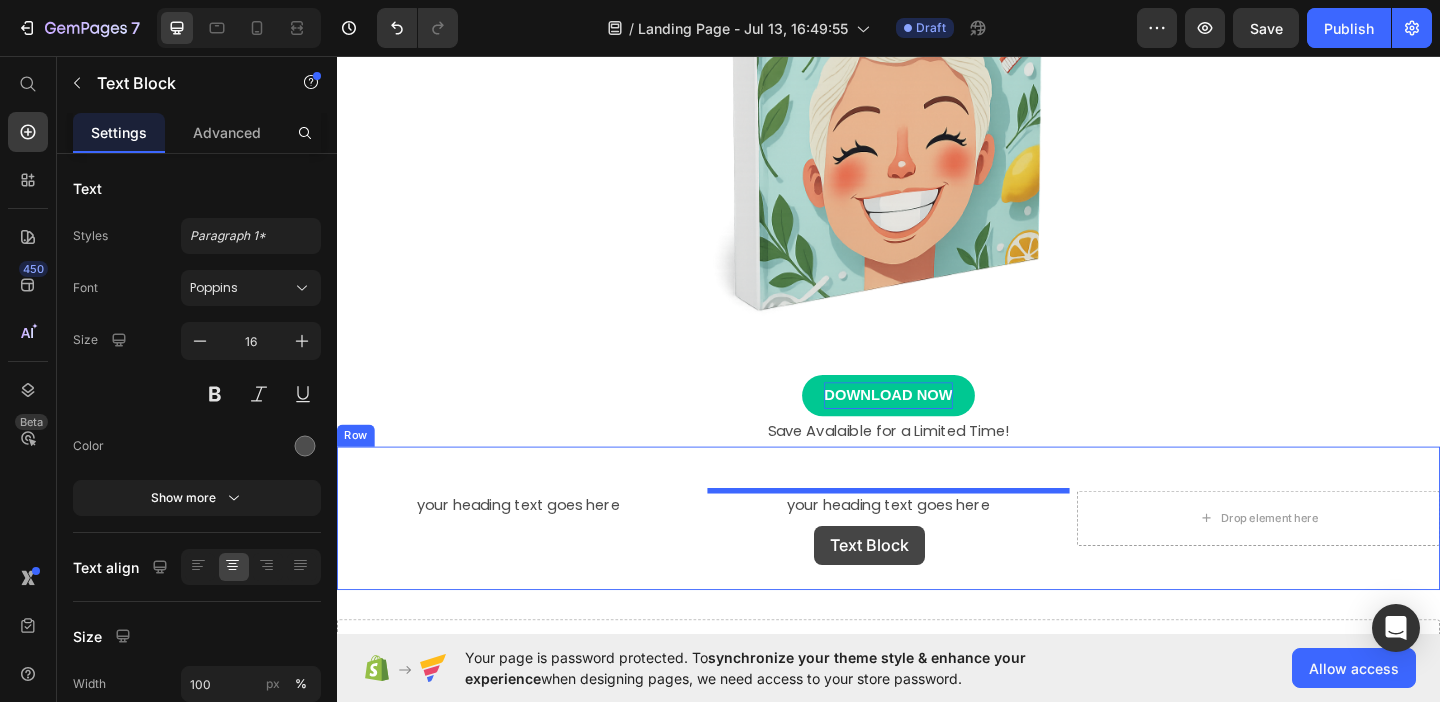 scroll, scrollTop: 640, scrollLeft: 0, axis: vertical 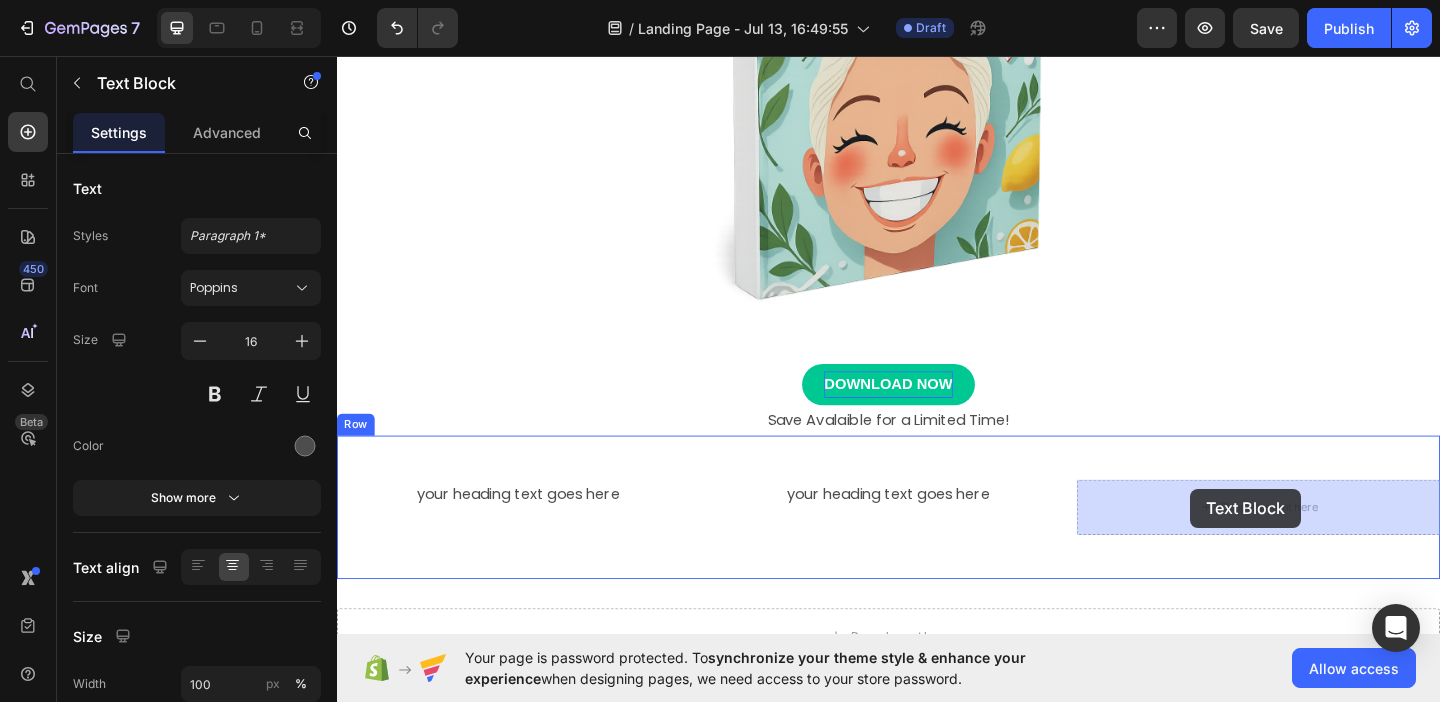 drag, startPoint x: 370, startPoint y: 287, endPoint x: 1265, endPoint y: 528, distance: 926.8797 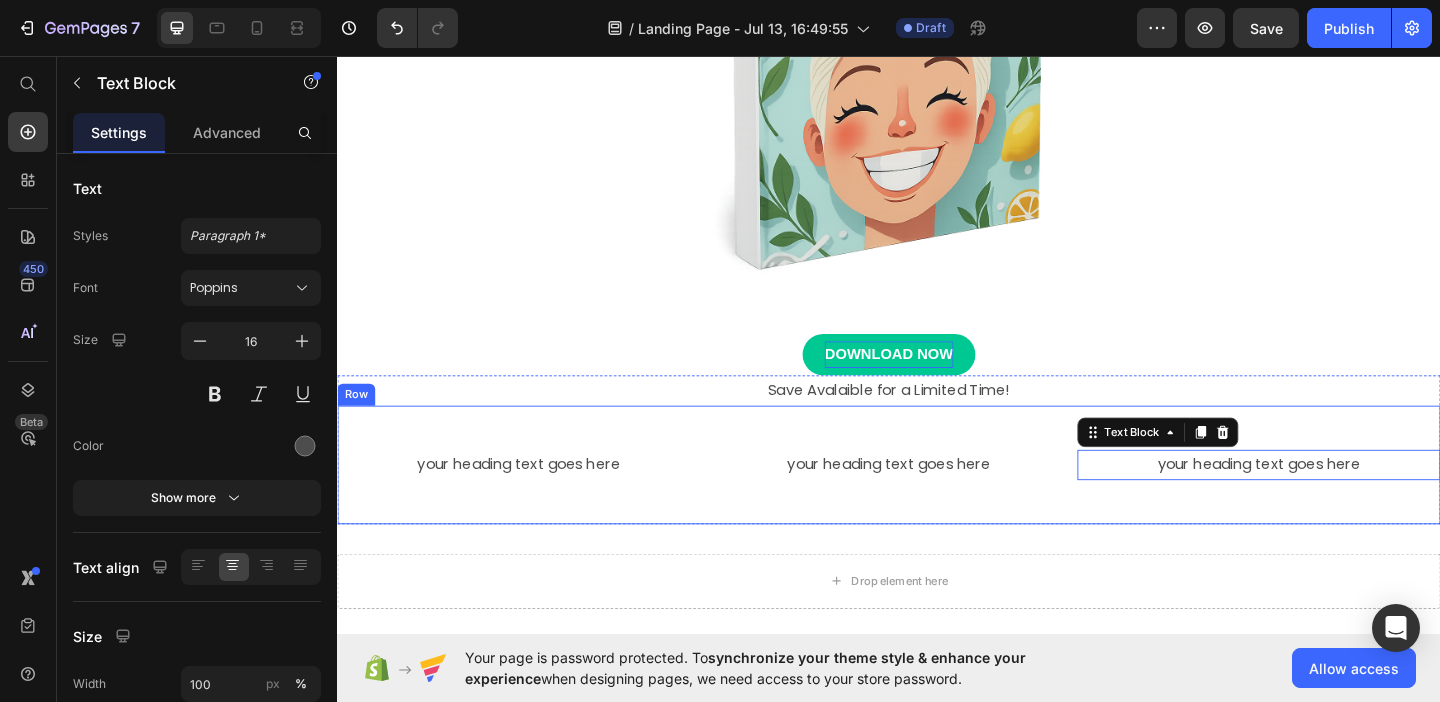 scroll, scrollTop: 607, scrollLeft: 0, axis: vertical 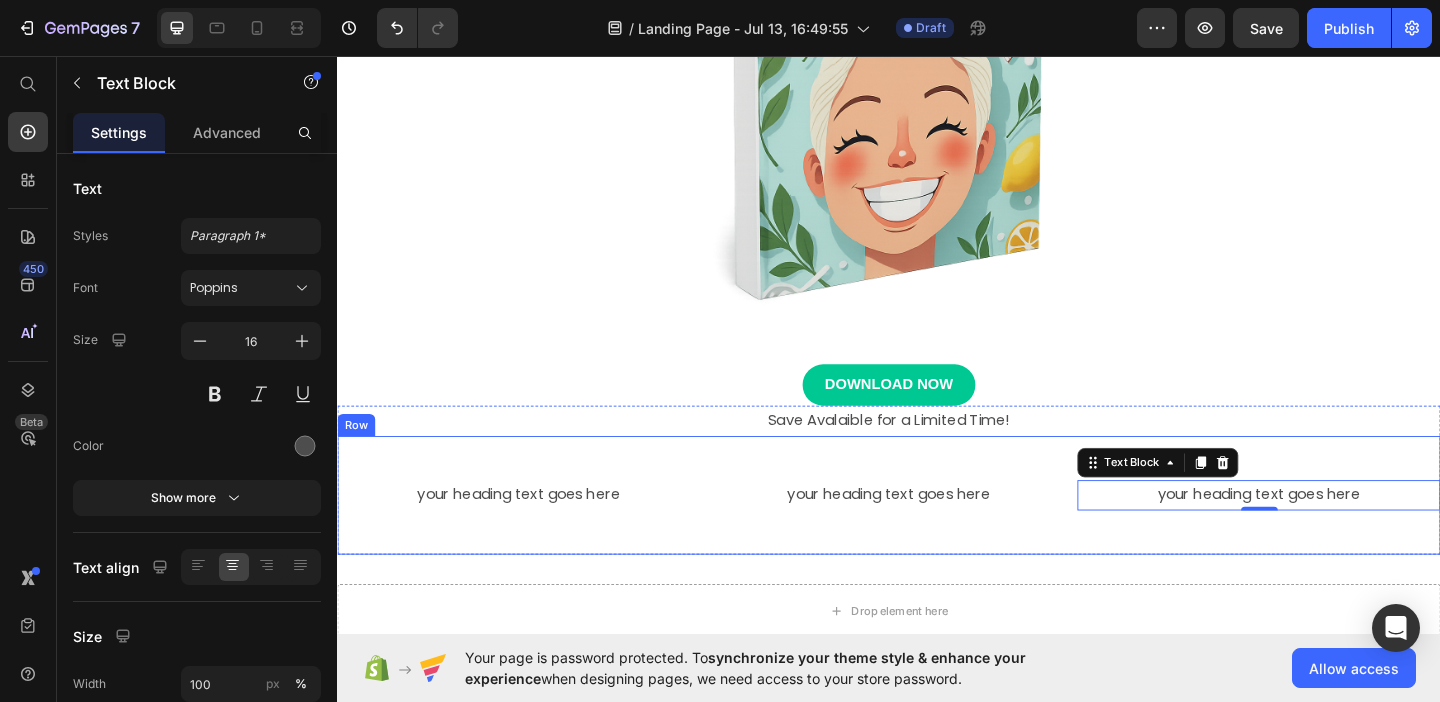 click on "your heading text goes here  Text Block your heading text goes here  Text Block your heading text goes here  Text Block   0 Row" at bounding box center (937, 533) 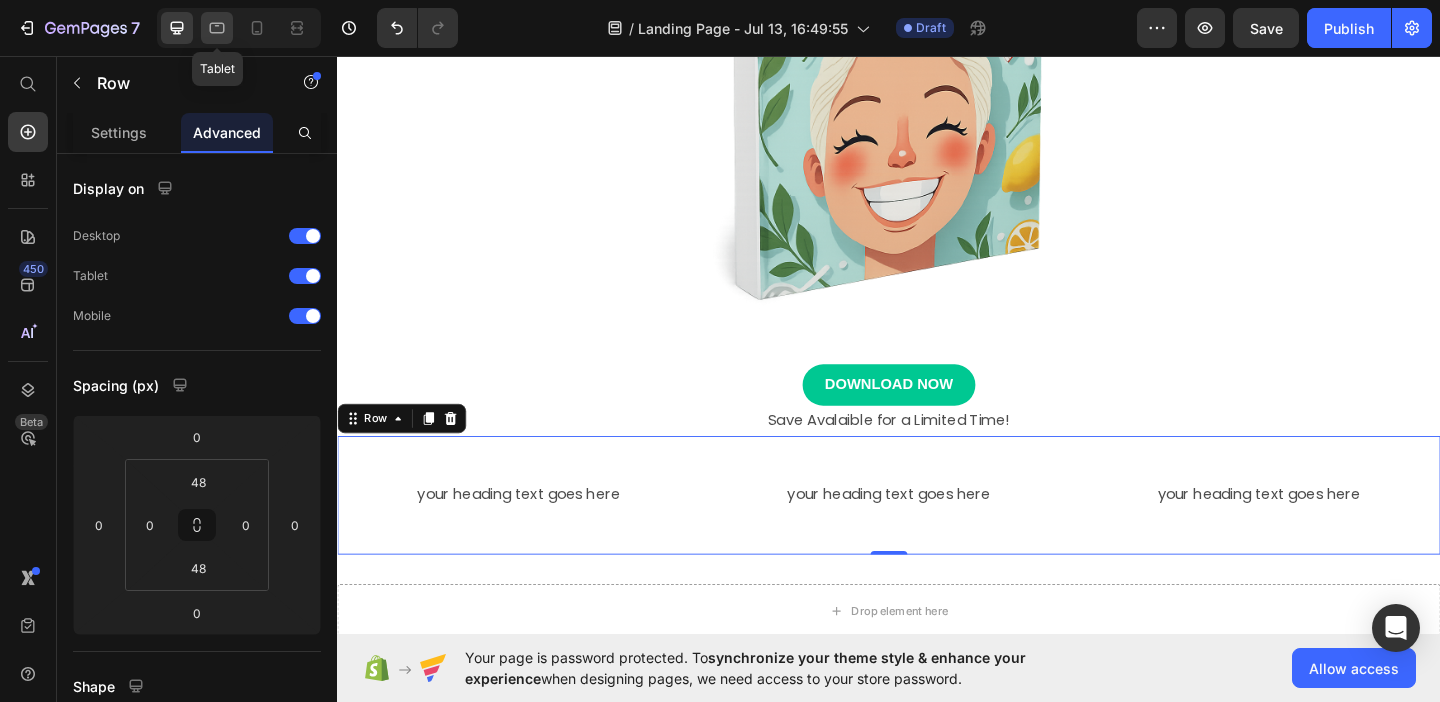click 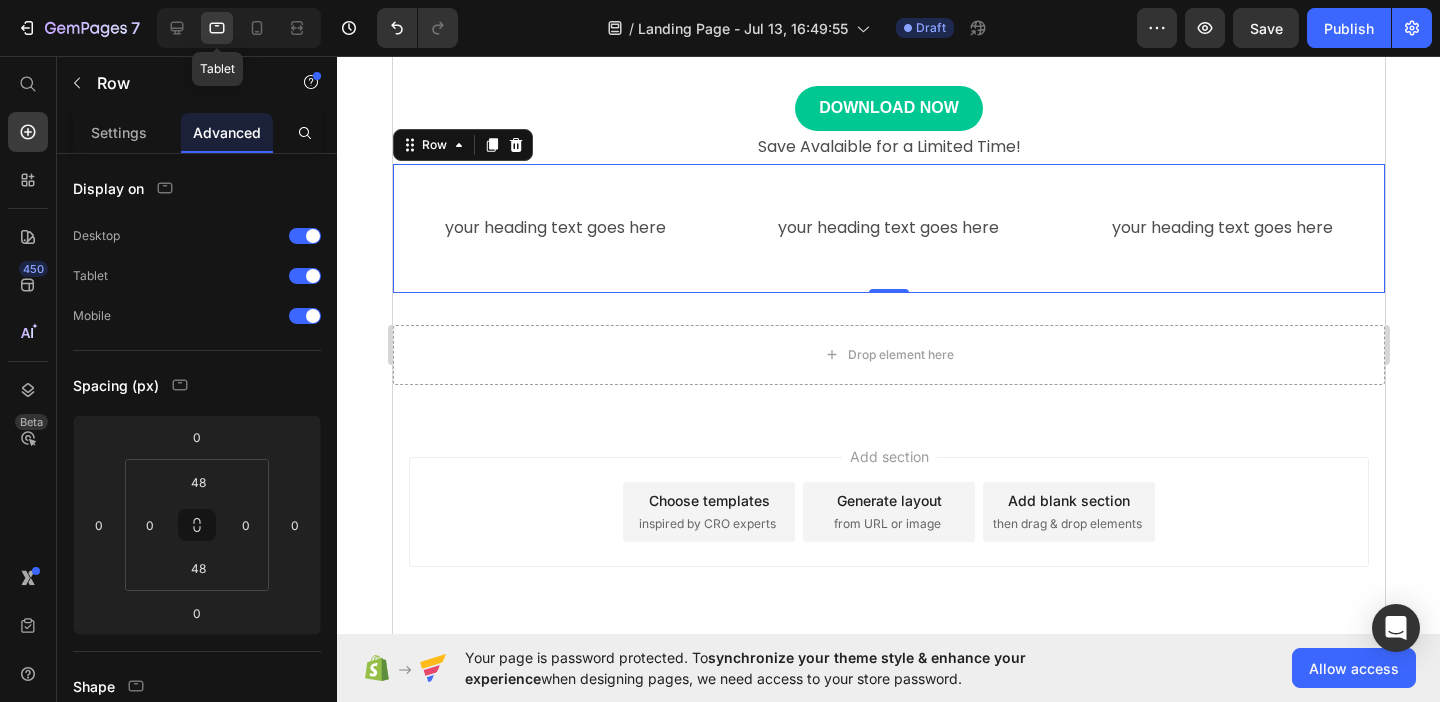 scroll, scrollTop: 979, scrollLeft: 0, axis: vertical 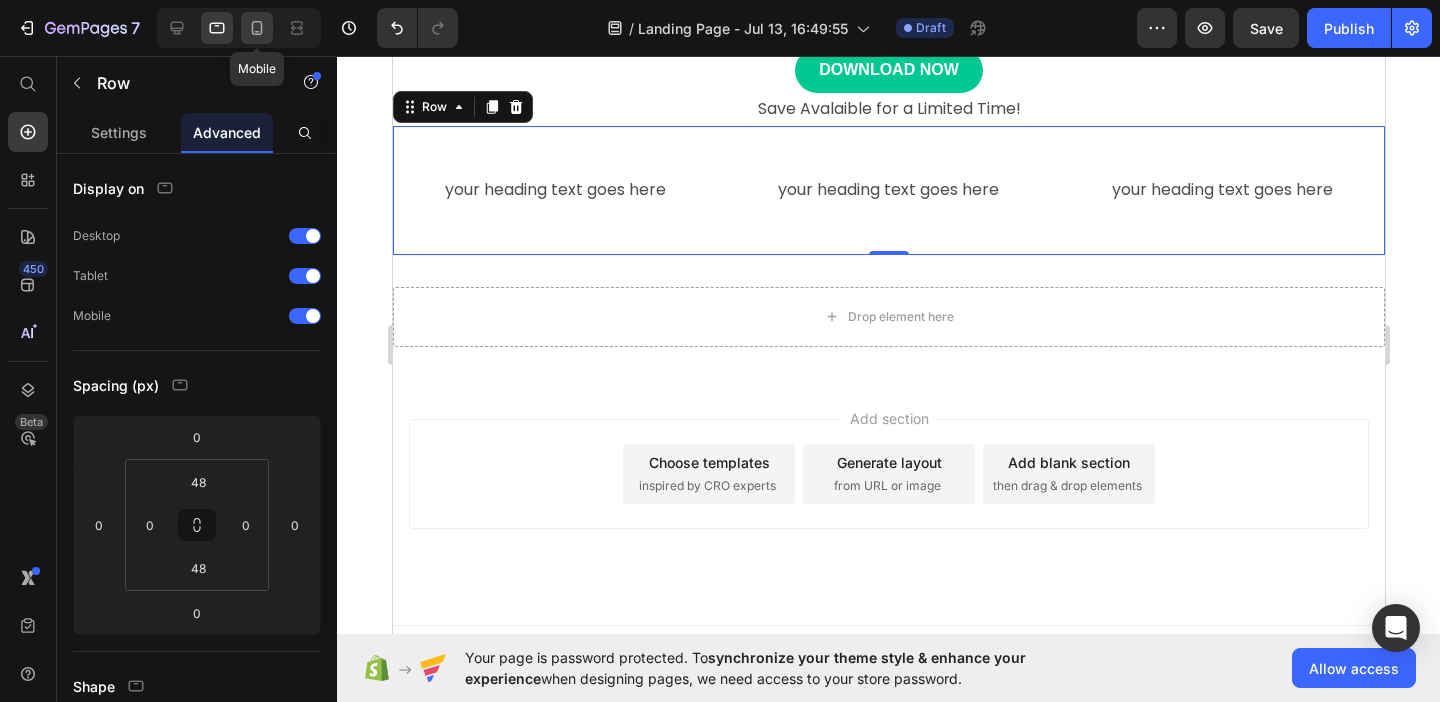 click 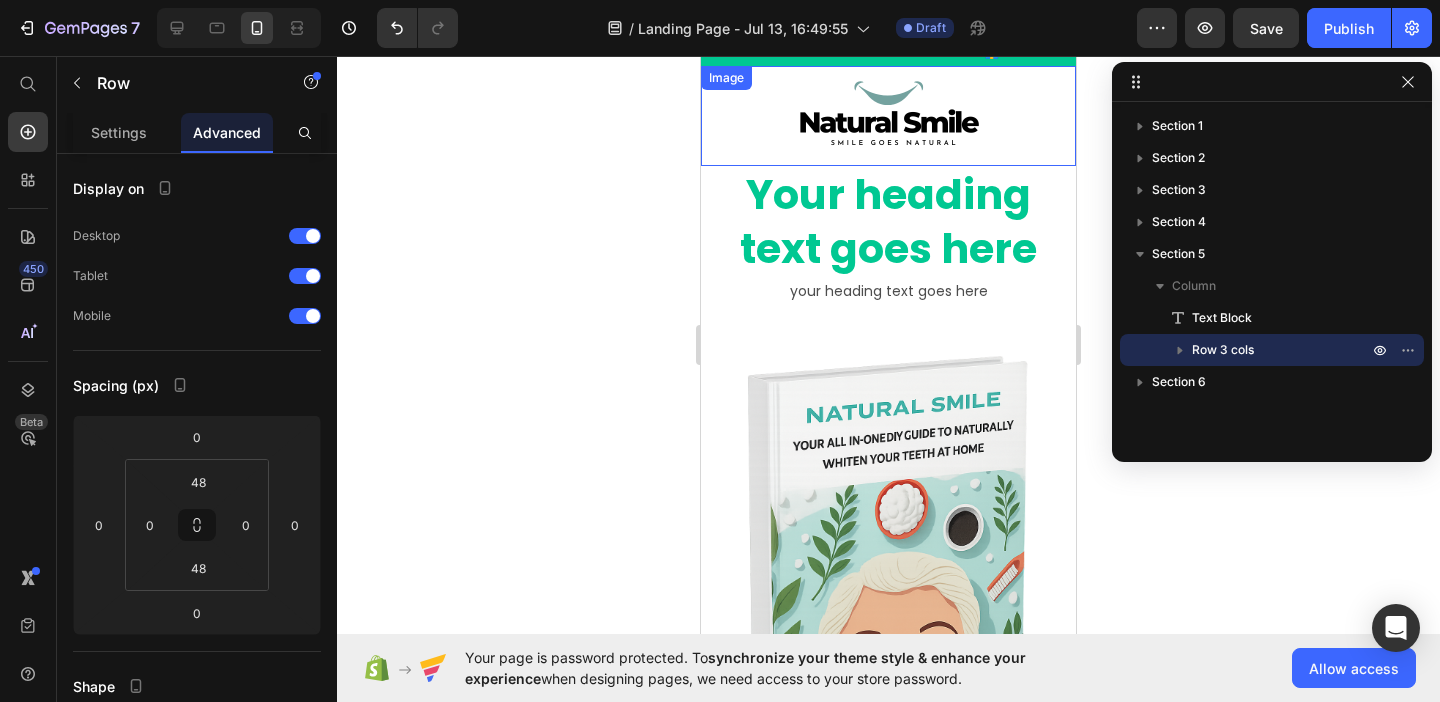 scroll, scrollTop: 0, scrollLeft: 0, axis: both 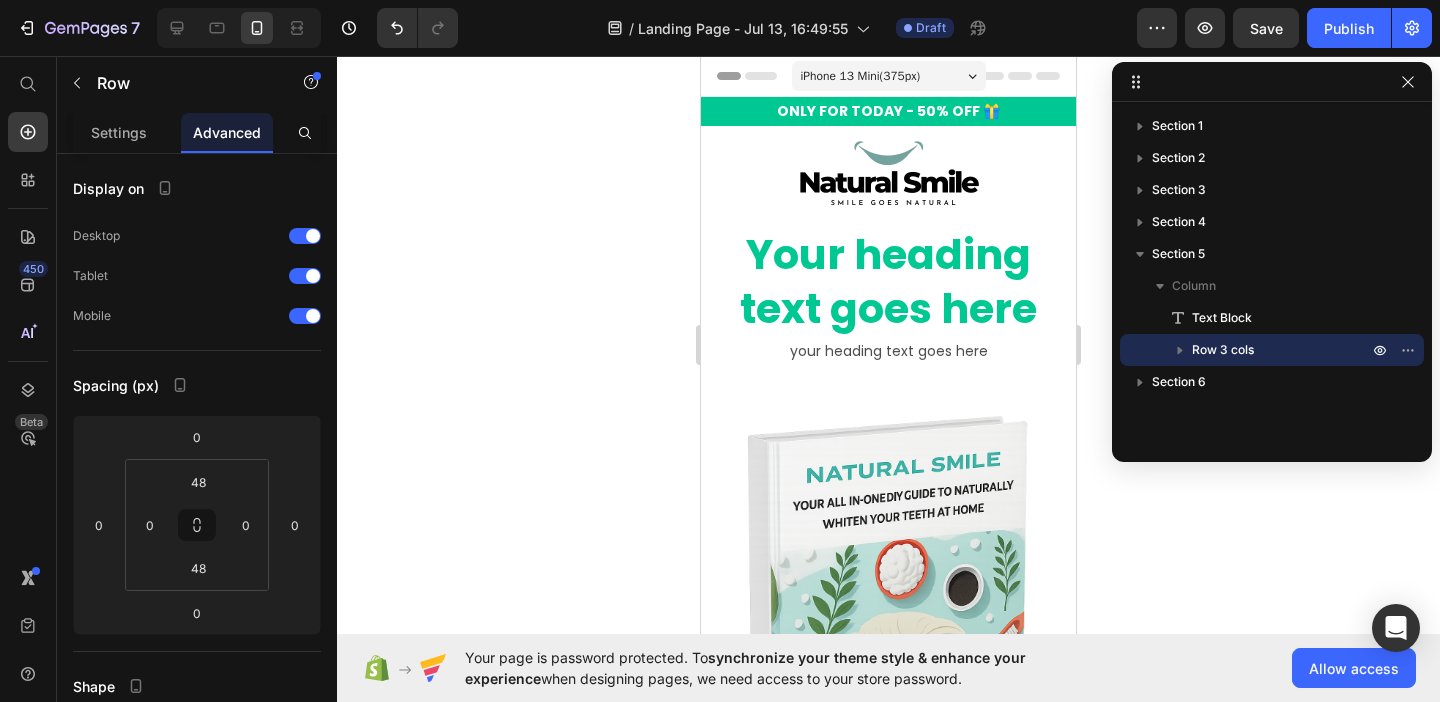 click on "iPhone 13 Mini  ( 375 px)" at bounding box center (861, 76) 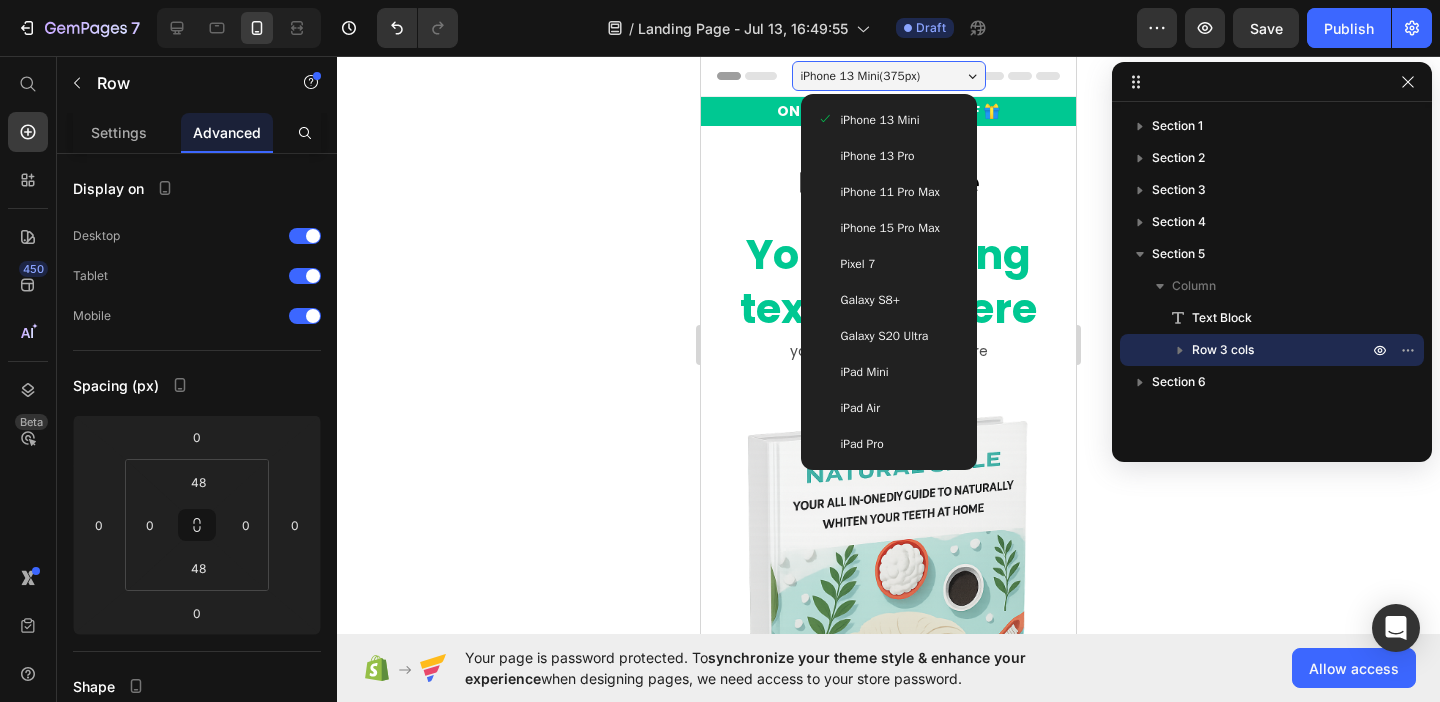 click on "iPhone 11 Pro Max" at bounding box center (890, 192) 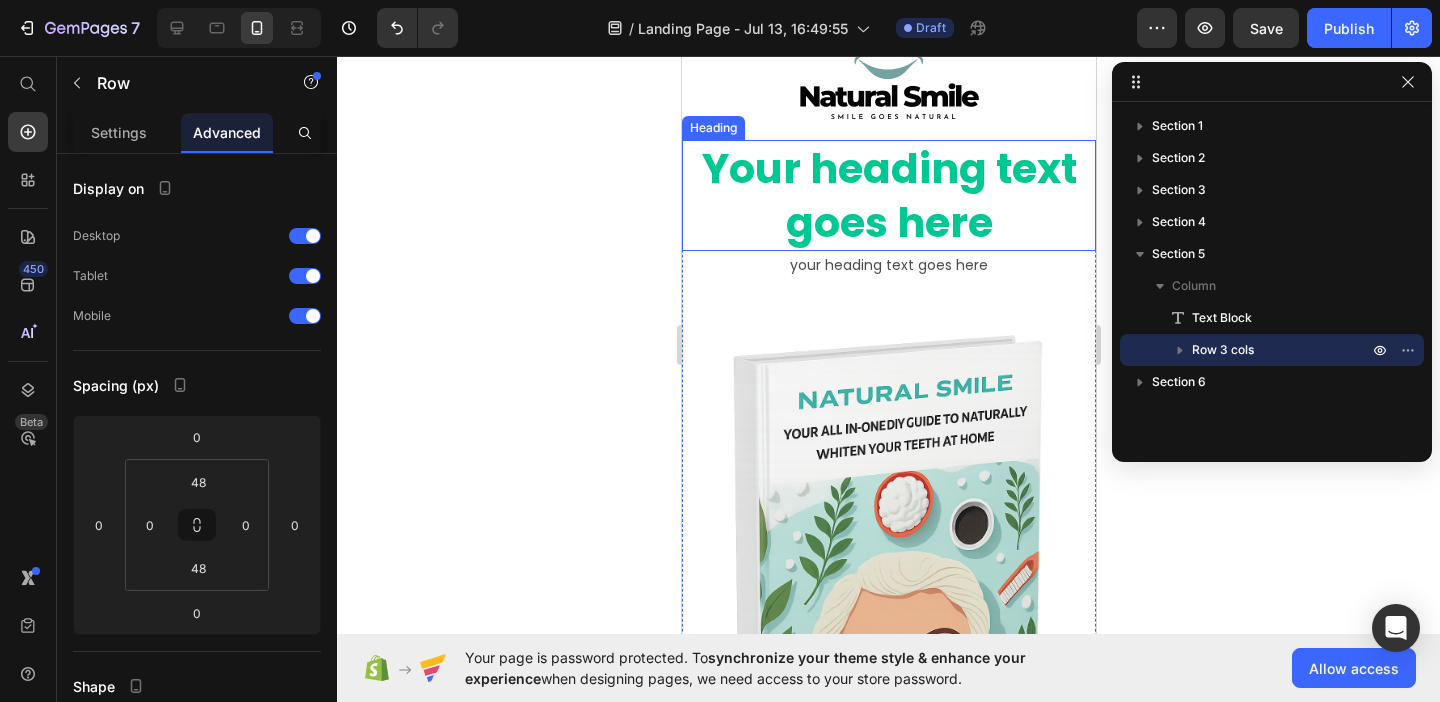 scroll, scrollTop: 0, scrollLeft: 0, axis: both 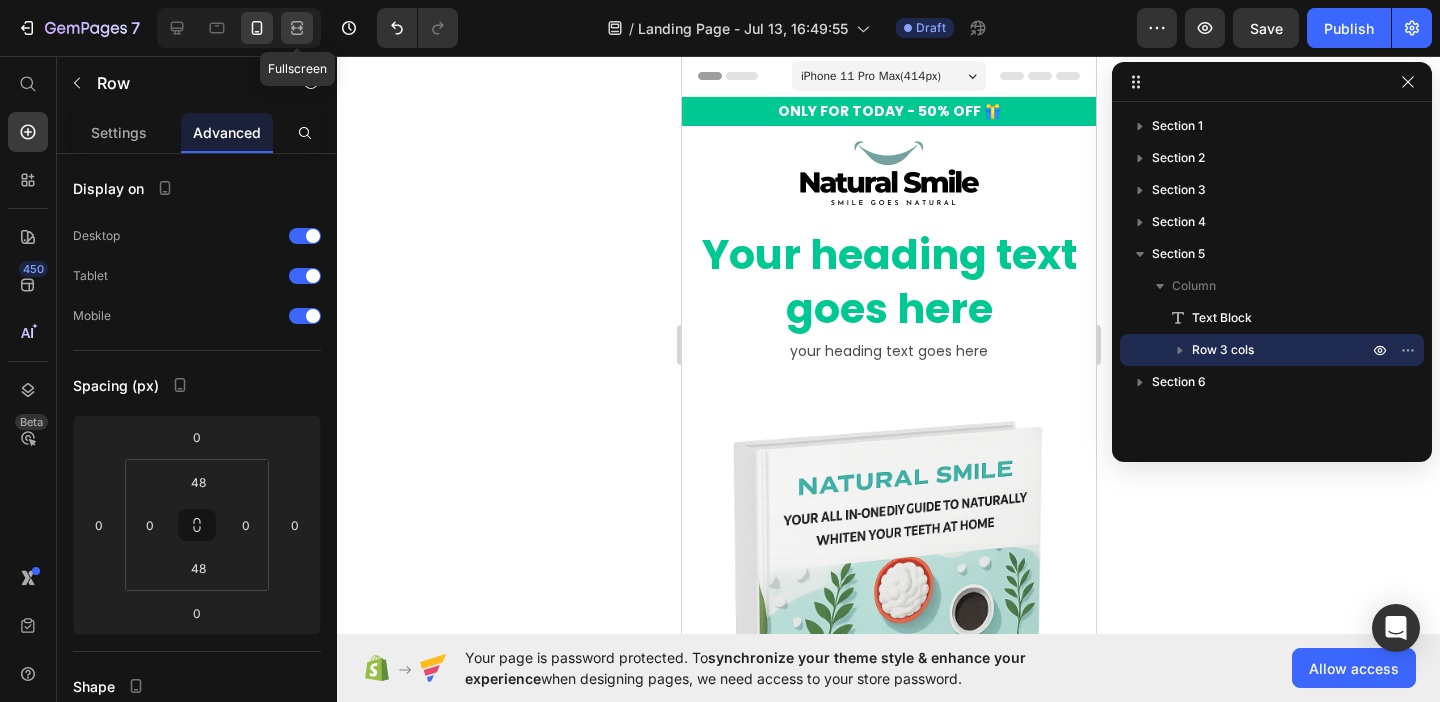 click 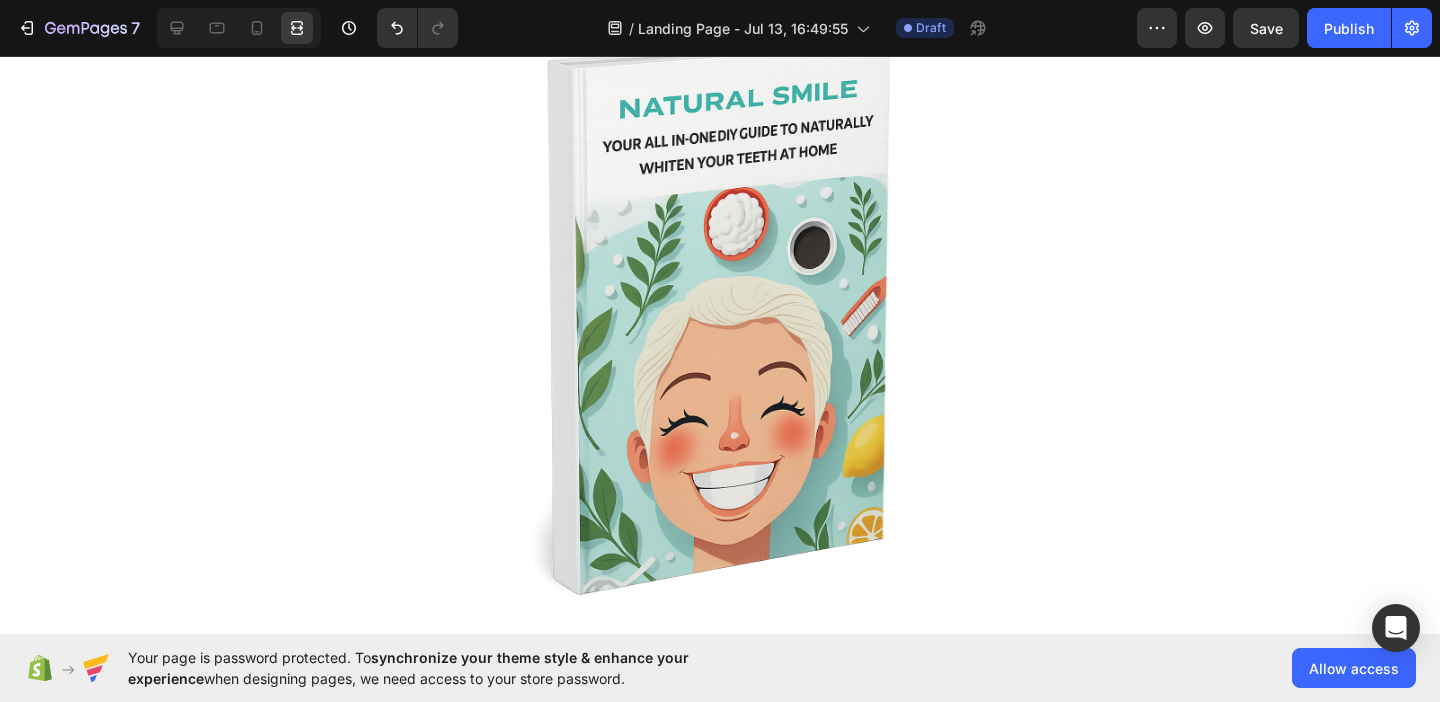 scroll, scrollTop: 0, scrollLeft: 0, axis: both 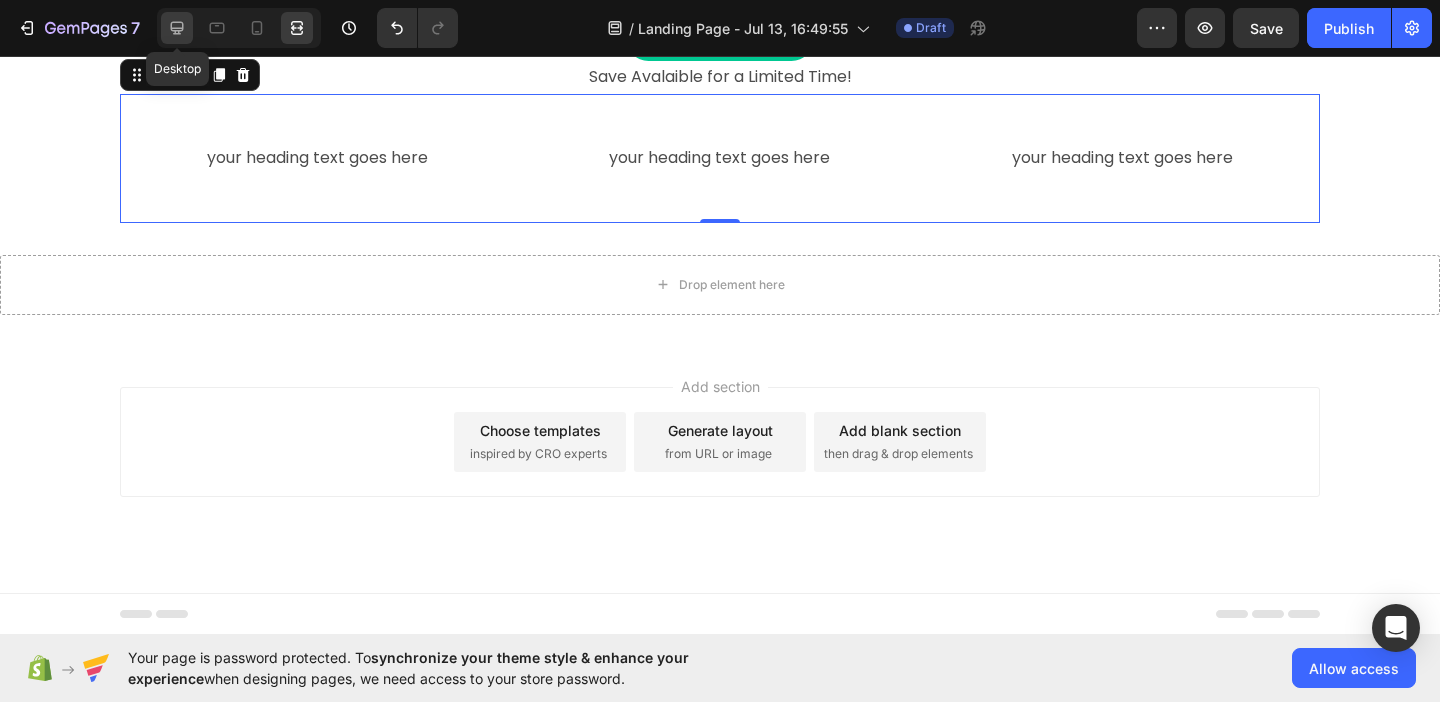 click 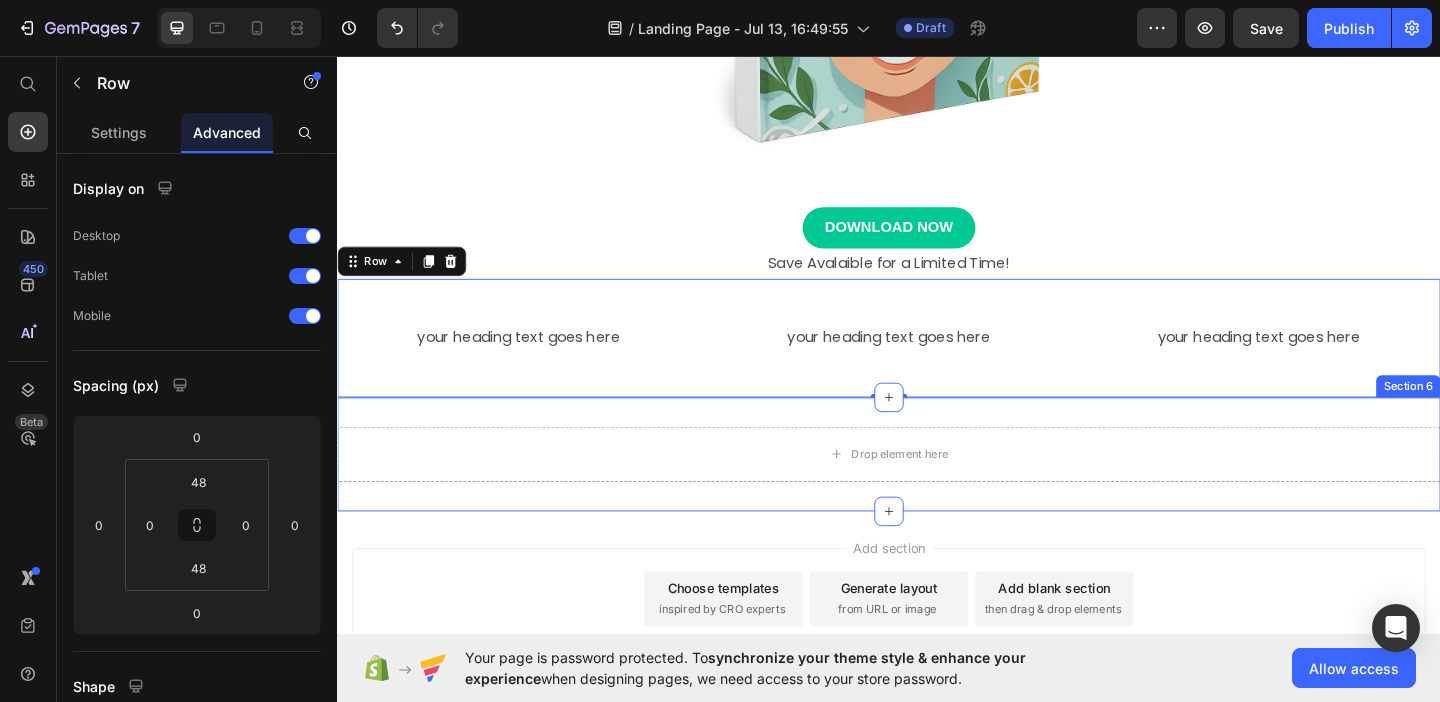 scroll, scrollTop: 777, scrollLeft: 0, axis: vertical 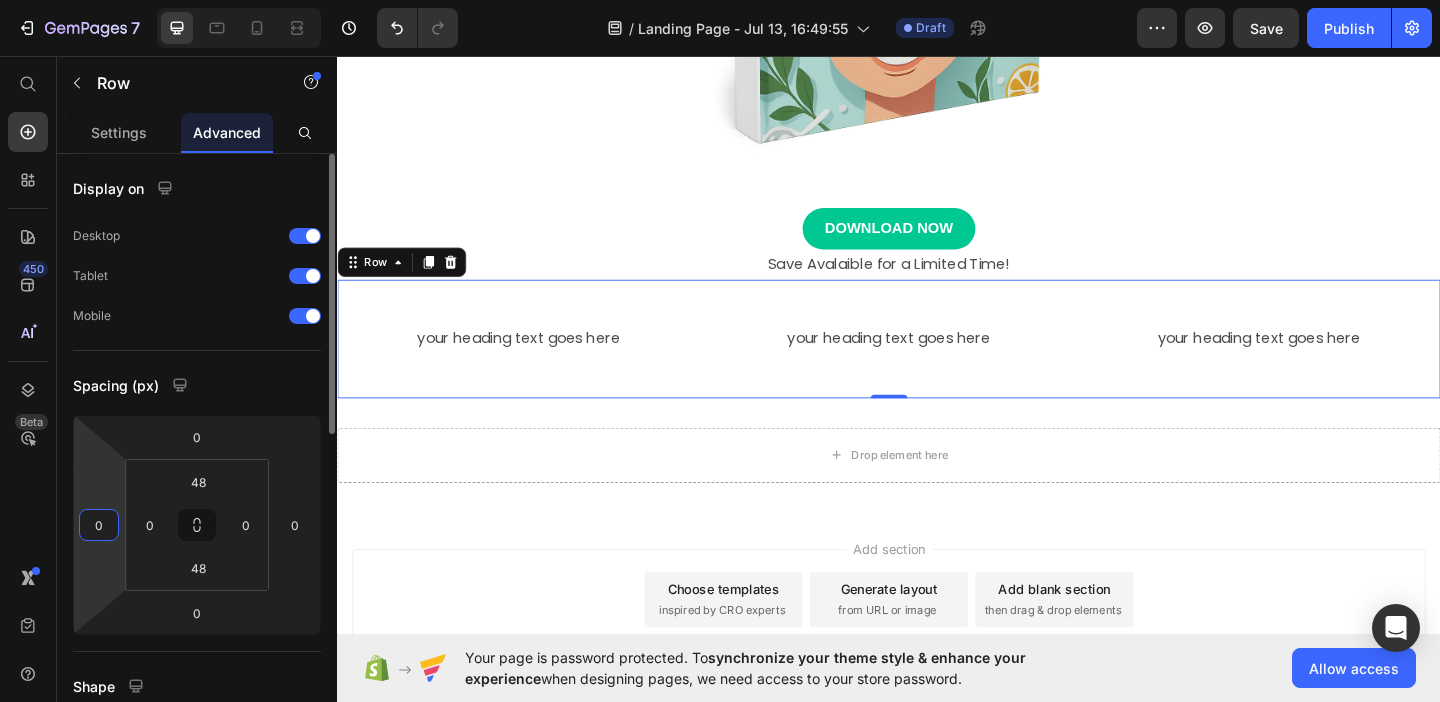 click on "0" at bounding box center (99, 525) 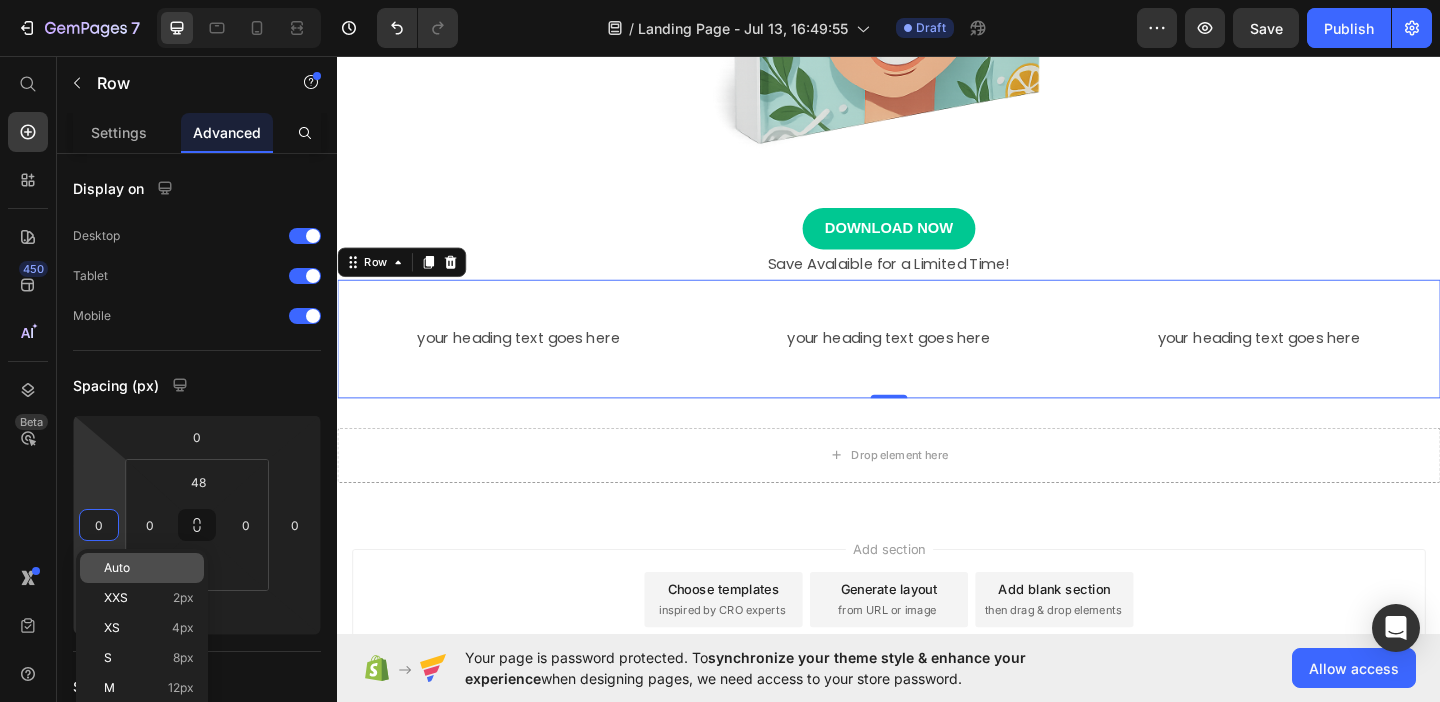 click on "Auto" at bounding box center [117, 568] 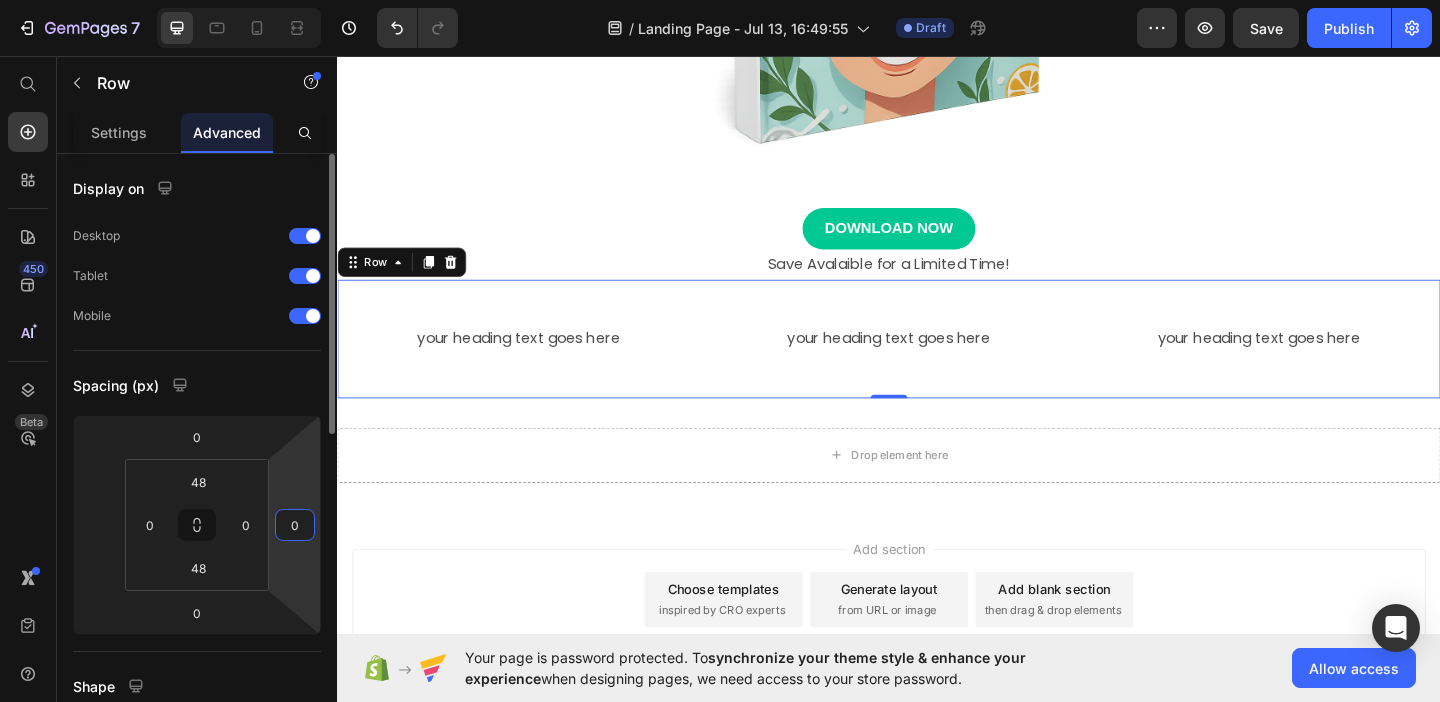 click on "0" at bounding box center (295, 525) 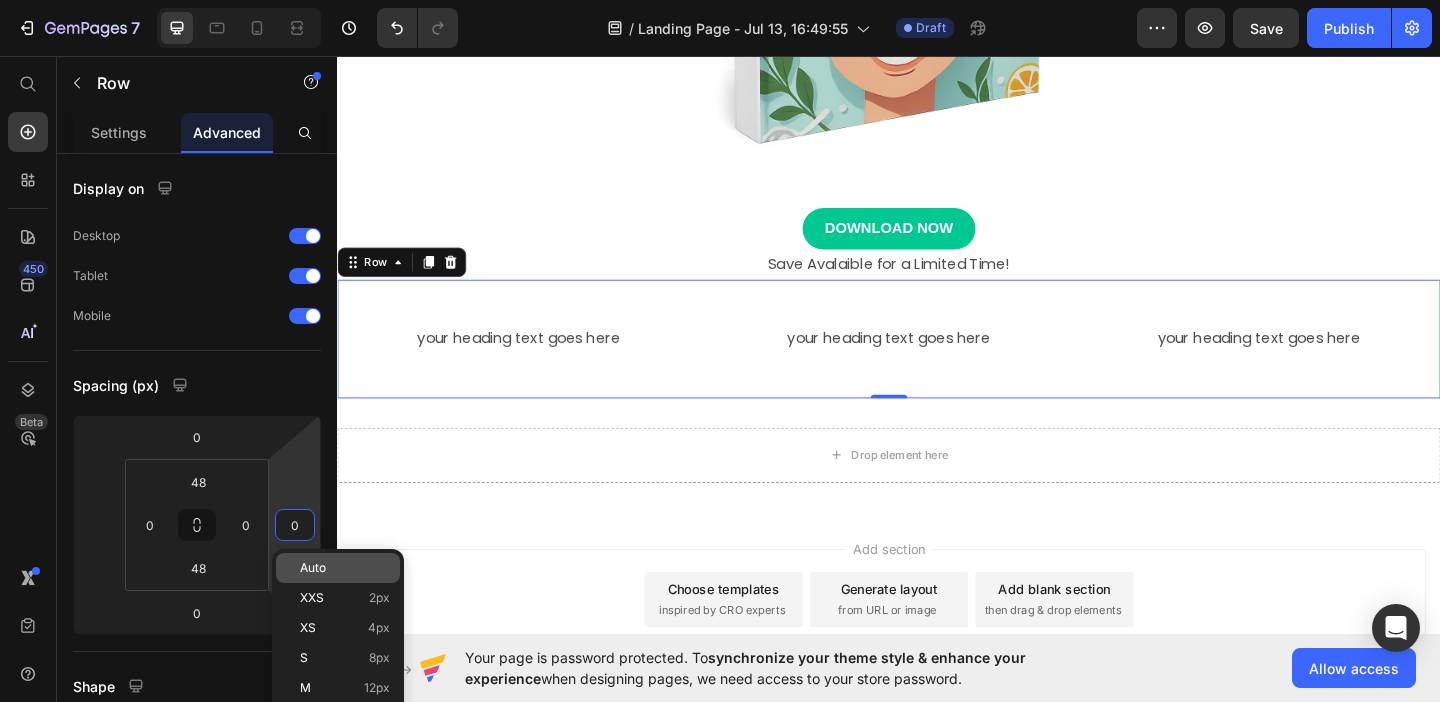 click on "Auto" 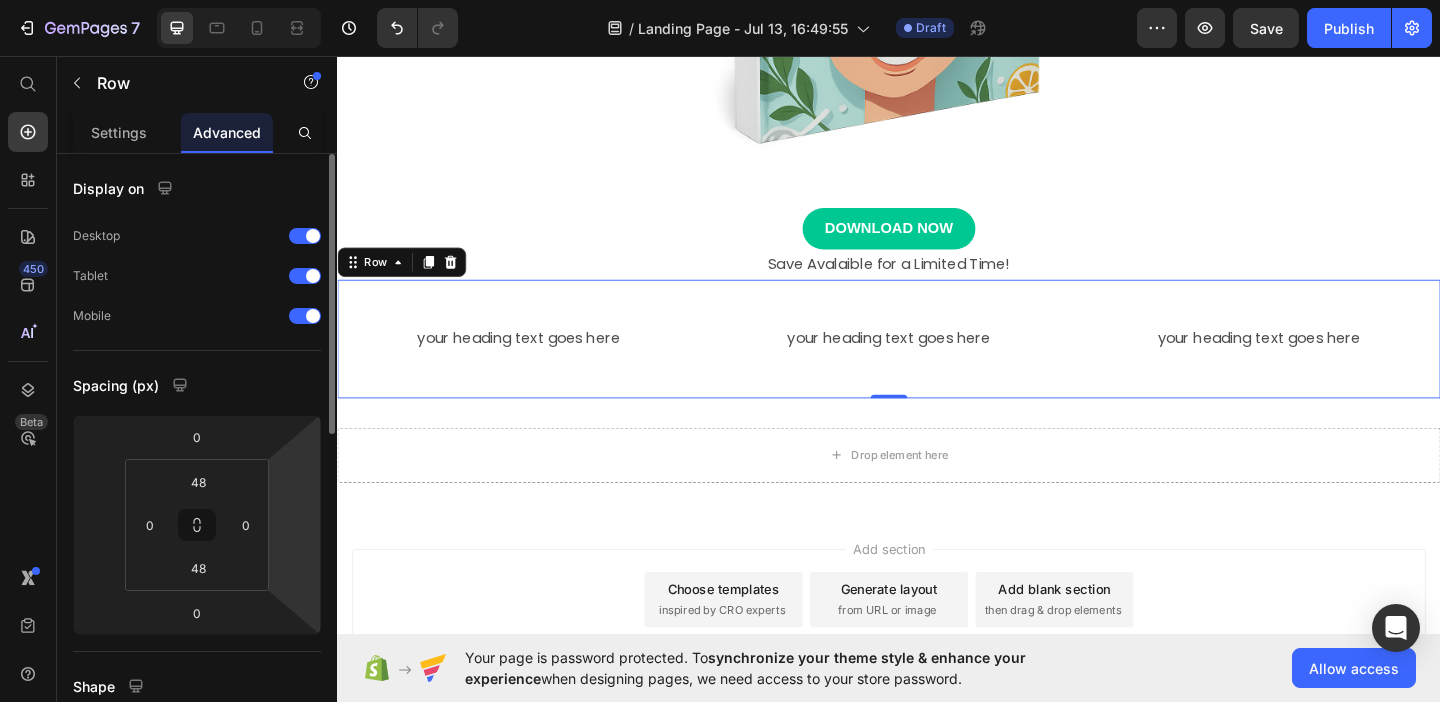 click on "7   /  Landing Page - Jul 13, 16:49:55 Draft Preview  Save   Publish  450 Beta Start with Sections Elements Hero Section Product Detail Brands Trusted Badges Guarantee Product Breakdown How to use Testimonials Compare Bundle FAQs Social Proof Brand Story Product List Collection Blog List Contact Sticky Add to Cart Custom Footer Browse Library 450 Layout
Row
Row
Row
Row Text
Heading
Text Block Button
Button
Button
Sticky Back to top Media
Image
Image" 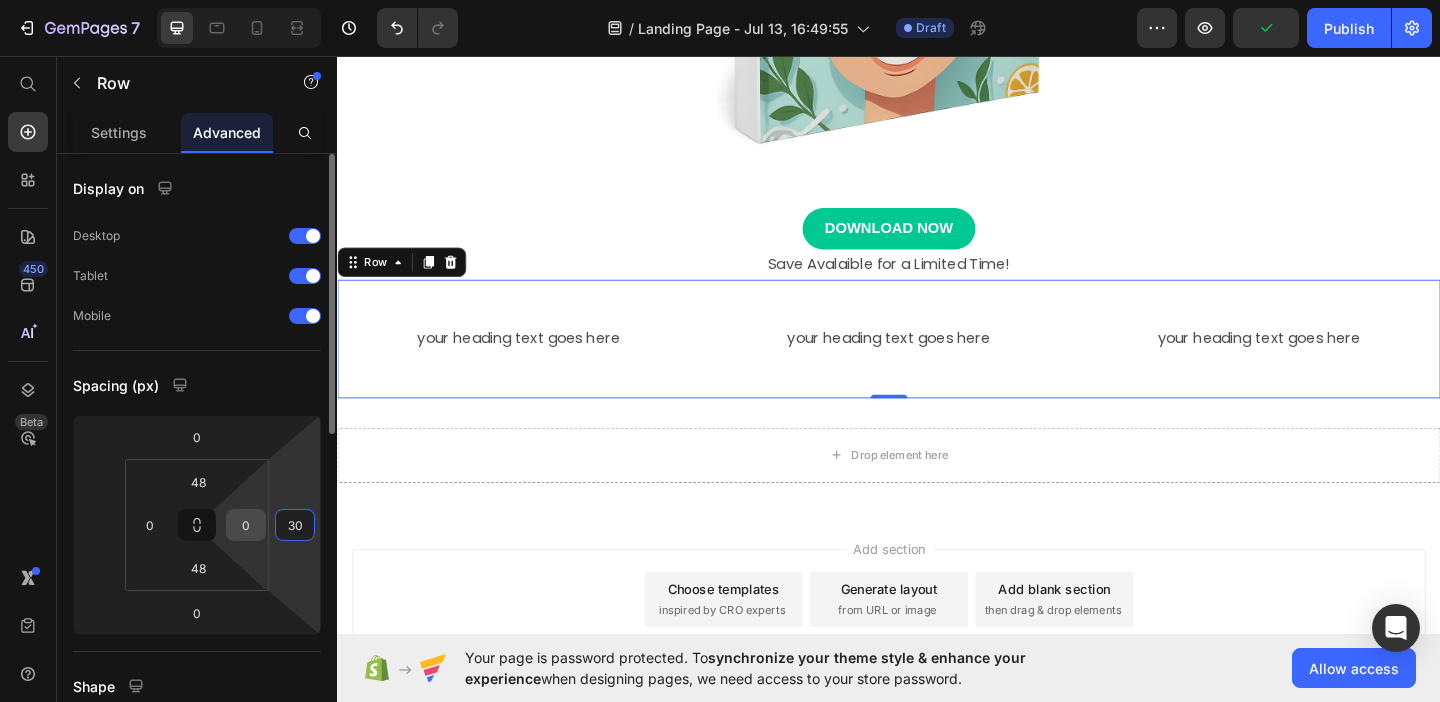 type on "30" 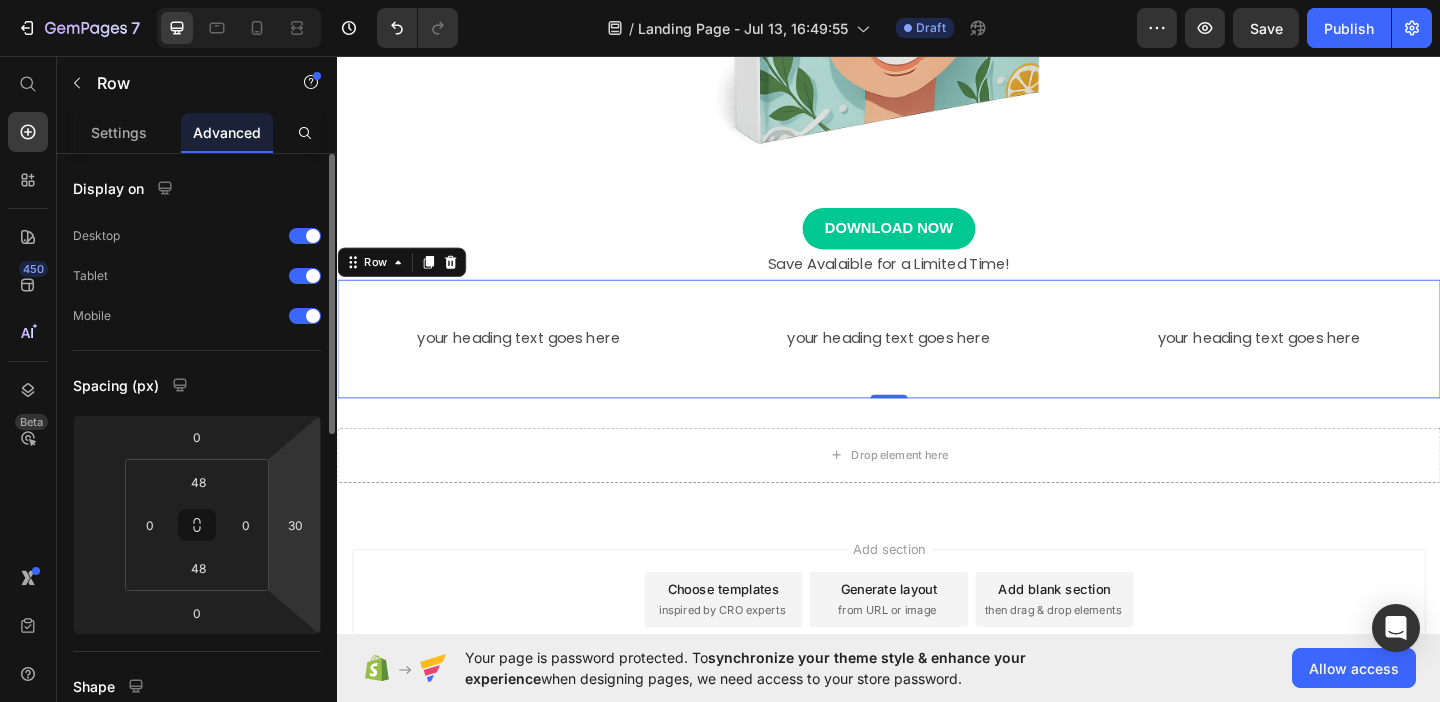 click on "Display on Desktop Tablet Mobile Spacing (px) 0 0 30 48 0 48 0 Shape Border Corner Shadow Position Opacity 100 % Animation Upgrade to Build plan  to unlock Animation & other premium features. Interaction Upgrade to Optimize plan  to unlock Interaction & other premium features. CSS class" at bounding box center [197, 757] 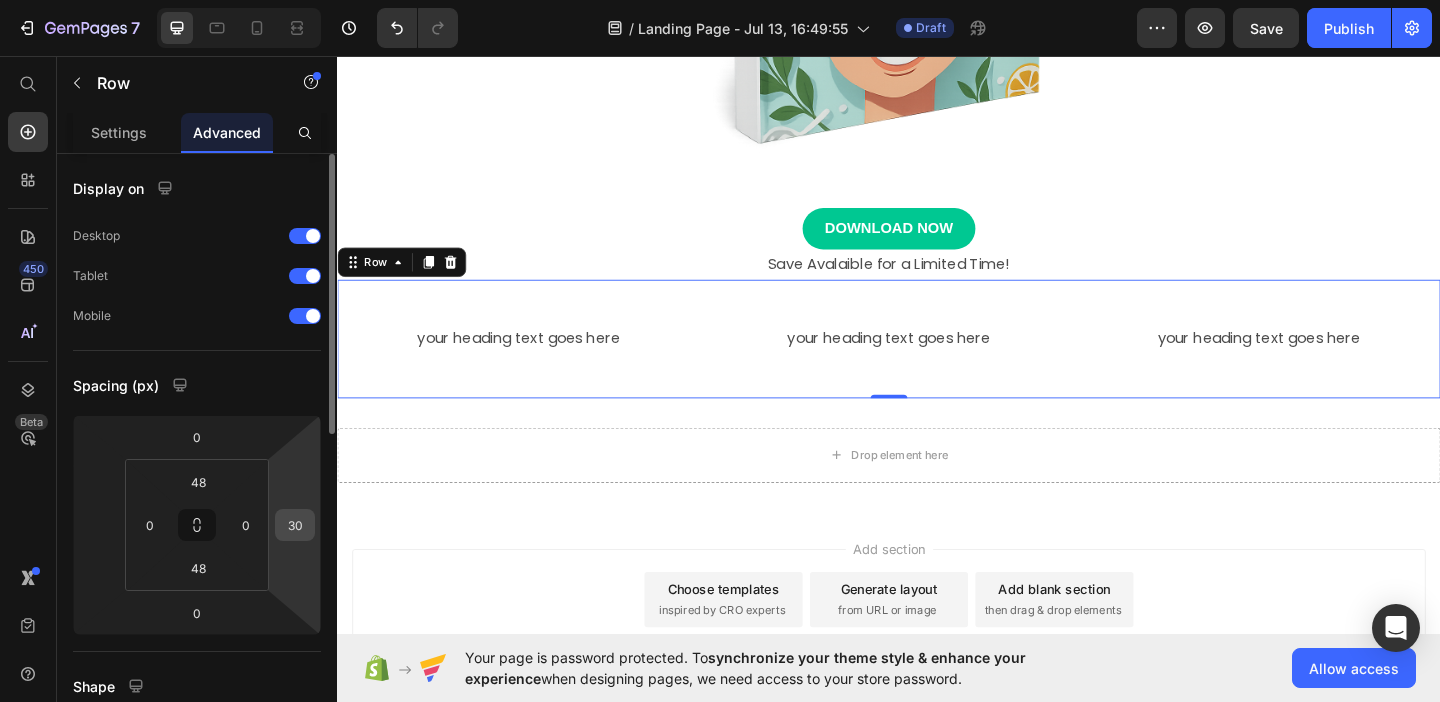 click on "30" at bounding box center [295, 525] 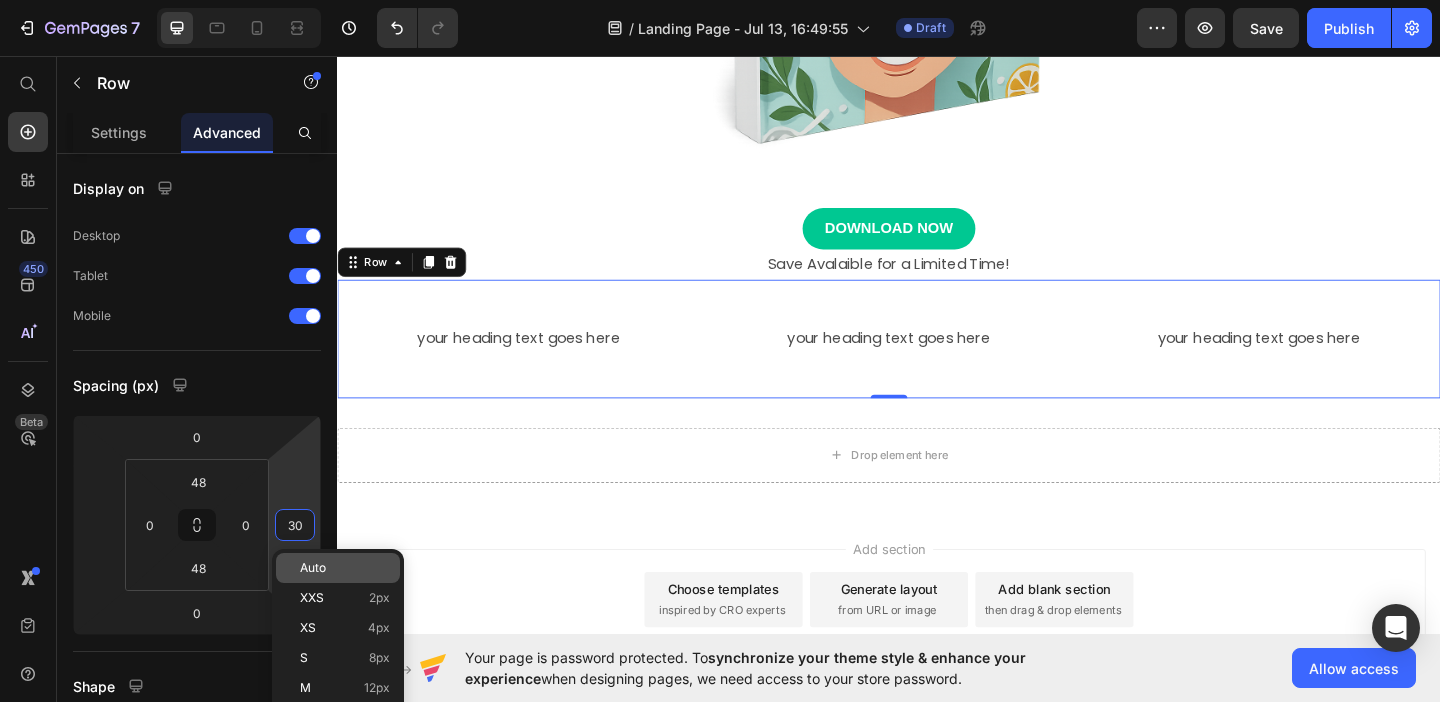 click on "Auto" at bounding box center [313, 568] 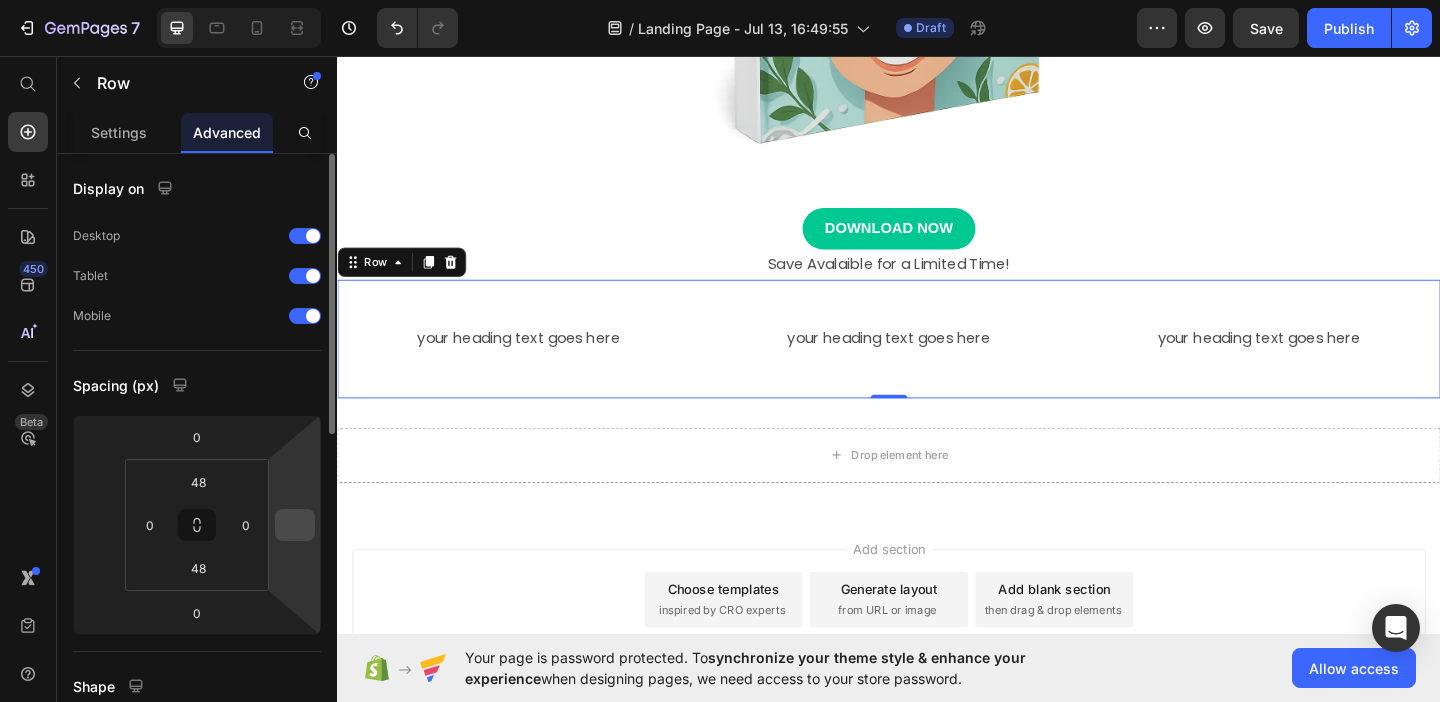 click at bounding box center [295, 525] 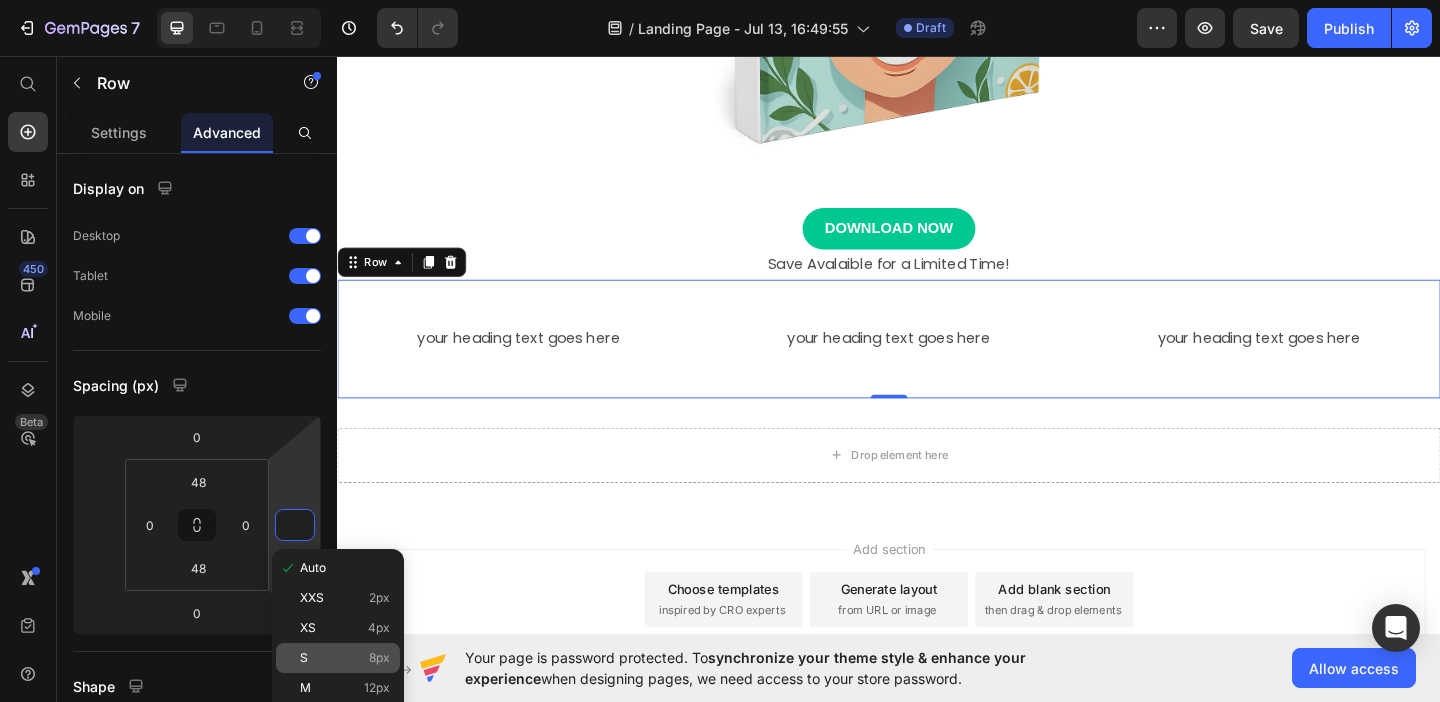 click on "S 8px" 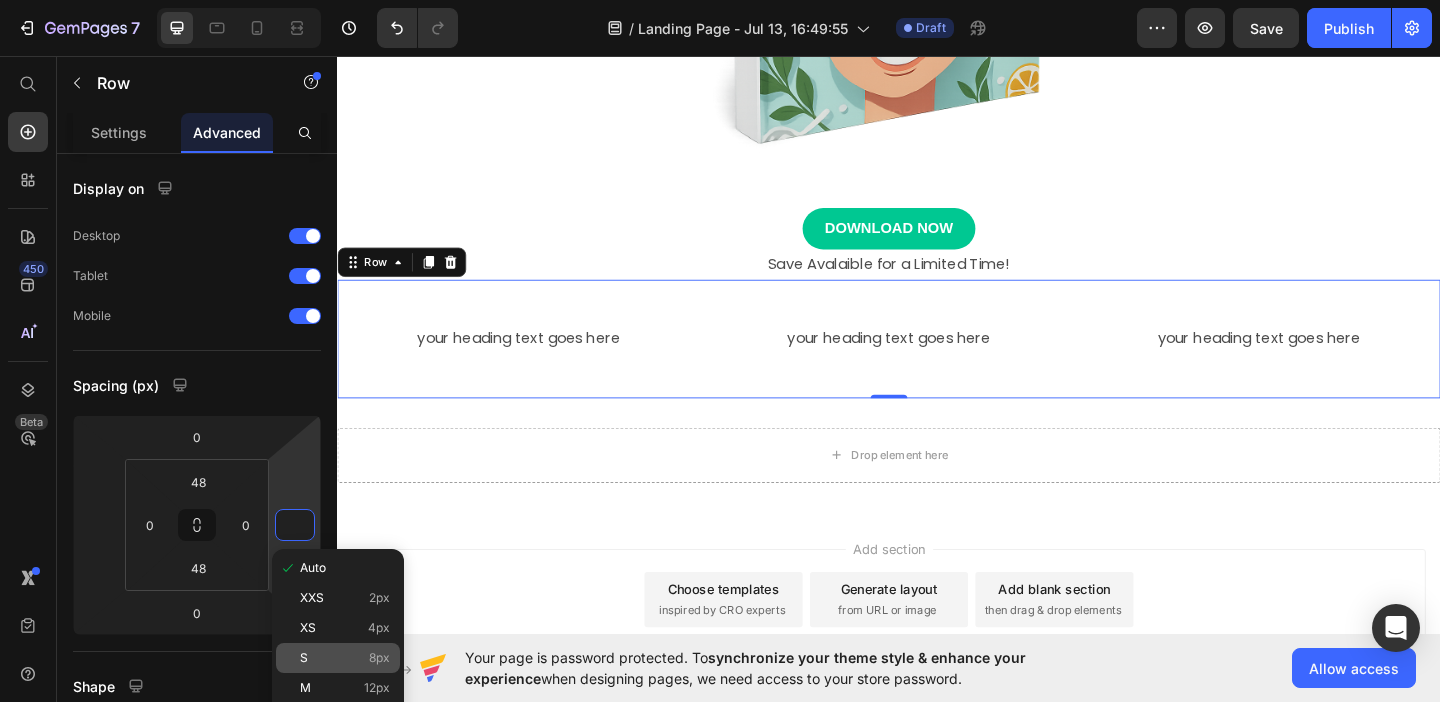 type on "8" 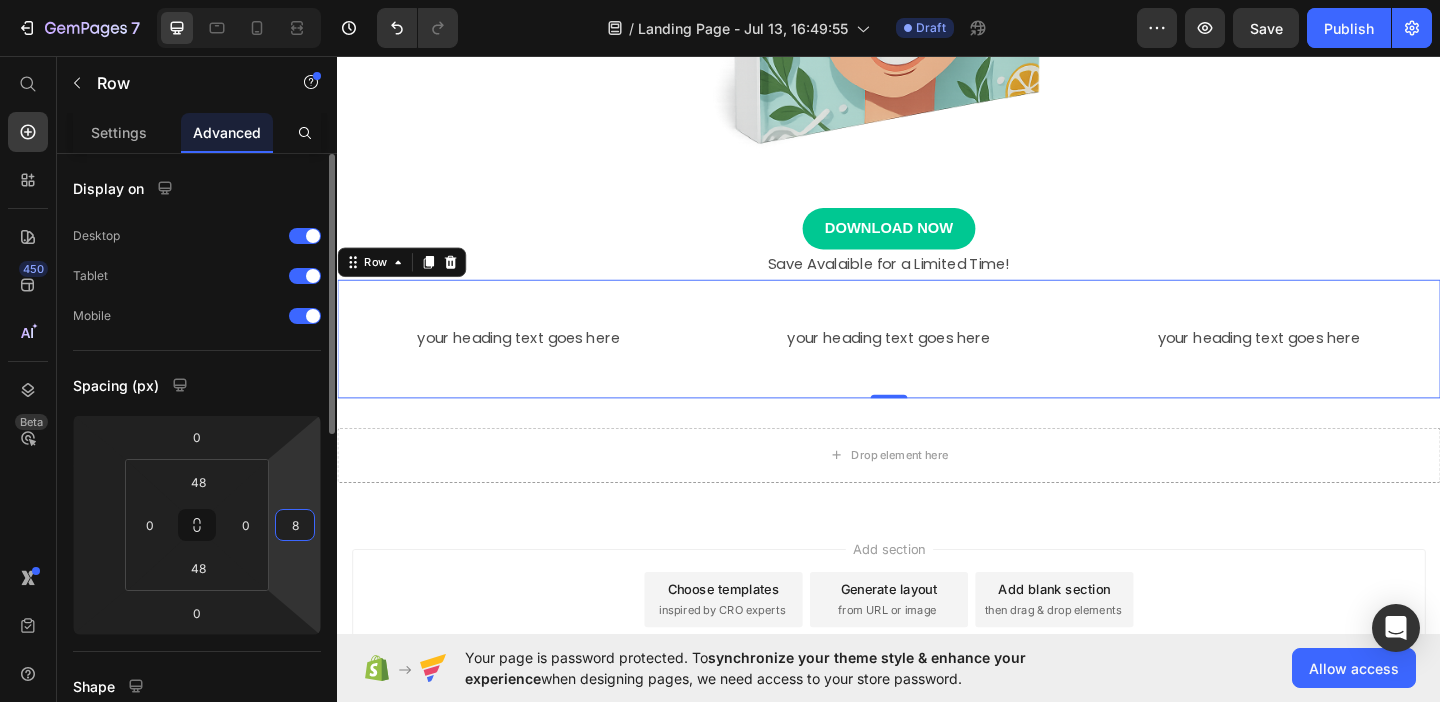 click on "8" at bounding box center [295, 525] 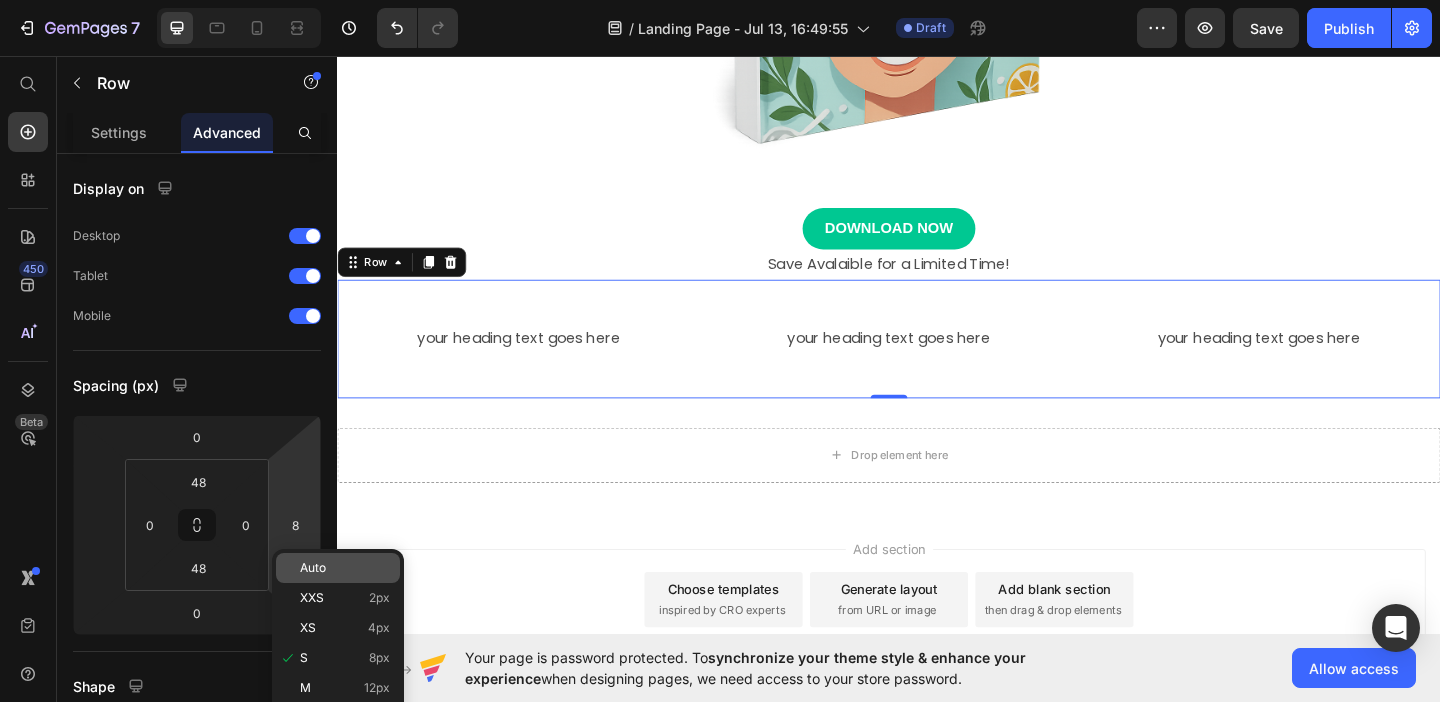 click on "Auto" 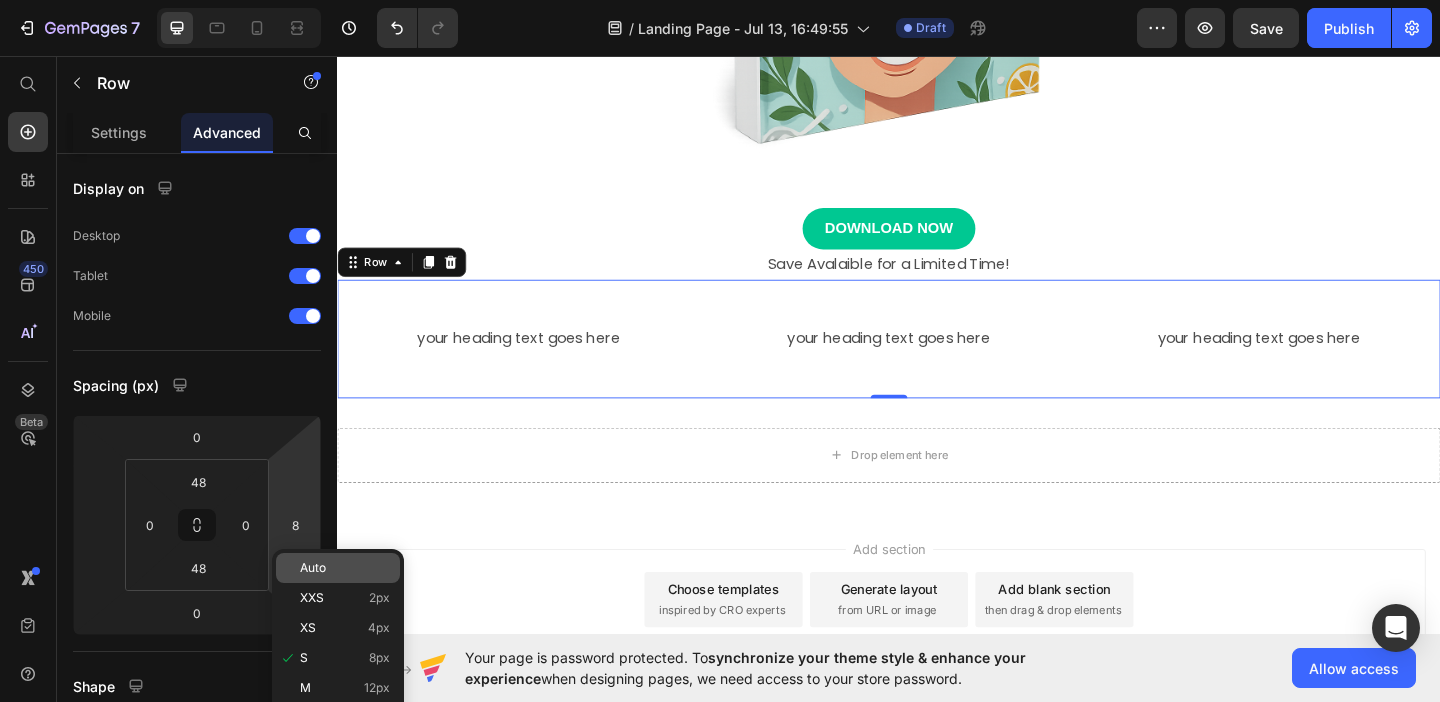 type 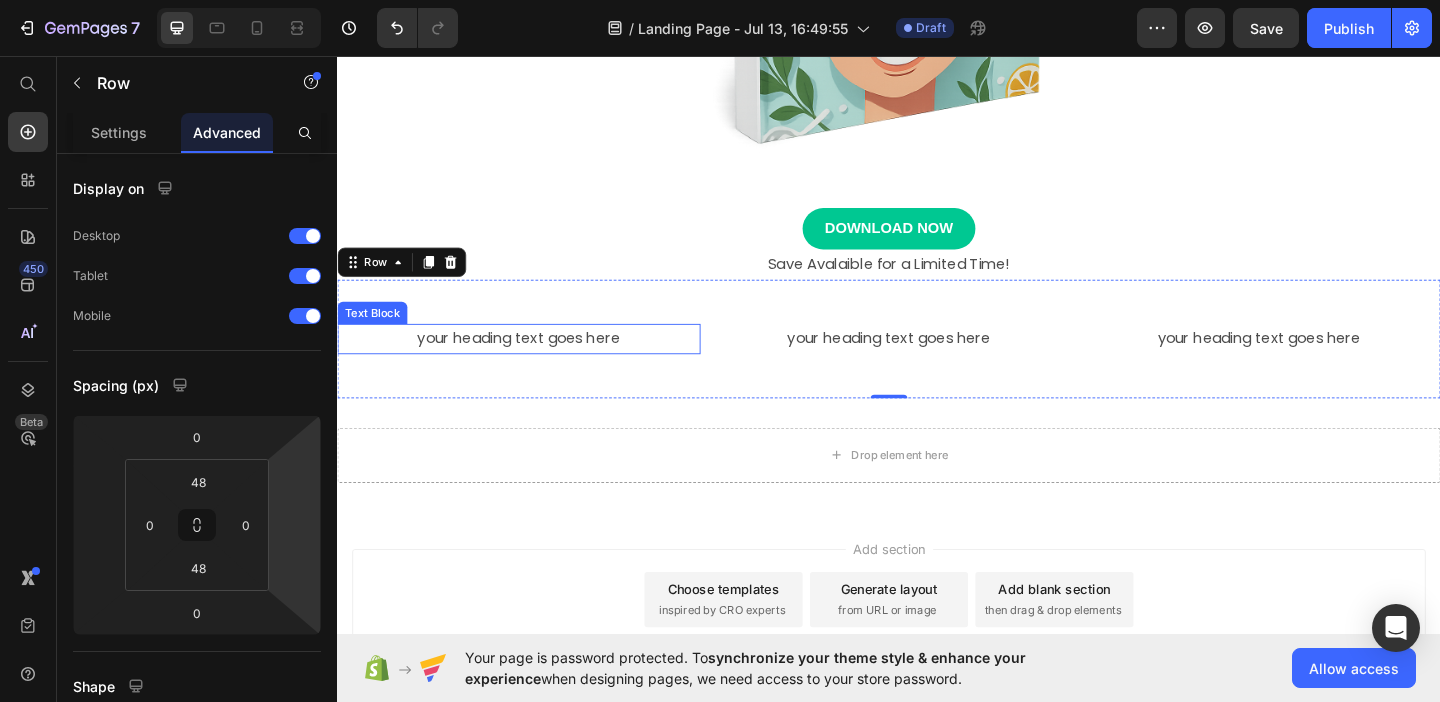 click on "your heading text goes here" at bounding box center [534, 363] 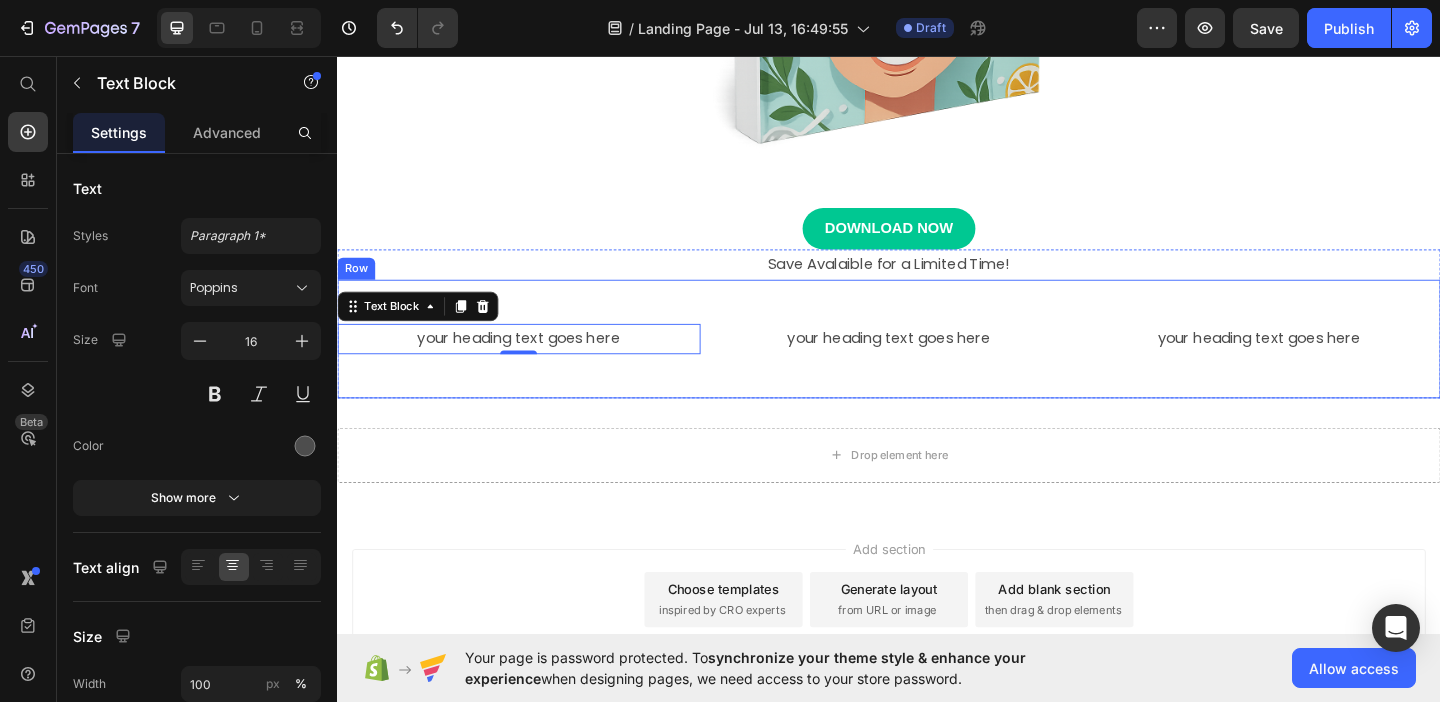 click on "your heading text goes here  Text Block   0 your heading text goes here  Text Block your heading text goes here  Text Block Row" at bounding box center (937, 363) 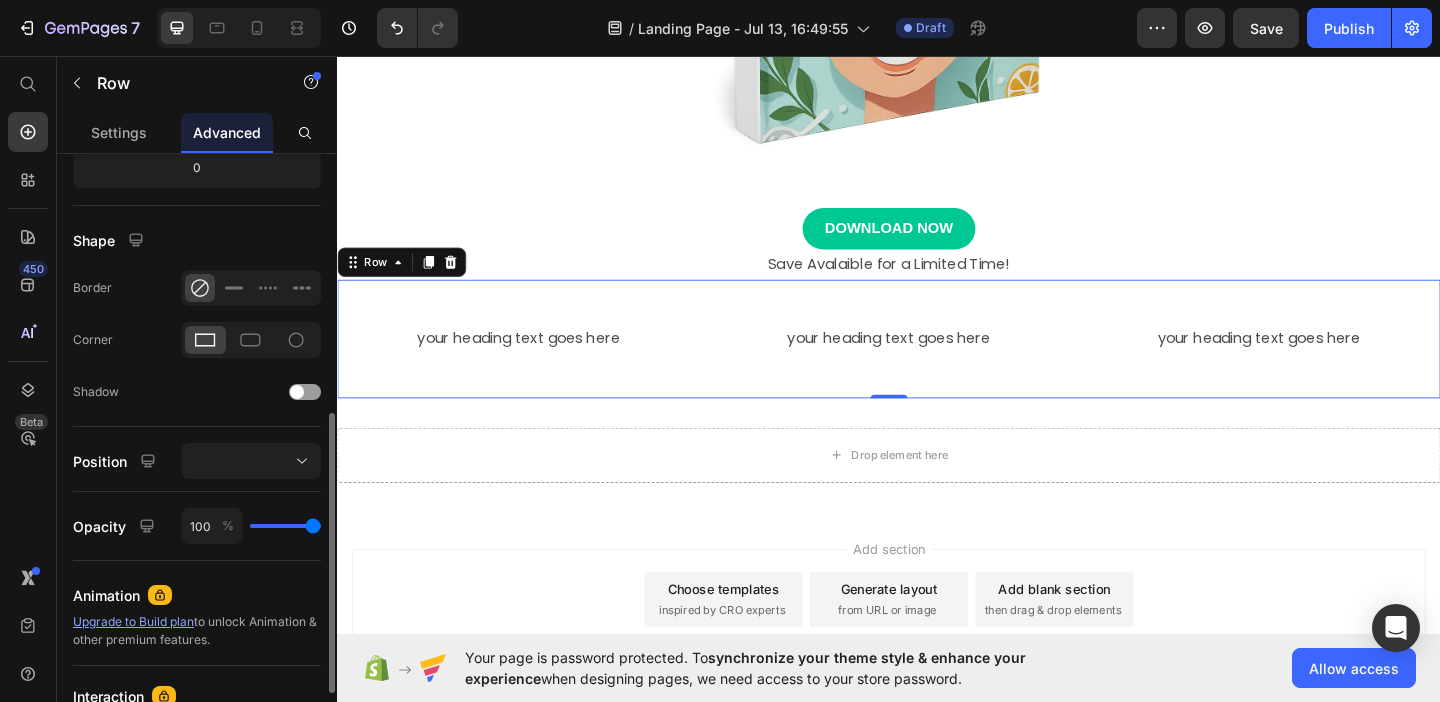 scroll, scrollTop: 482, scrollLeft: 0, axis: vertical 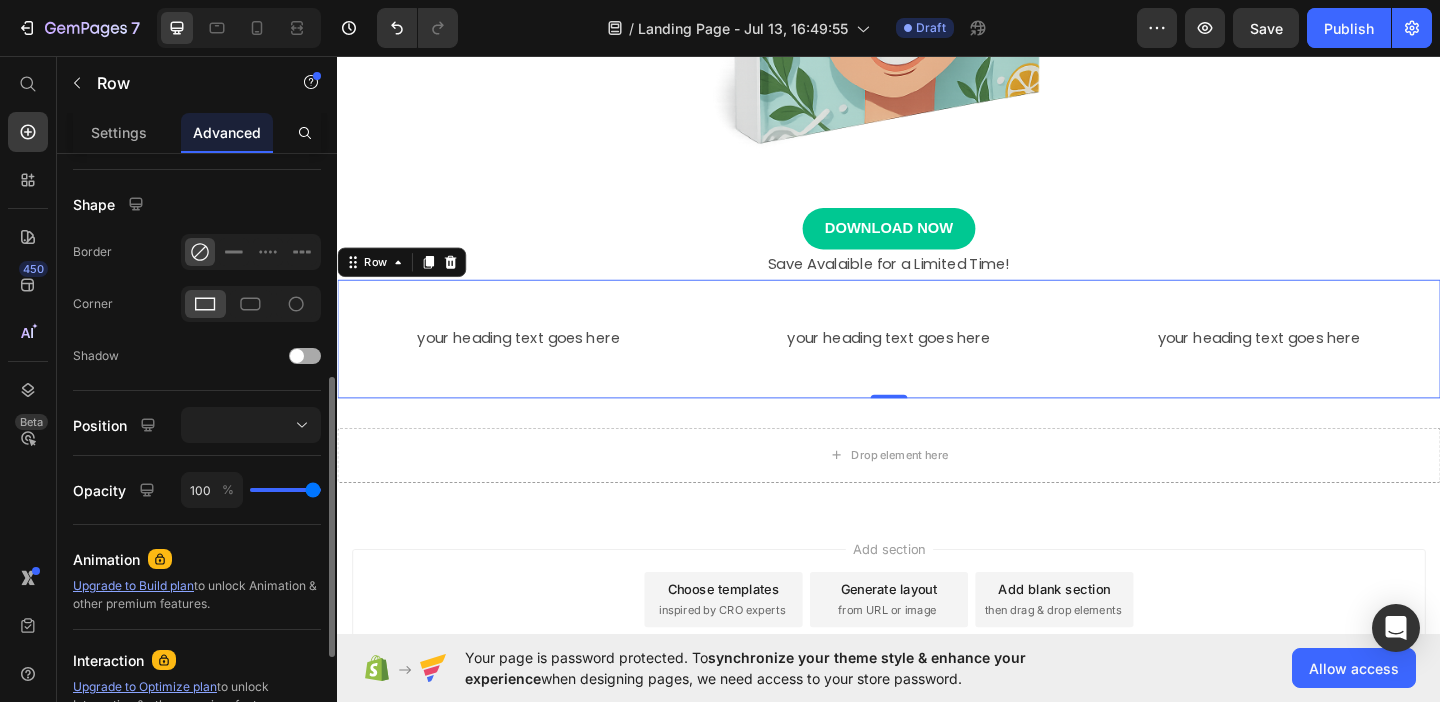click at bounding box center [305, 356] 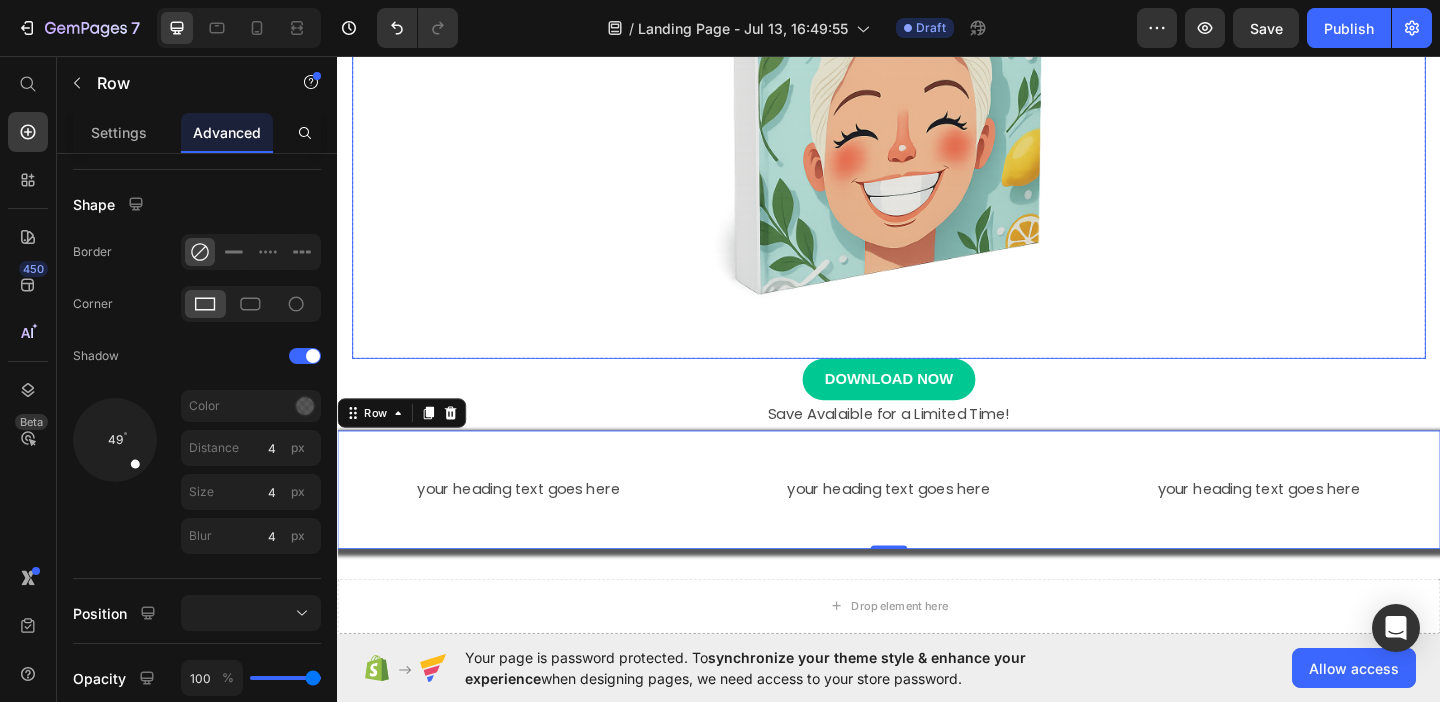 scroll, scrollTop: 576, scrollLeft: 0, axis: vertical 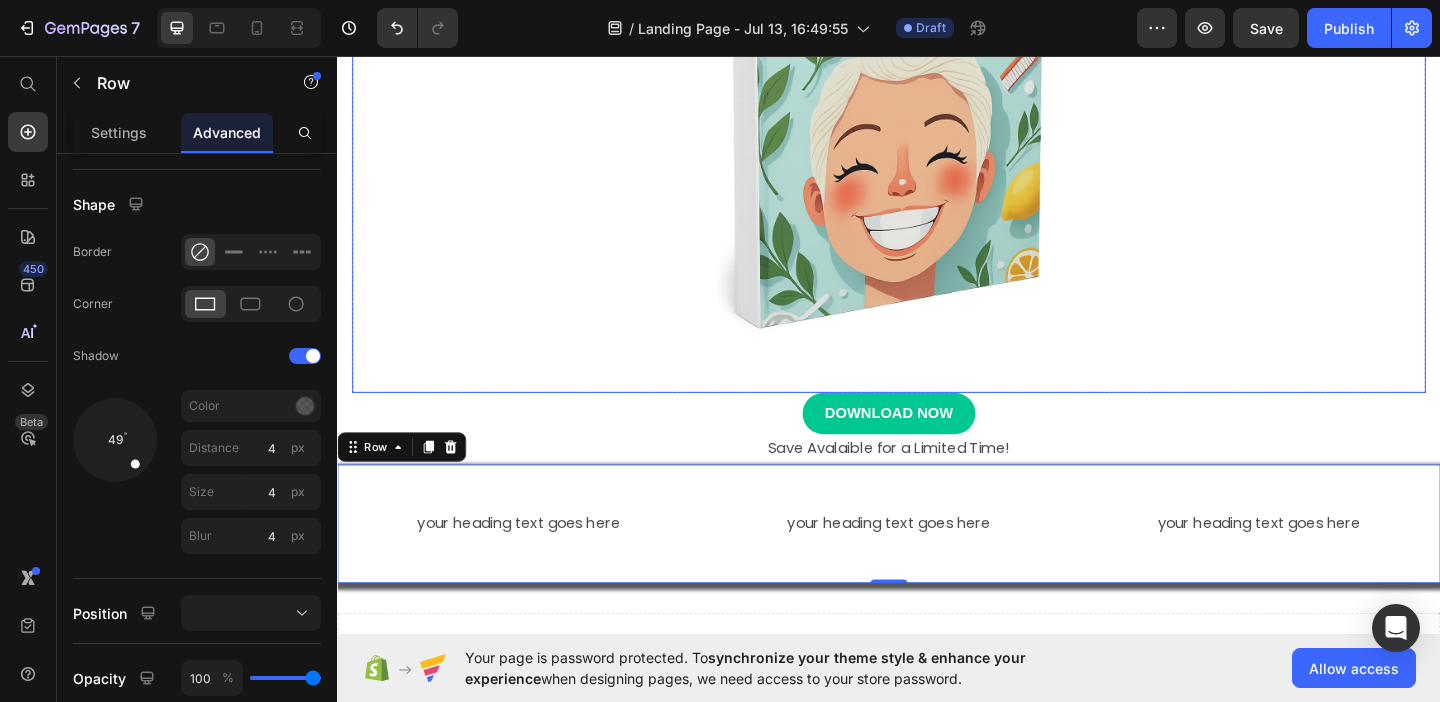 click at bounding box center [937, 77] 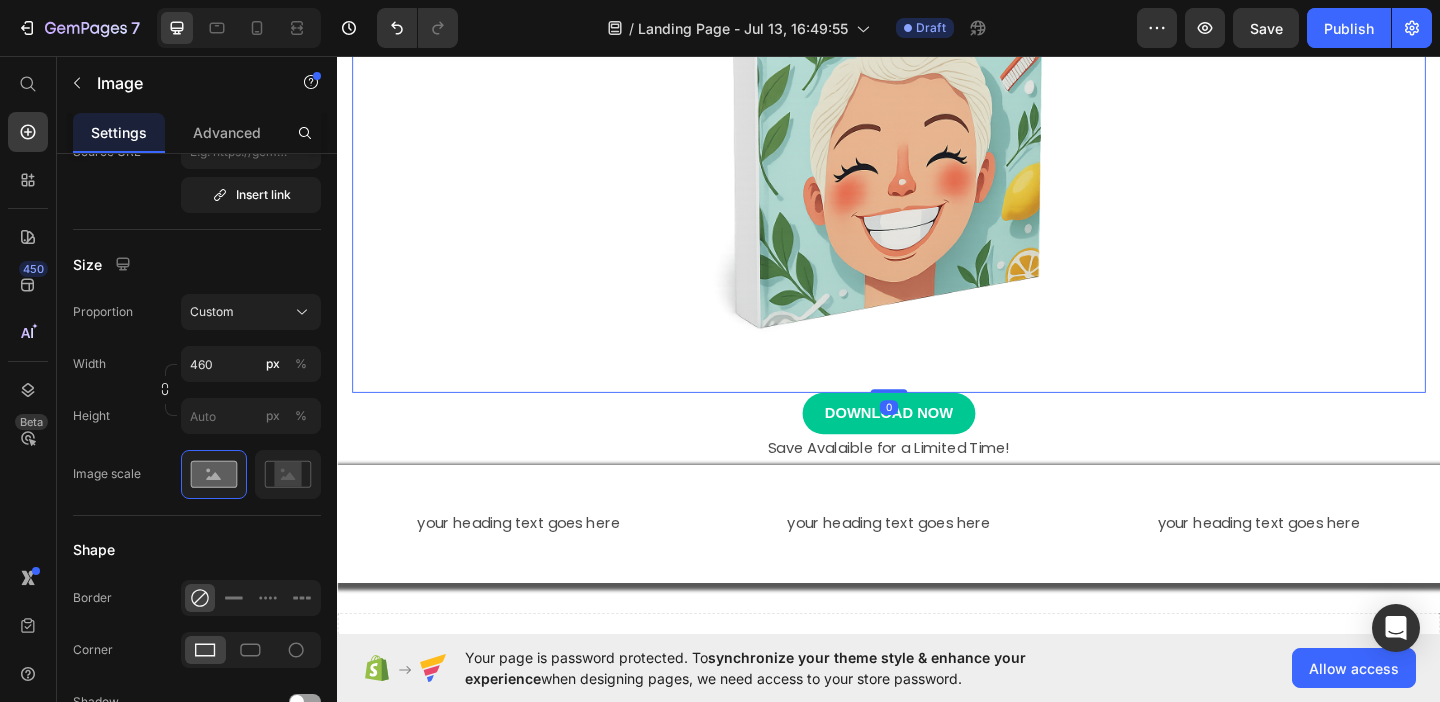 scroll, scrollTop: 0, scrollLeft: 0, axis: both 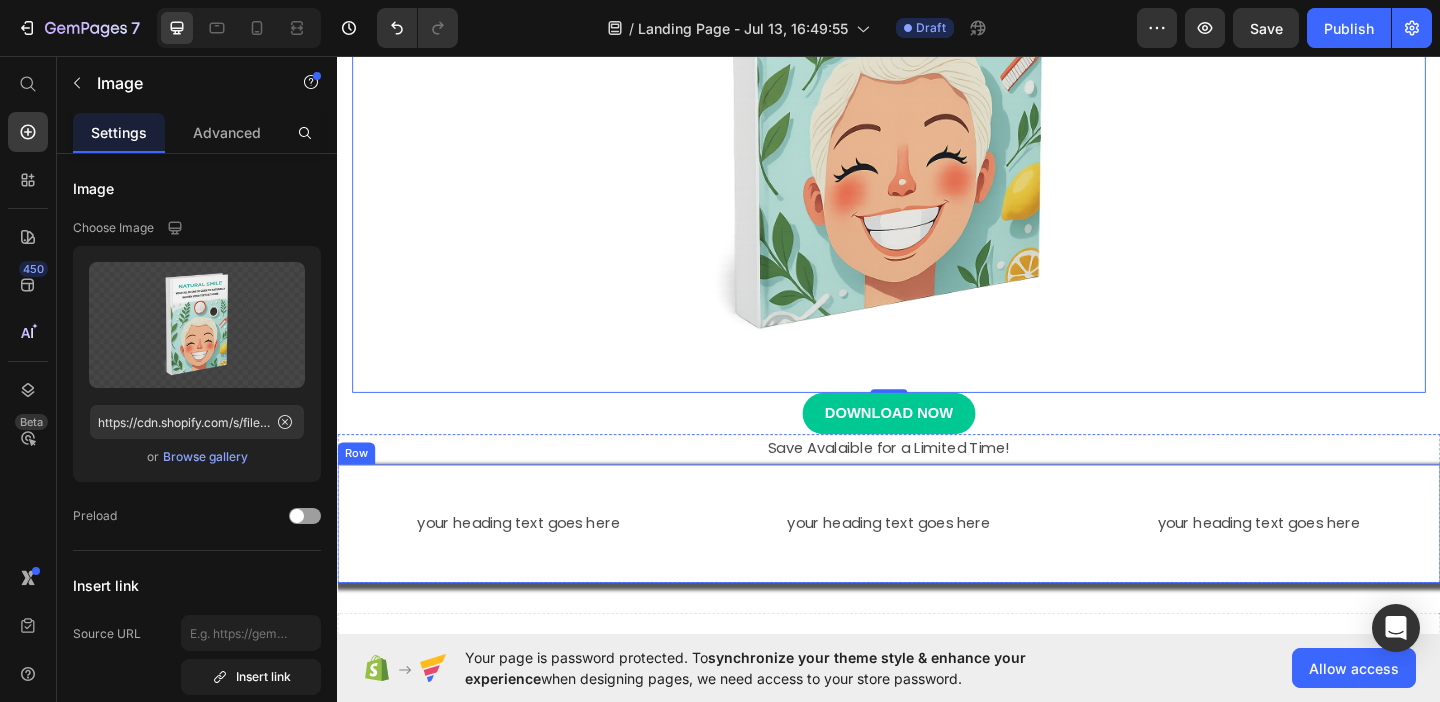 click on "your heading text goes here  Text Block your heading text goes here  Text Block your heading text goes here  Text Block Row" at bounding box center [937, 564] 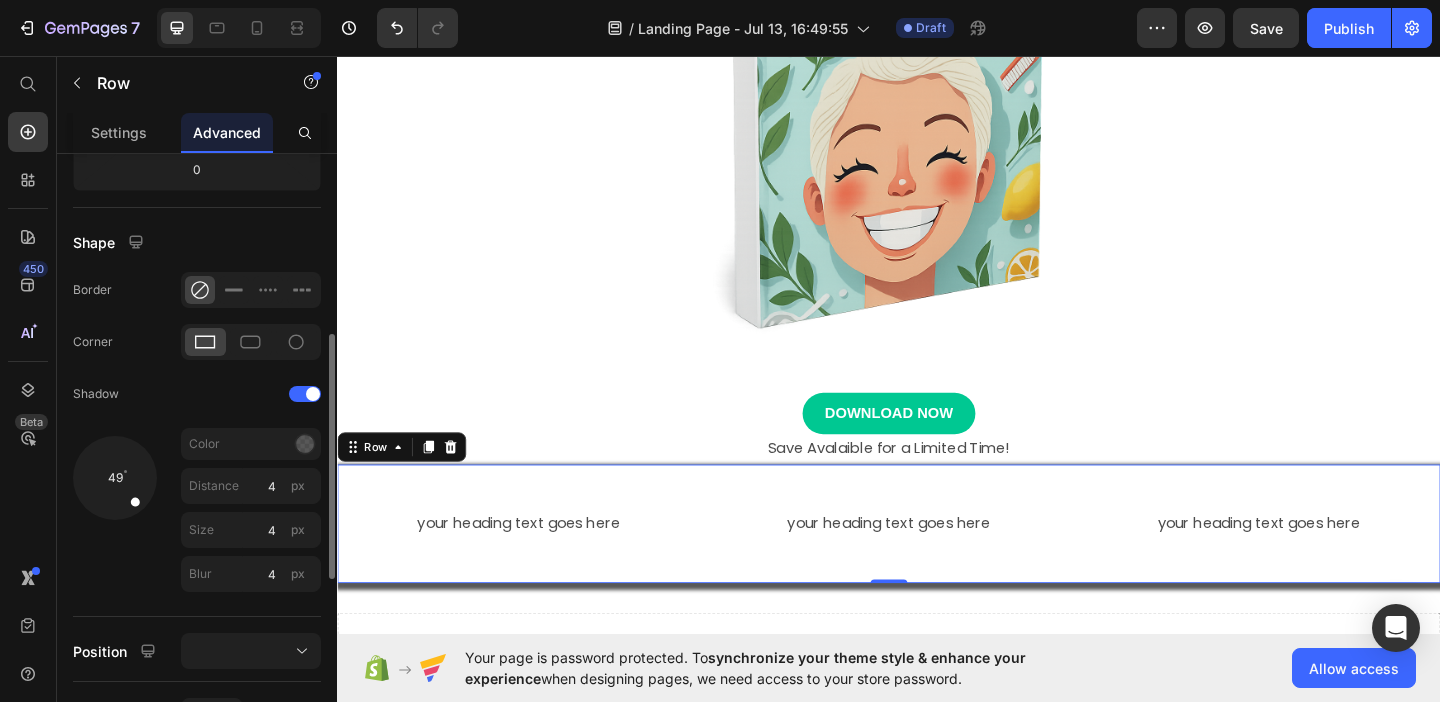 scroll, scrollTop: 443, scrollLeft: 0, axis: vertical 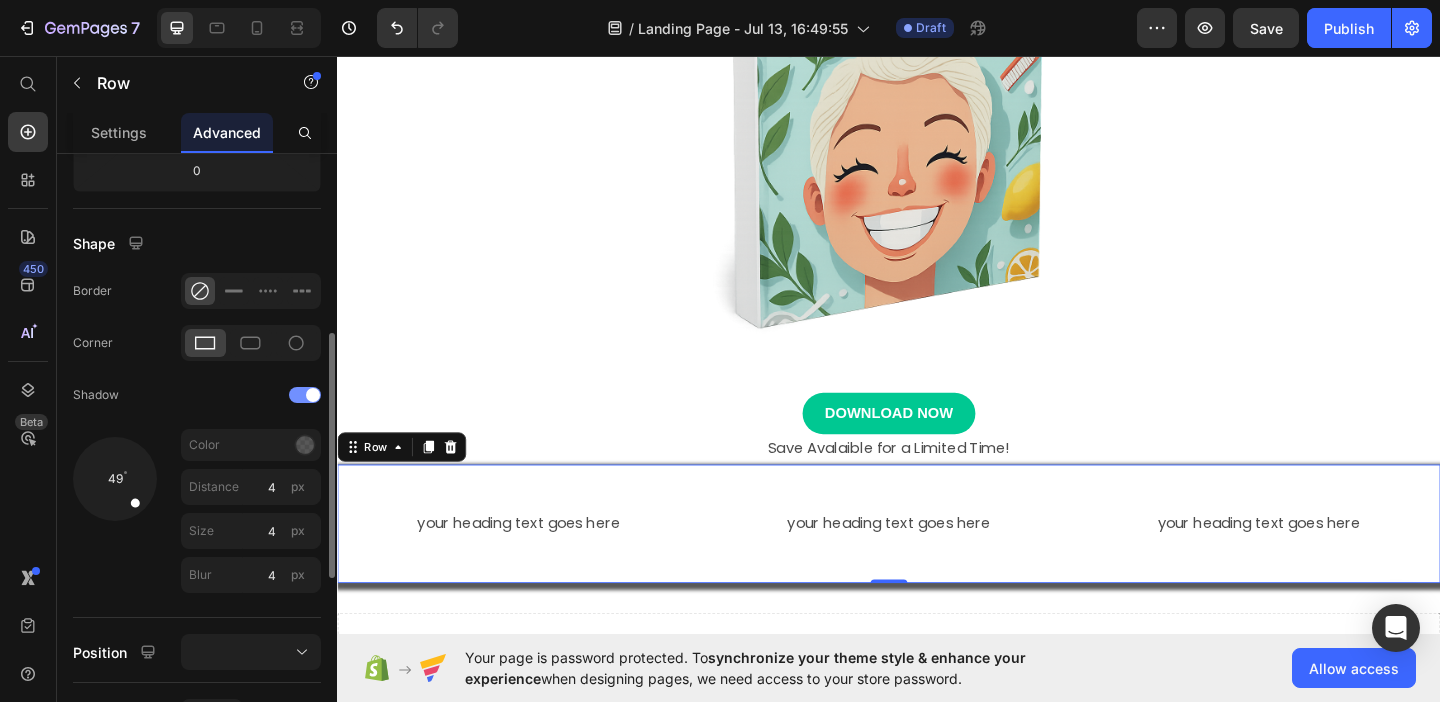 click at bounding box center [305, 395] 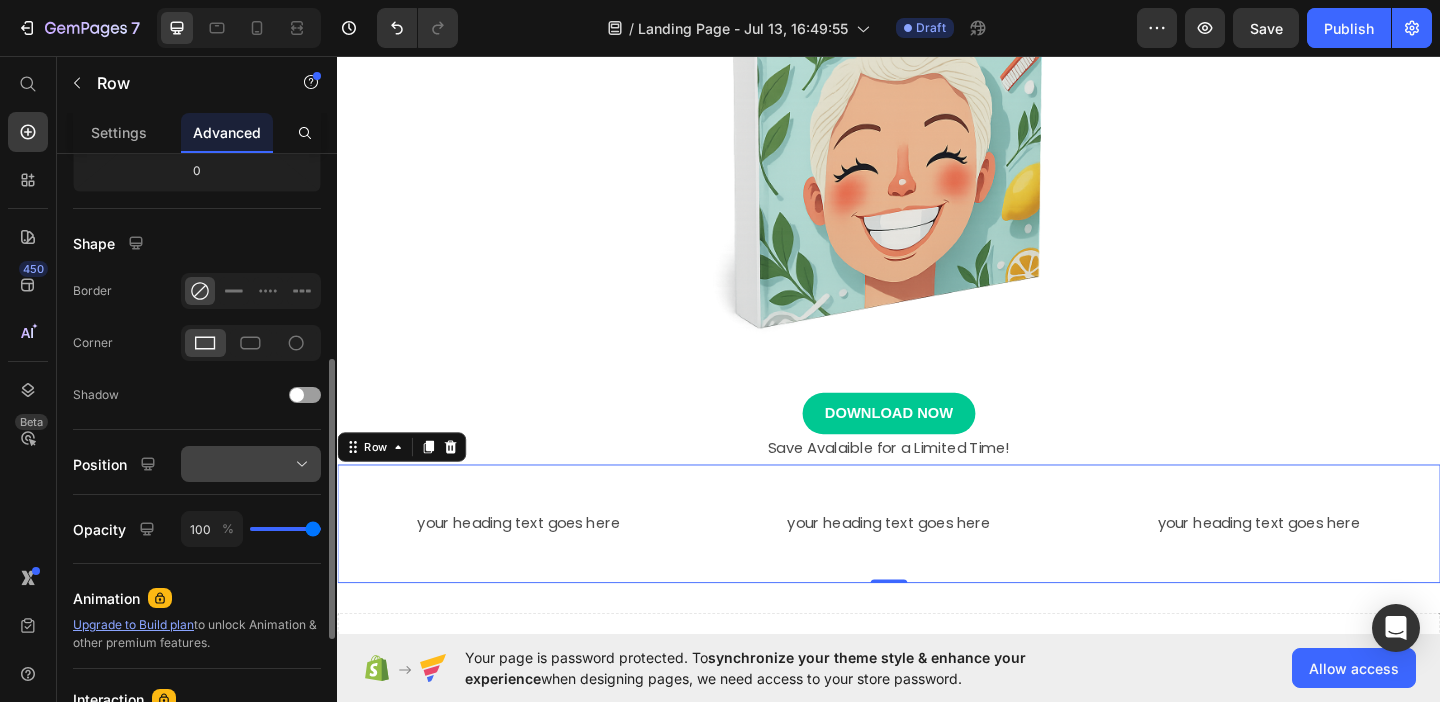 click at bounding box center [251, 464] 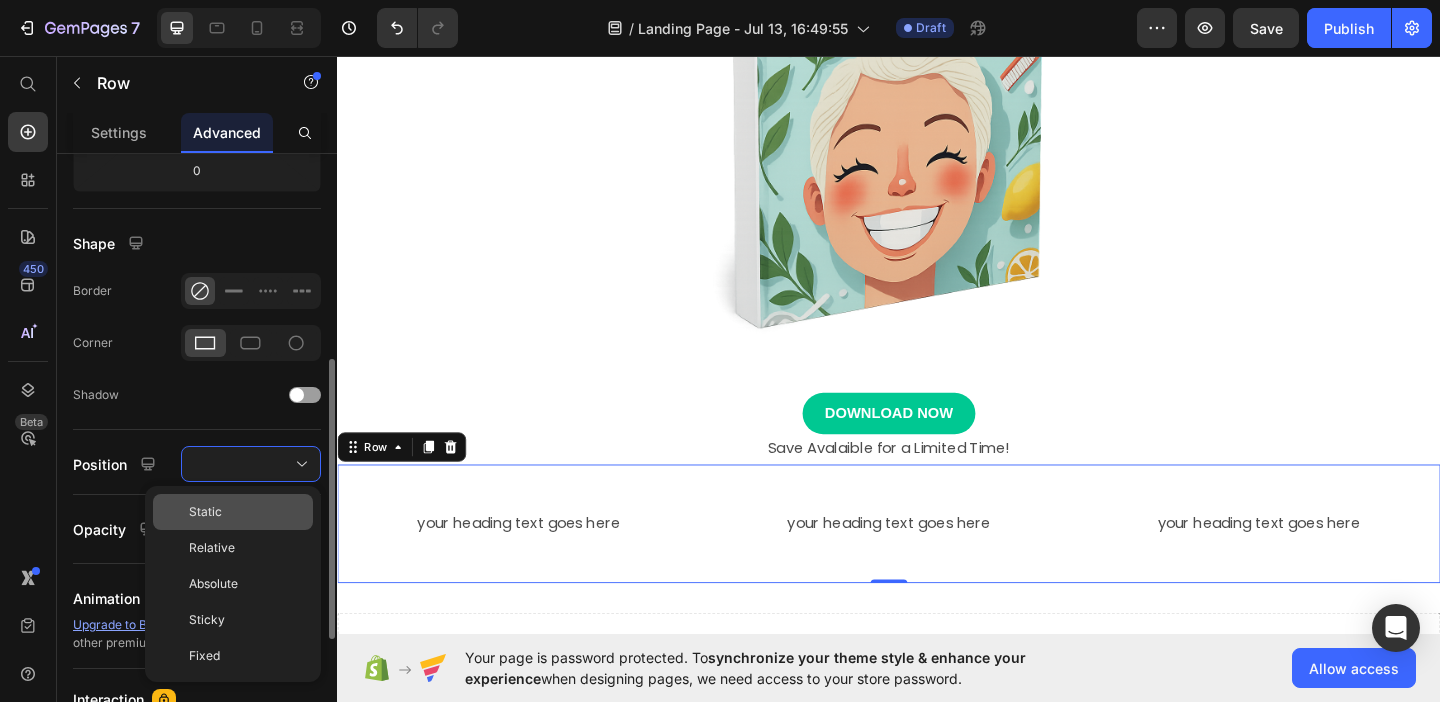 click on "Static" at bounding box center (247, 512) 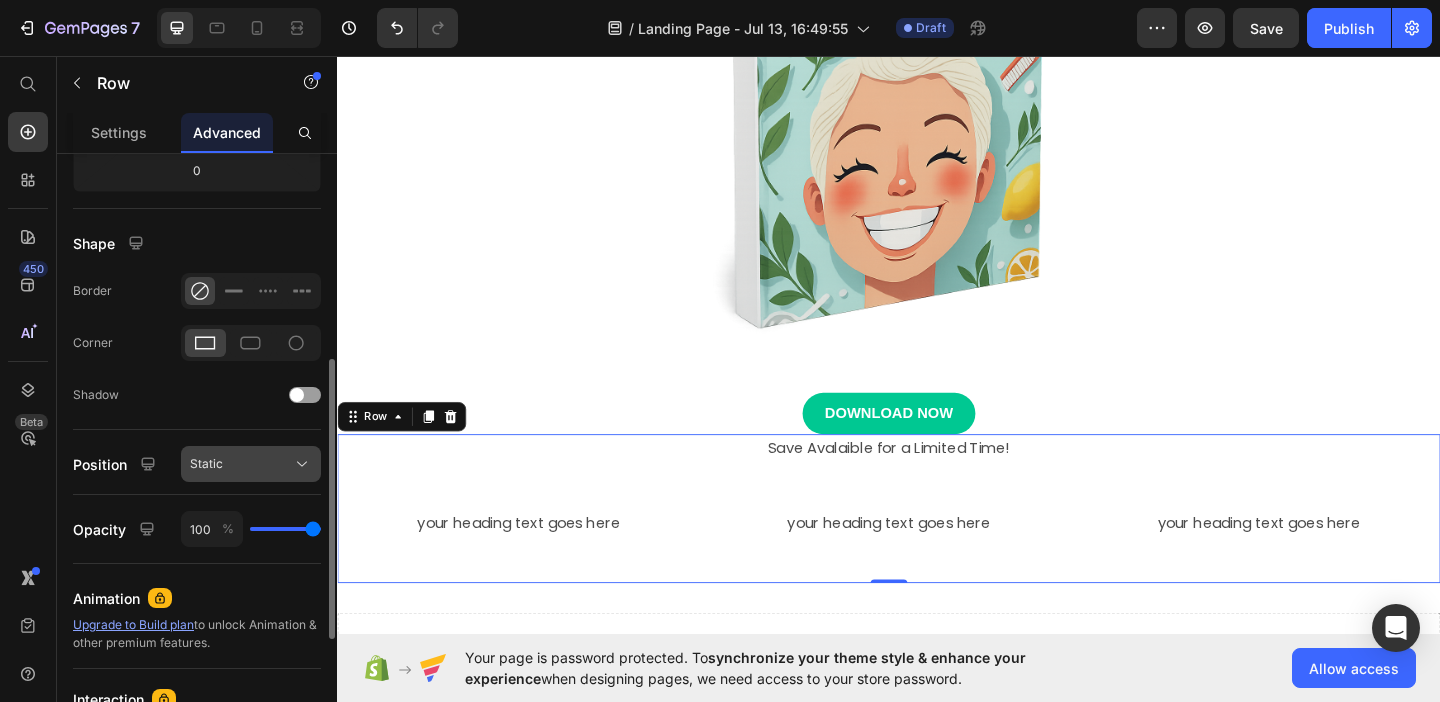 click on "Static" at bounding box center (251, 464) 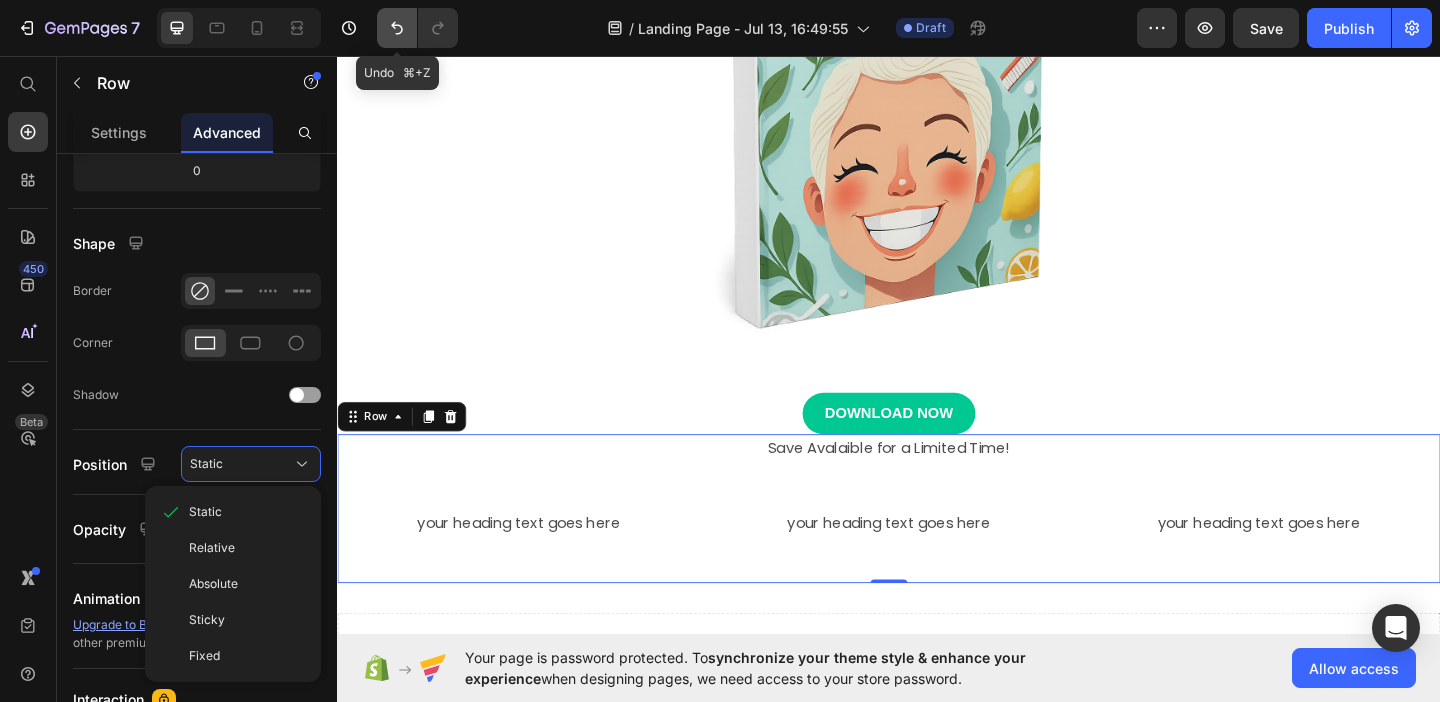 click 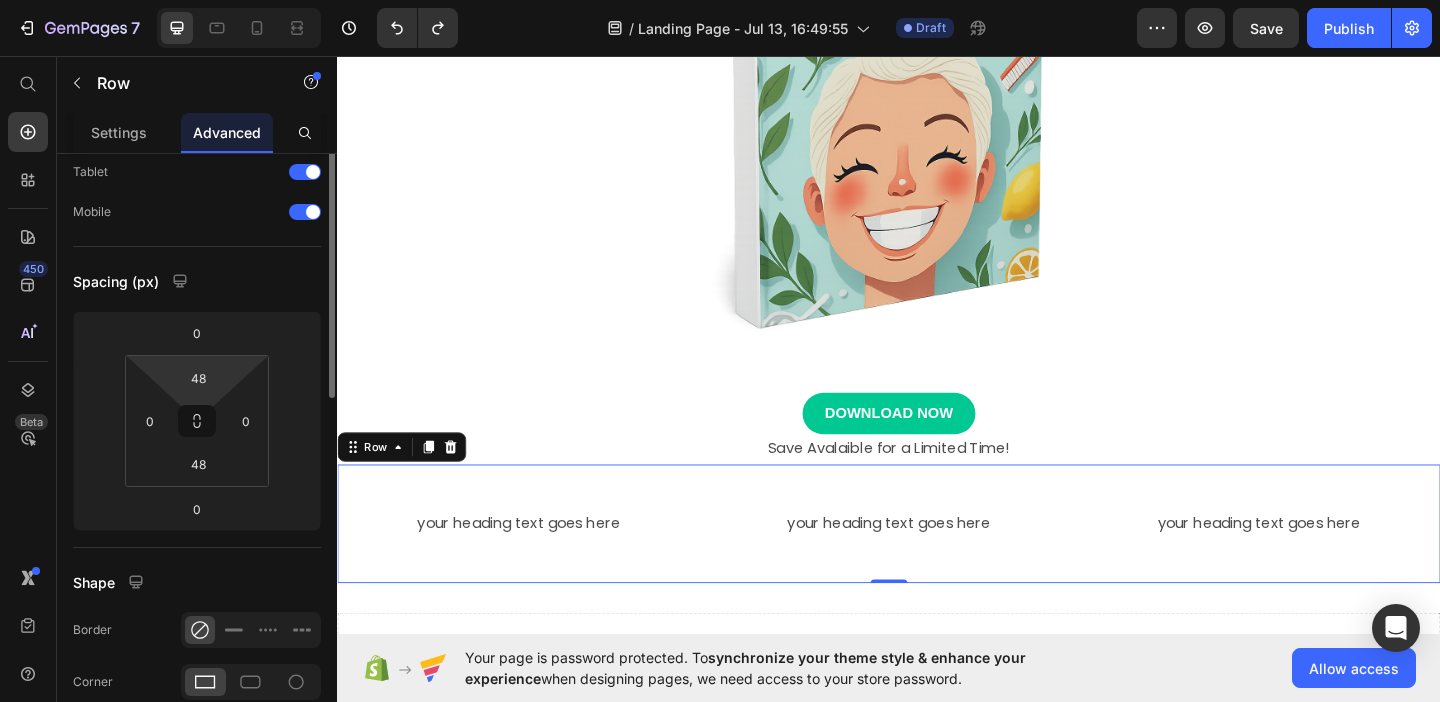 scroll, scrollTop: 0, scrollLeft: 0, axis: both 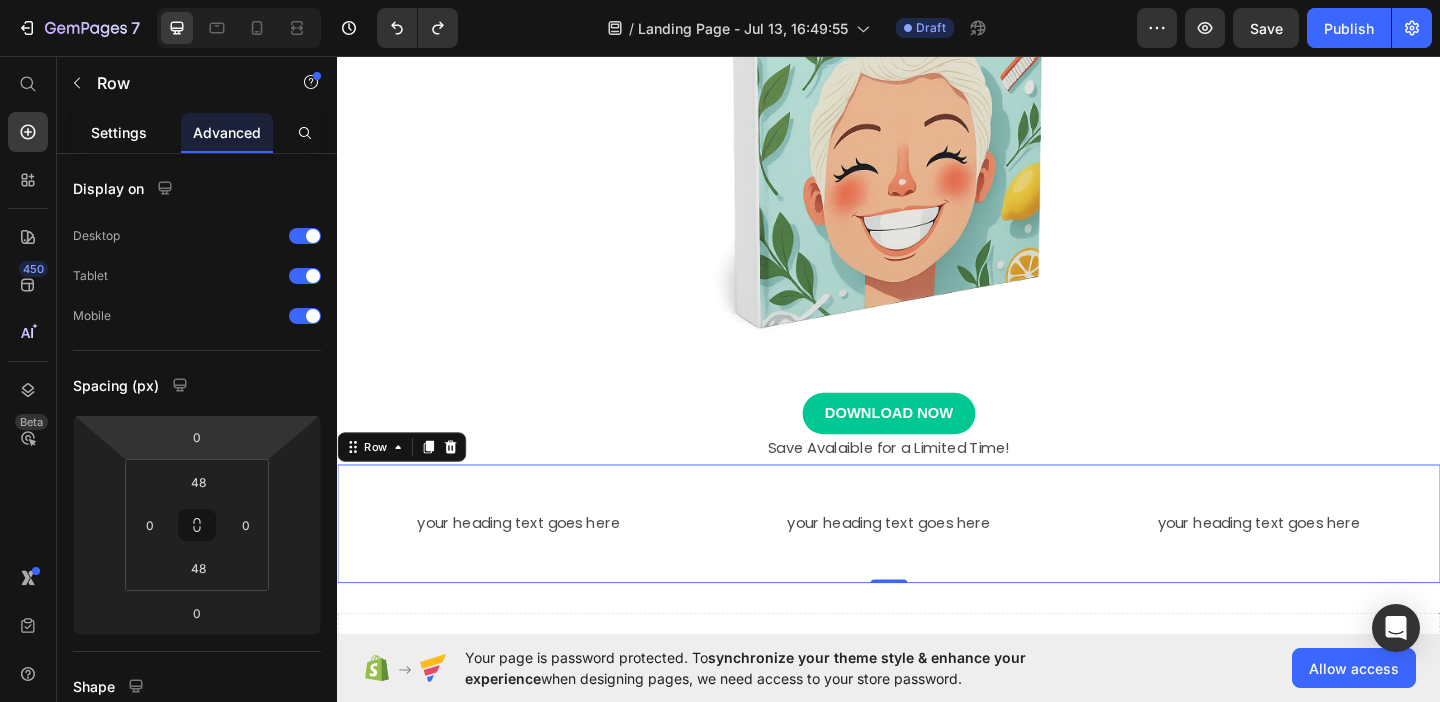 click on "Settings" 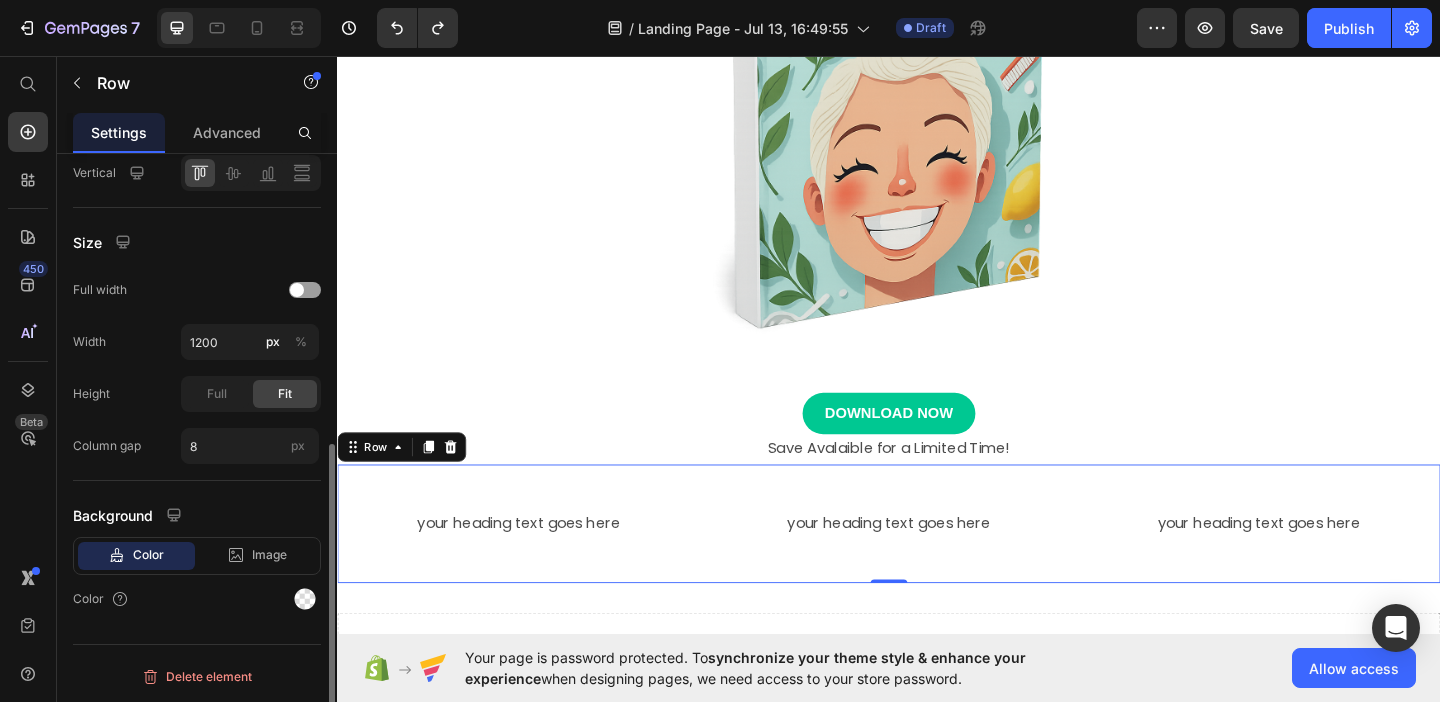 scroll, scrollTop: 555, scrollLeft: 0, axis: vertical 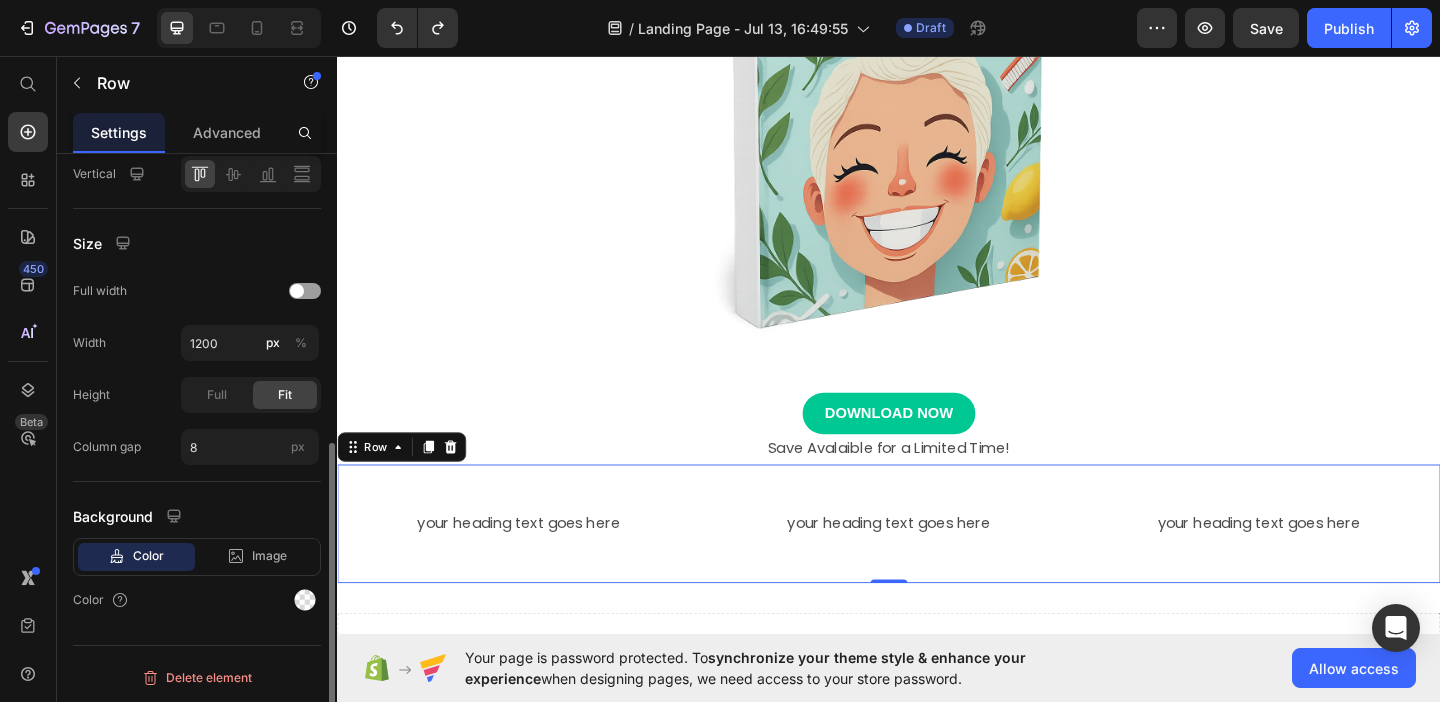 click on "Color" 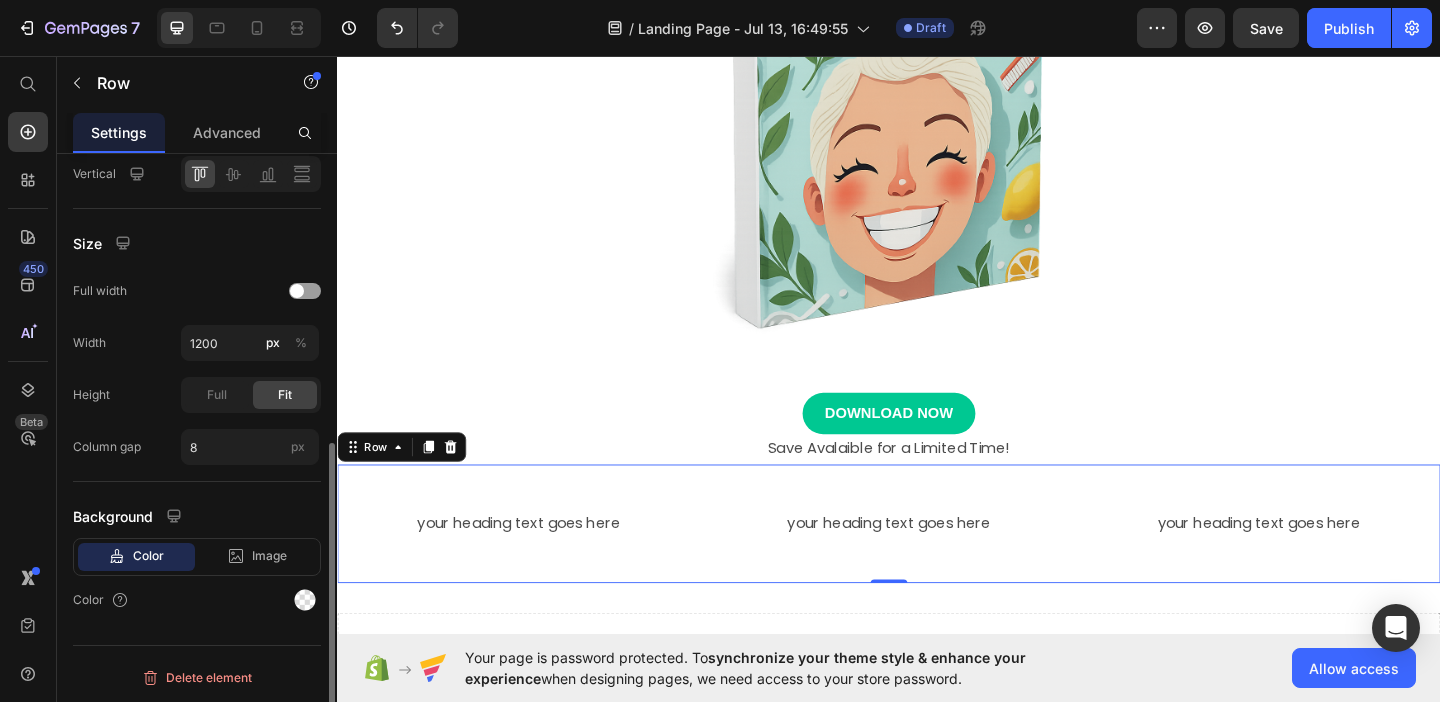scroll, scrollTop: 556, scrollLeft: 0, axis: vertical 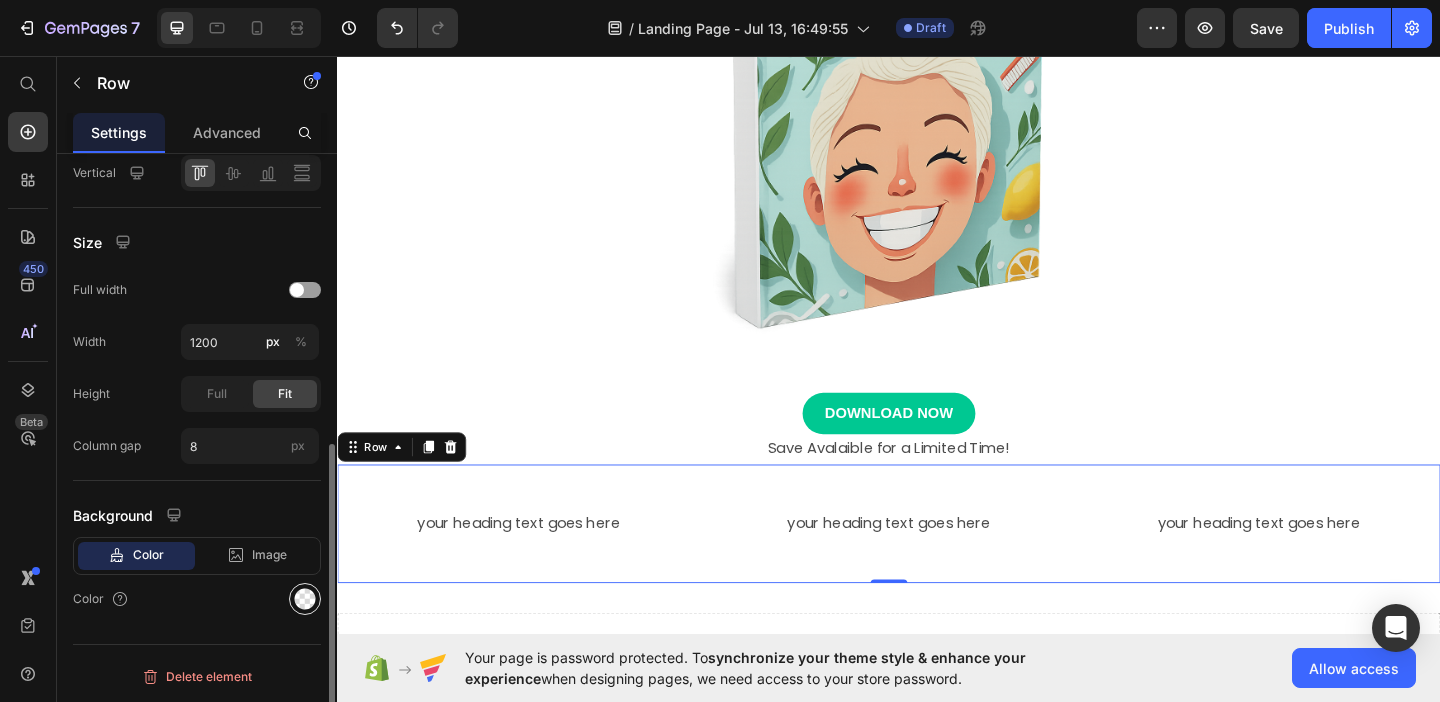 click at bounding box center (305, 599) 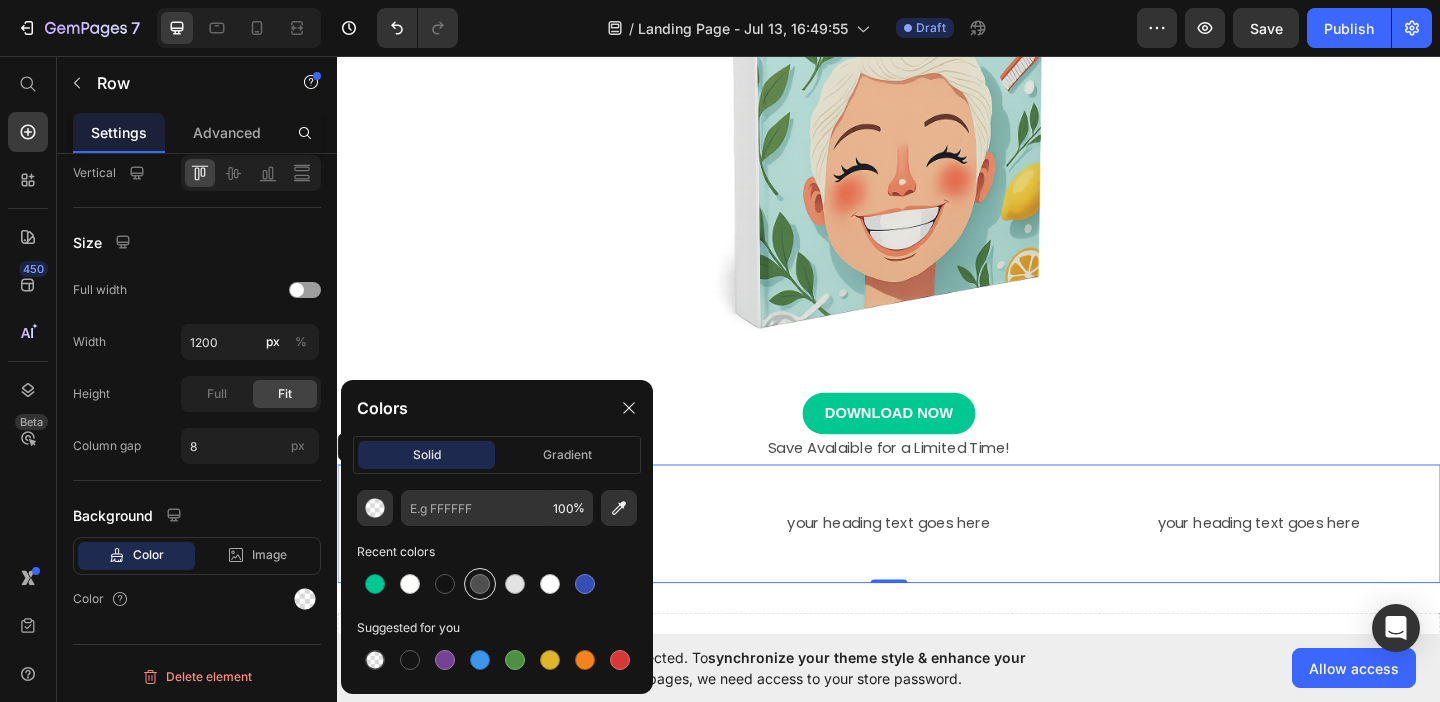 click at bounding box center [480, 584] 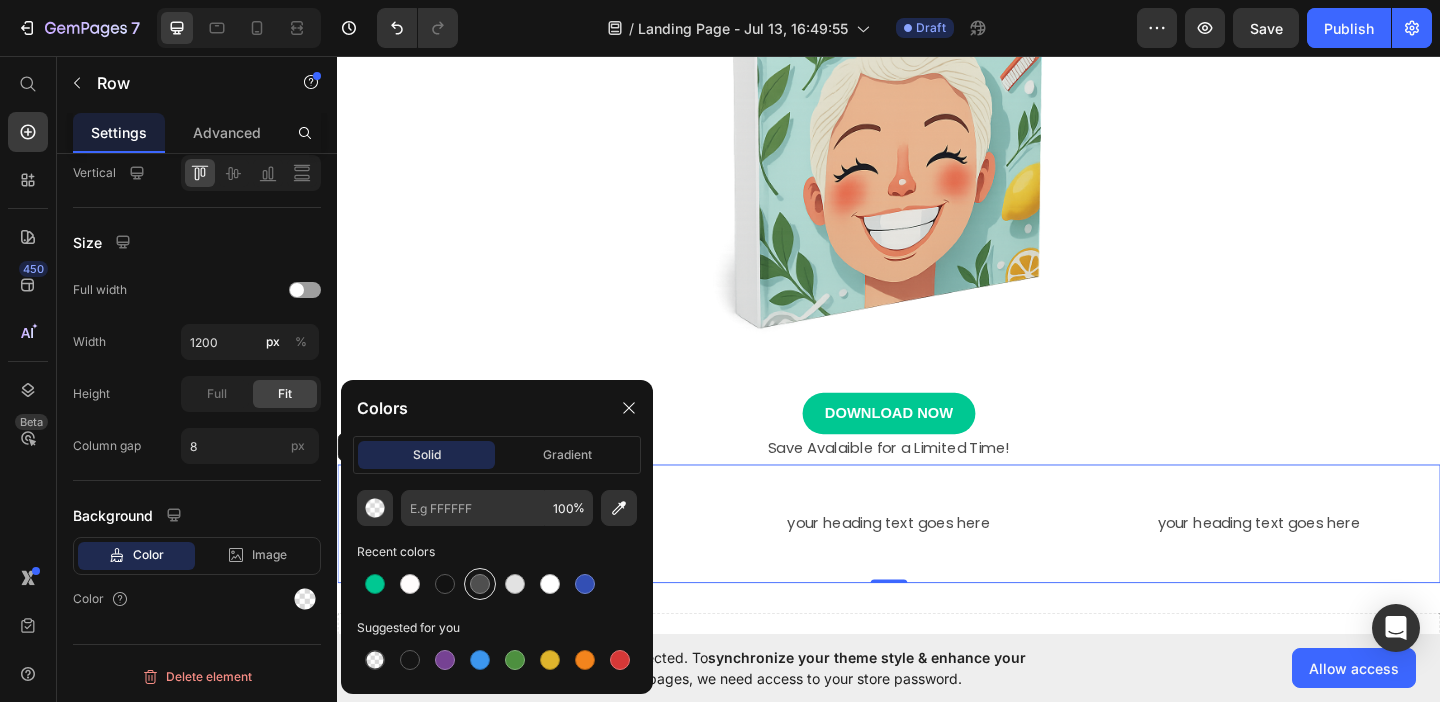 type on "4F4F4F" 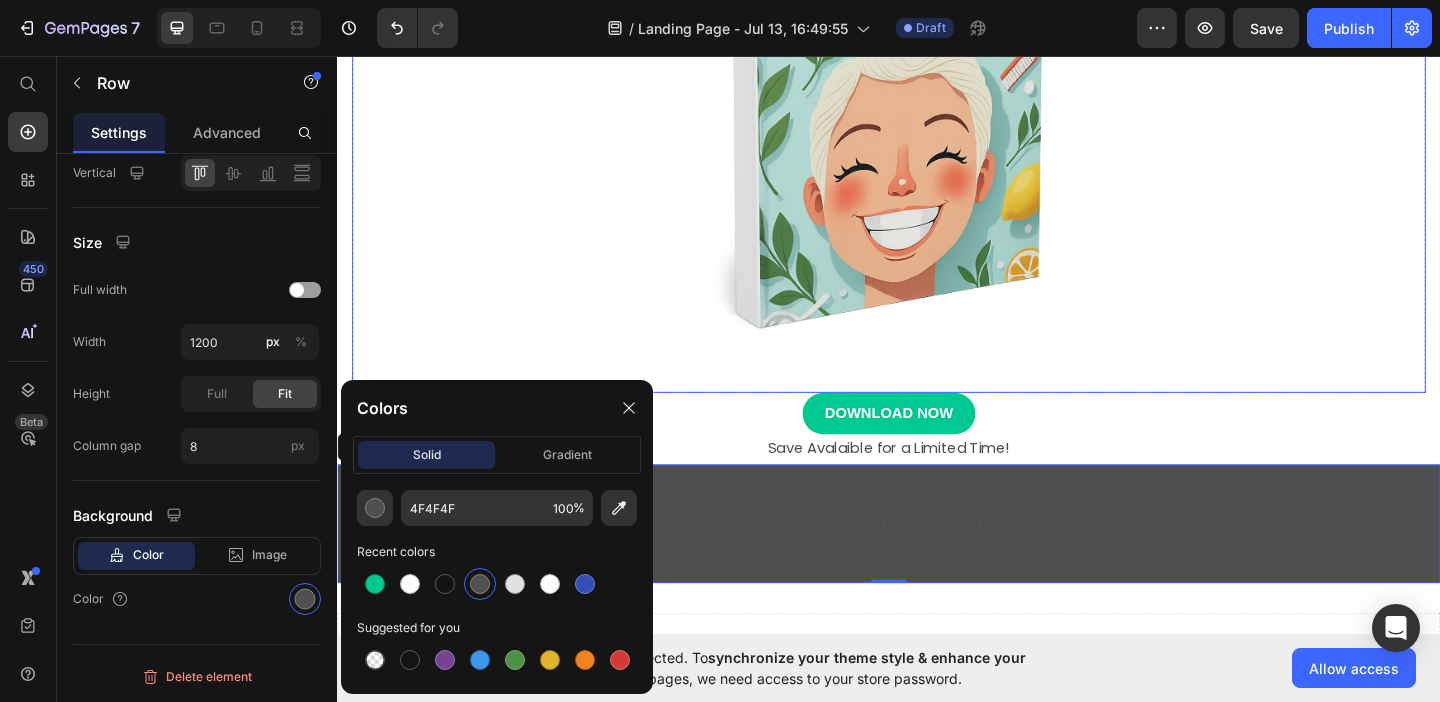 click at bounding box center (937, 77) 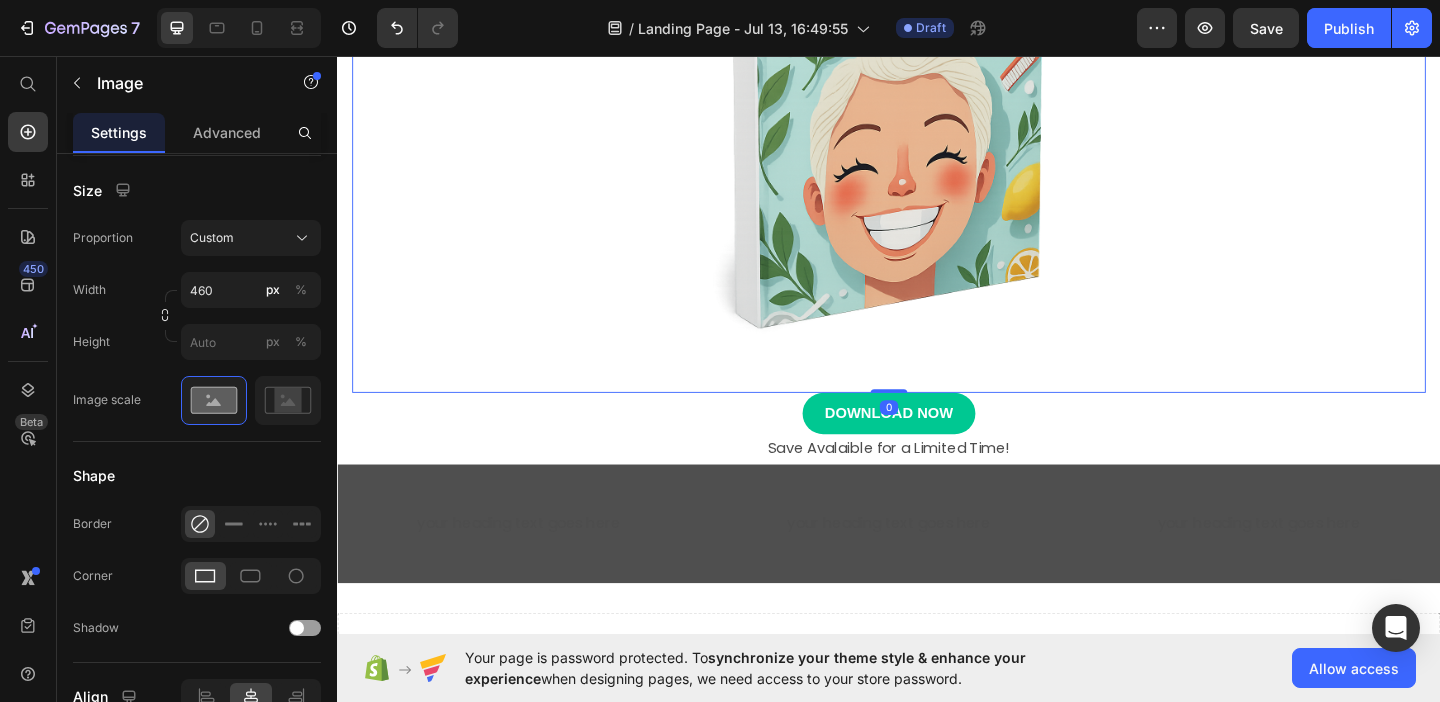 scroll, scrollTop: 0, scrollLeft: 0, axis: both 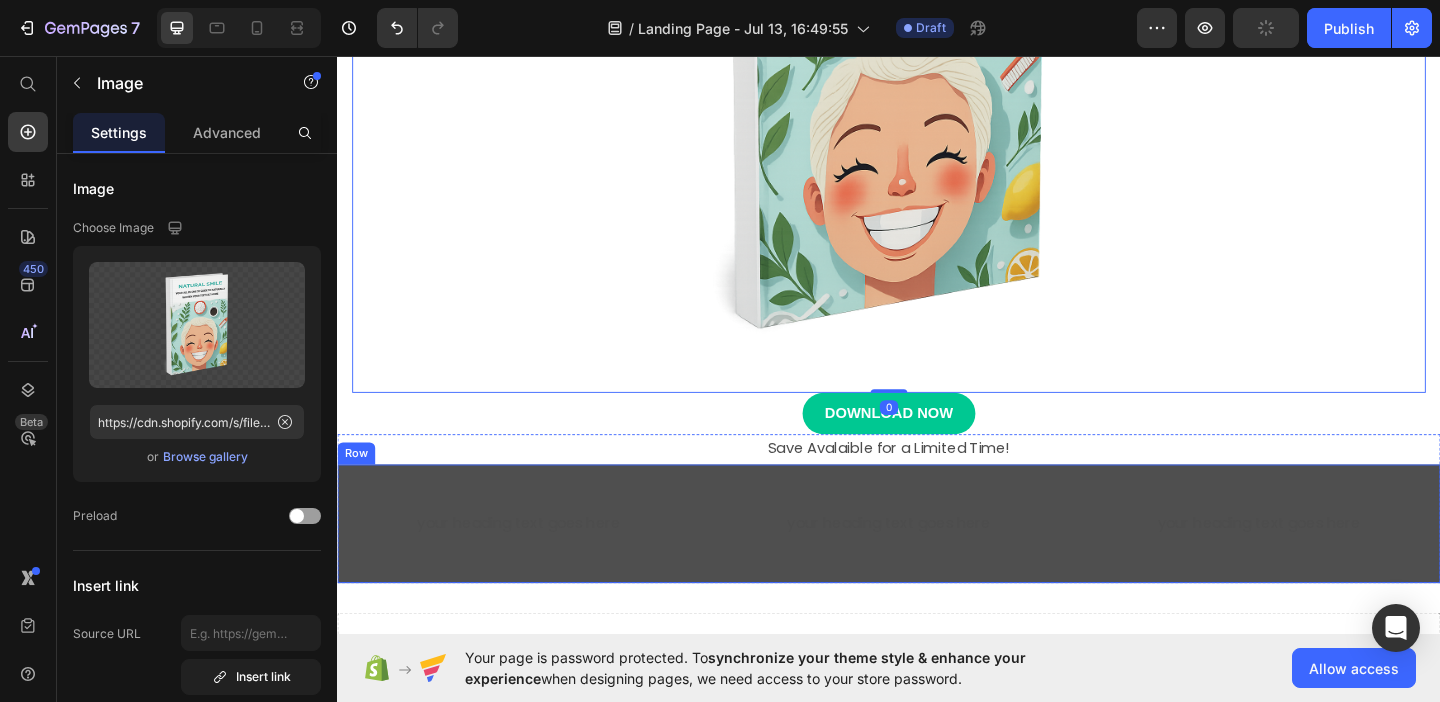 click on "your heading text goes here  Text Block your heading text goes here  Text Block your heading text goes here  Text Block Row" at bounding box center (937, 564) 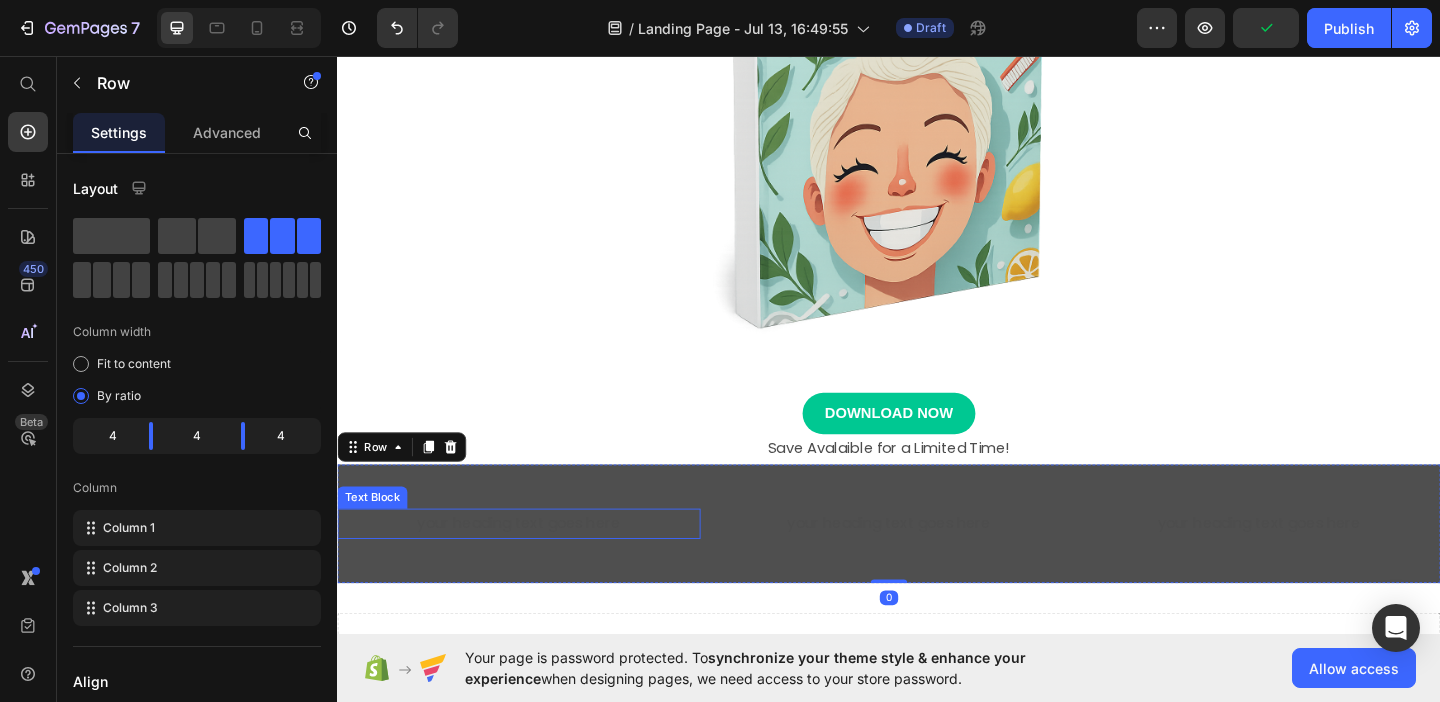 click on "your heading text goes here" at bounding box center (534, 564) 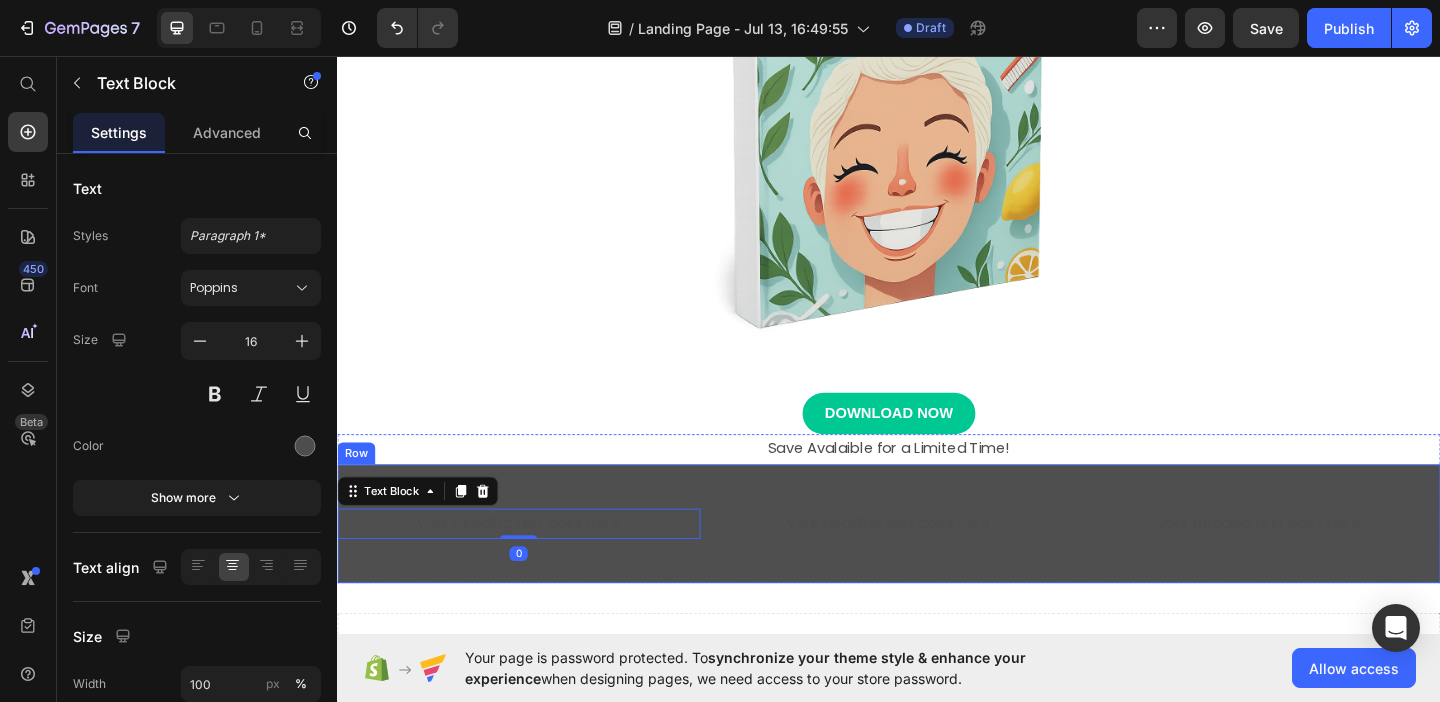 click on "your heading text goes here  Text Block   0 your heading text goes here  Text Block your heading text goes here  Text Block Row" at bounding box center [937, 564] 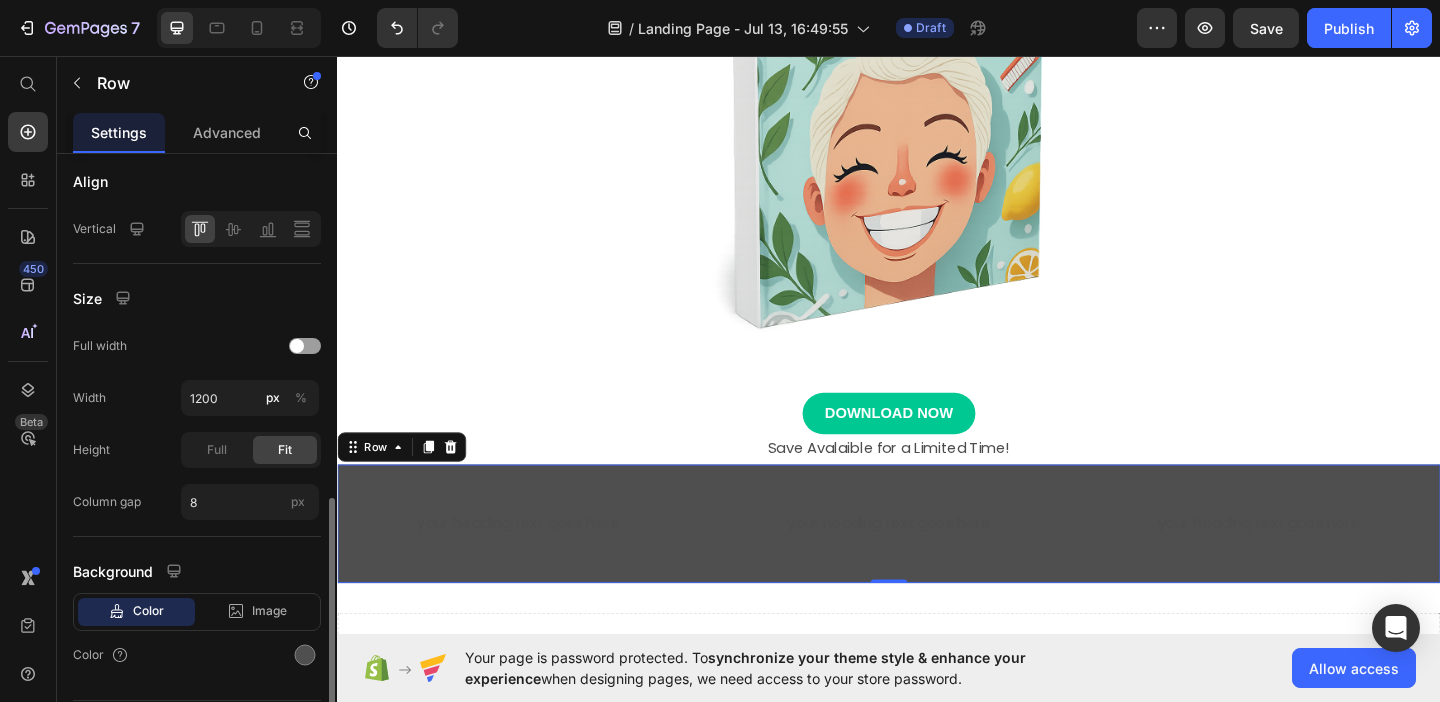 scroll, scrollTop: 556, scrollLeft: 0, axis: vertical 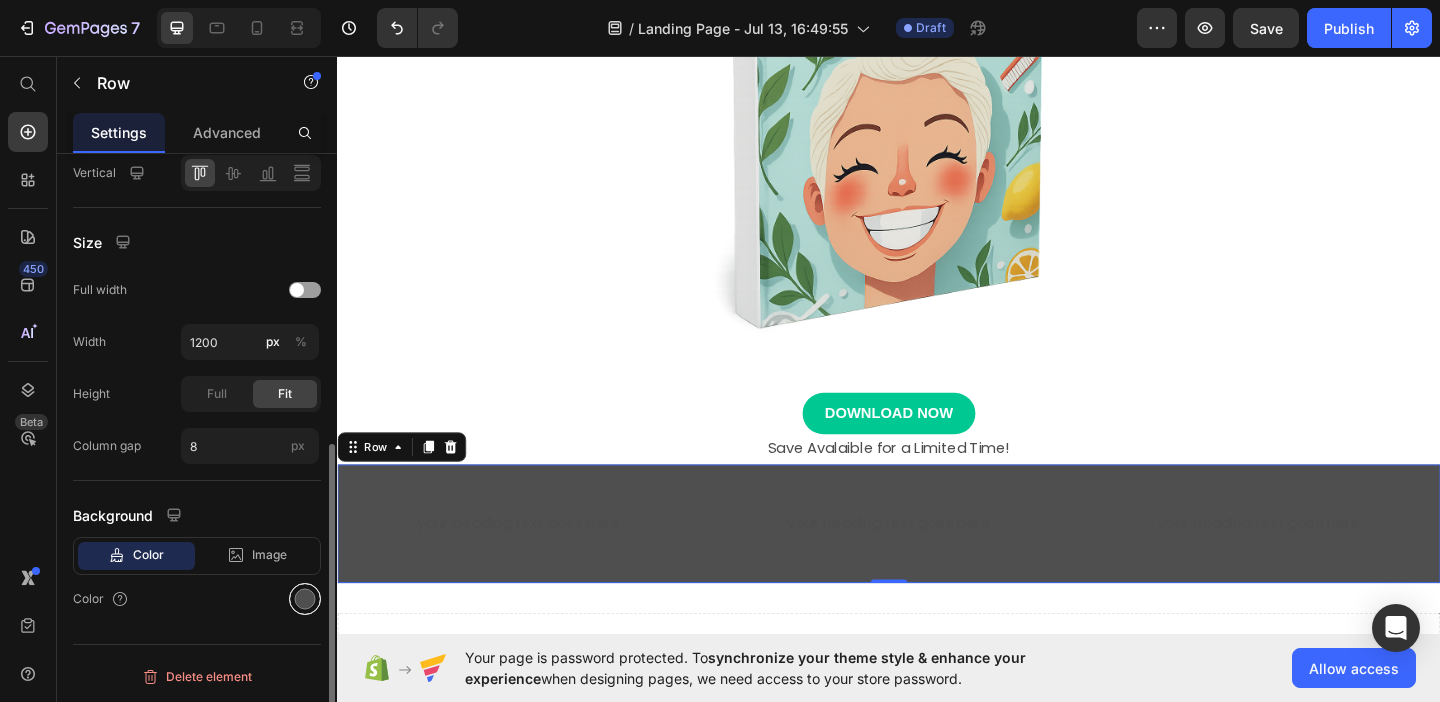 click at bounding box center (305, 599) 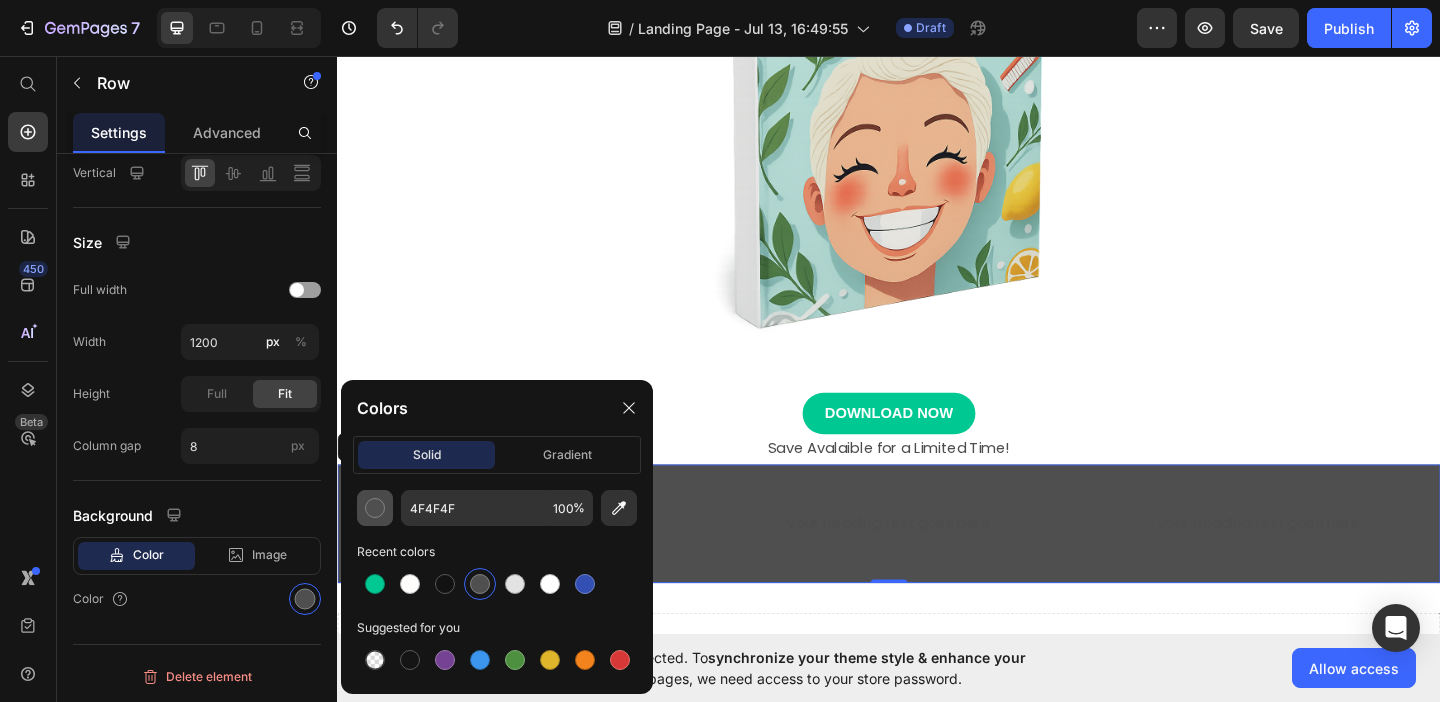 click at bounding box center (375, 508) 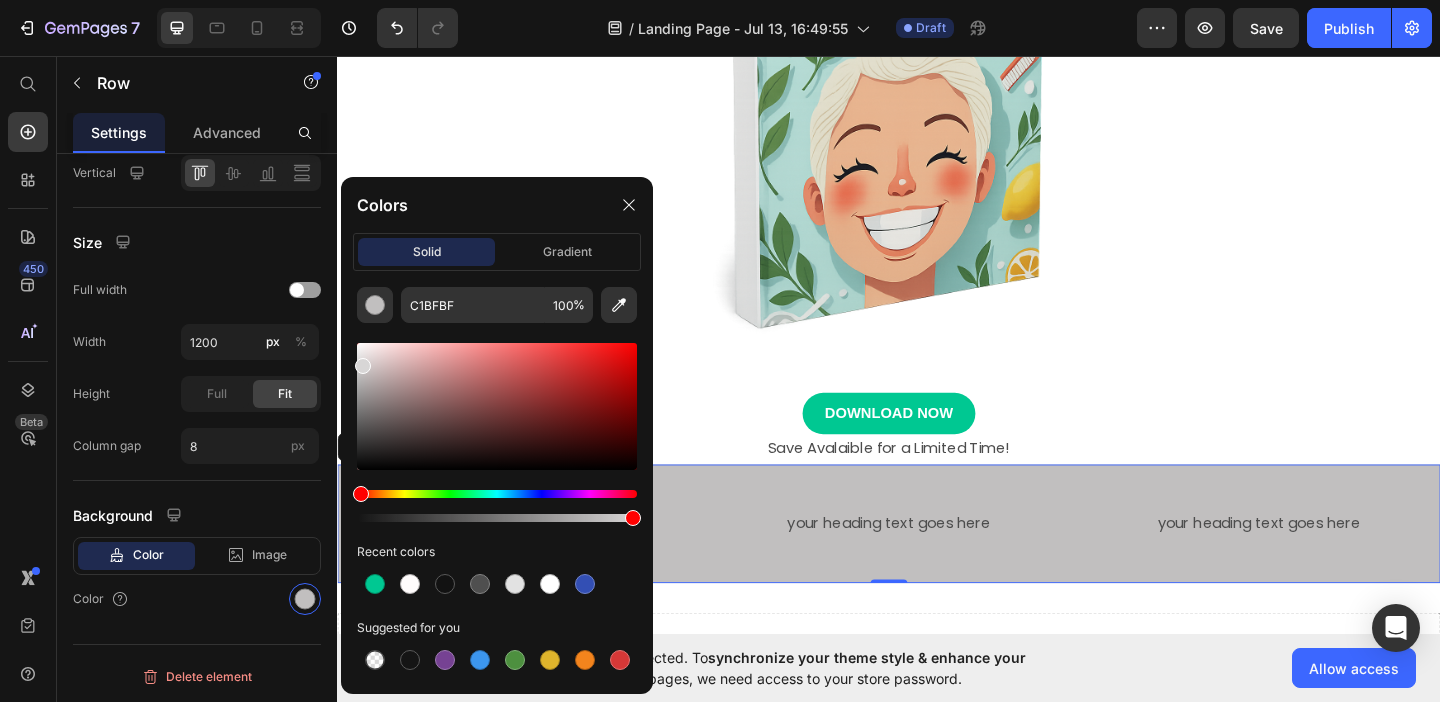 type on "D8D6D6" 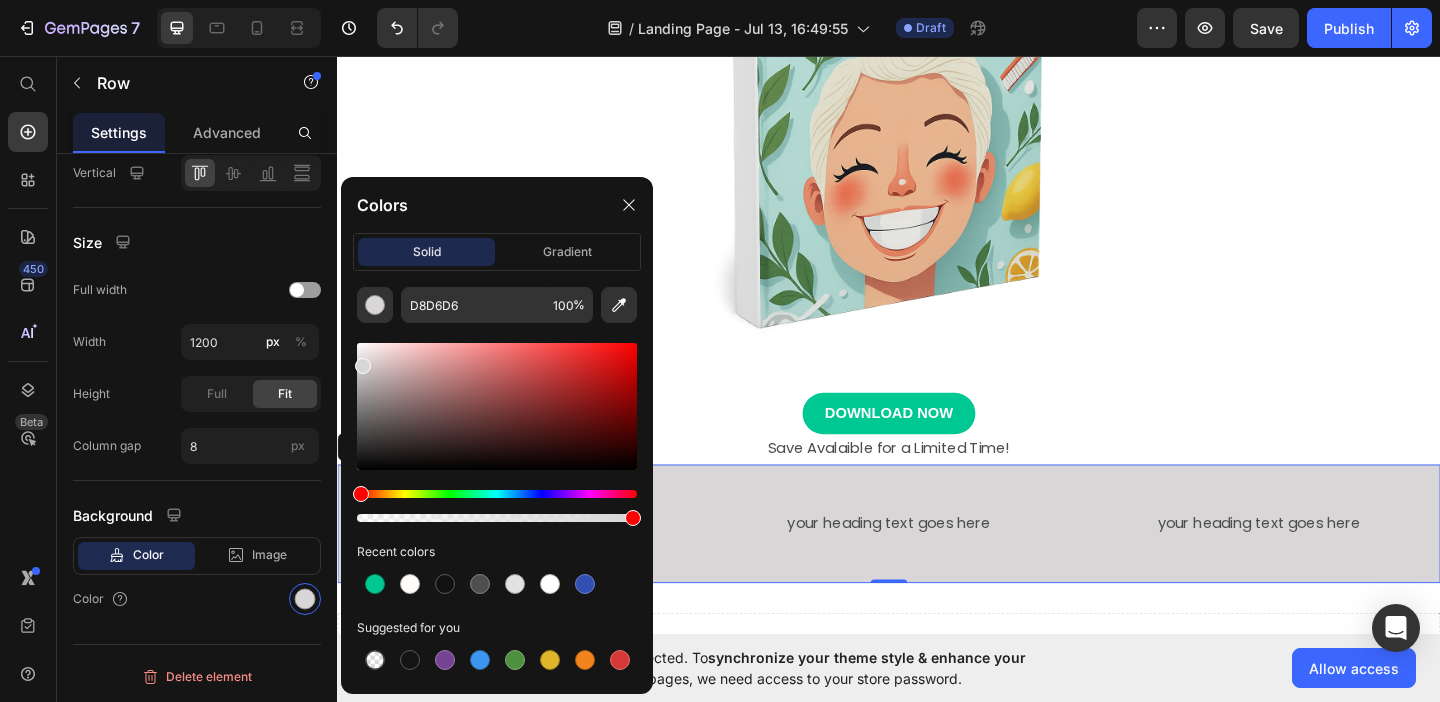 drag, startPoint x: 362, startPoint y: 434, endPoint x: 360, endPoint y: 362, distance: 72.02777 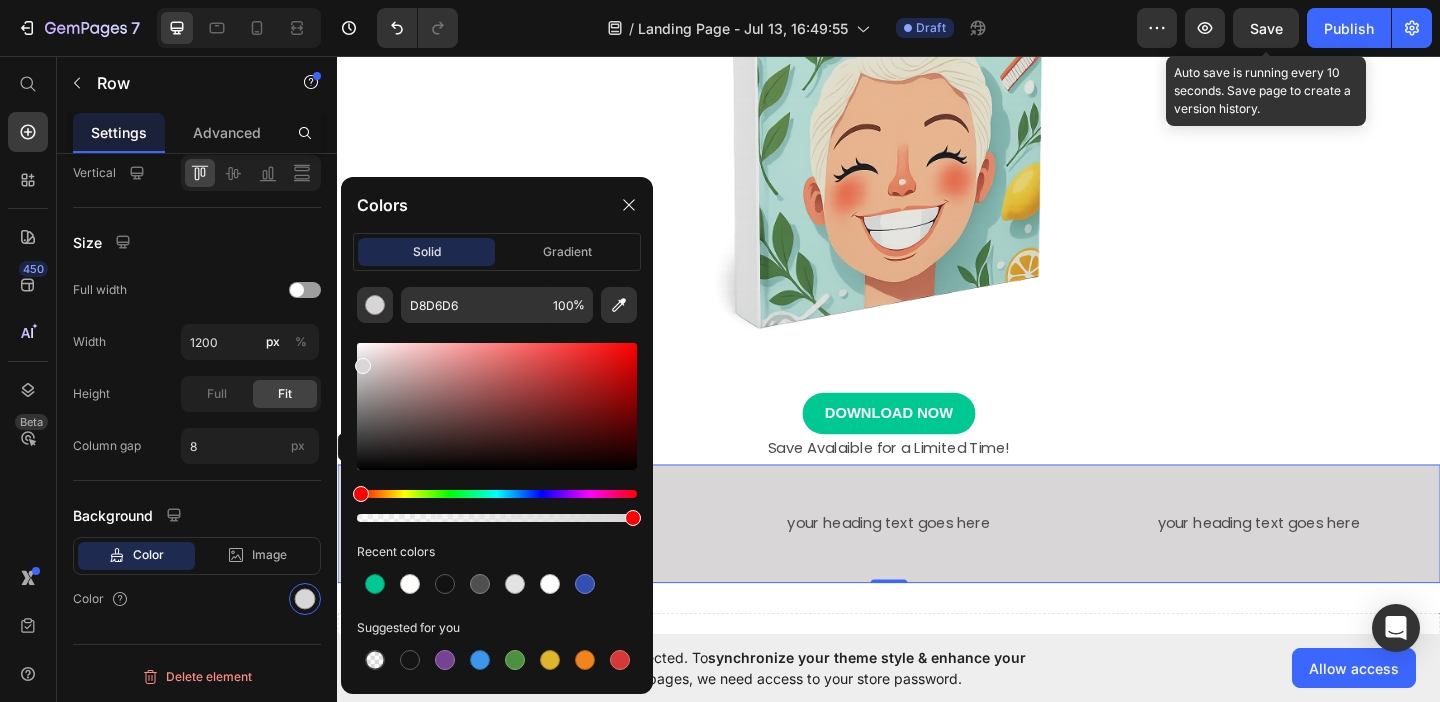 click on "Save" at bounding box center [1266, 28] 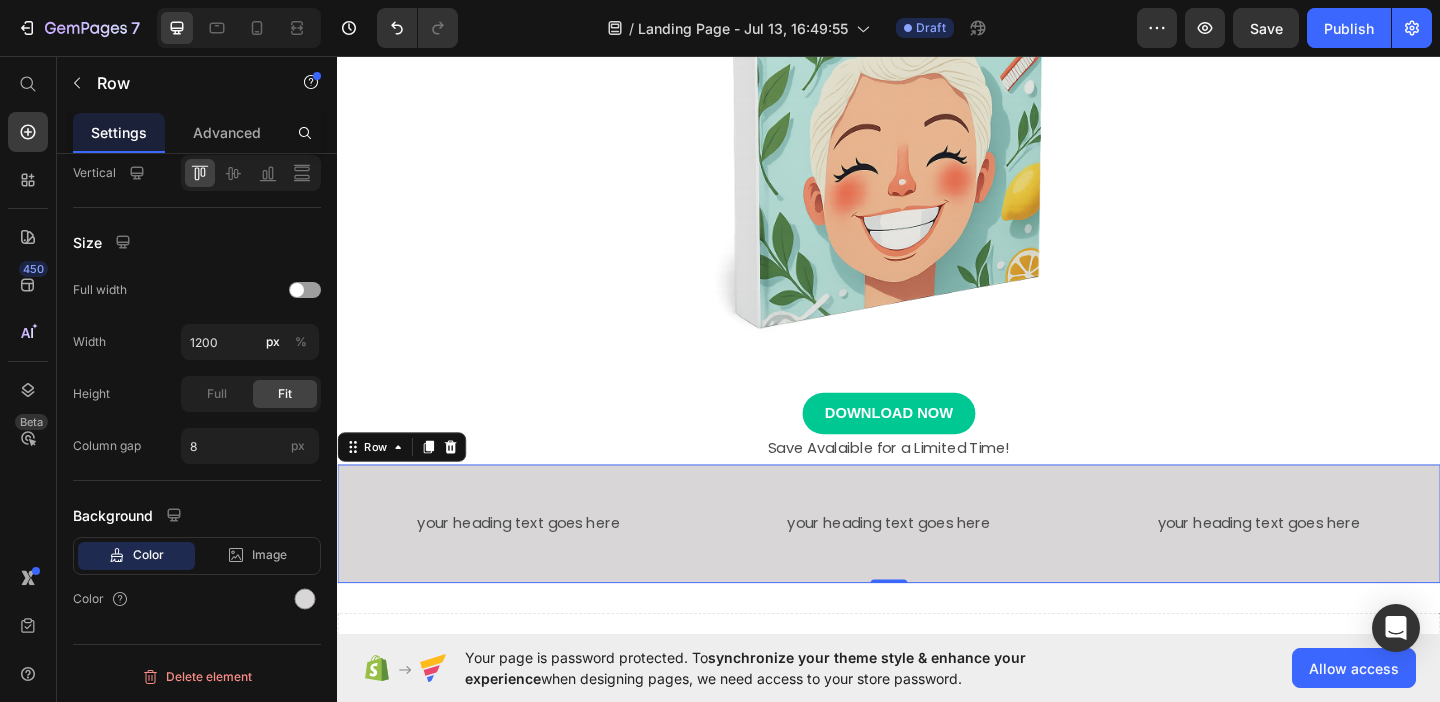 click on "your heading text goes here  Text Block your heading text goes here  Text Block your heading text goes here  Text Block Row   0" at bounding box center [937, 564] 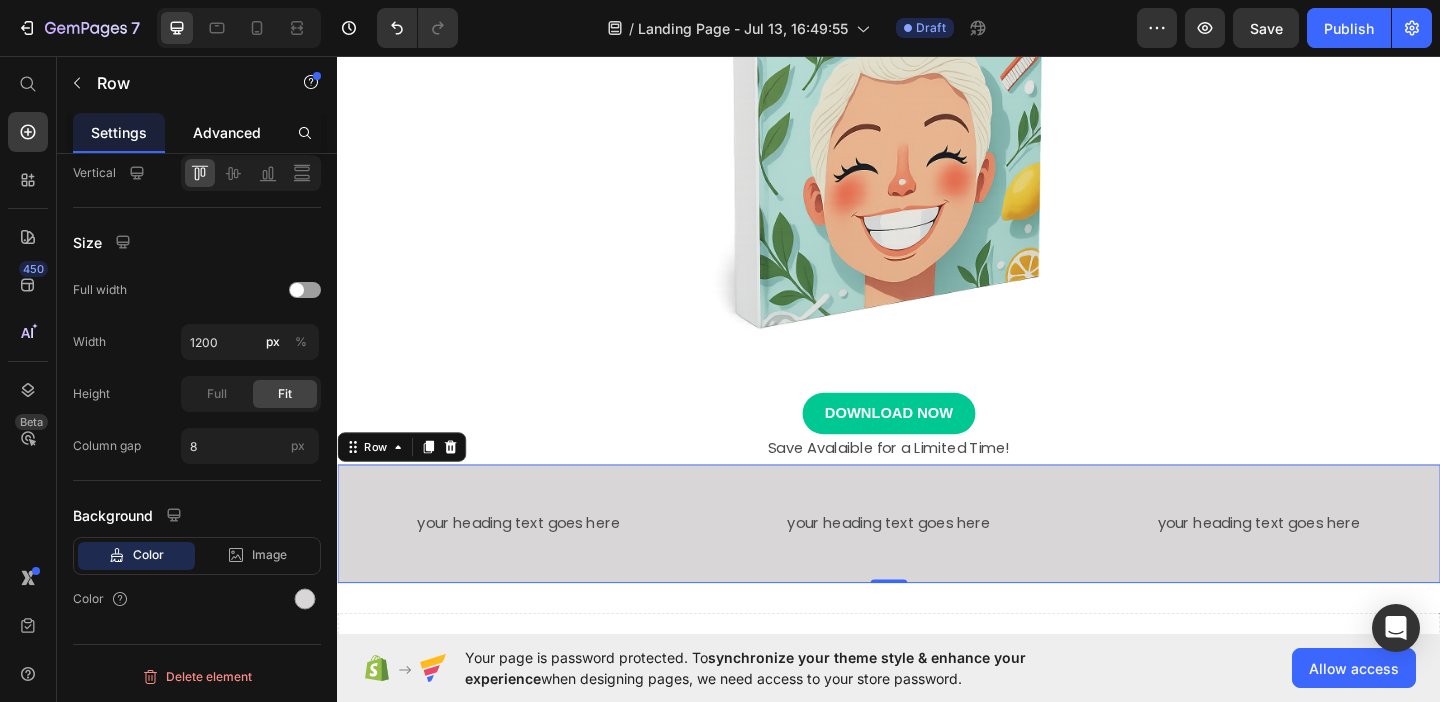 click on "Advanced" at bounding box center [227, 132] 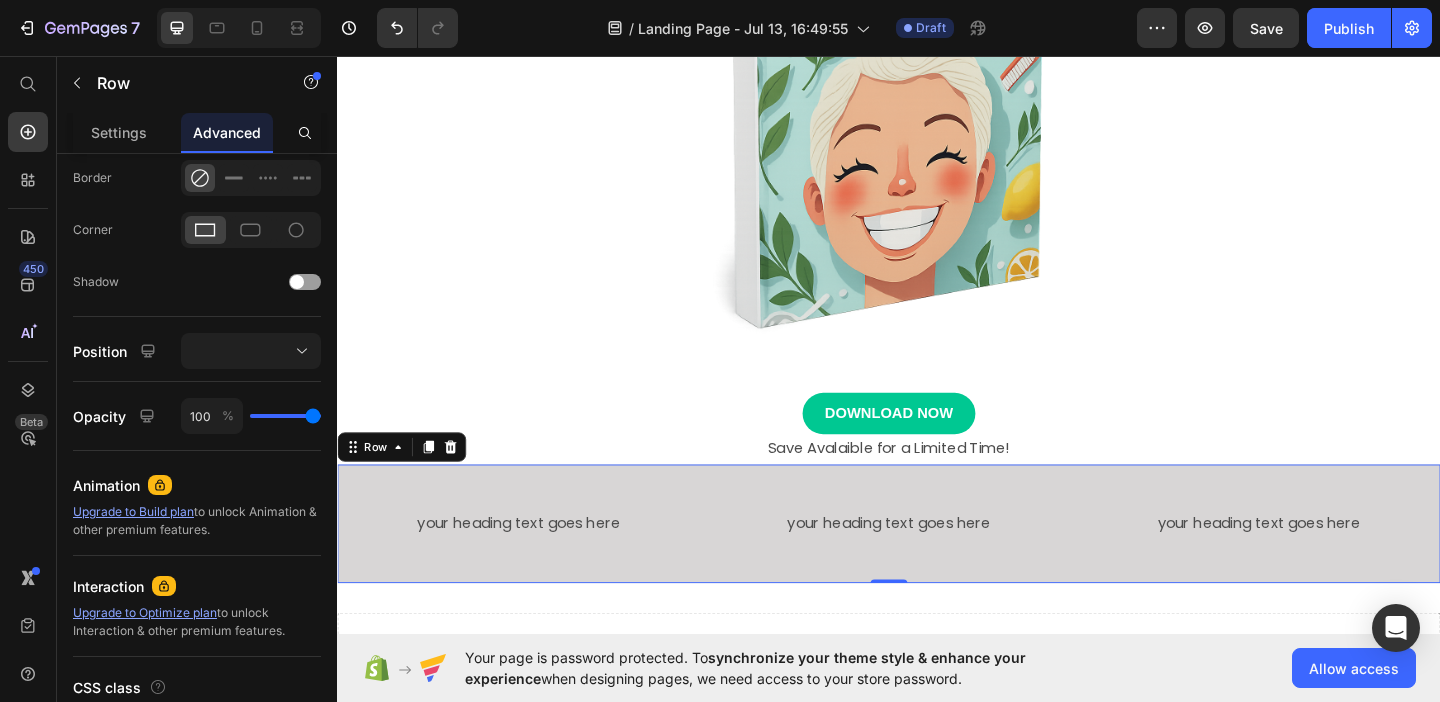 scroll, scrollTop: 0, scrollLeft: 0, axis: both 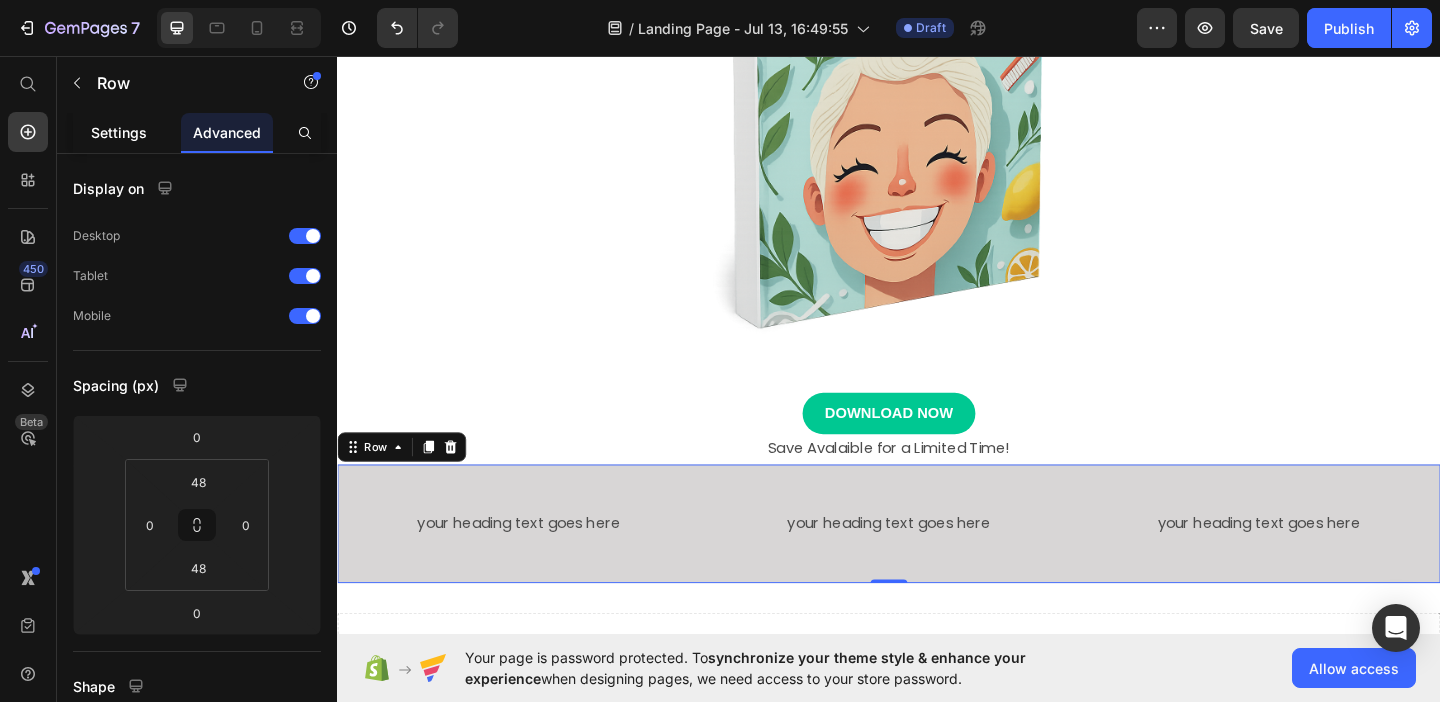 click on "Settings" 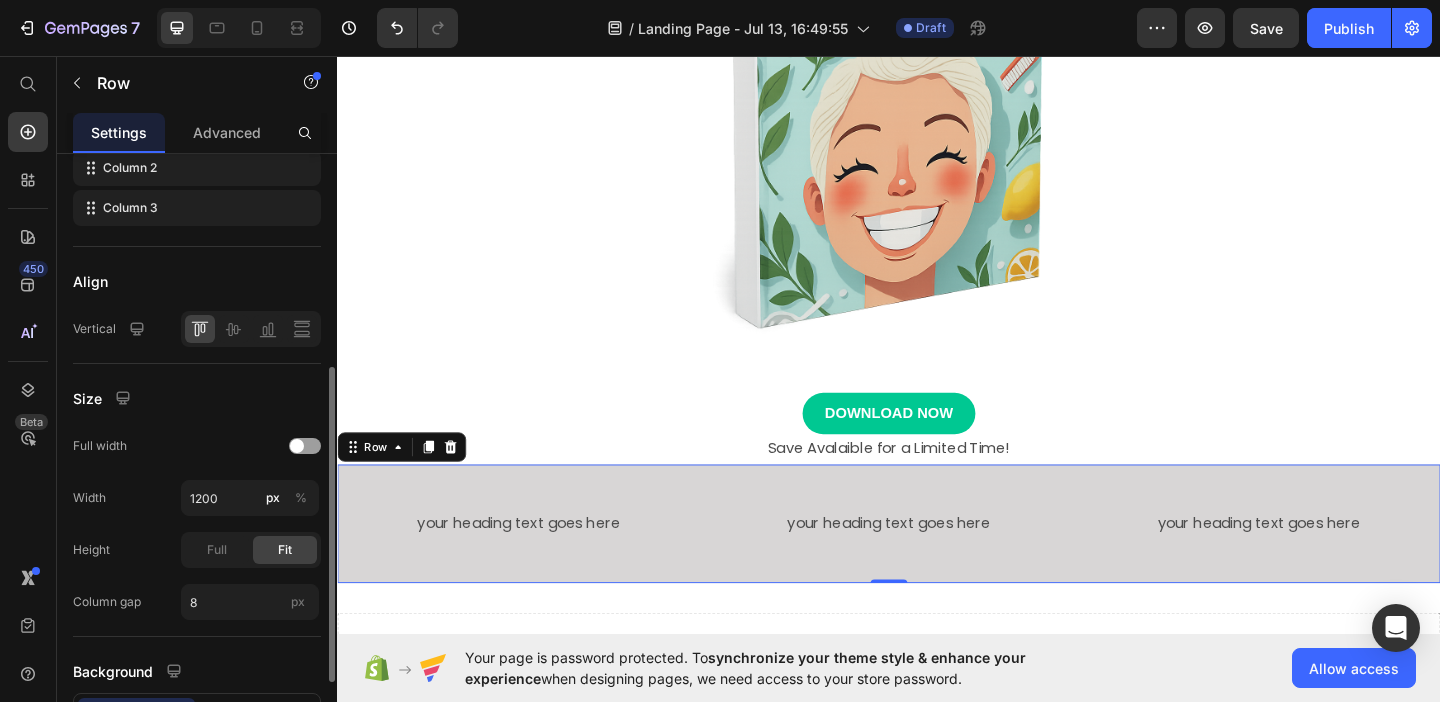 scroll, scrollTop: 404, scrollLeft: 0, axis: vertical 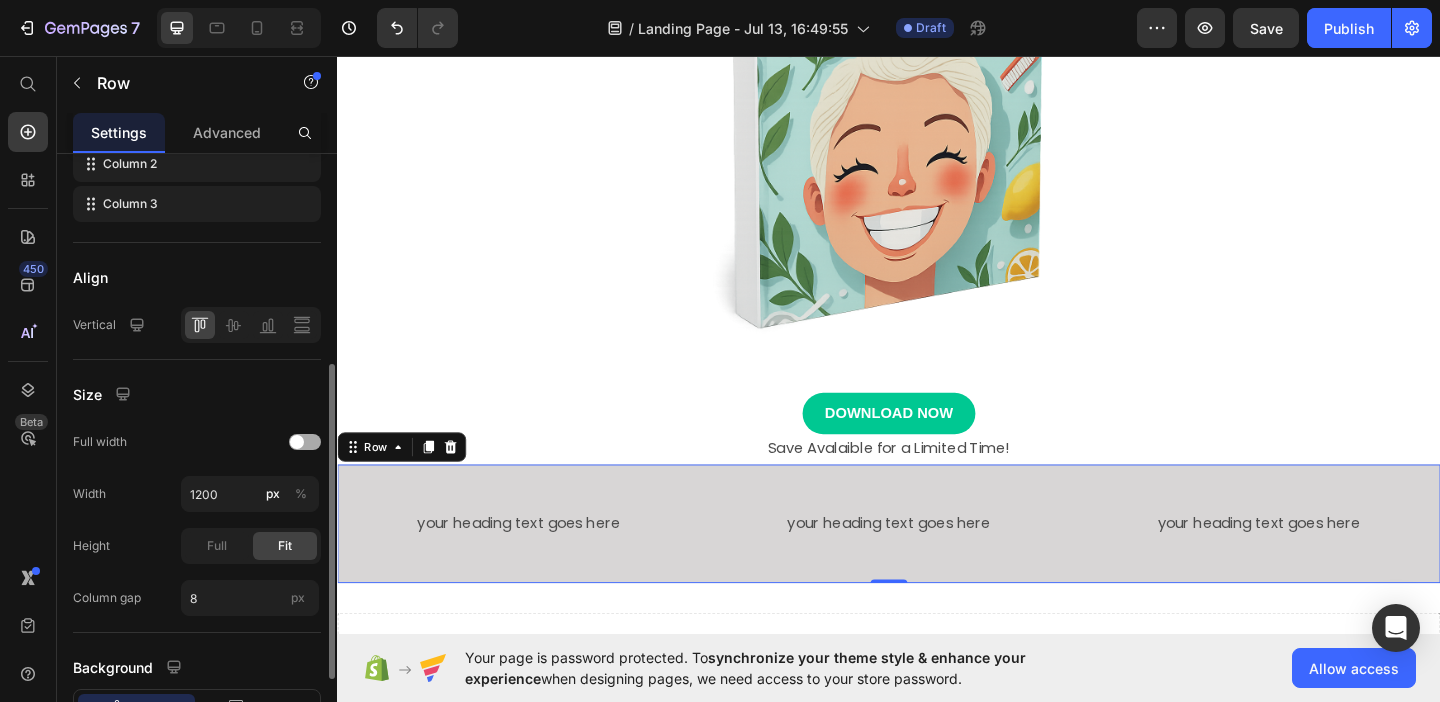 click at bounding box center [305, 442] 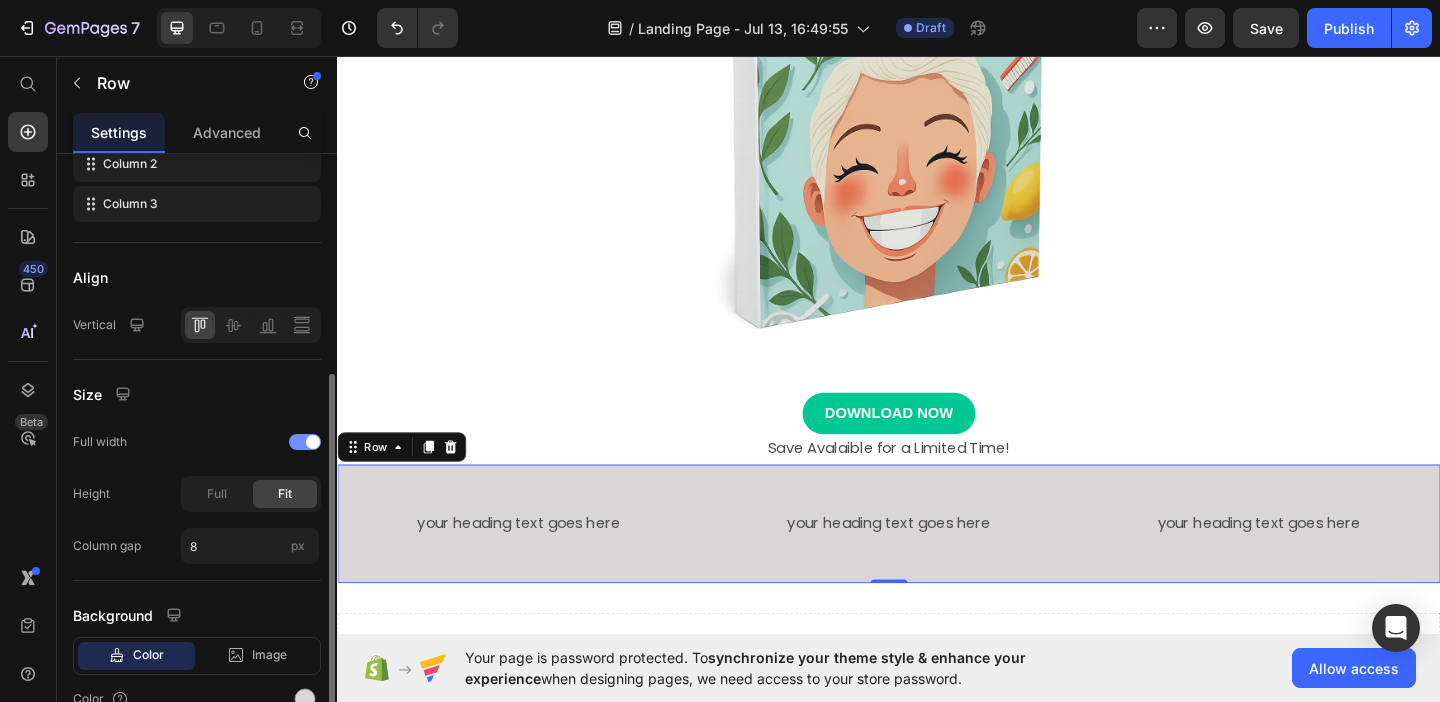 click at bounding box center [313, 442] 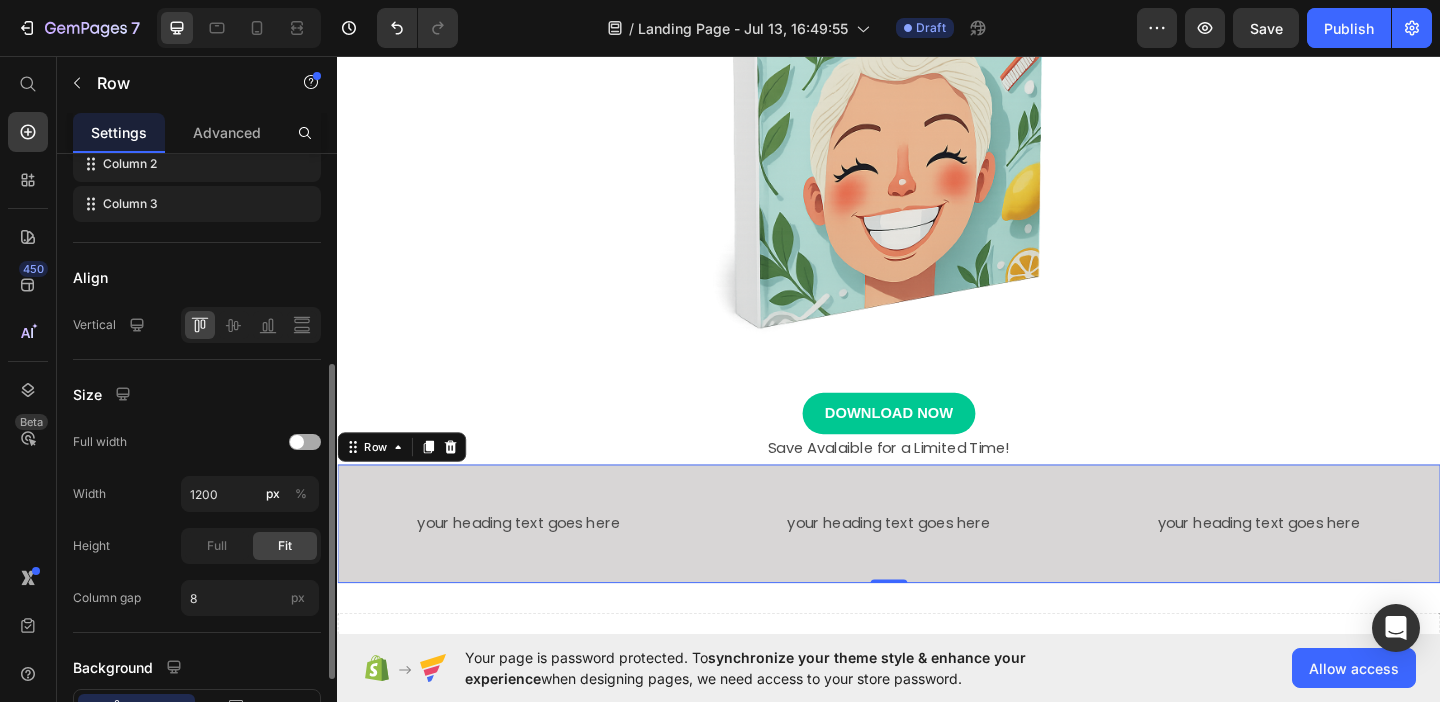 click at bounding box center (305, 442) 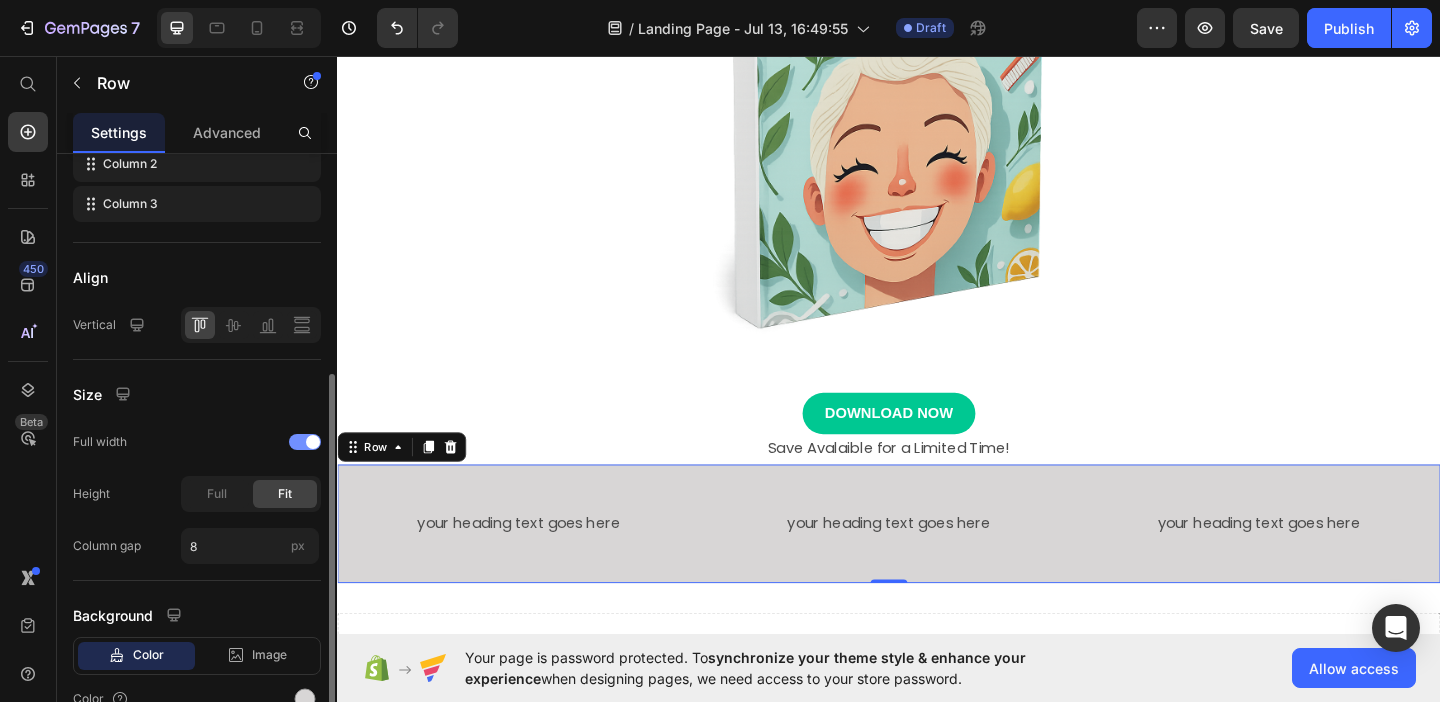 click at bounding box center (313, 442) 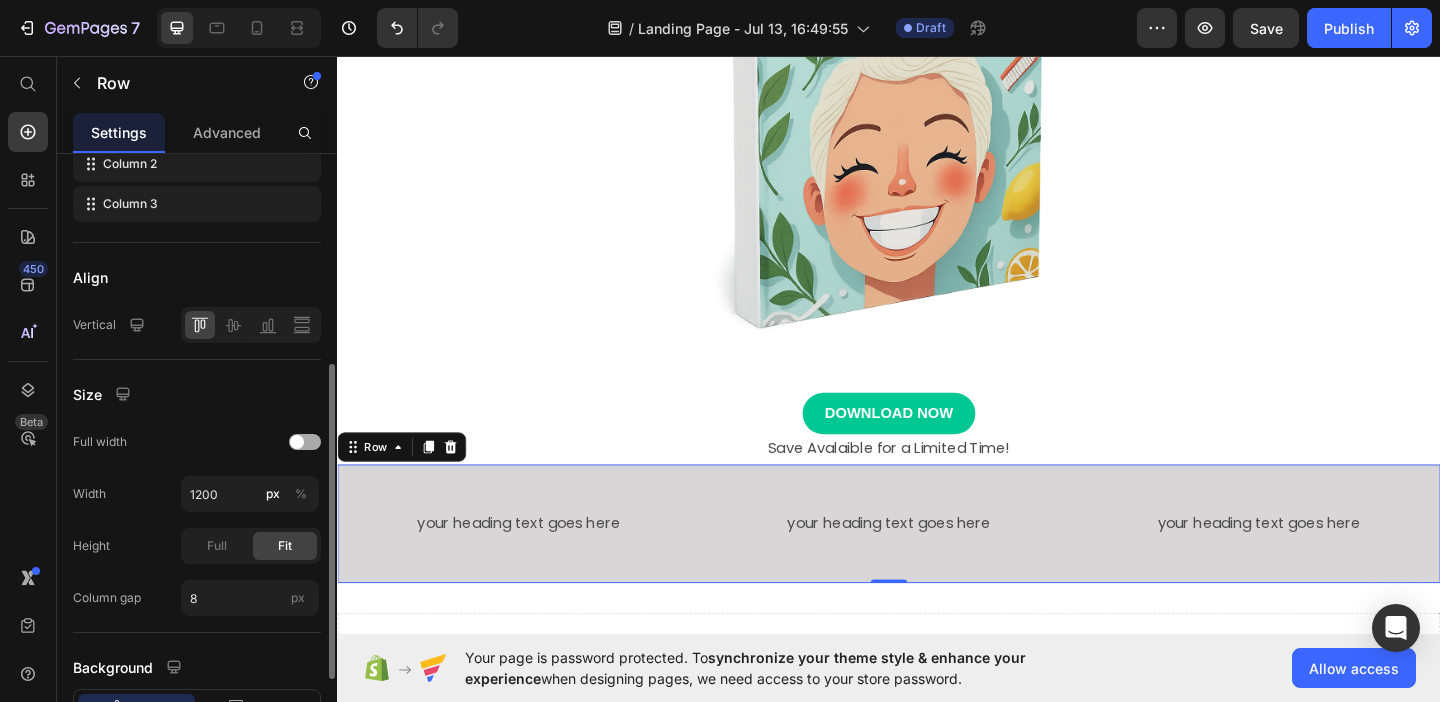 click at bounding box center [305, 442] 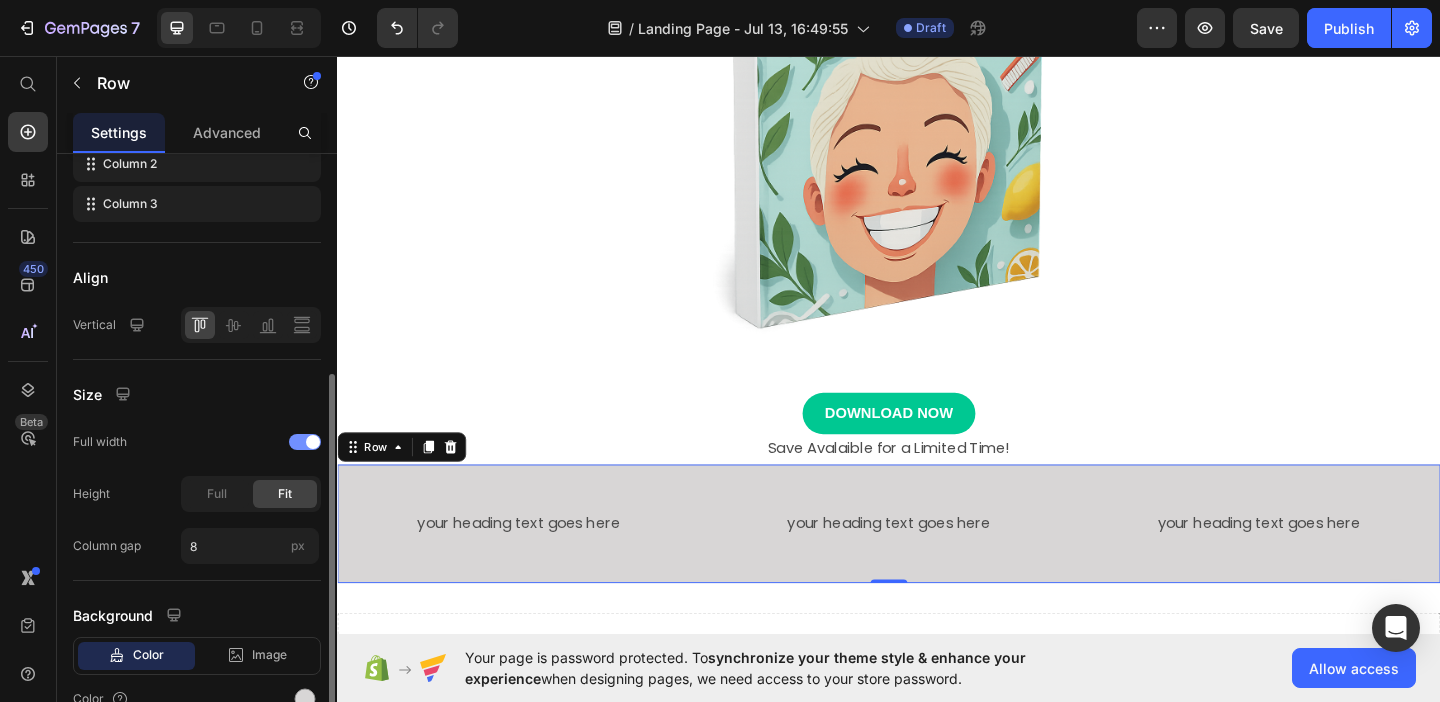 click at bounding box center (313, 442) 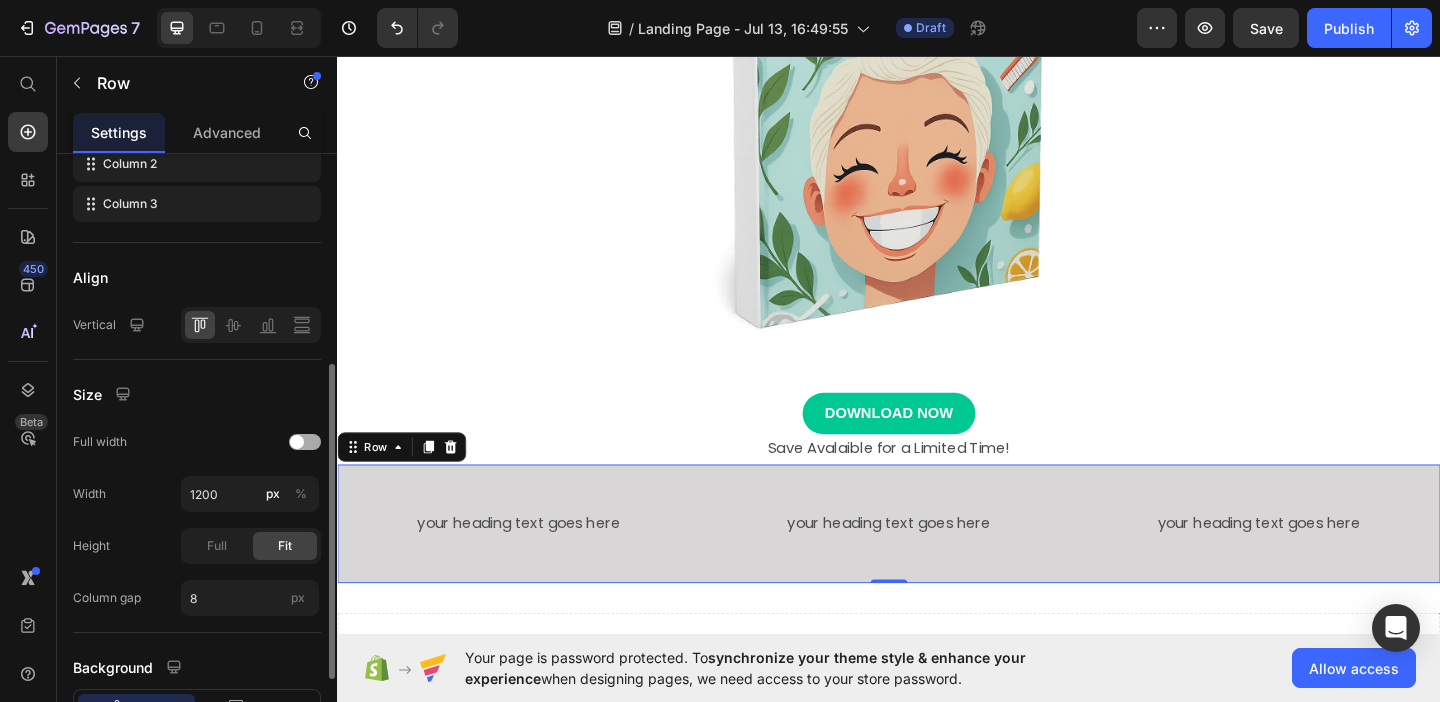 click at bounding box center [305, 442] 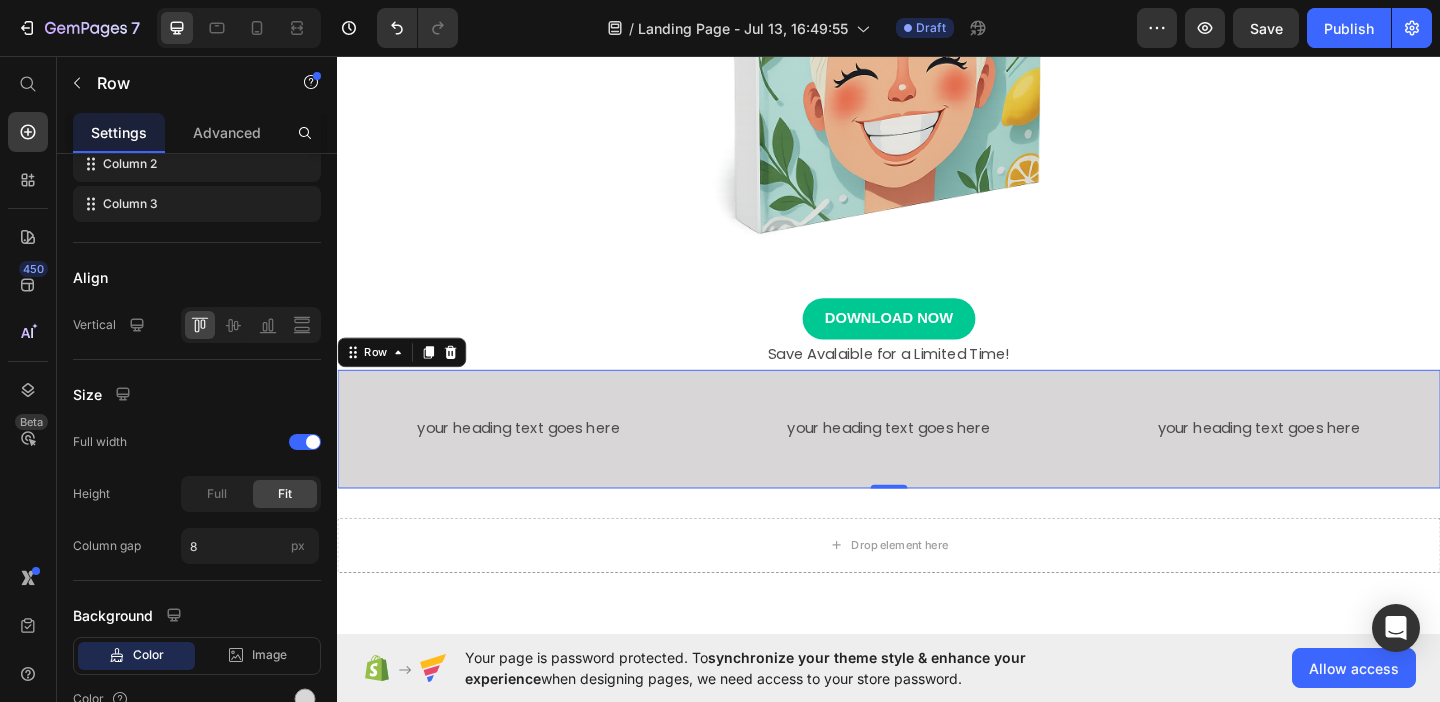 scroll, scrollTop: 682, scrollLeft: 0, axis: vertical 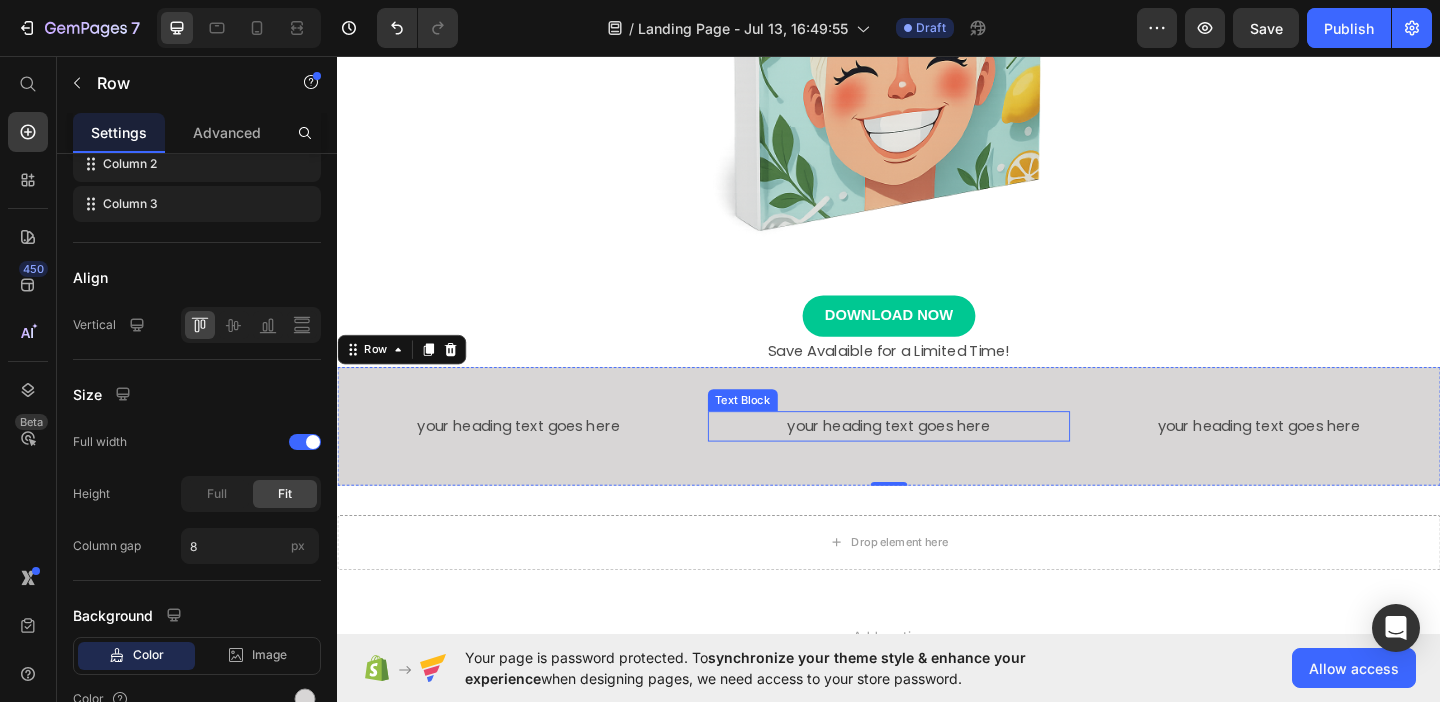 click on "your heading text goes here" at bounding box center (937, 458) 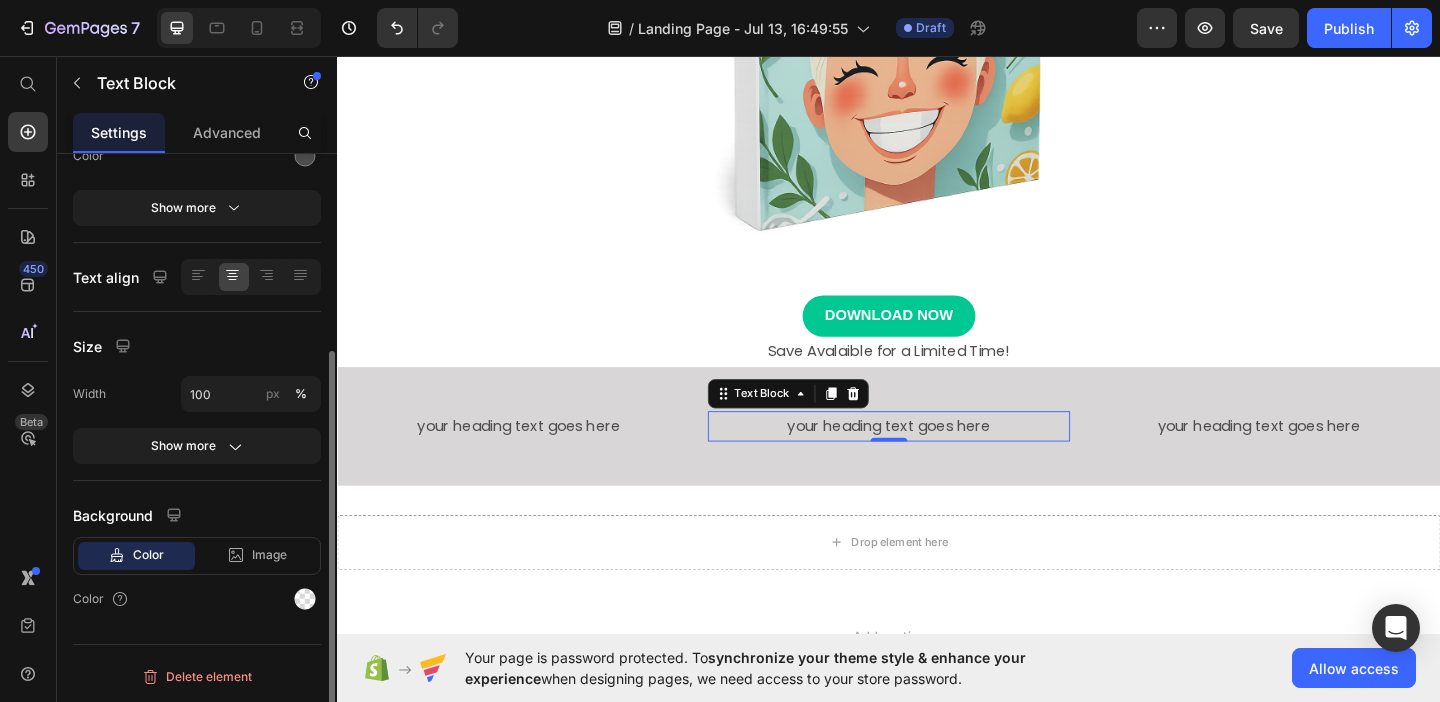 scroll, scrollTop: 0, scrollLeft: 0, axis: both 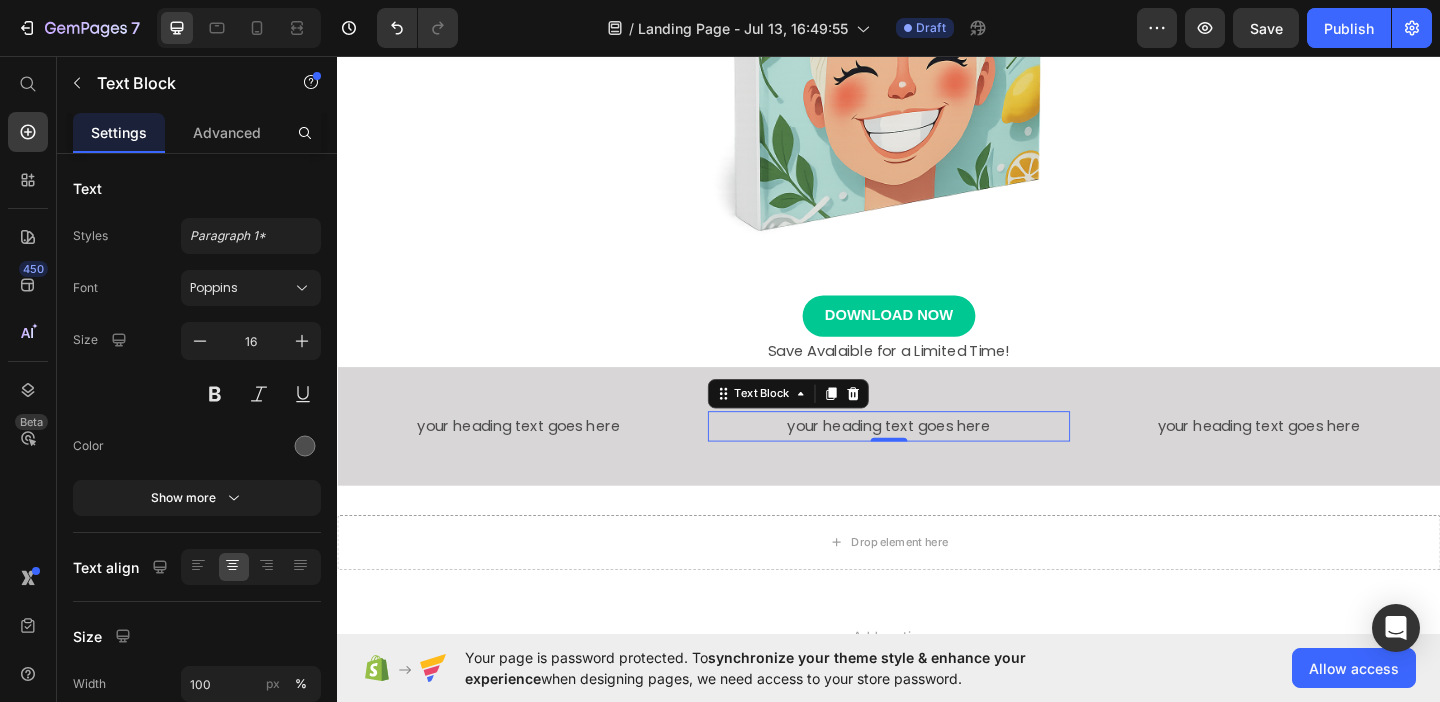 click on "your heading text goes here" at bounding box center (937, 458) 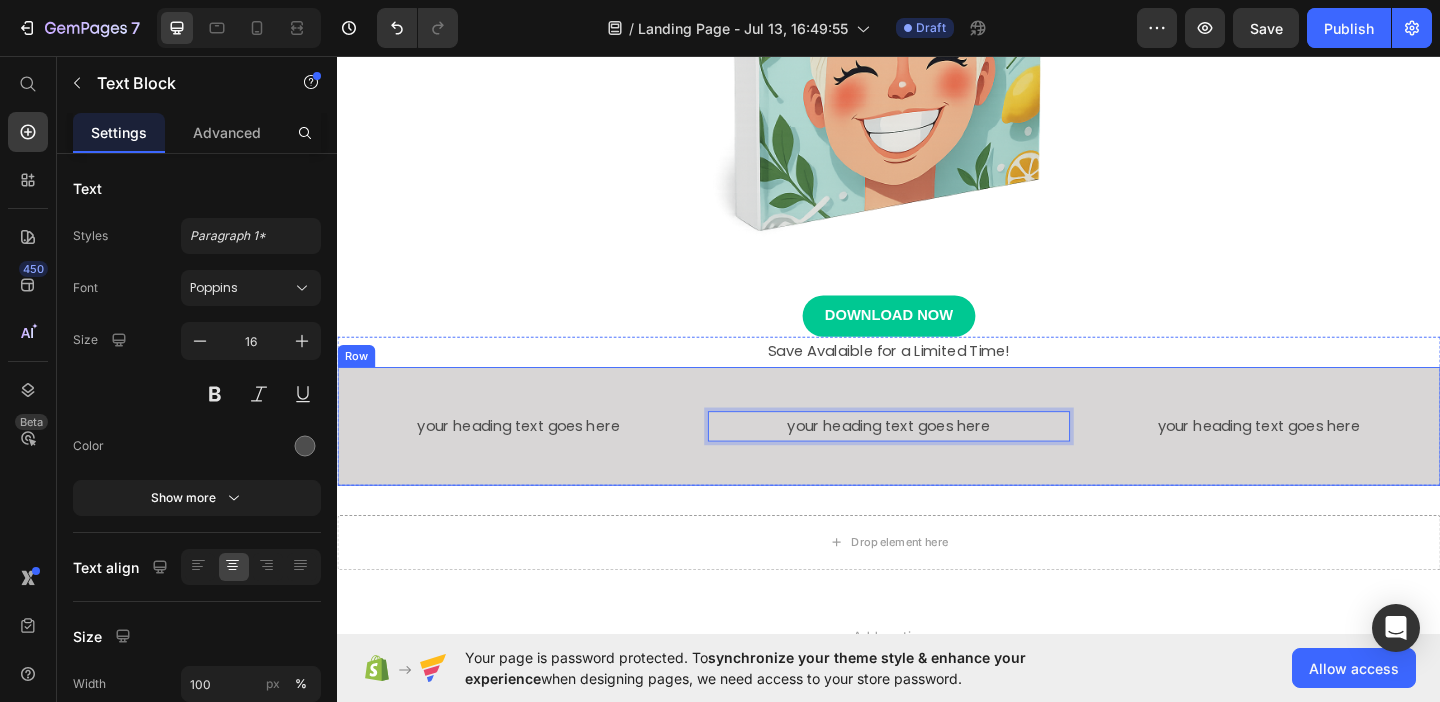 click on "your heading text goes here  Text Block your heading text goes here  Text Block   0 your heading text goes here  Text Block Row" at bounding box center (937, 458) 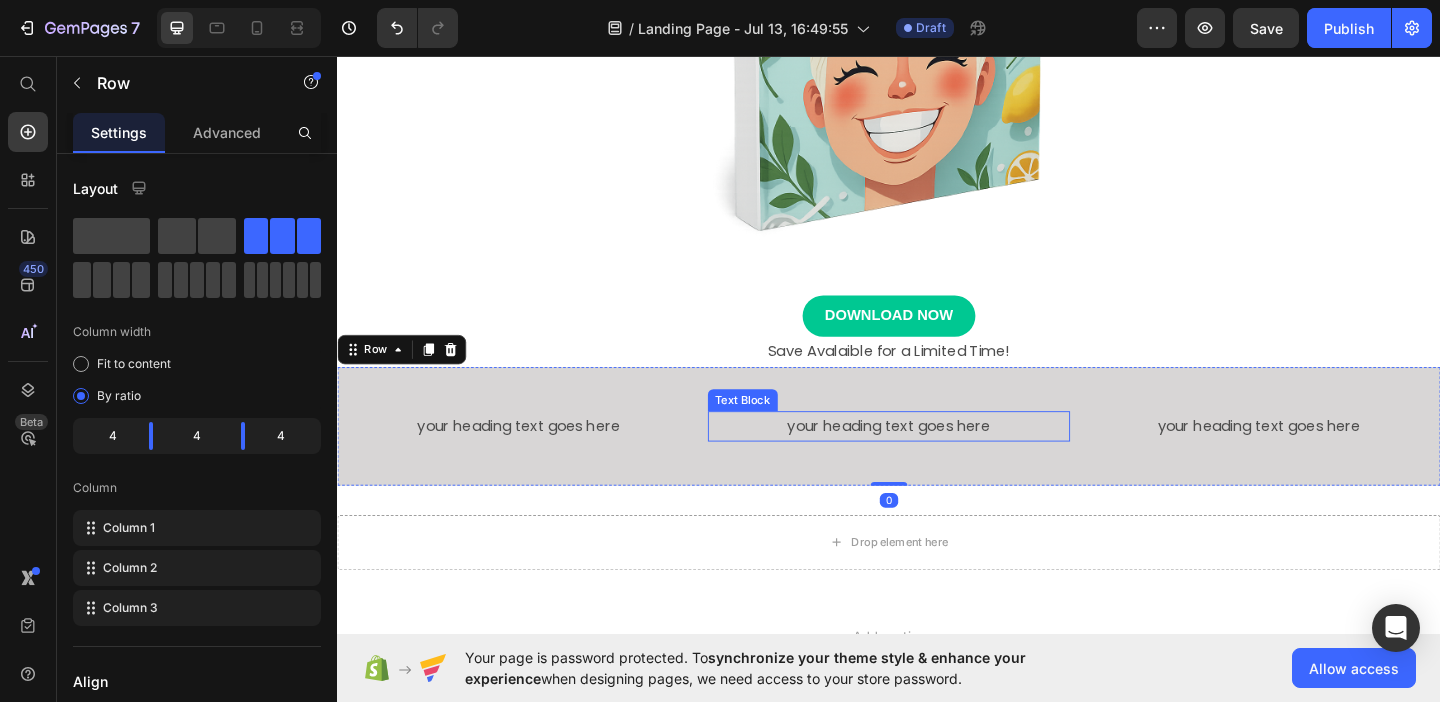 click on "your heading text goes here" at bounding box center (937, 458) 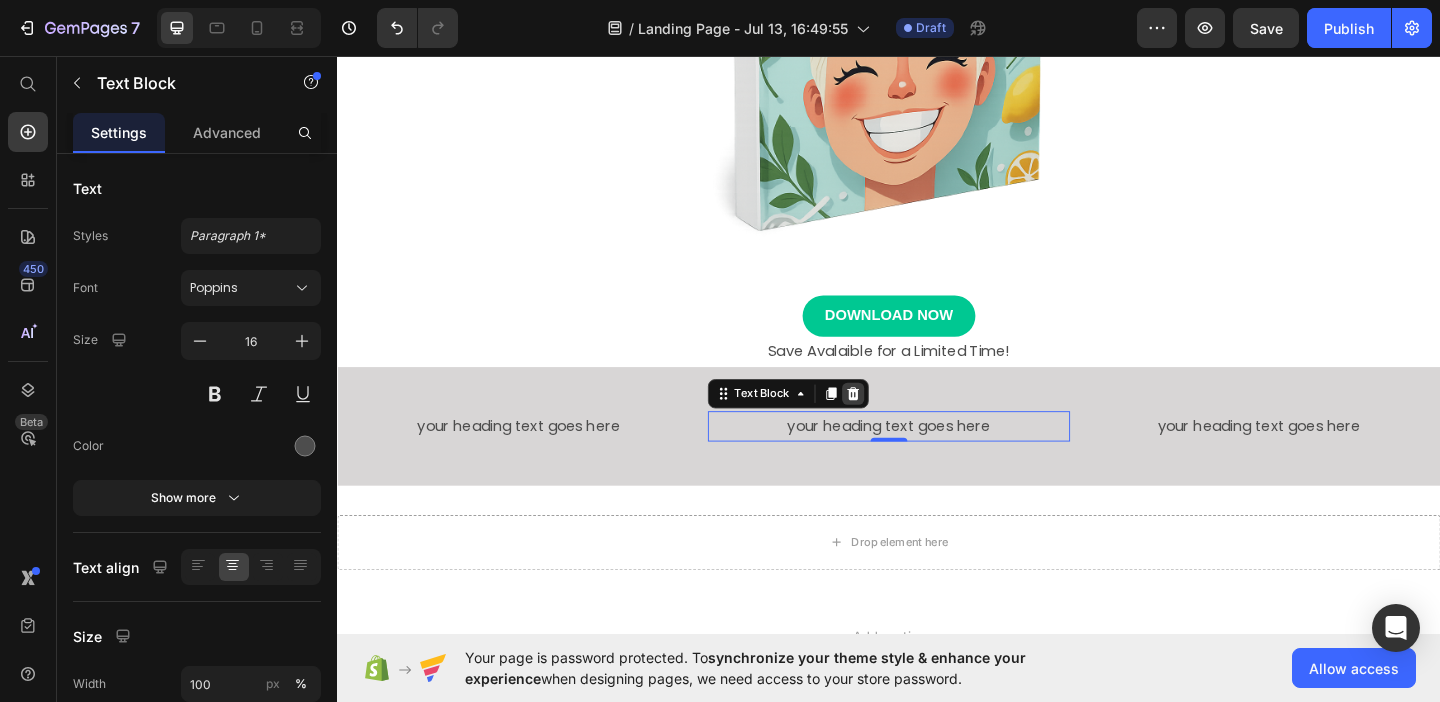 click 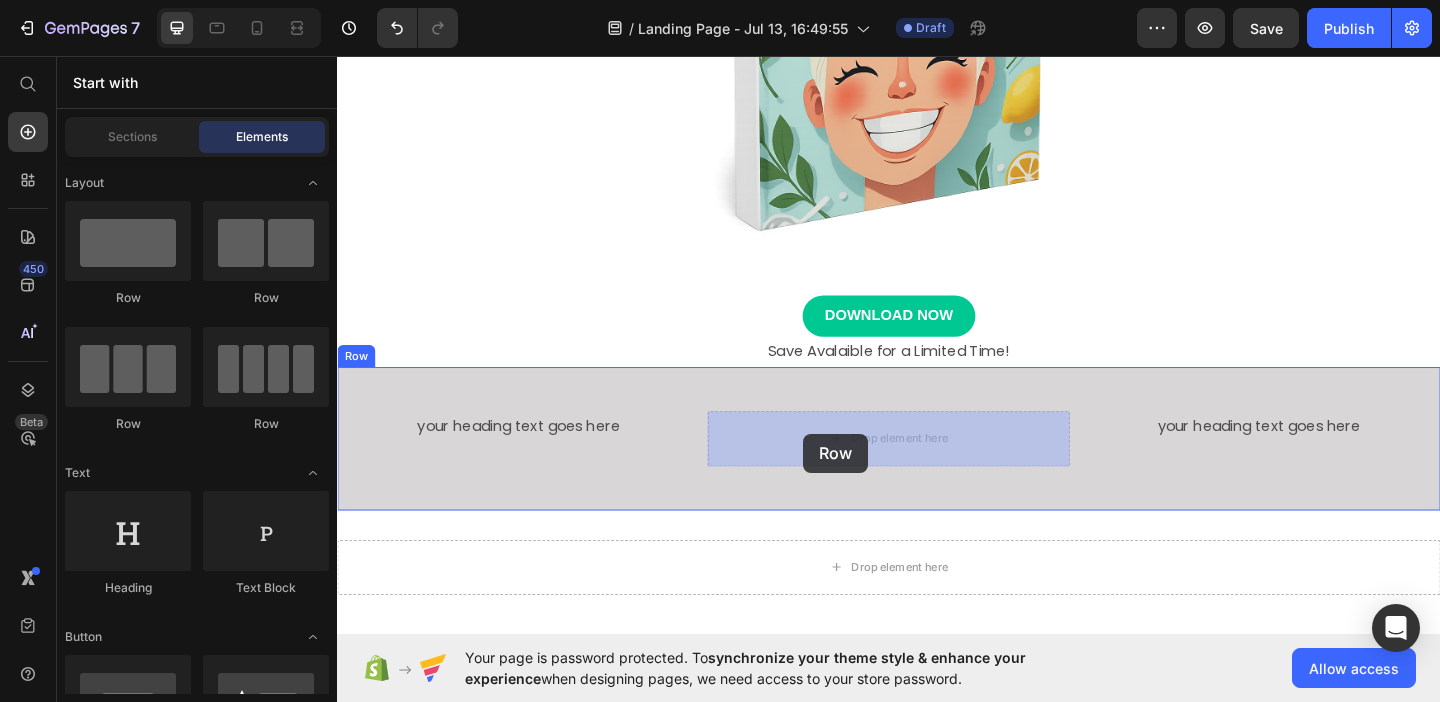 drag, startPoint x: 423, startPoint y: 300, endPoint x: 845, endPoint y: 469, distance: 454.5822 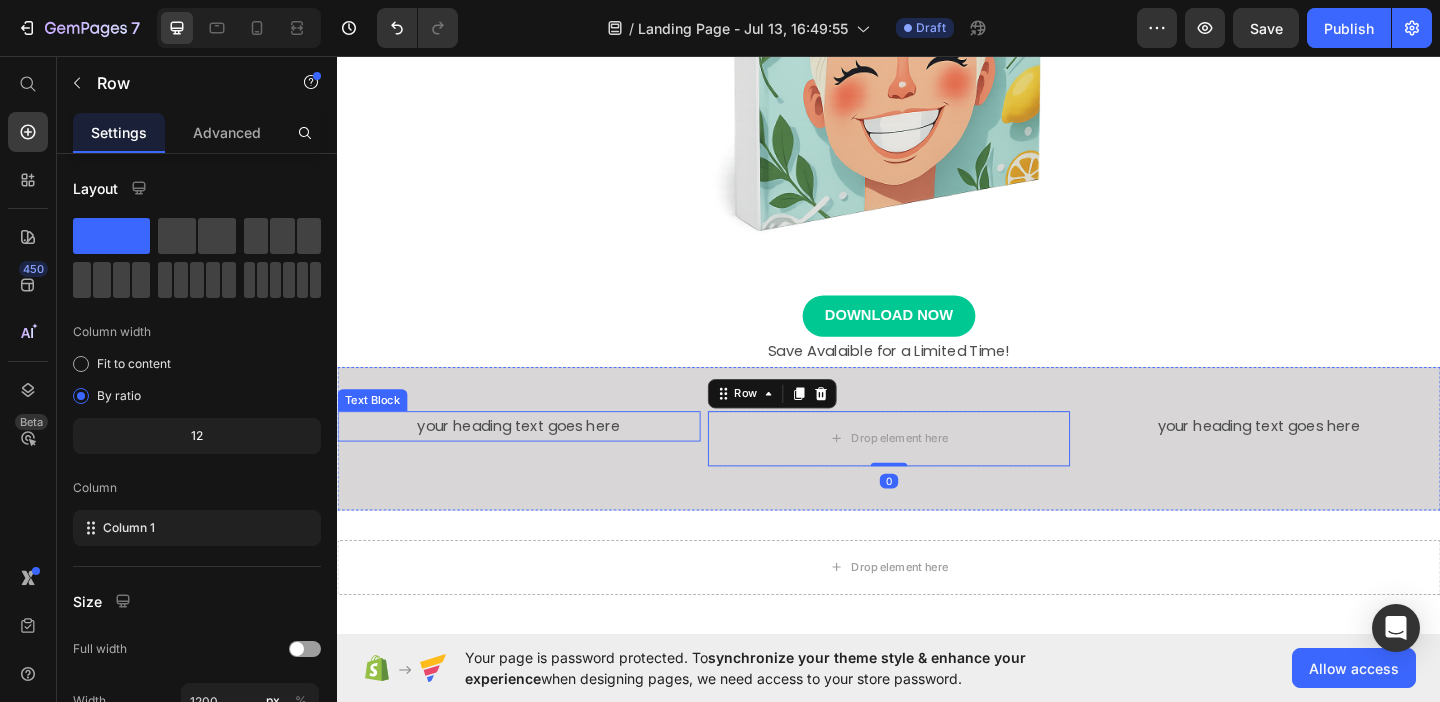 click on "your heading text goes here" at bounding box center [534, 458] 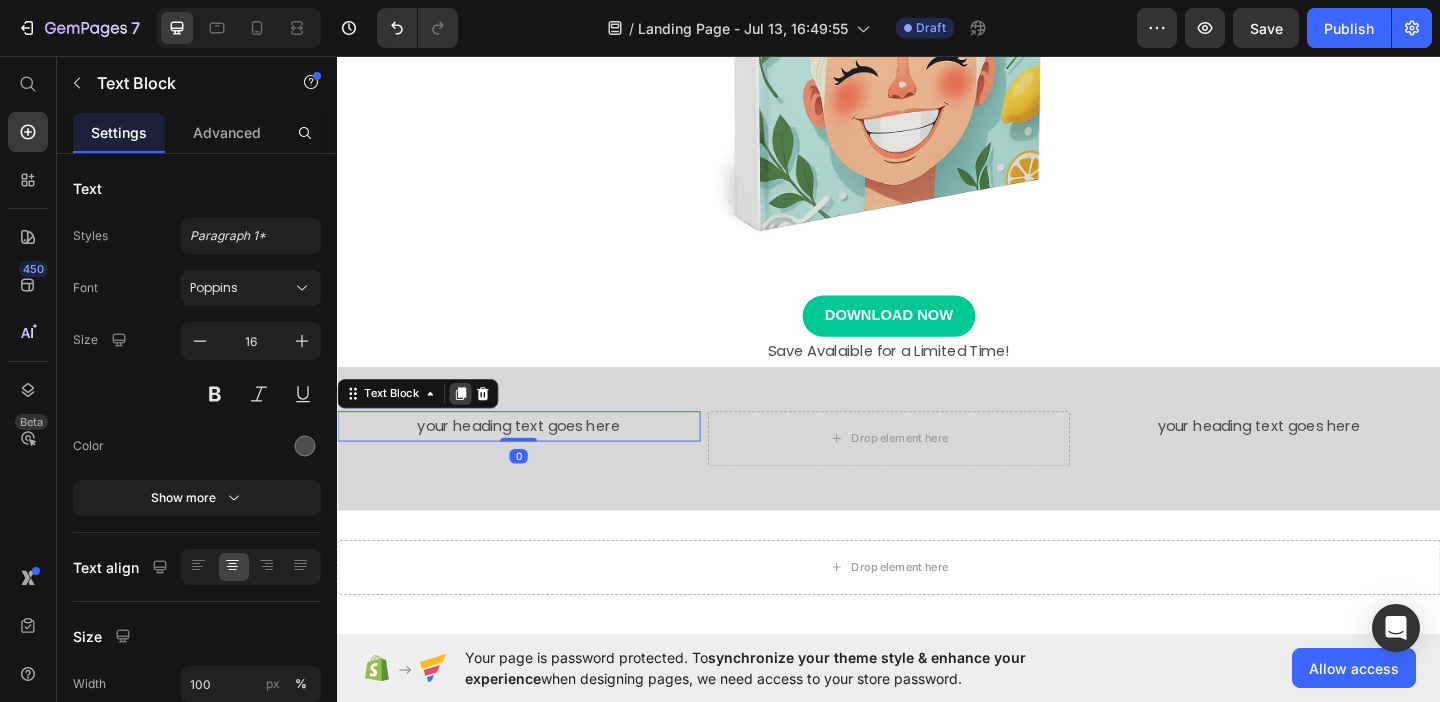 click 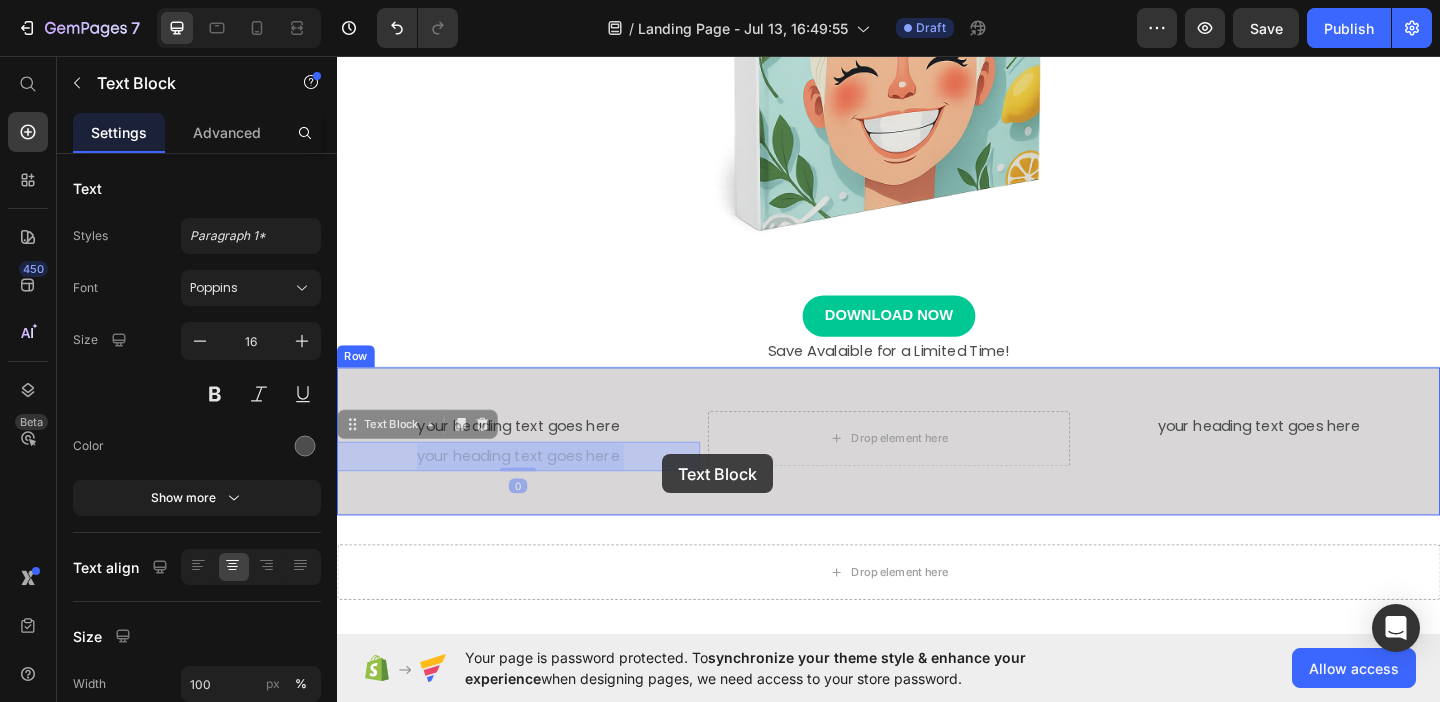 drag, startPoint x: 500, startPoint y: 485, endPoint x: 601, endPoint y: 478, distance: 101.24229 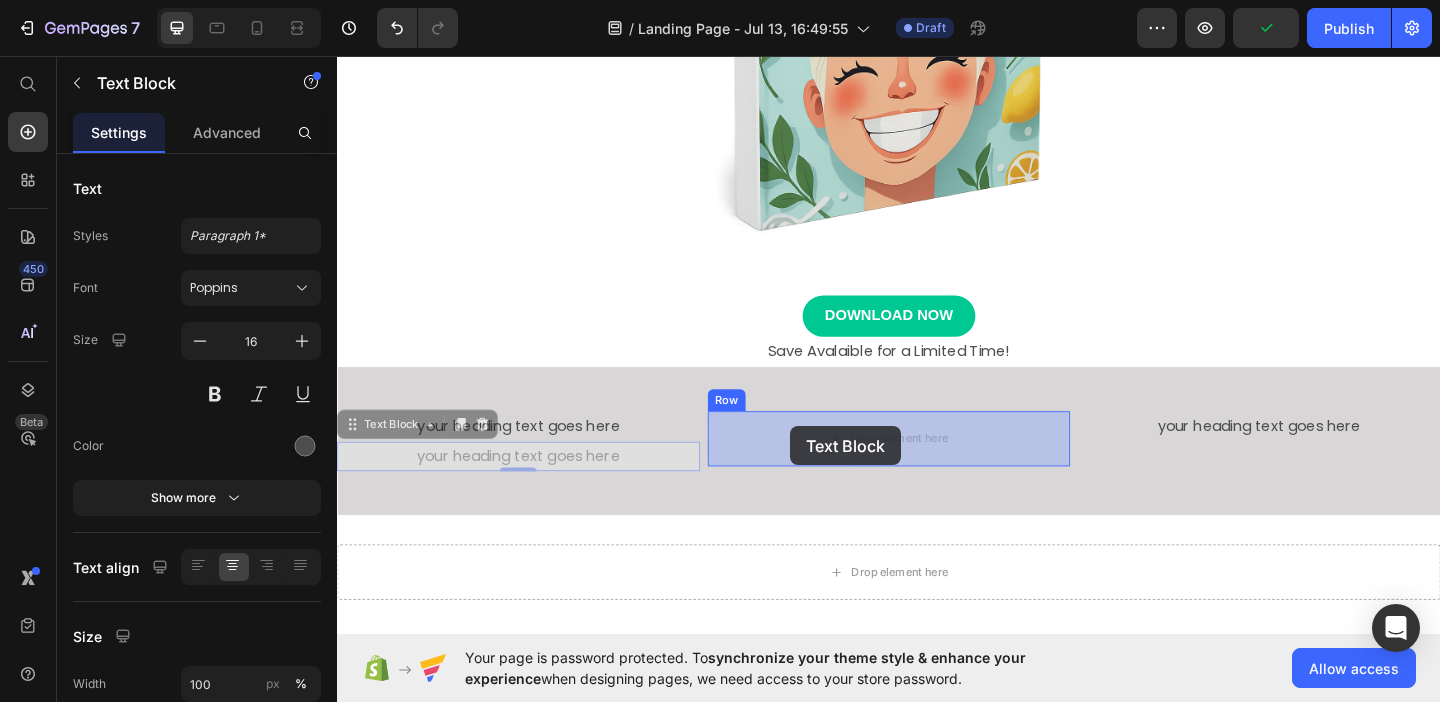 drag, startPoint x: 347, startPoint y: 457, endPoint x: 830, endPoint y: 460, distance: 483.0093 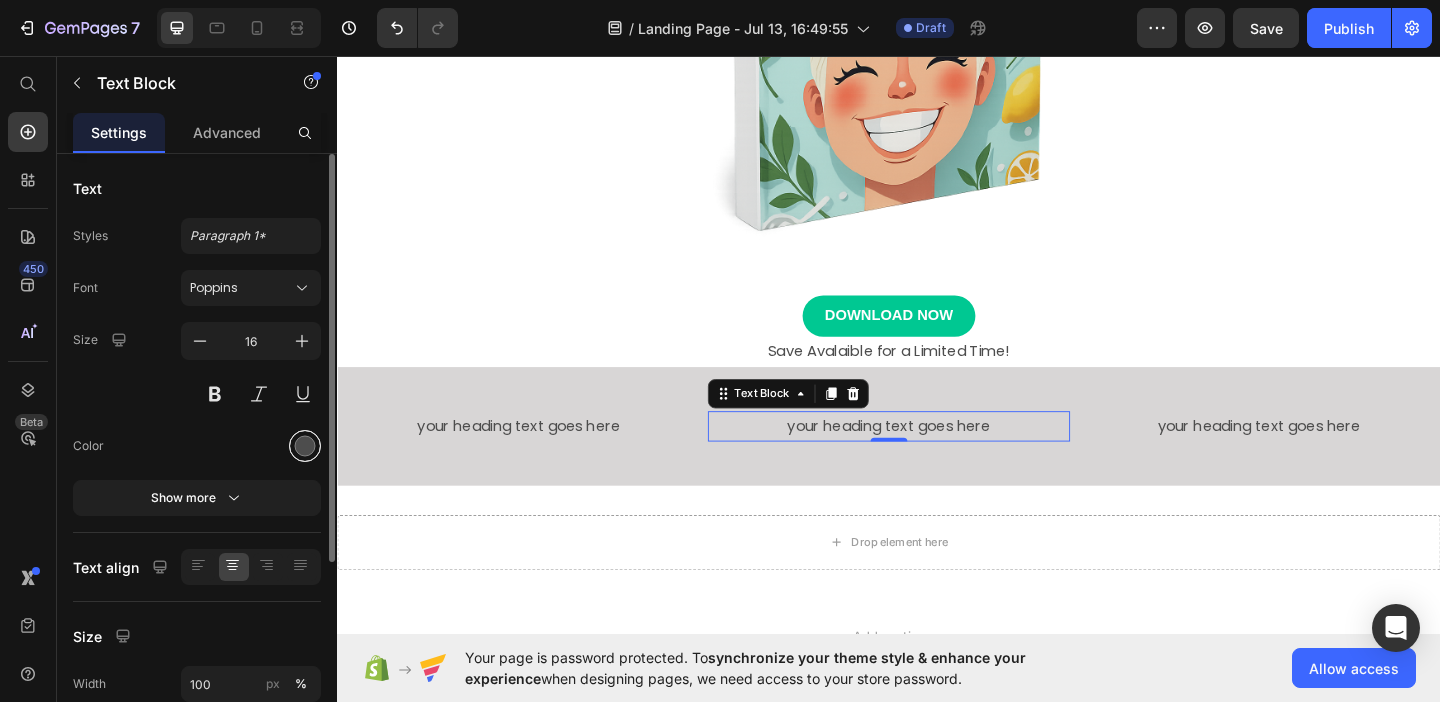click at bounding box center (305, 446) 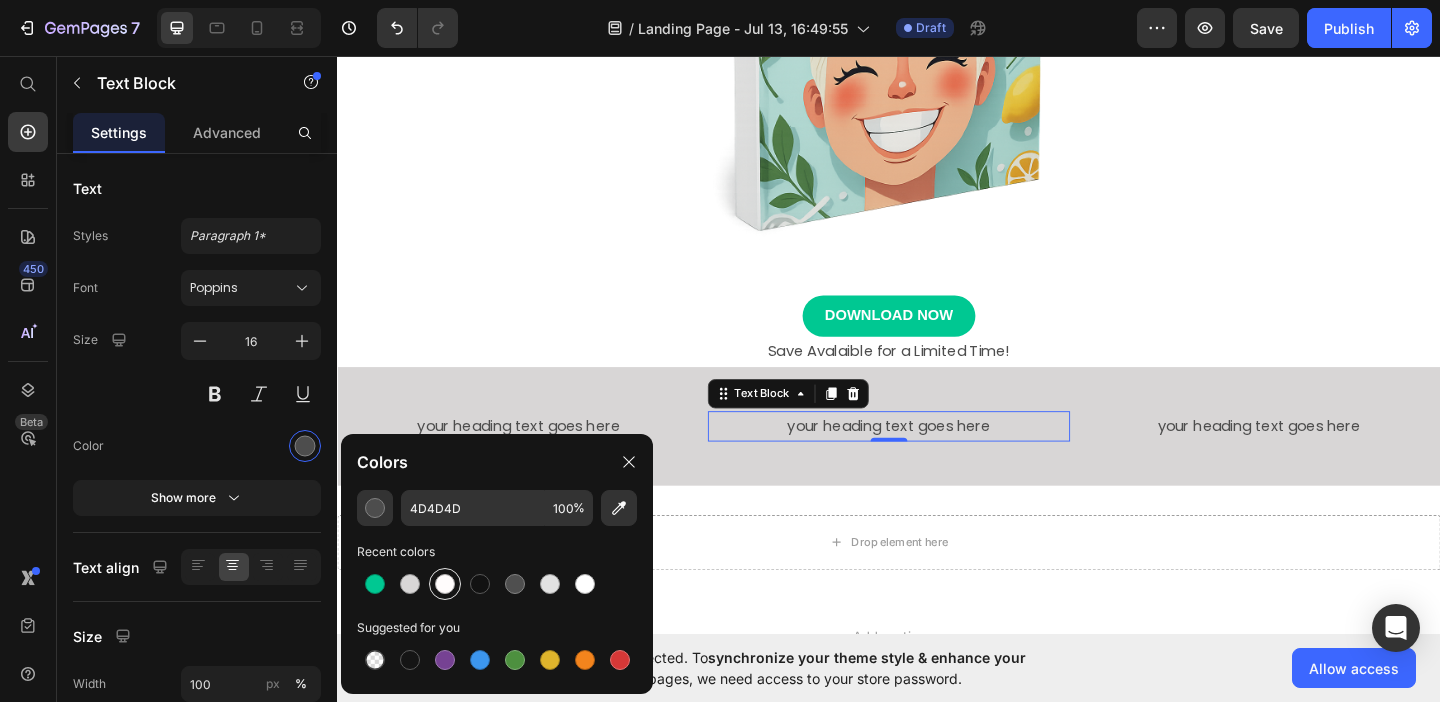click at bounding box center [445, 584] 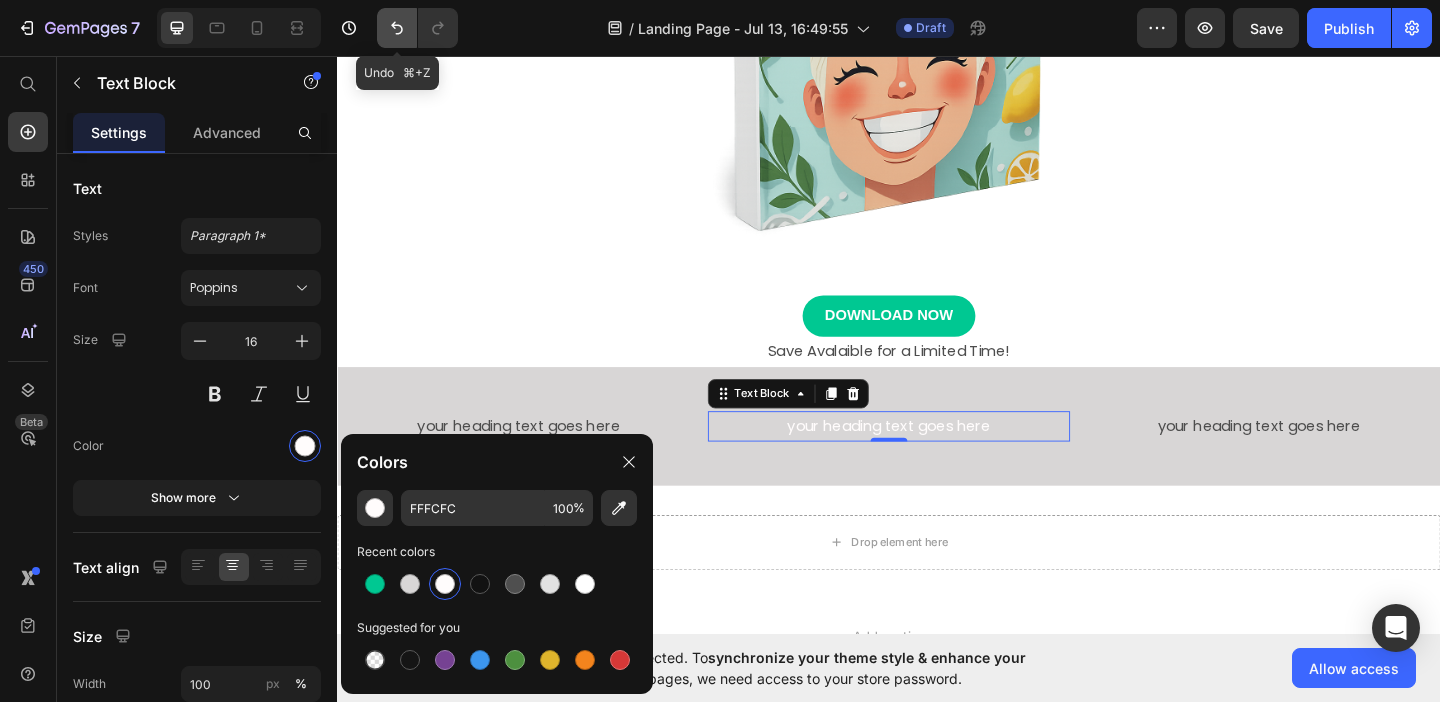 click 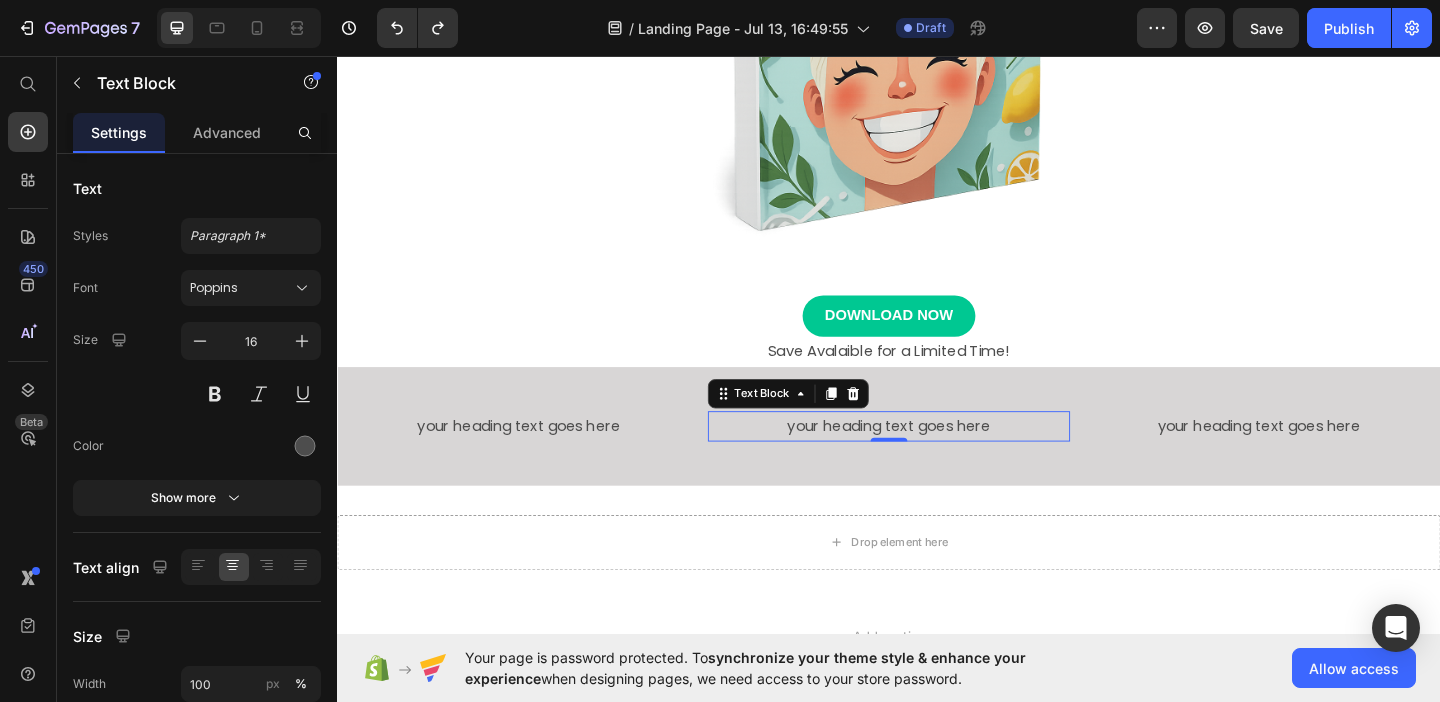 click on "your heading text goes here" at bounding box center (937, 458) 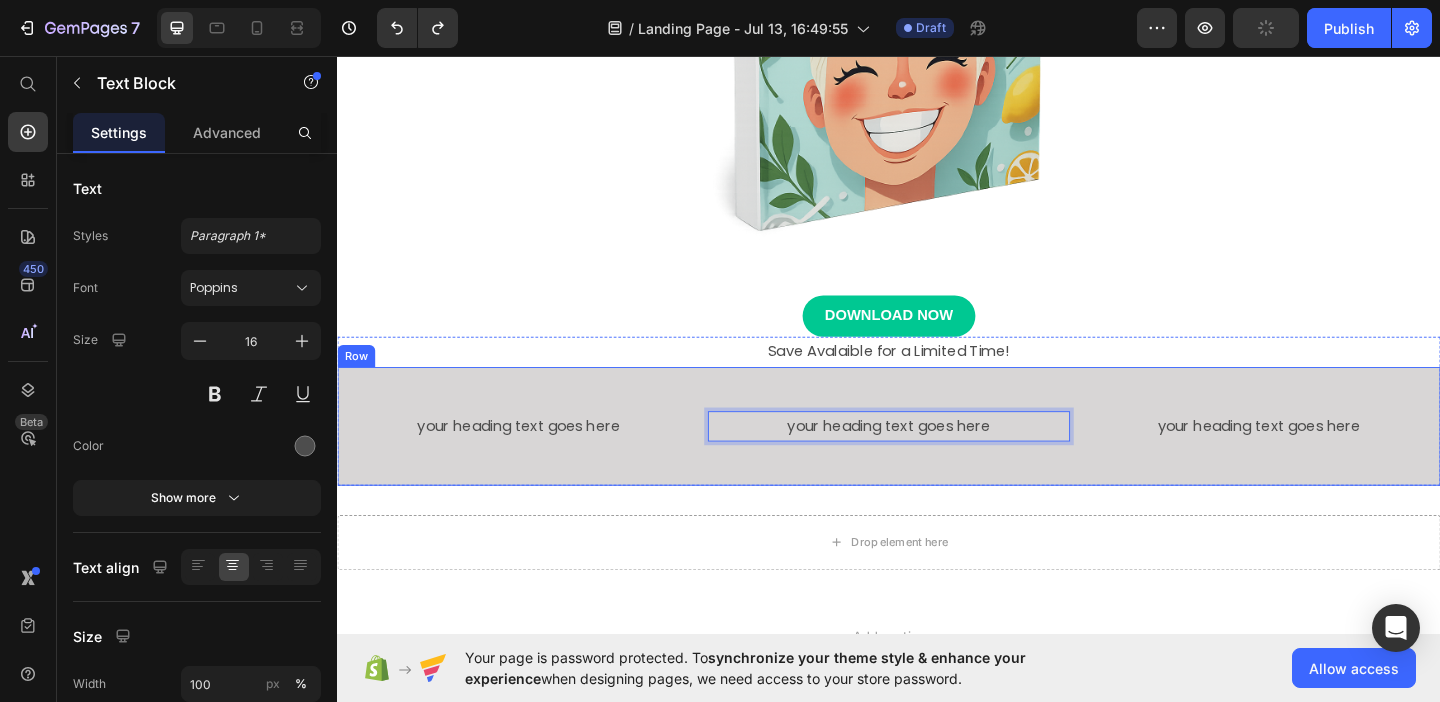 click on "your heading text goes here  Text Block your heading text goes here  Text Block   0 Row your heading text goes here  Text Block Row" at bounding box center [937, 458] 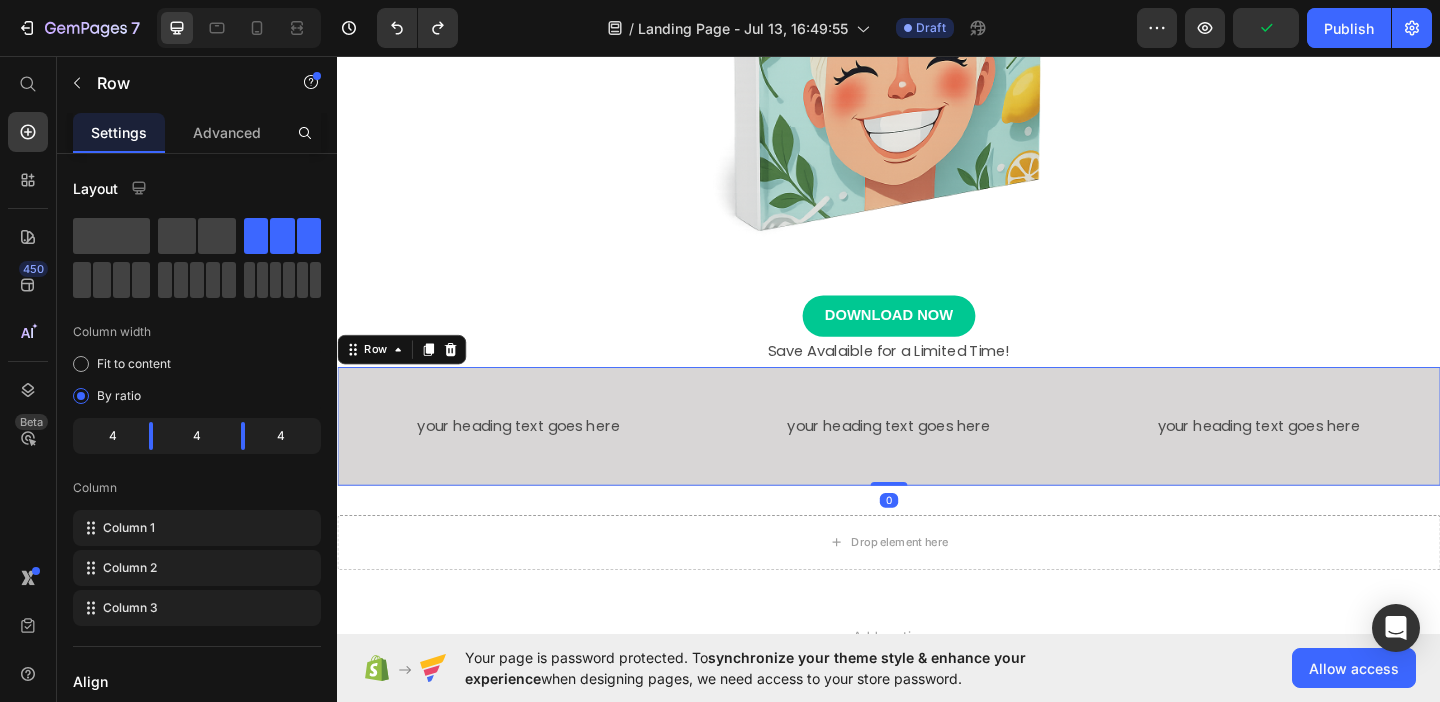 click on "your heading text goes here  Text Block your heading text goes here  Text Block Row your heading text goes here  Text Block Row   0" at bounding box center [937, 458] 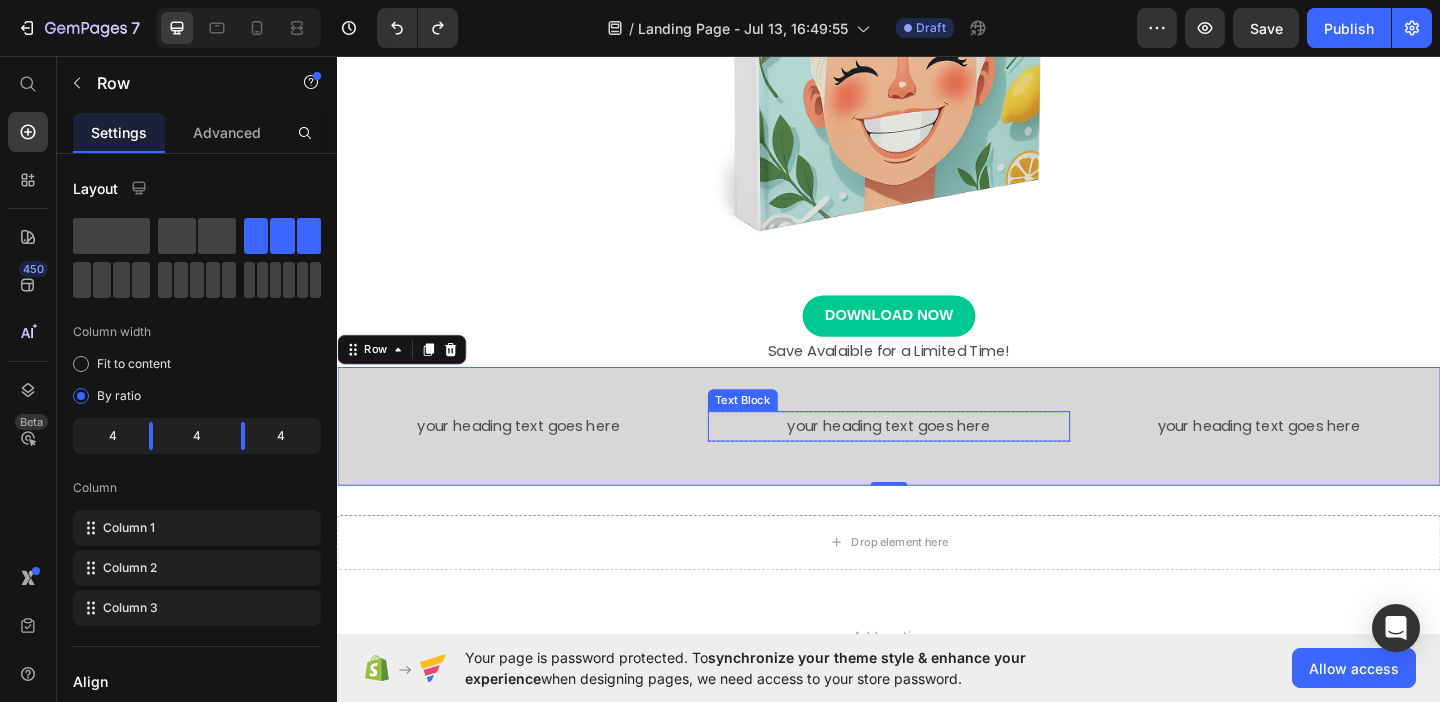 click on "your heading text goes here" at bounding box center (937, 458) 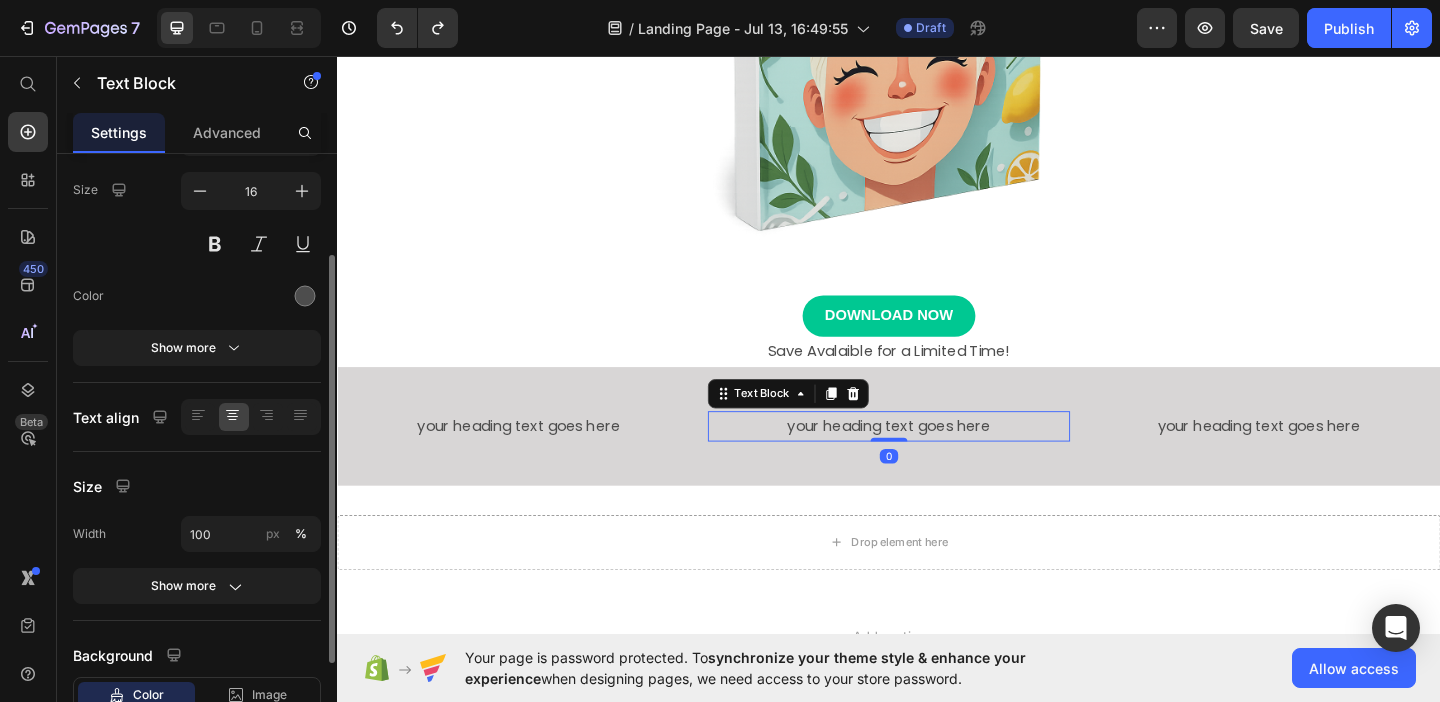 scroll, scrollTop: 290, scrollLeft: 0, axis: vertical 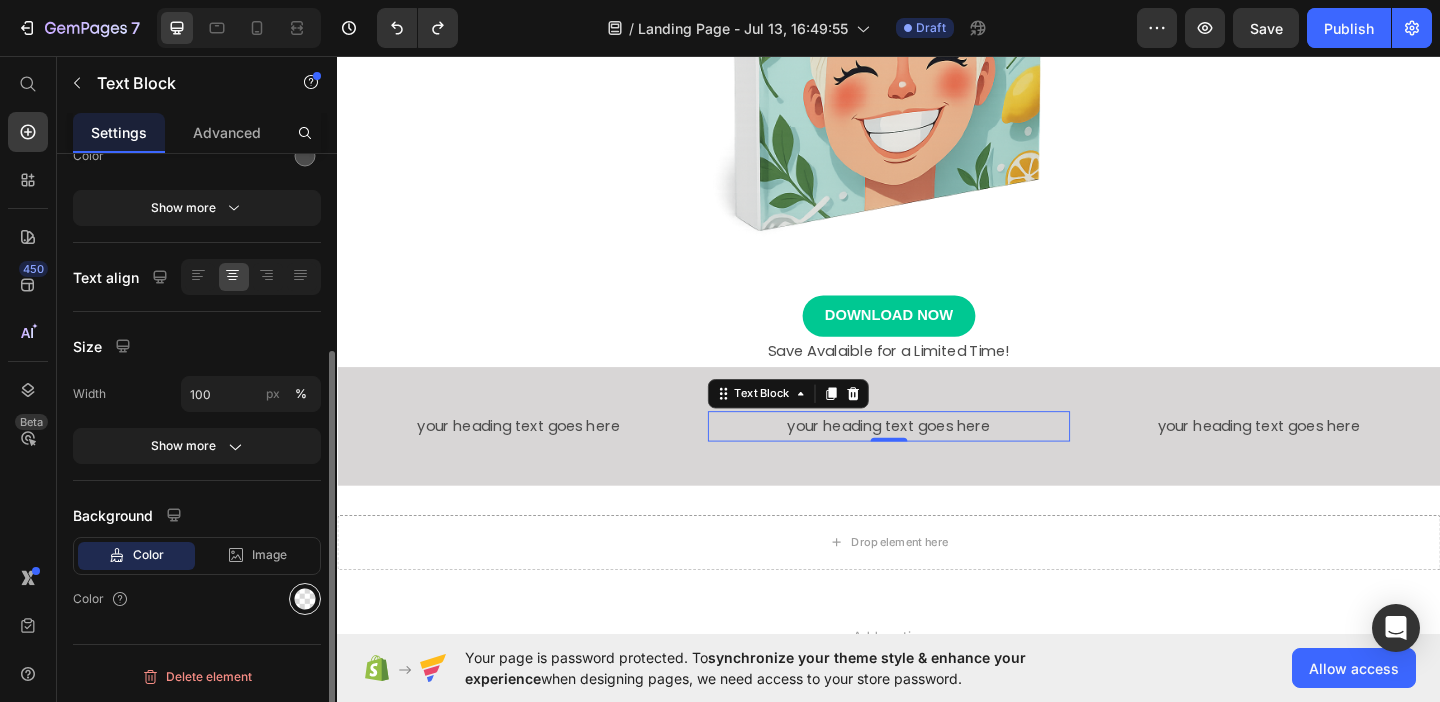 click at bounding box center [305, 599] 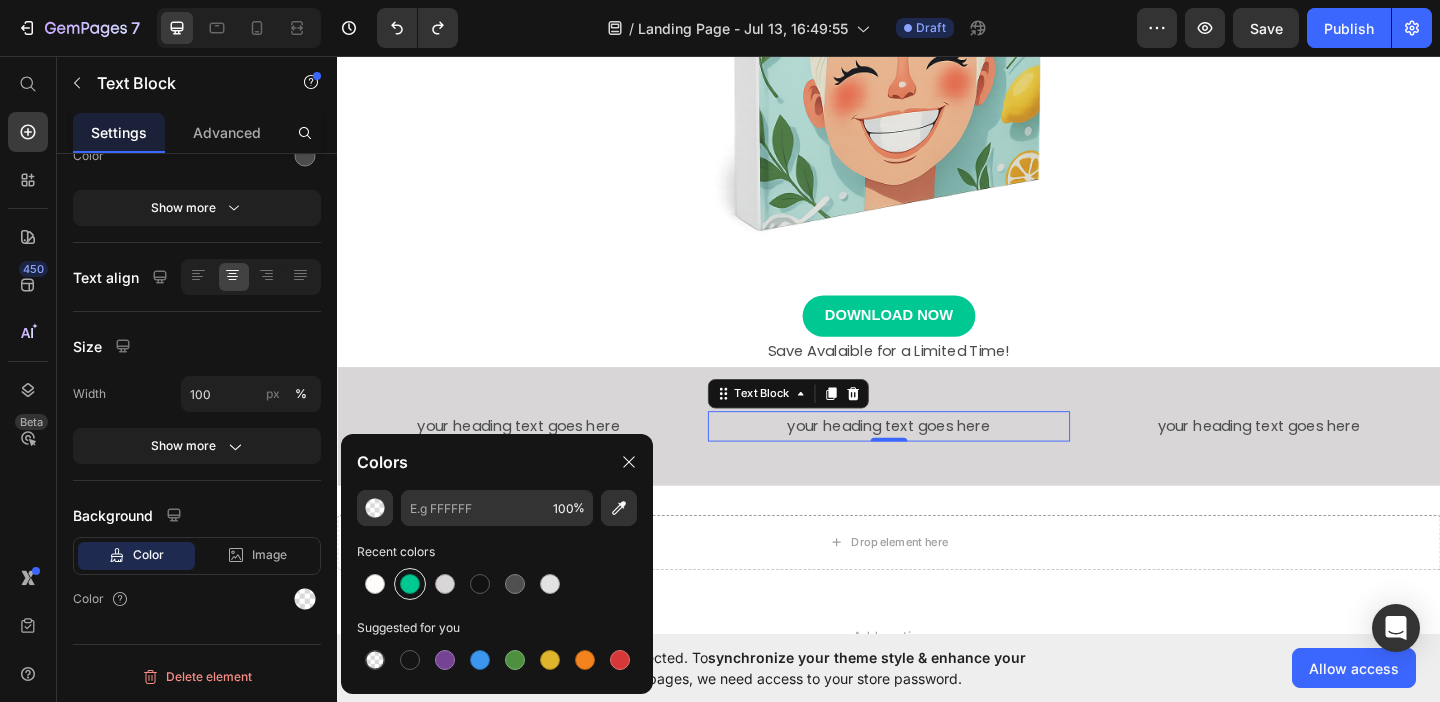 click at bounding box center [410, 584] 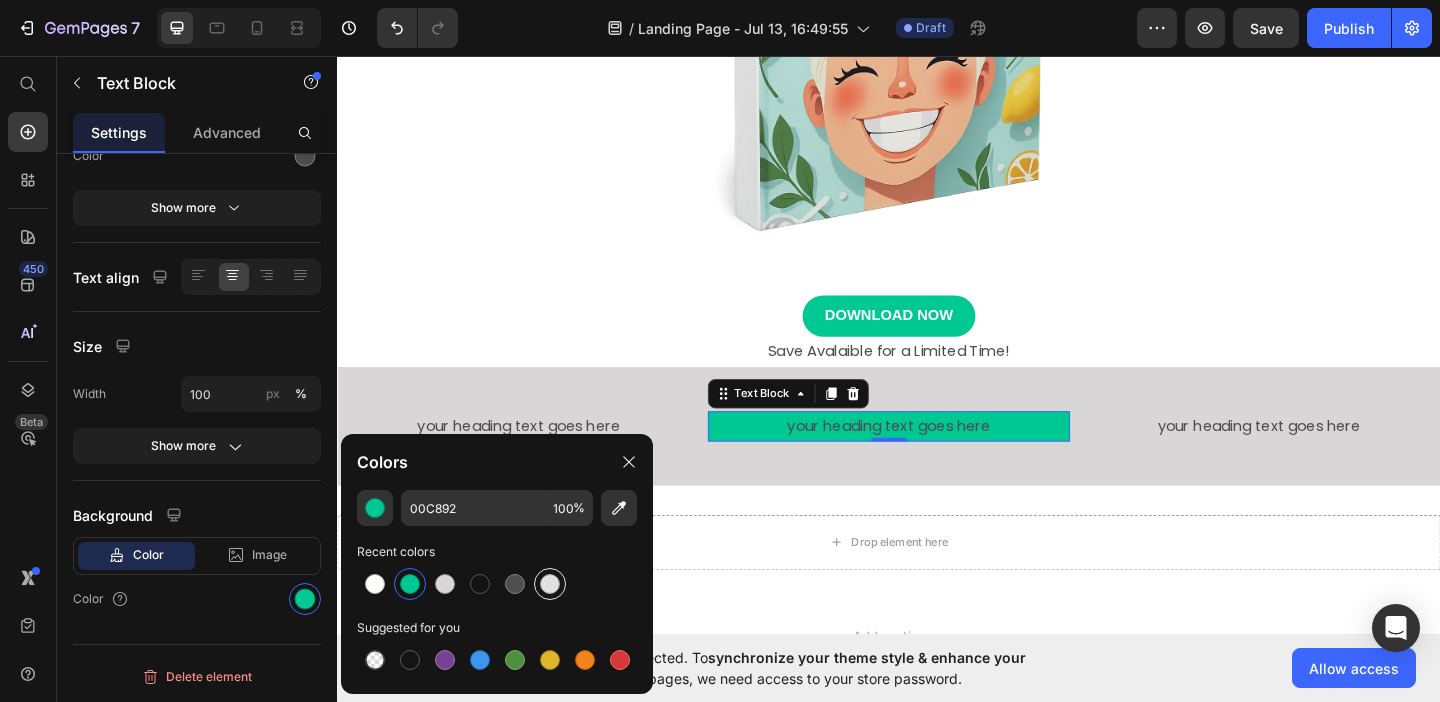 click at bounding box center (550, 584) 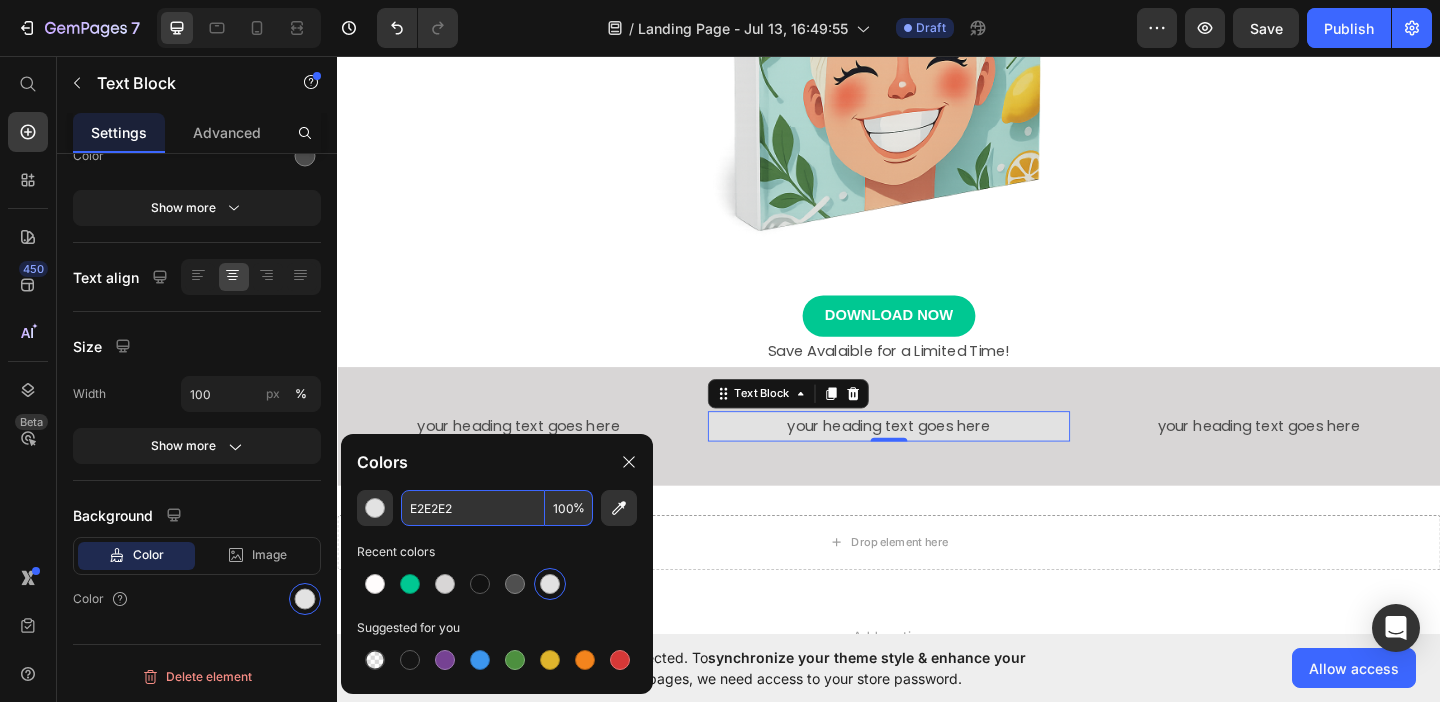 click on "E2E2E2" at bounding box center (473, 508) 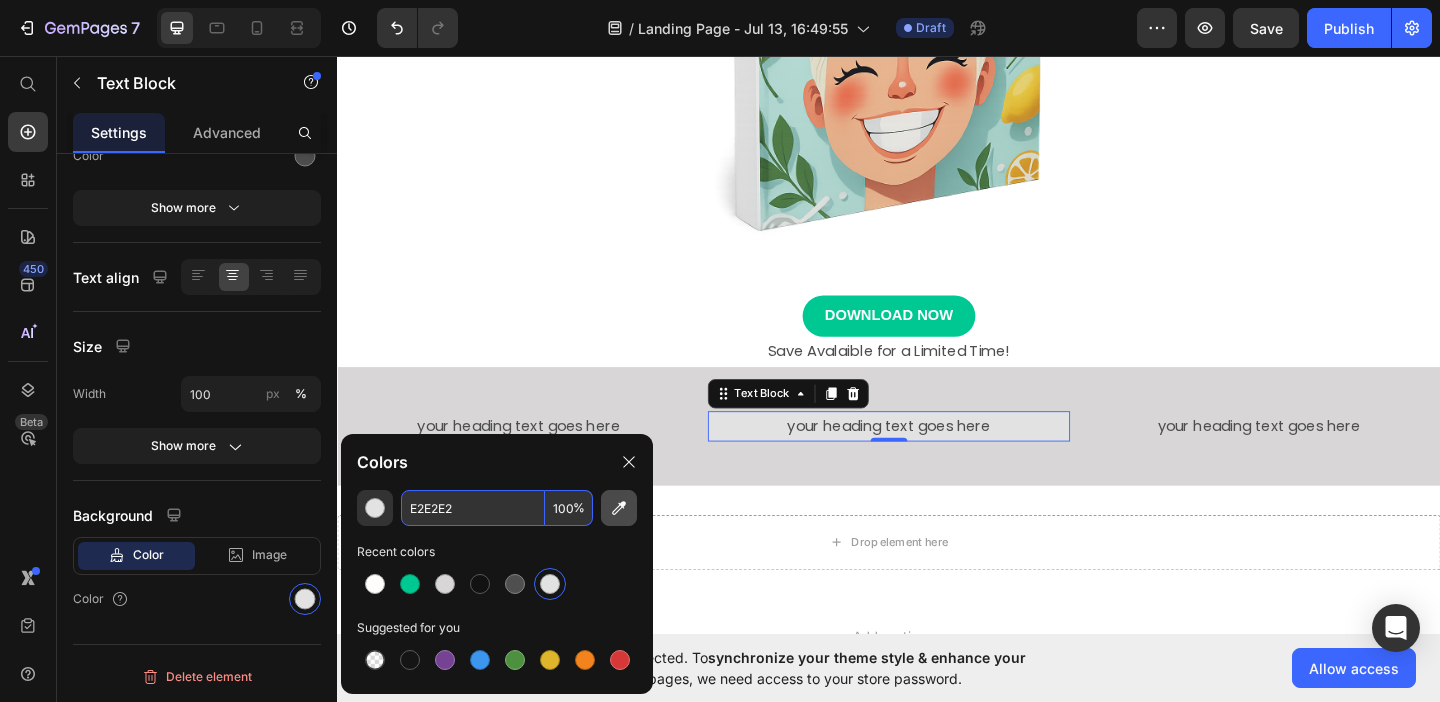 click at bounding box center [619, 508] 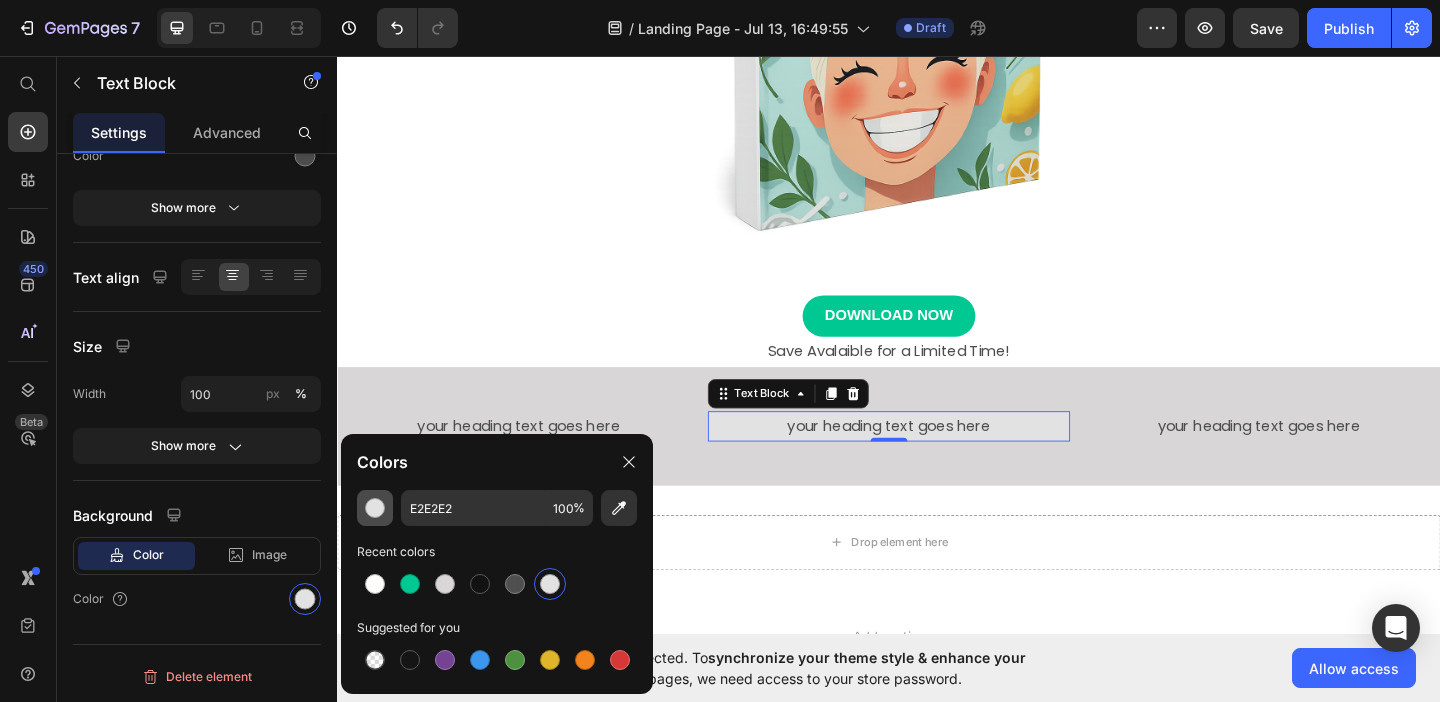 click at bounding box center [375, 508] 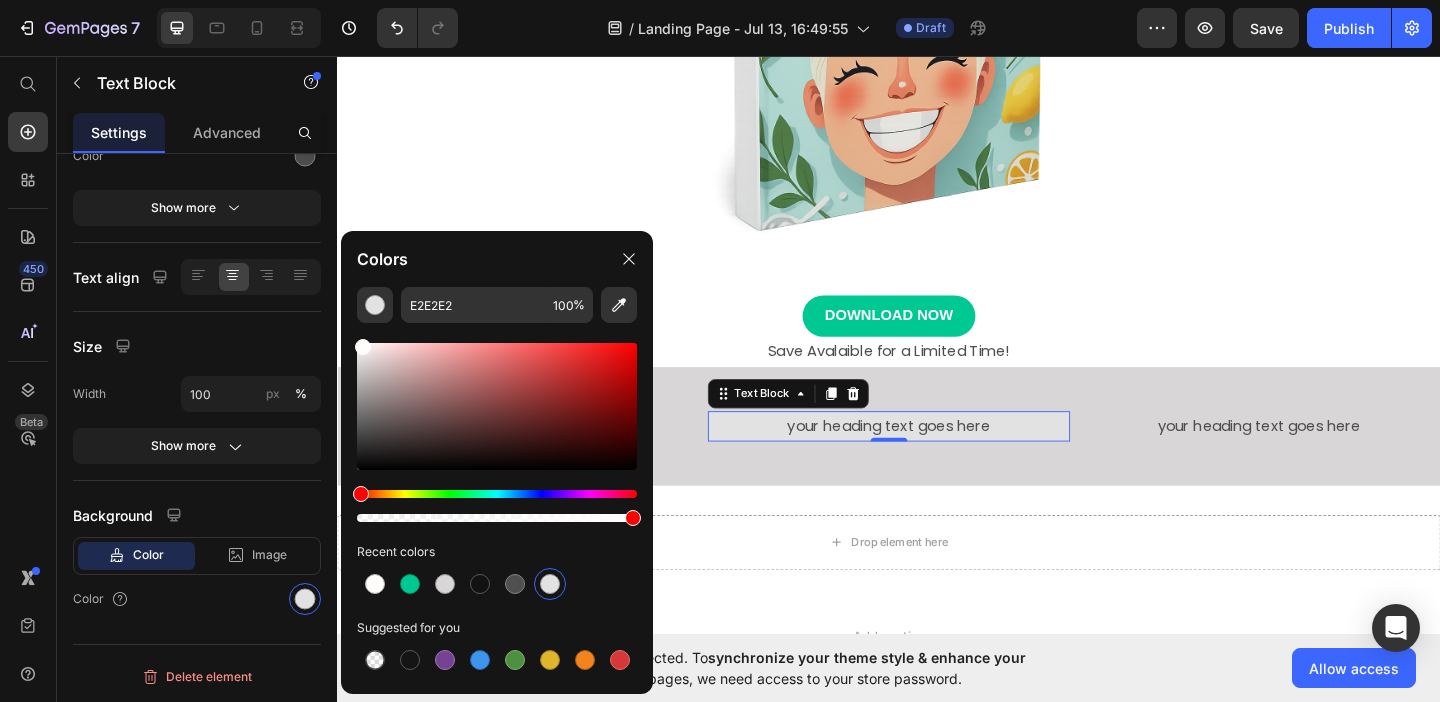 type on "FFFCFC" 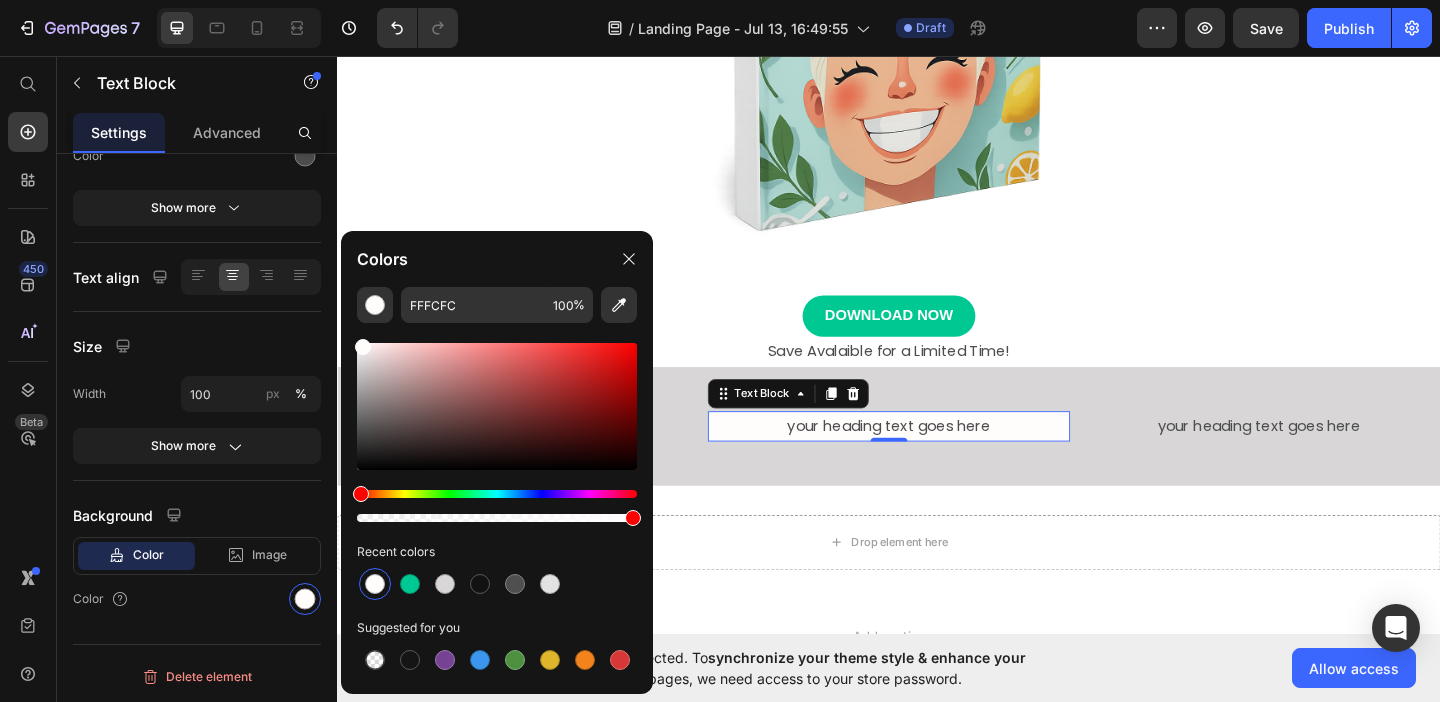drag, startPoint x: 362, startPoint y: 359, endPoint x: 362, endPoint y: 326, distance: 33 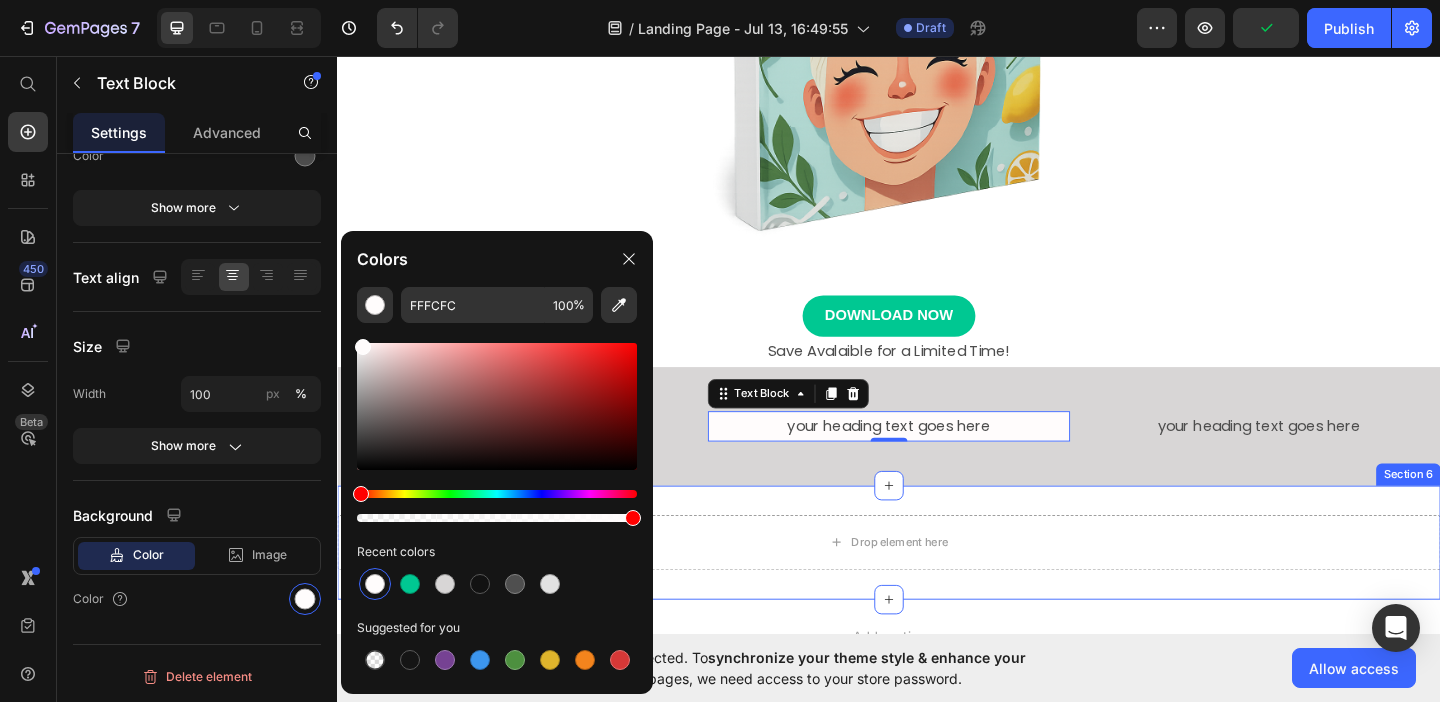 click on "Drop element here Section 6" at bounding box center [937, 585] 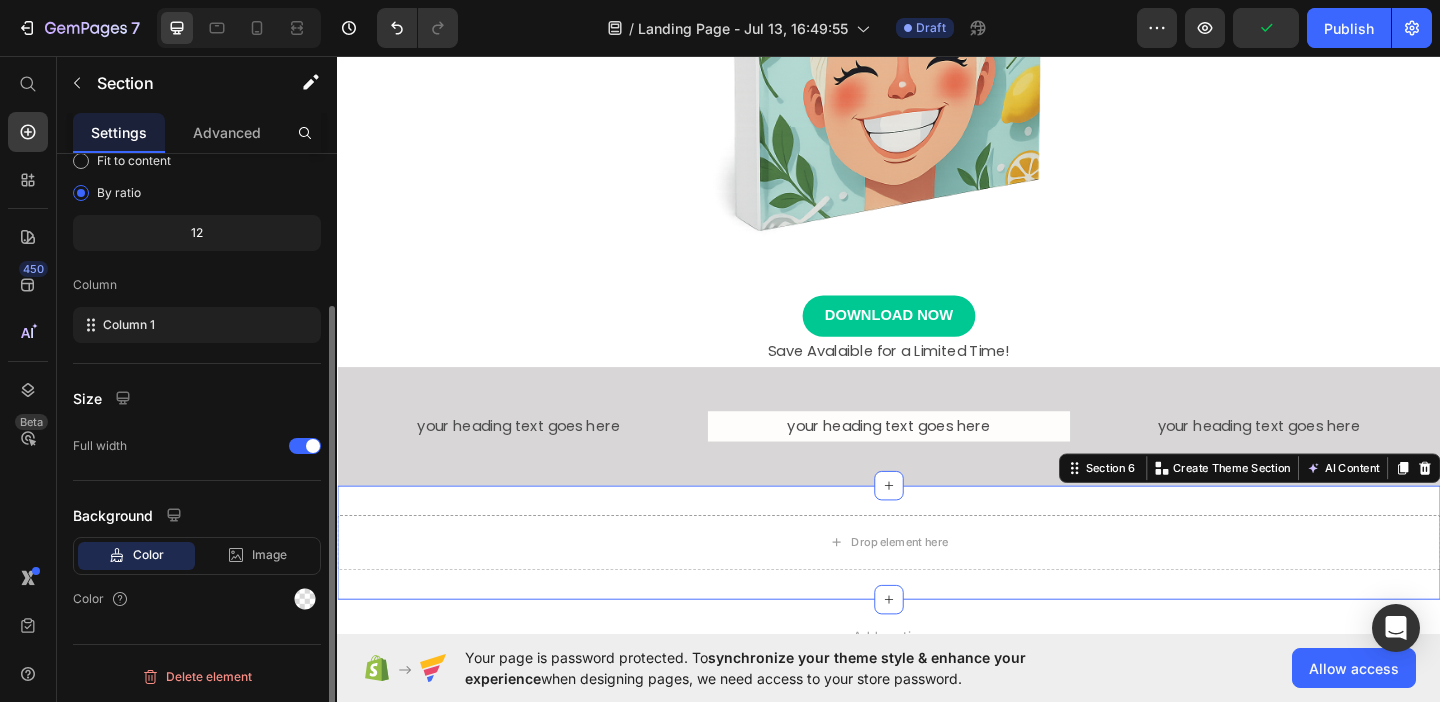 scroll, scrollTop: 0, scrollLeft: 0, axis: both 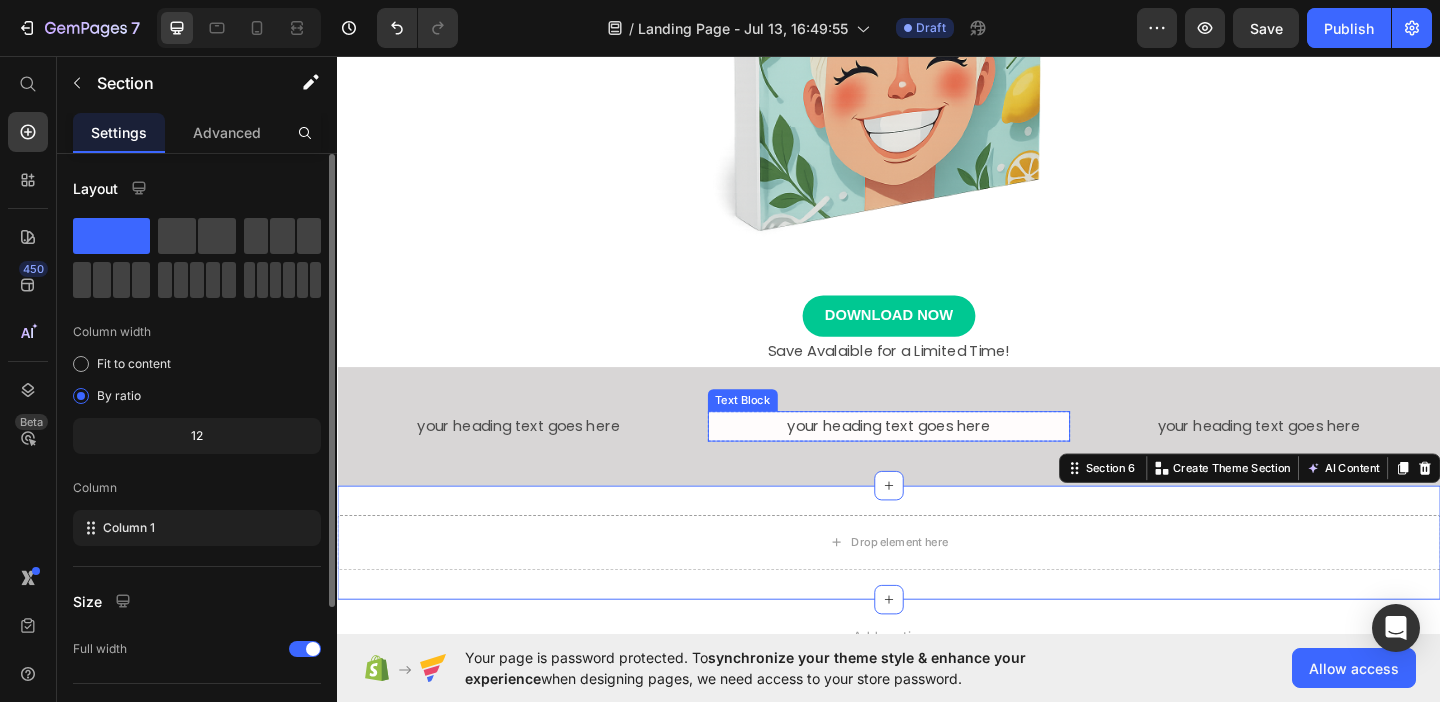 click on "your heading text goes here" at bounding box center [937, 458] 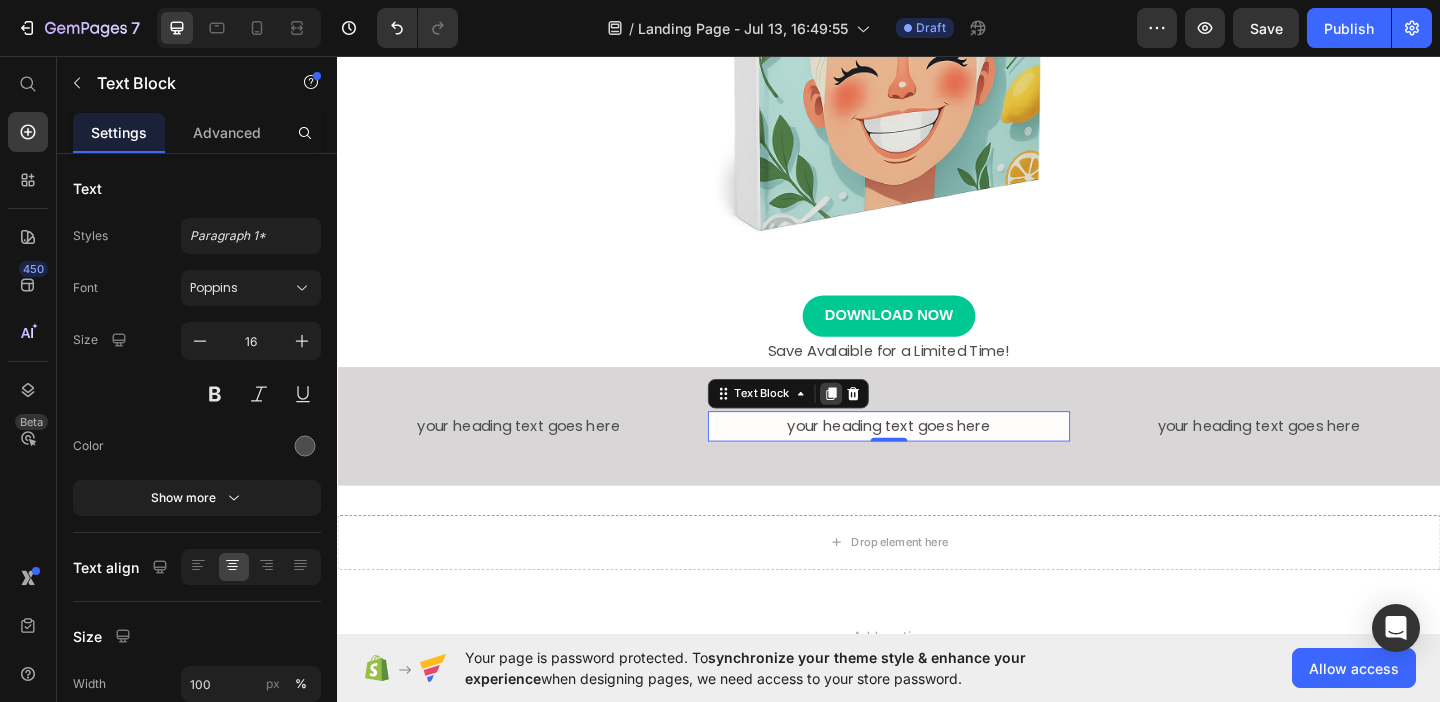 click 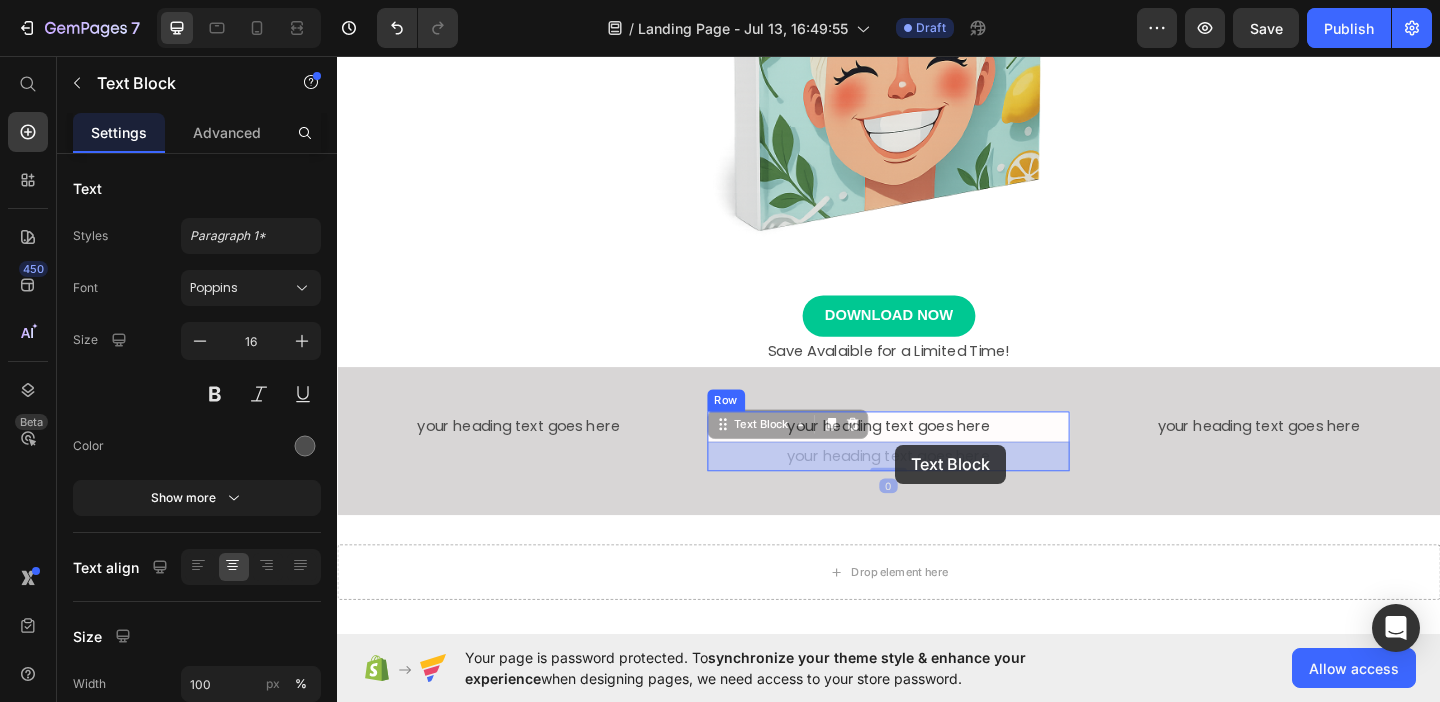 drag, startPoint x: 848, startPoint y: 486, endPoint x: 891, endPoint y: 480, distance: 43.416588 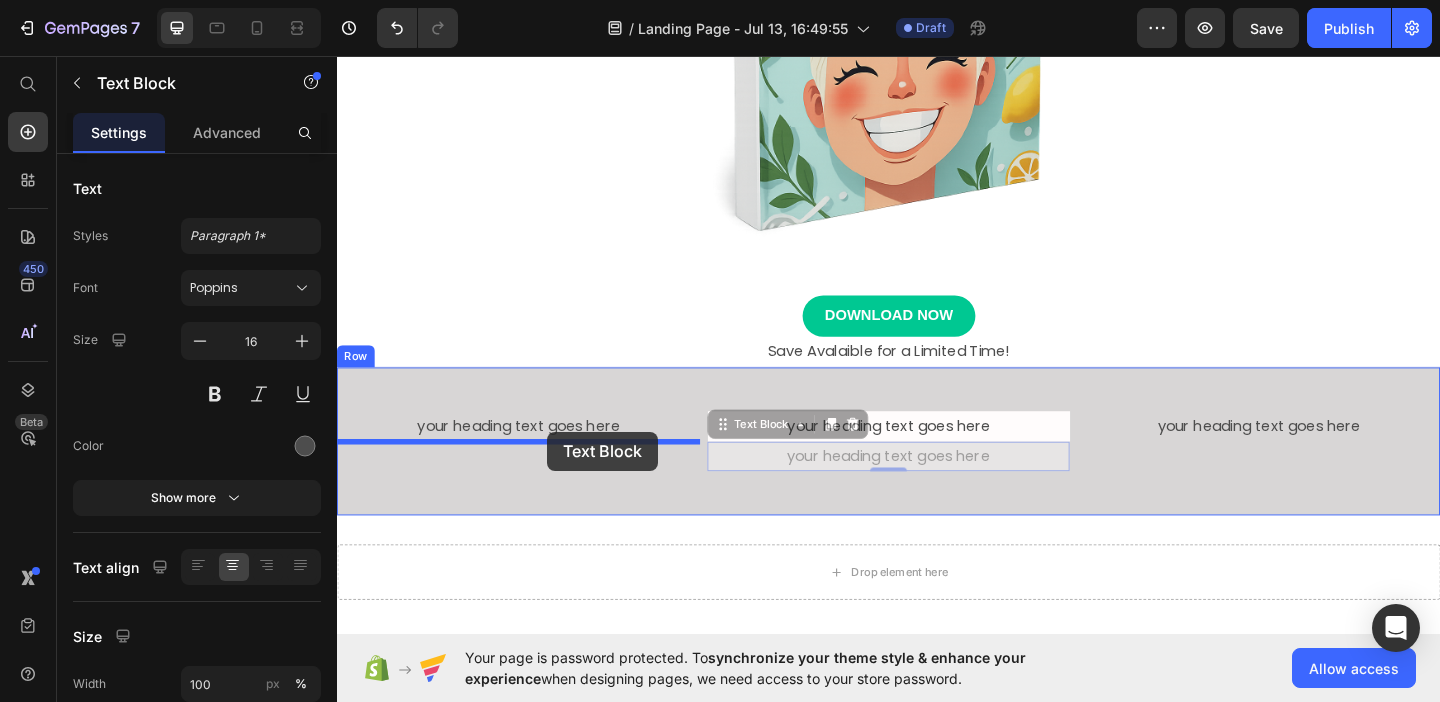 drag, startPoint x: 759, startPoint y: 460, endPoint x: 565, endPoint y: 465, distance: 194.06442 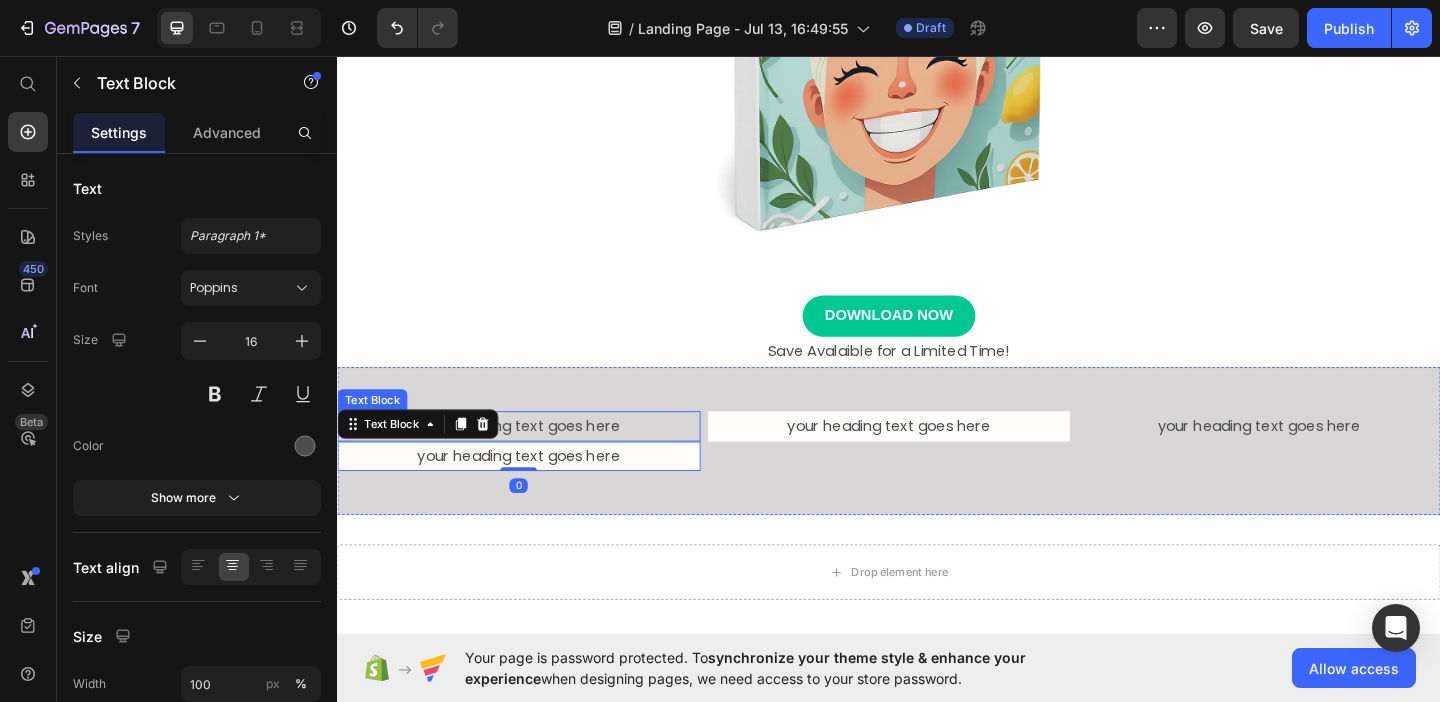 click on "your heading text goes here" at bounding box center [534, 458] 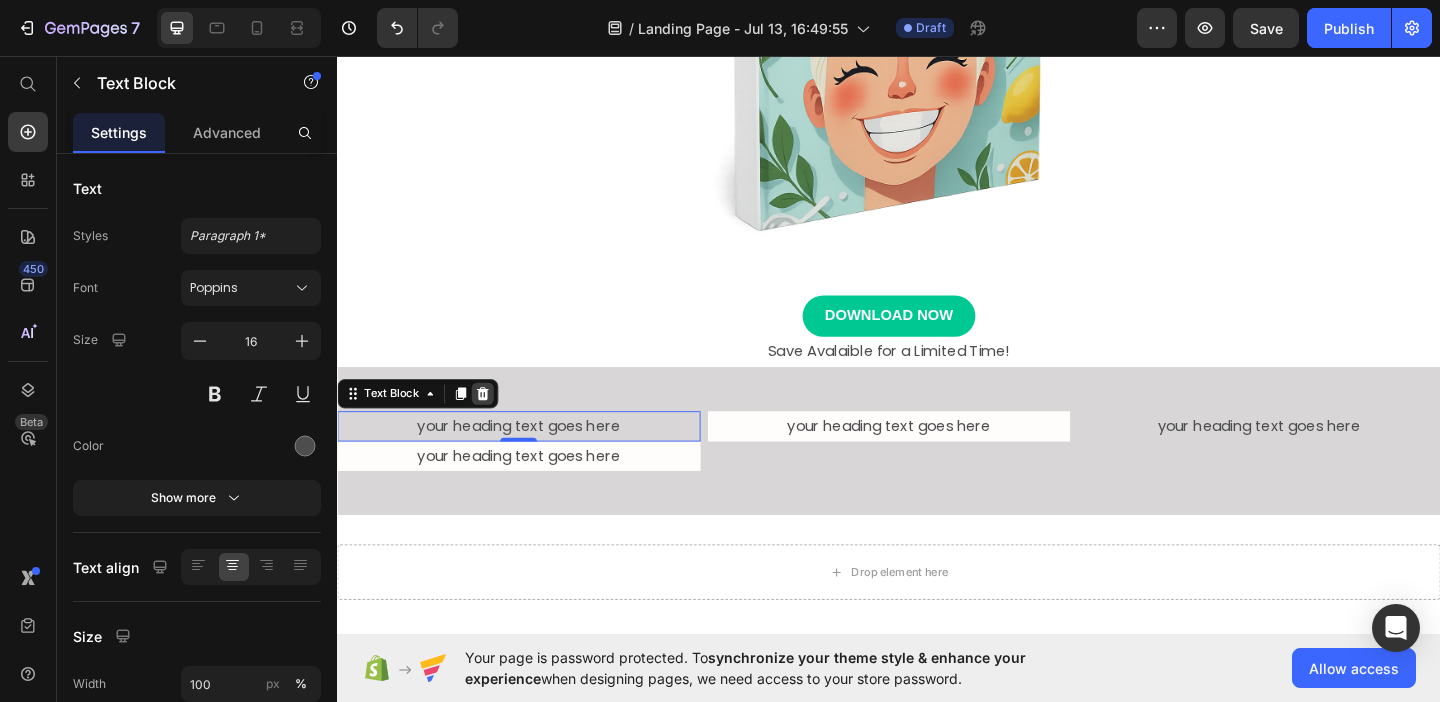 click 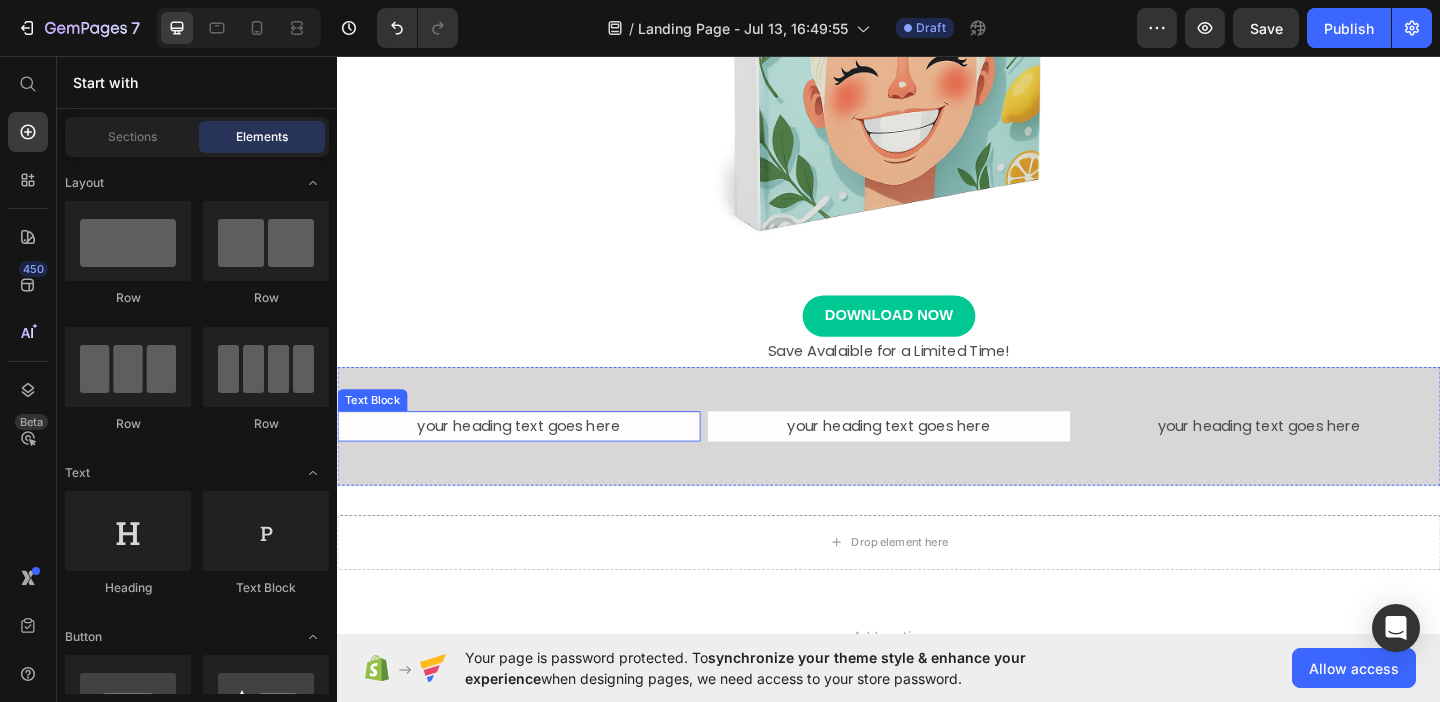click on "your heading text goes here" at bounding box center (534, 458) 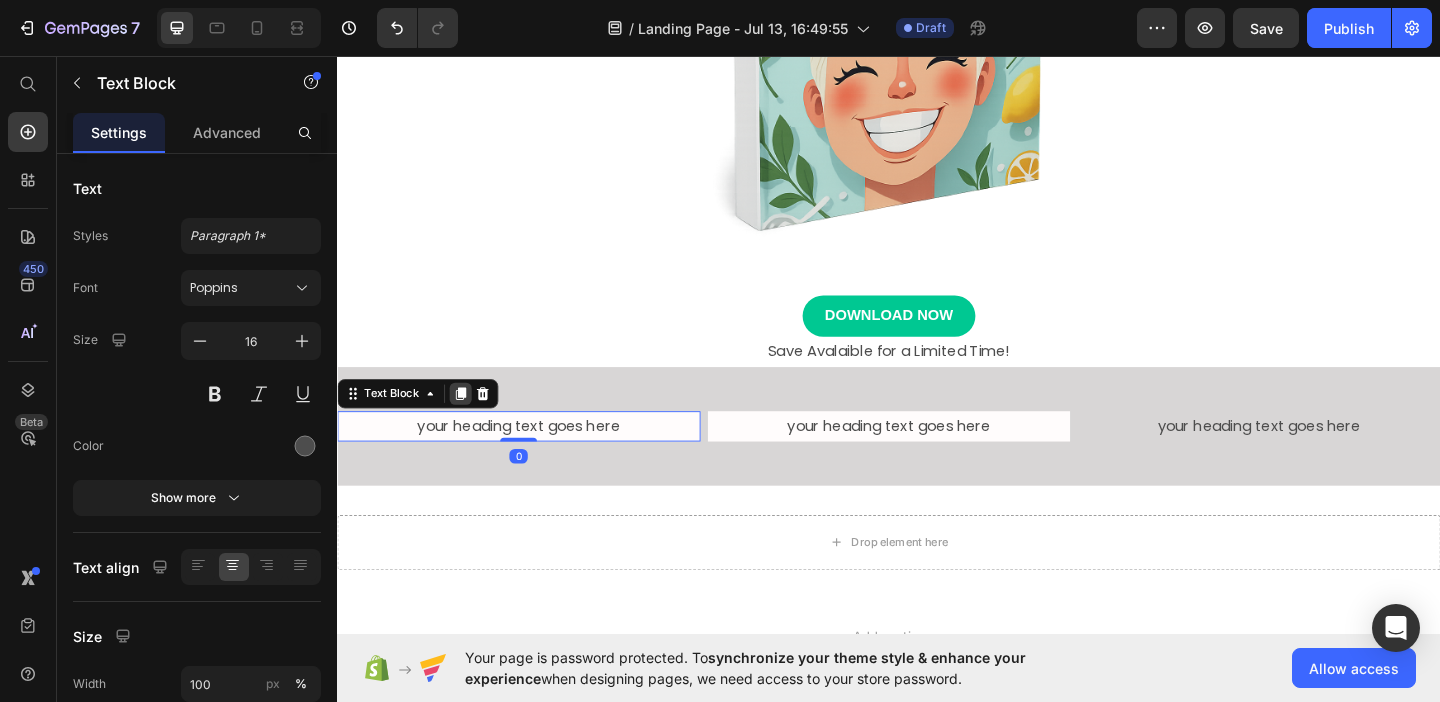 click 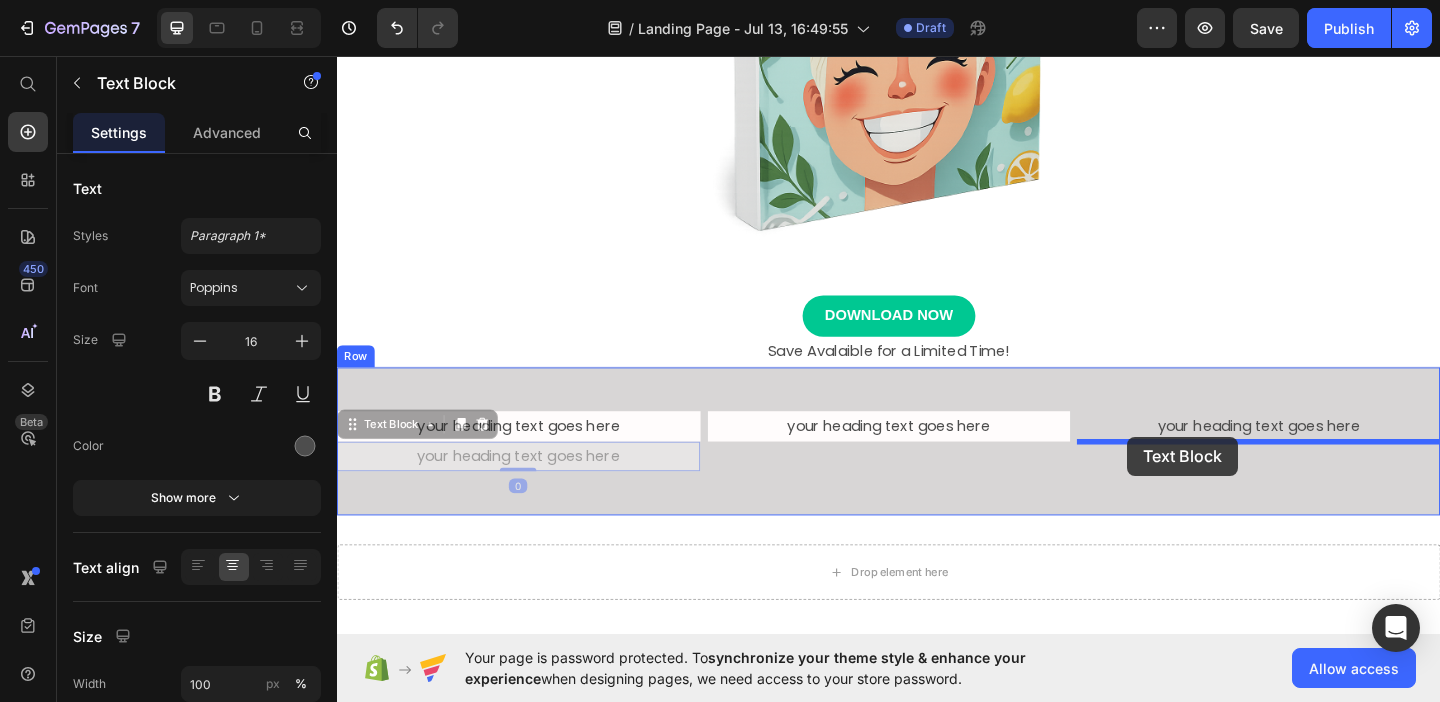drag, startPoint x: 356, startPoint y: 460, endPoint x: 1196, endPoint y: 470, distance: 840.0595 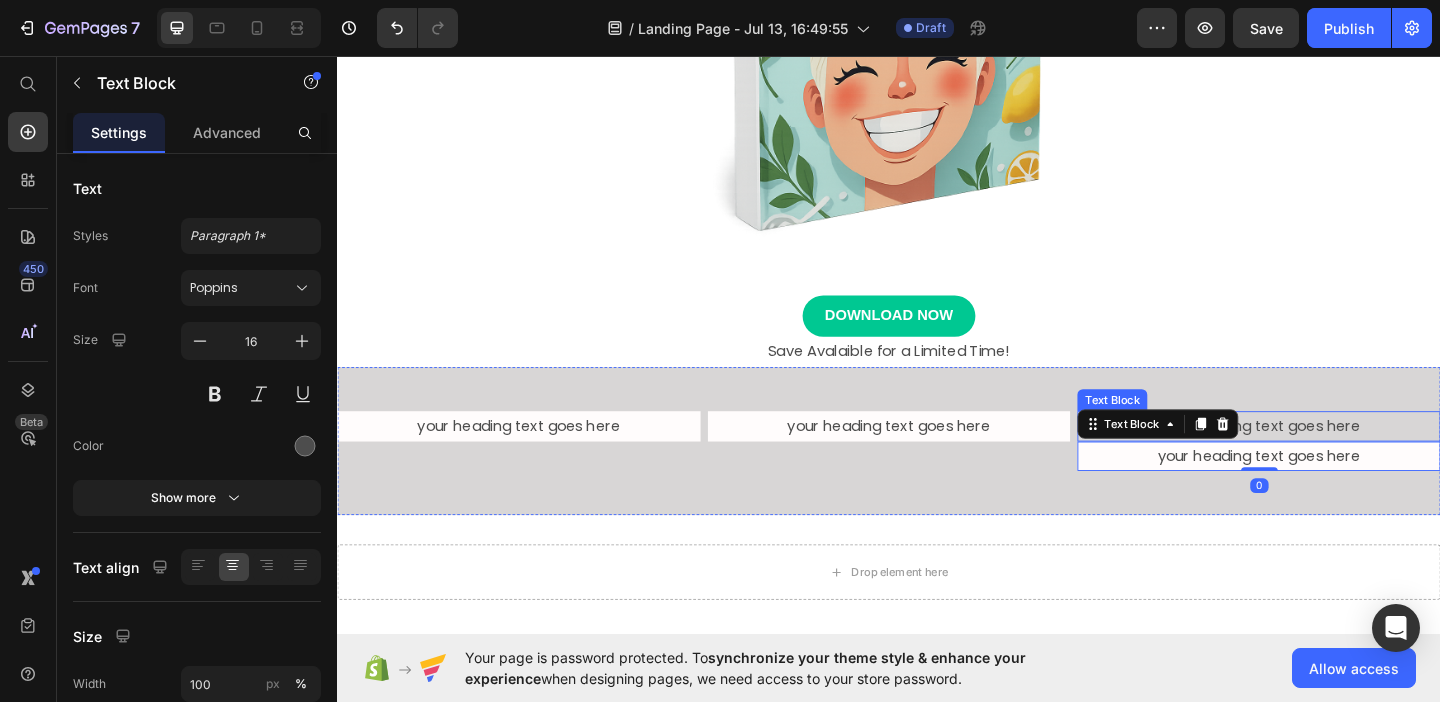 click on "your heading text goes here" at bounding box center [1339, 458] 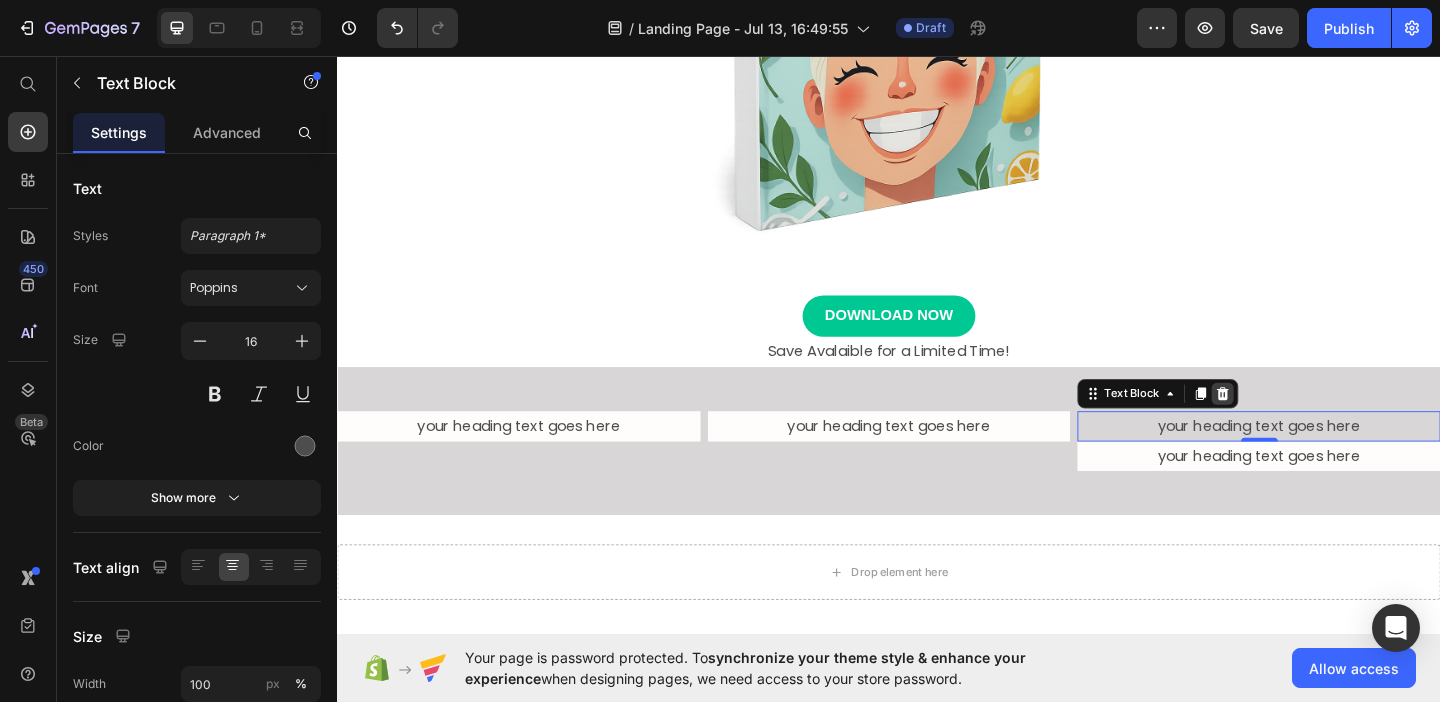 click 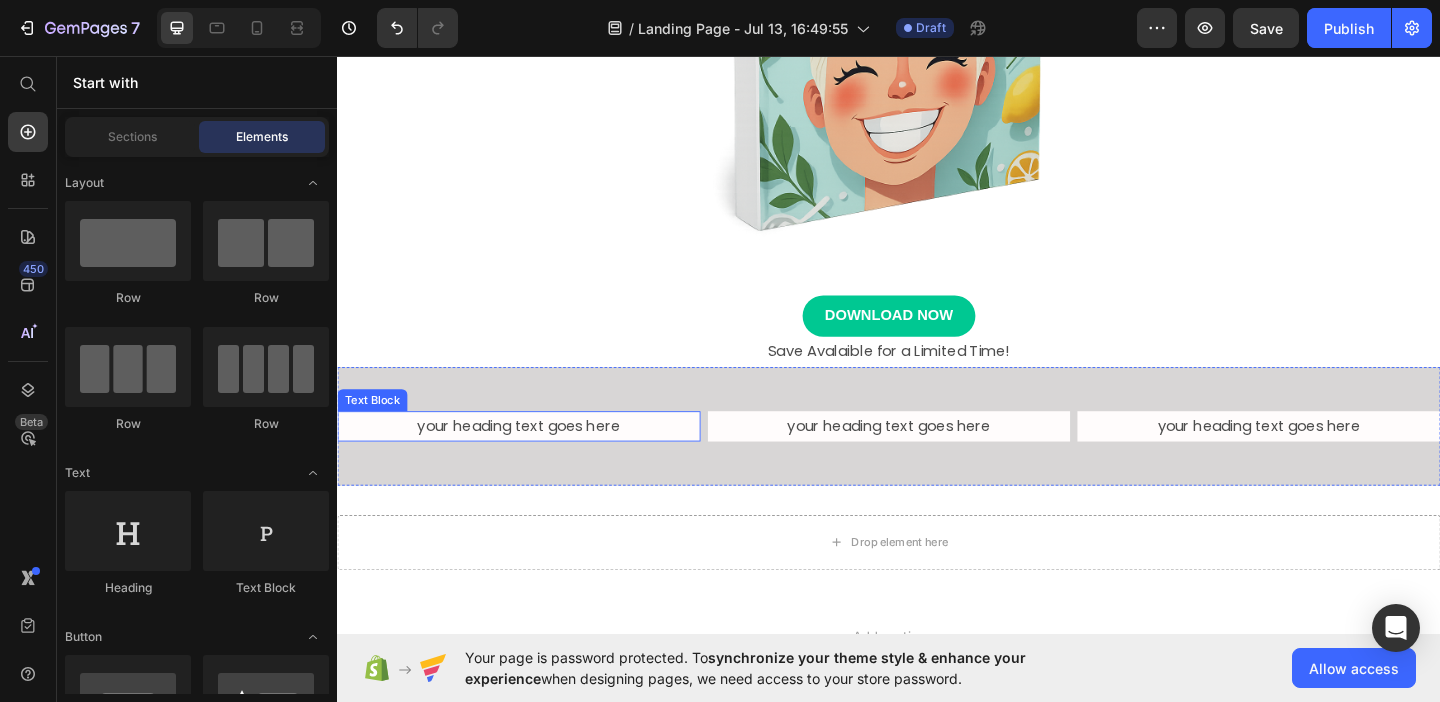 click on "your heading text goes here" at bounding box center (534, 458) 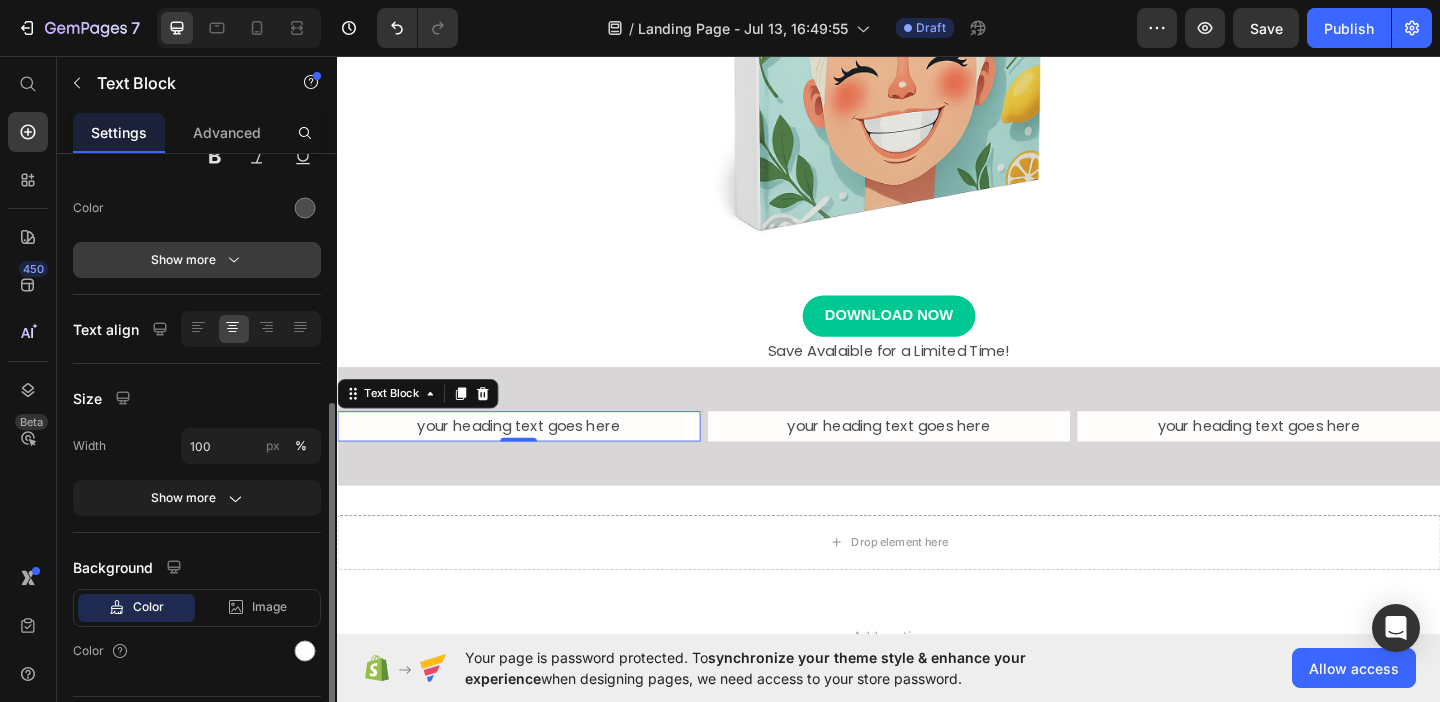 scroll, scrollTop: 290, scrollLeft: 0, axis: vertical 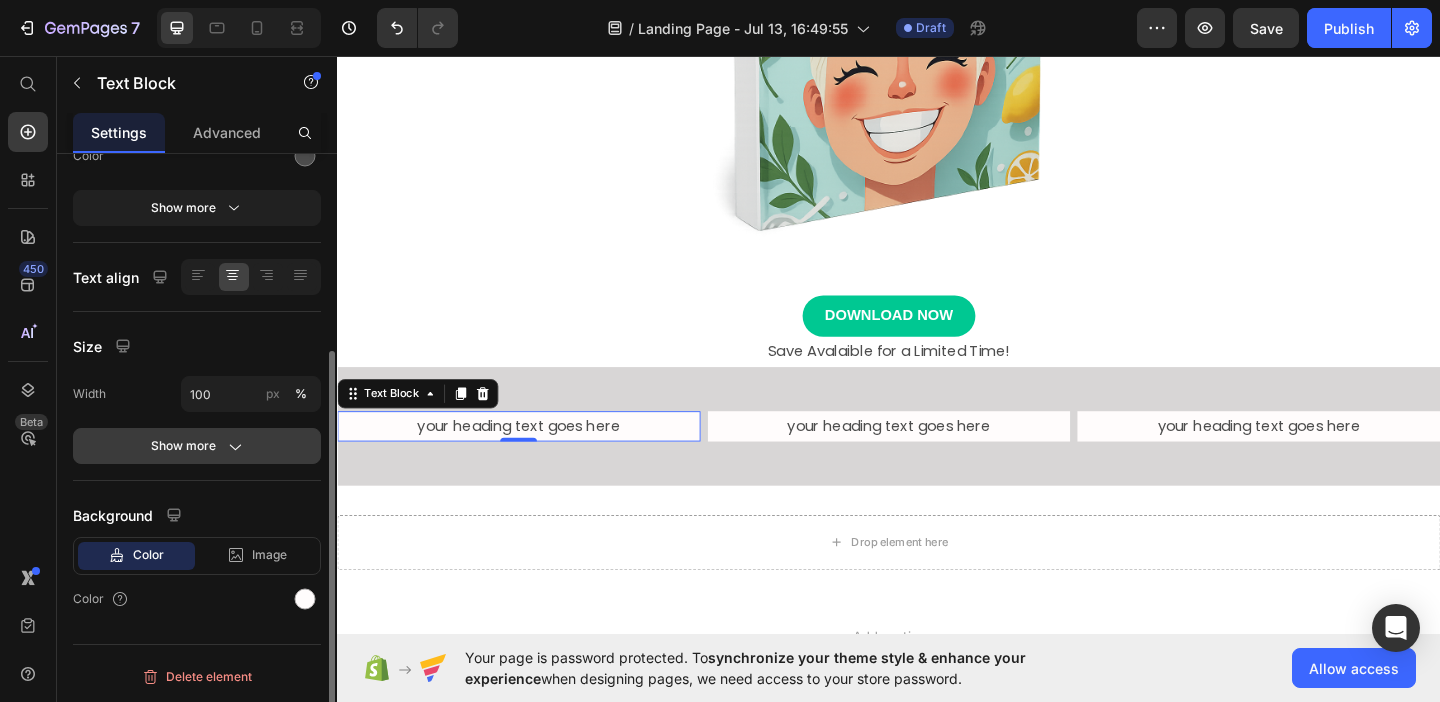click on "Show more" at bounding box center [197, 446] 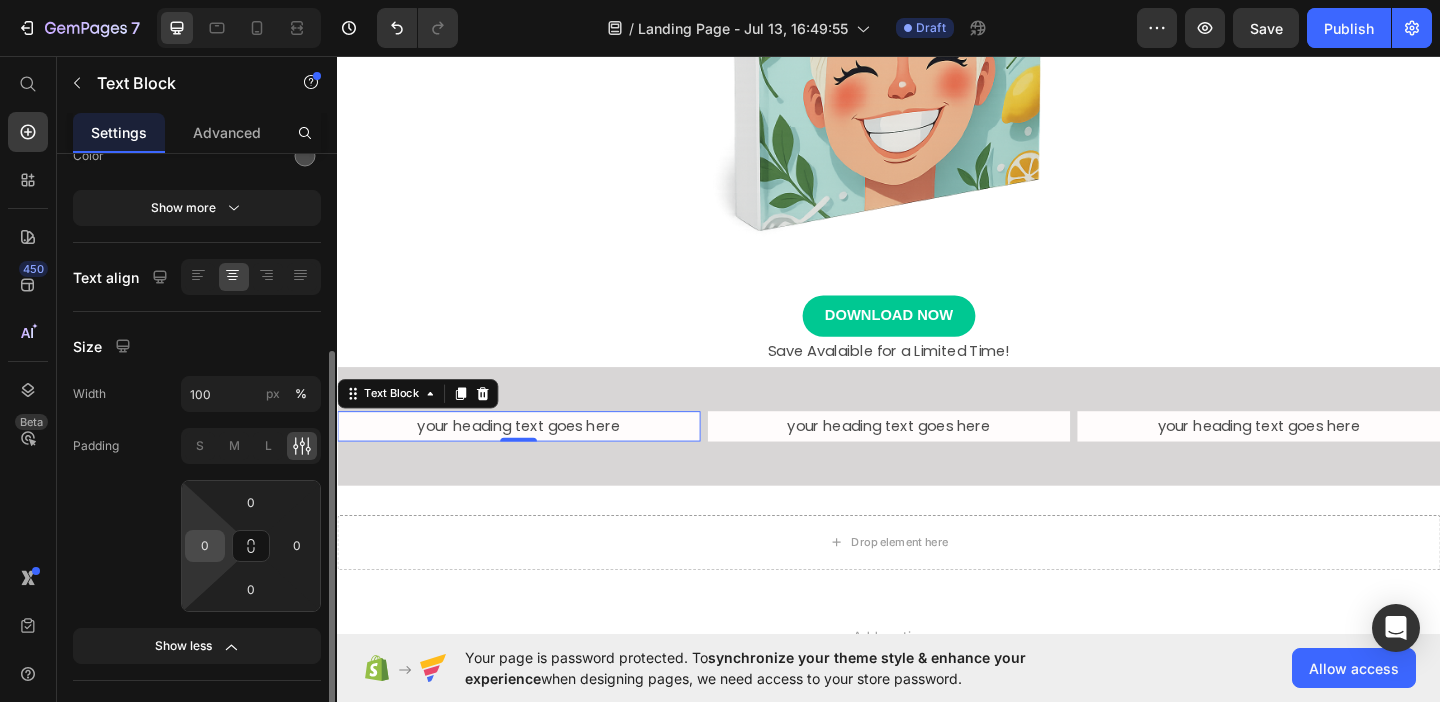 click on "0" at bounding box center (205, 546) 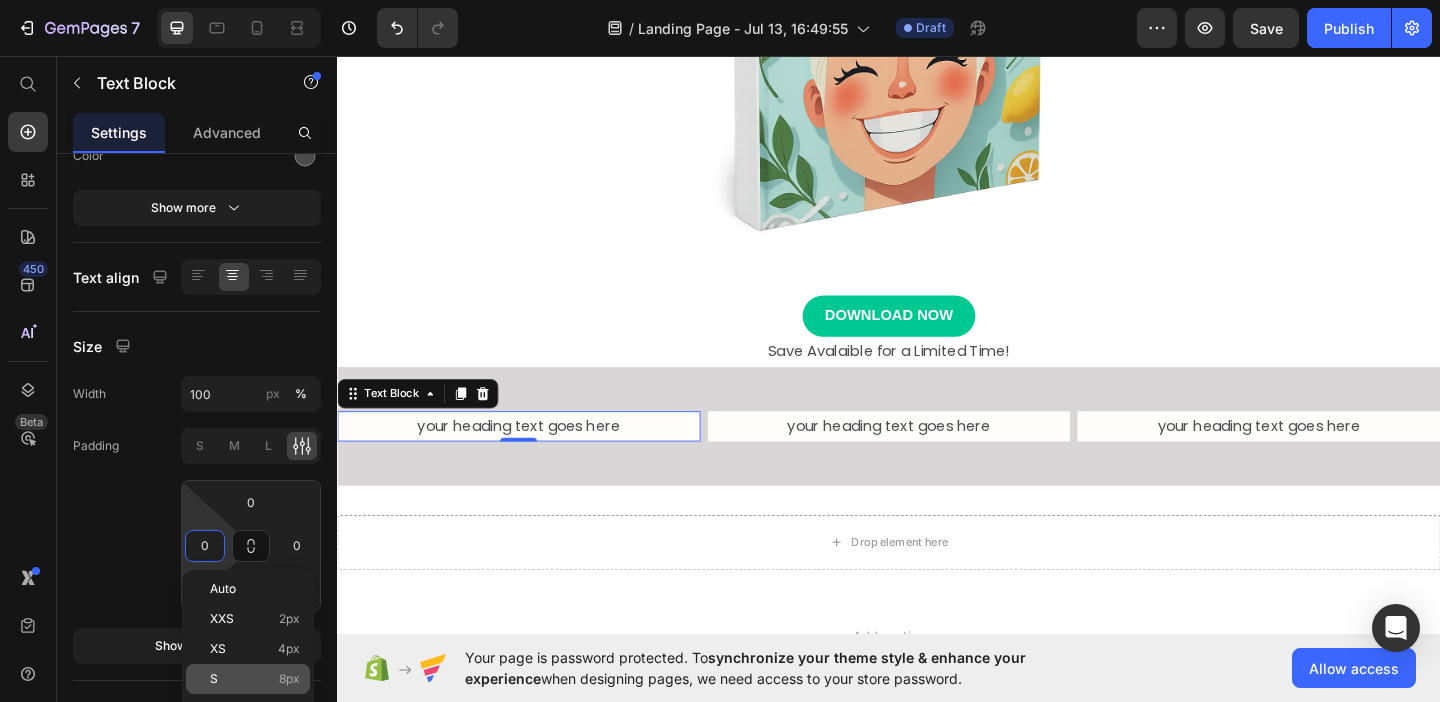 click on "S 8px" 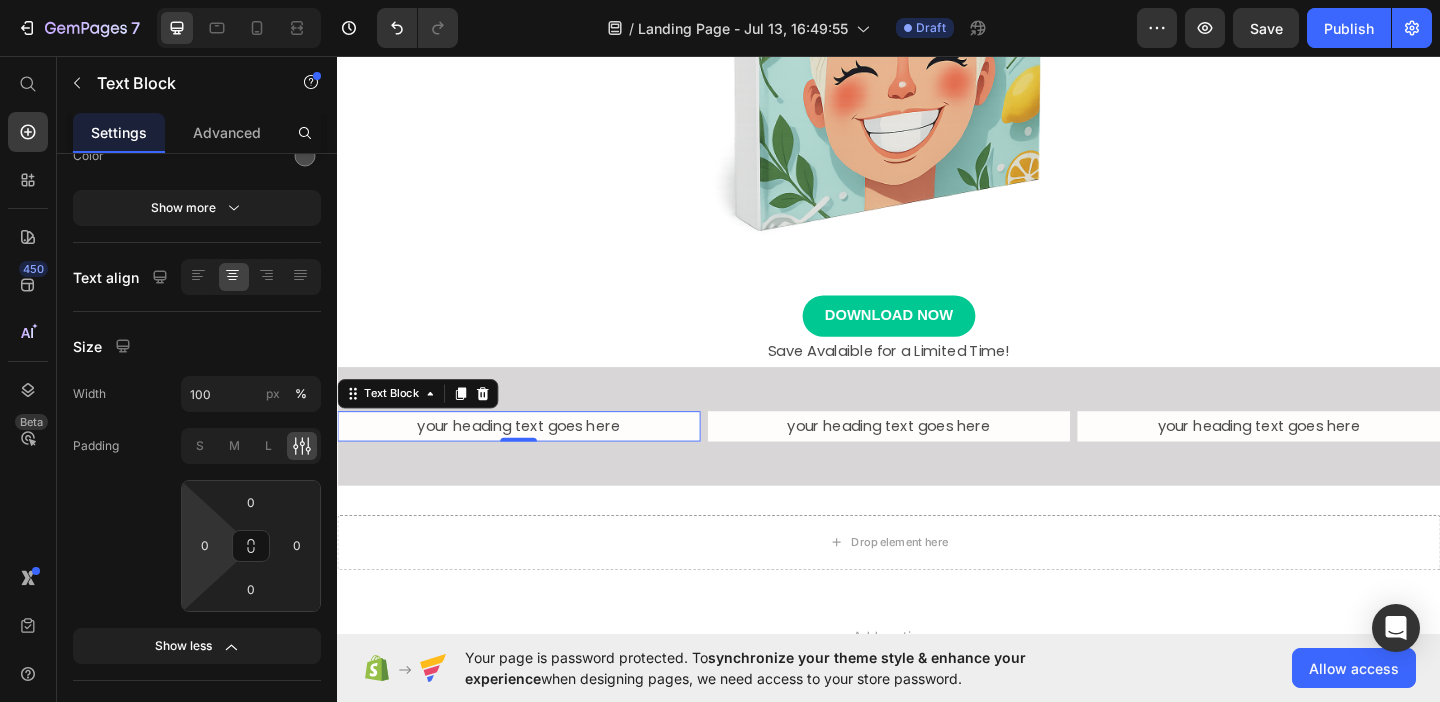 type on "8" 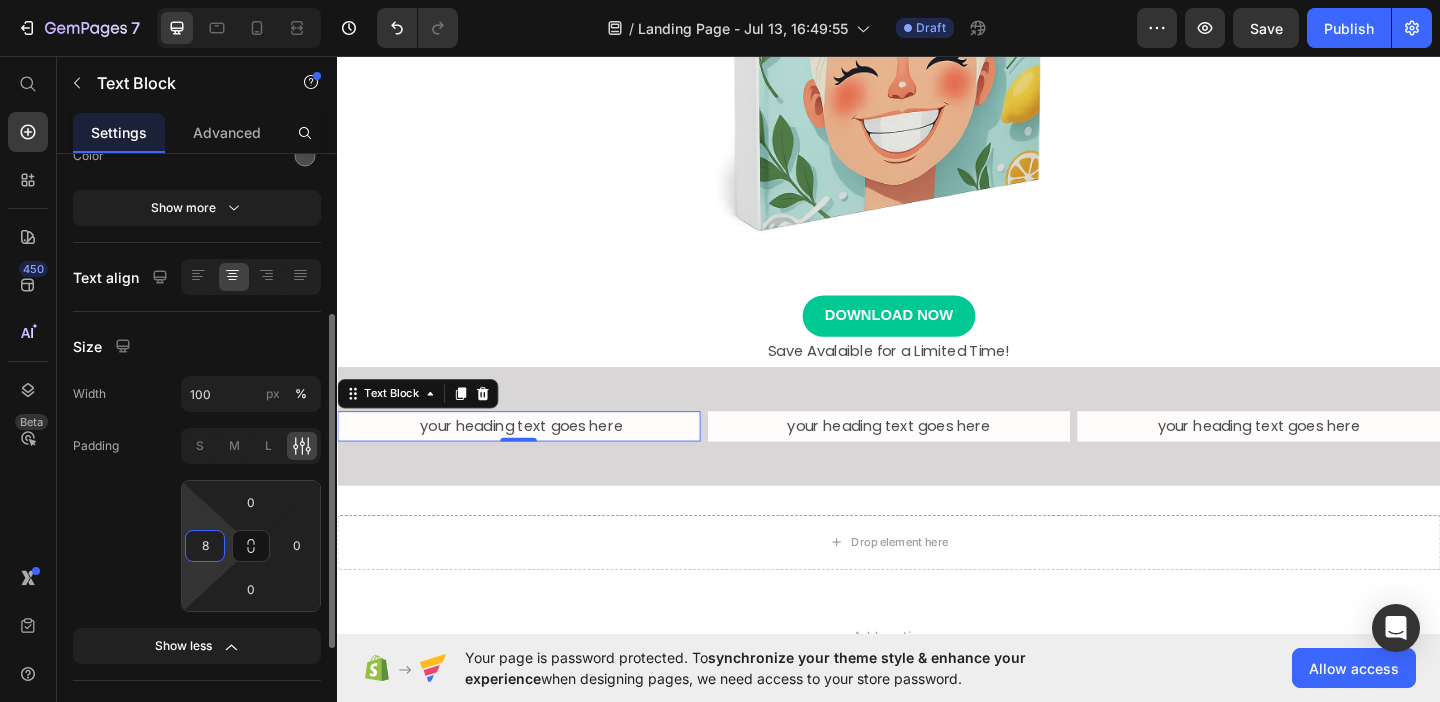 click on "8" at bounding box center (205, 546) 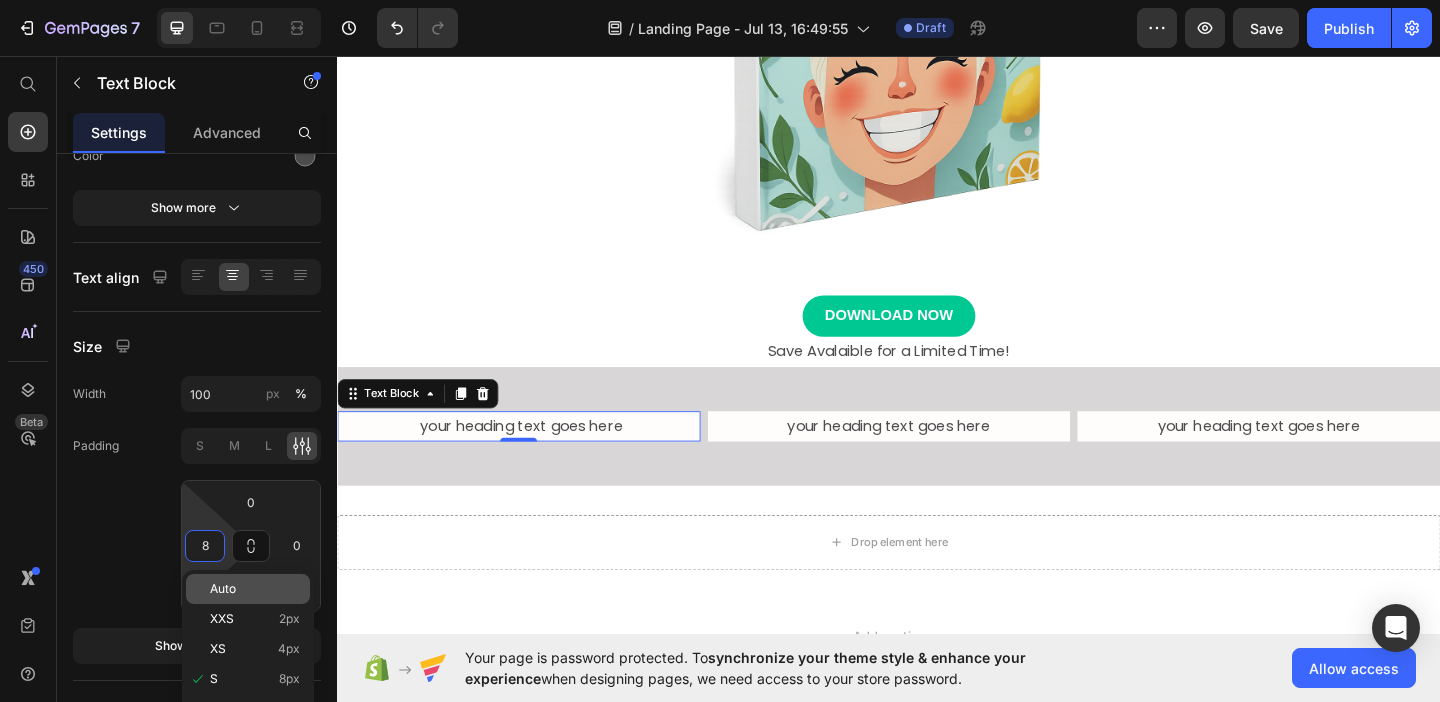 click on "Auto" at bounding box center (223, 589) 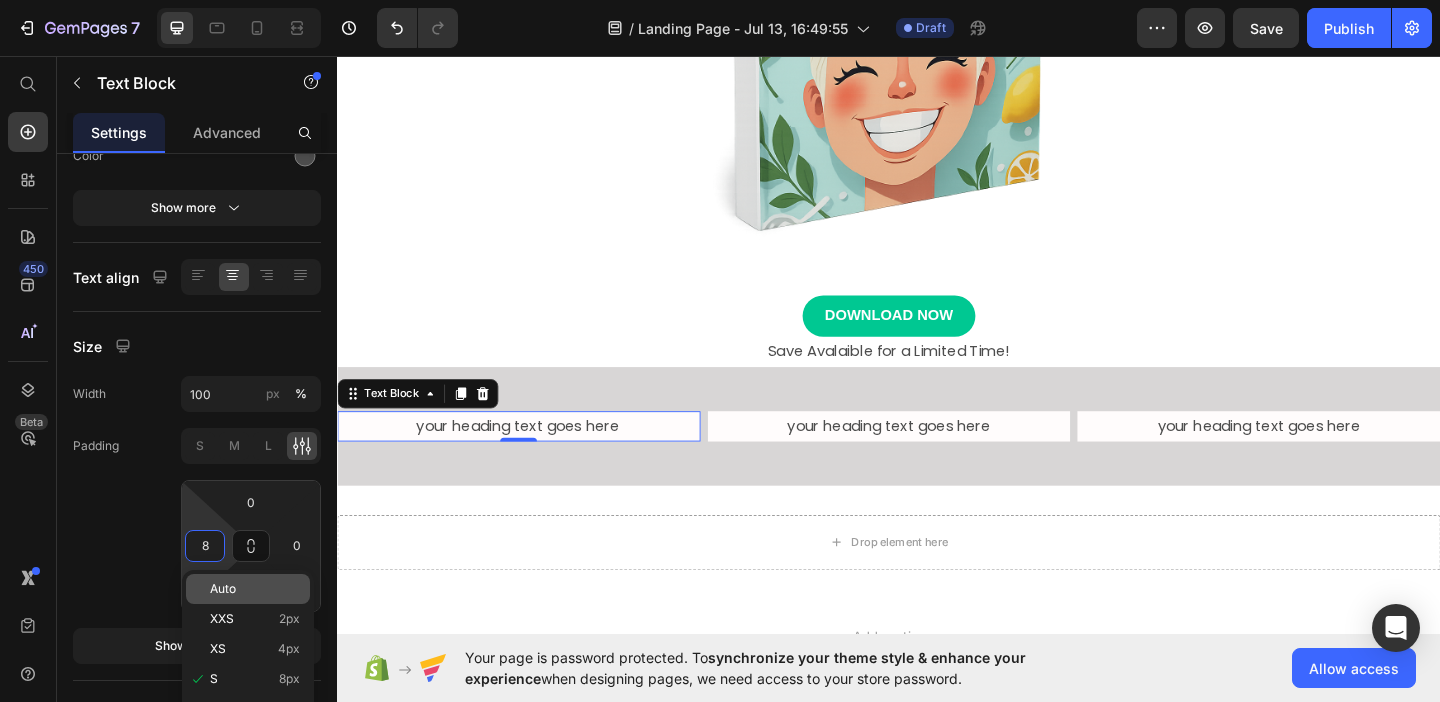 type 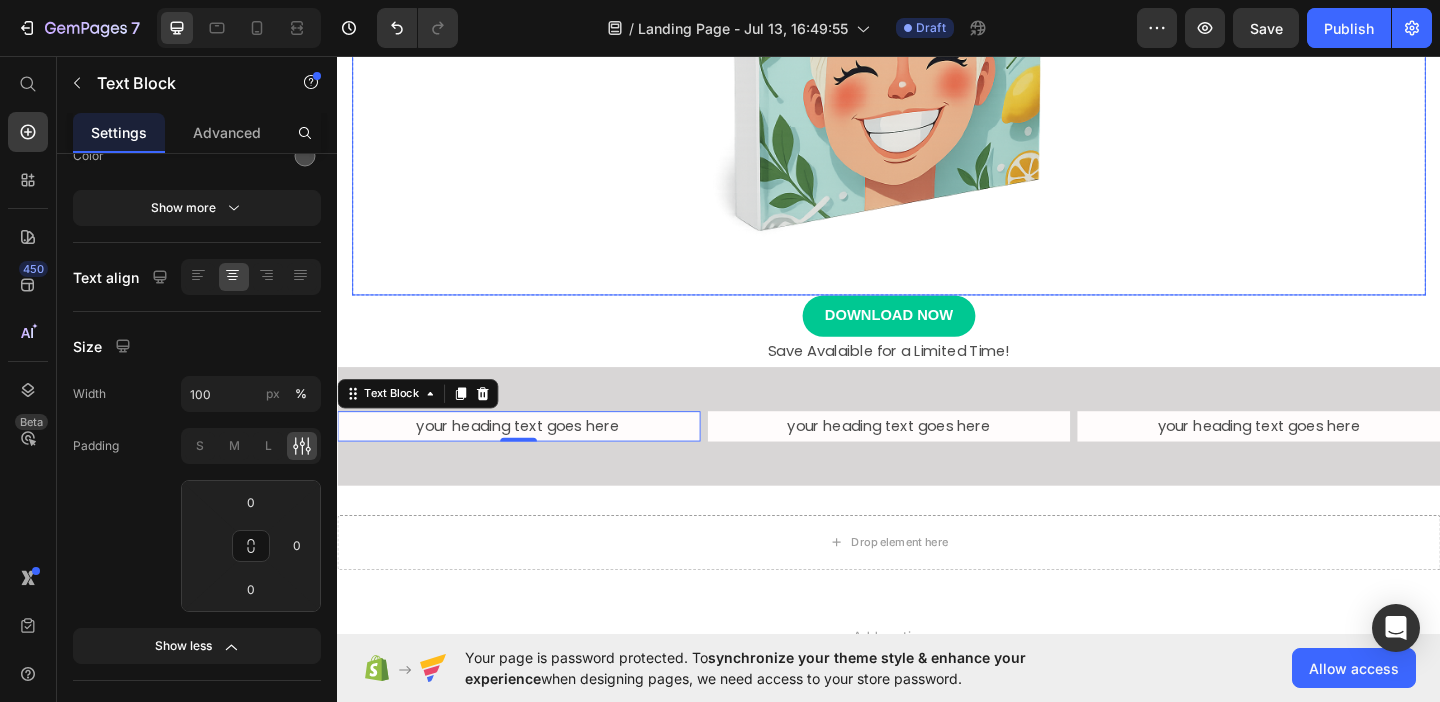 click at bounding box center [937, -29] 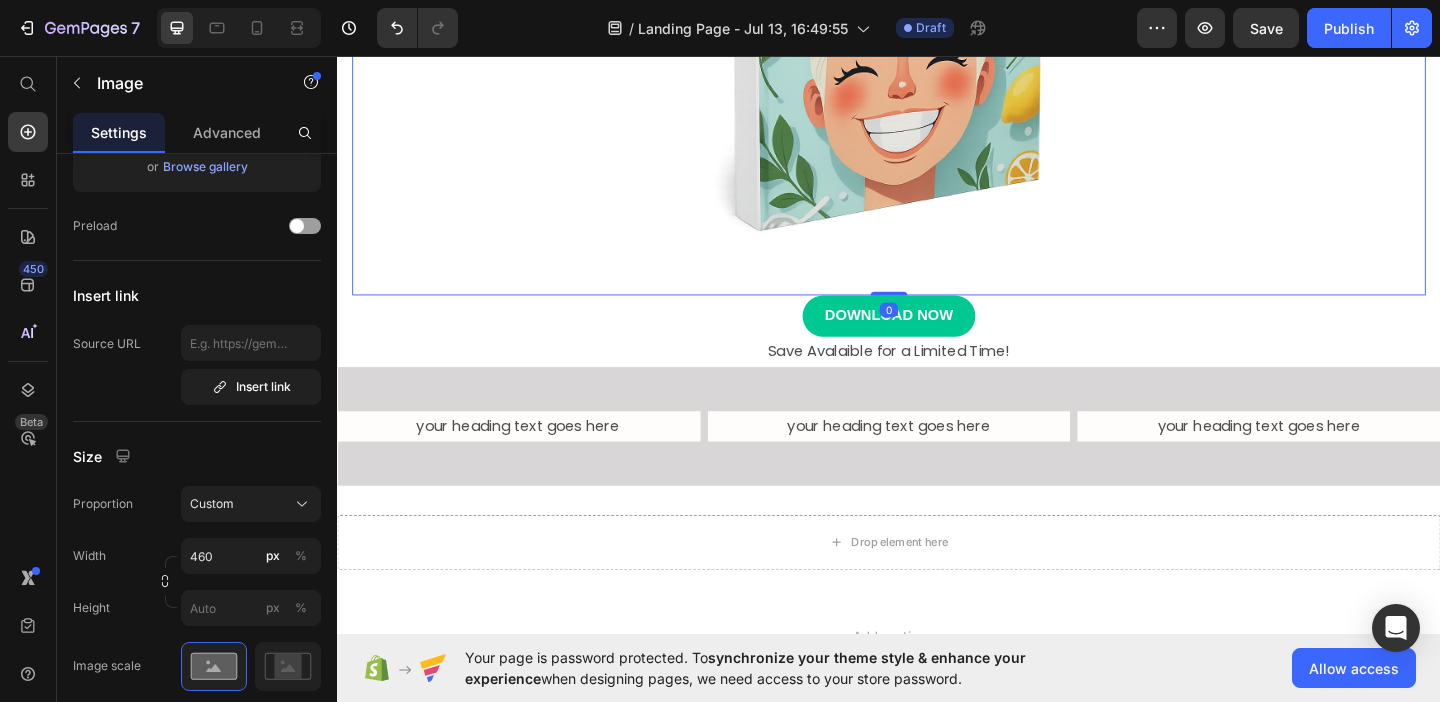 scroll, scrollTop: 0, scrollLeft: 0, axis: both 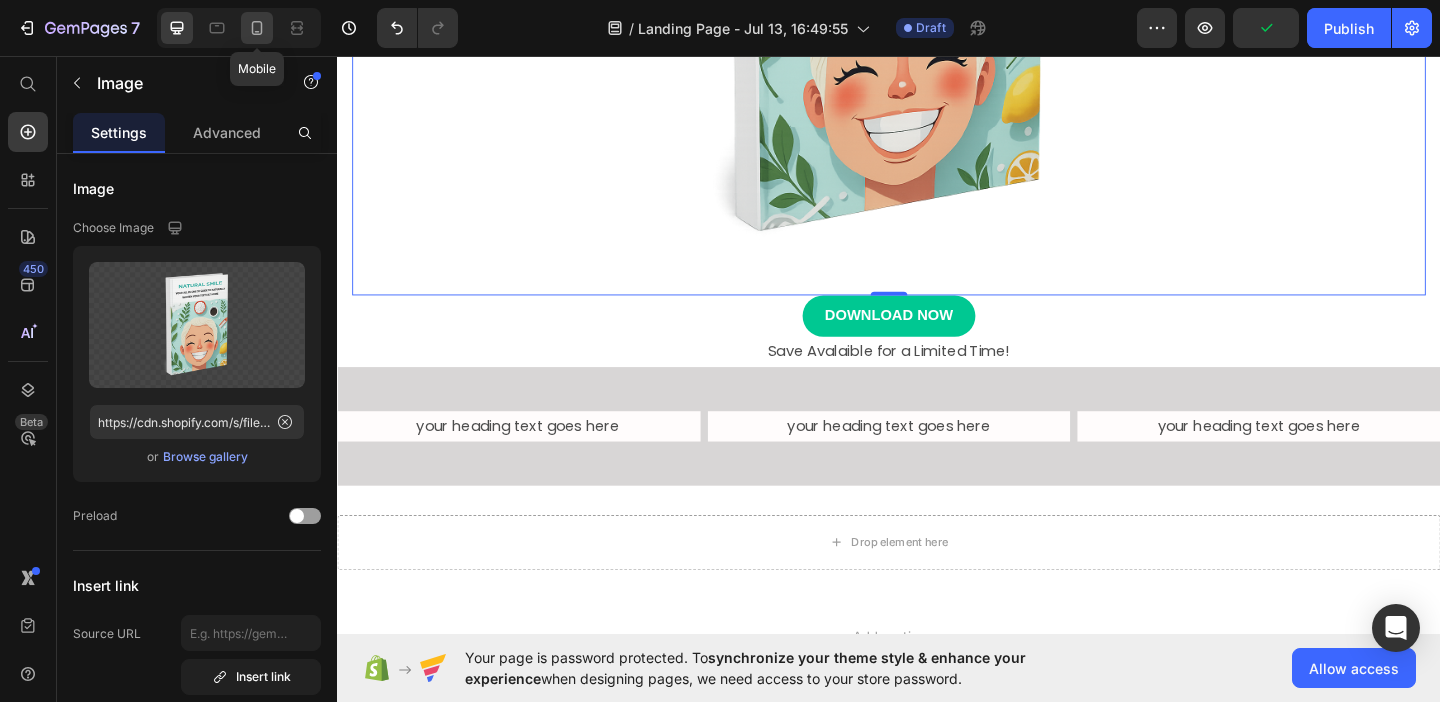 click 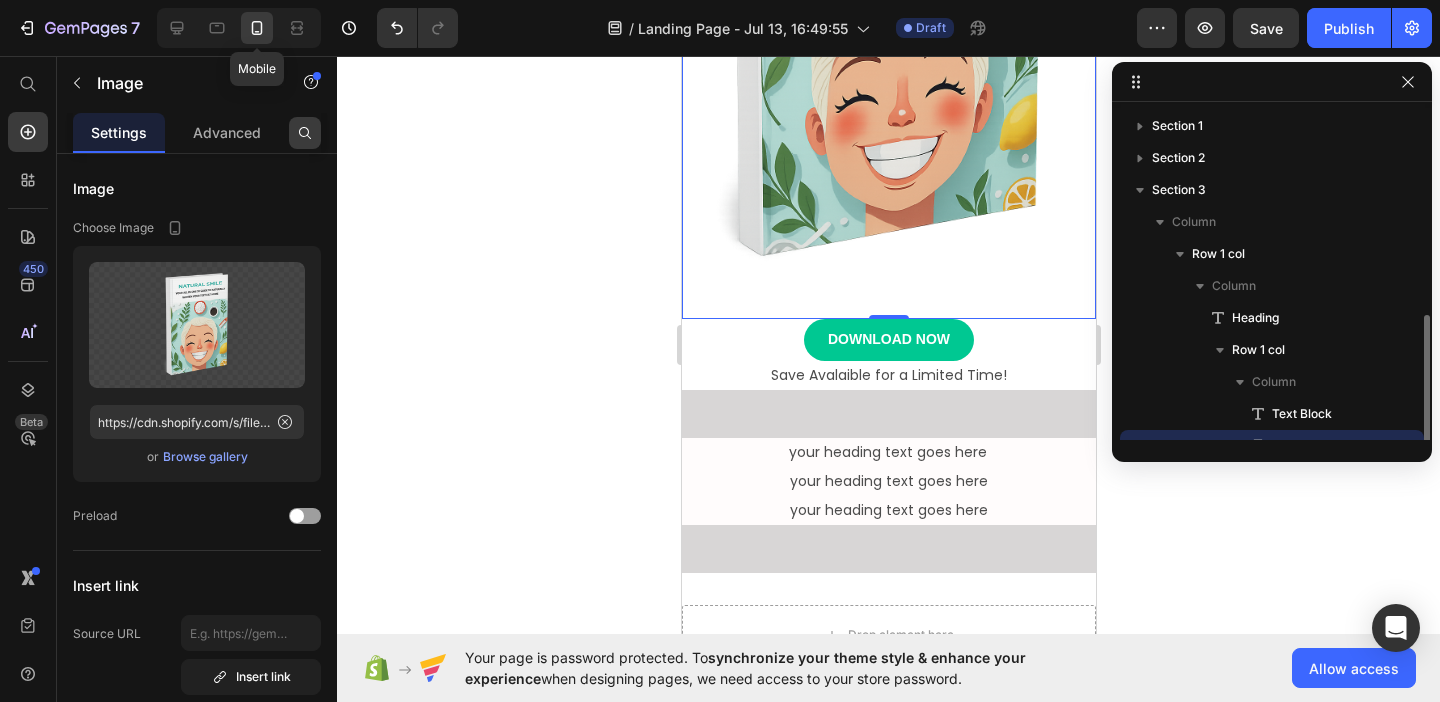 scroll, scrollTop: 735, scrollLeft: 0, axis: vertical 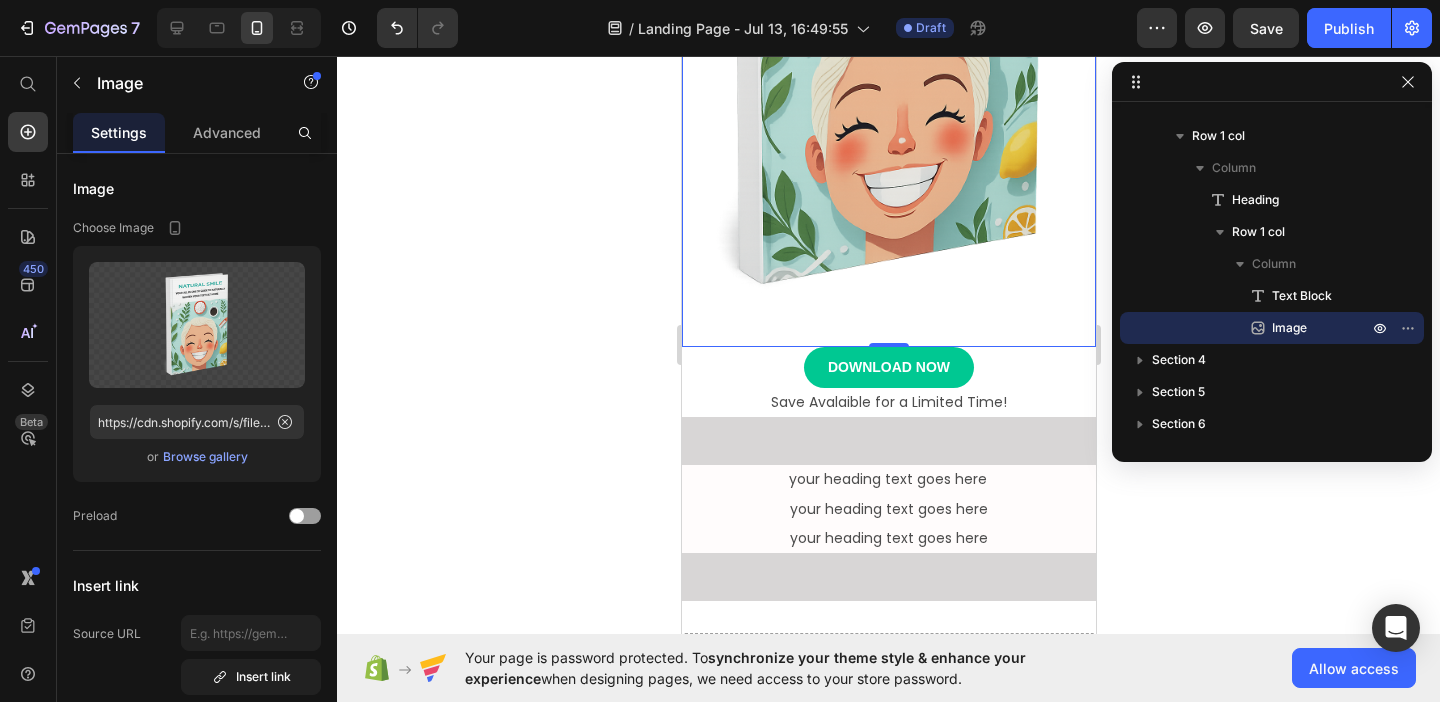 click 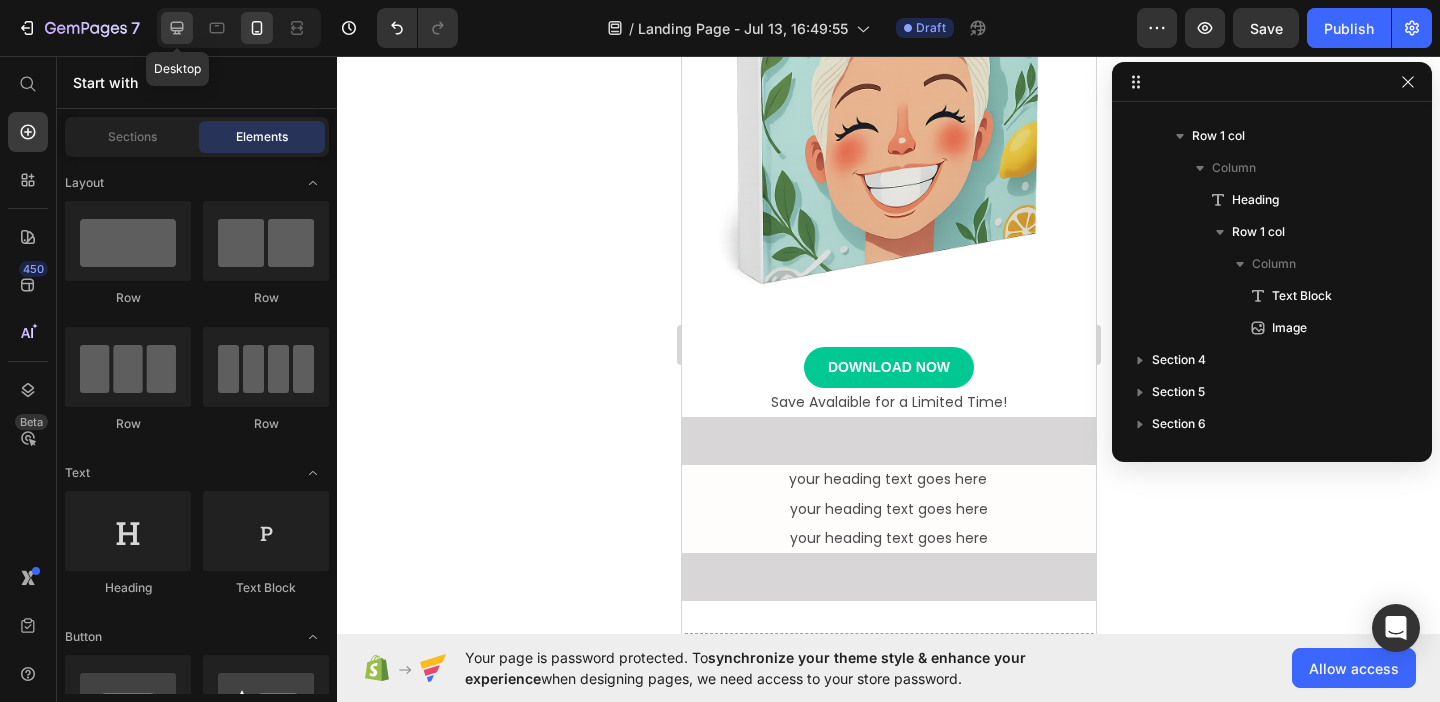 click 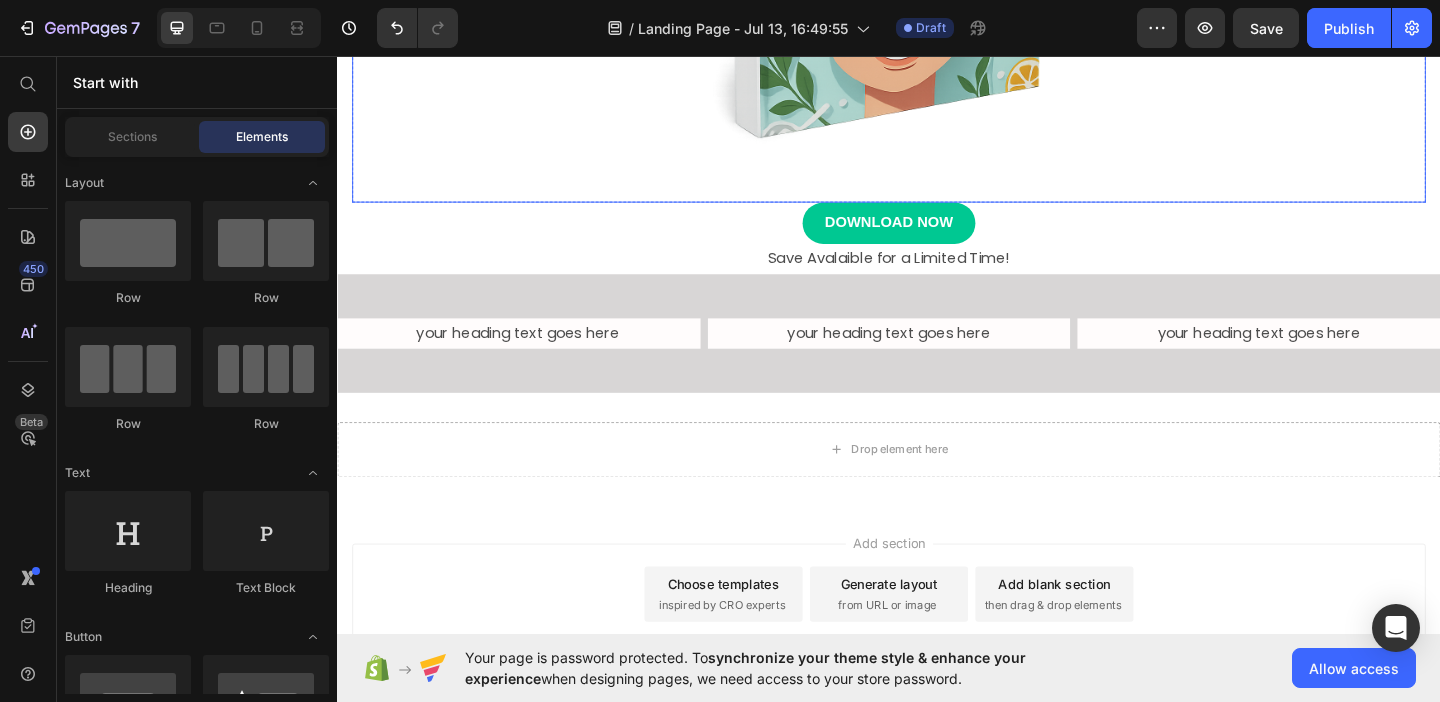 scroll, scrollTop: 854, scrollLeft: 0, axis: vertical 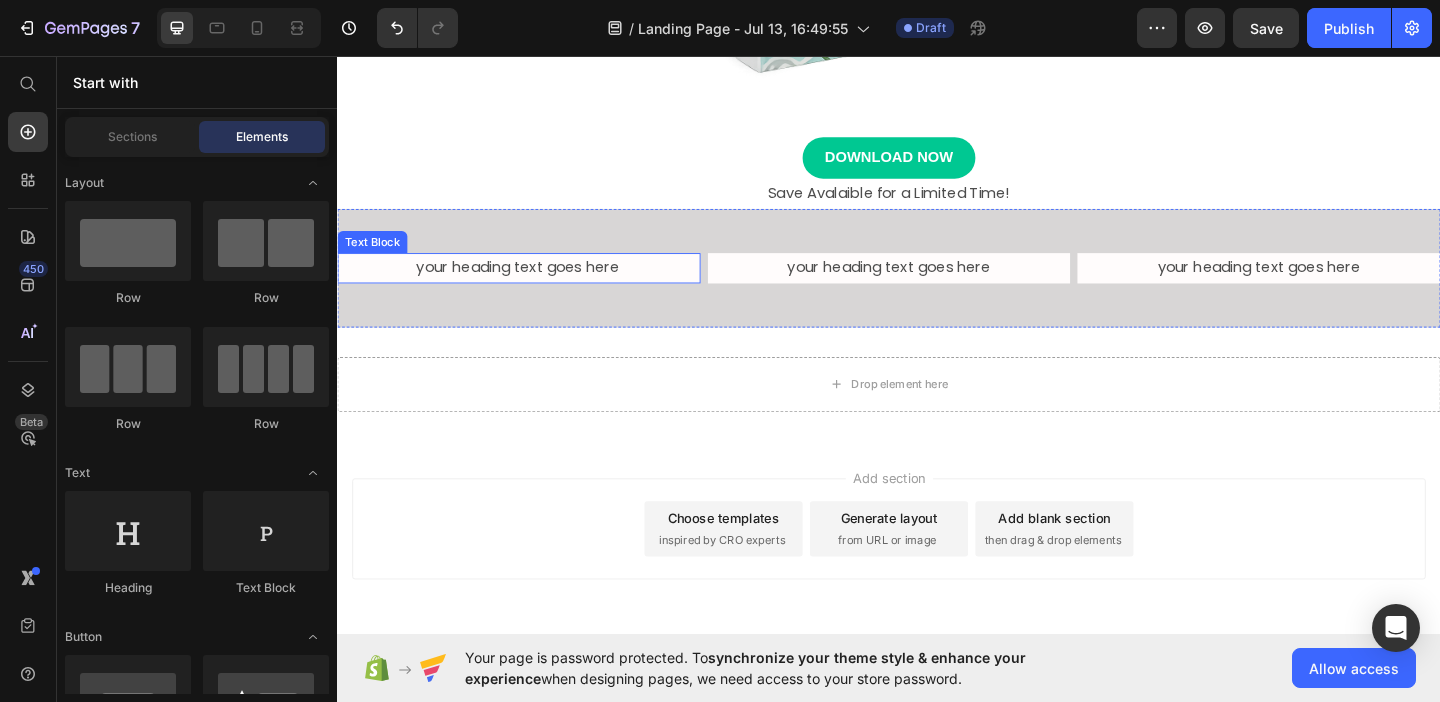 click on "your heading text goes here" at bounding box center (533, 286) 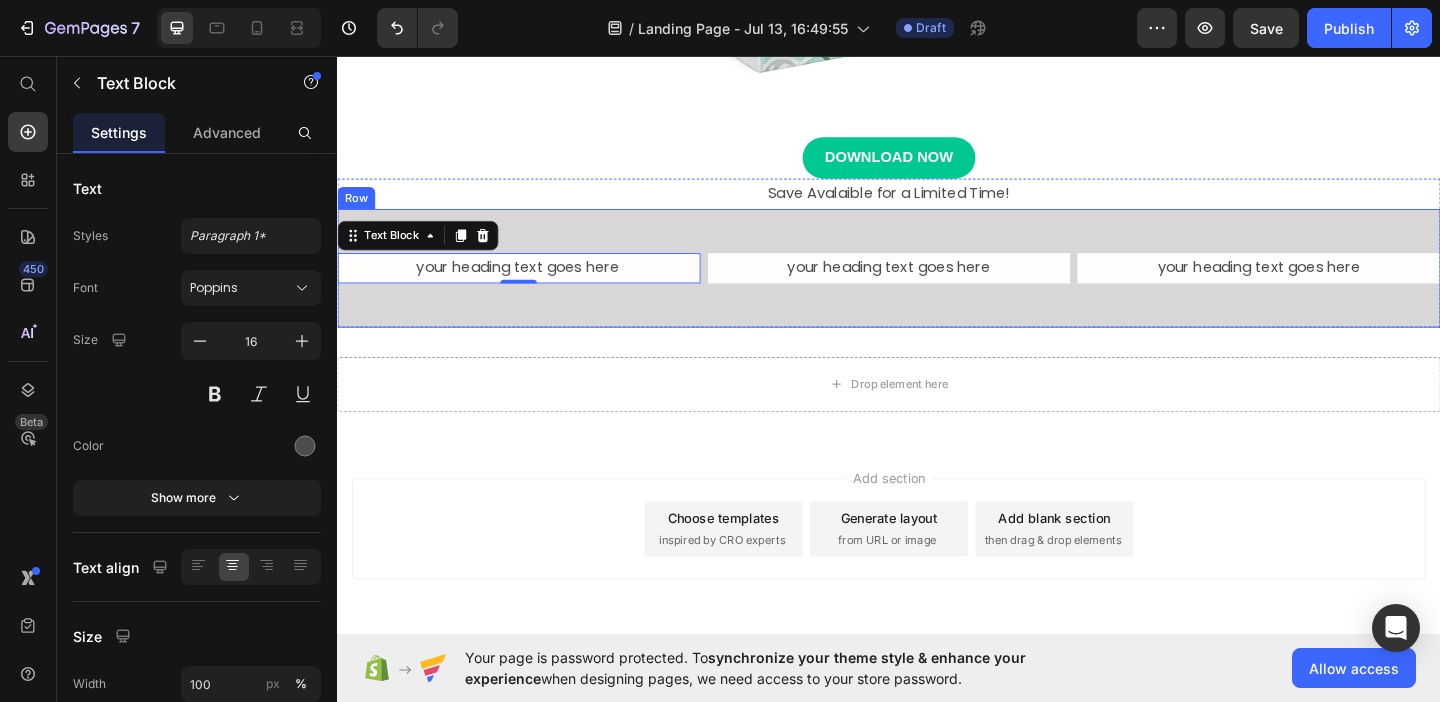 click on "your heading text goes here  Text Block   0 your heading text goes here  Text Block Row your heading text goes here  Text Block Row" at bounding box center [937, 286] 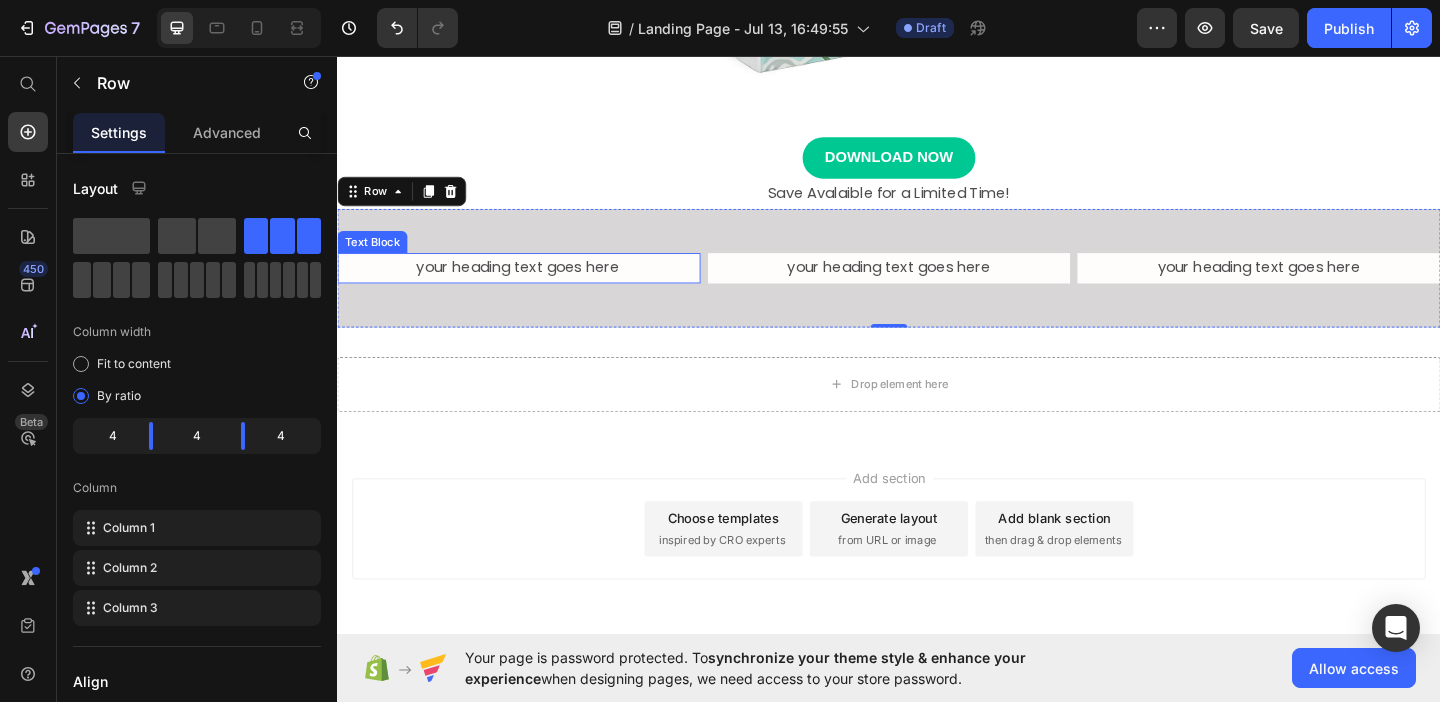 click on "your heading text goes here" at bounding box center (533, 286) 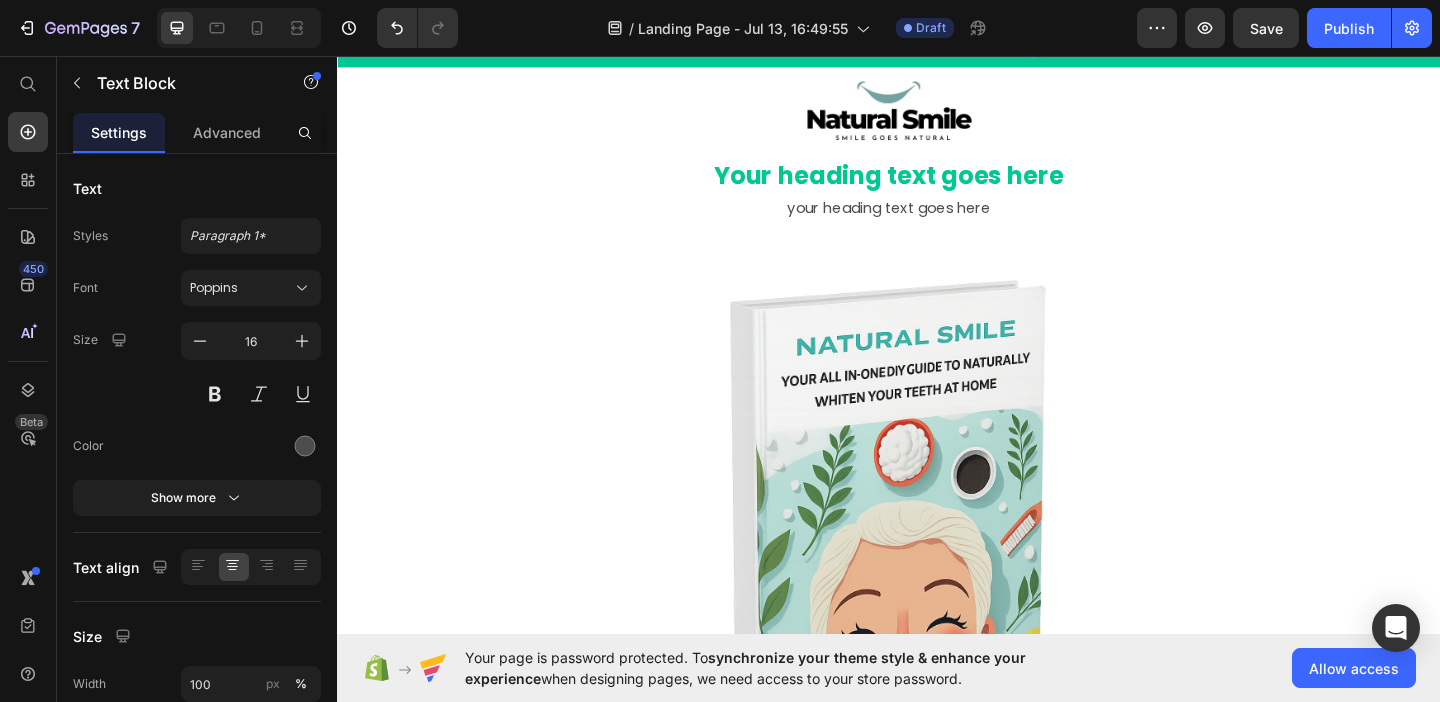 scroll, scrollTop: 0, scrollLeft: 0, axis: both 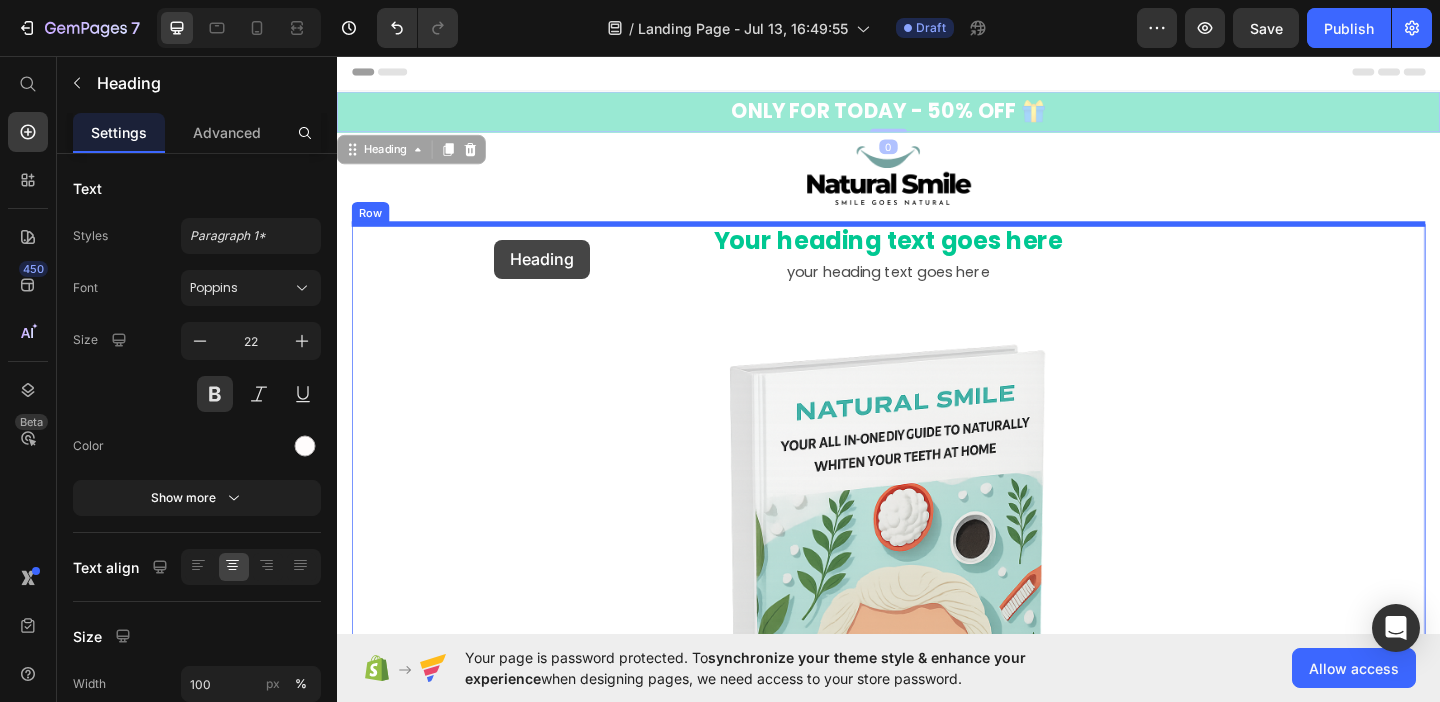 drag, startPoint x: 479, startPoint y: 100, endPoint x: 508, endPoint y: 256, distance: 158.67262 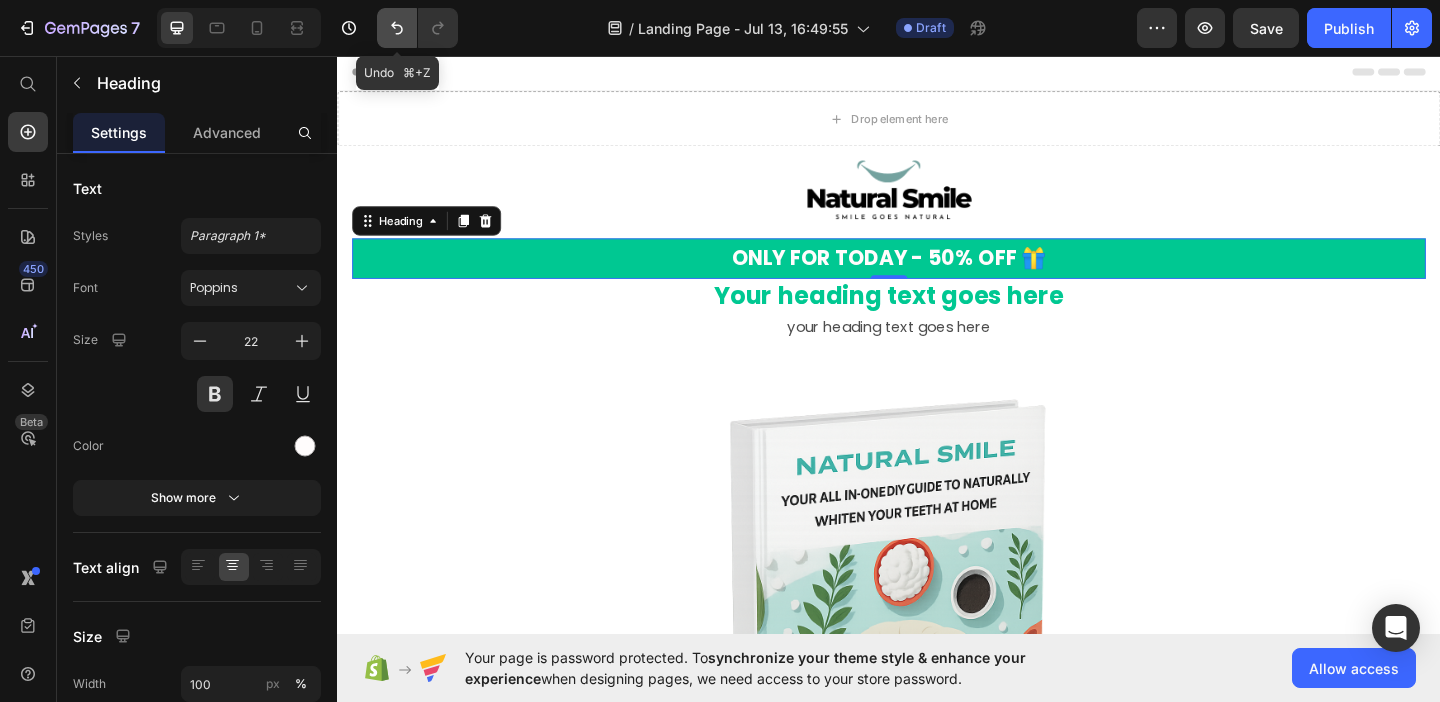 click 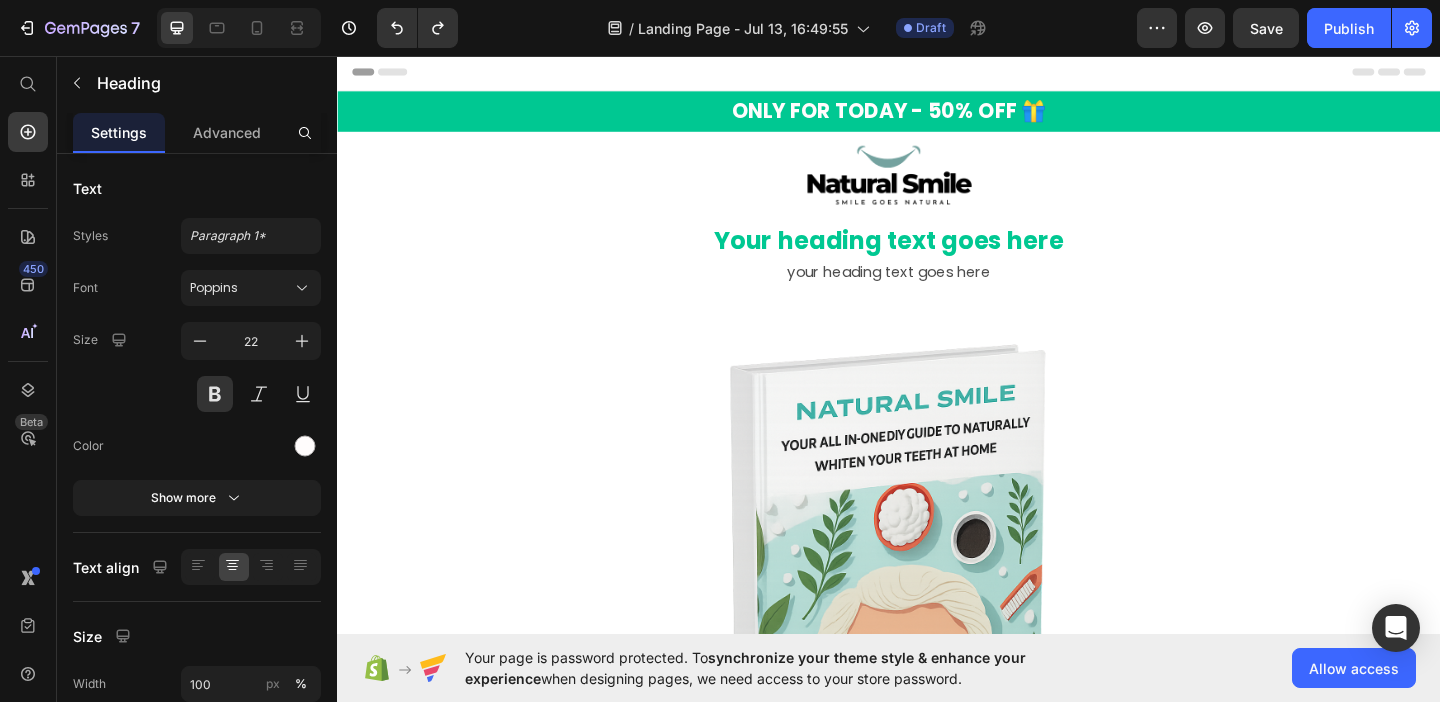 click 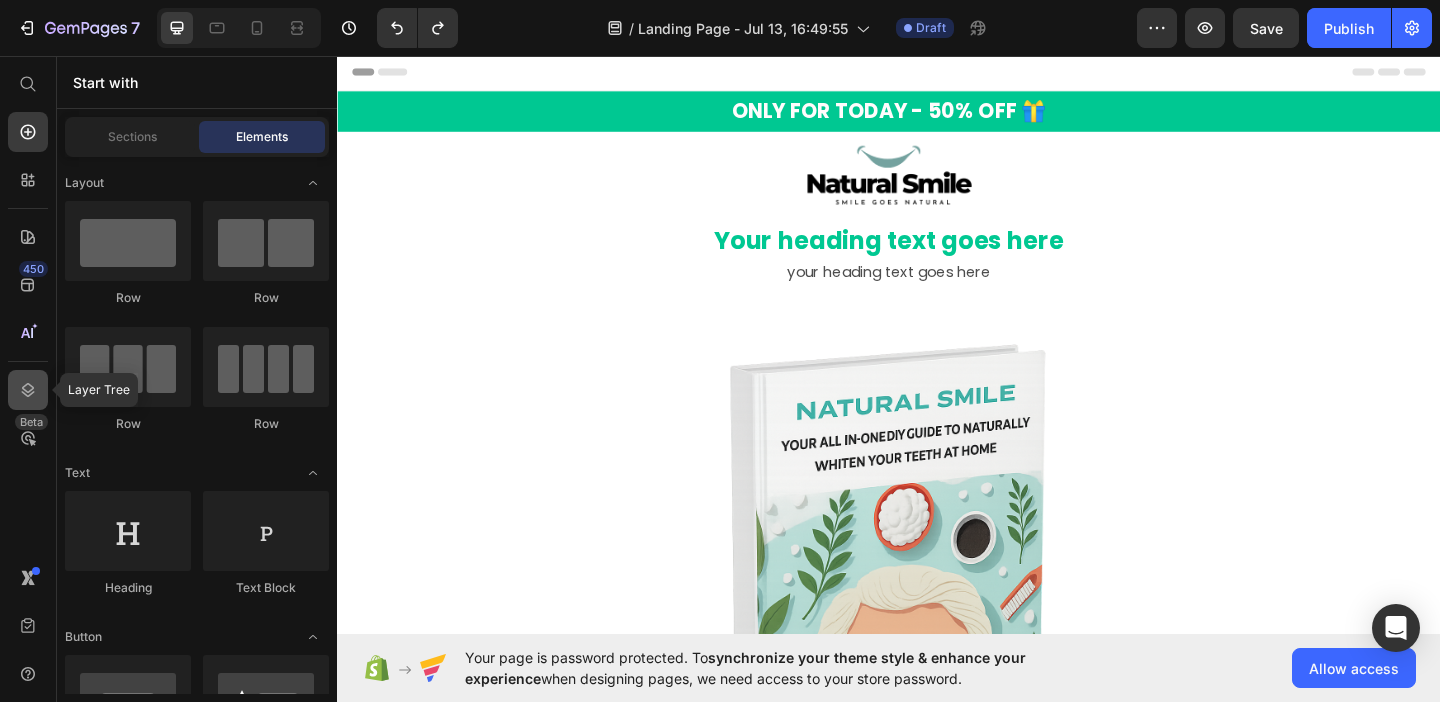 click 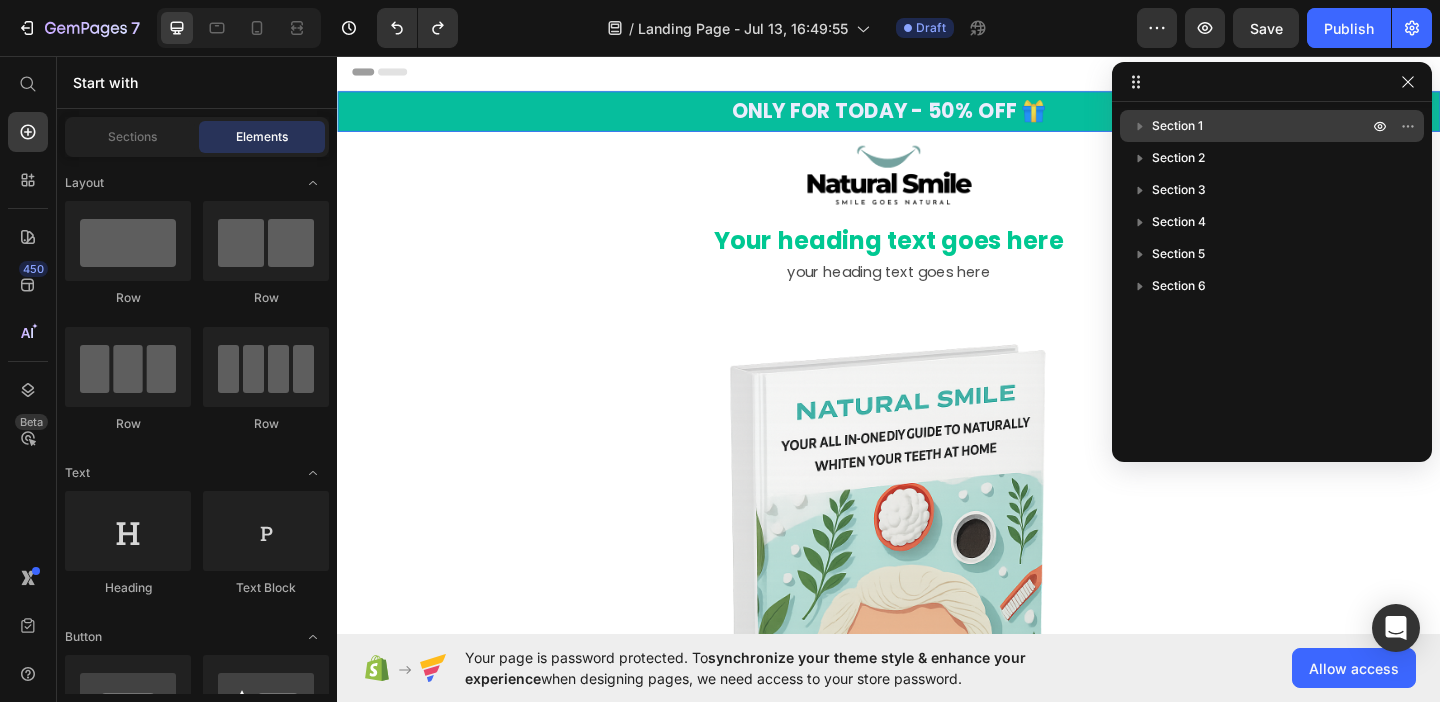 click on "Section 1" at bounding box center (1177, 126) 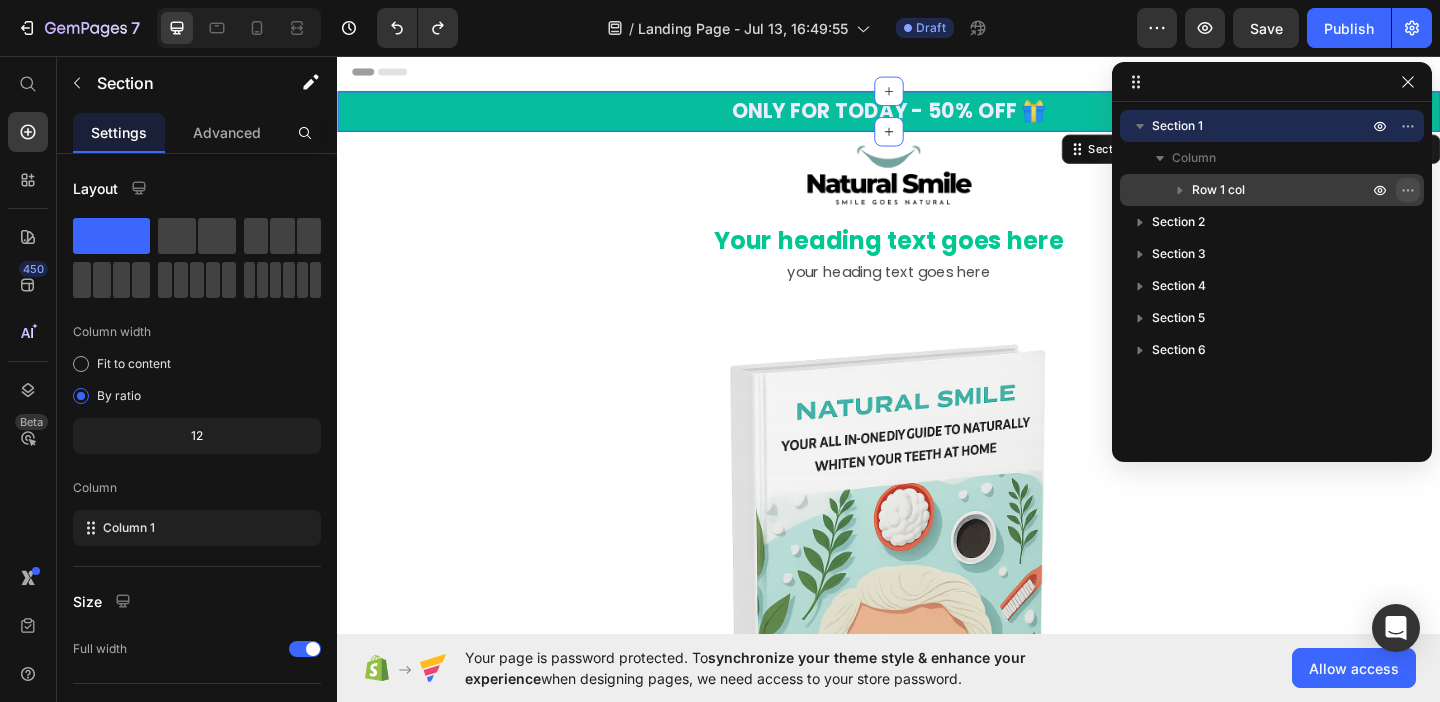 click 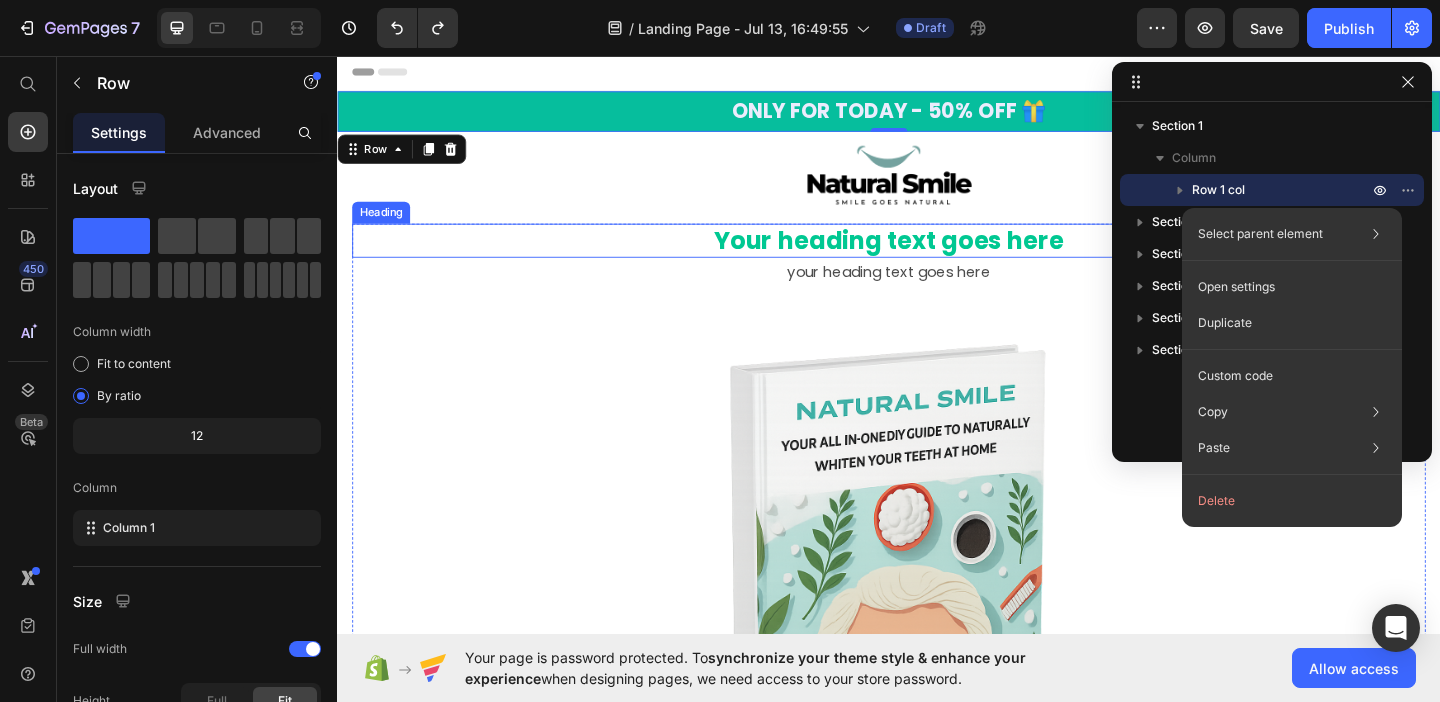 click on "Your heading text goes here" at bounding box center (937, 257) 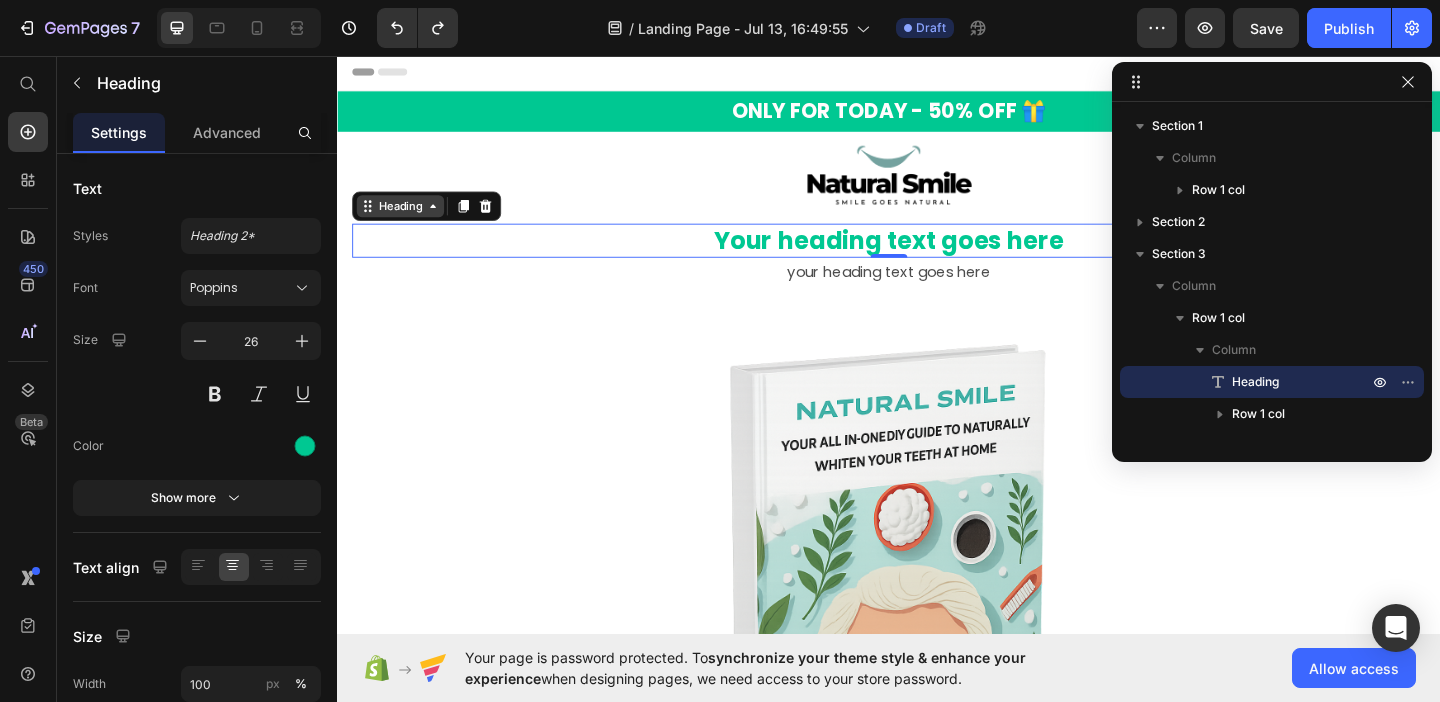 click 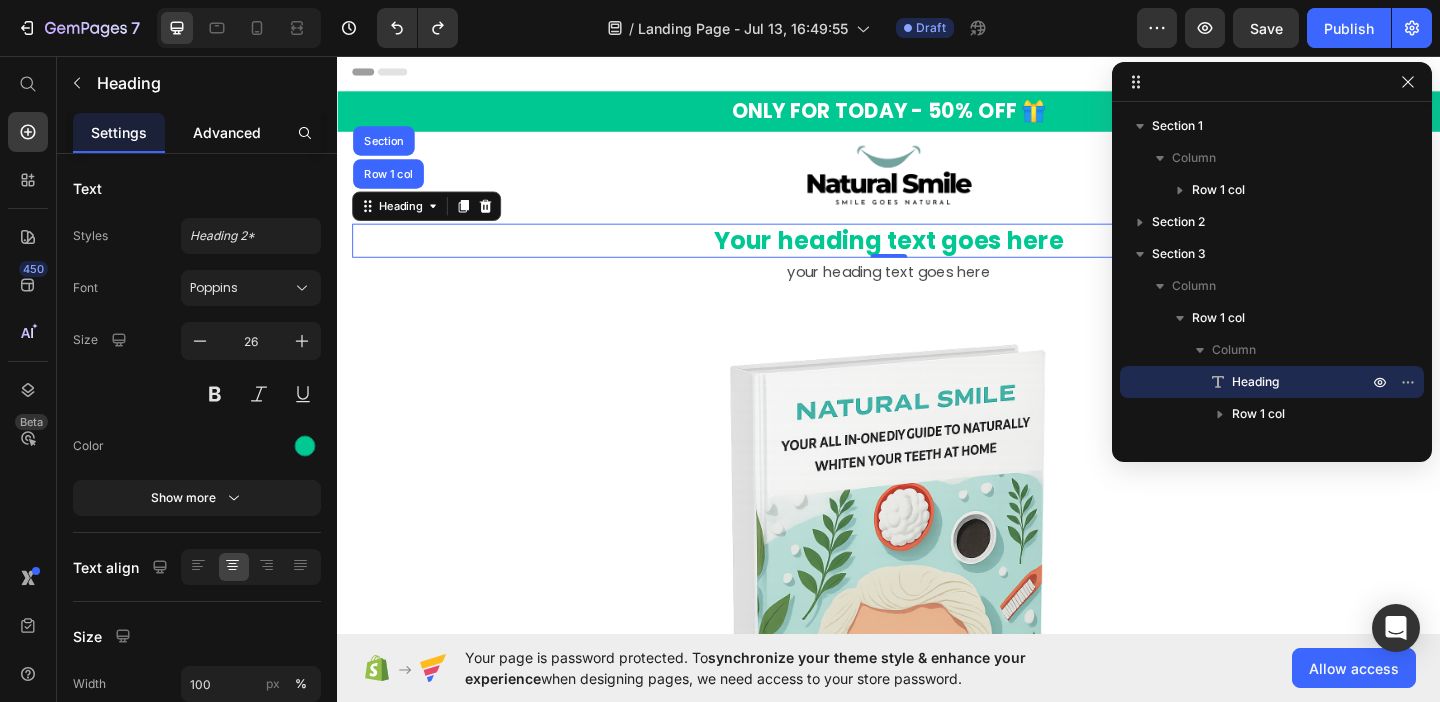 click on "Advanced" at bounding box center [227, 132] 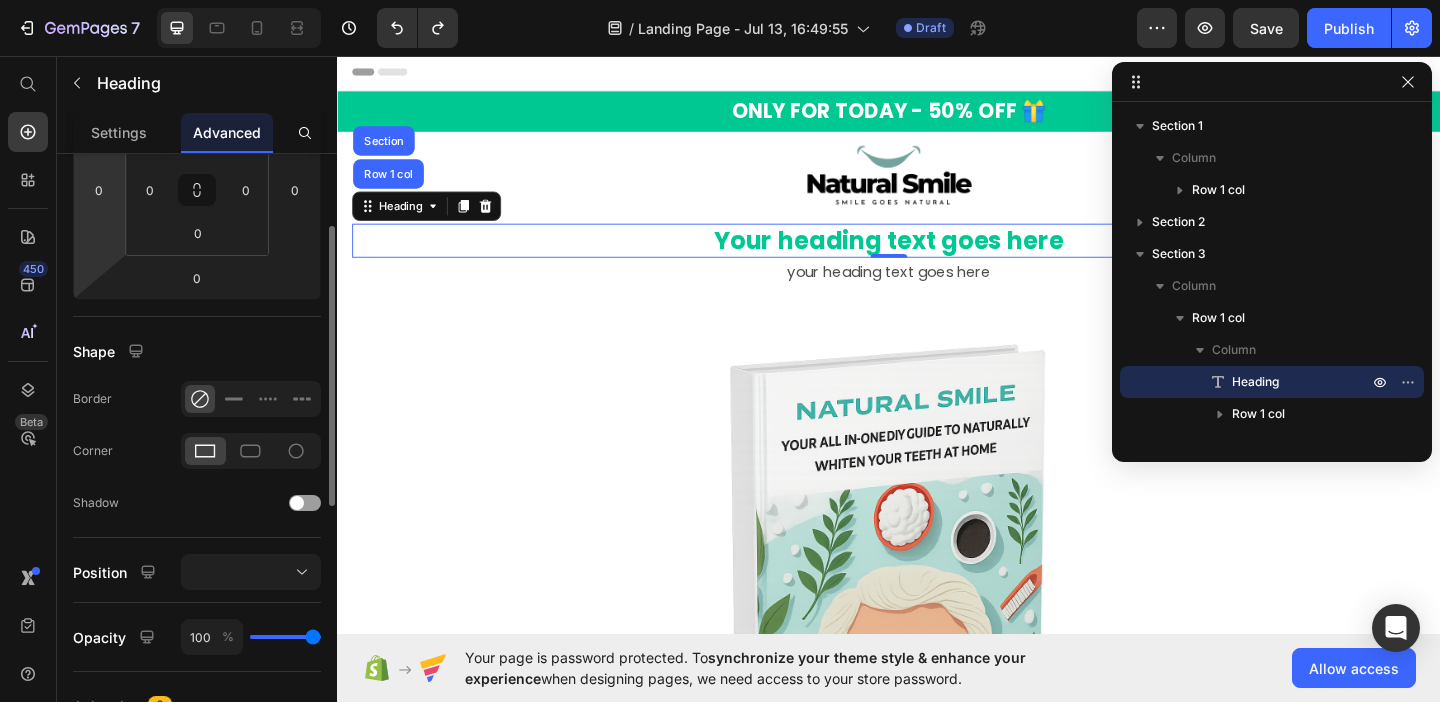 scroll, scrollTop: 275, scrollLeft: 0, axis: vertical 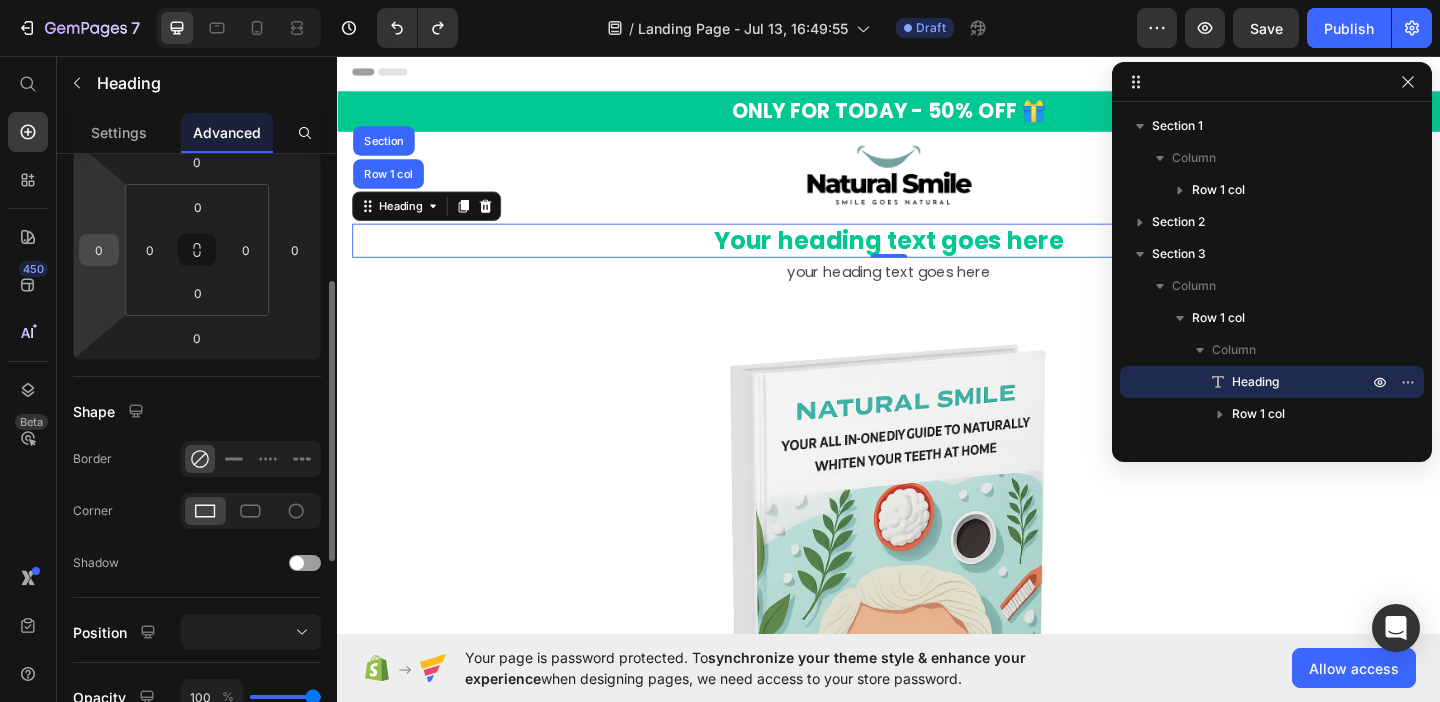 click on "0" at bounding box center [99, 250] 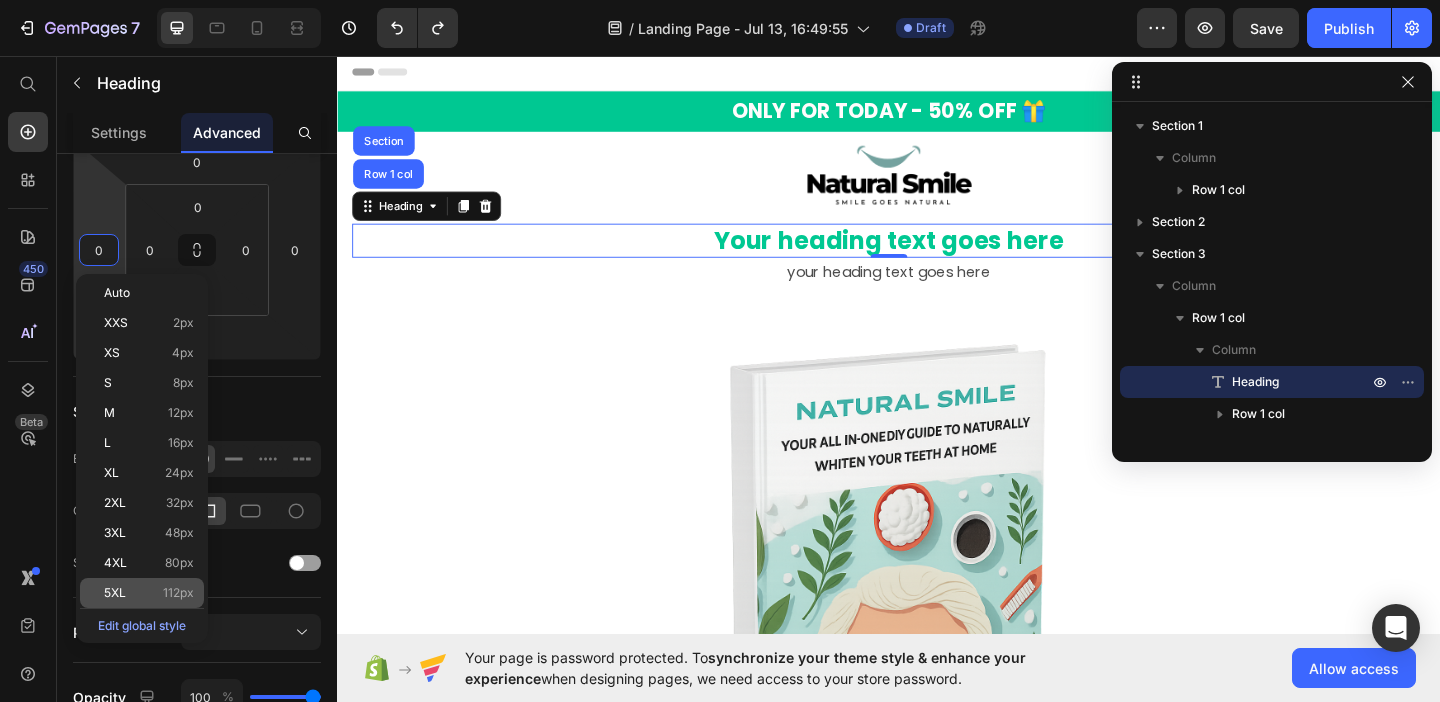 click on "5XL 112px" 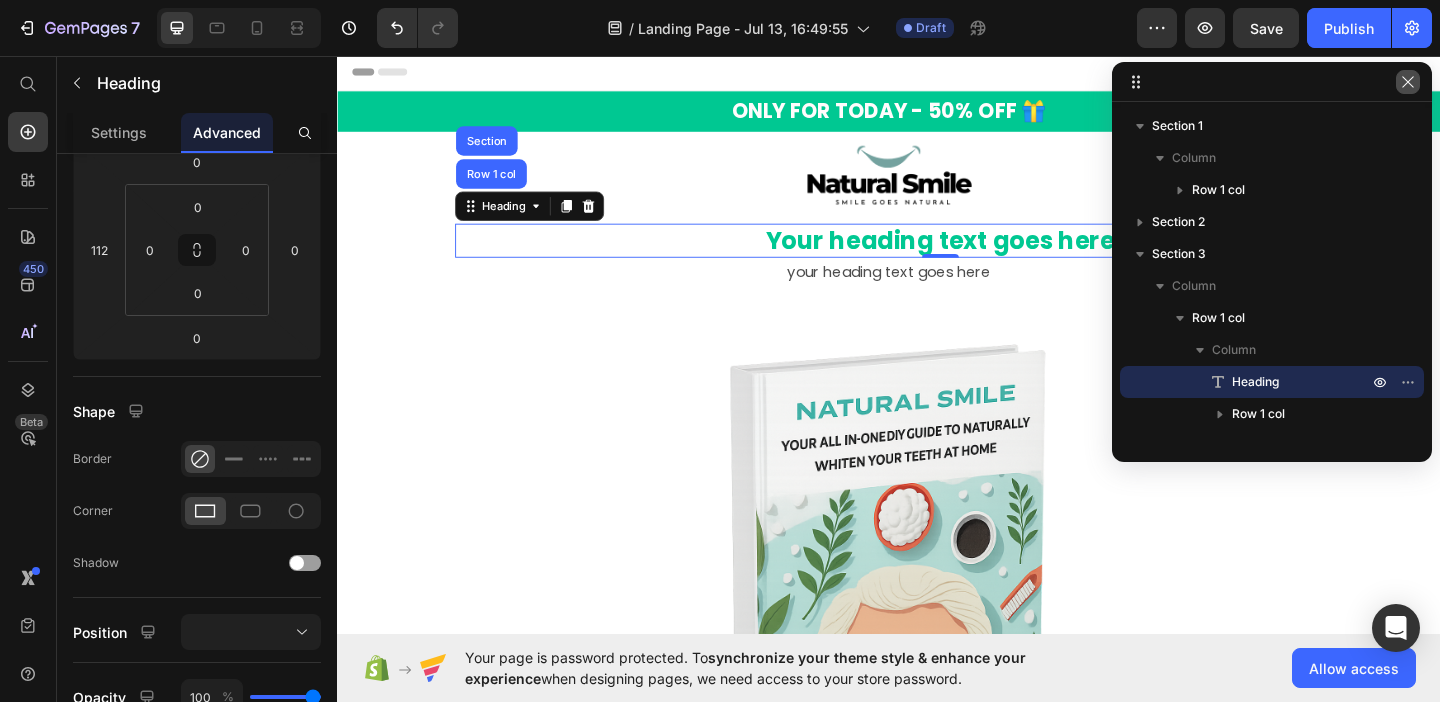 click 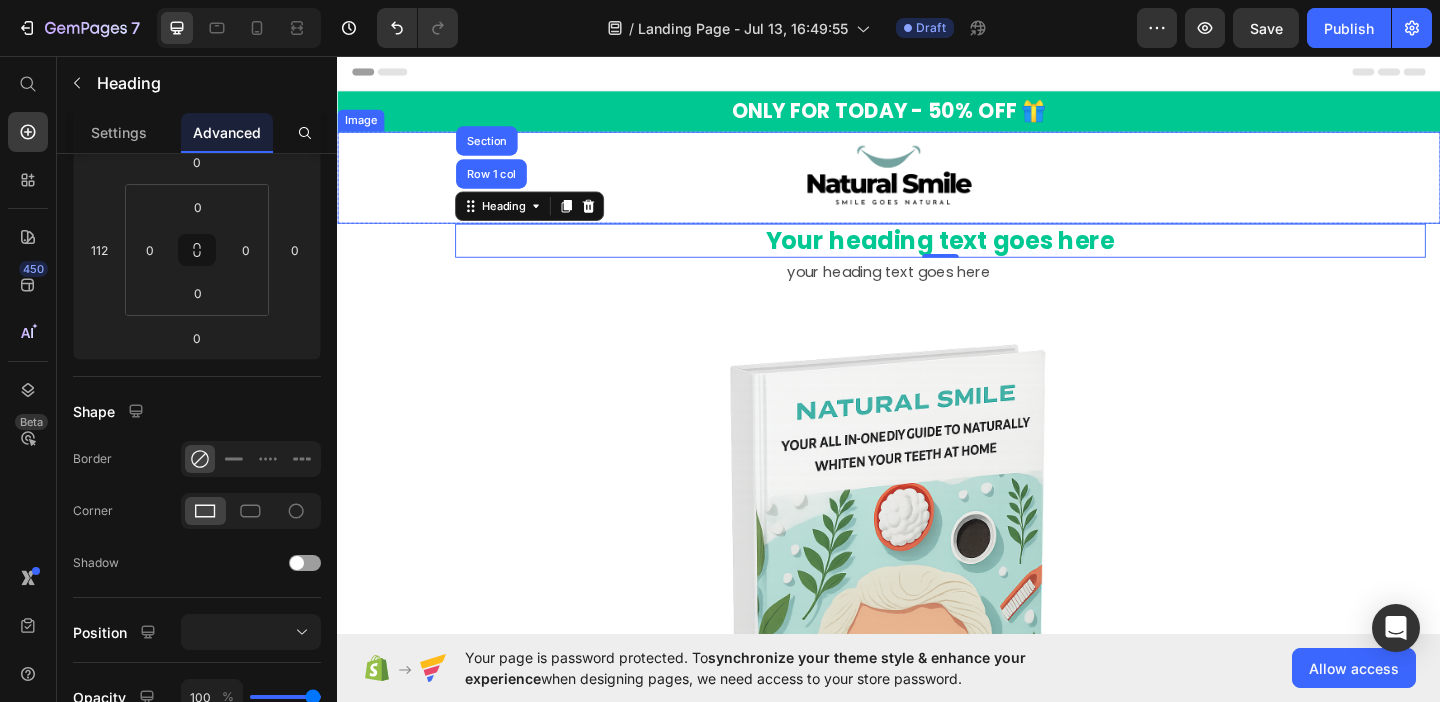 click at bounding box center [937, 188] 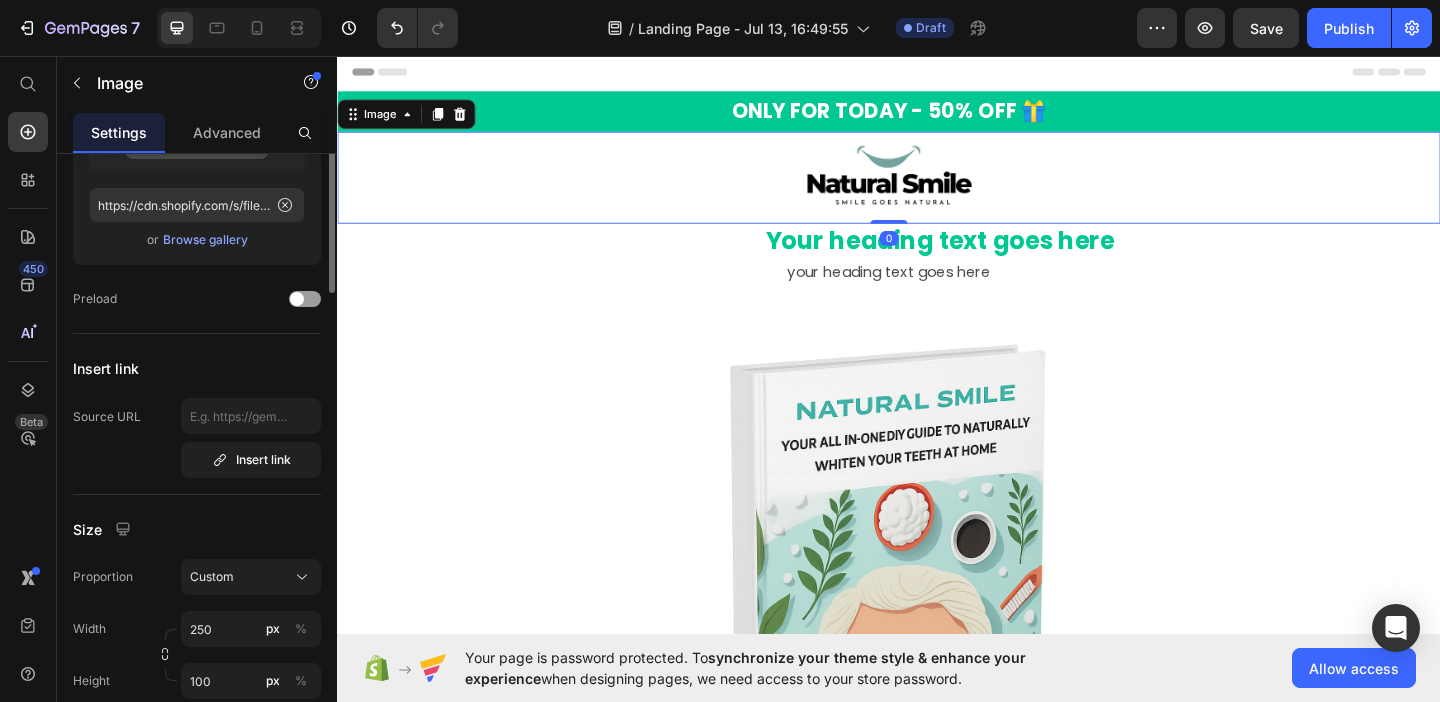 scroll, scrollTop: 0, scrollLeft: 0, axis: both 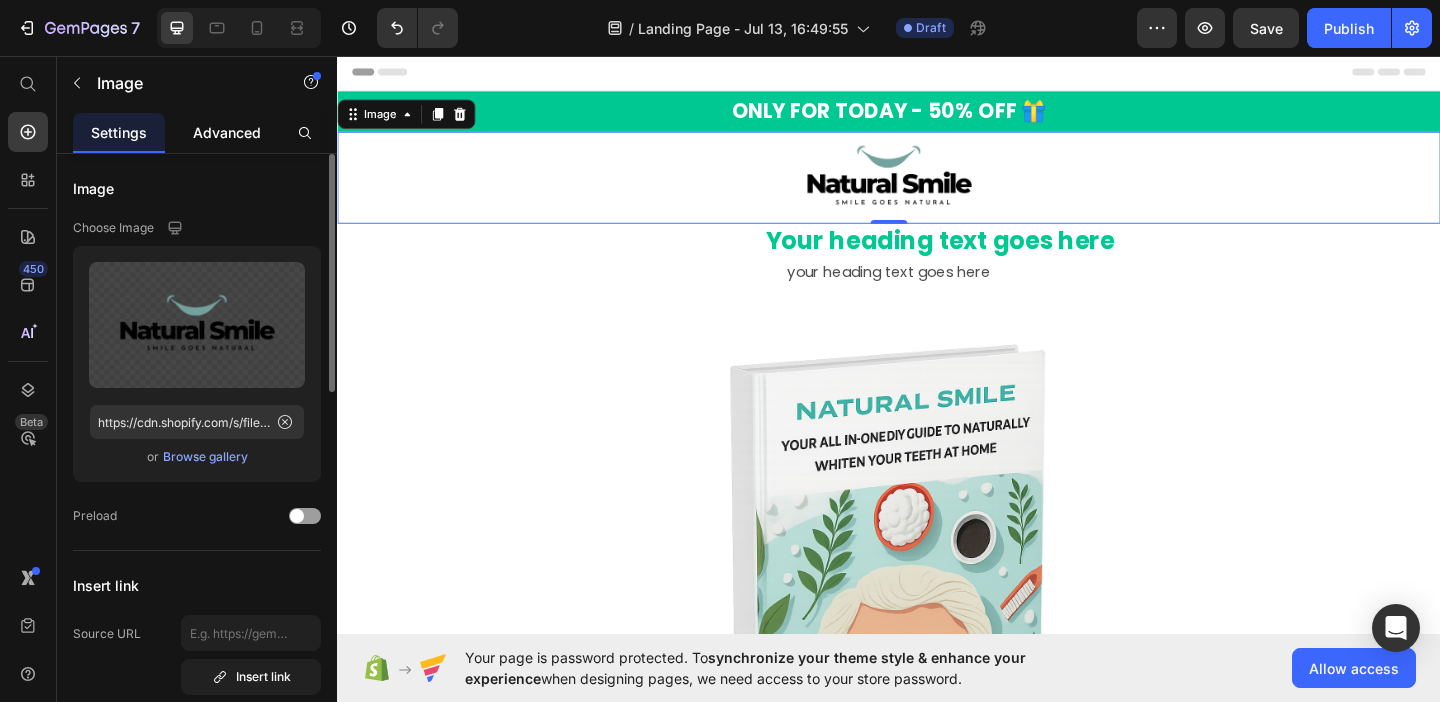 click on "Advanced" at bounding box center [227, 132] 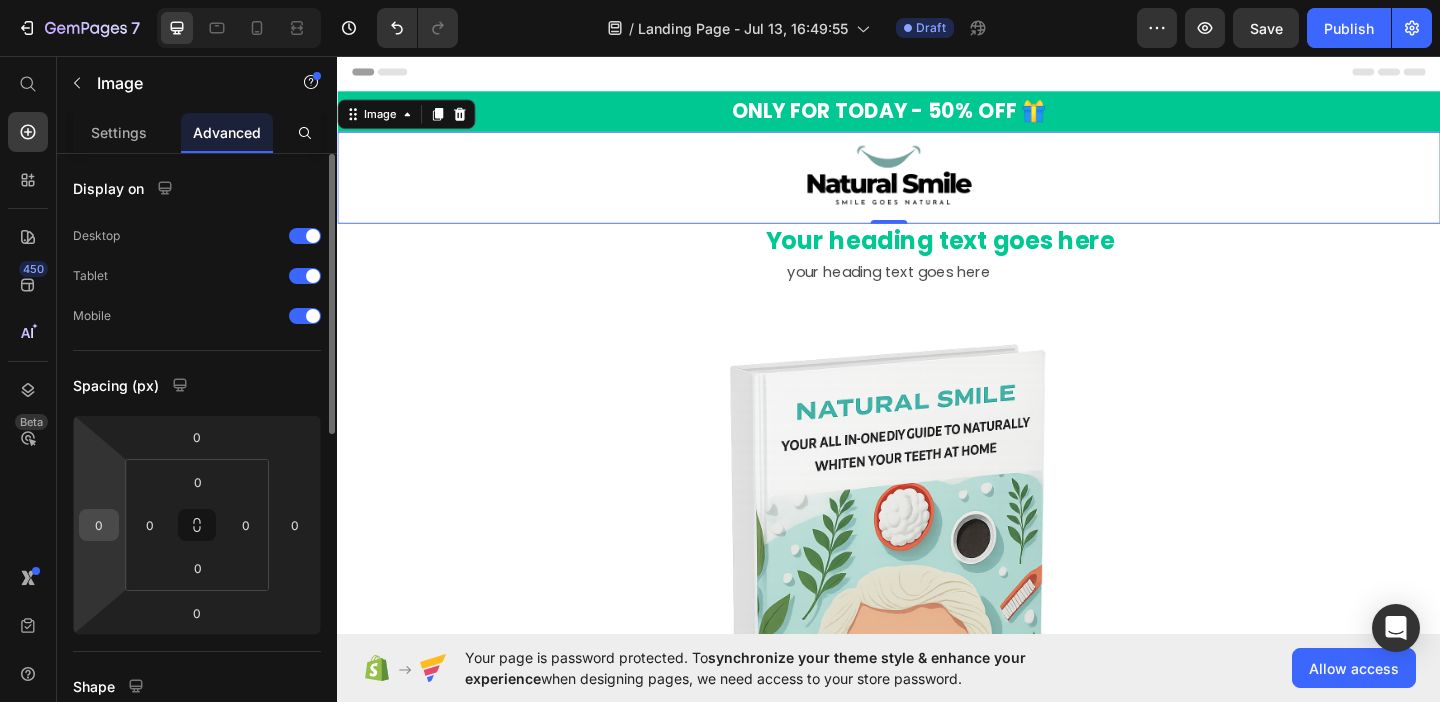 click on "0" at bounding box center [99, 525] 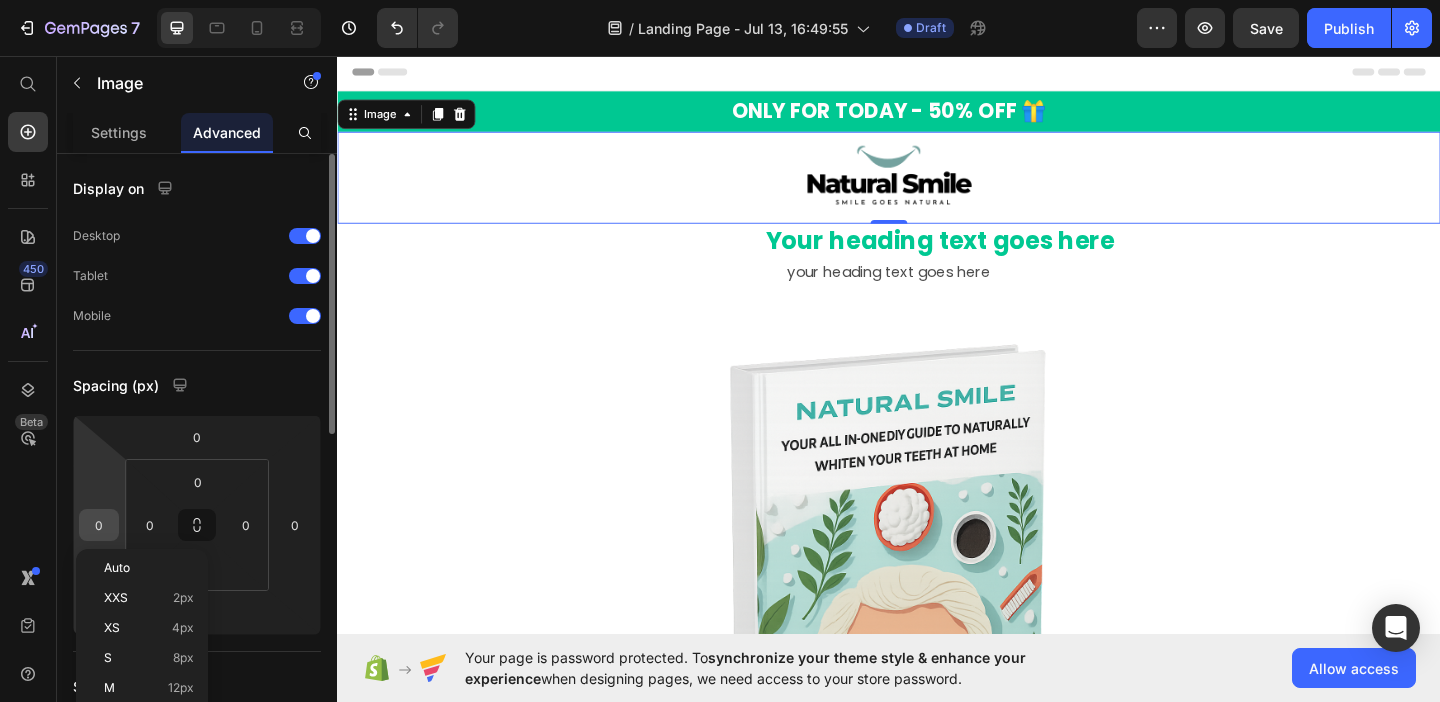 click on "0" at bounding box center (99, 525) 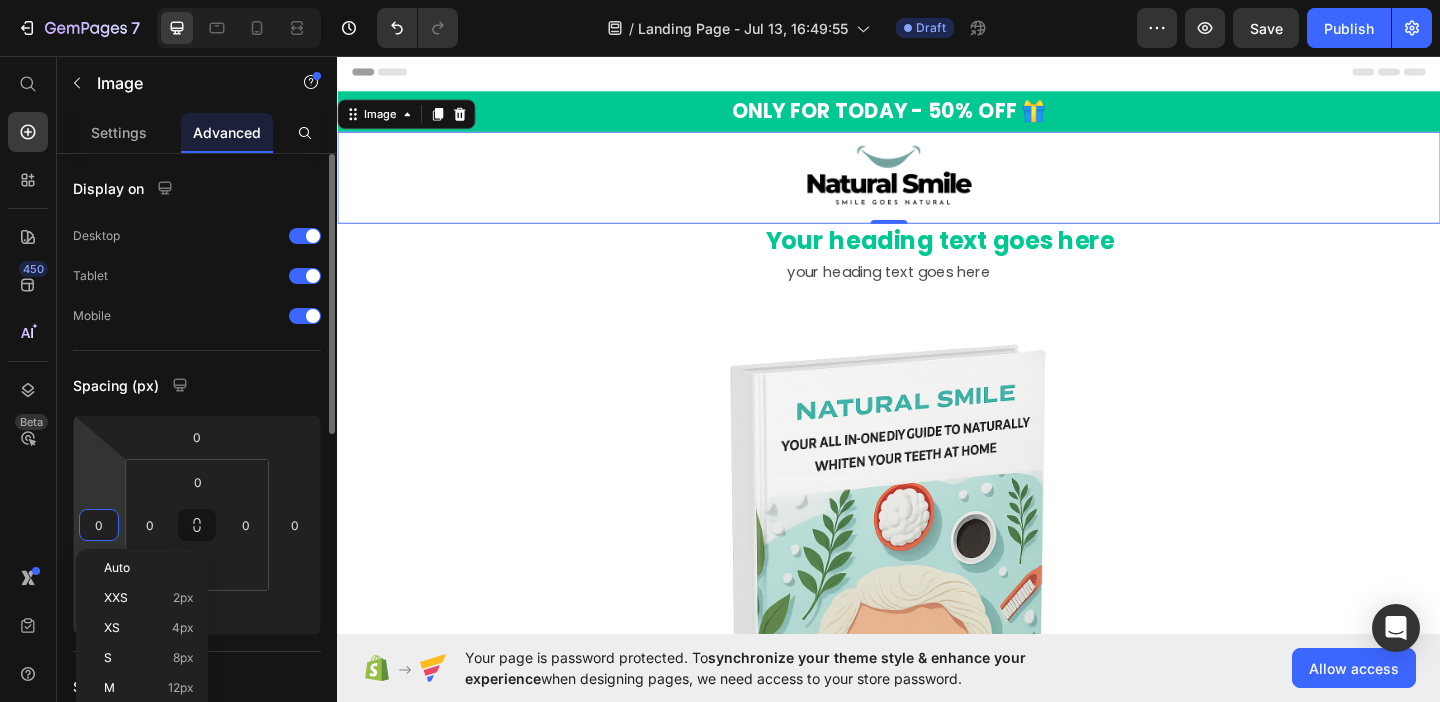 click on "0" at bounding box center (99, 525) 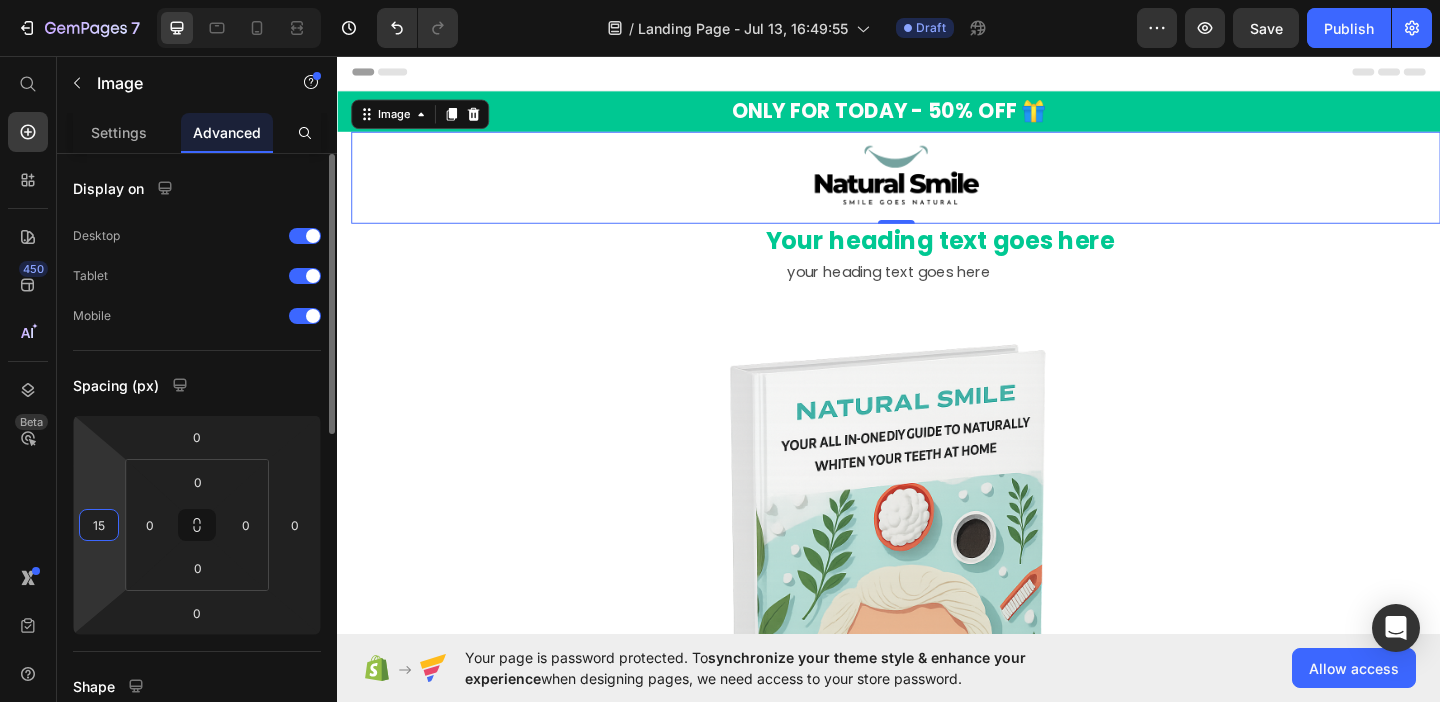 type on "1" 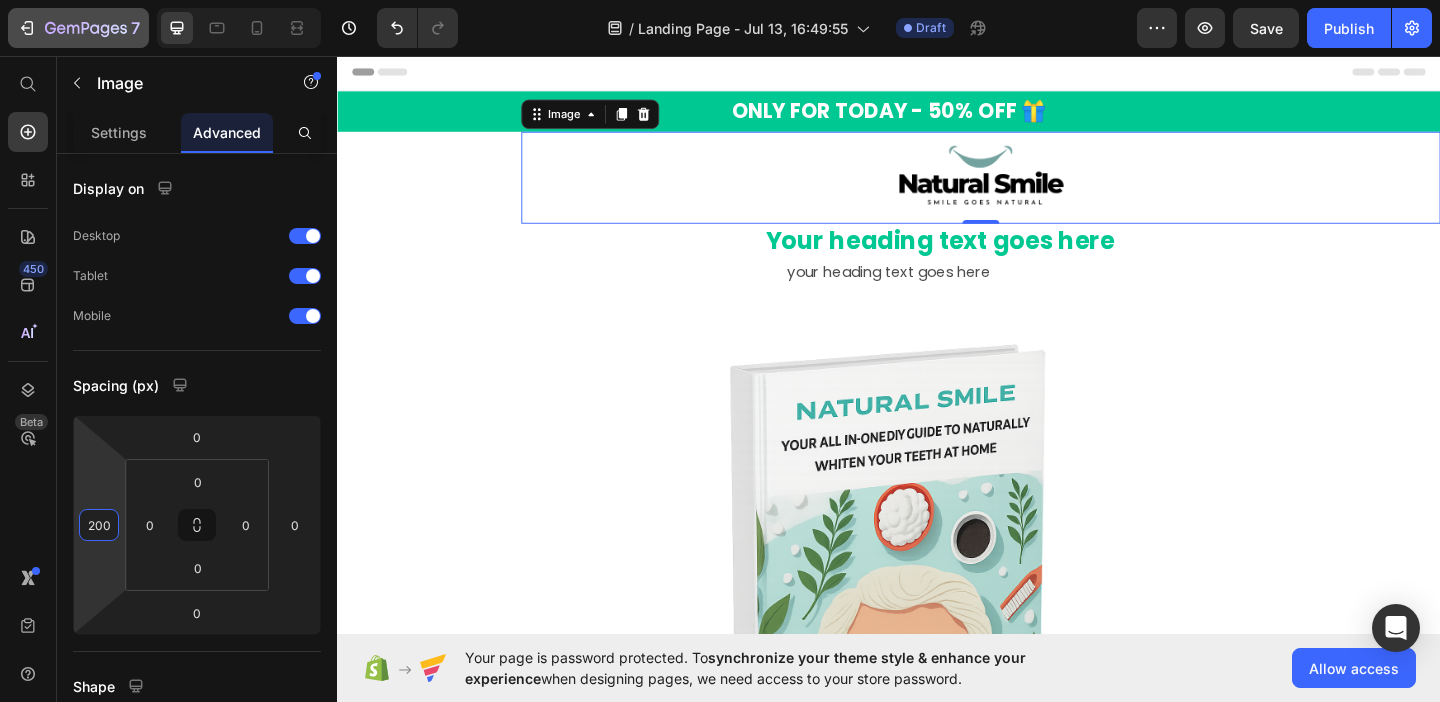 type on "200" 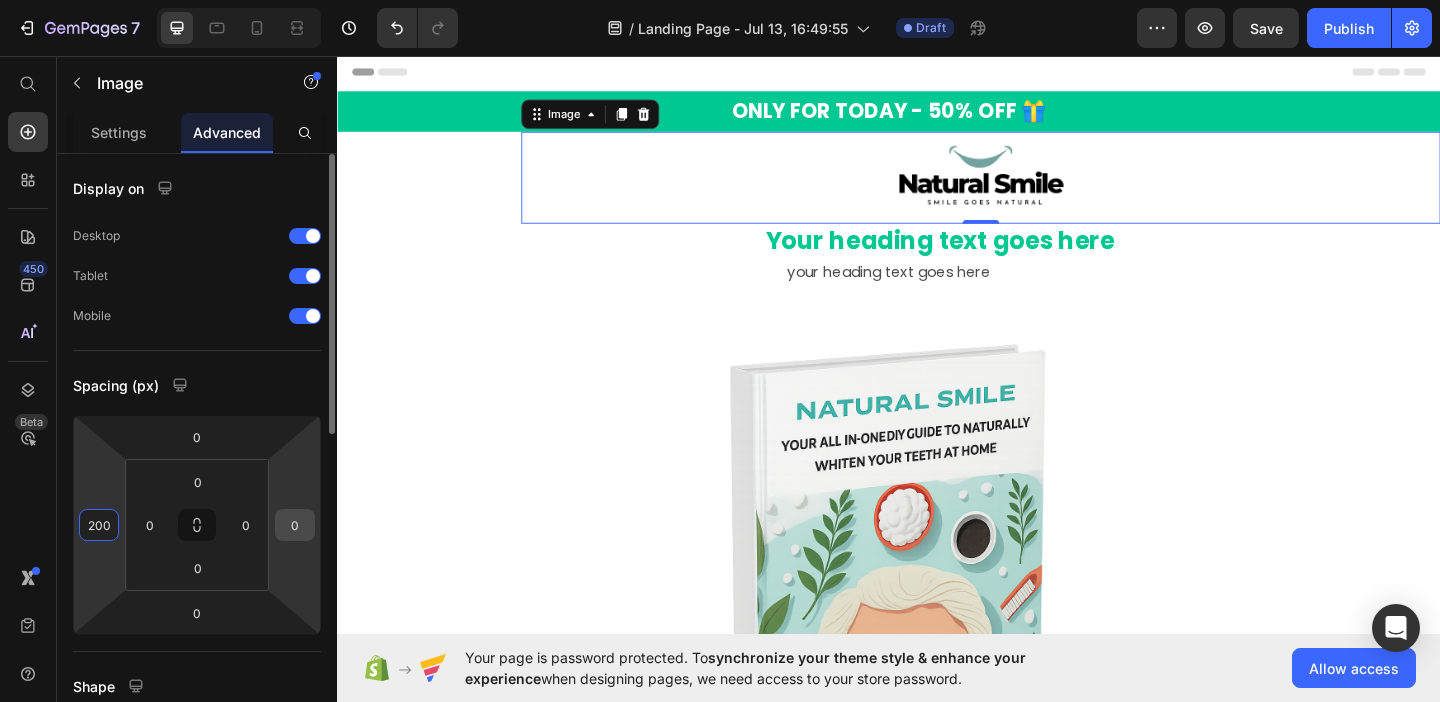 click on "0" at bounding box center (295, 525) 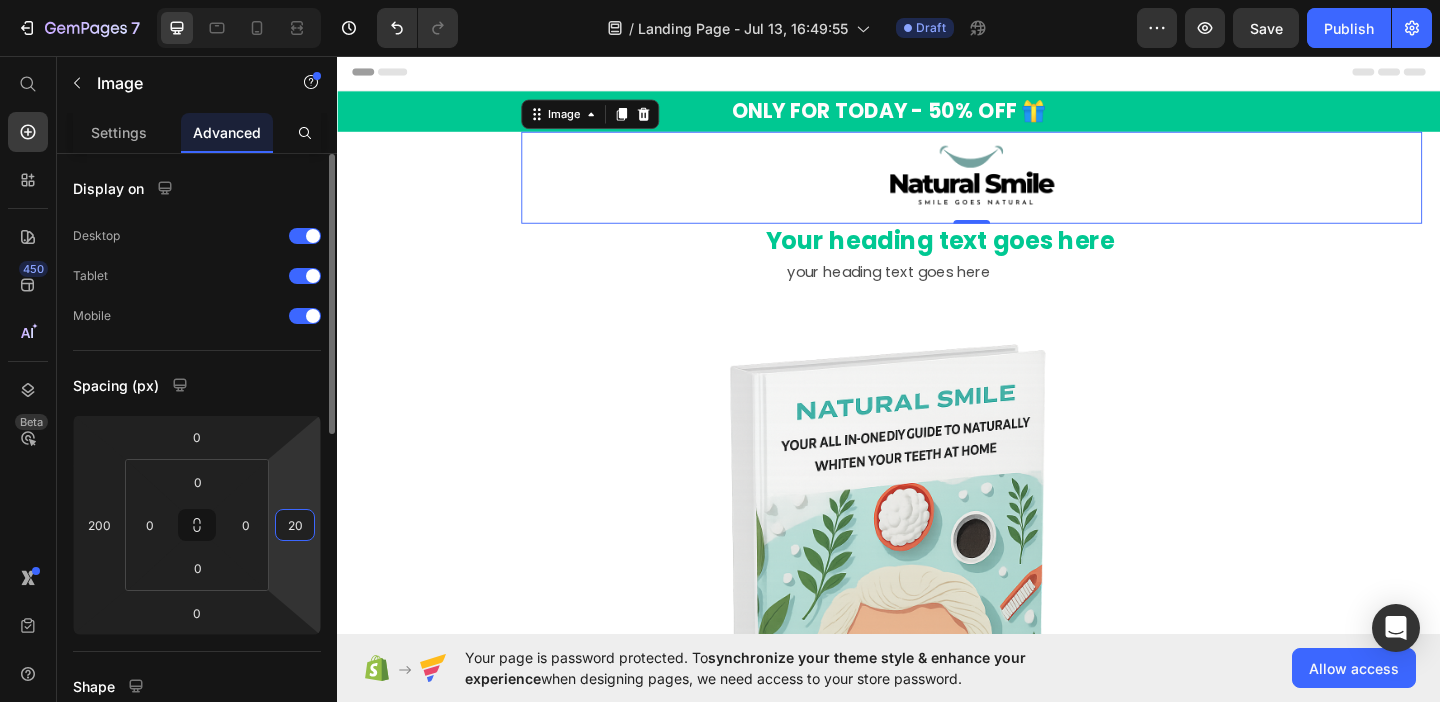 type on "200" 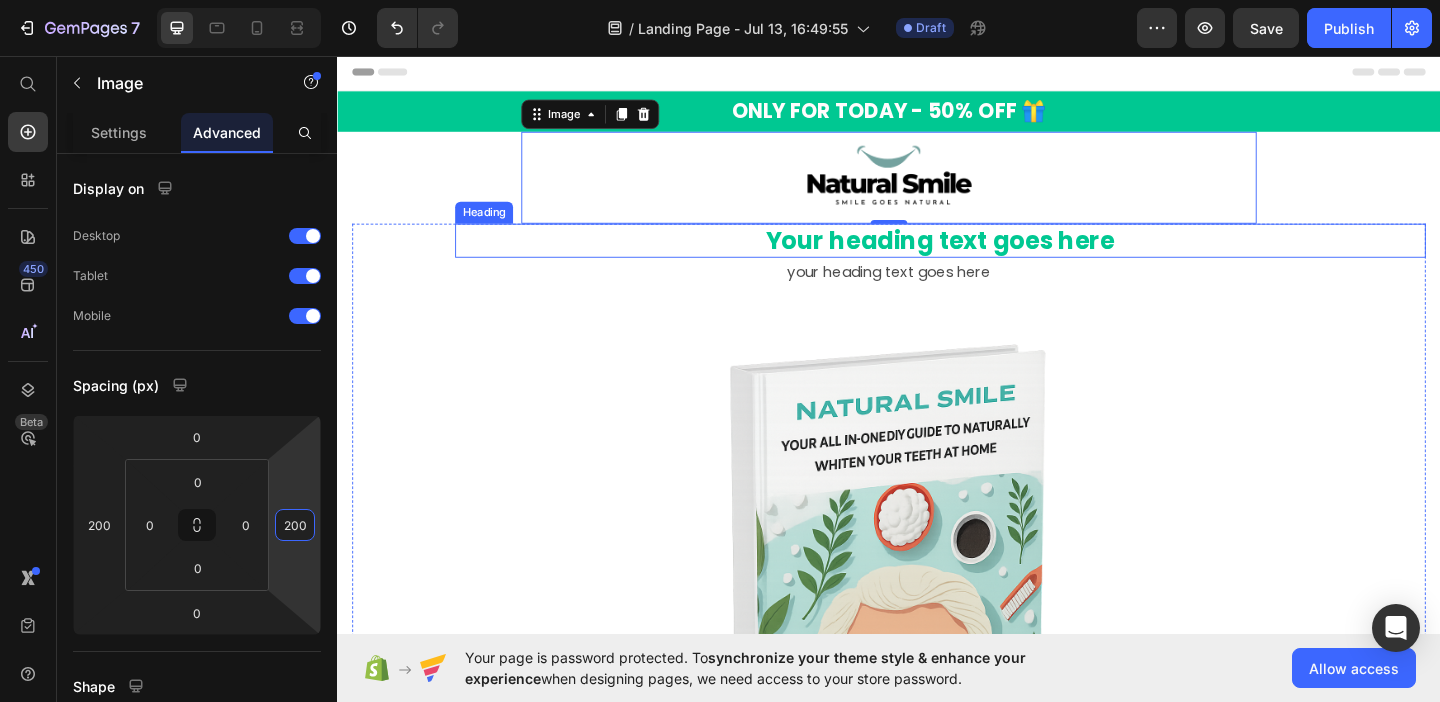 click on "Your heading text goes here" at bounding box center (993, 257) 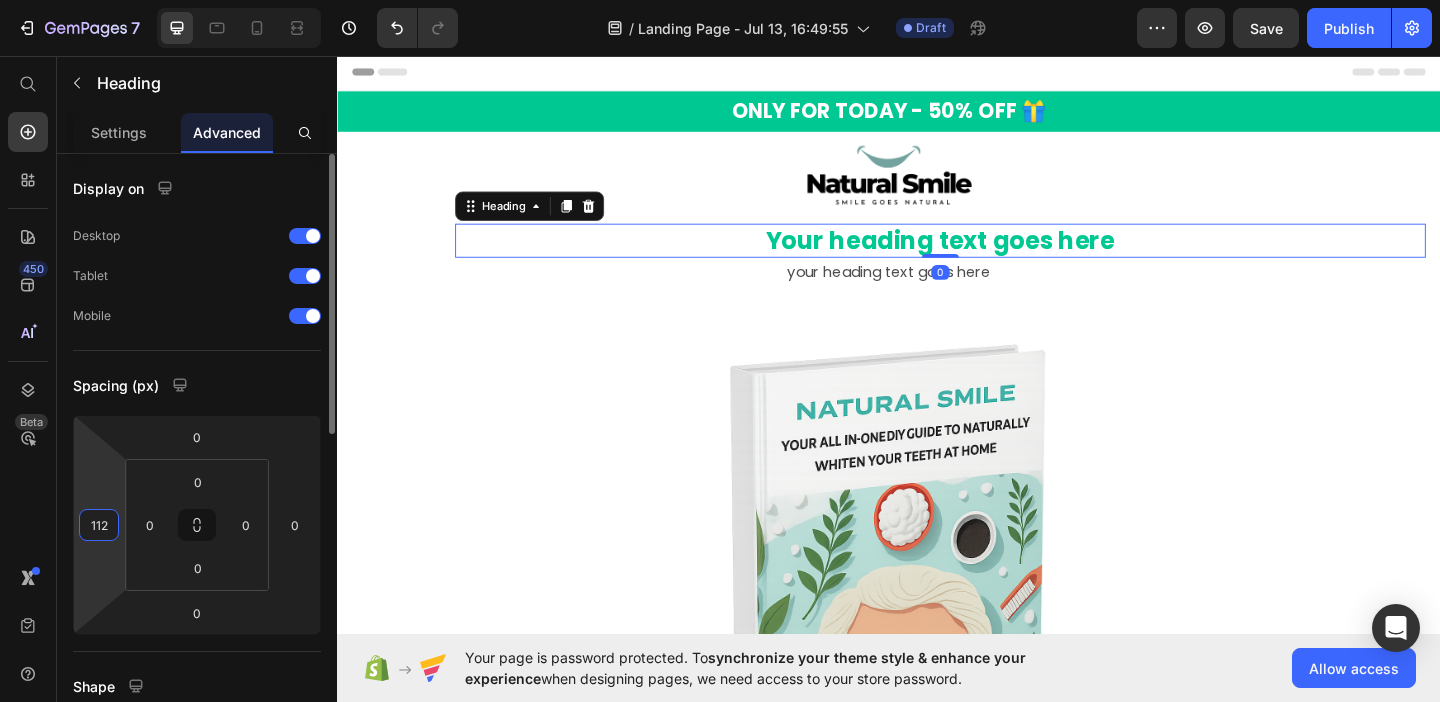 click on "112" at bounding box center (99, 525) 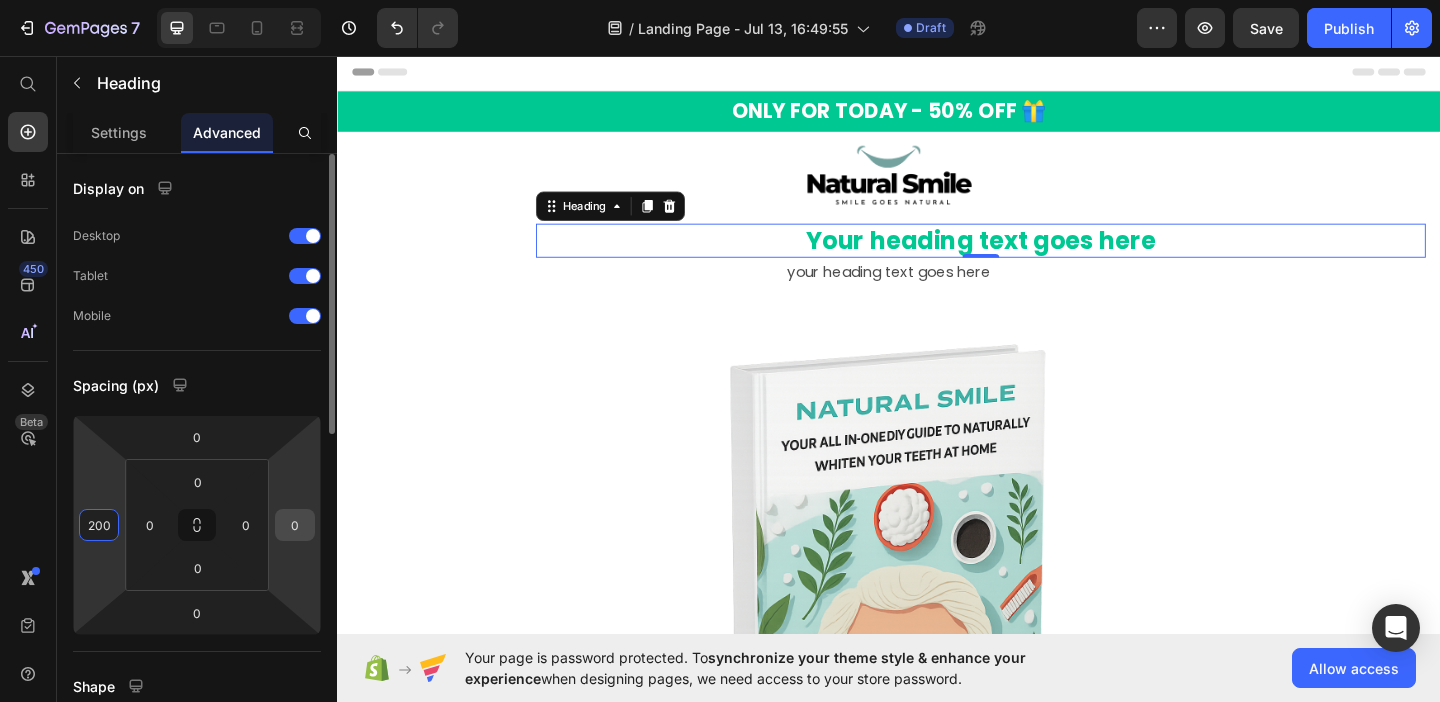 type on "200" 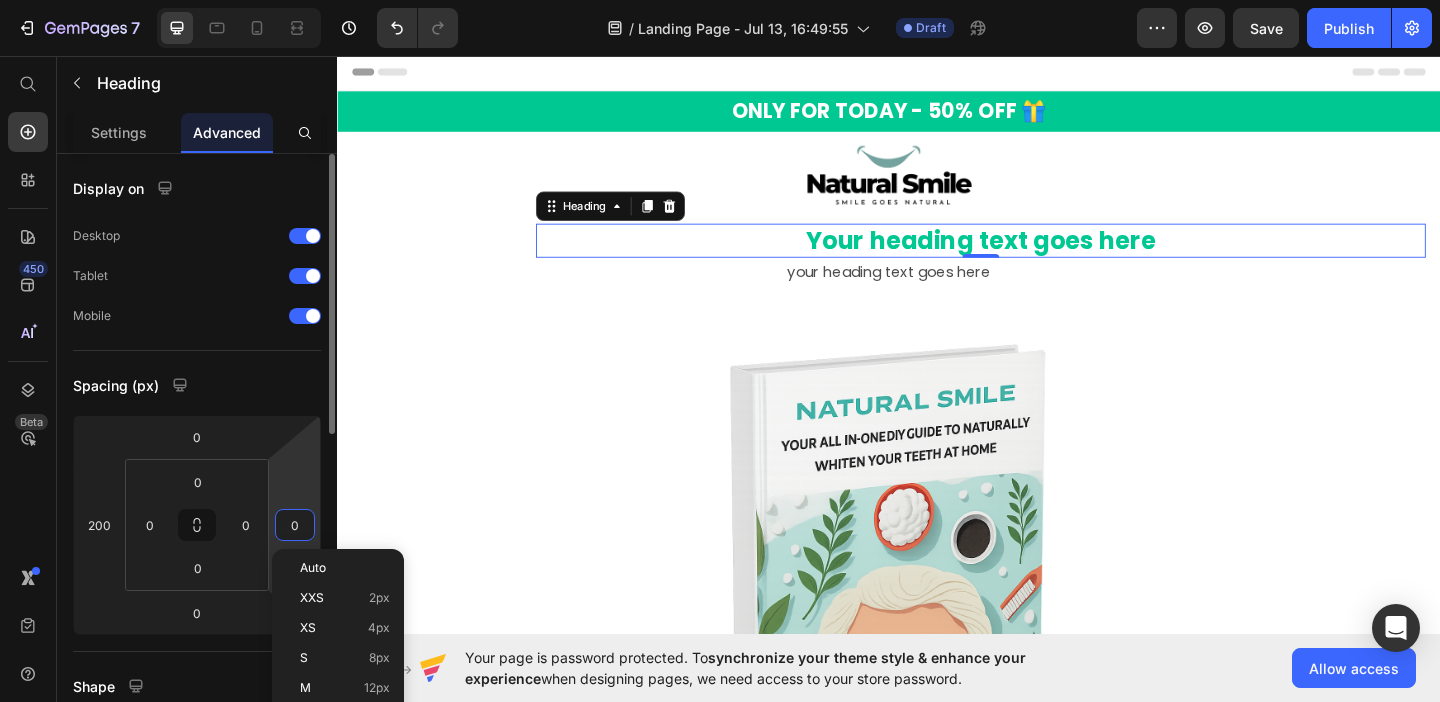 click on "0" at bounding box center [295, 525] 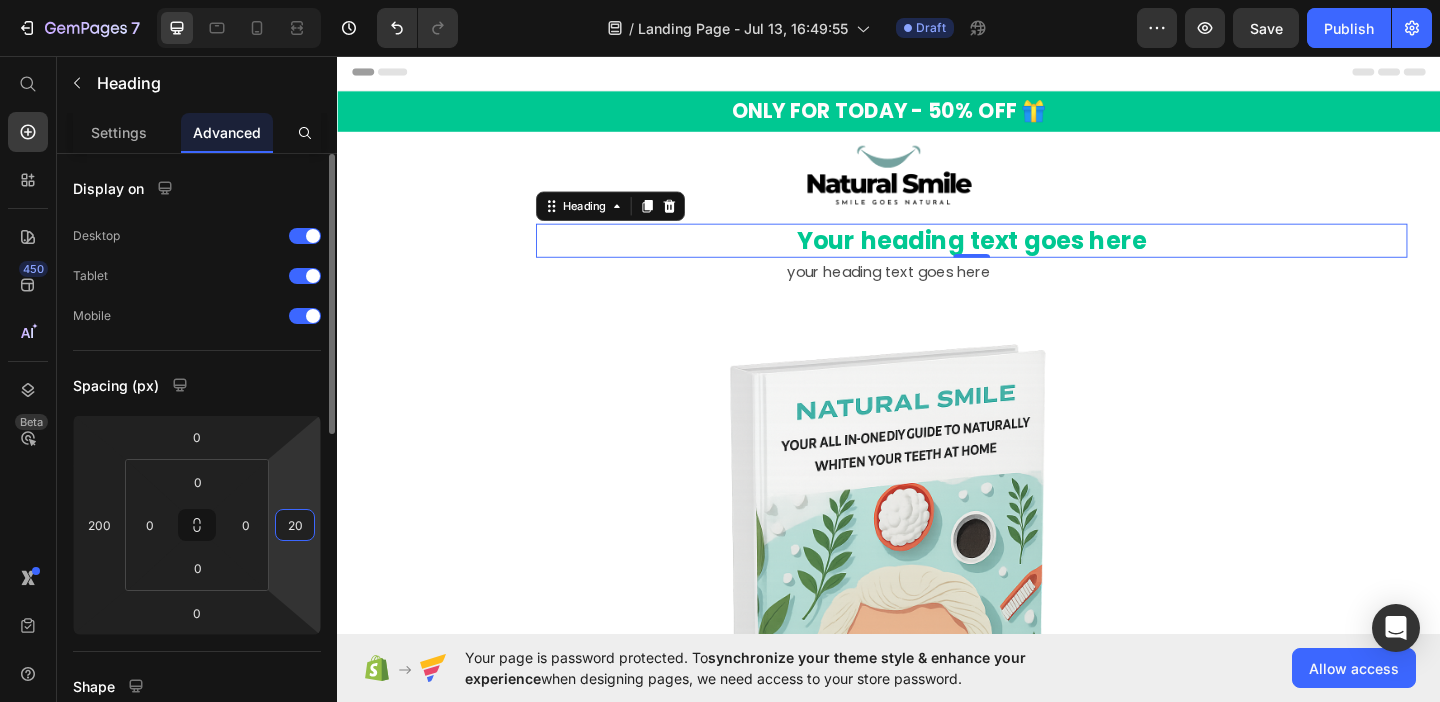 type on "200" 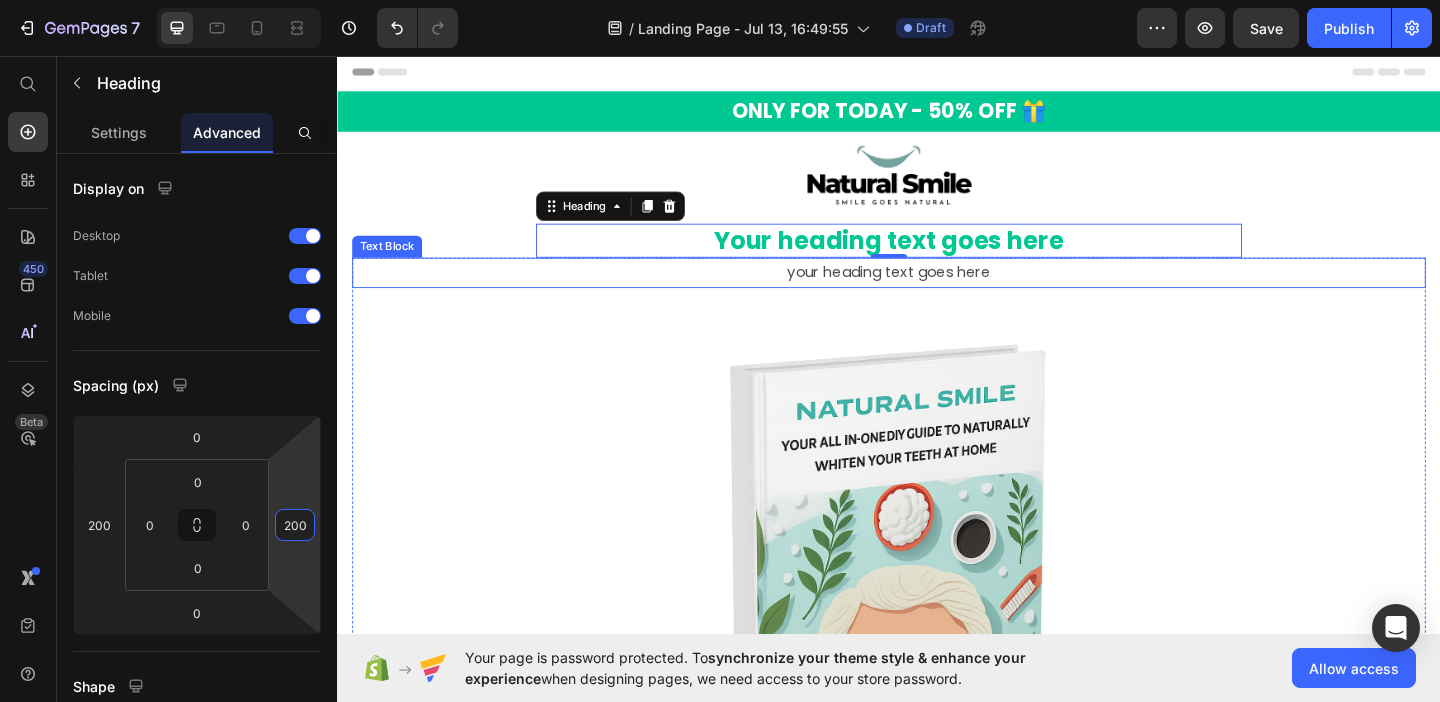 click on "your heading text goes here" at bounding box center (937, 291) 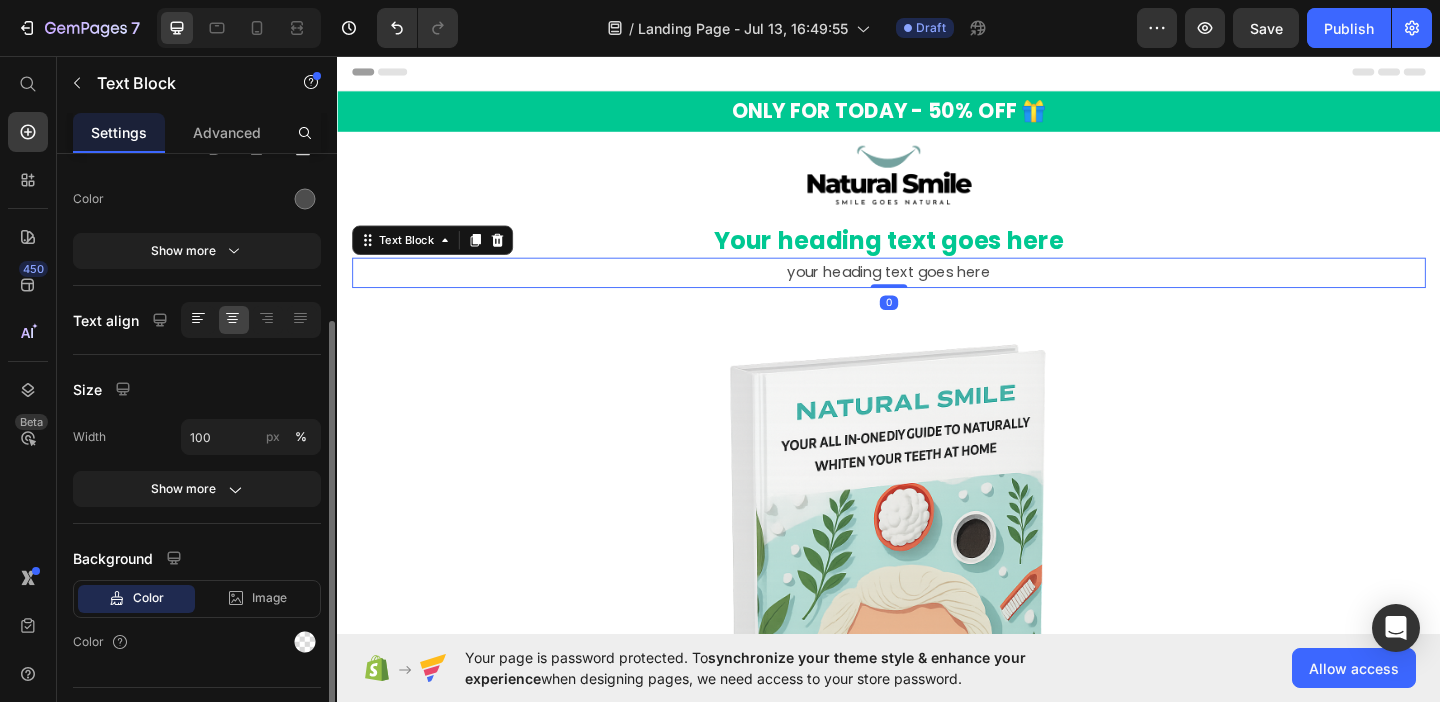scroll, scrollTop: 290, scrollLeft: 0, axis: vertical 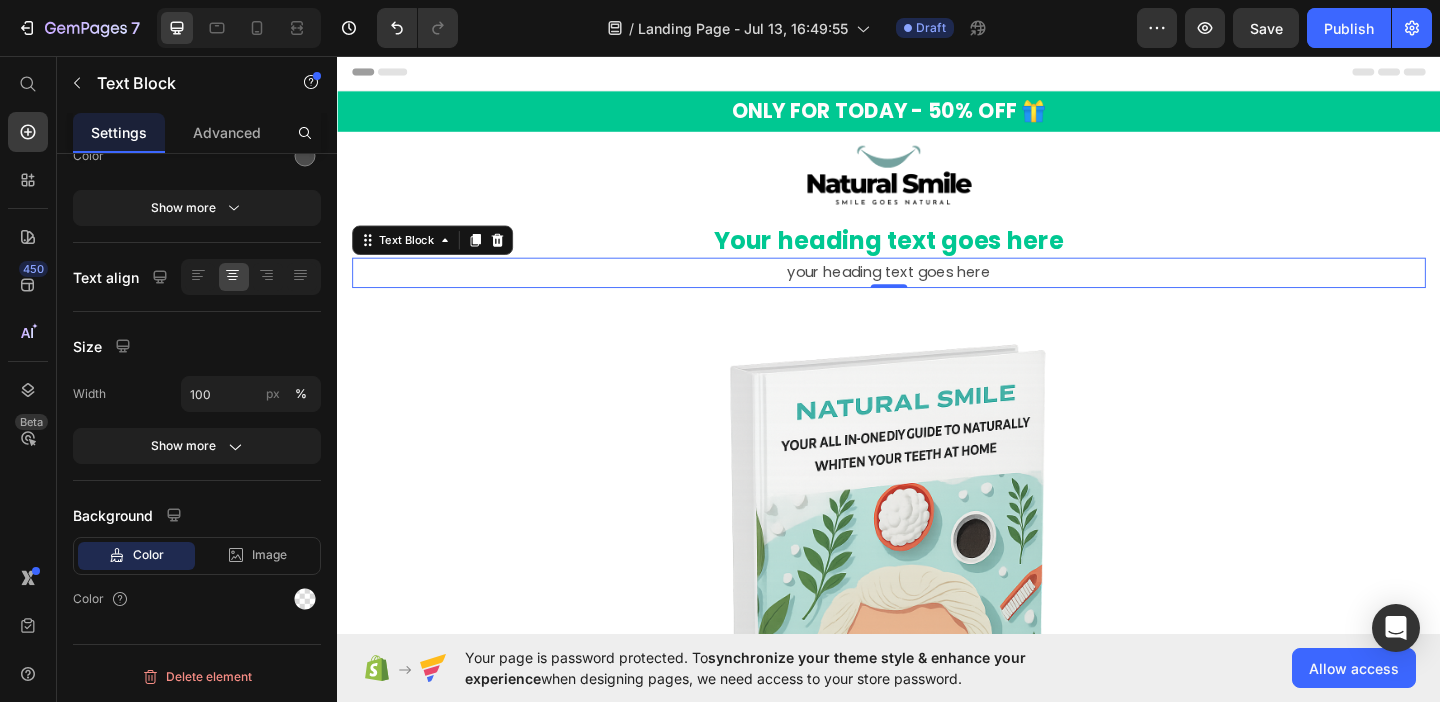 click on "your heading text goes here" at bounding box center (937, 291) 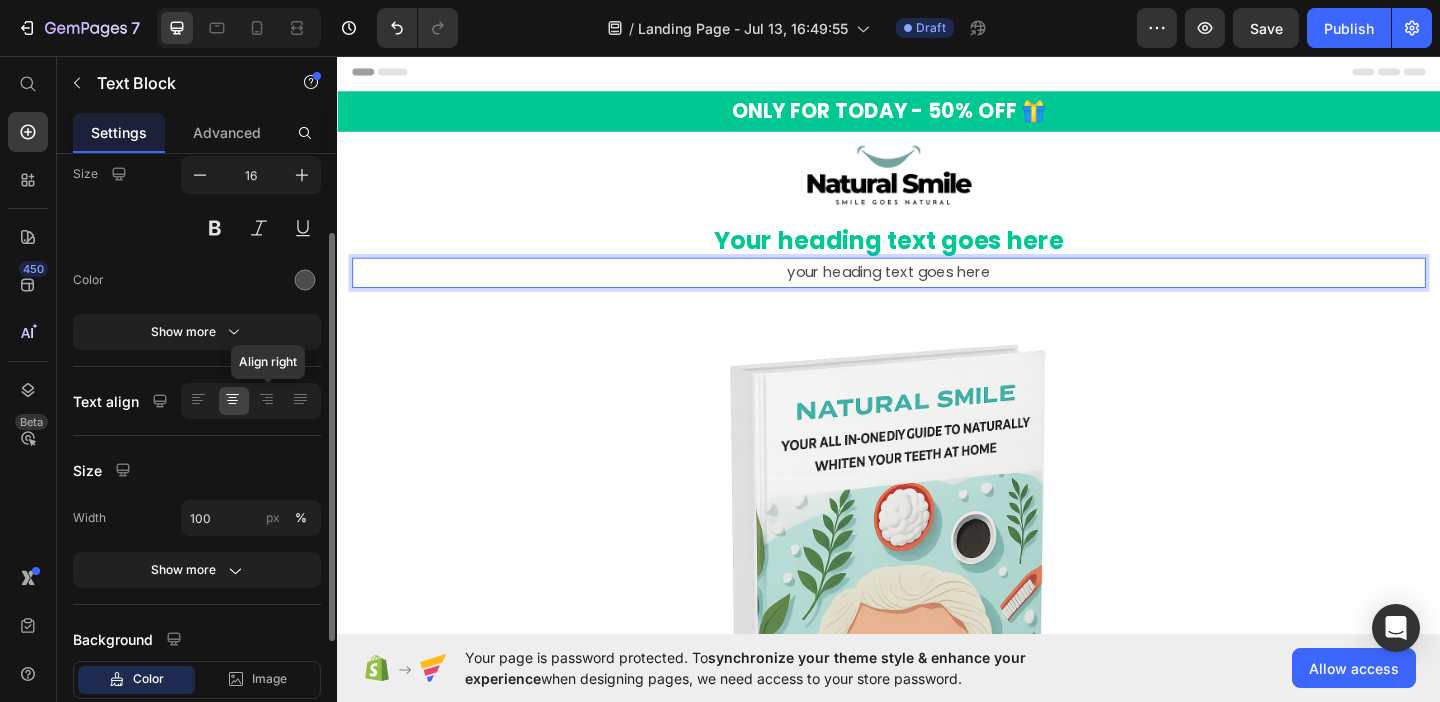 scroll, scrollTop: 207, scrollLeft: 0, axis: vertical 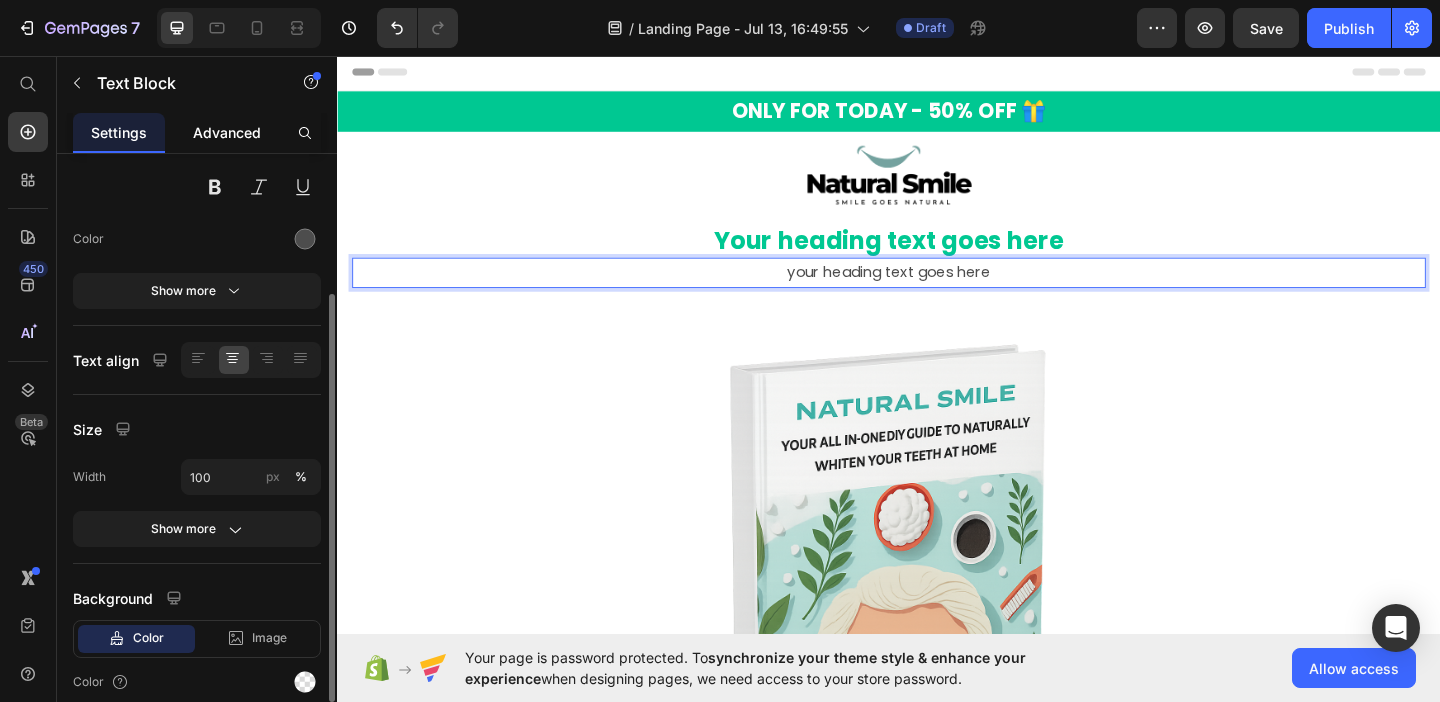 click on "Advanced" at bounding box center [227, 132] 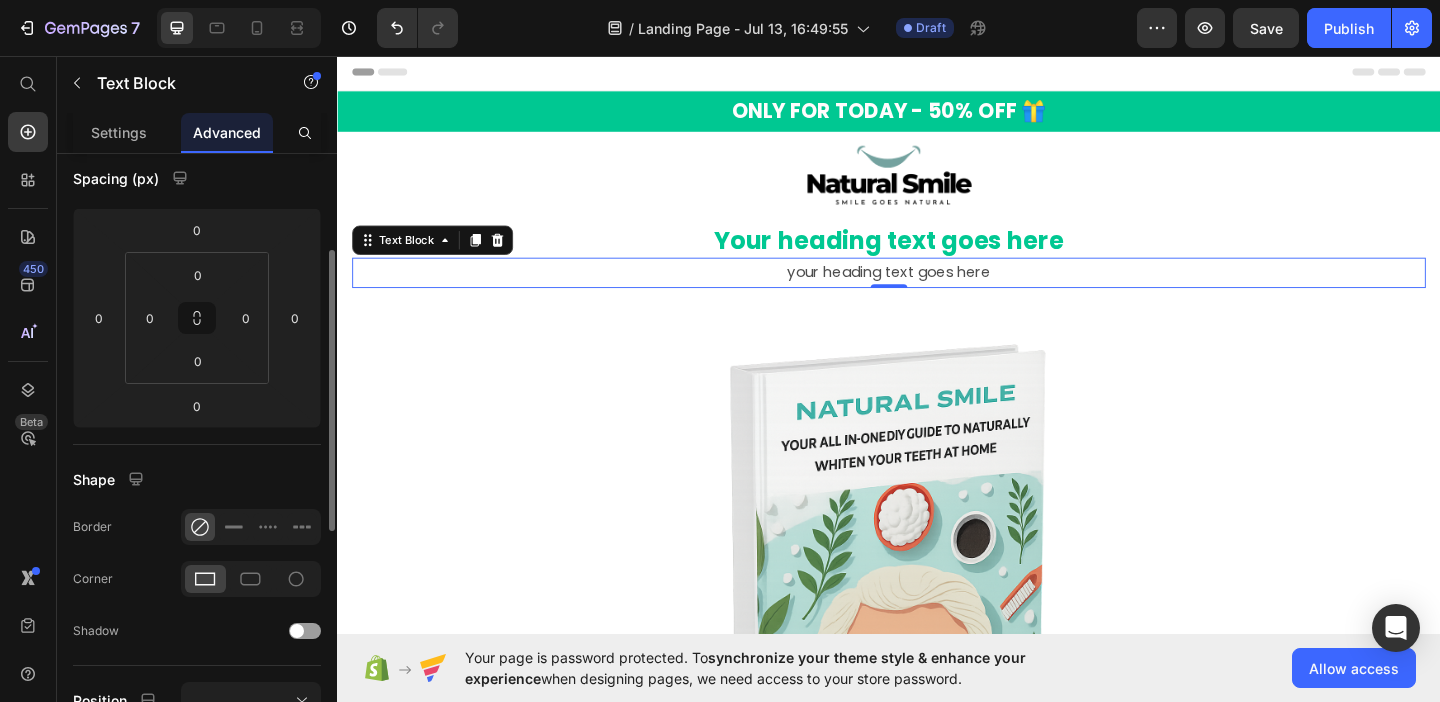 scroll, scrollTop: 0, scrollLeft: 0, axis: both 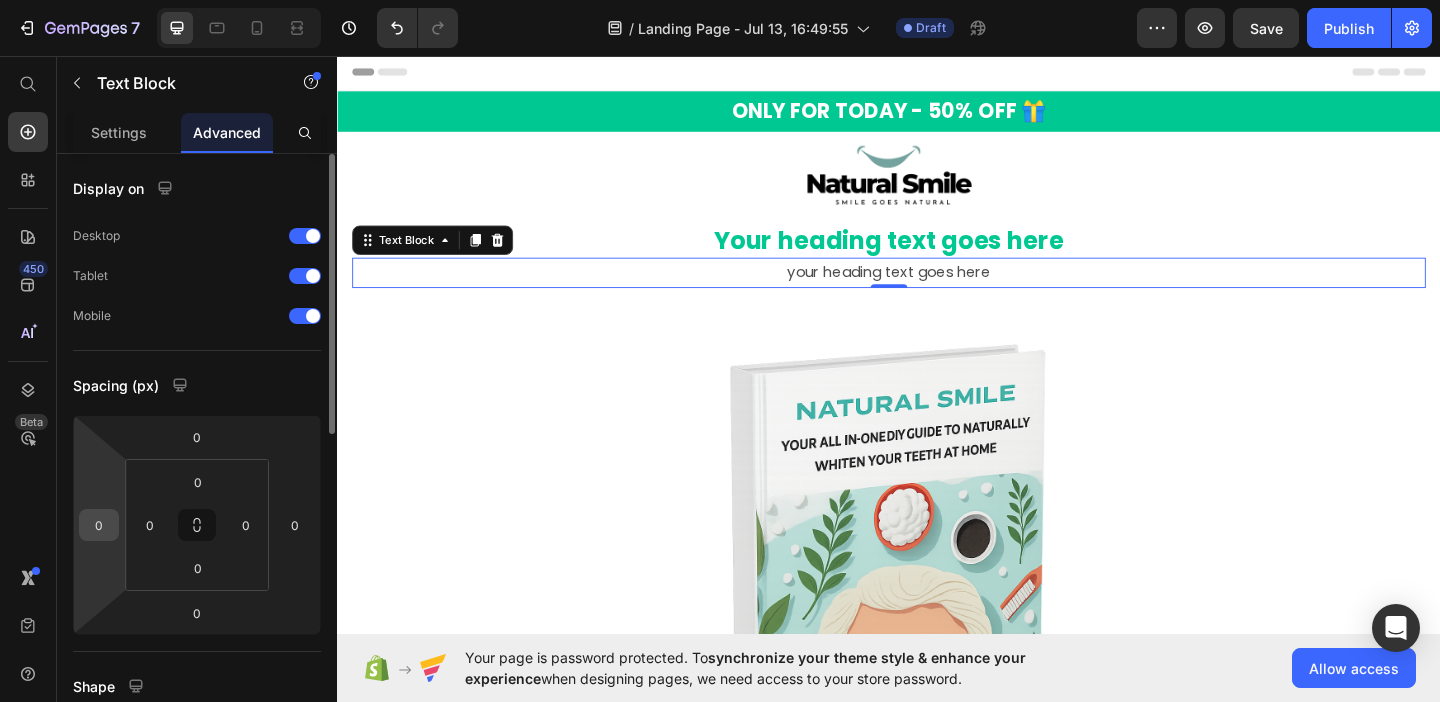click on "0" at bounding box center [99, 525] 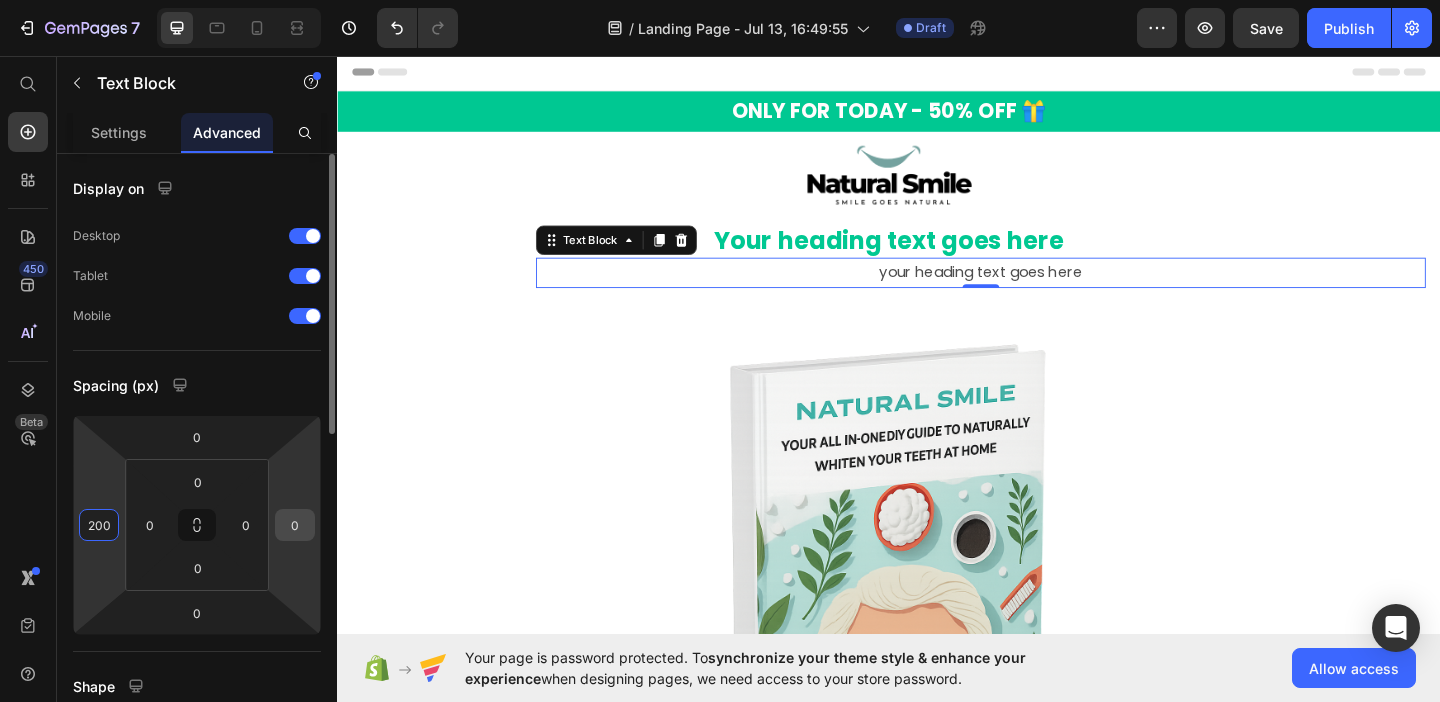 type on "200" 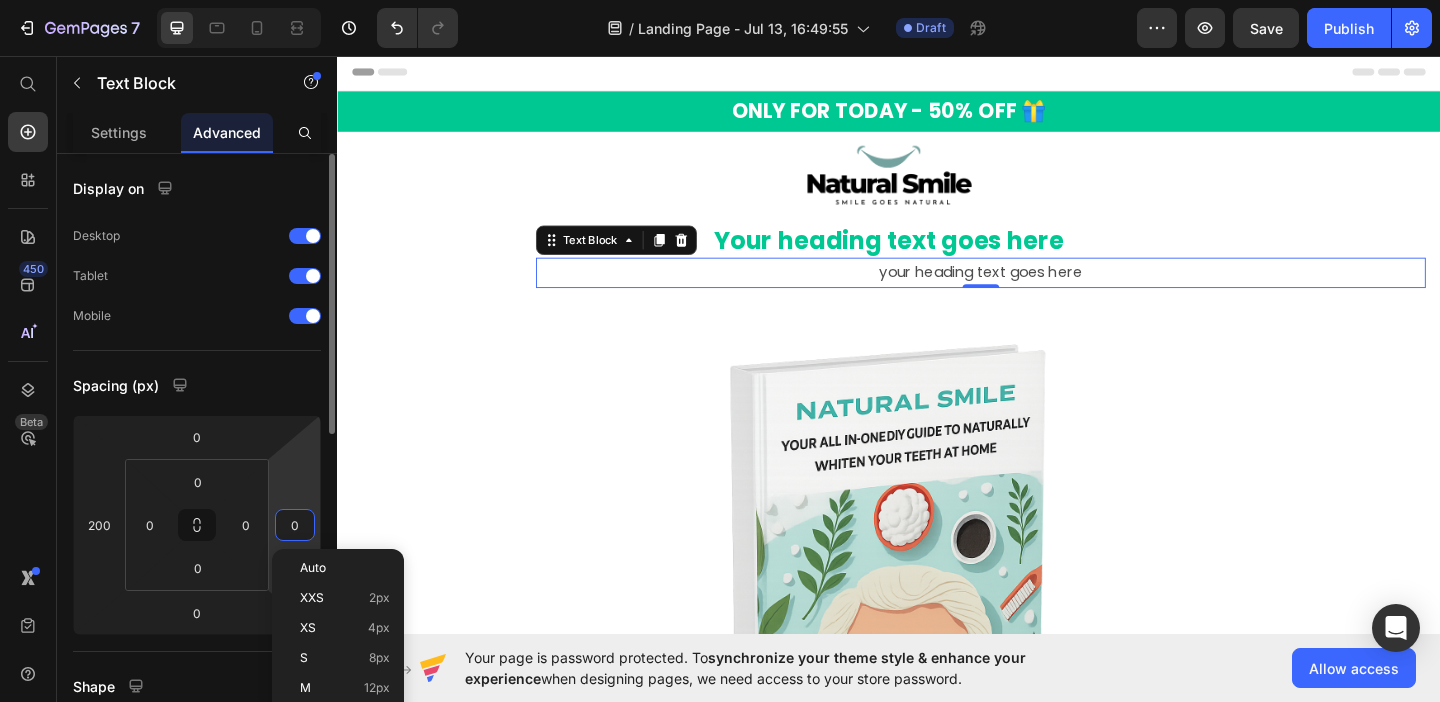 click on "0" at bounding box center [295, 525] 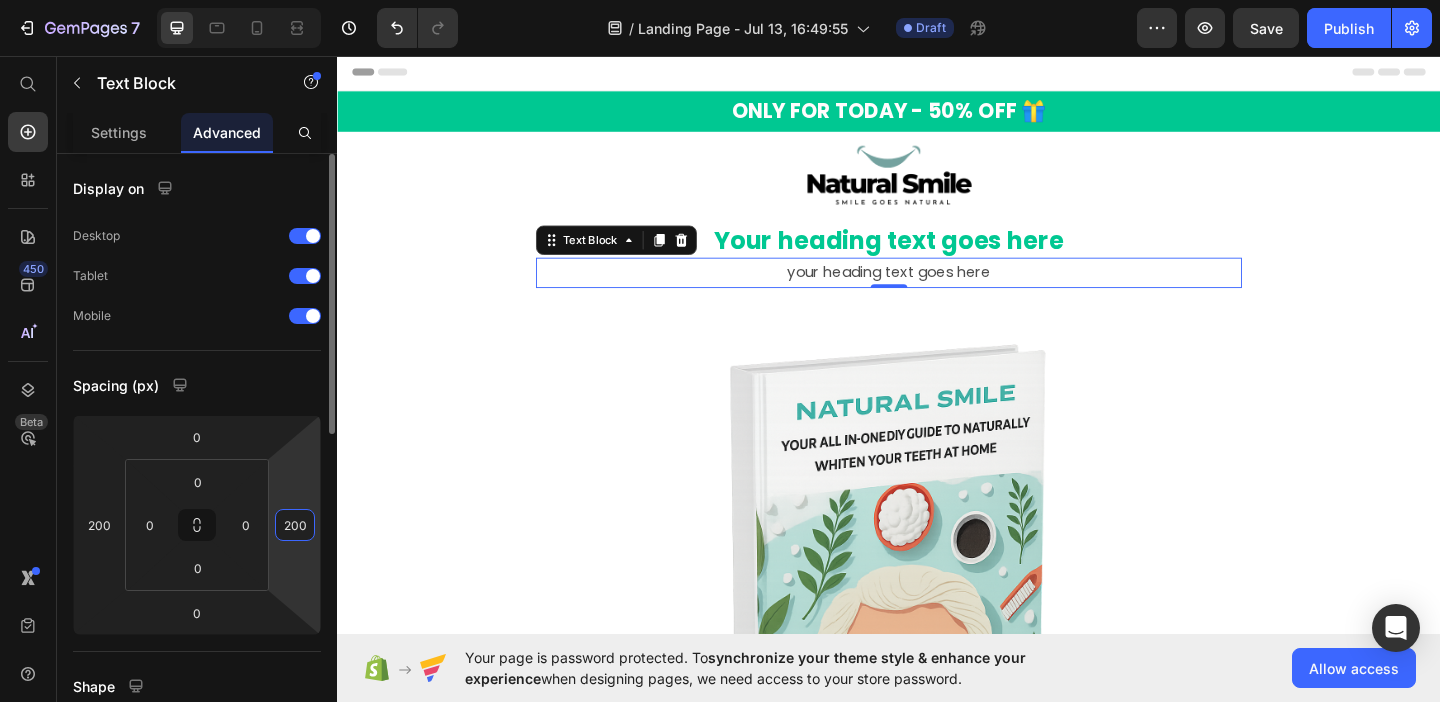 type on "200" 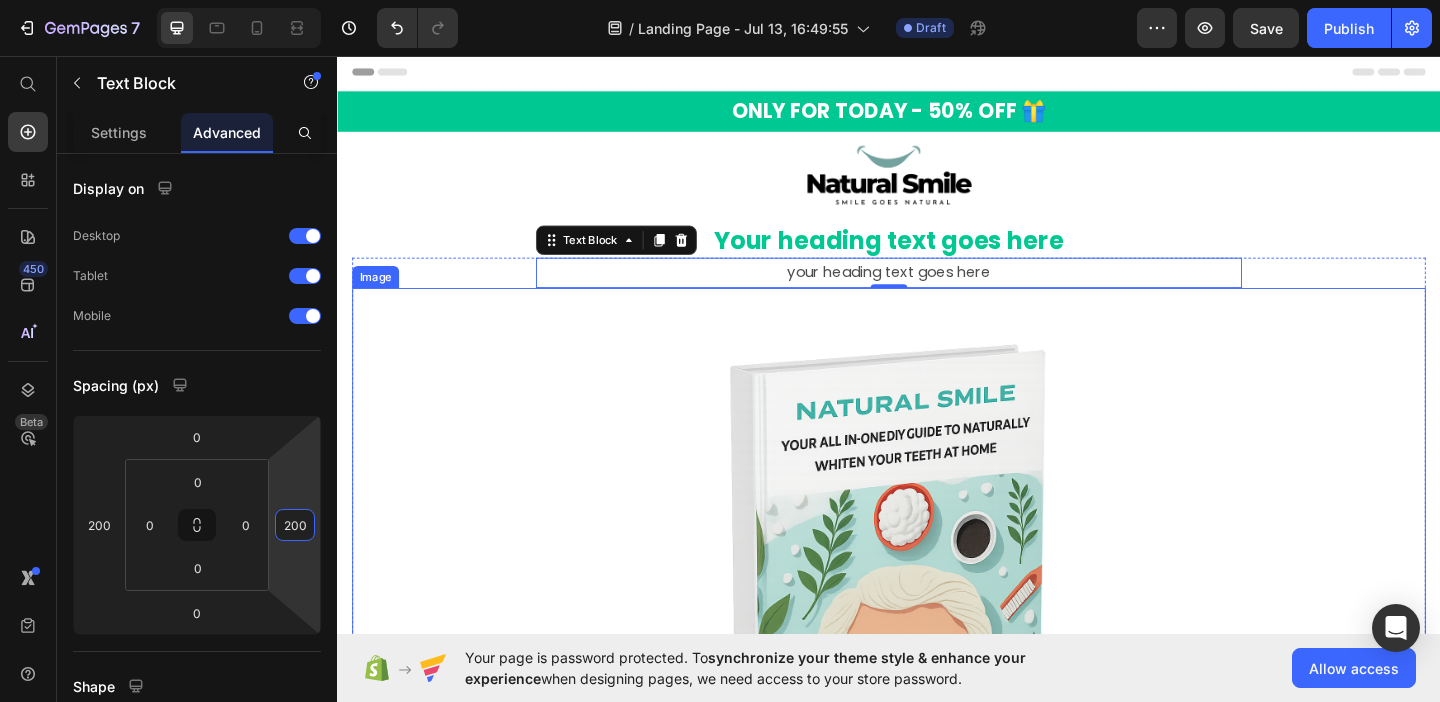 click at bounding box center [937, 653] 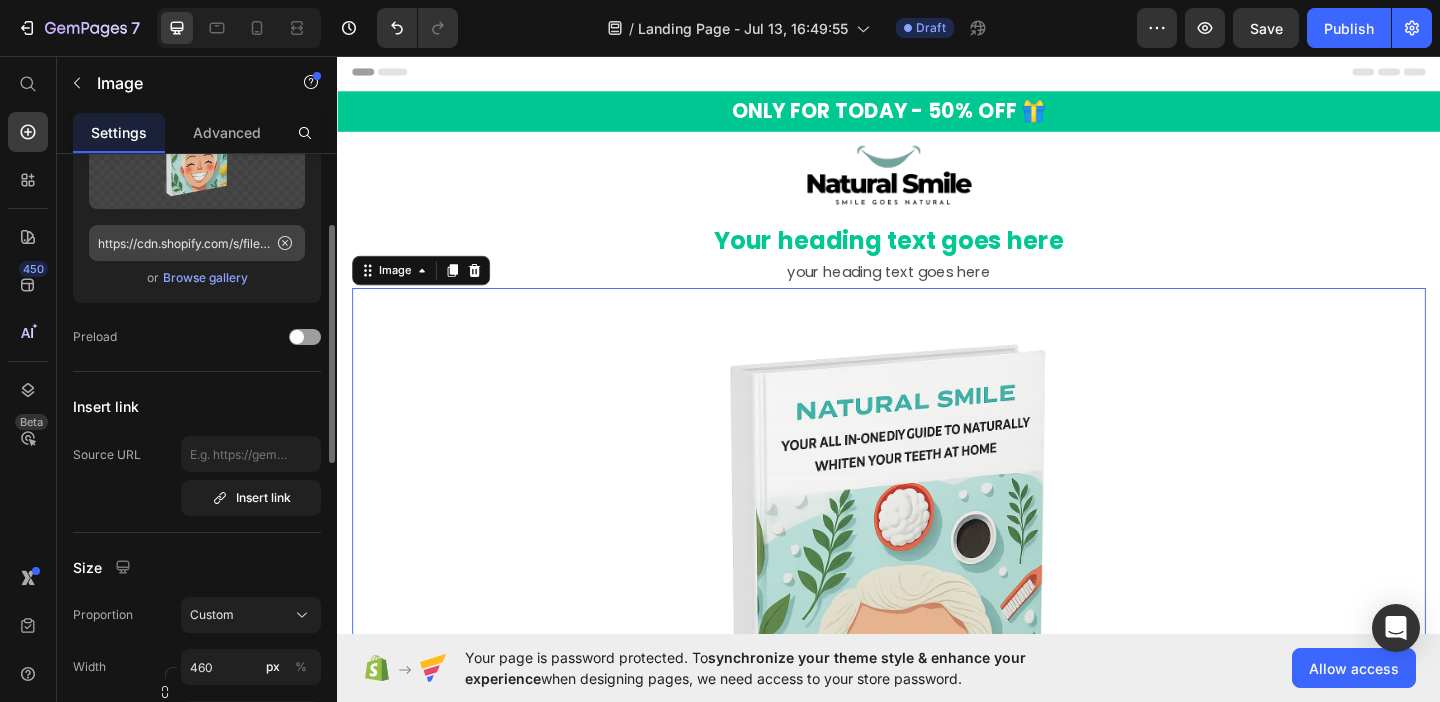 scroll, scrollTop: 337, scrollLeft: 0, axis: vertical 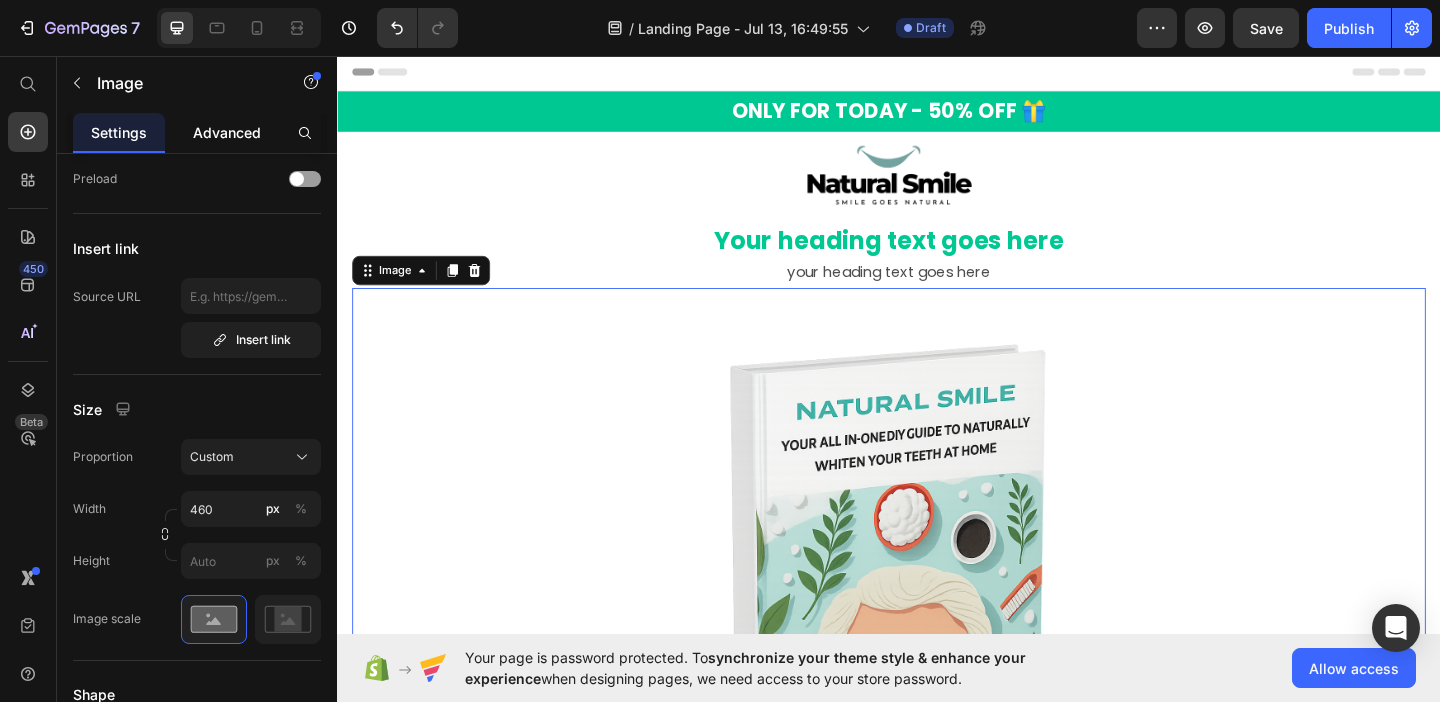 click on "Advanced" at bounding box center [227, 132] 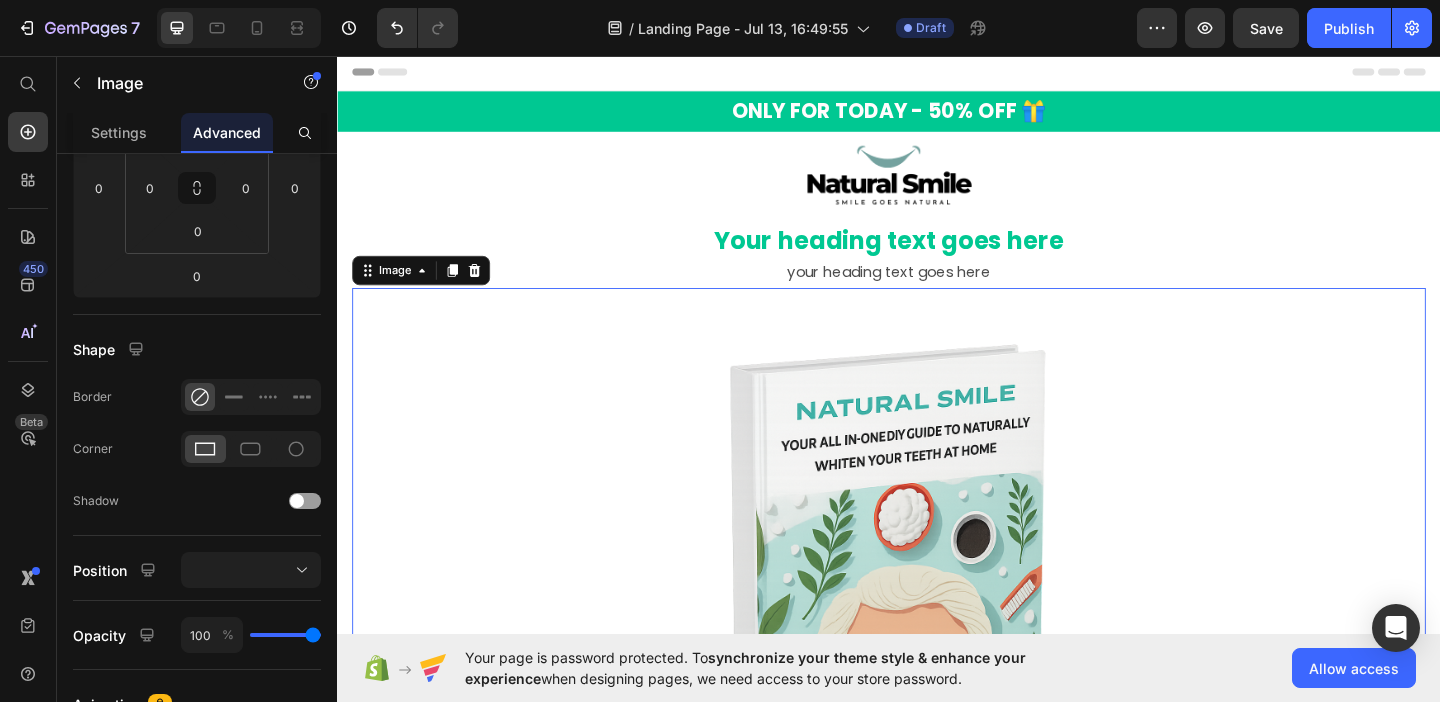 scroll, scrollTop: 0, scrollLeft: 0, axis: both 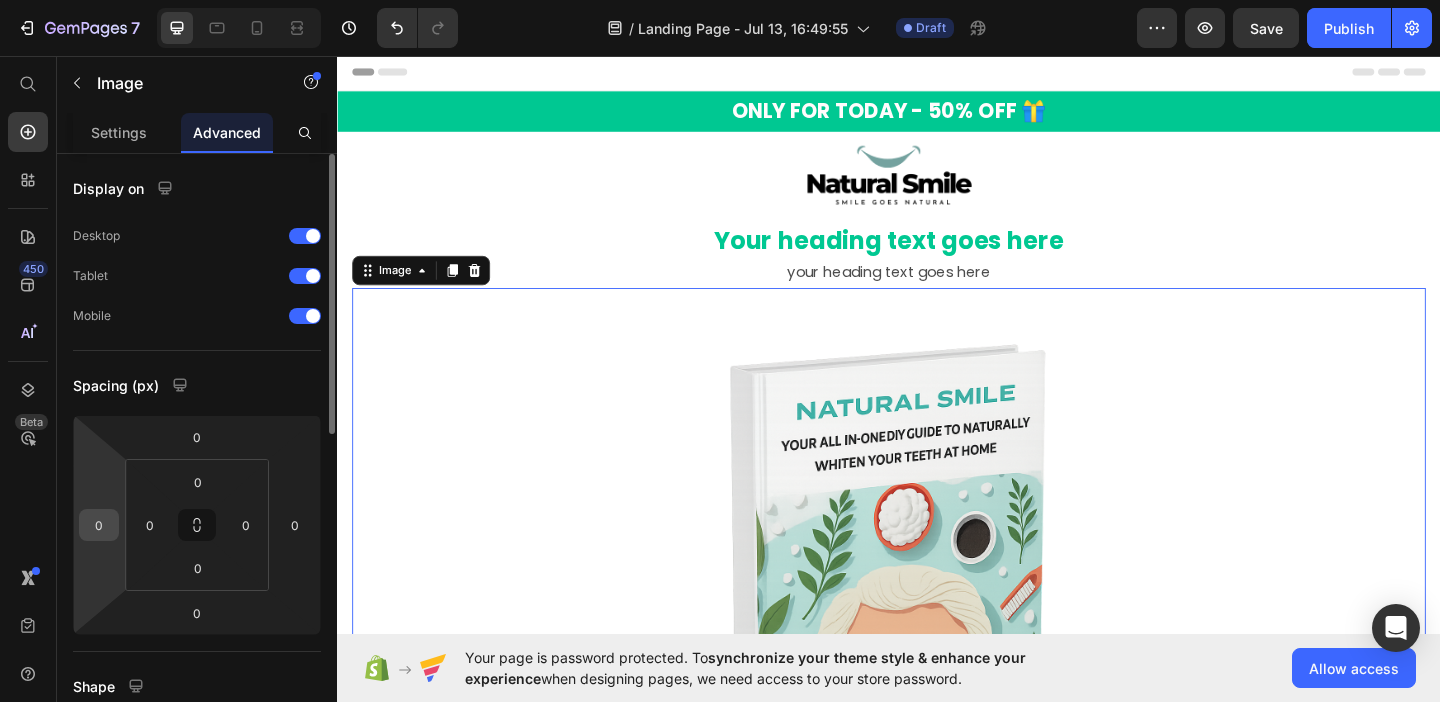 click on "0" at bounding box center (99, 525) 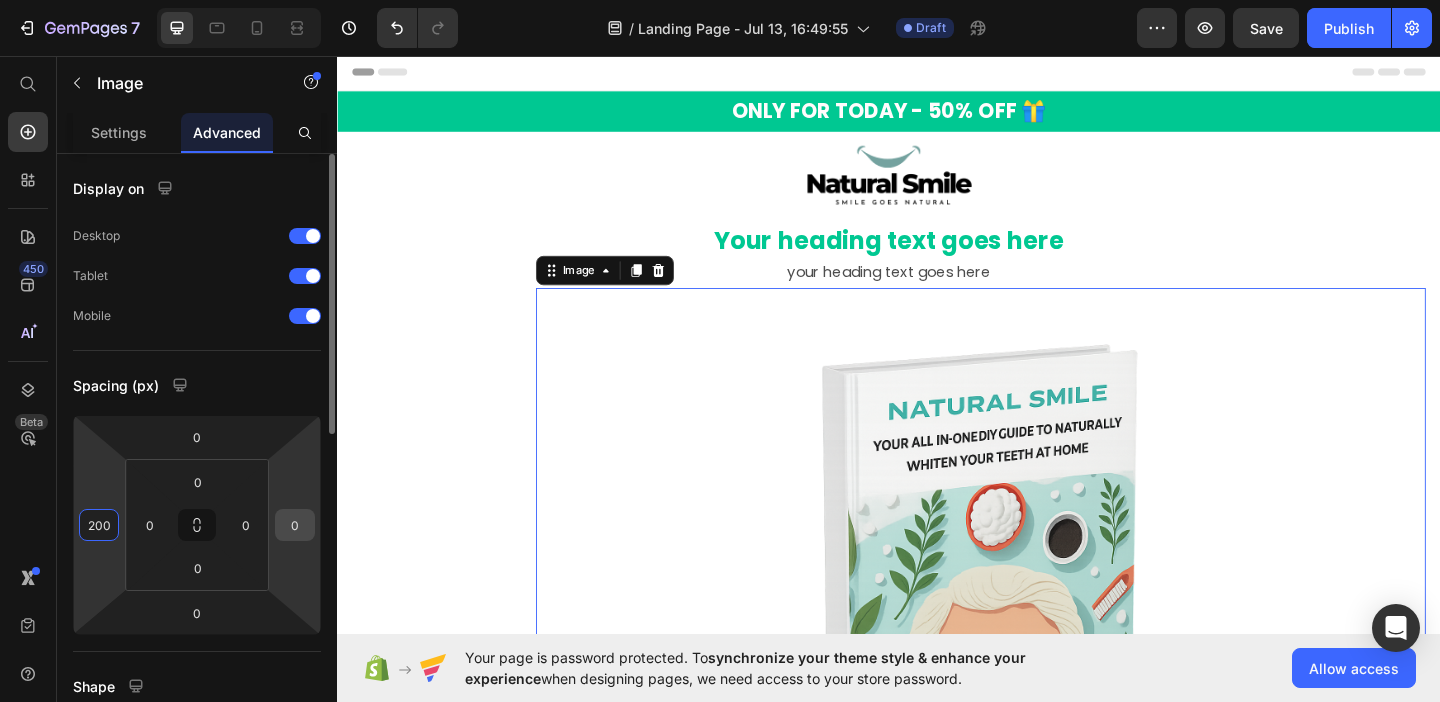 type on "200" 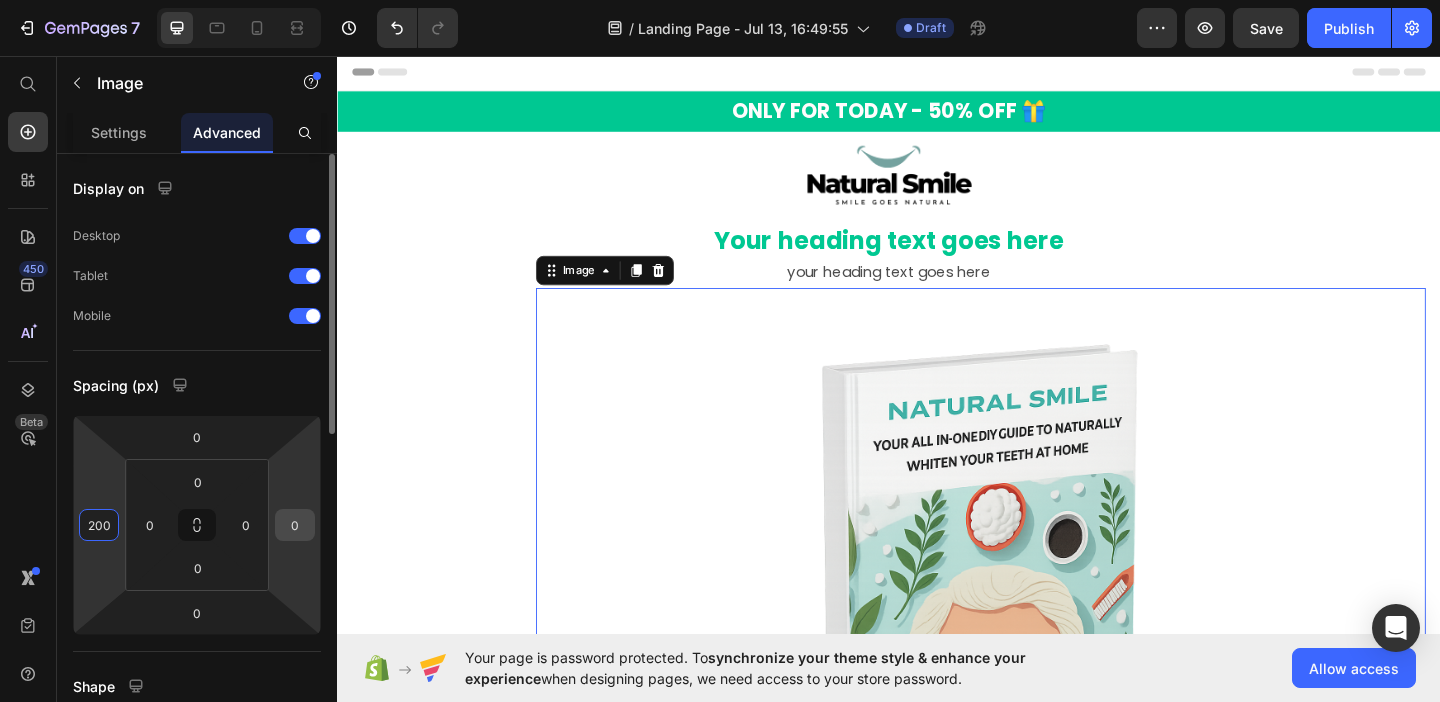 click on "0" at bounding box center (295, 525) 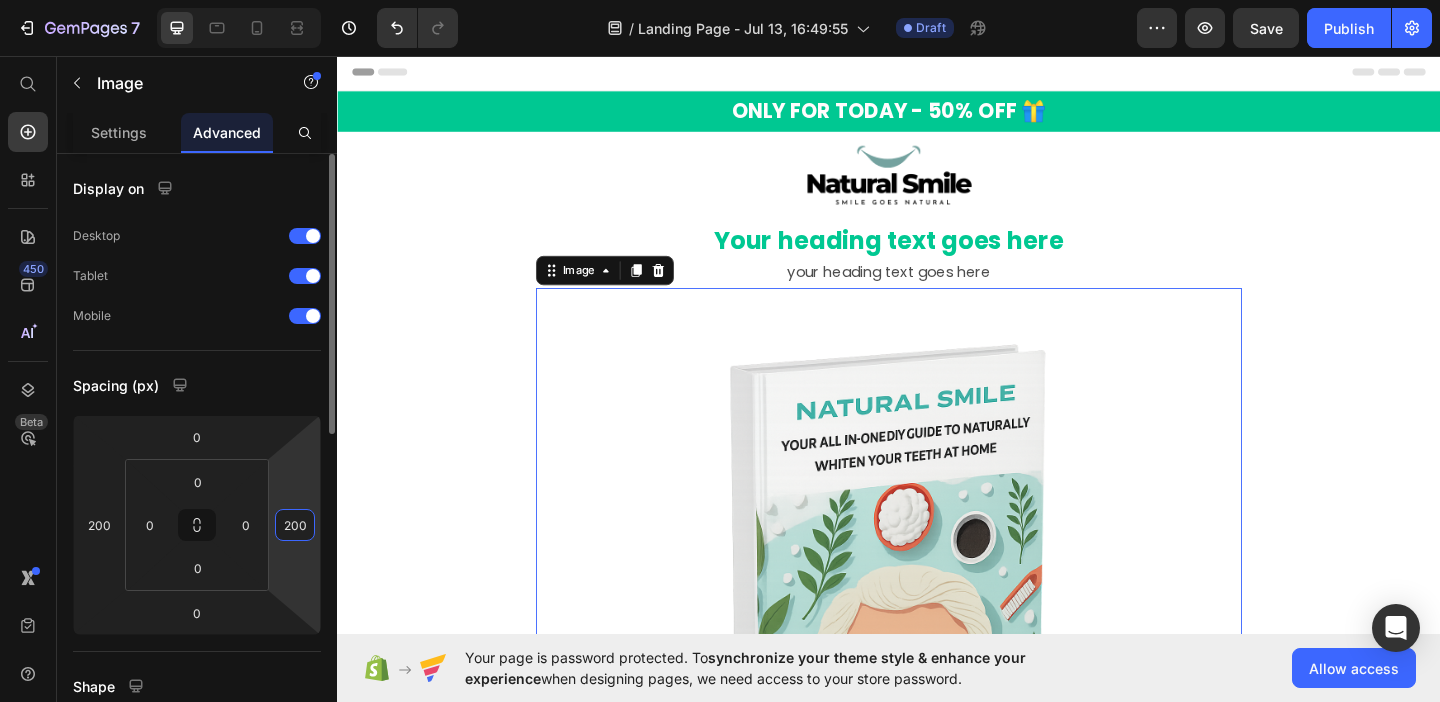 type on "200" 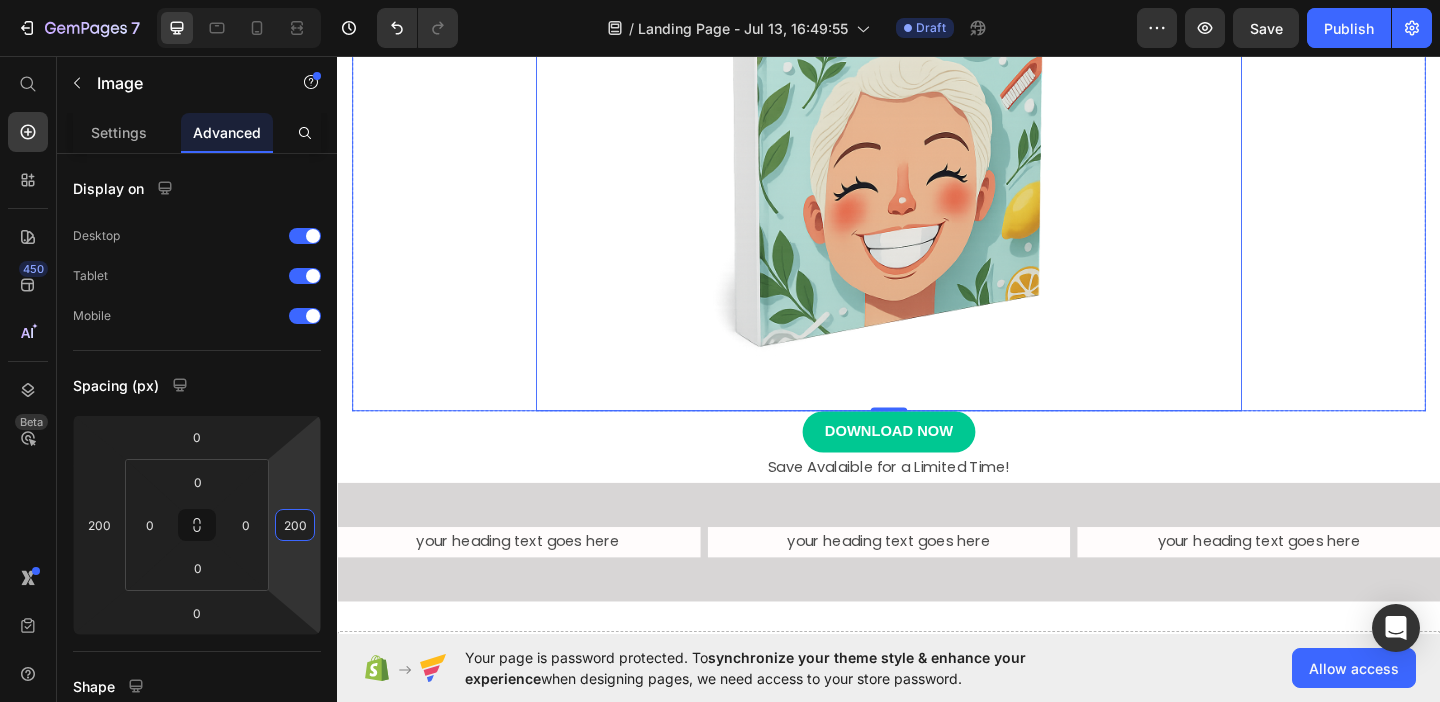 scroll, scrollTop: 586, scrollLeft: 0, axis: vertical 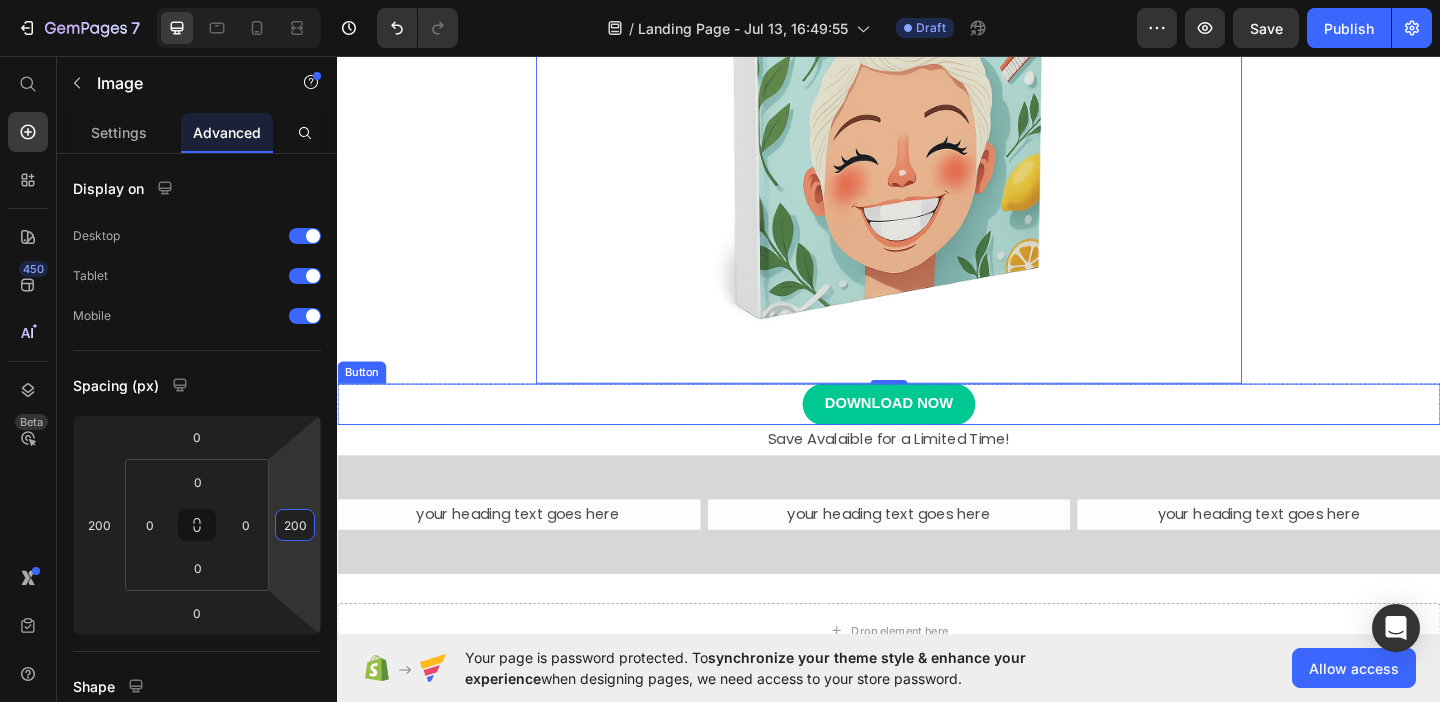click on "DOWNLOAD NOW Button" at bounding box center [937, 434] 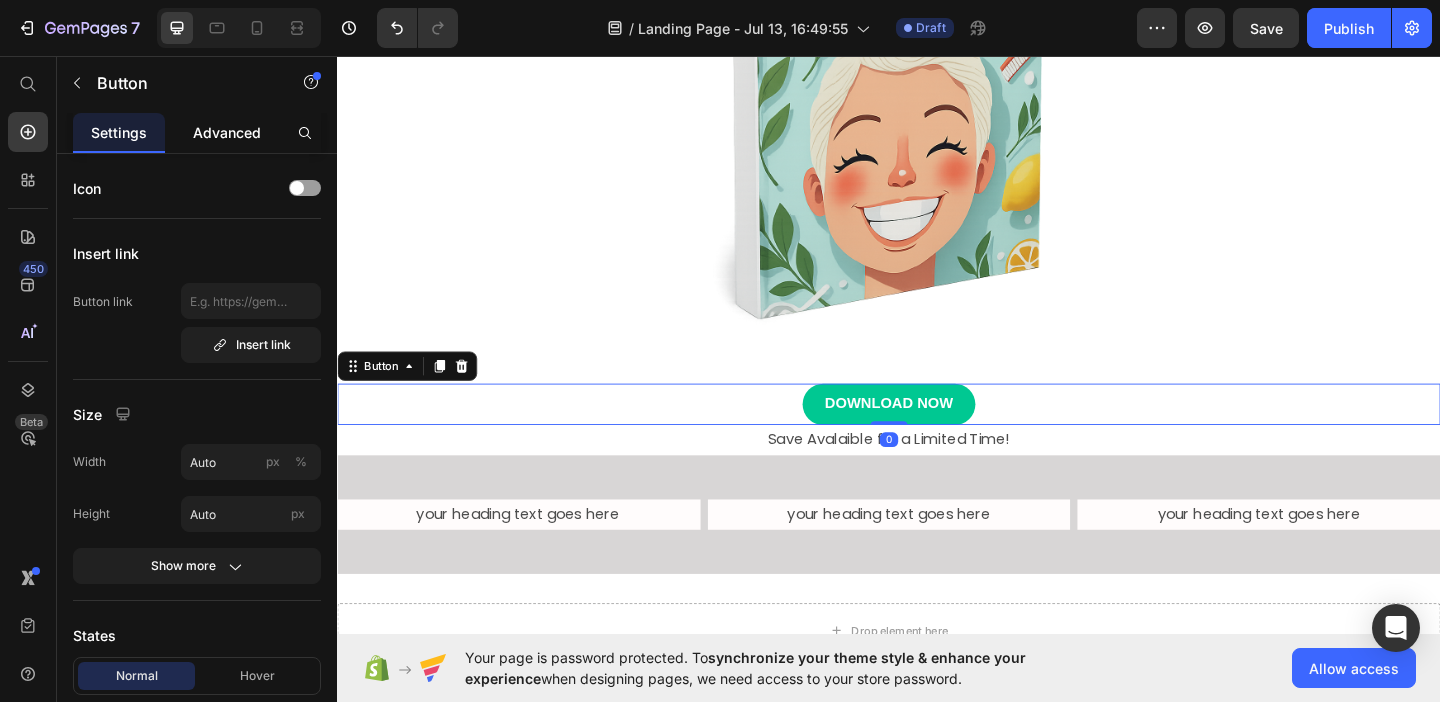 click on "Advanced" at bounding box center [227, 132] 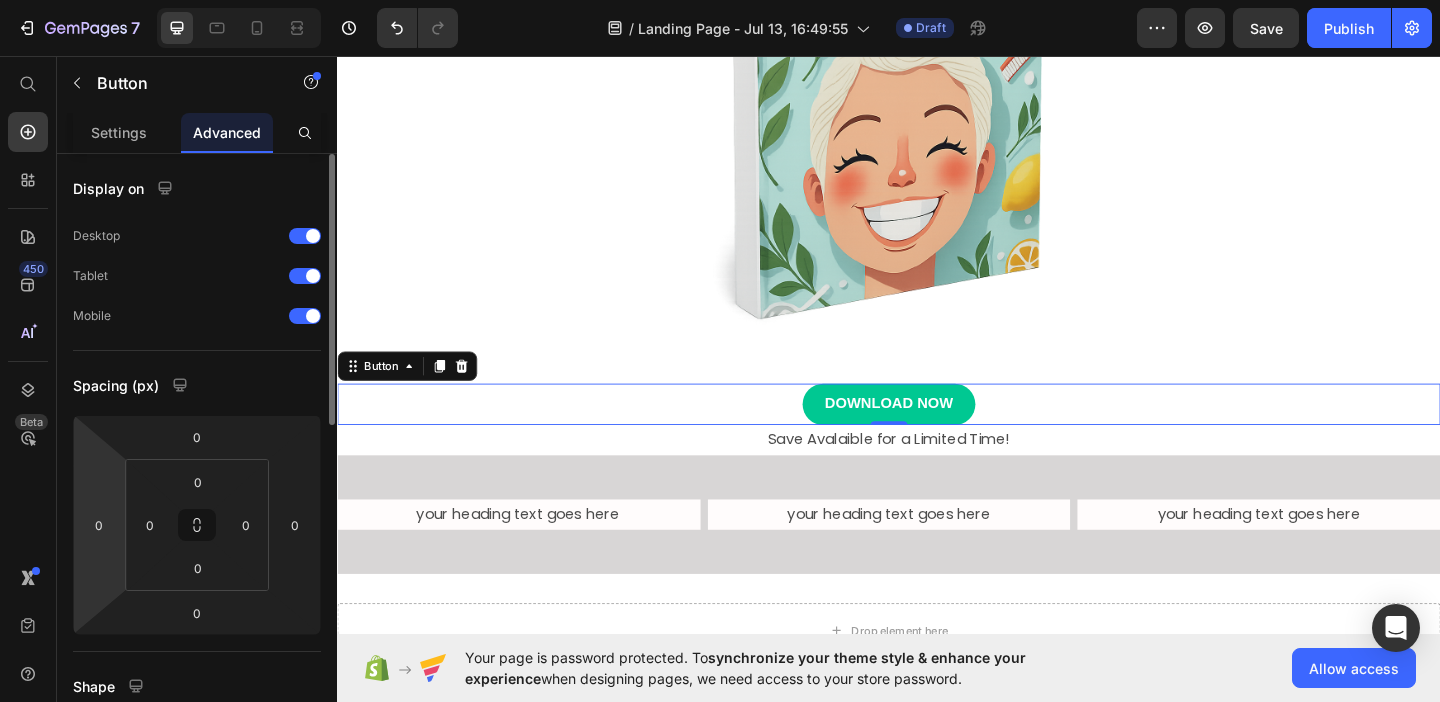 click on "7   /  Landing Page - Jul 13, 16:49:55 Draft Preview  Save   Publish  450 Beta Start with Sections Elements Hero Section Product Detail Brands Trusted Badges Guarantee Product Breakdown How to use Testimonials Compare Bundle FAQs Social Proof Brand Story Product List Collection Blog List Contact Sticky Add to Cart Custom Footer Browse Library 450 Layout
Row
Row
Row
Row Text
Heading
Text Block Button
Button
Button
Sticky Back to top Media
Image" at bounding box center [720, 0] 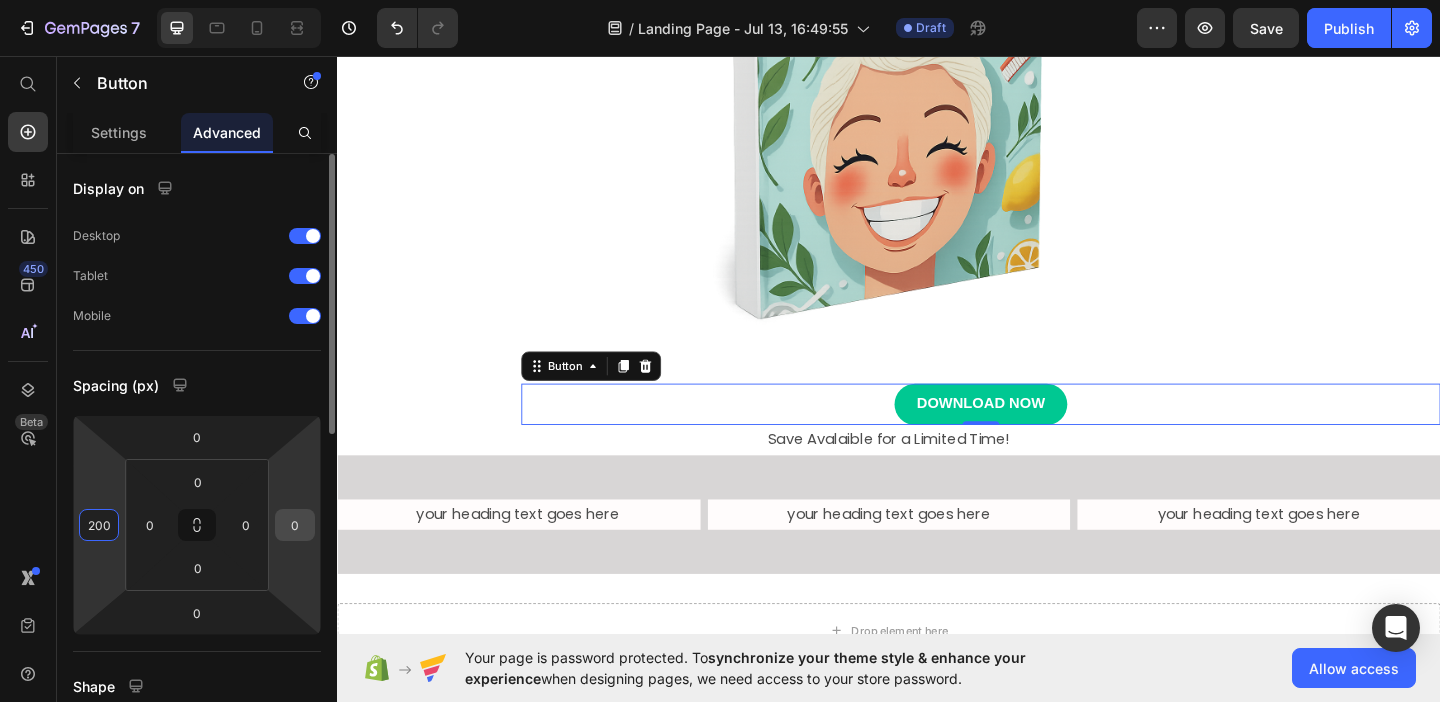 type on "200" 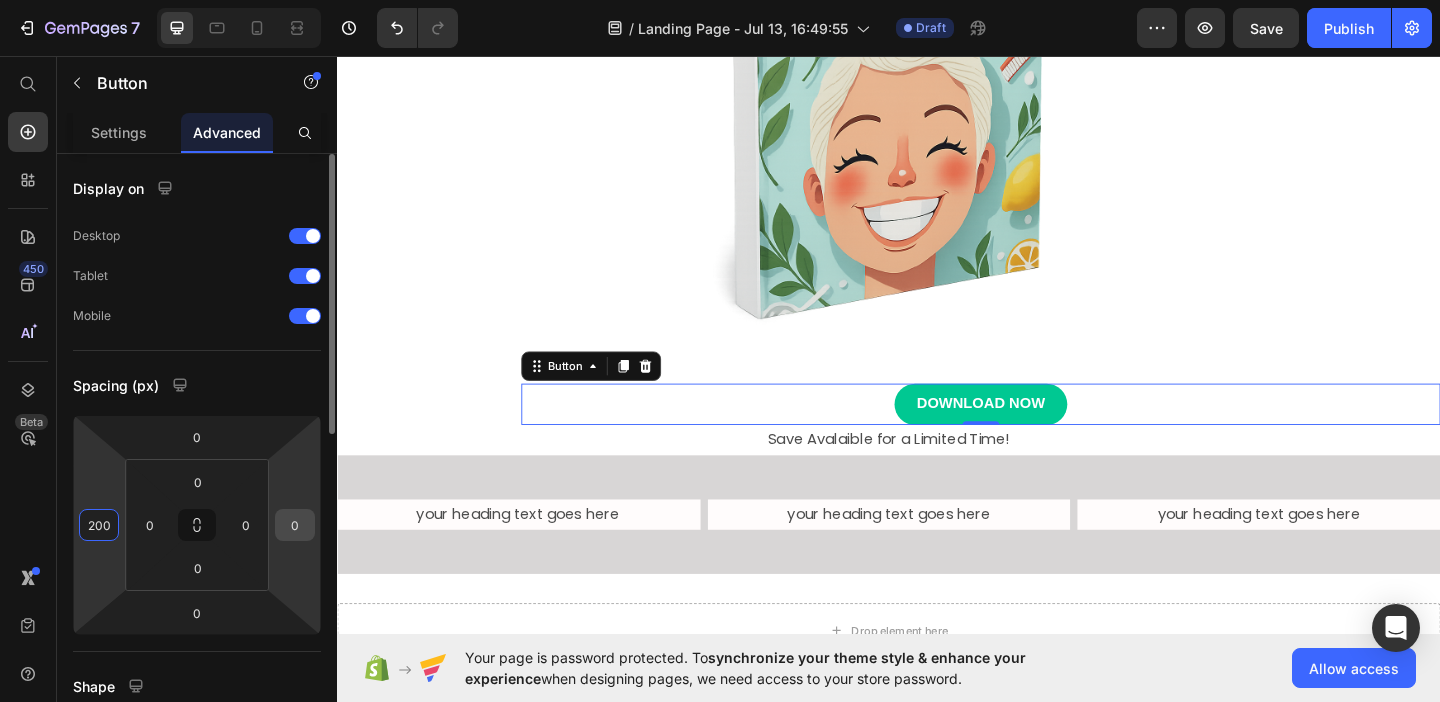 click on "0" at bounding box center [295, 525] 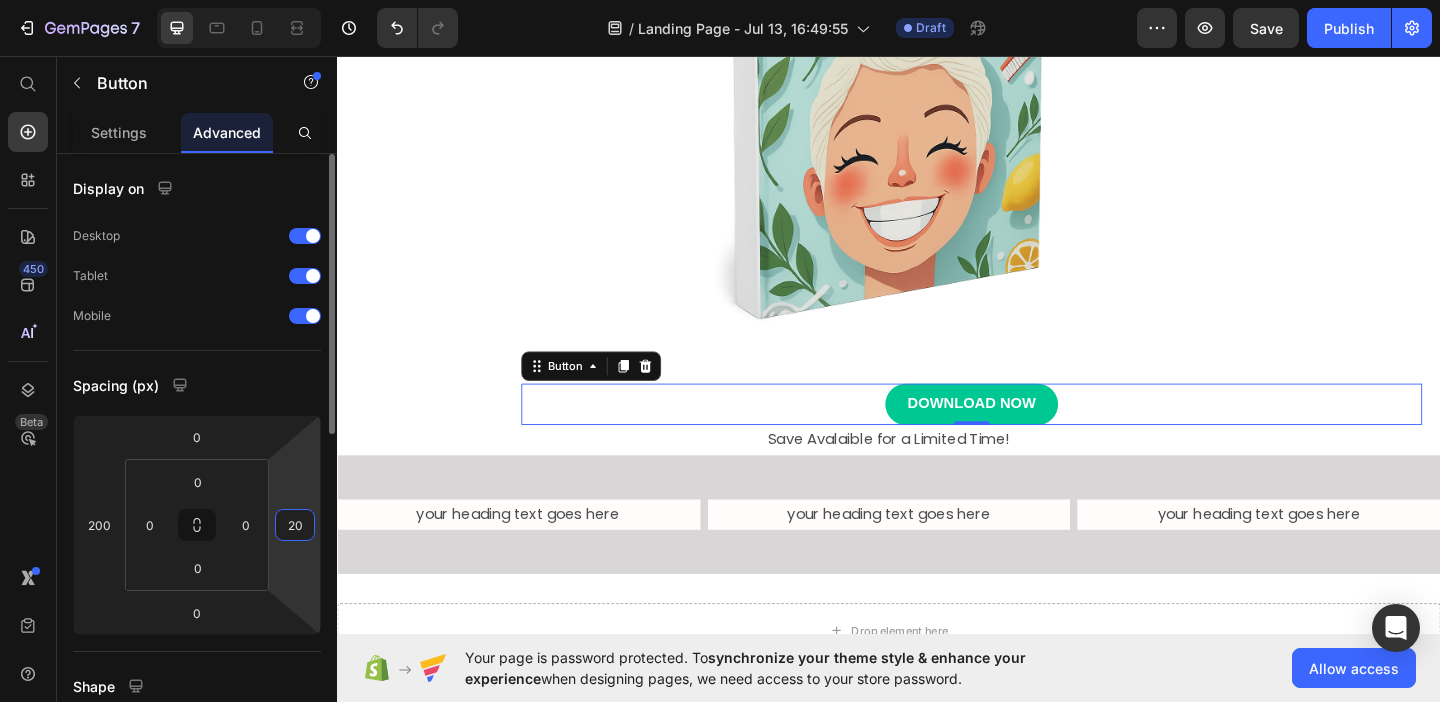 type on "200" 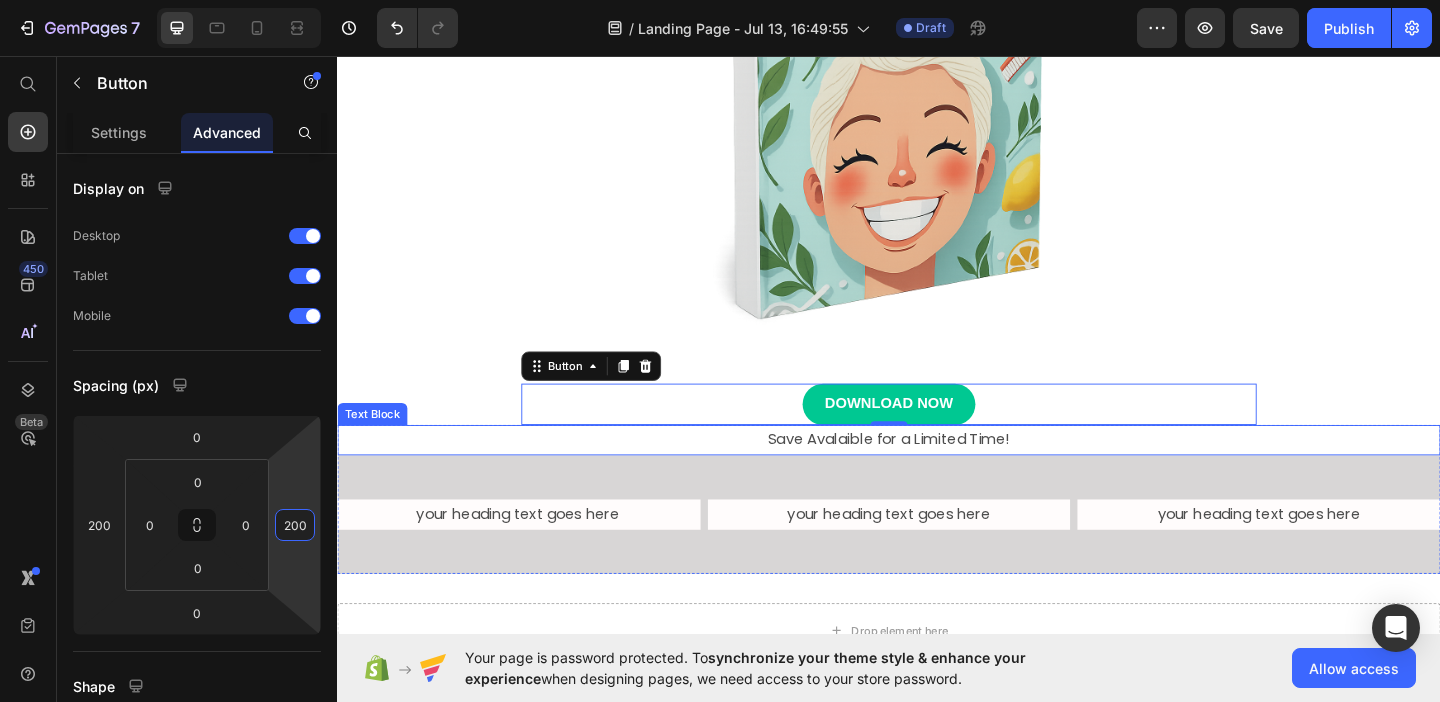 click on "Save Avalaible for a Limited Time!" at bounding box center [937, 473] 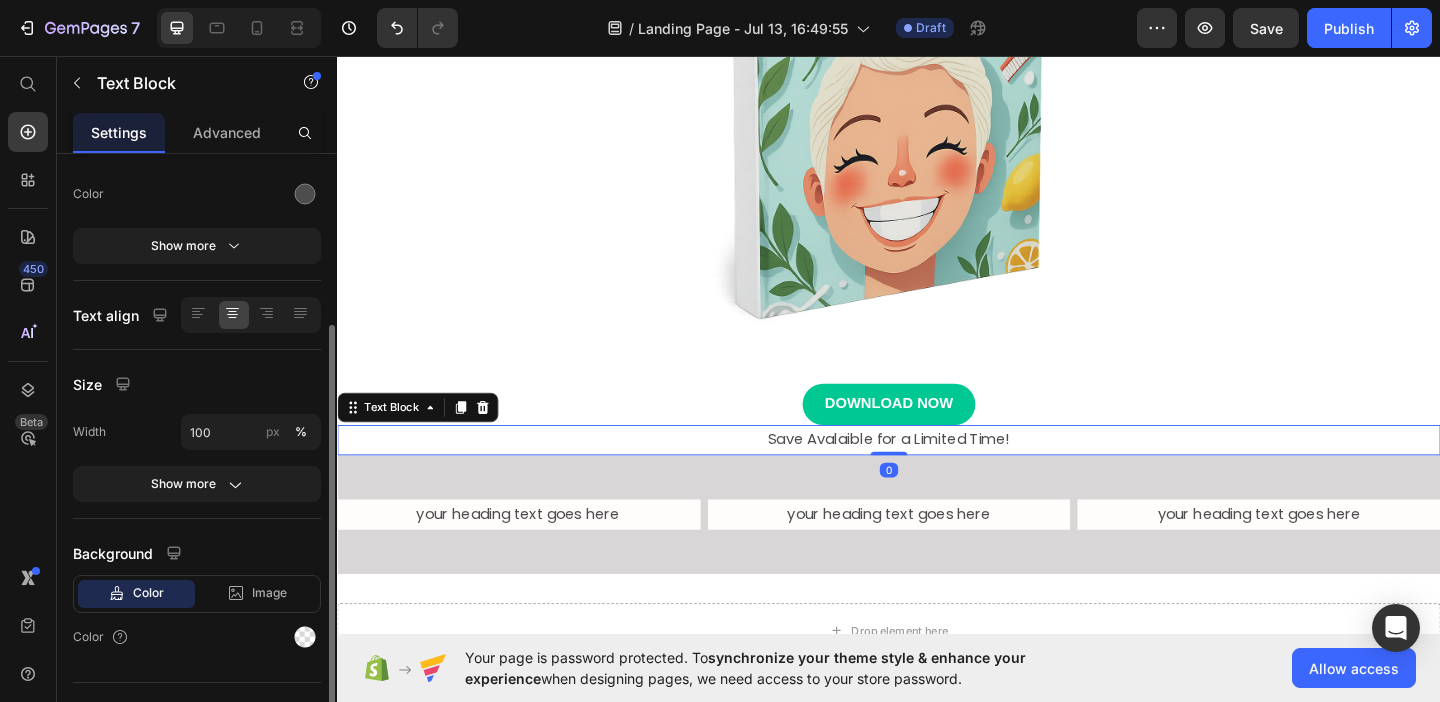 scroll, scrollTop: 251, scrollLeft: 0, axis: vertical 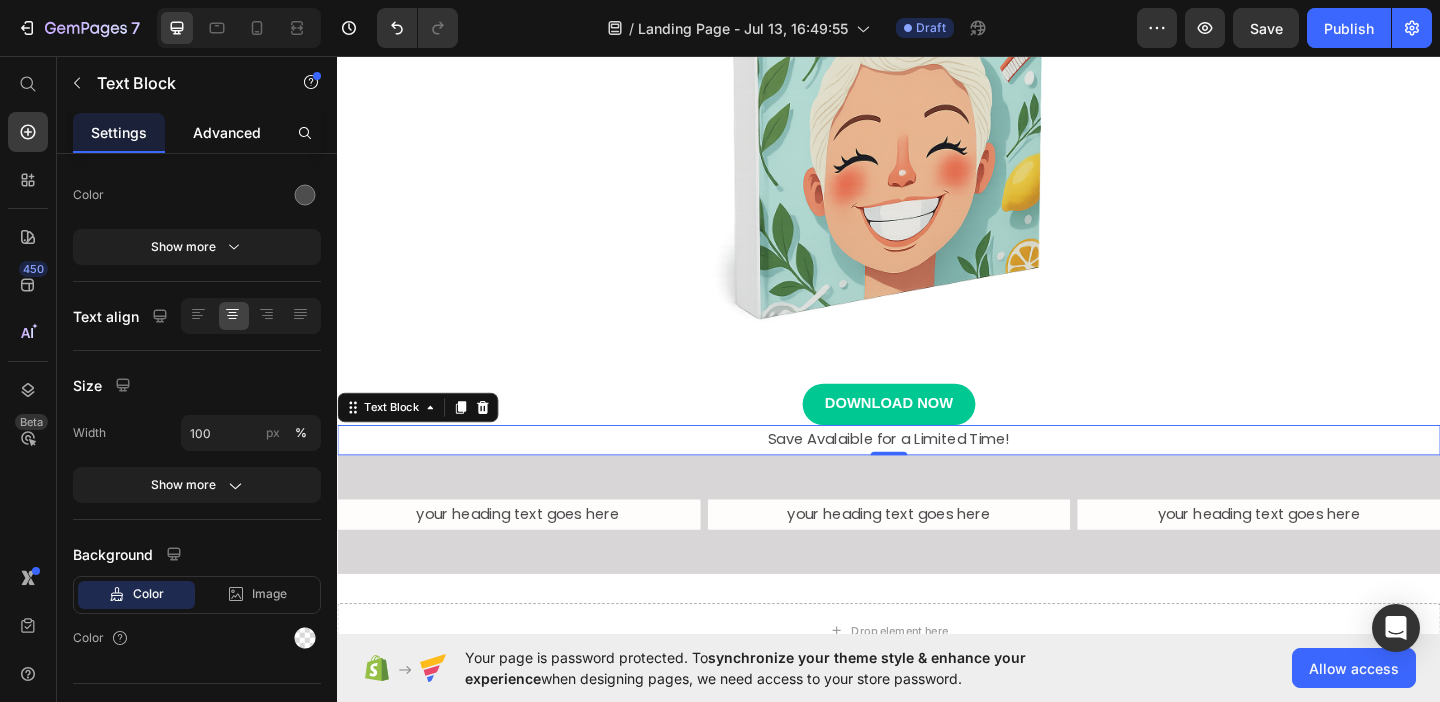 click on "Advanced" at bounding box center [227, 132] 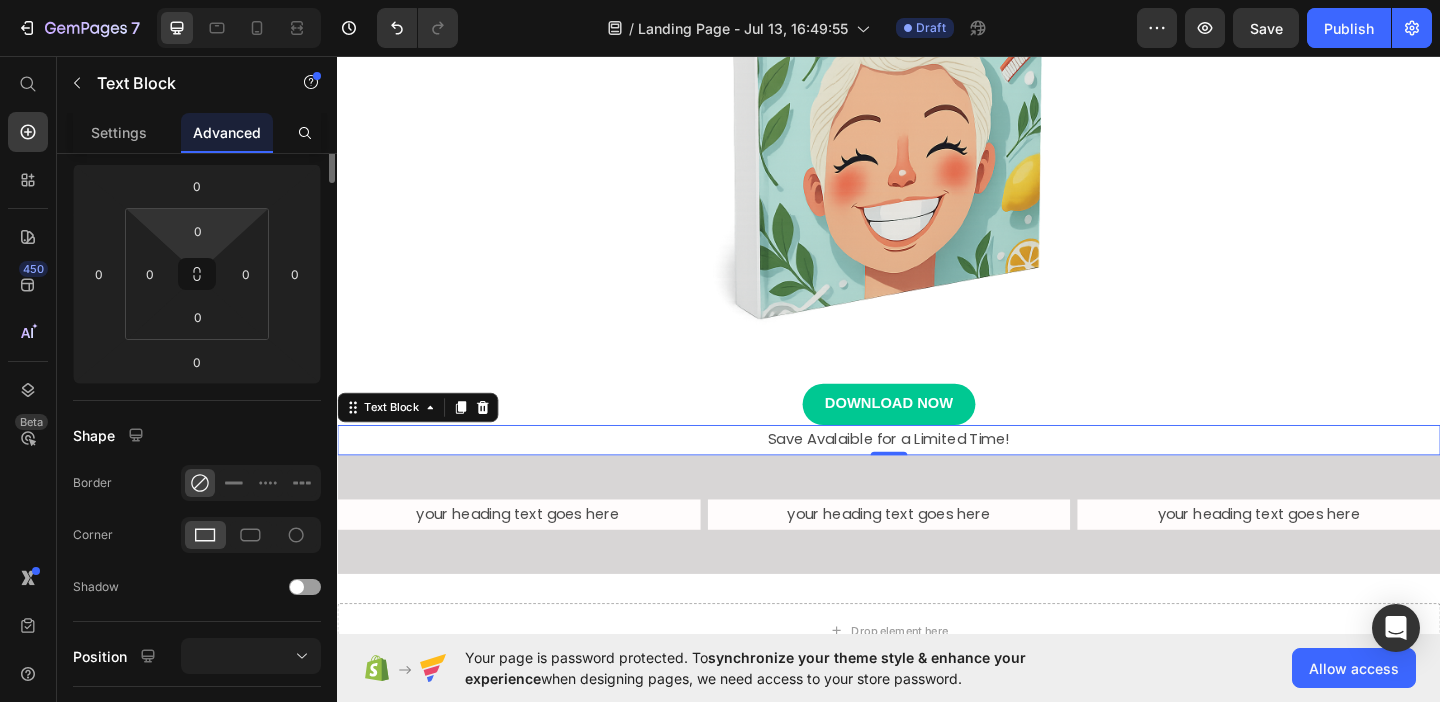 scroll, scrollTop: 0, scrollLeft: 0, axis: both 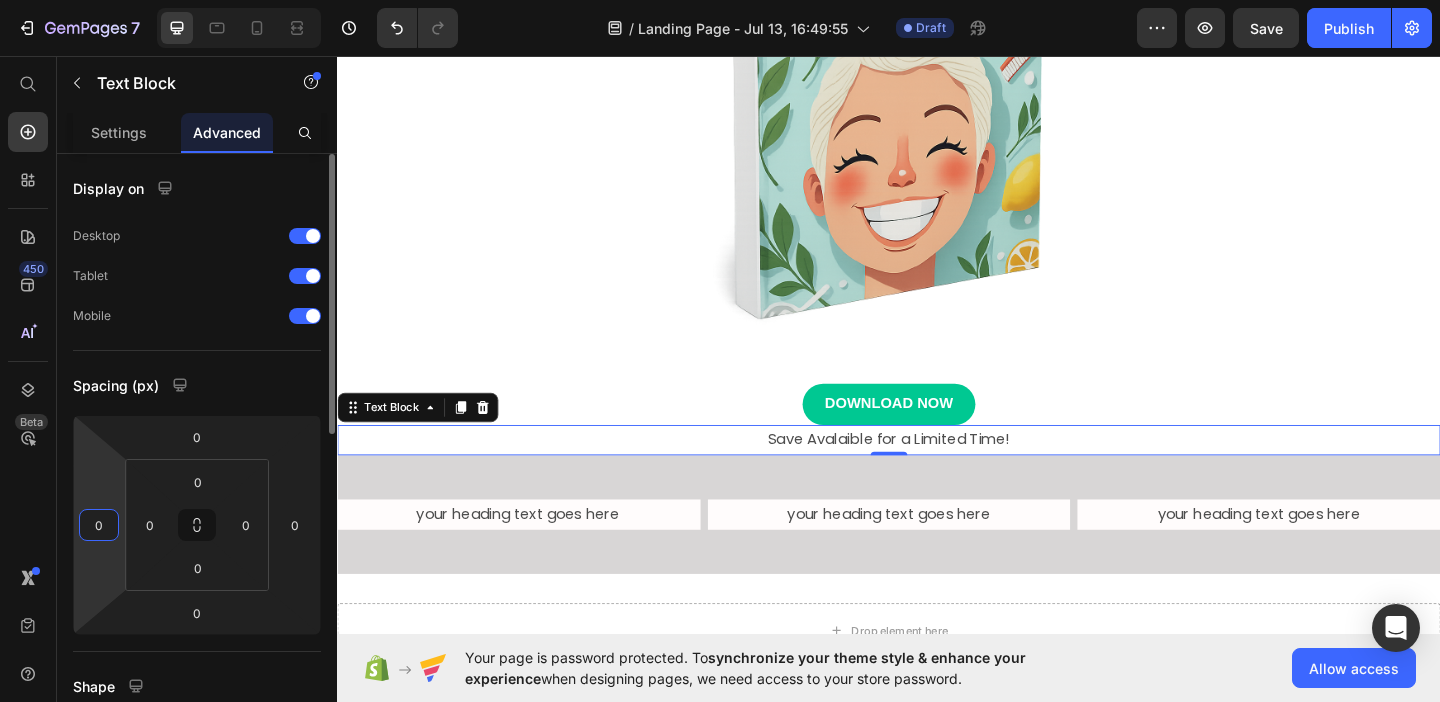 click on "0" at bounding box center (99, 525) 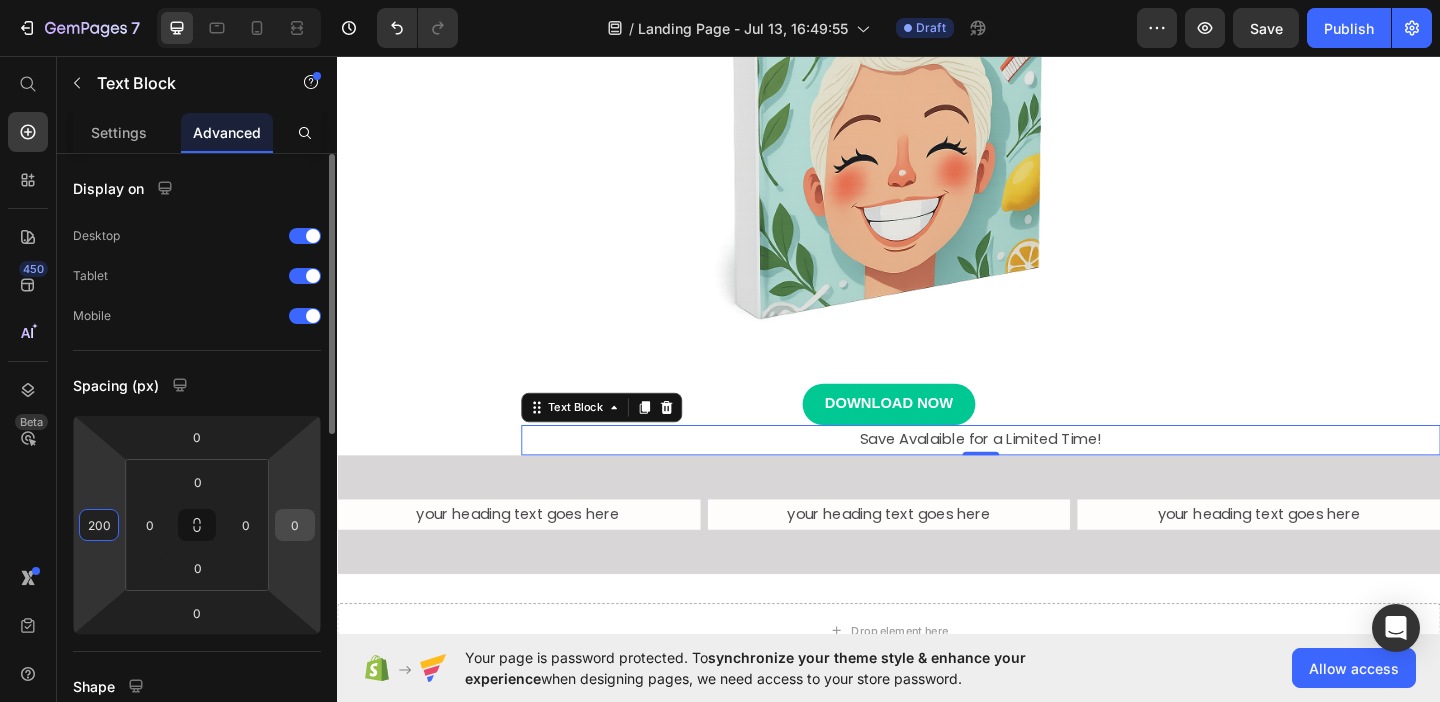 type on "200" 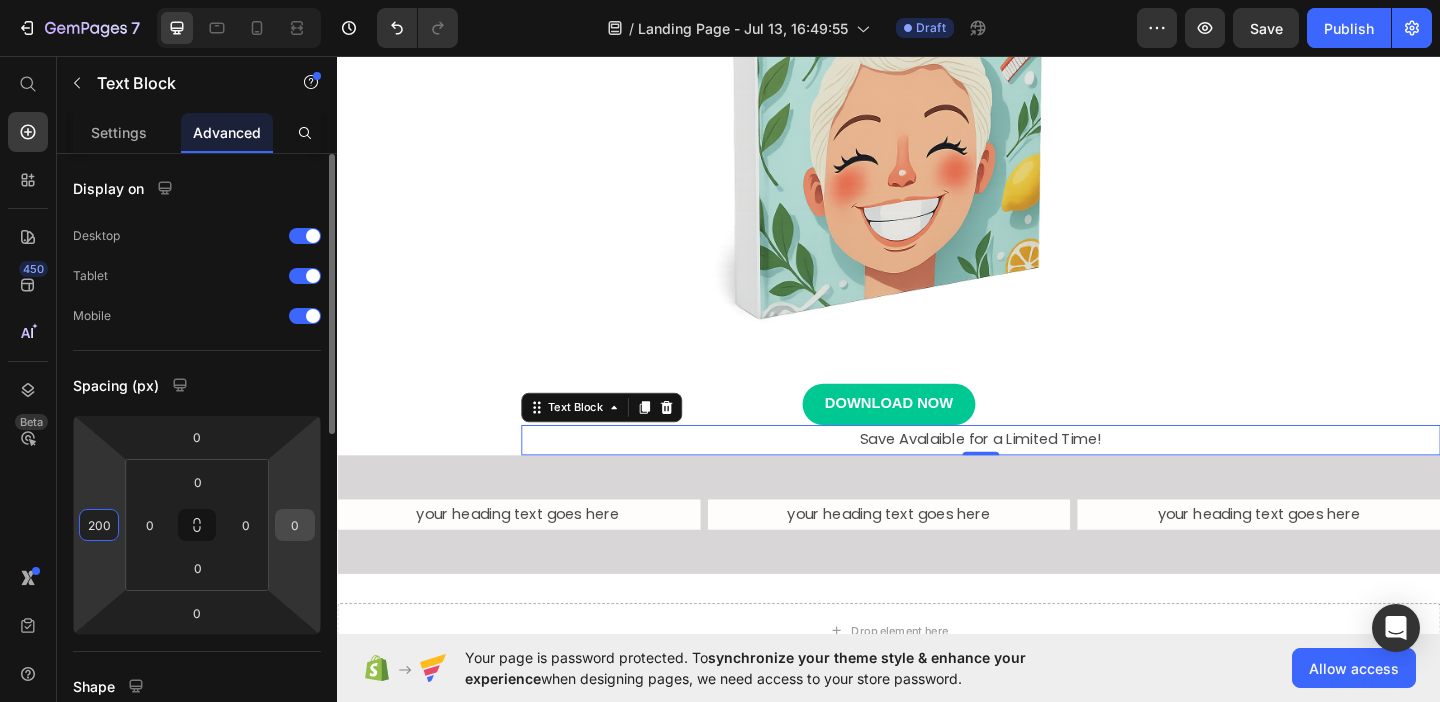 click on "0" at bounding box center (295, 525) 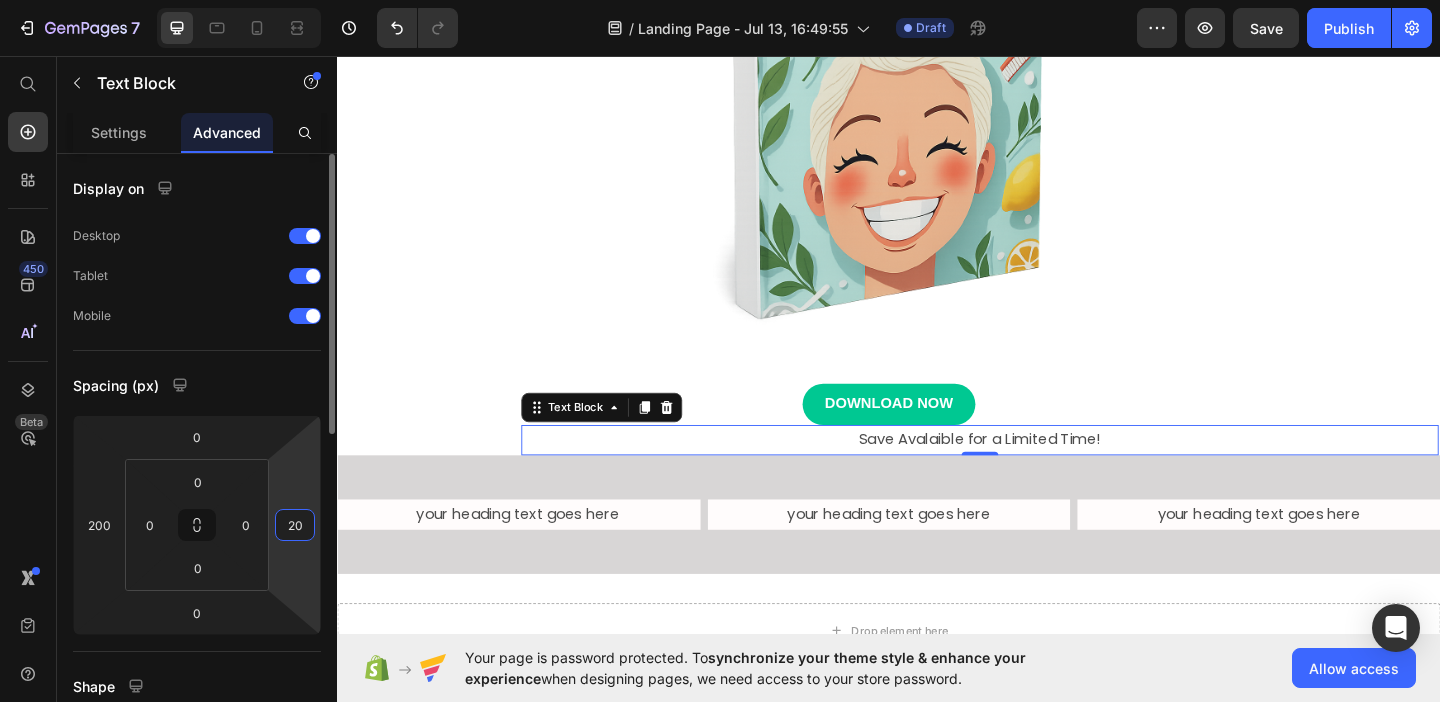type on "200" 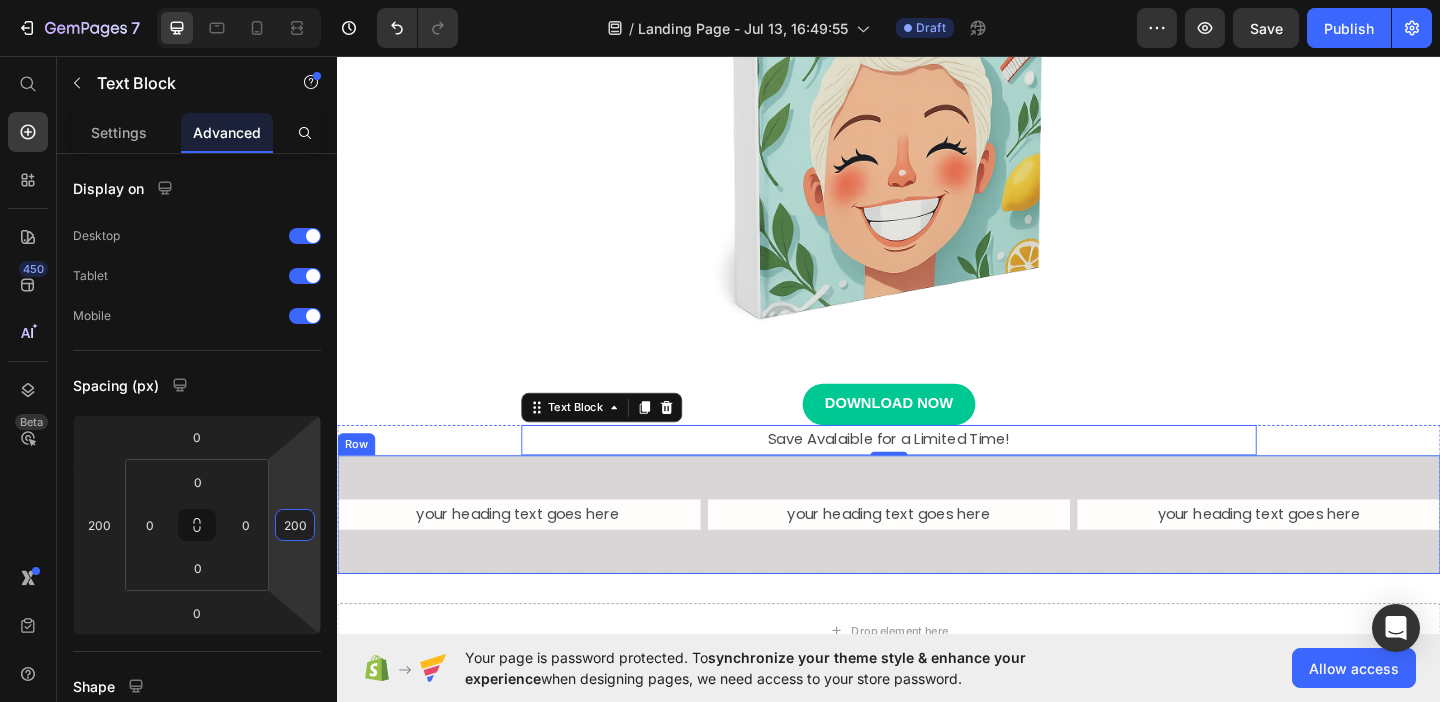 click on "your heading text goes here  Text Block your heading text goes here  Text Block Row your heading text goes here  Text Block Row" at bounding box center [937, 554] 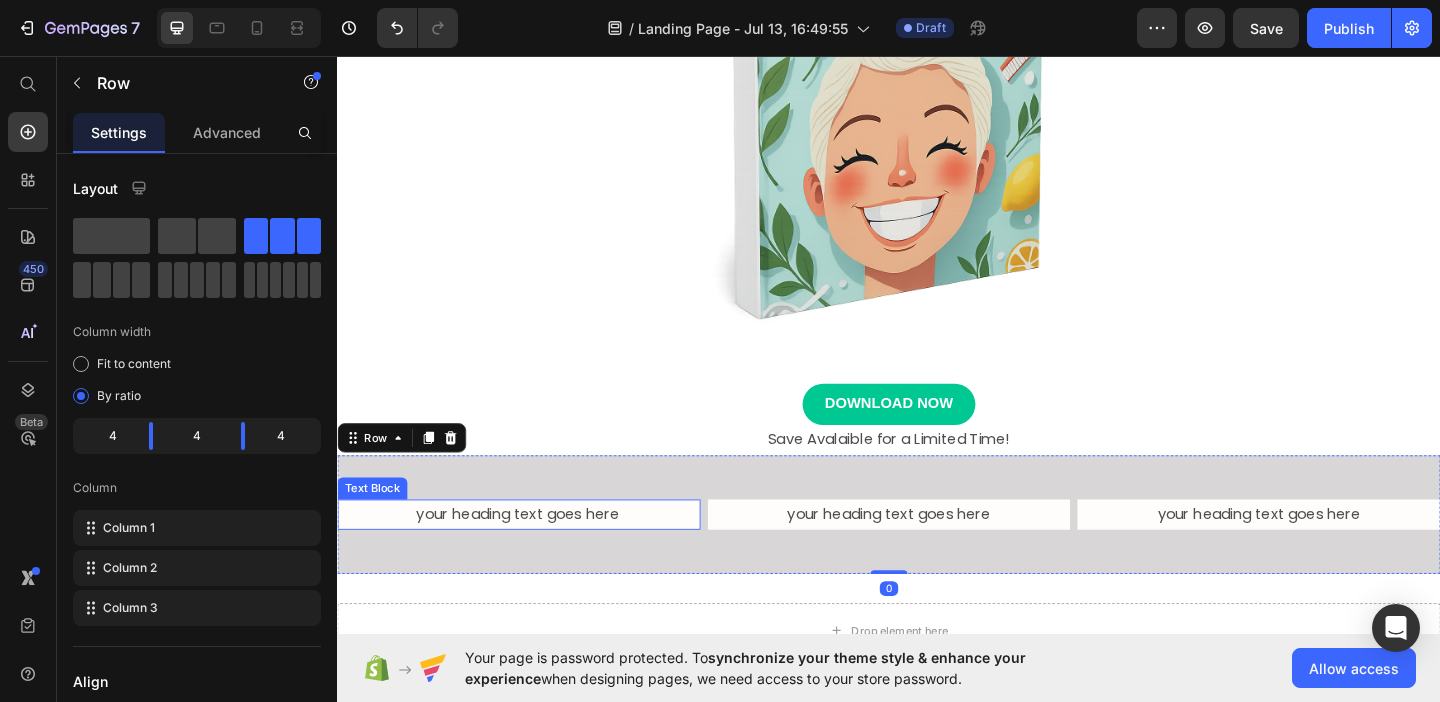 click on "your heading text goes here" at bounding box center (533, 554) 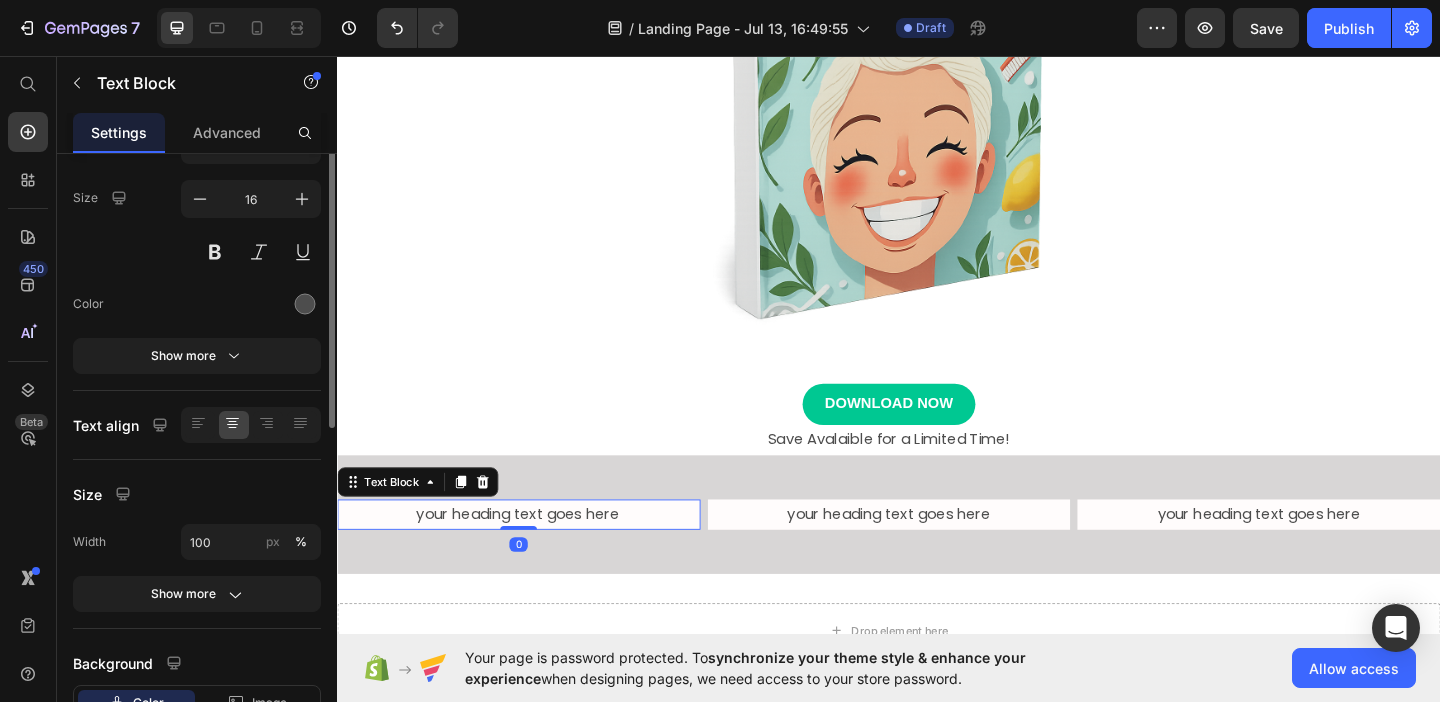 scroll, scrollTop: 0, scrollLeft: 0, axis: both 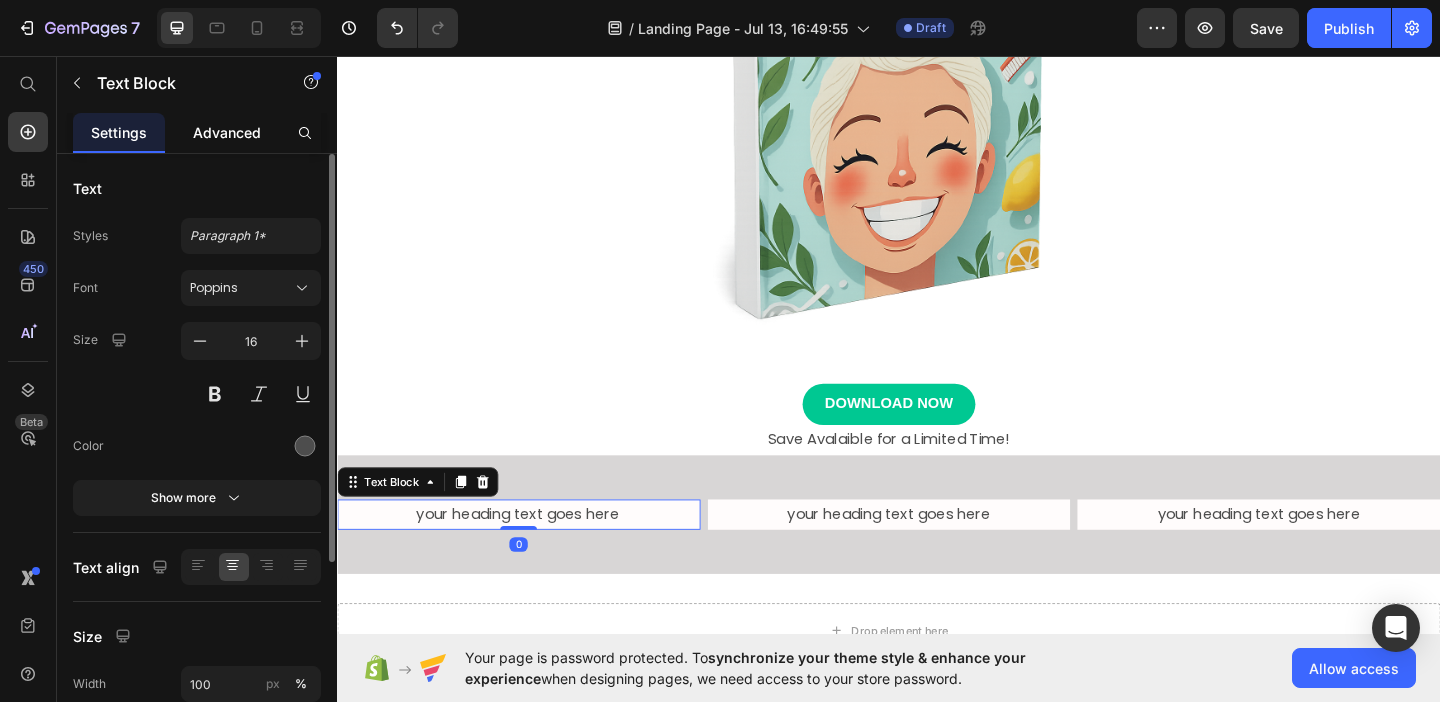 click on "Advanced" 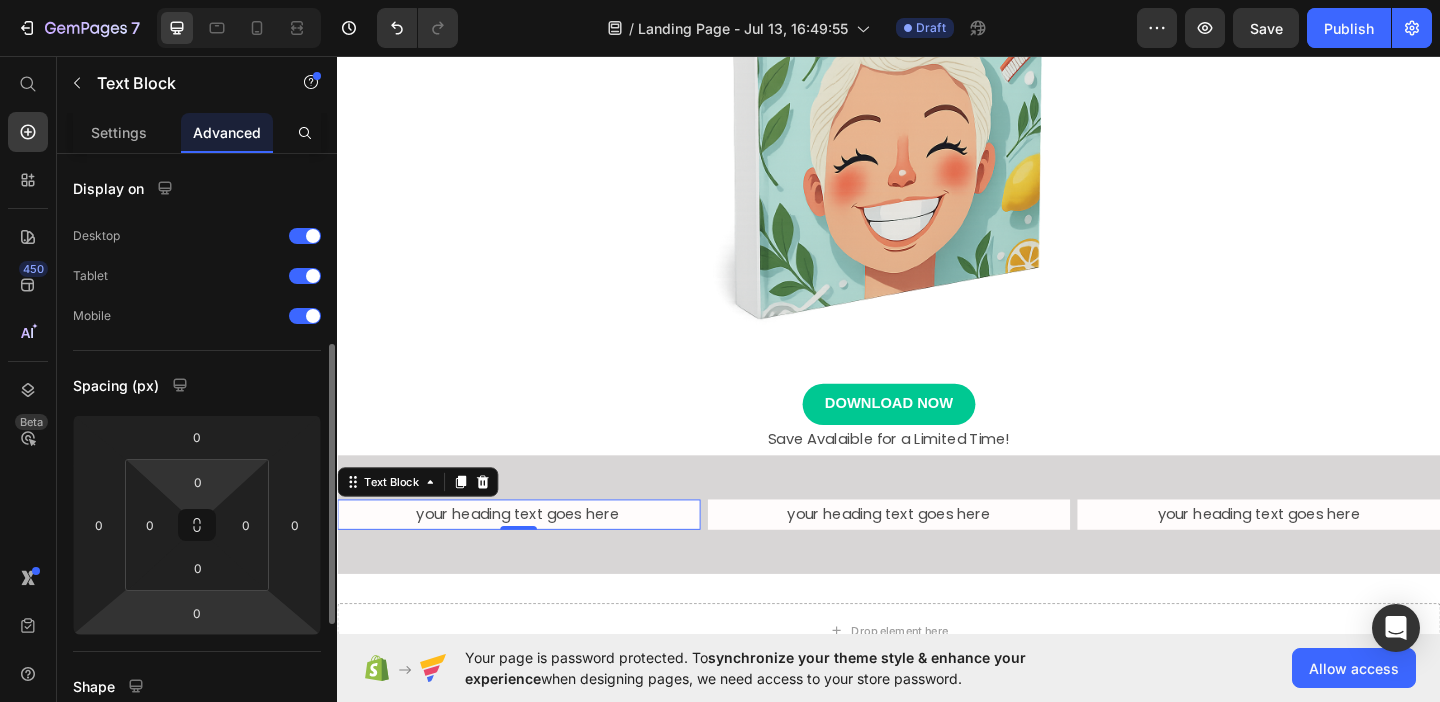 scroll, scrollTop: 137, scrollLeft: 0, axis: vertical 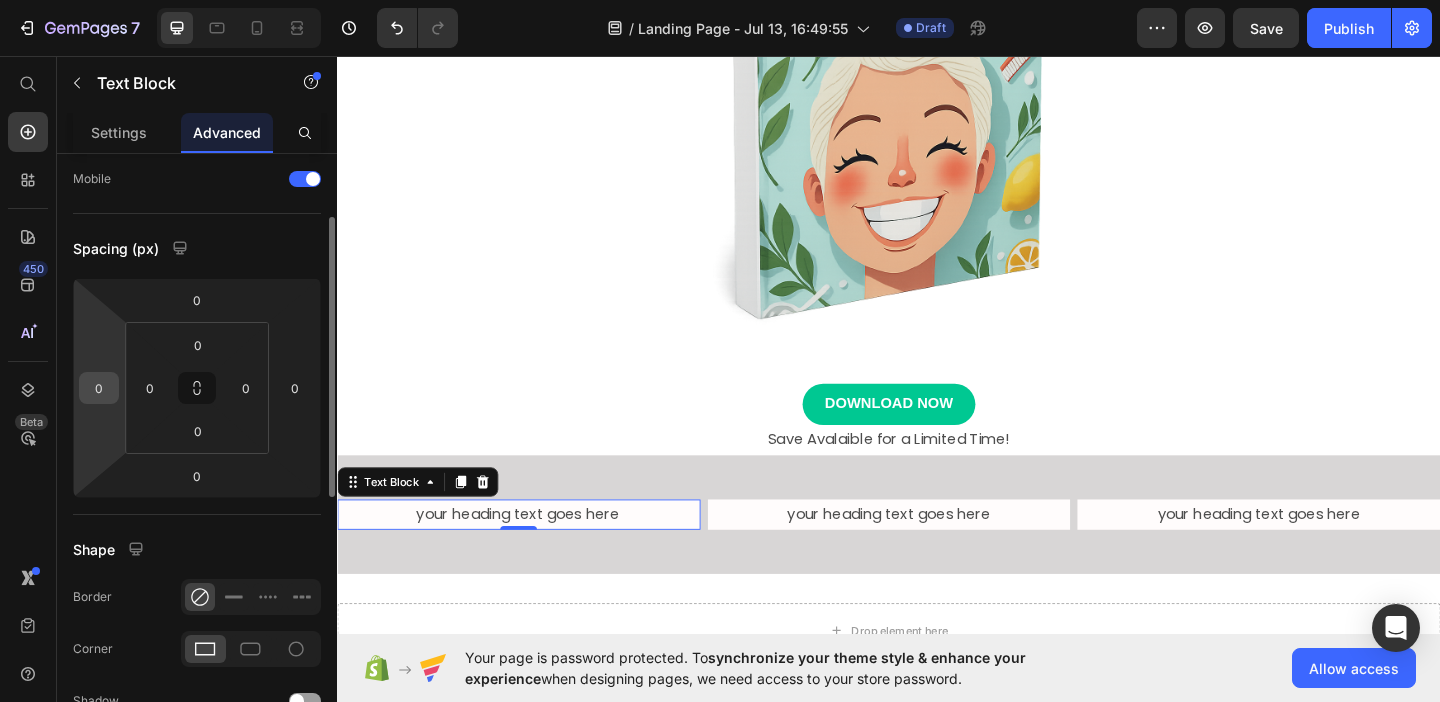click on "0" at bounding box center (99, 388) 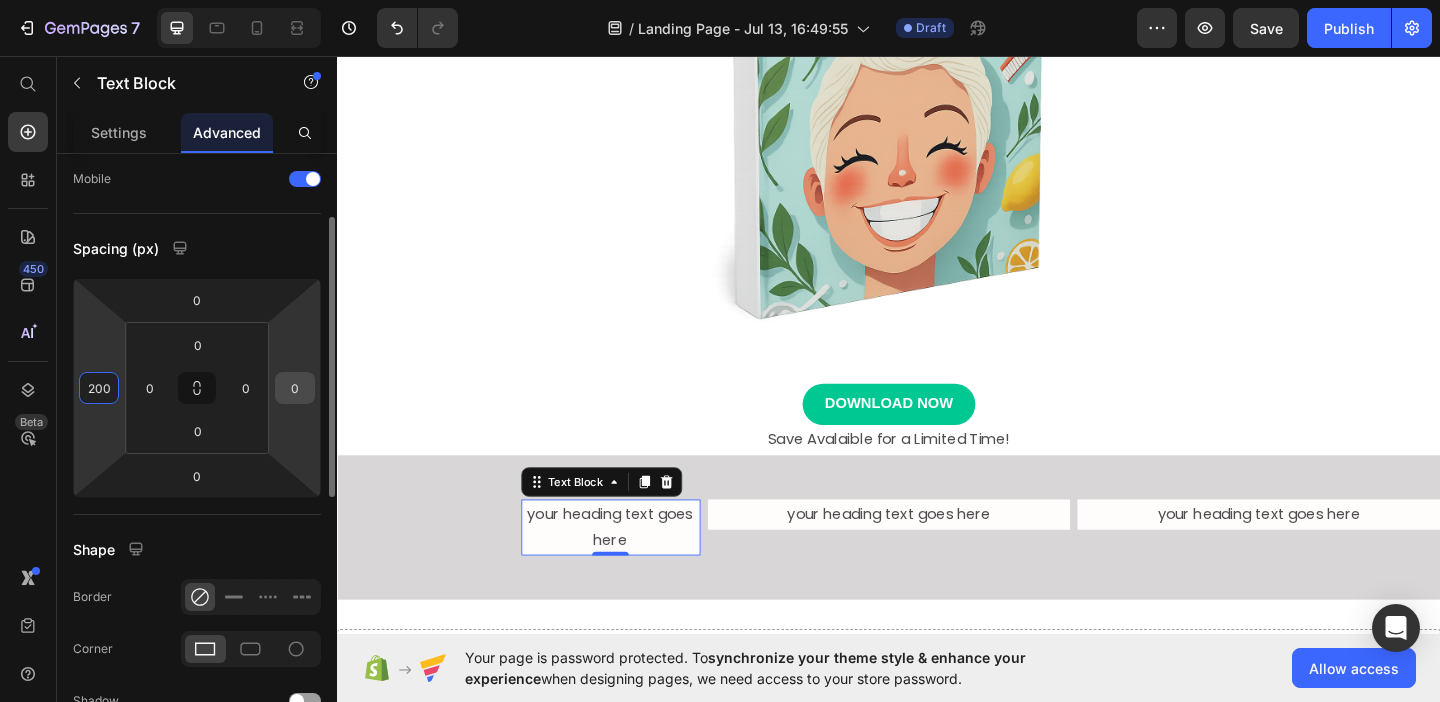 type on "200" 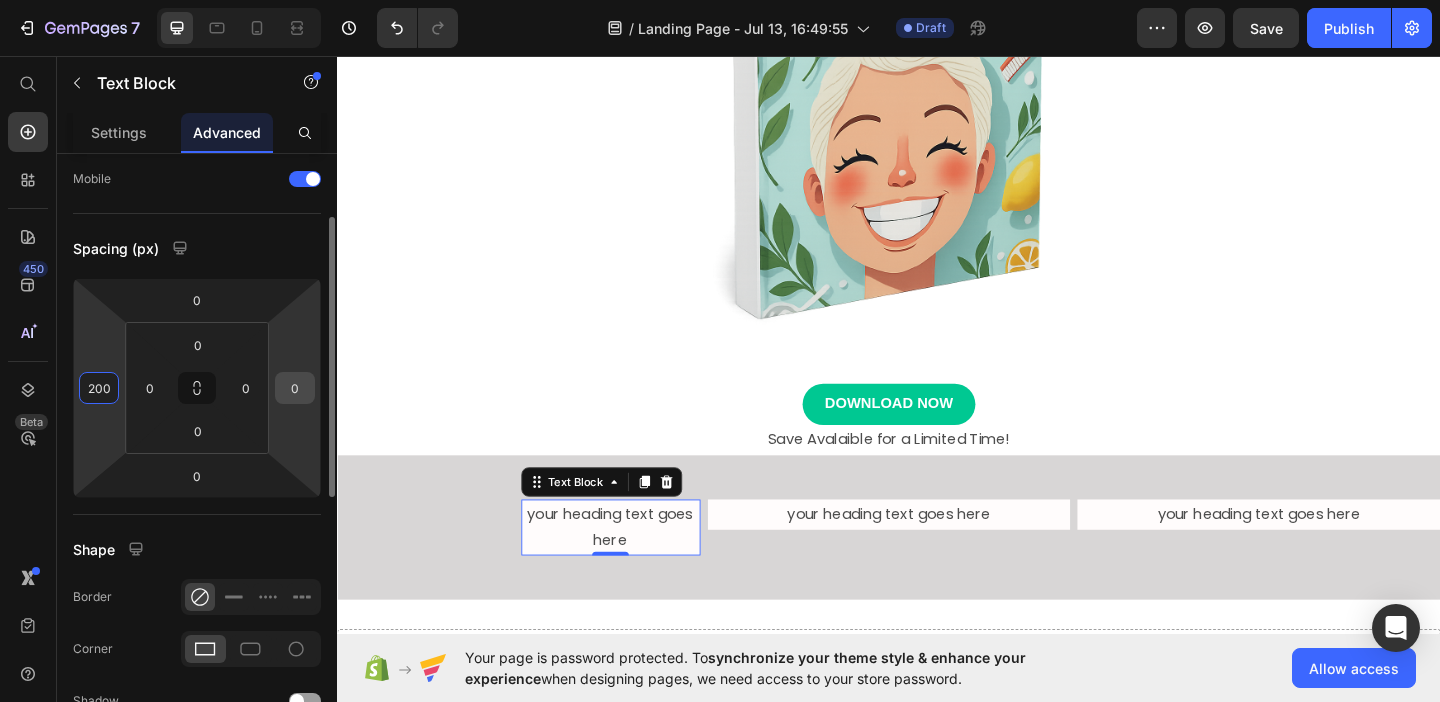 click on "0" at bounding box center [295, 388] 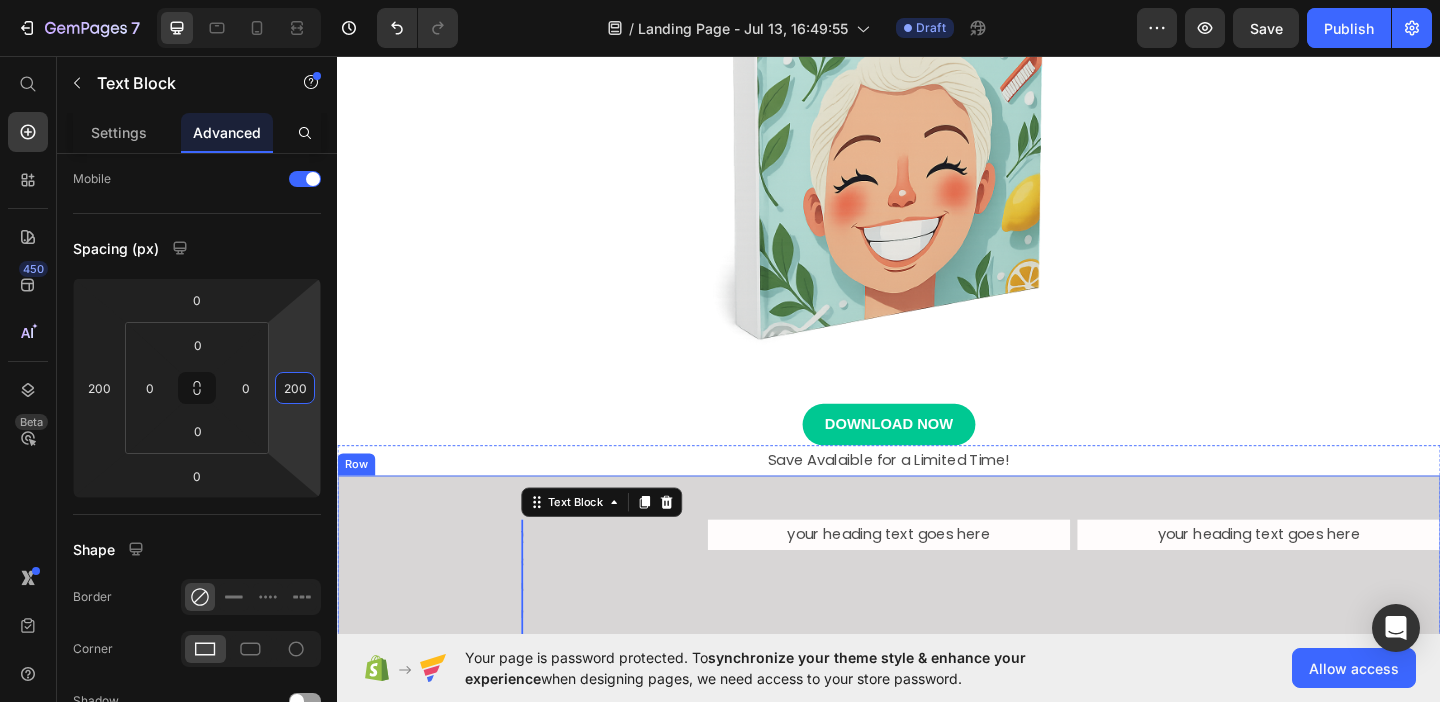 scroll, scrollTop: 557, scrollLeft: 0, axis: vertical 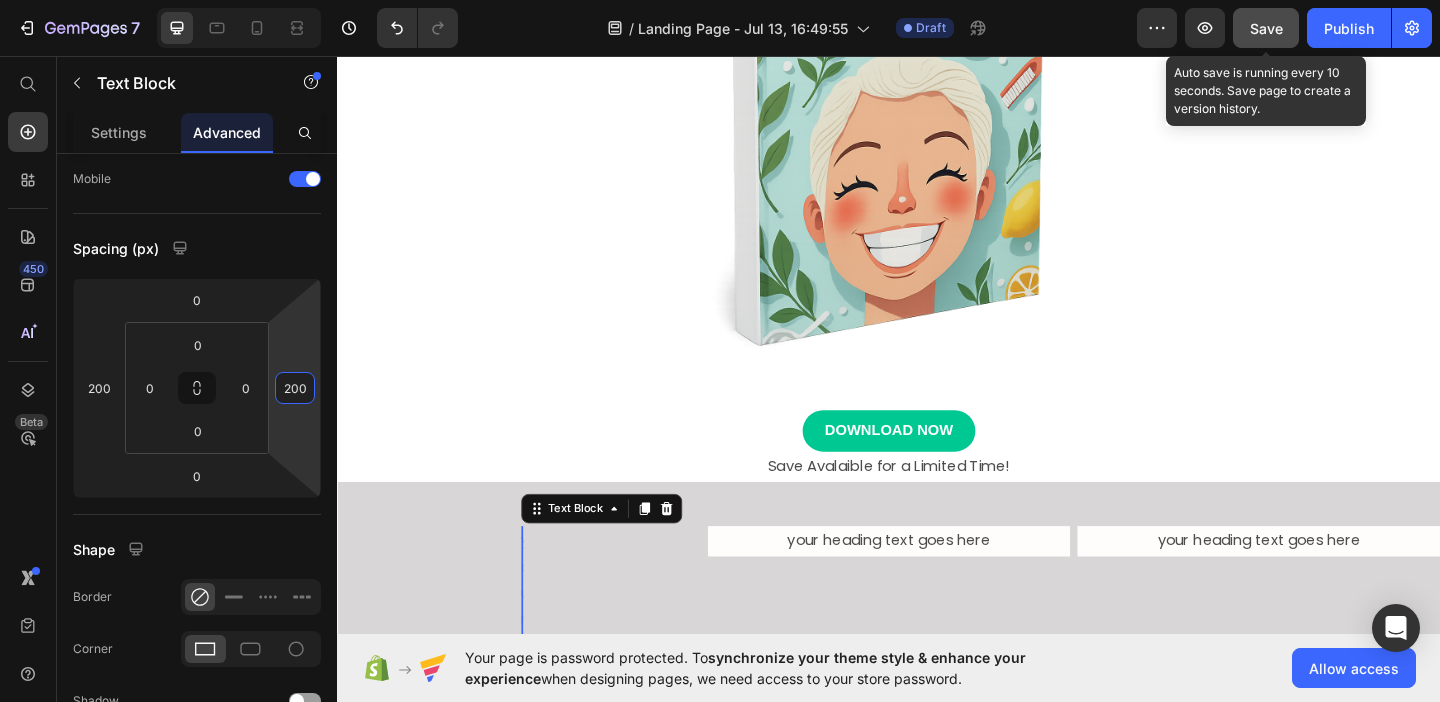 type on "200" 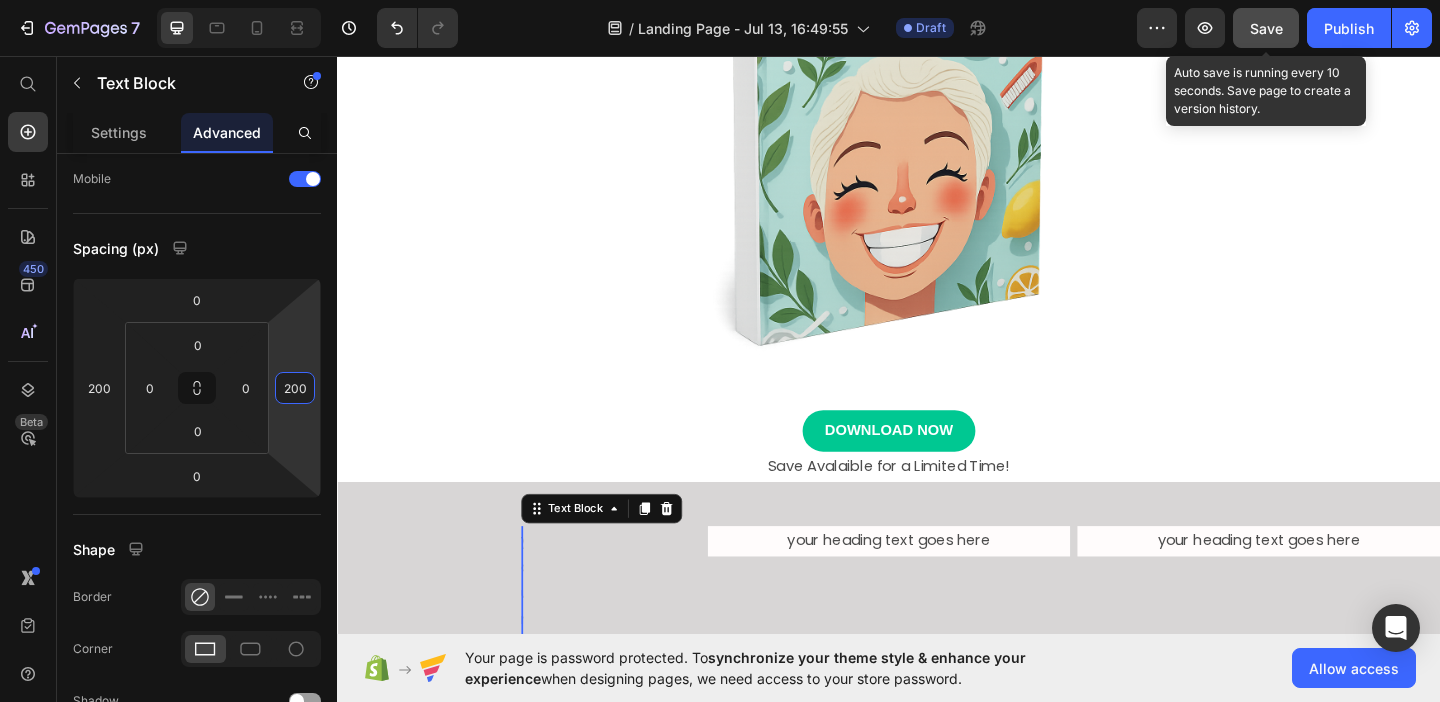 click on "Save" 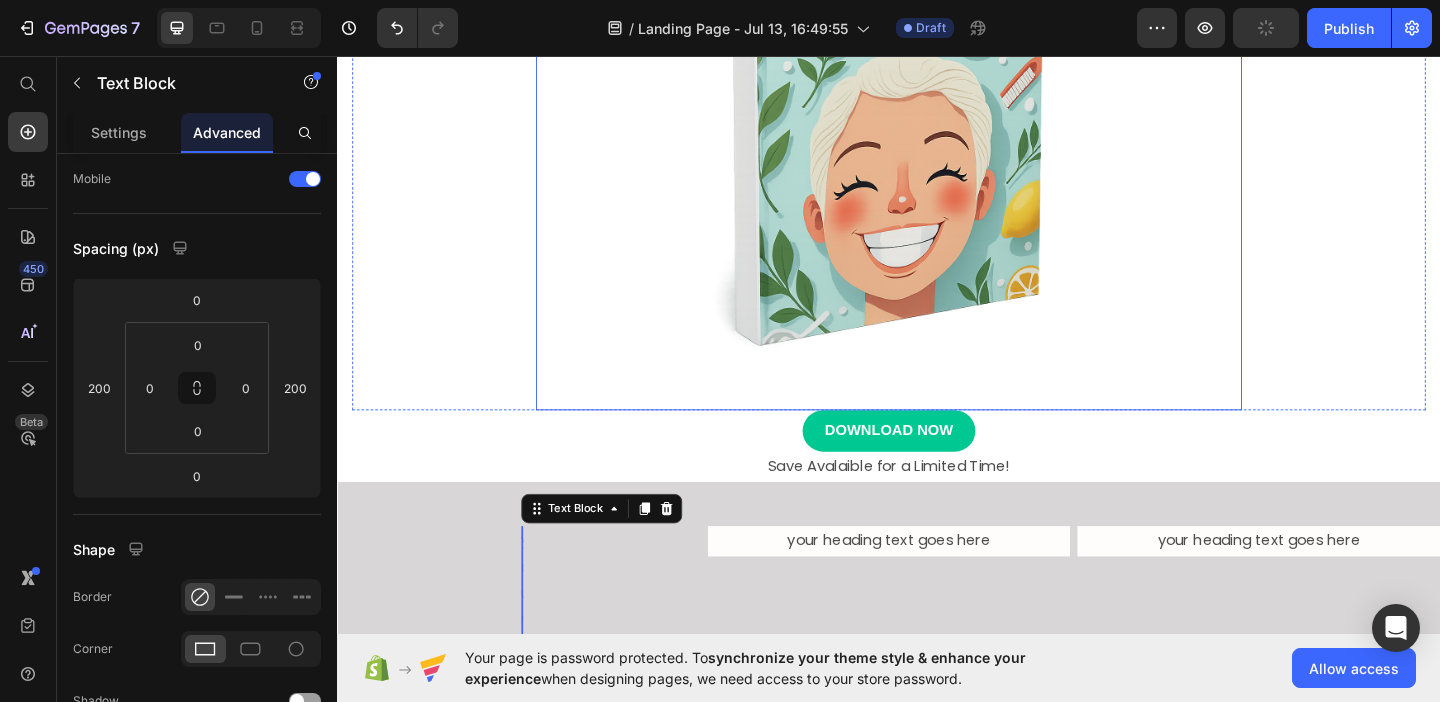 scroll, scrollTop: 837, scrollLeft: 0, axis: vertical 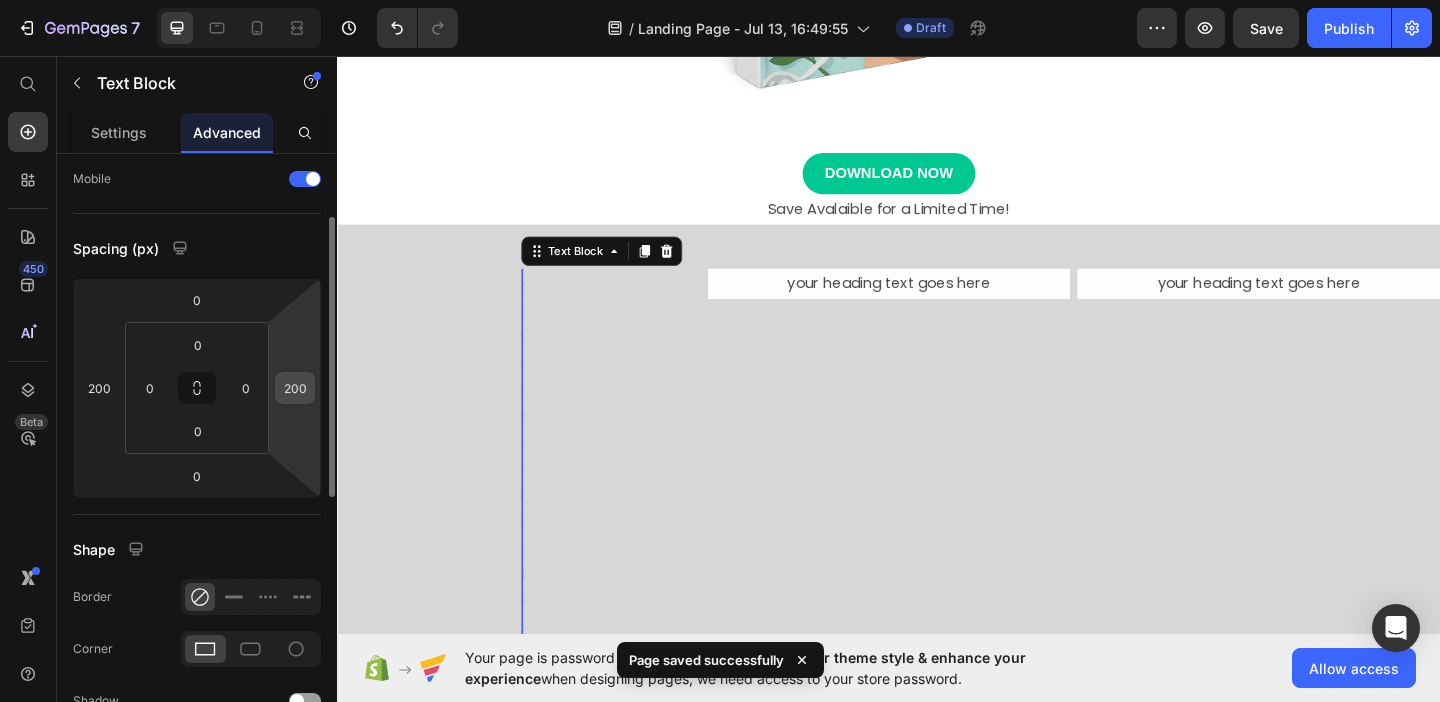 click on "200" at bounding box center (295, 388) 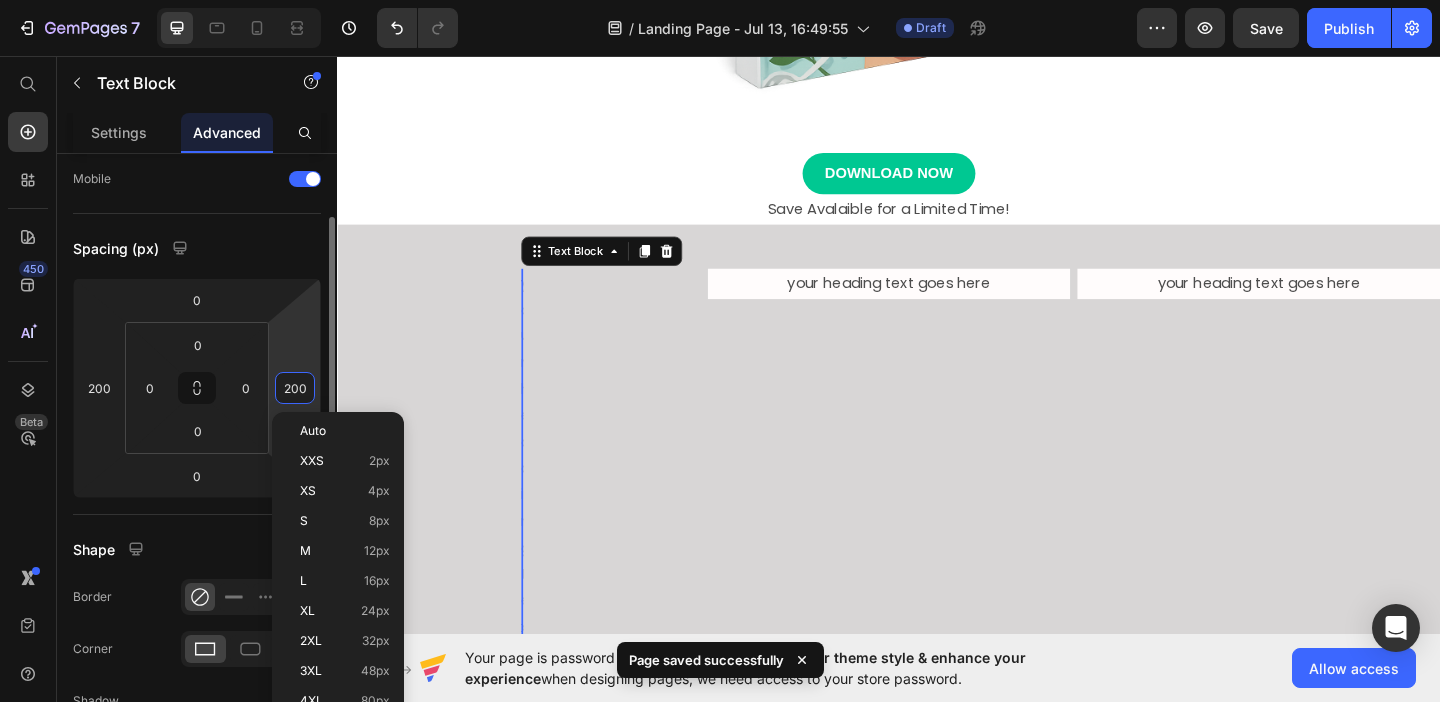 type 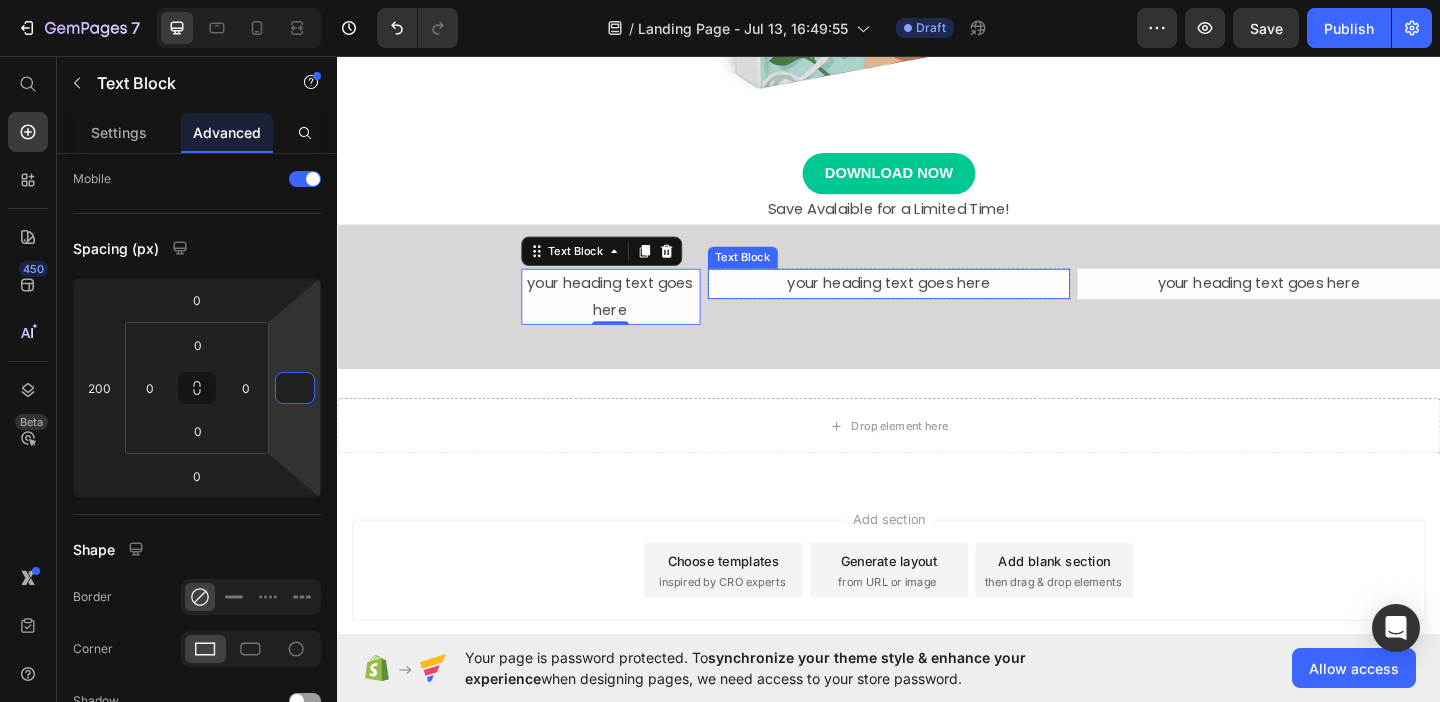 click on "your heading text goes here" at bounding box center (937, 303) 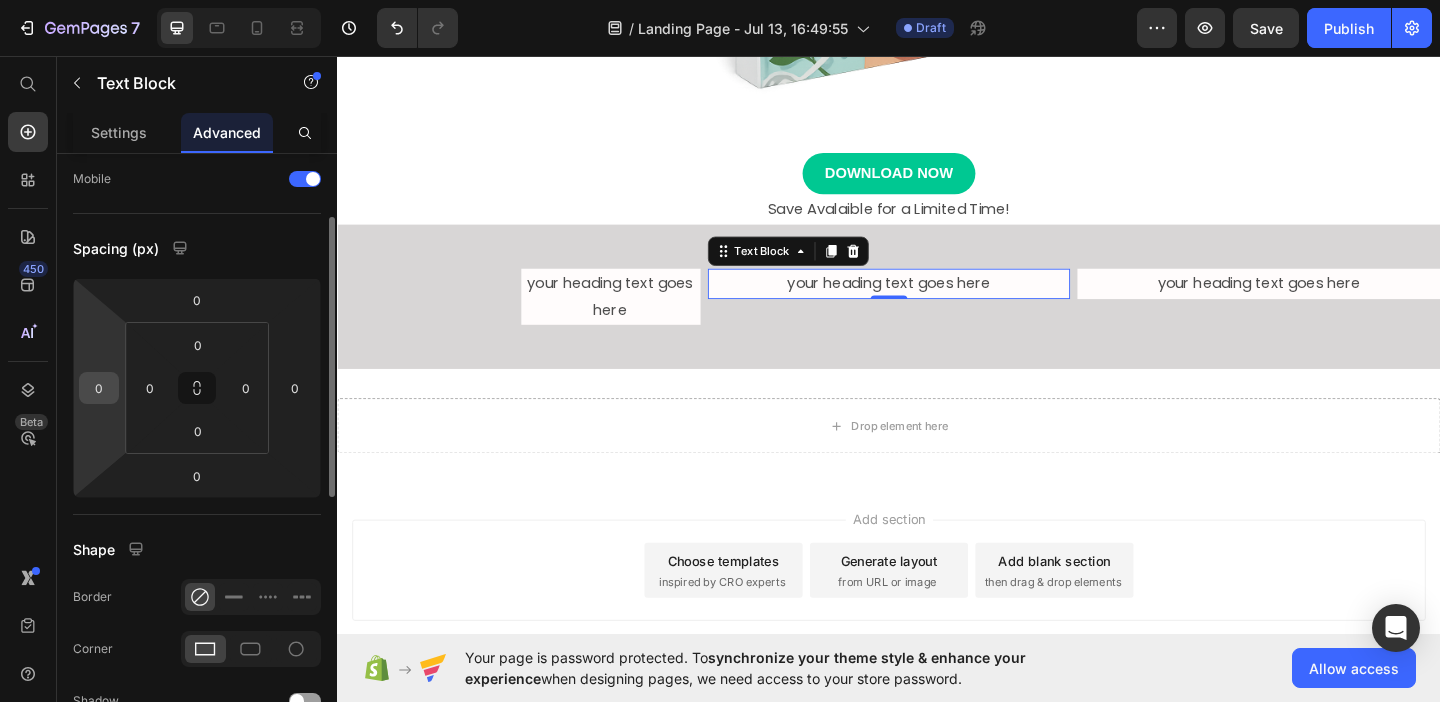click on "0" at bounding box center (99, 388) 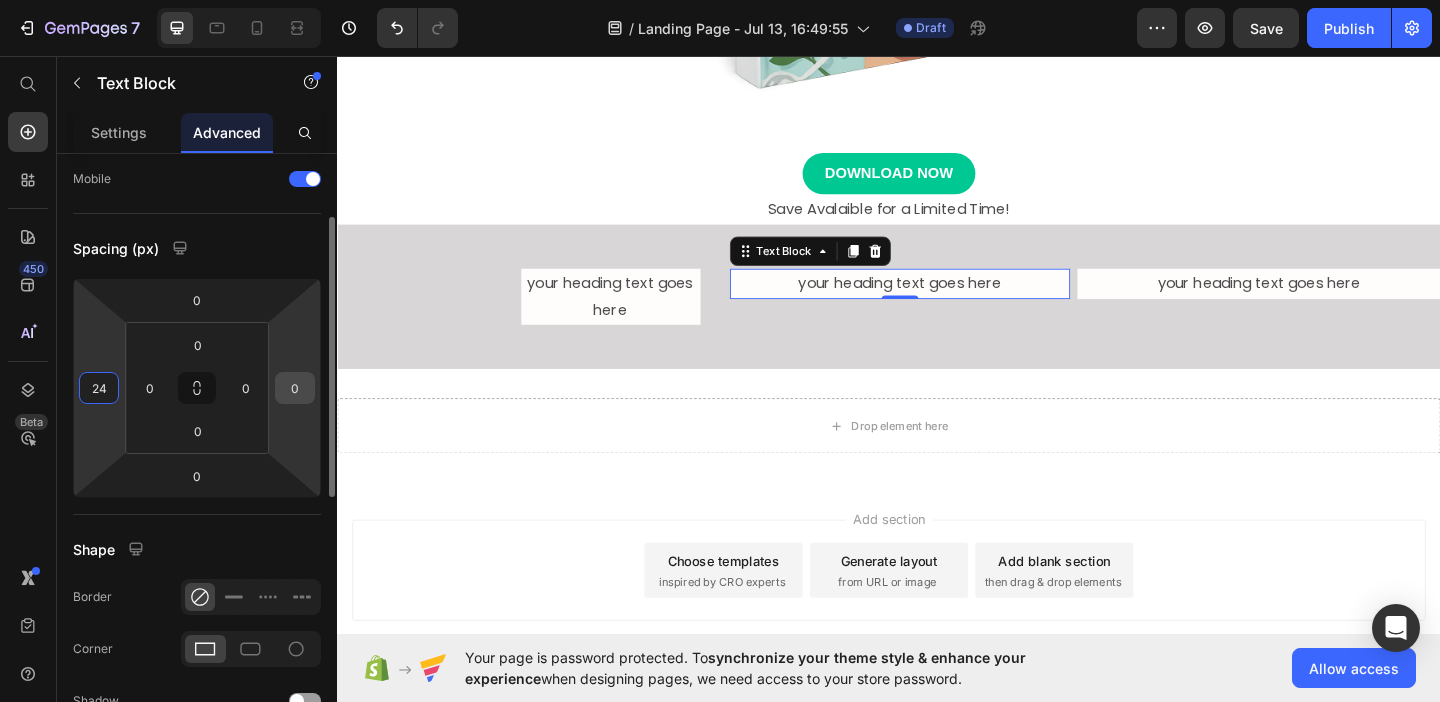 type on "24" 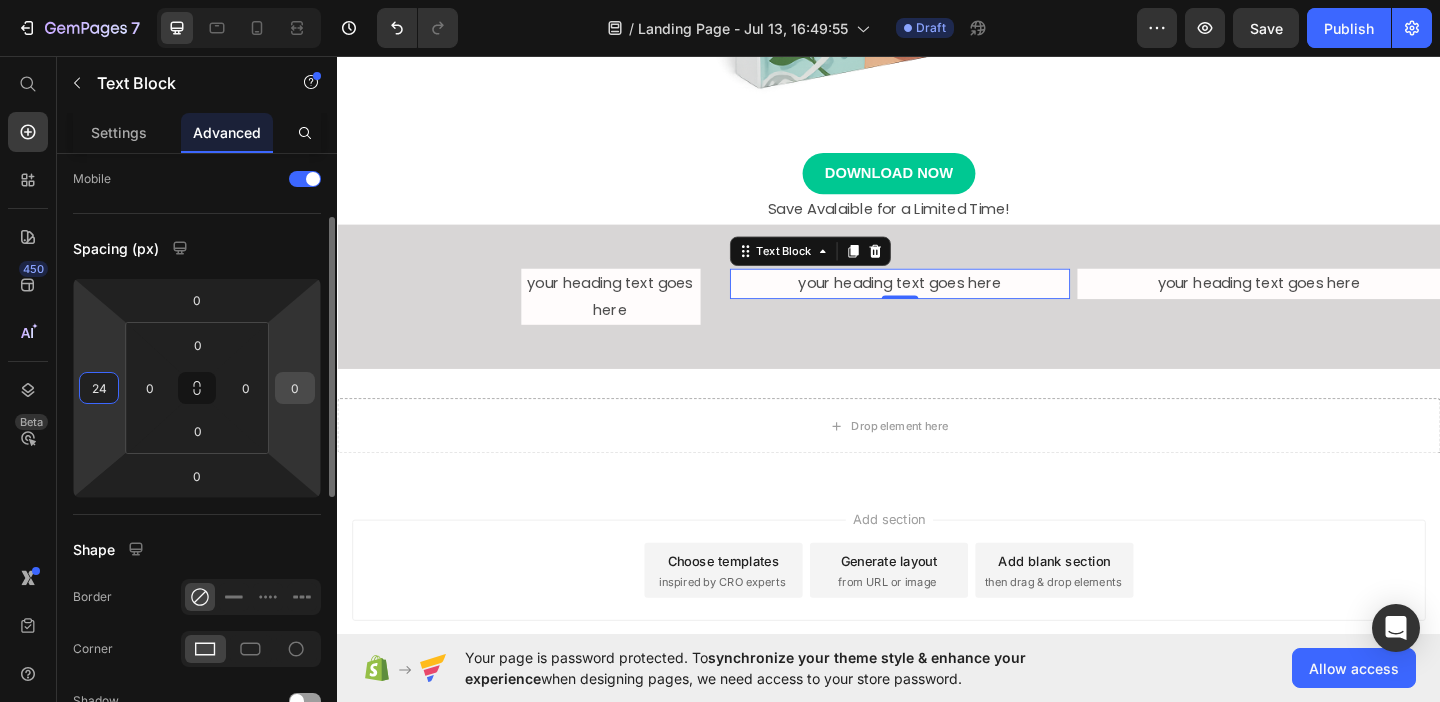 click on "0" at bounding box center (295, 388) 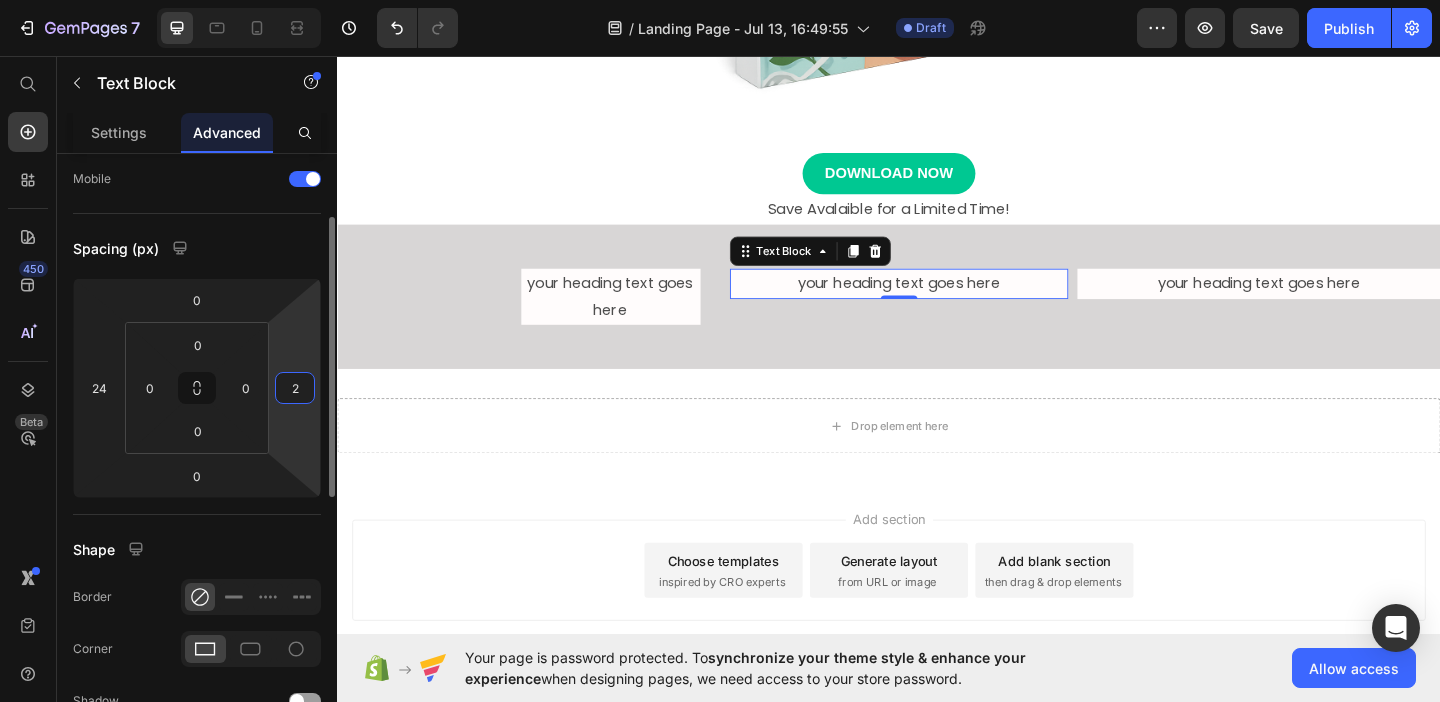 type on "24" 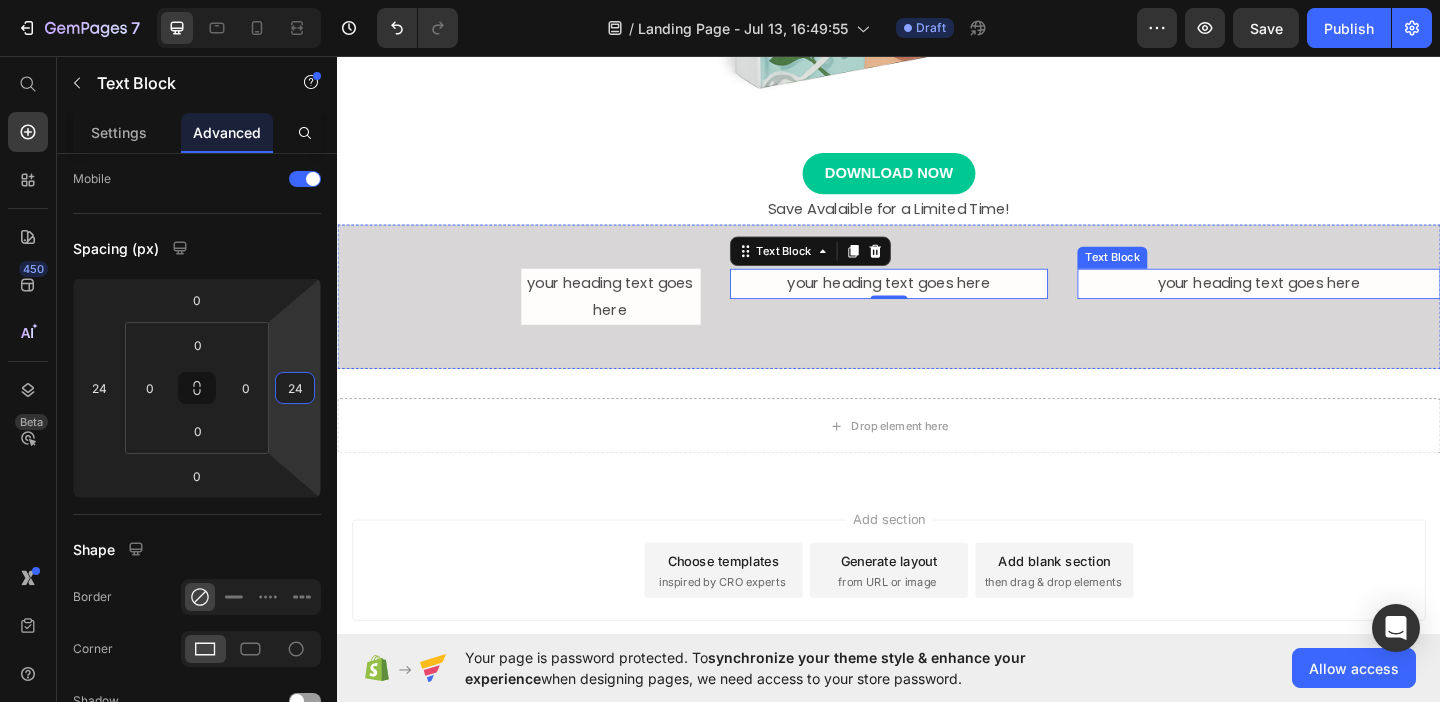 click on "your heading text goes here" at bounding box center (1339, 303) 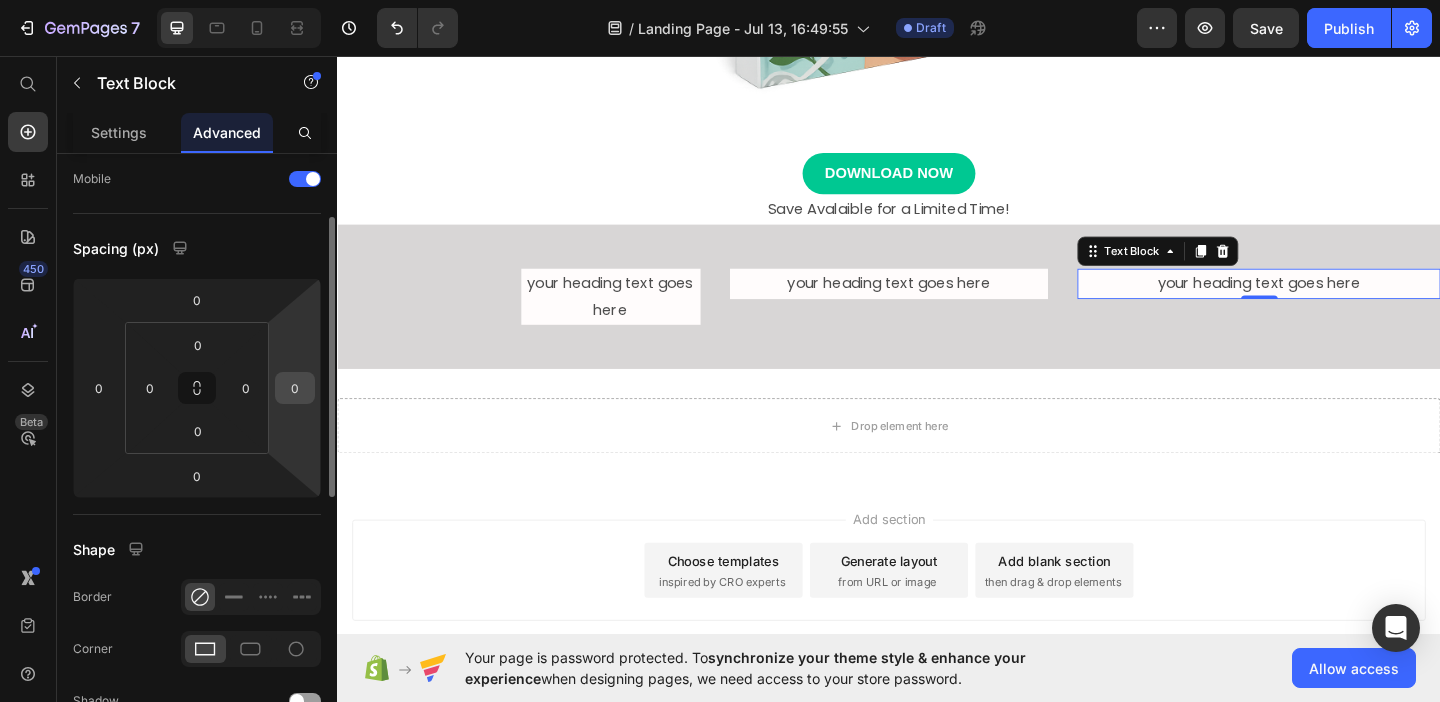 click on "0" at bounding box center (295, 388) 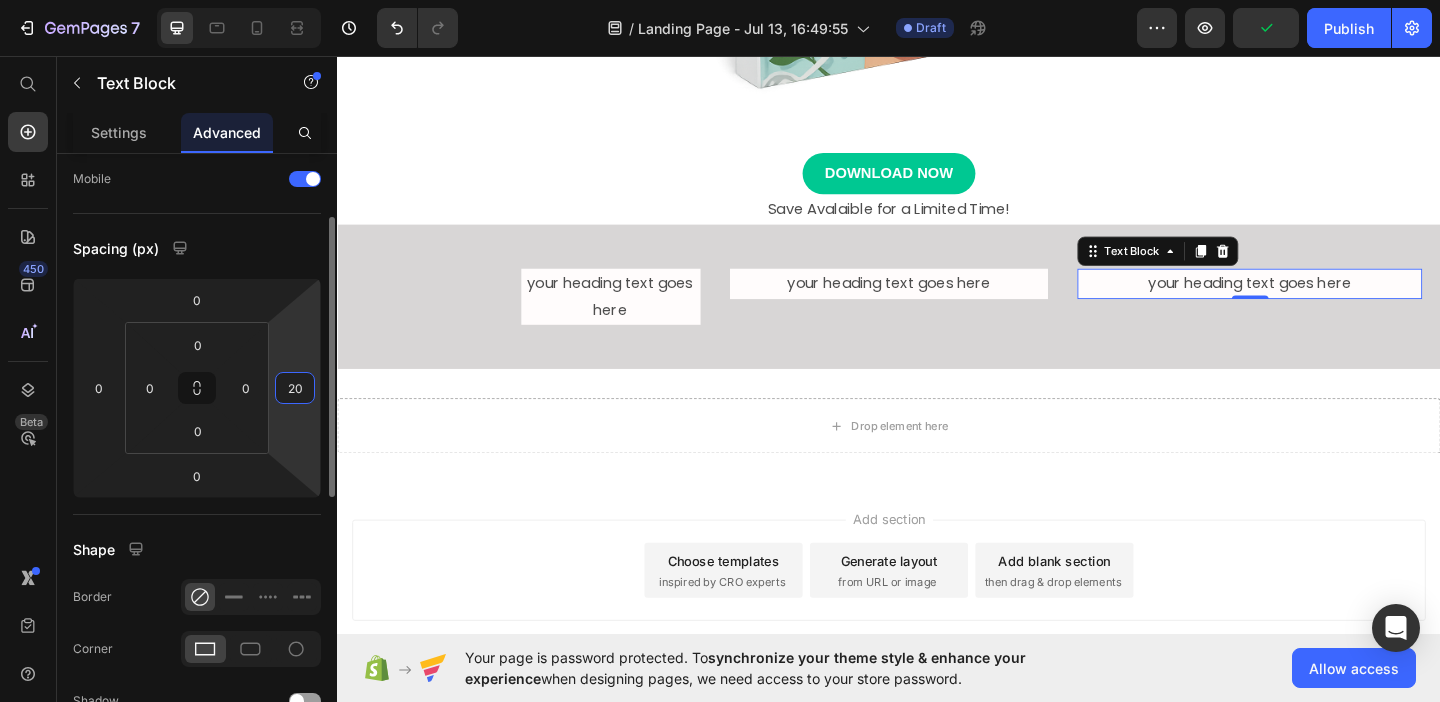 type on "200" 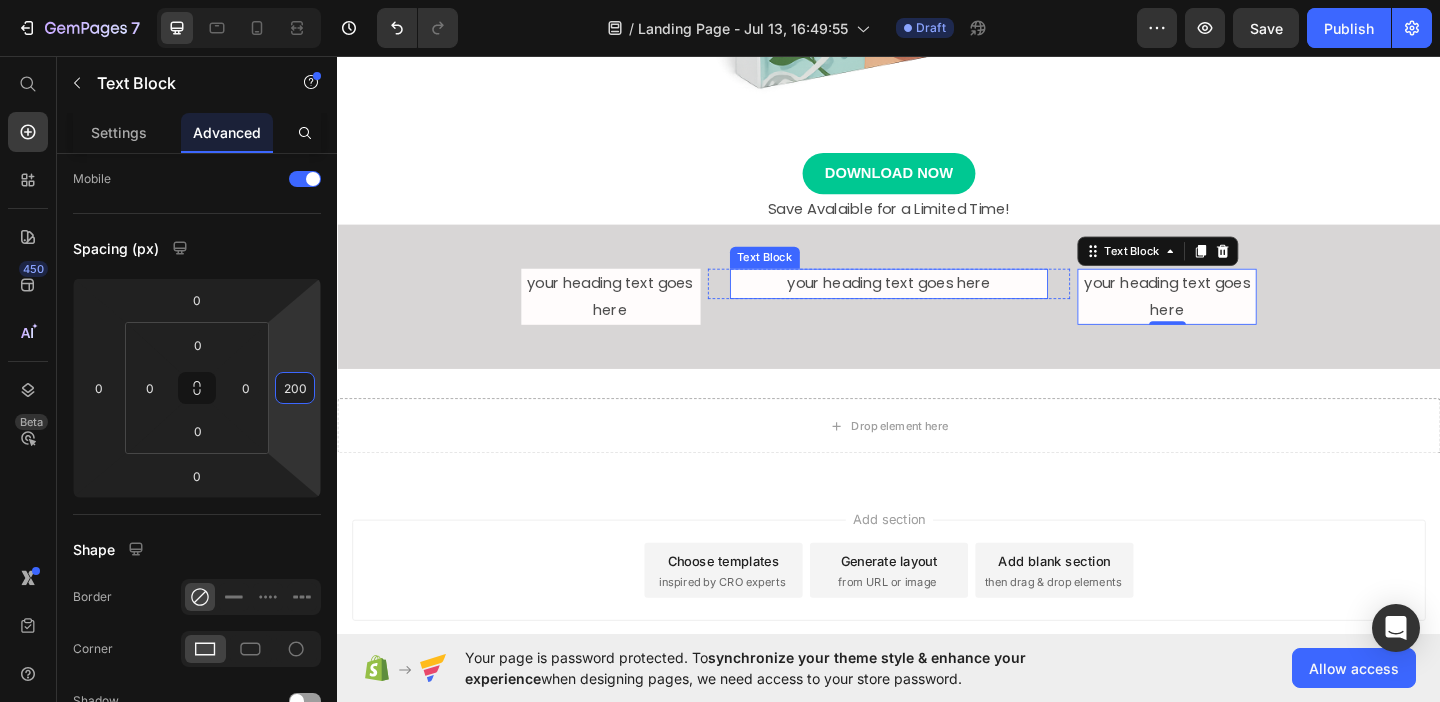 click on "your heading text goes here" at bounding box center (937, 303) 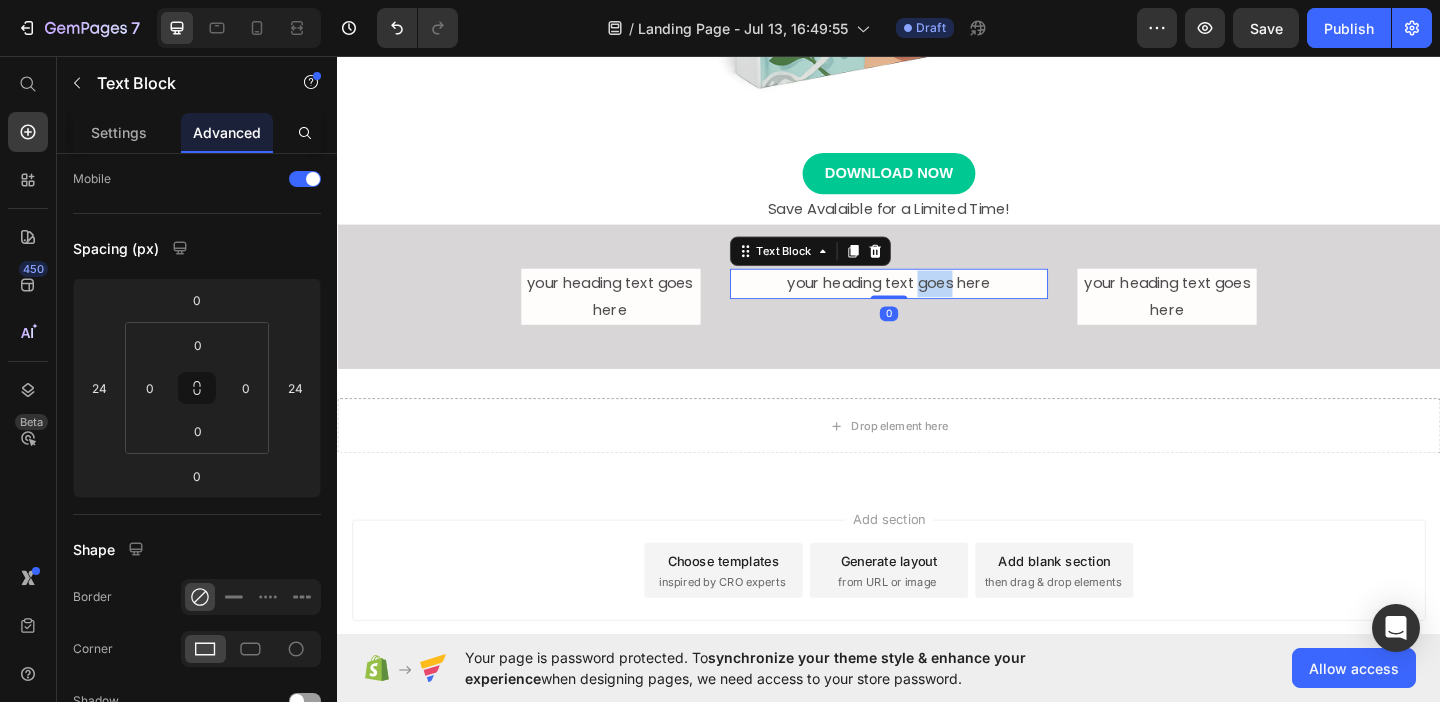 click on "your heading text goes here" at bounding box center (937, 303) 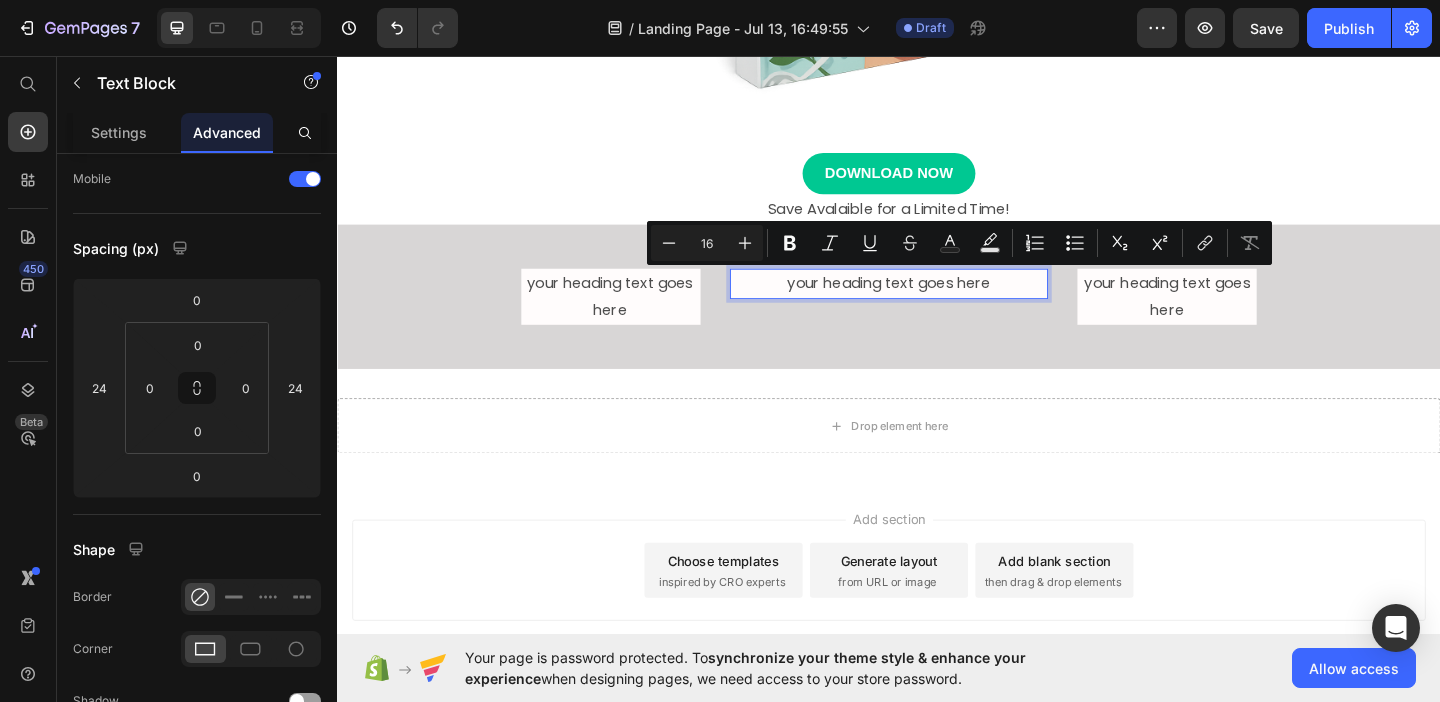 click on "your heading text goes here" at bounding box center [937, 303] 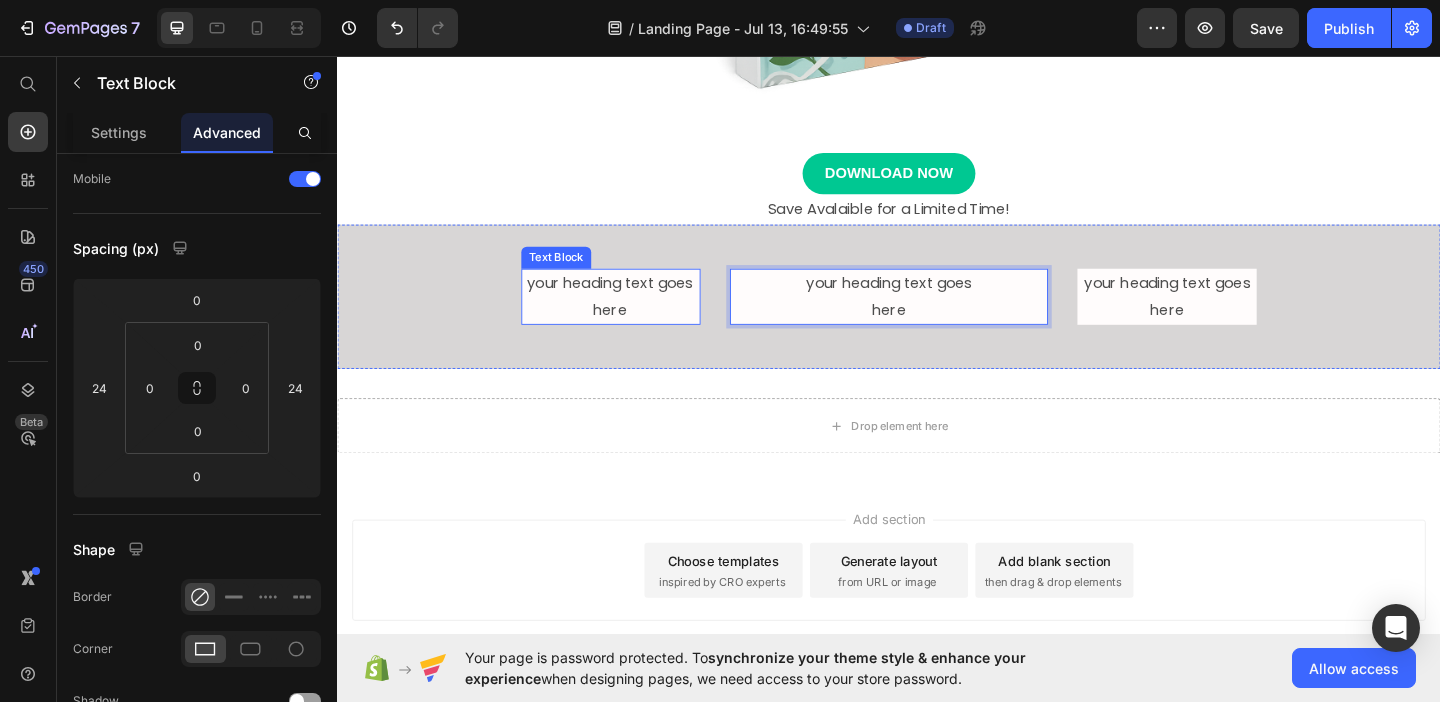 click on "your heading text goes here" at bounding box center (633, 318) 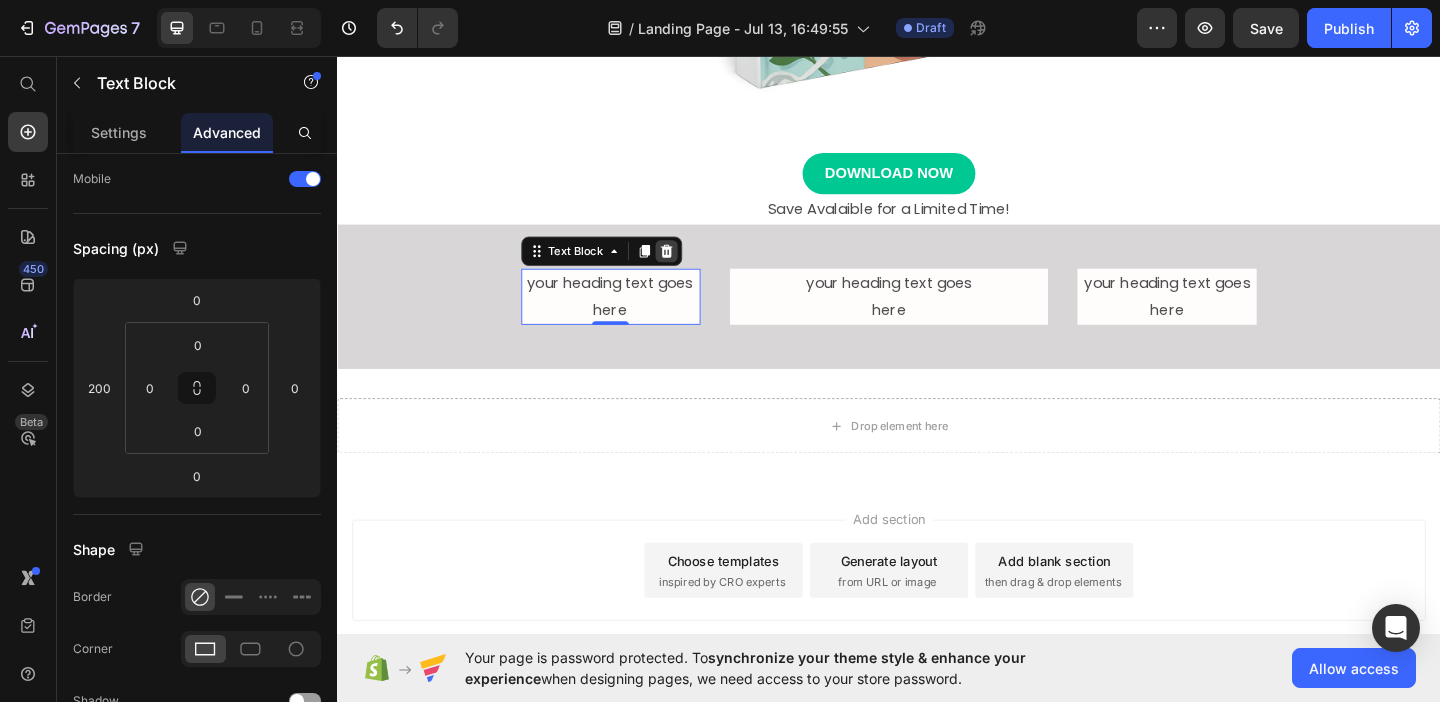 click 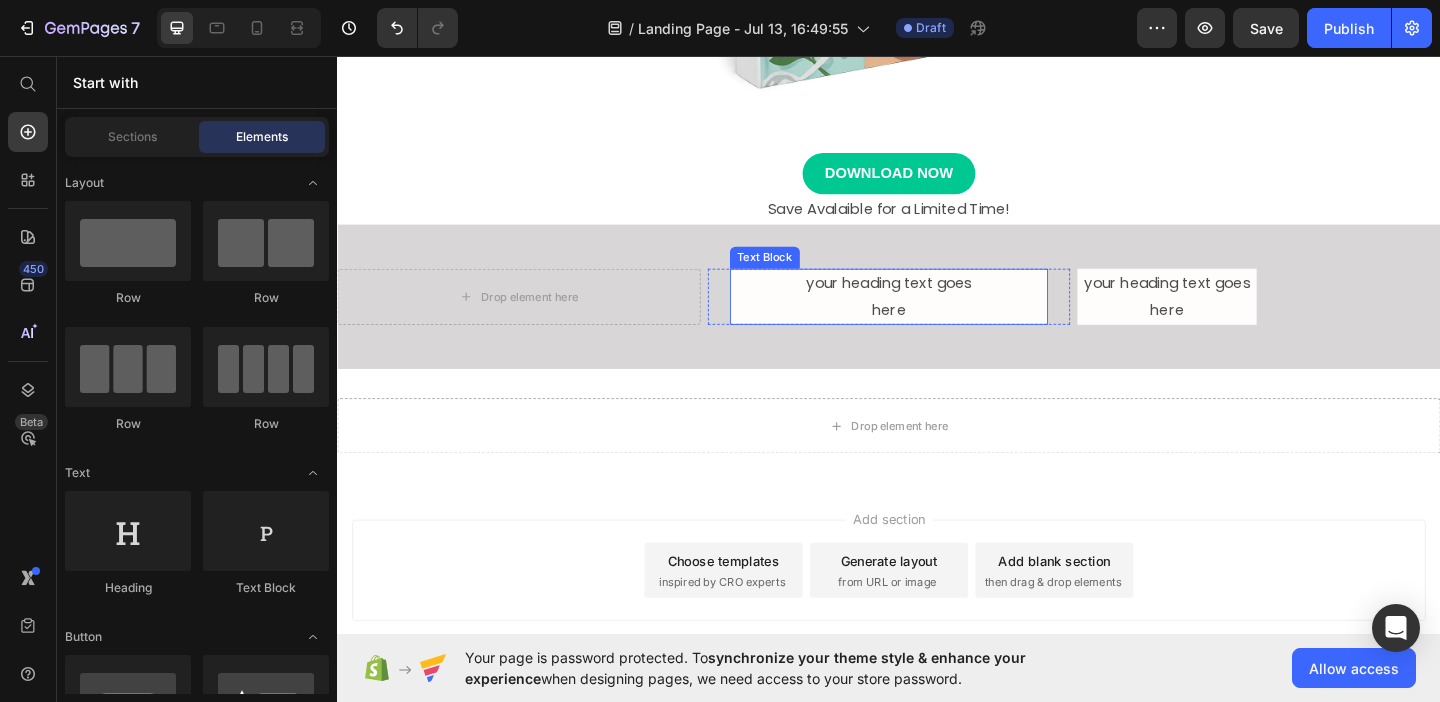 click on "your heading text goes" at bounding box center [937, 303] 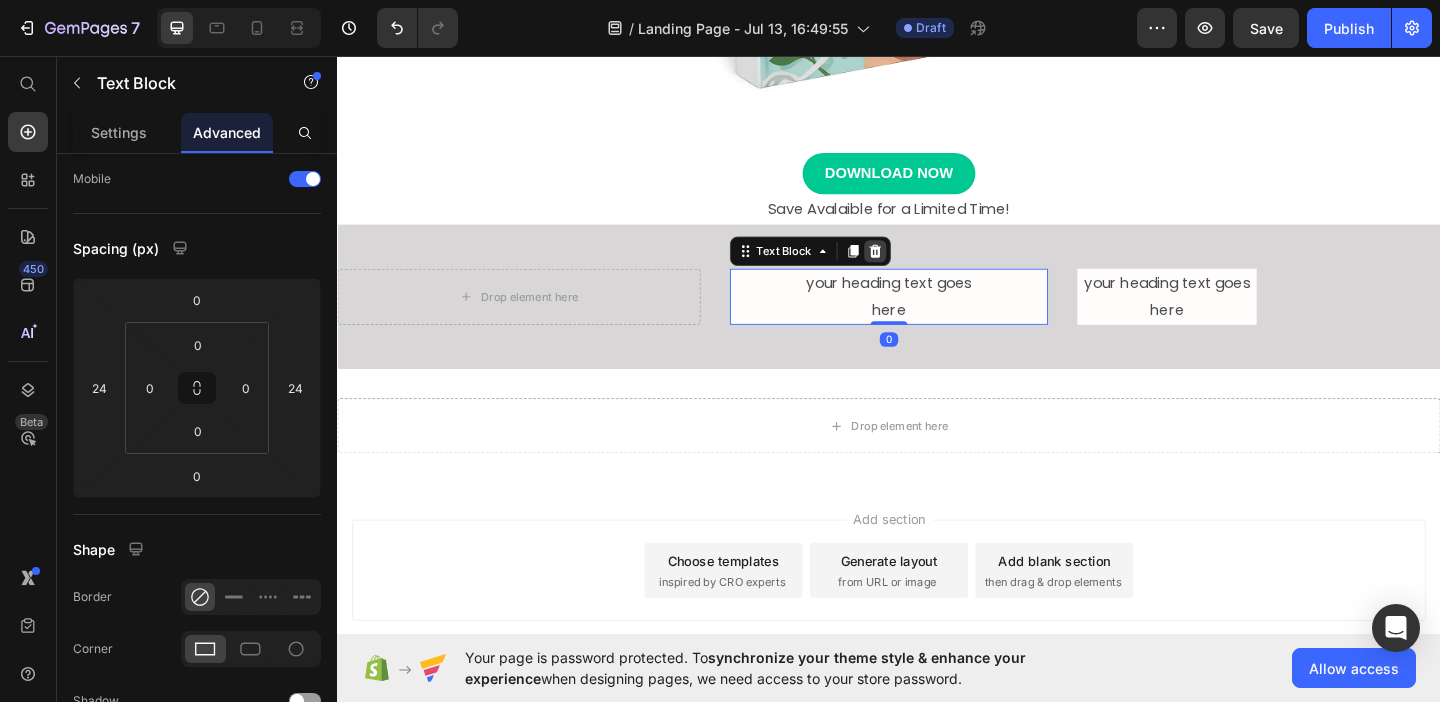 click at bounding box center (922, 268) 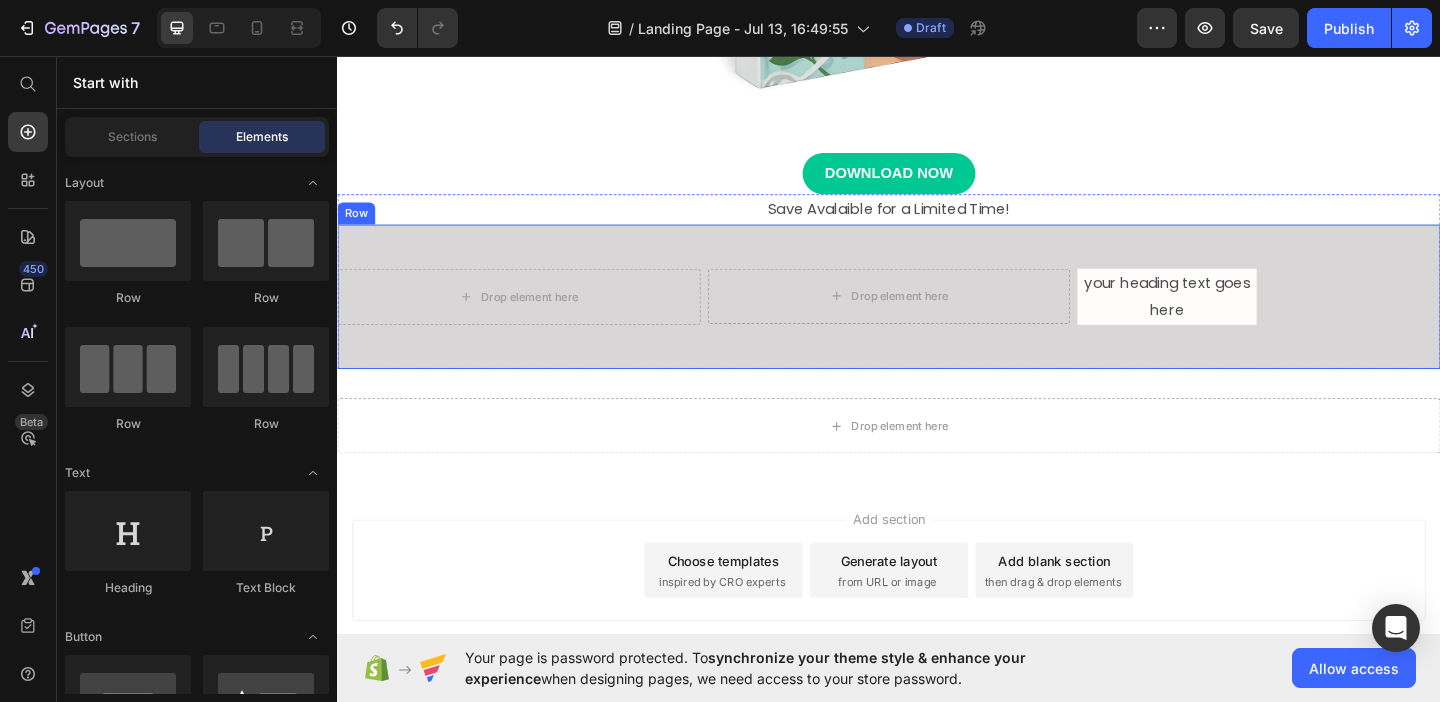 click on "Drop element here
Drop element here Row your heading text goes here  Text Block Row" at bounding box center [937, 318] 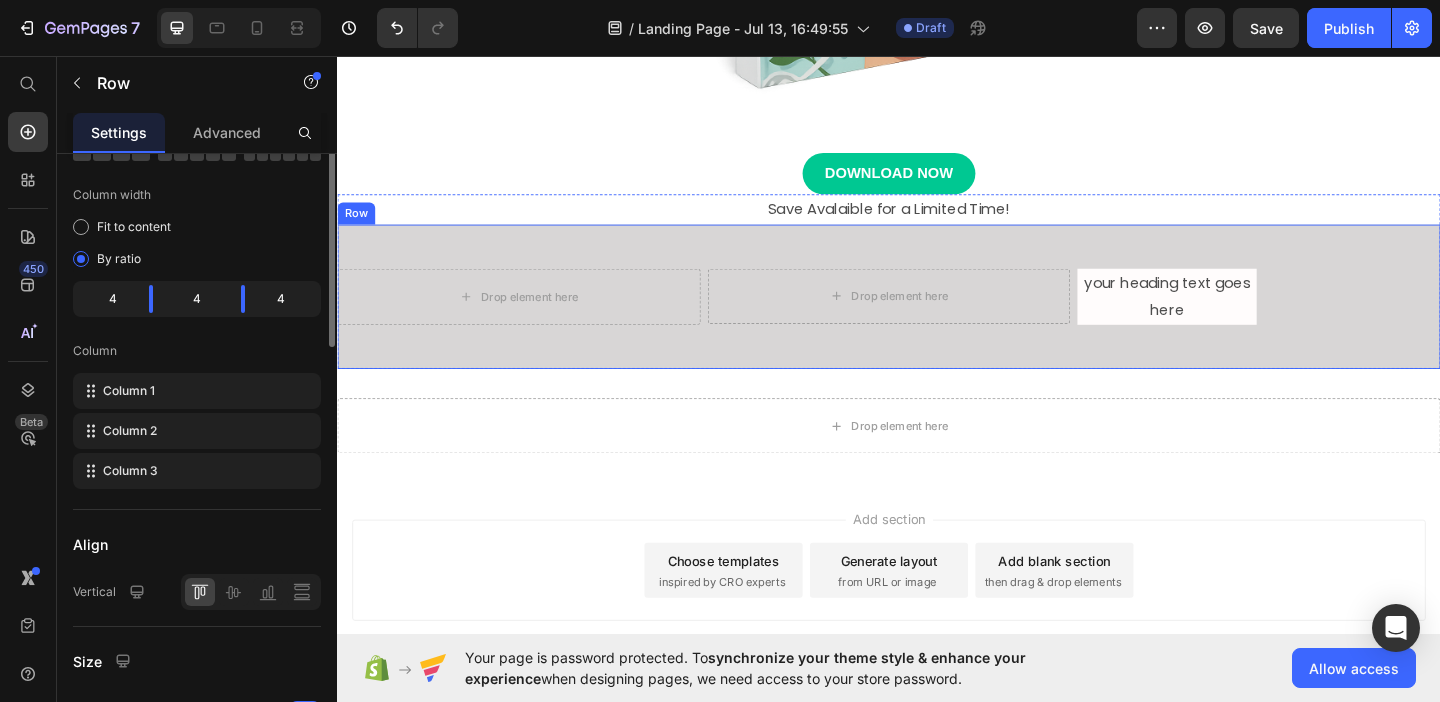 scroll, scrollTop: 0, scrollLeft: 0, axis: both 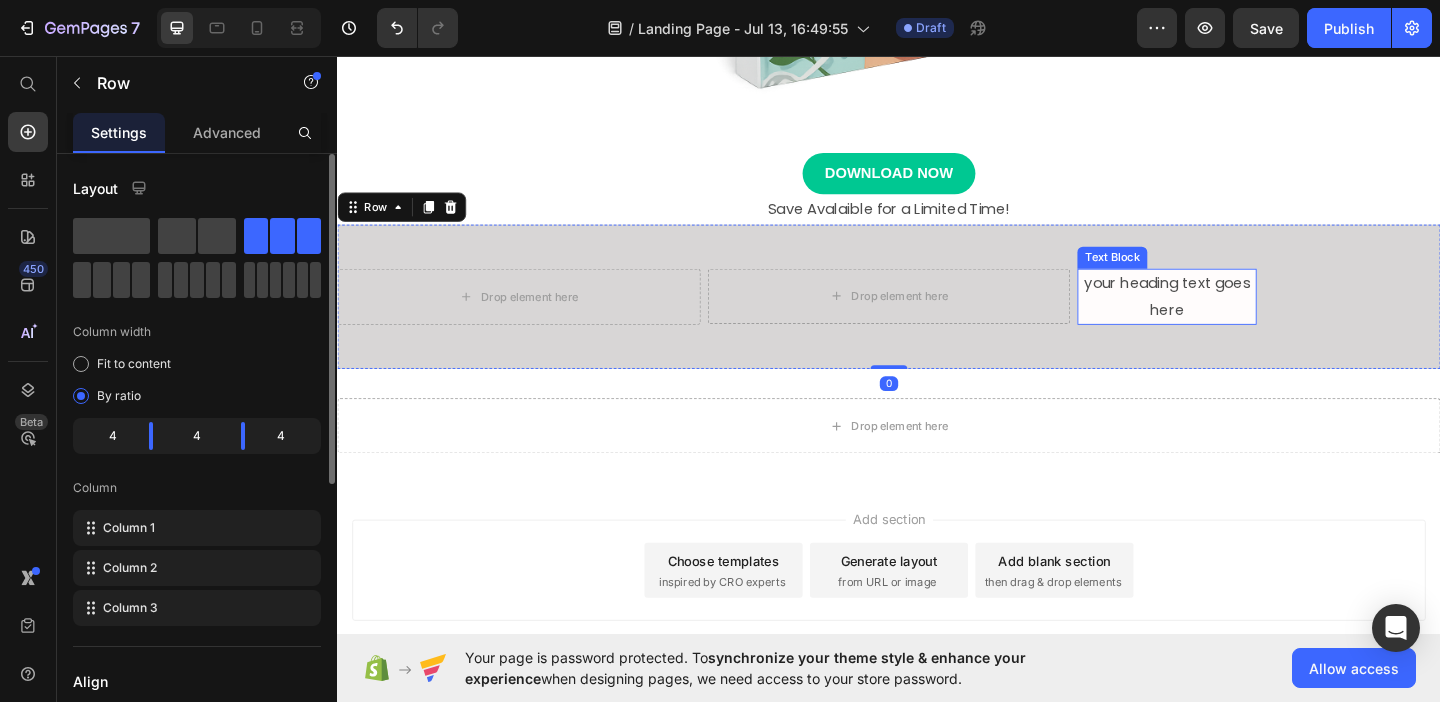 click on "your heading text goes here" at bounding box center [1239, 318] 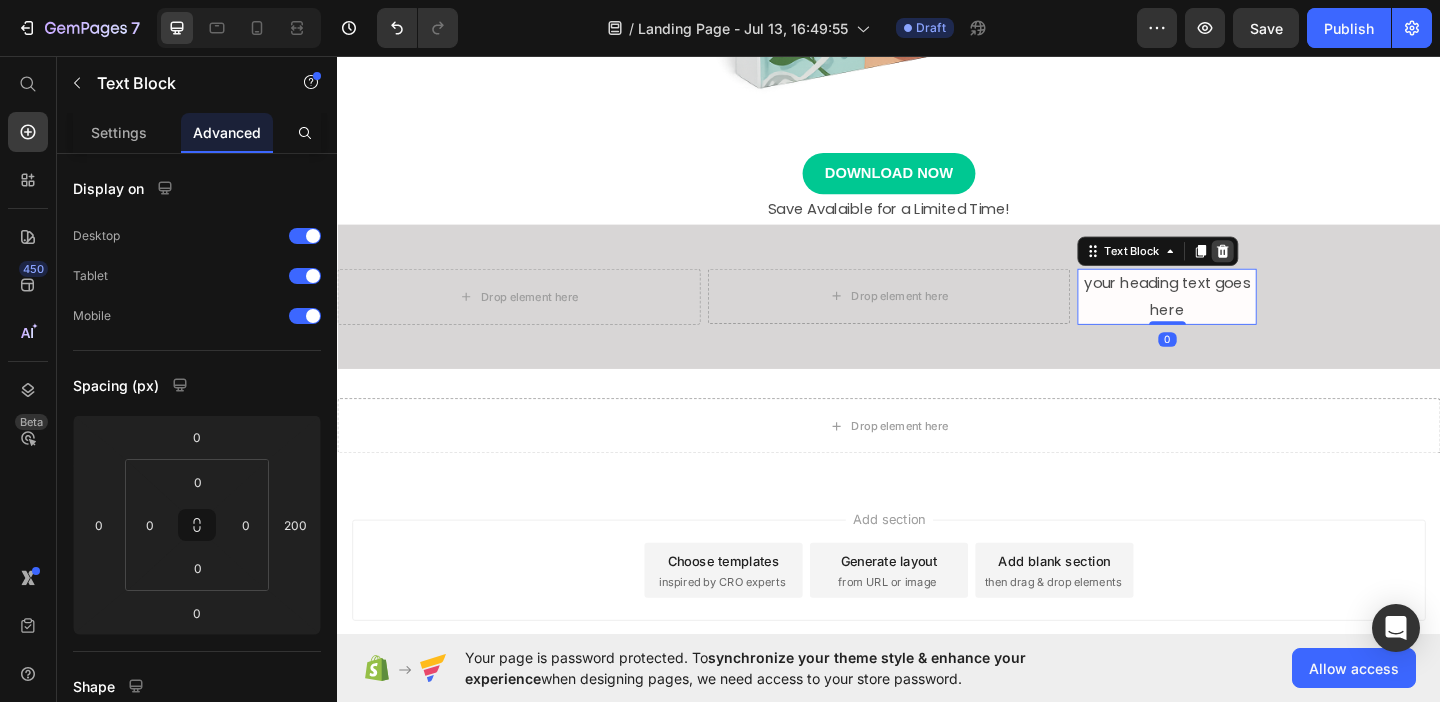 click 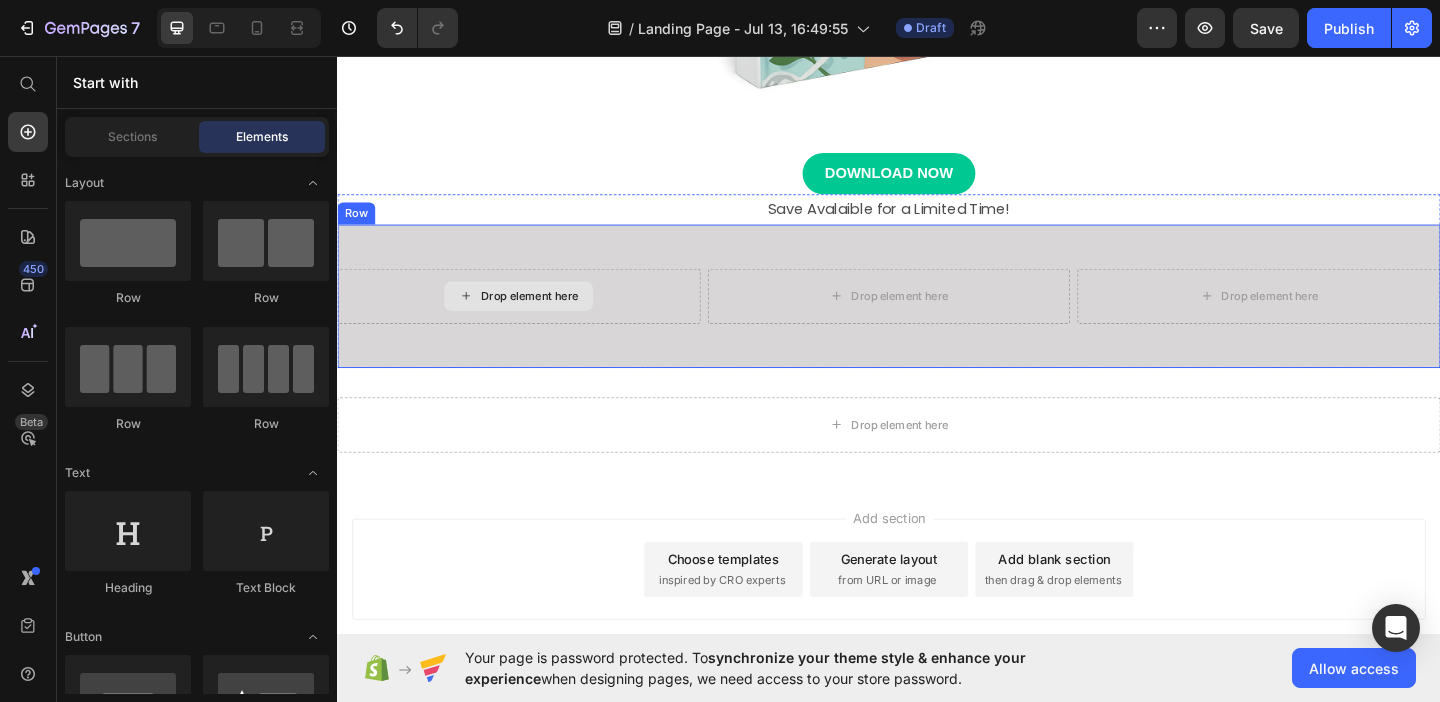 click on "Drop element here" at bounding box center (534, 317) 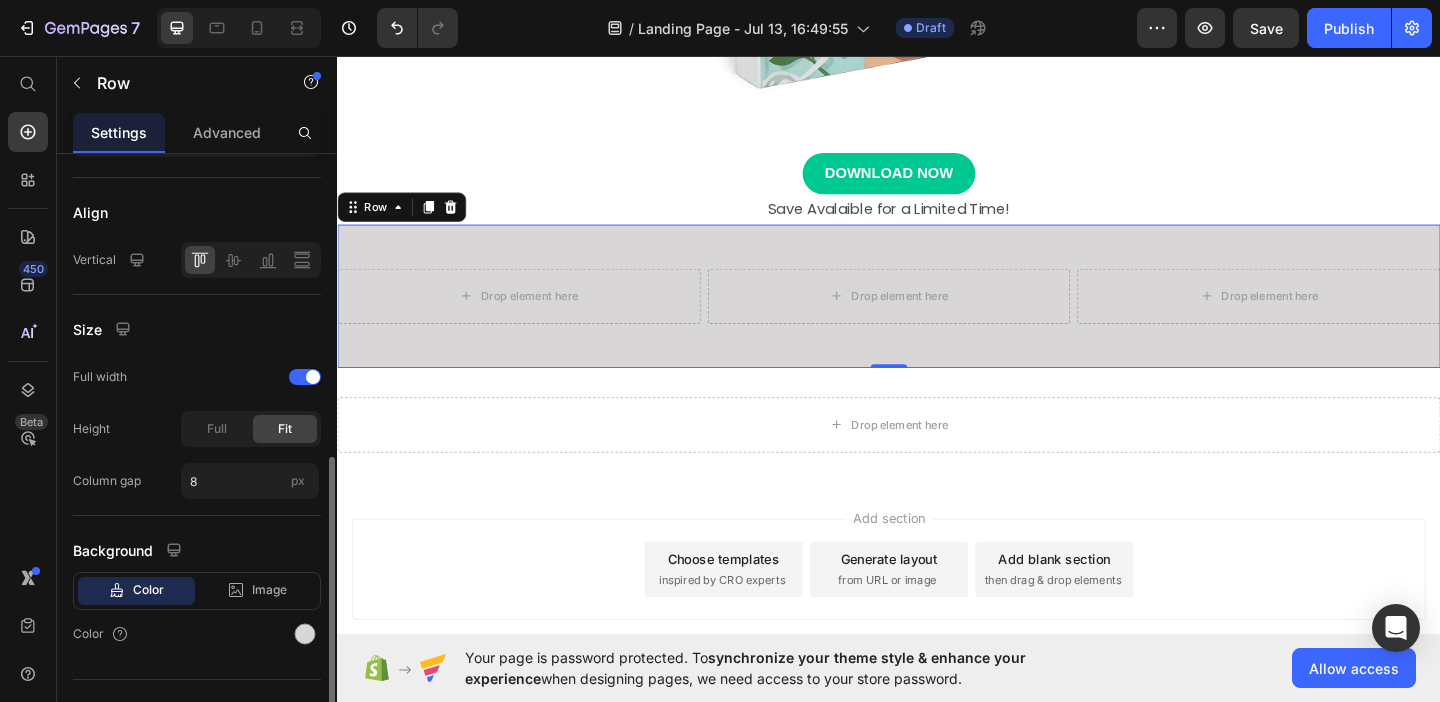 scroll, scrollTop: 504, scrollLeft: 0, axis: vertical 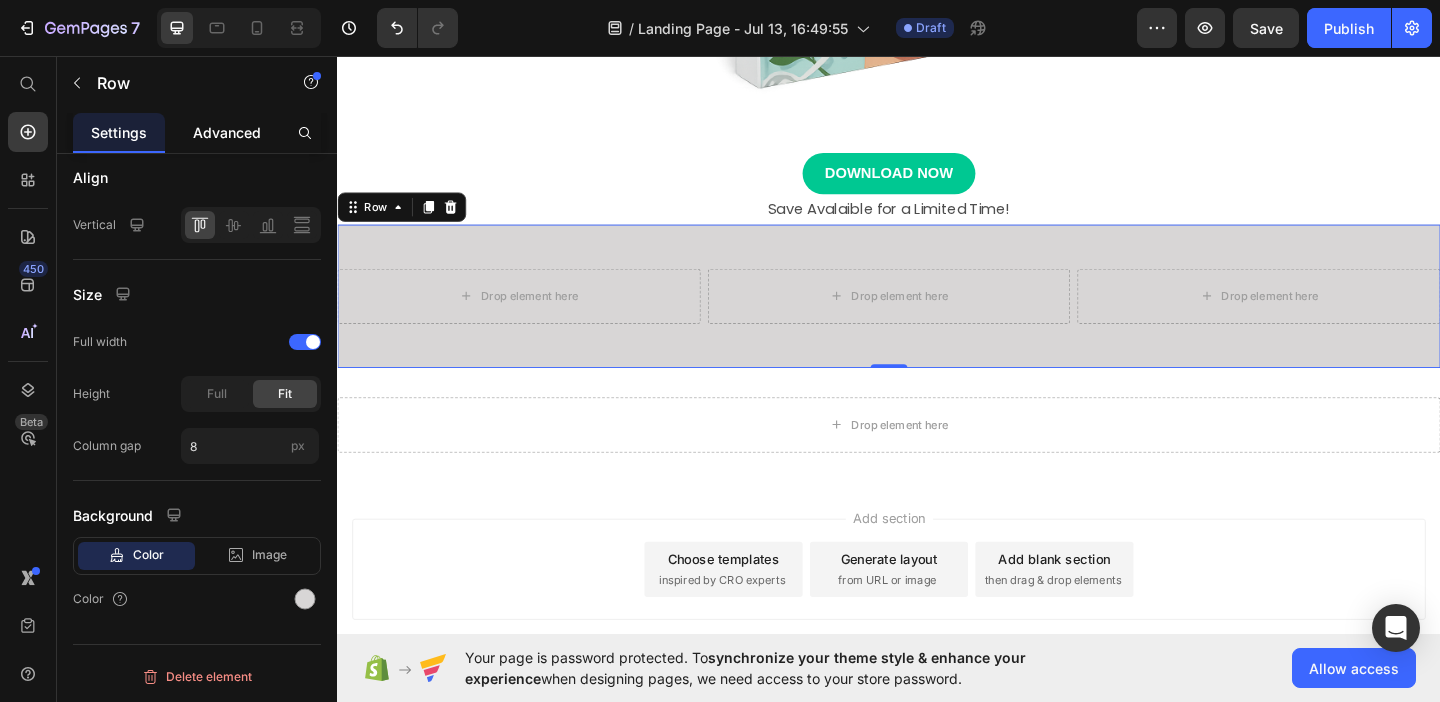 click on "Advanced" at bounding box center (227, 132) 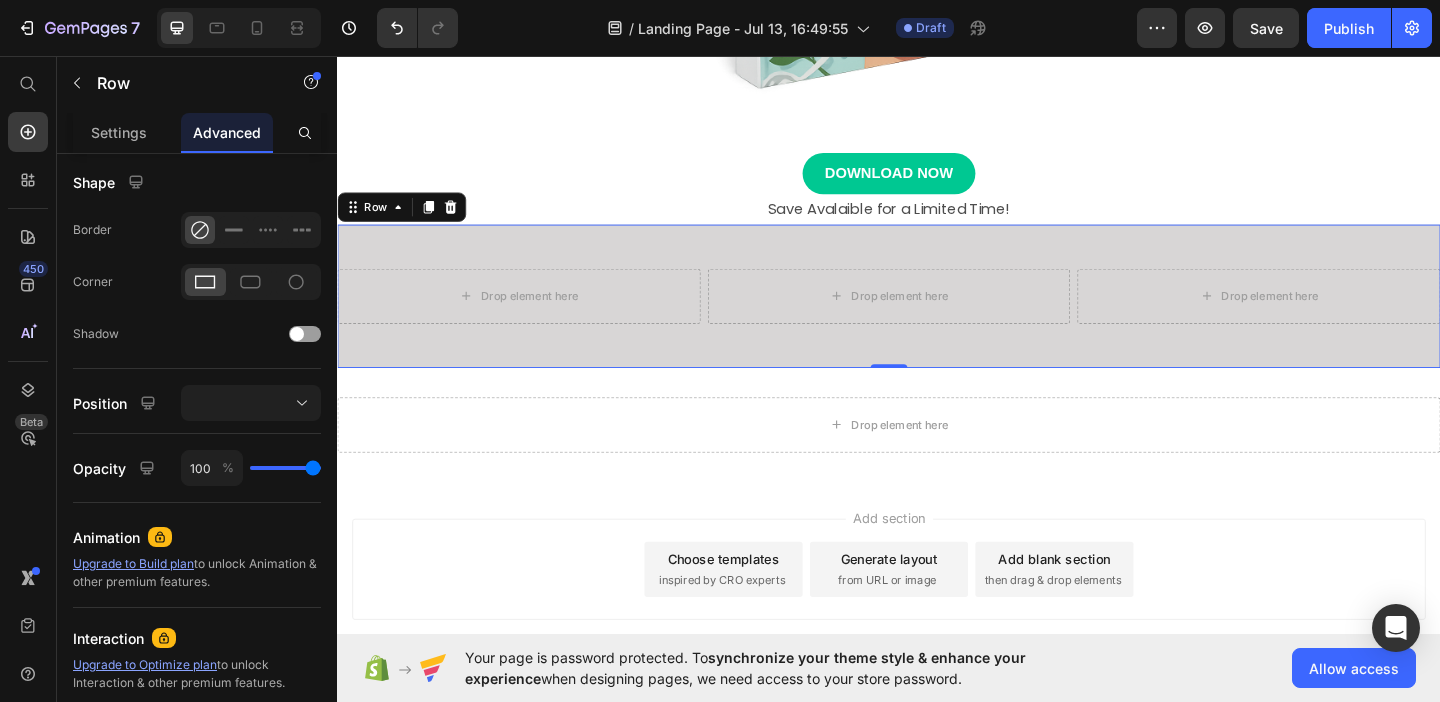 scroll, scrollTop: 0, scrollLeft: 0, axis: both 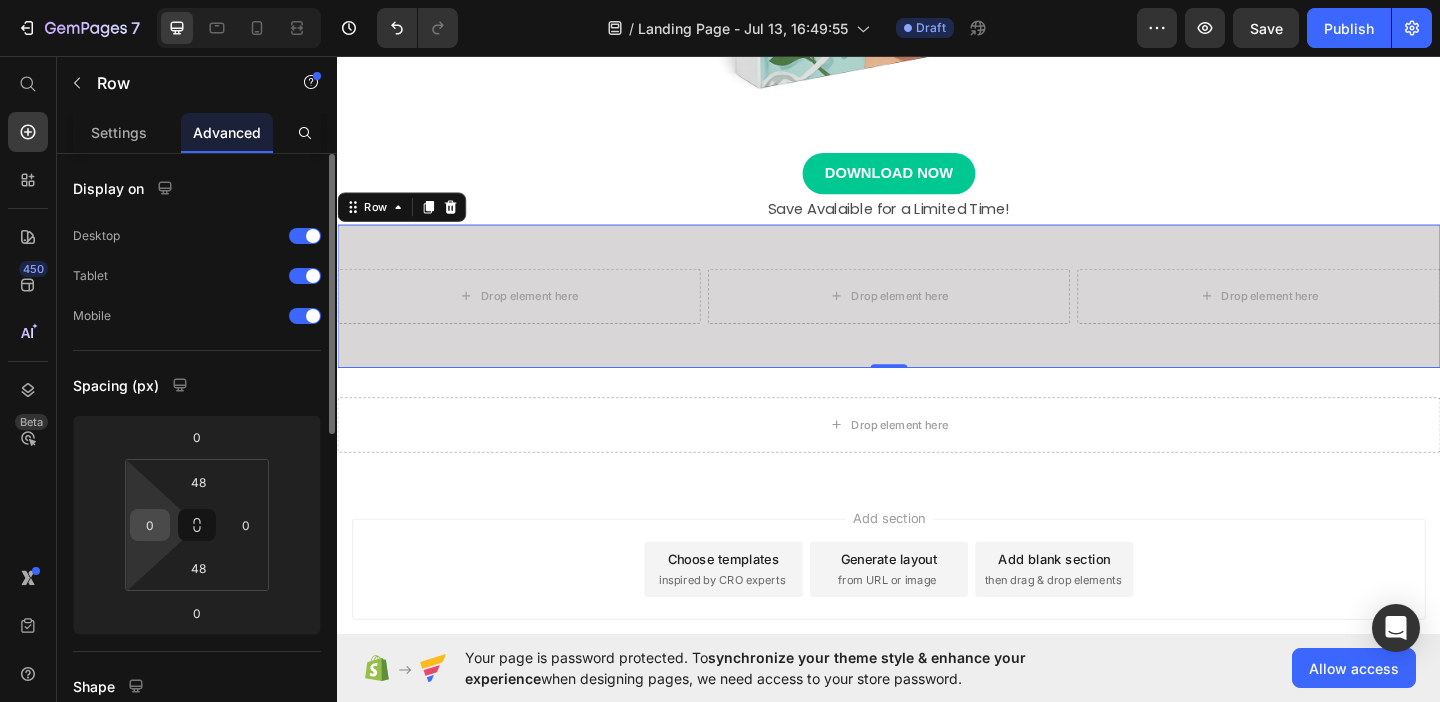 click on "0" at bounding box center (150, 525) 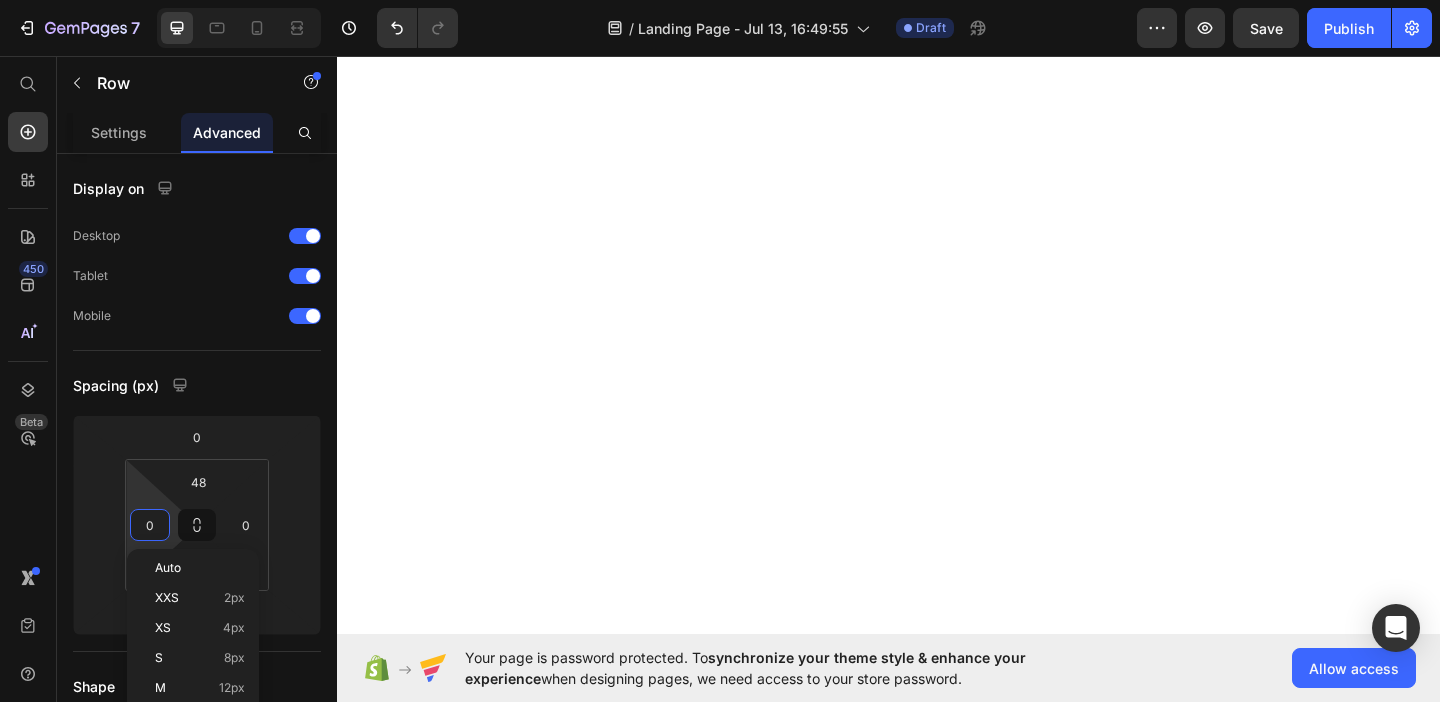 scroll, scrollTop: 0, scrollLeft: 0, axis: both 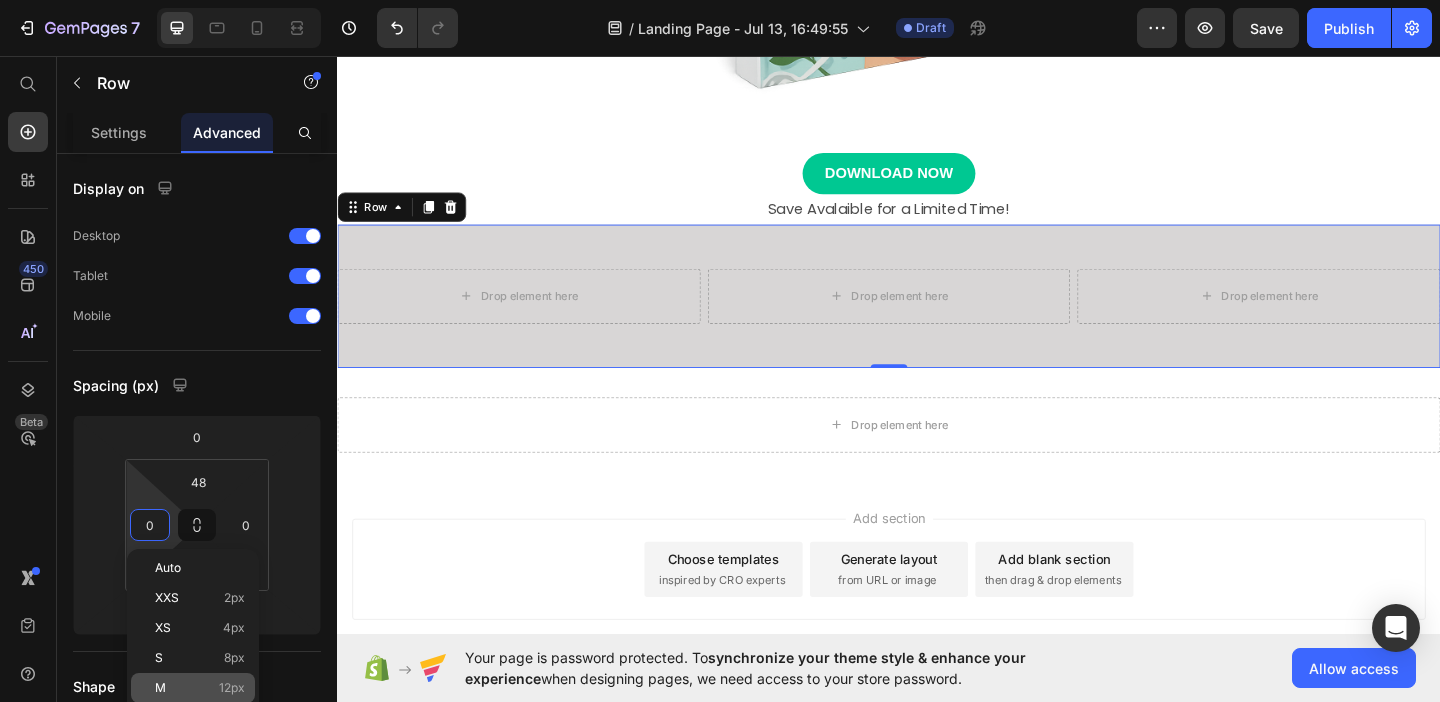 click on "M 12px" 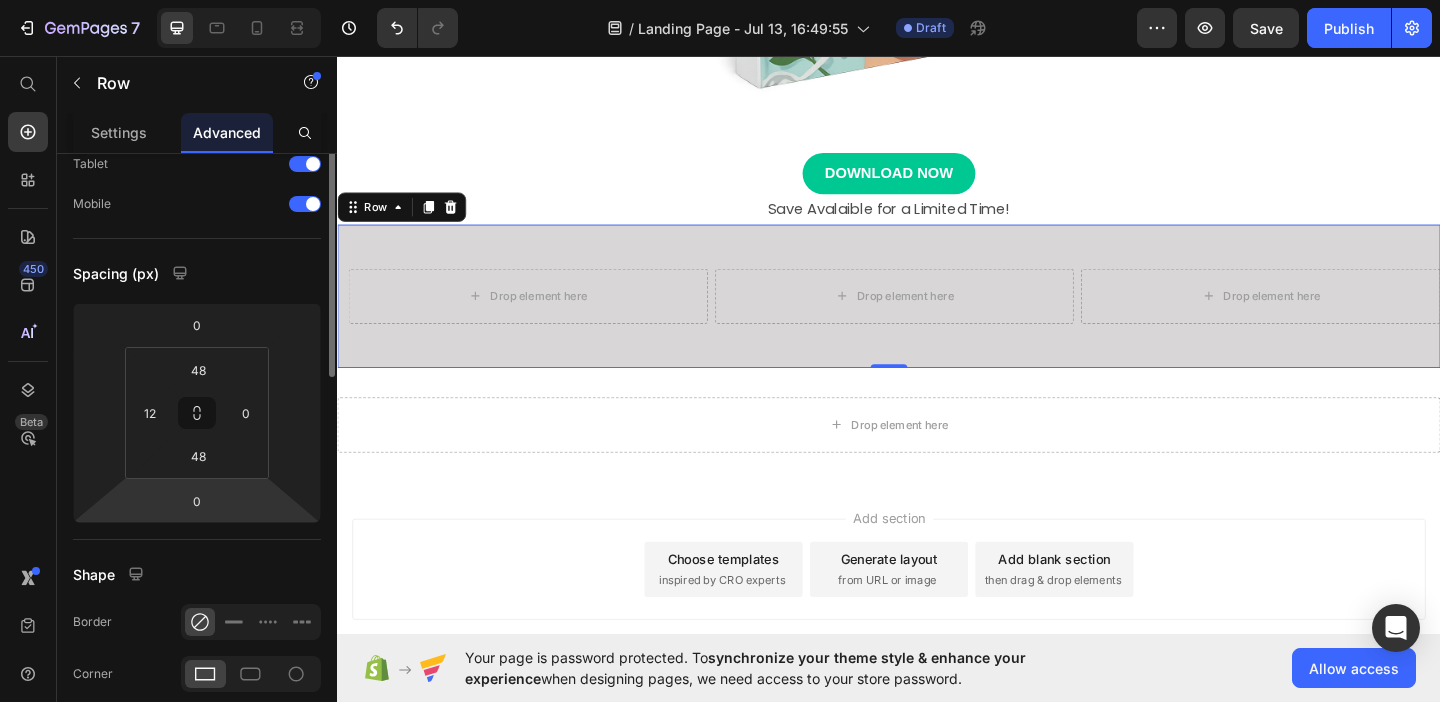 scroll, scrollTop: 136, scrollLeft: 0, axis: vertical 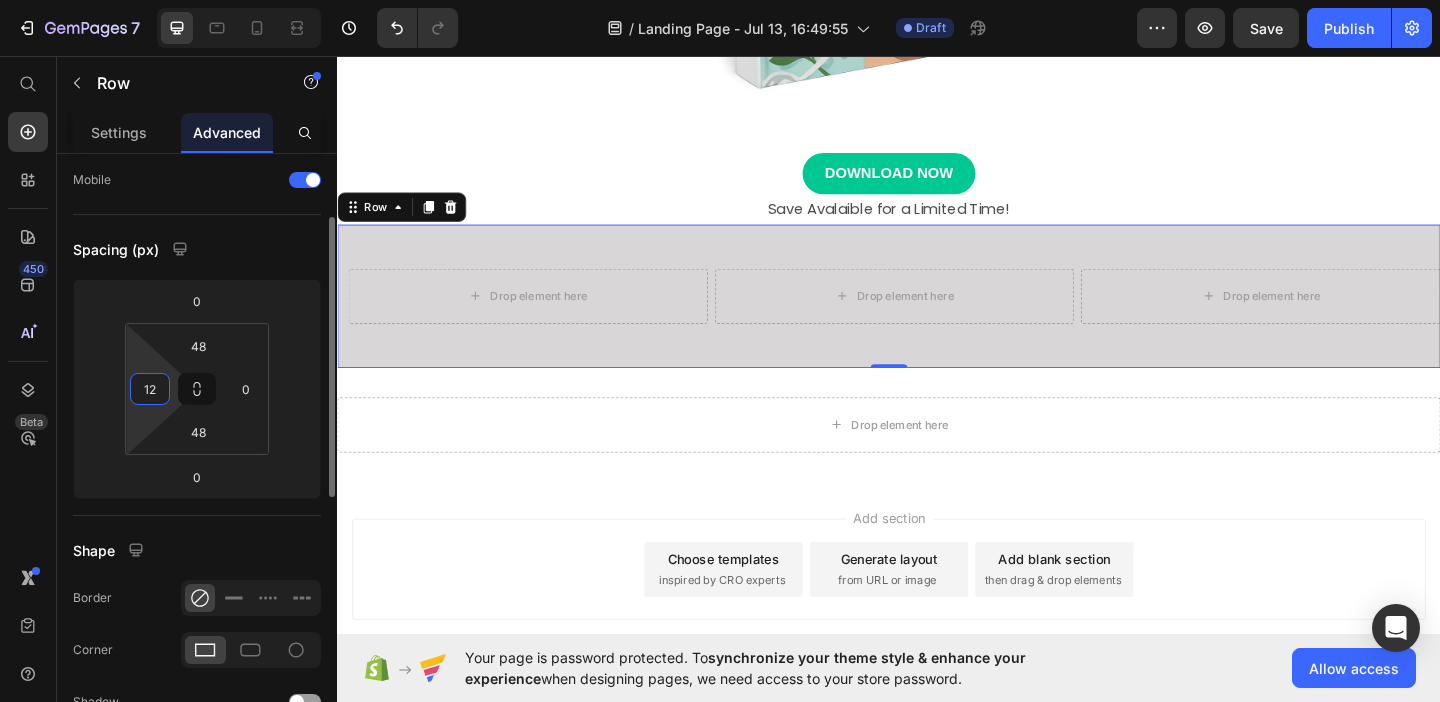 click on "12" at bounding box center (150, 389) 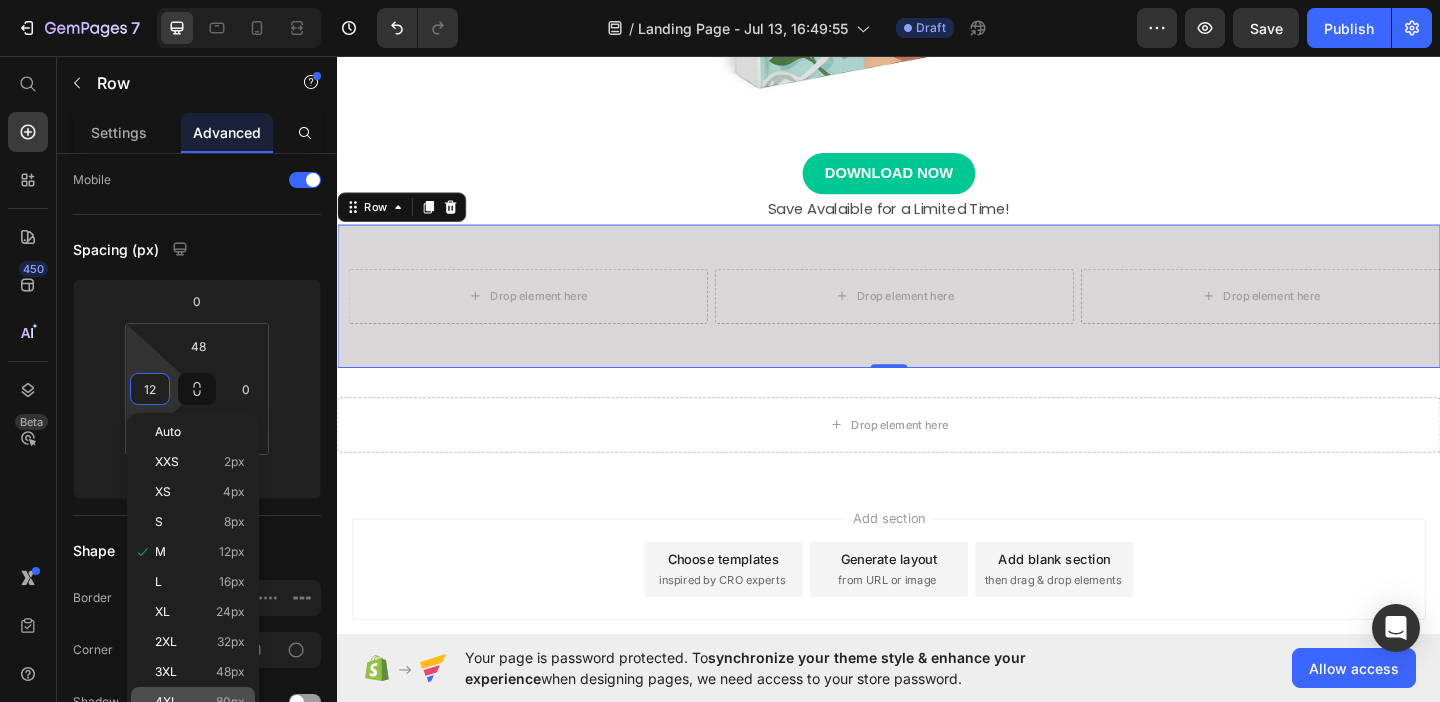 click on "4XL 80px" 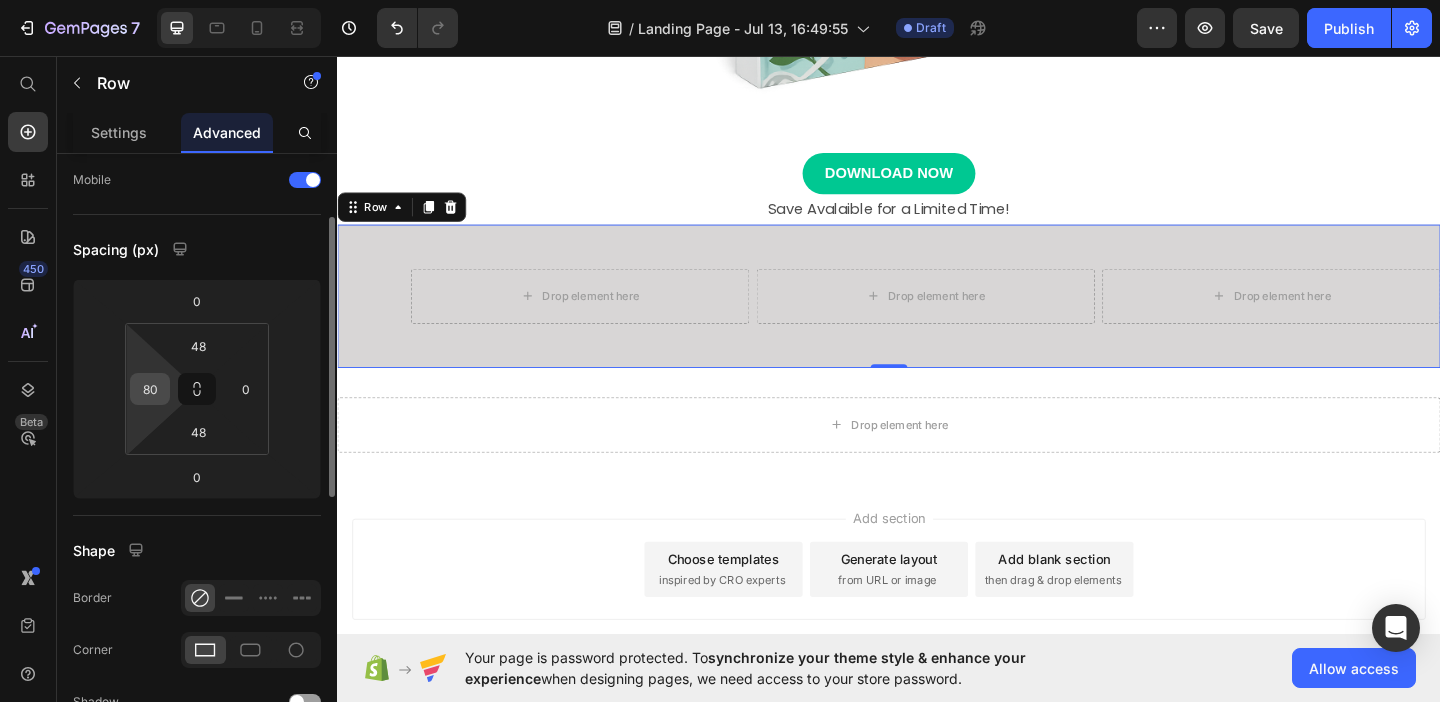 click on "80" at bounding box center (150, 389) 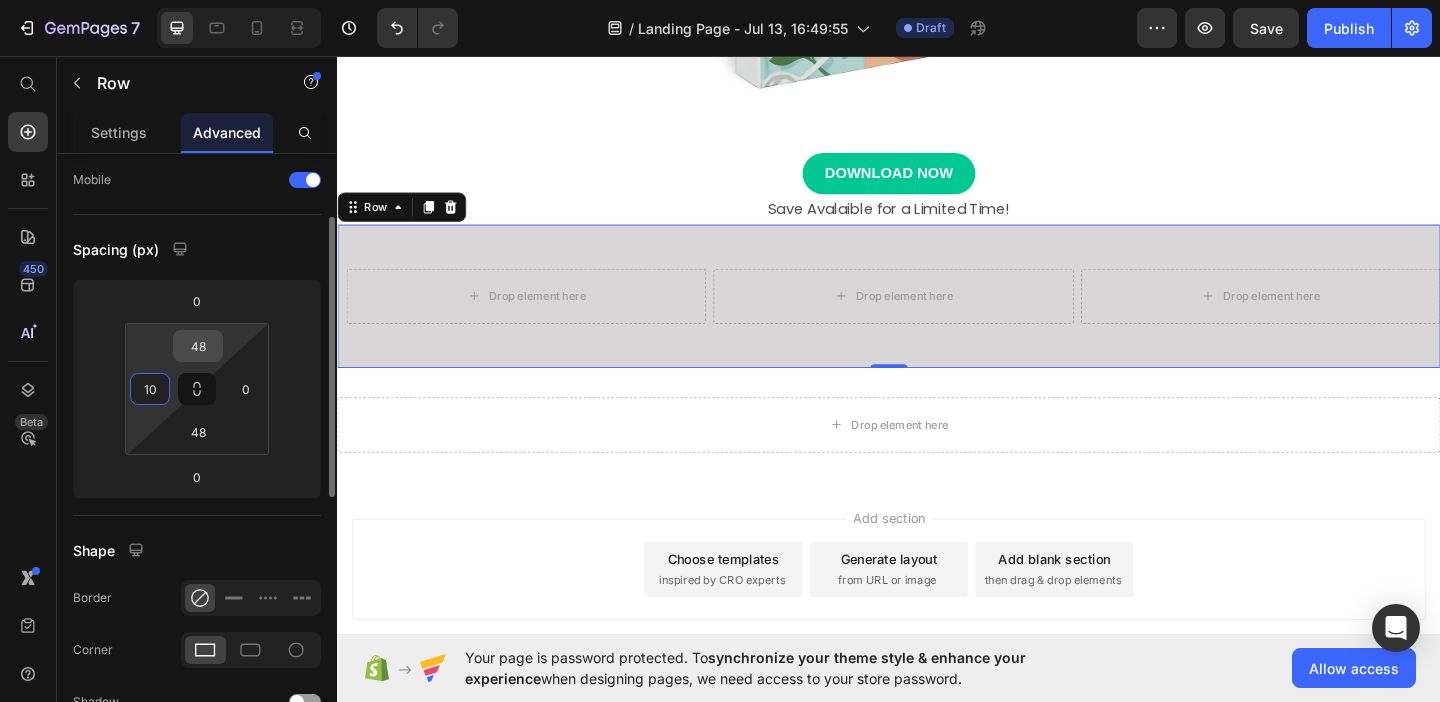 type on "1" 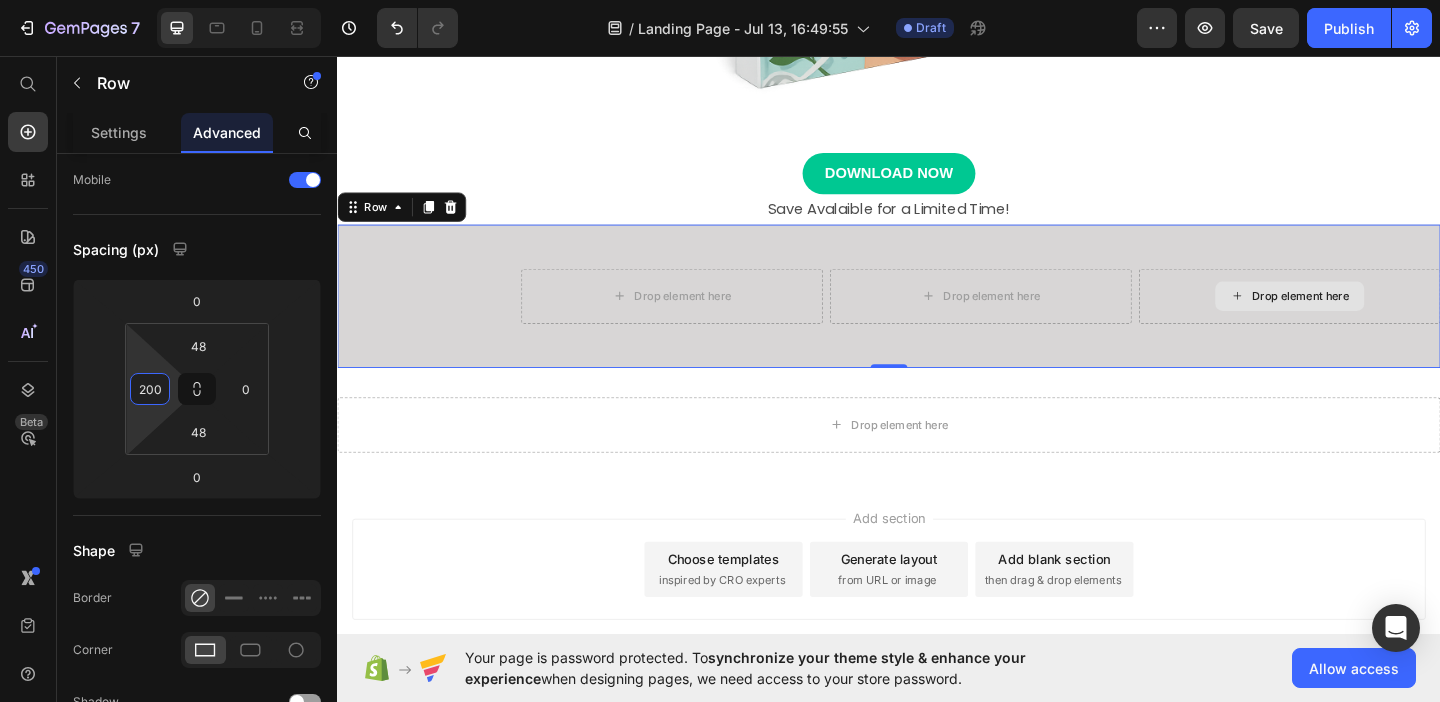 type on "200" 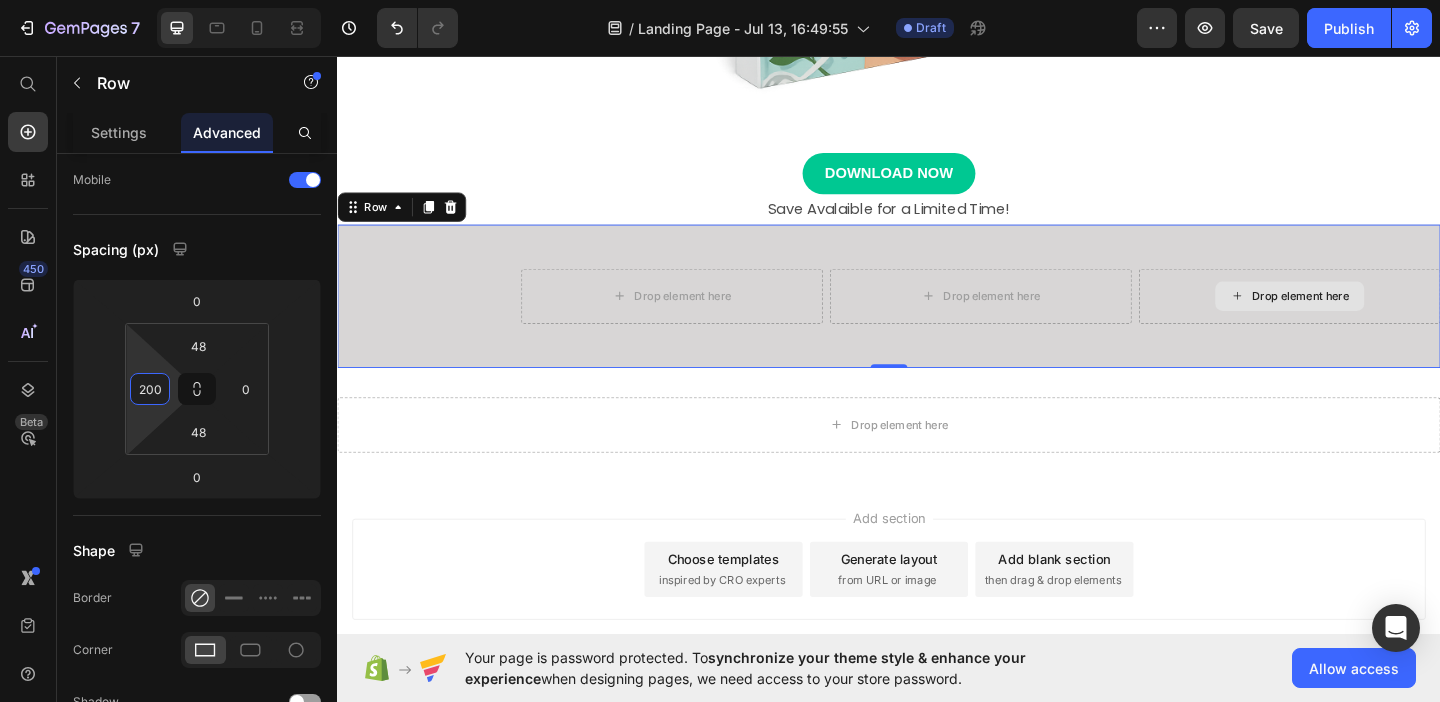 click on "Drop element here" at bounding box center (1373, 317) 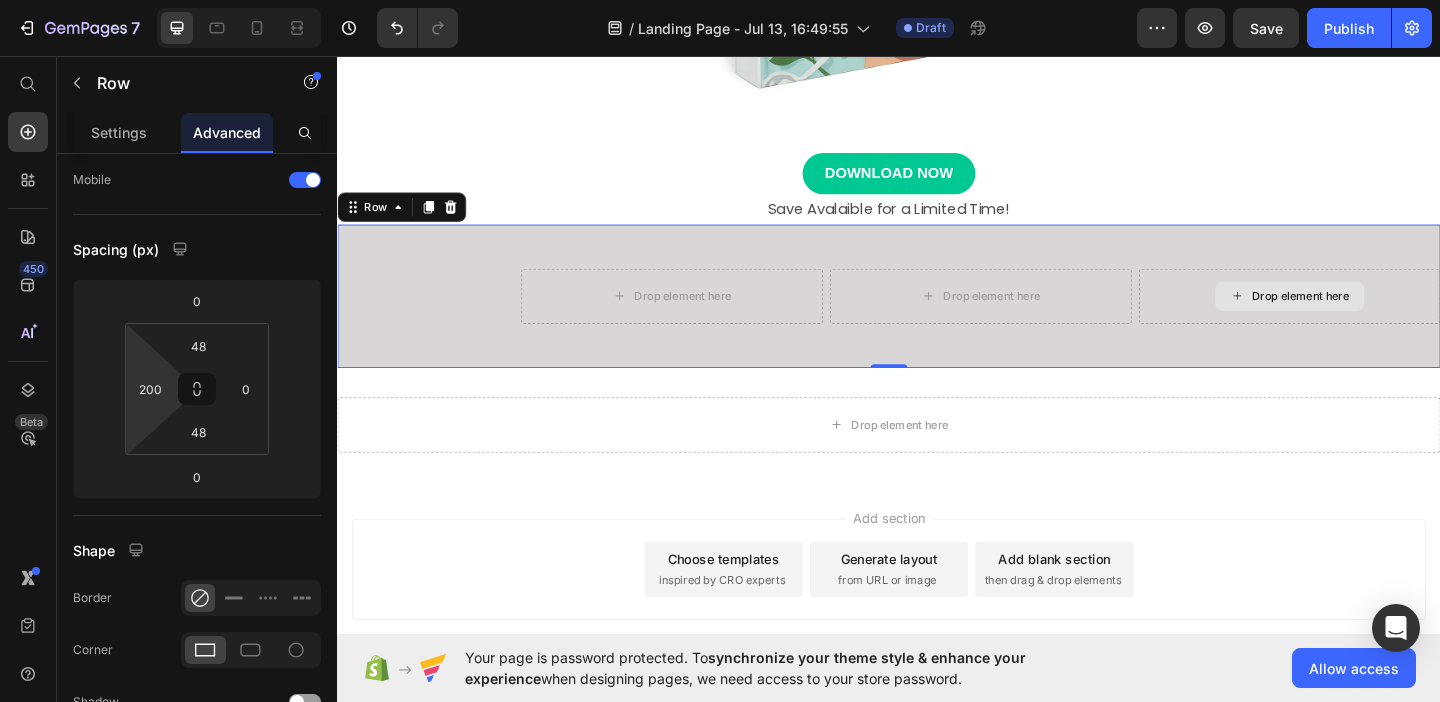 click on "Drop element here" at bounding box center (1373, 317) 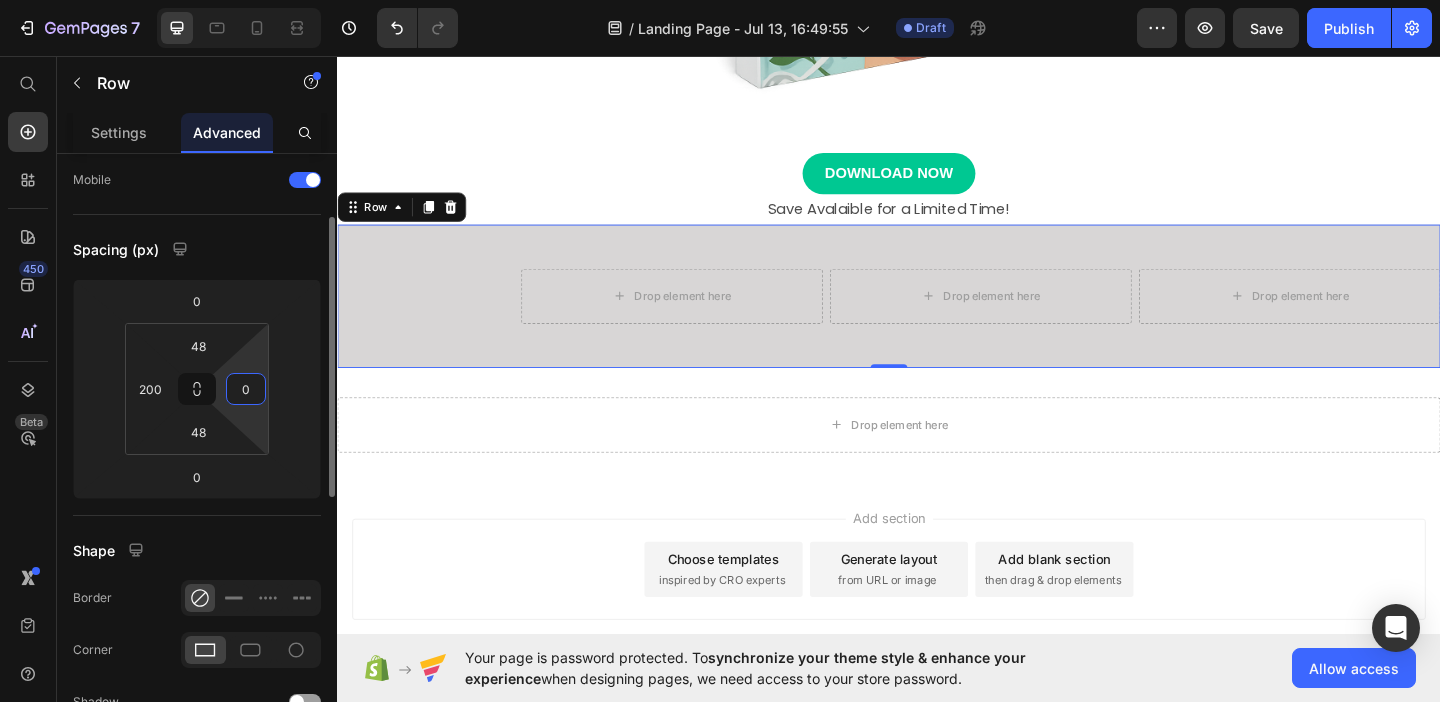 click on "0" at bounding box center (246, 389) 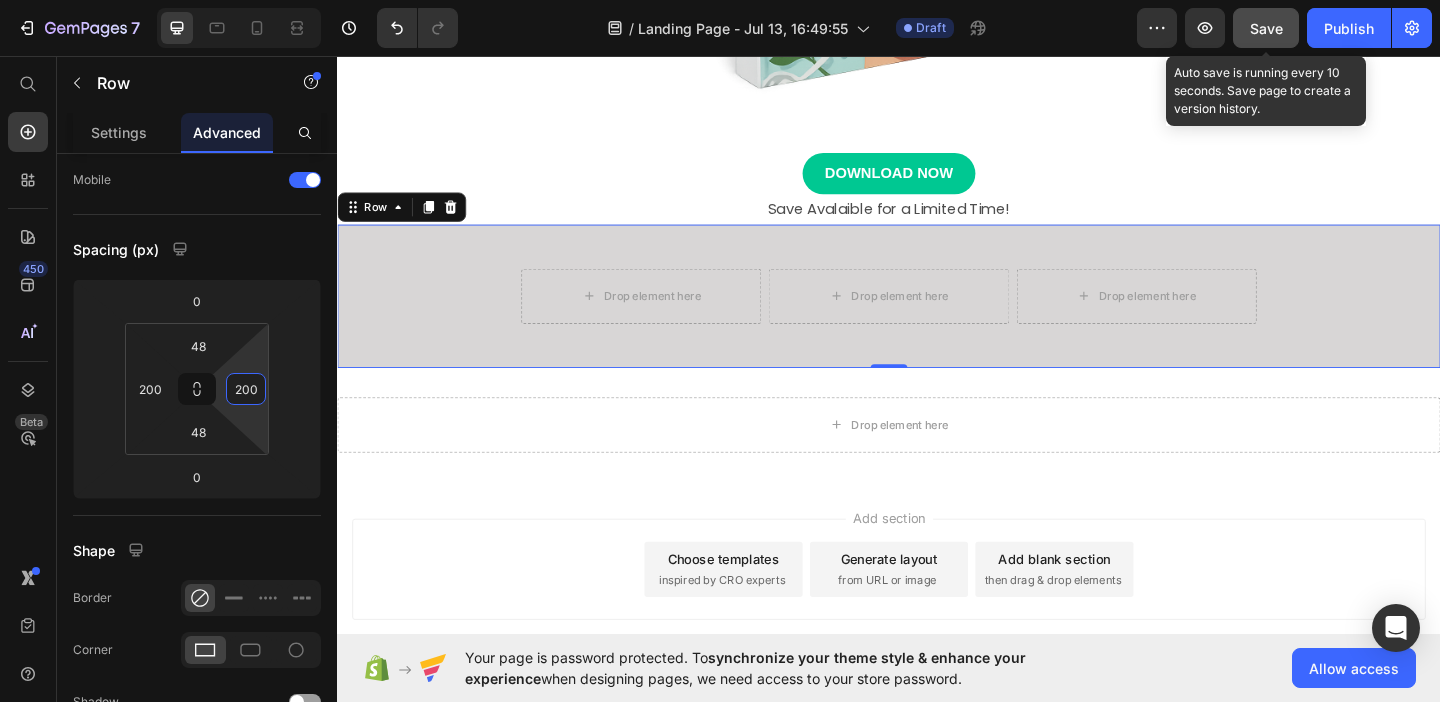 type on "200" 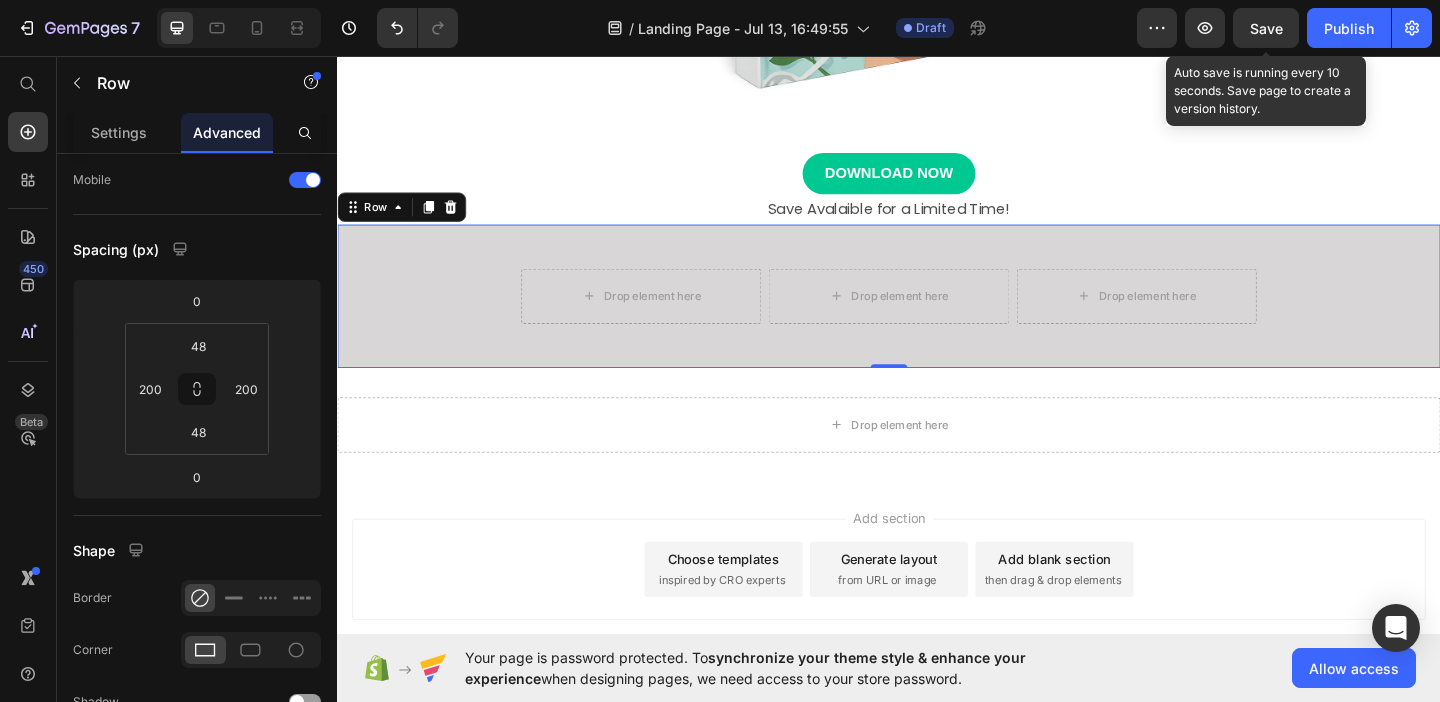 click on "7   /  Landing Page - Jul 13, 16:49:55 Draft Preview  Save  Auto save is running every 10 seconds. Save page to create a version history.  Publish" 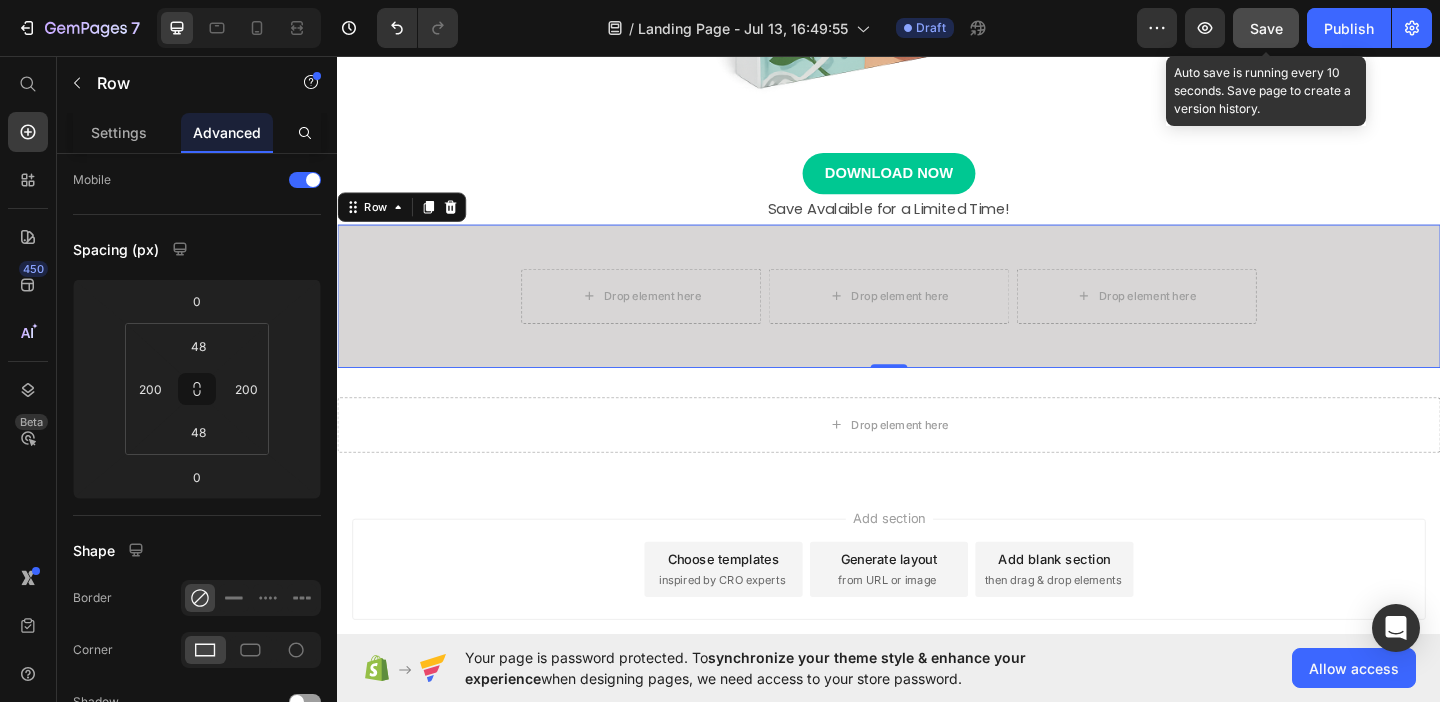 click on "Save" 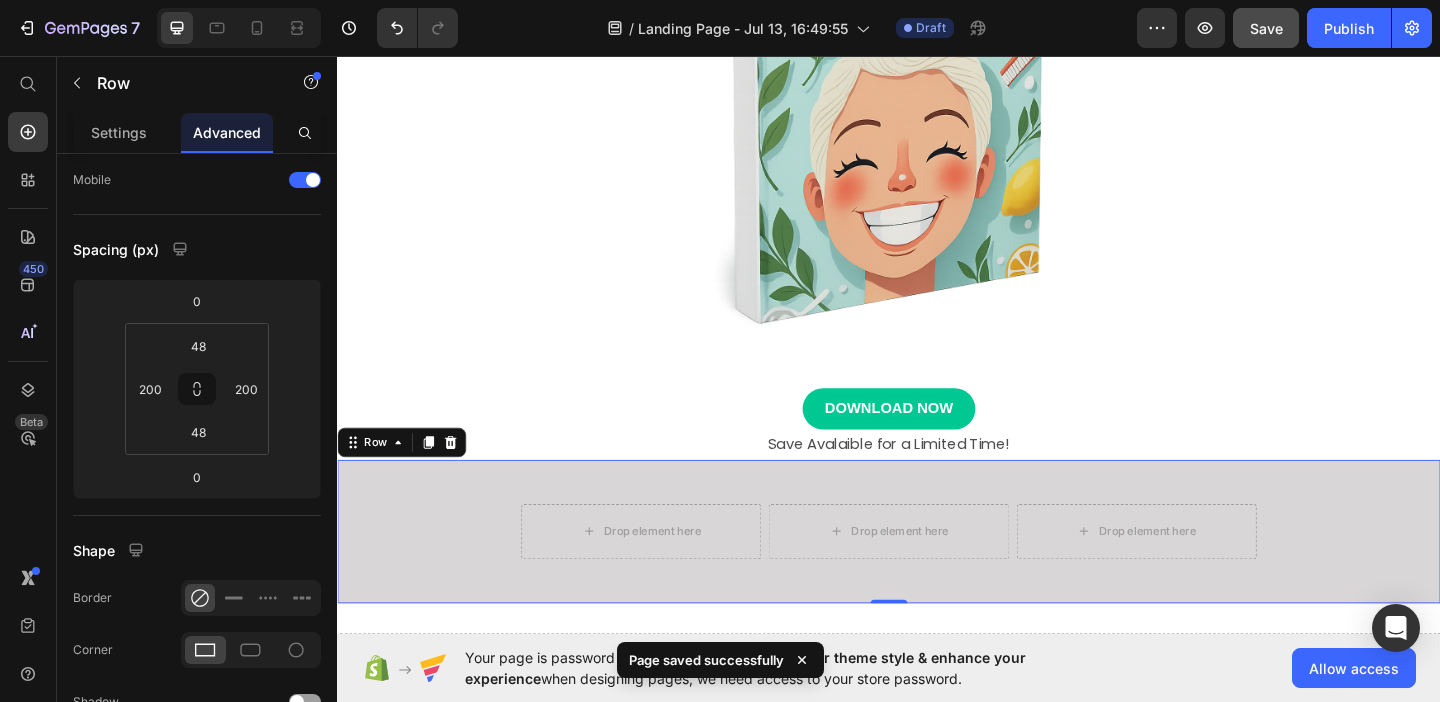 scroll, scrollTop: 583, scrollLeft: 0, axis: vertical 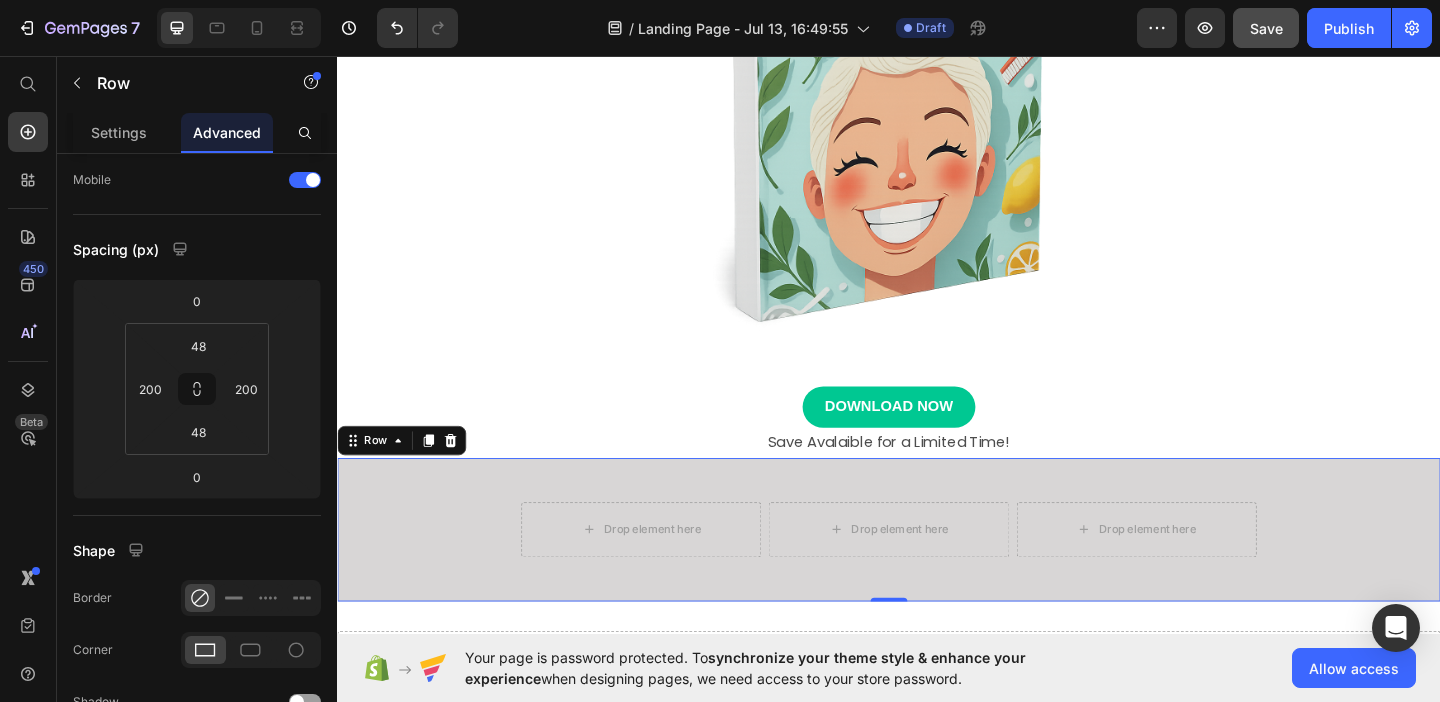 click on "Drop element here
Drop element here Row
Drop element here Row   0" at bounding box center [937, 571] 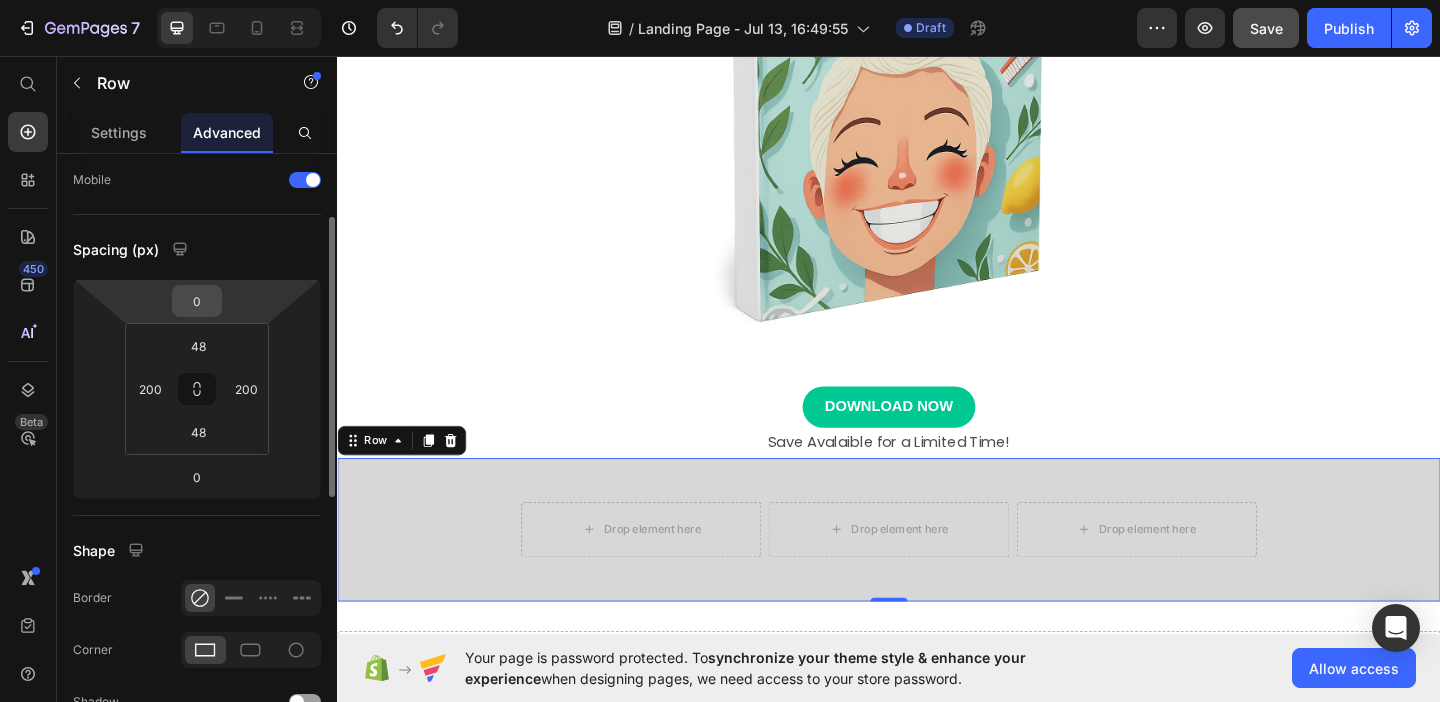 click on "0" at bounding box center (197, 301) 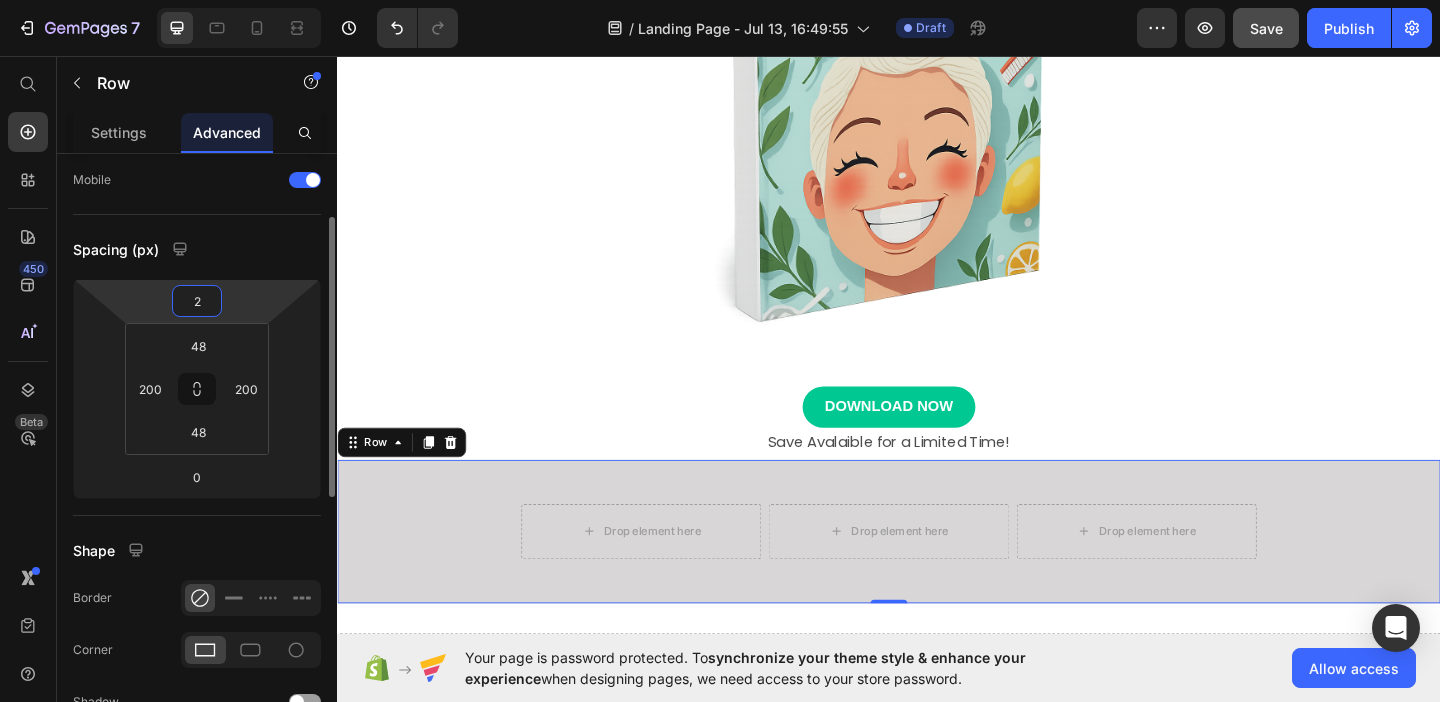 type on "24" 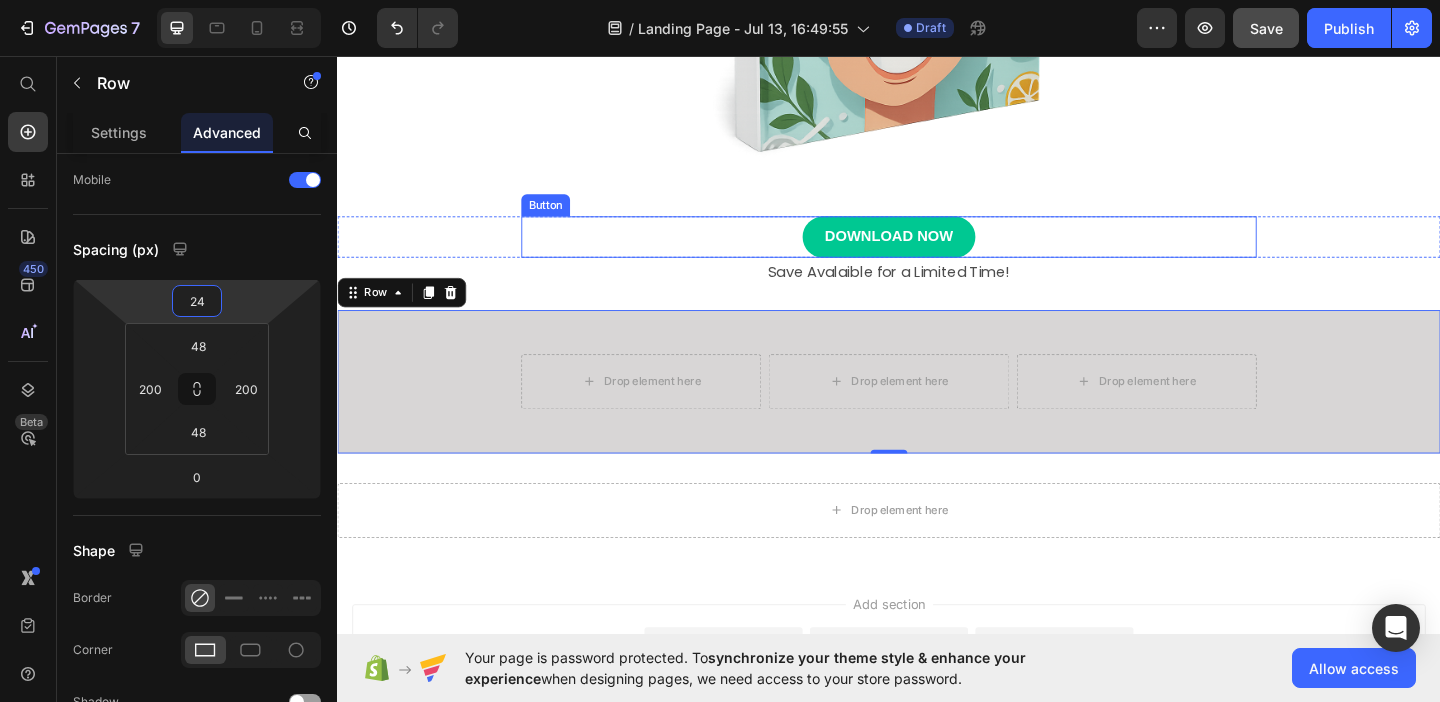scroll, scrollTop: 625, scrollLeft: 0, axis: vertical 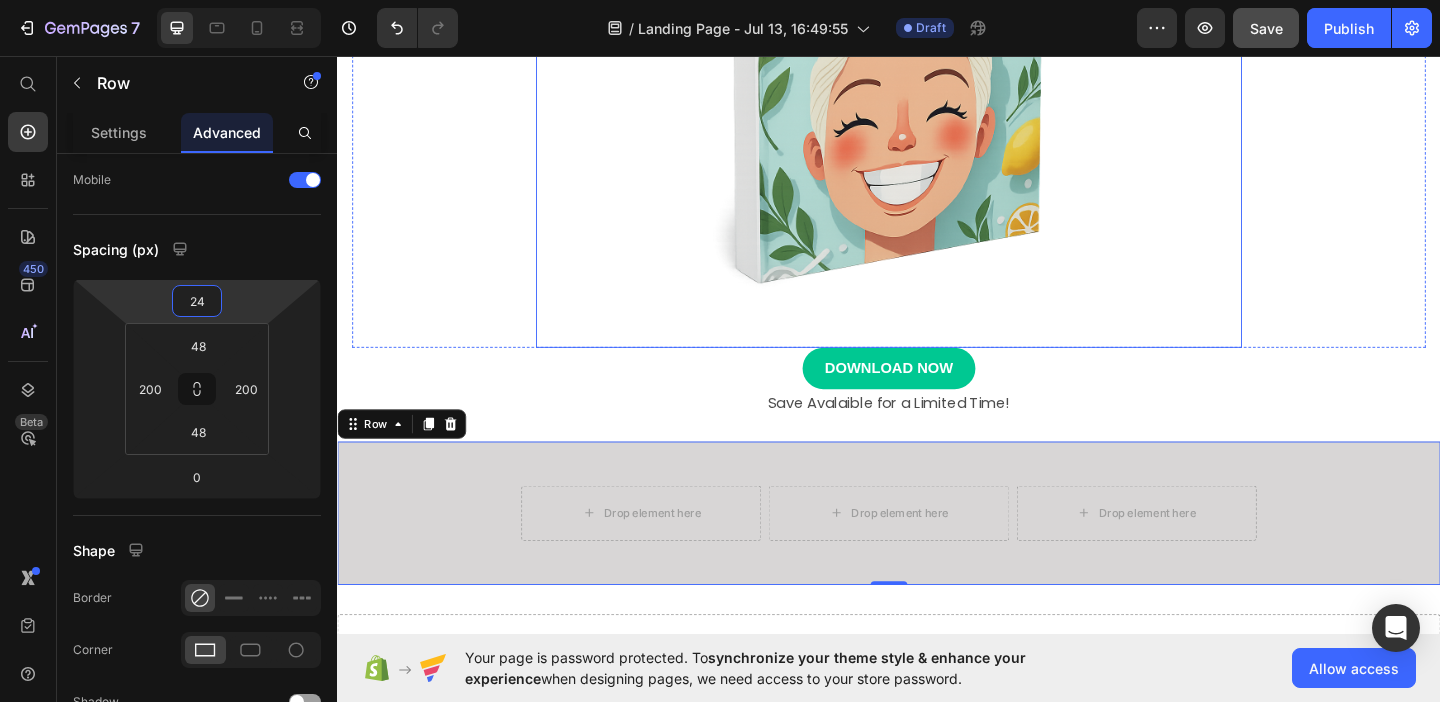 click at bounding box center (937, 28) 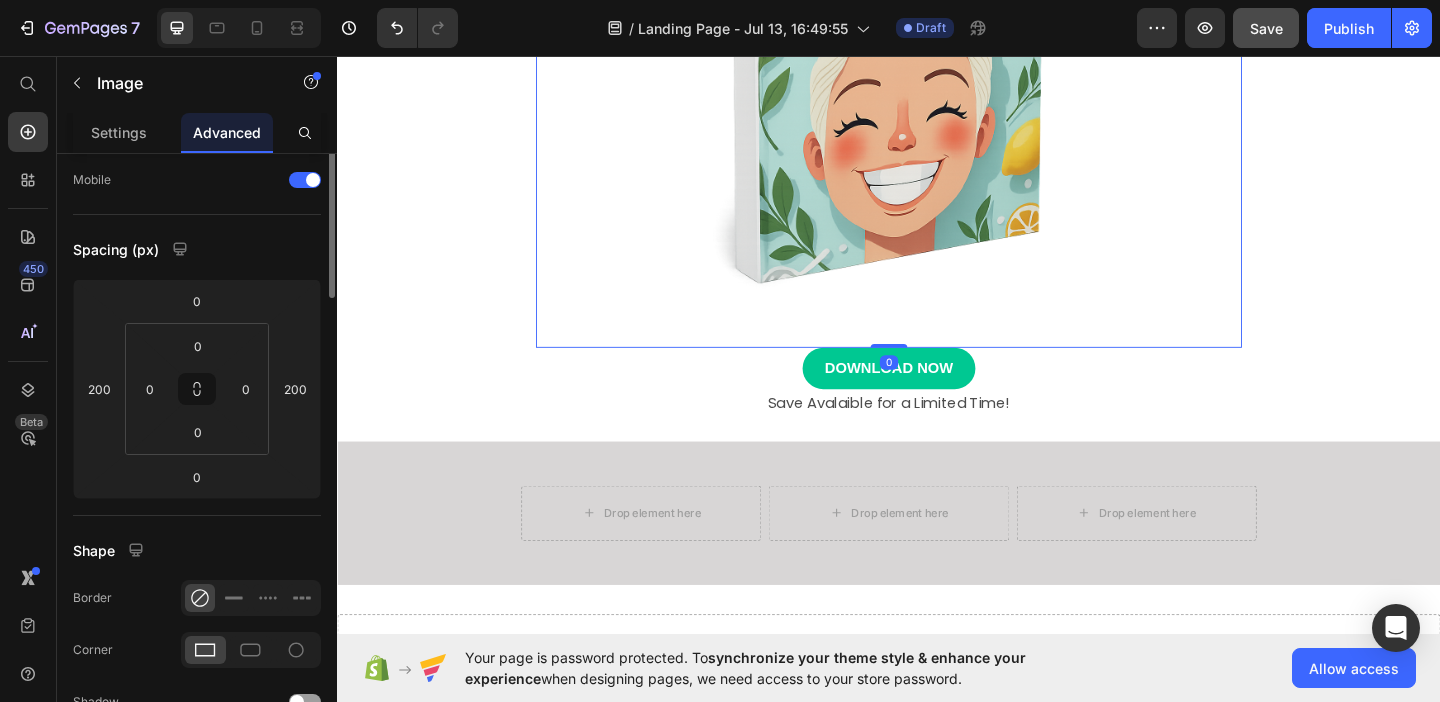 scroll, scrollTop: 0, scrollLeft: 0, axis: both 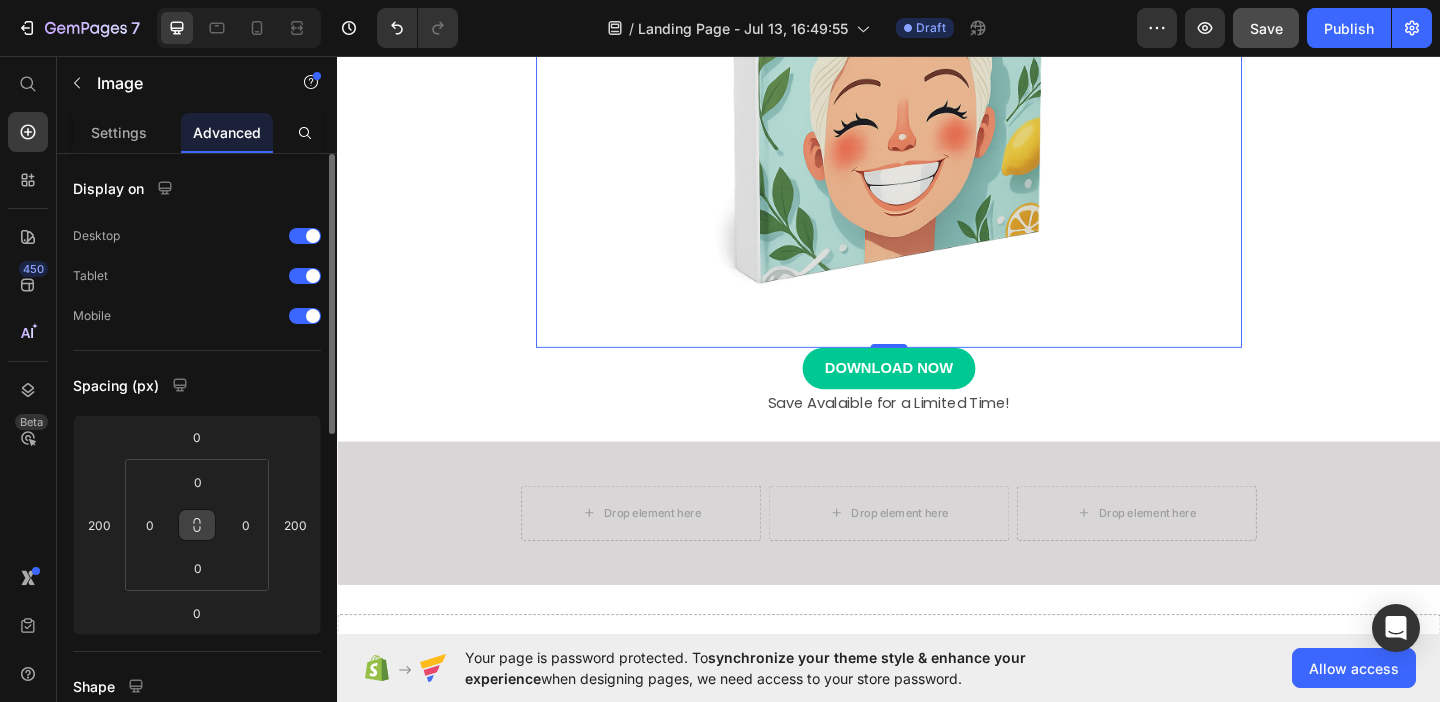 click 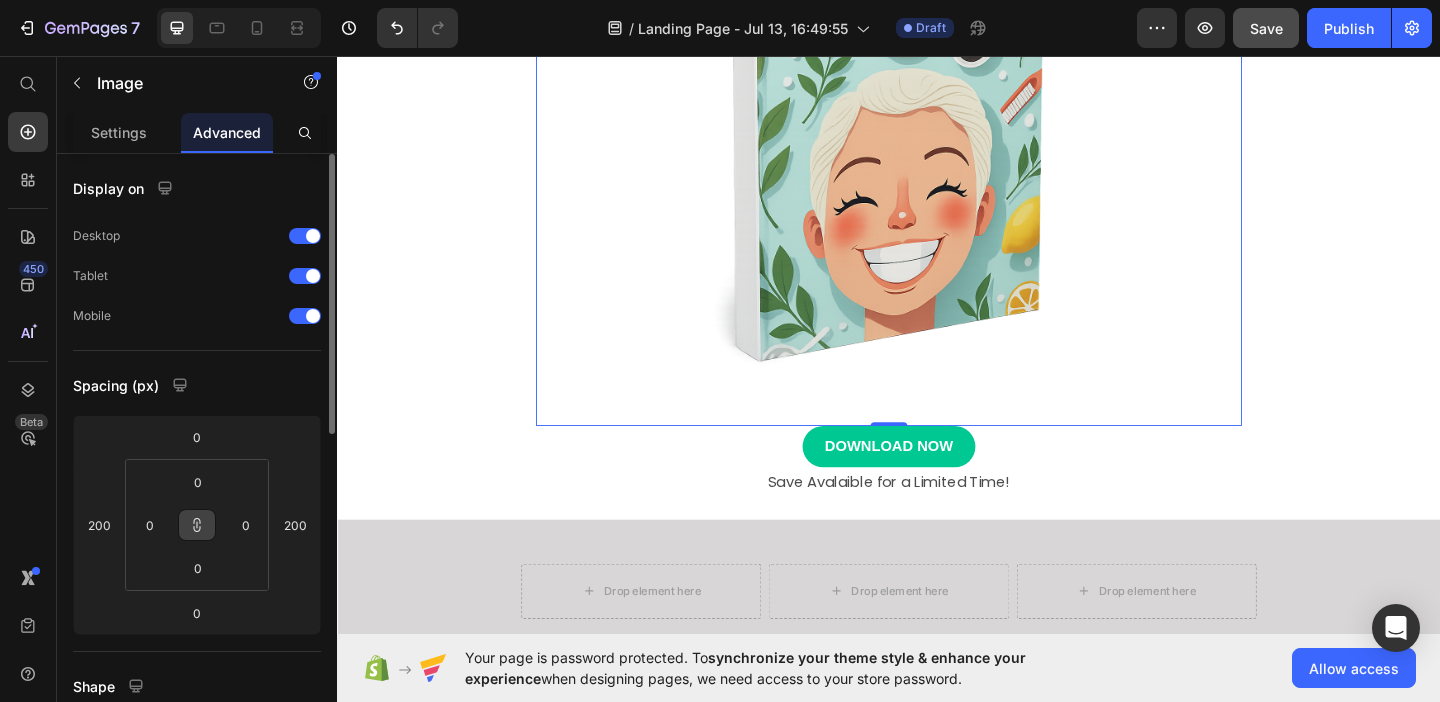 scroll, scrollTop: 0, scrollLeft: 0, axis: both 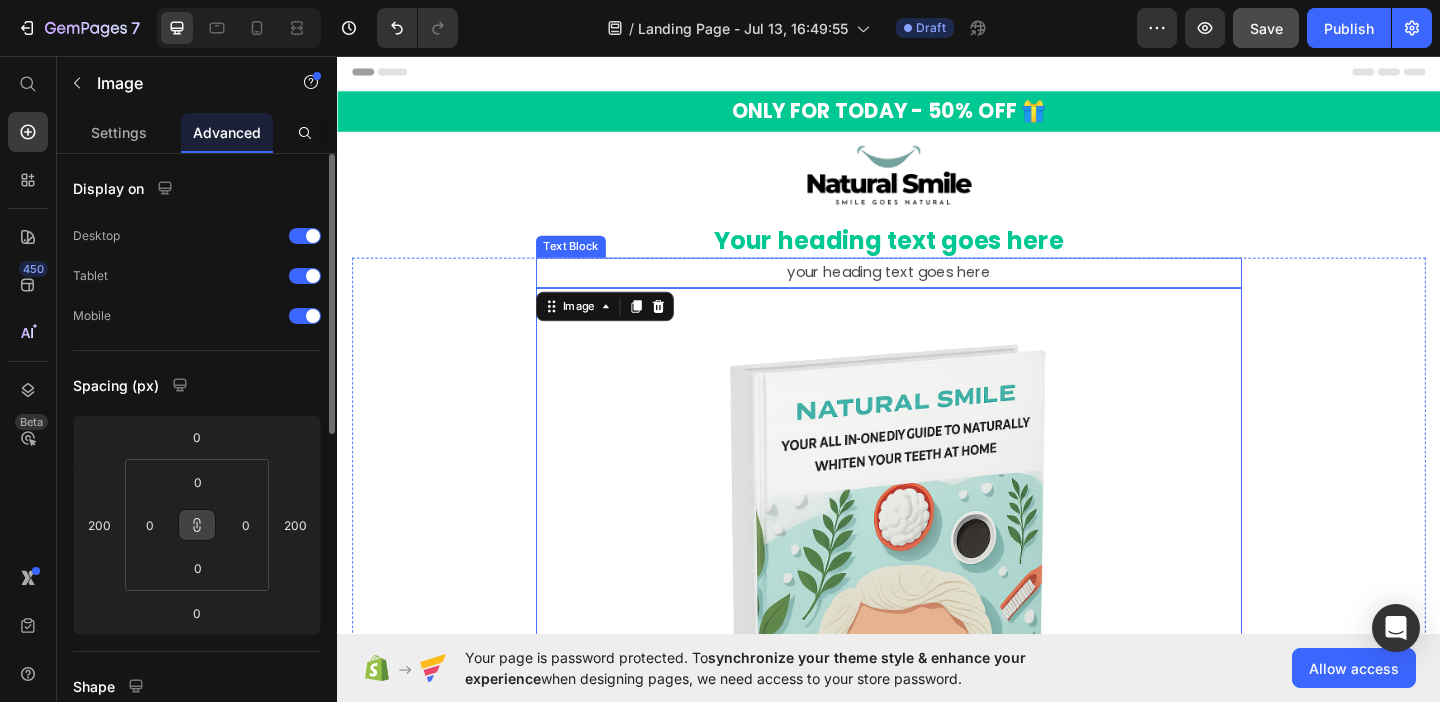 click on "your heading text goes here" at bounding box center [937, 291] 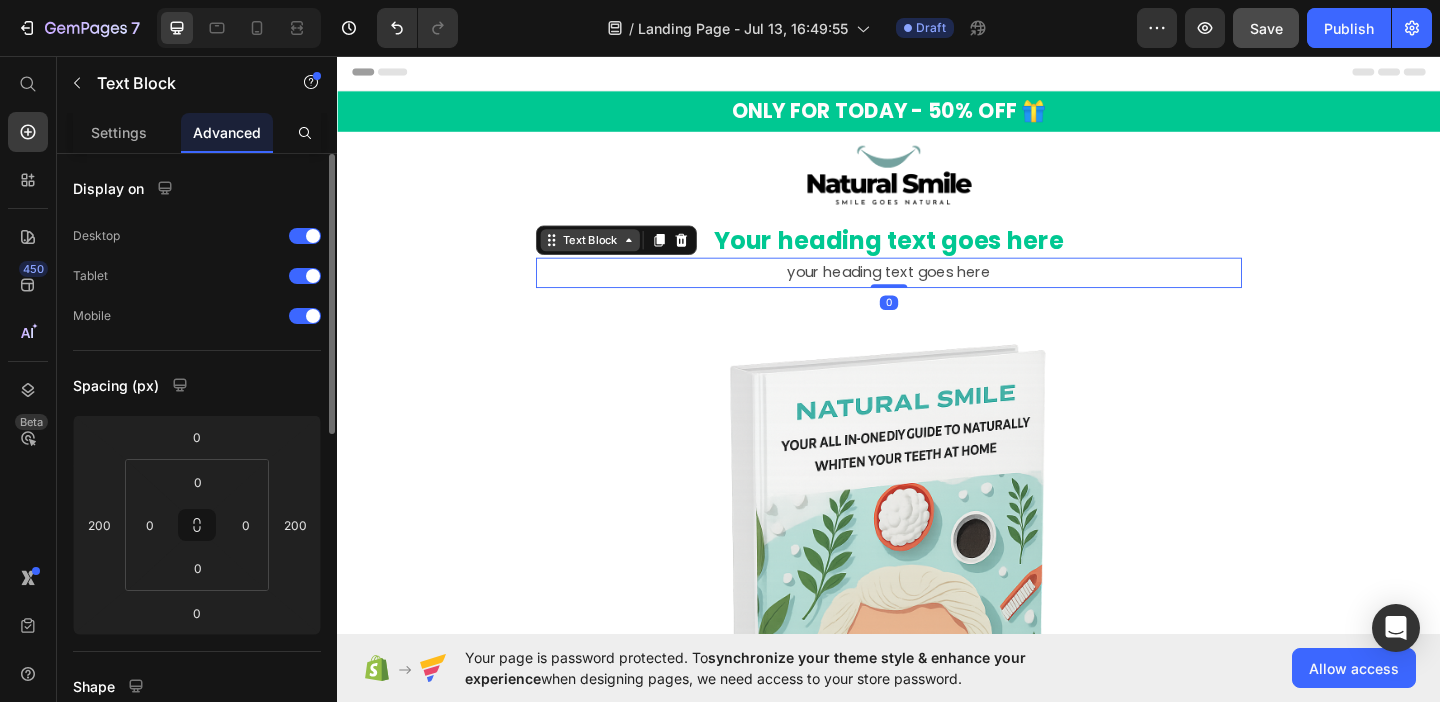 click 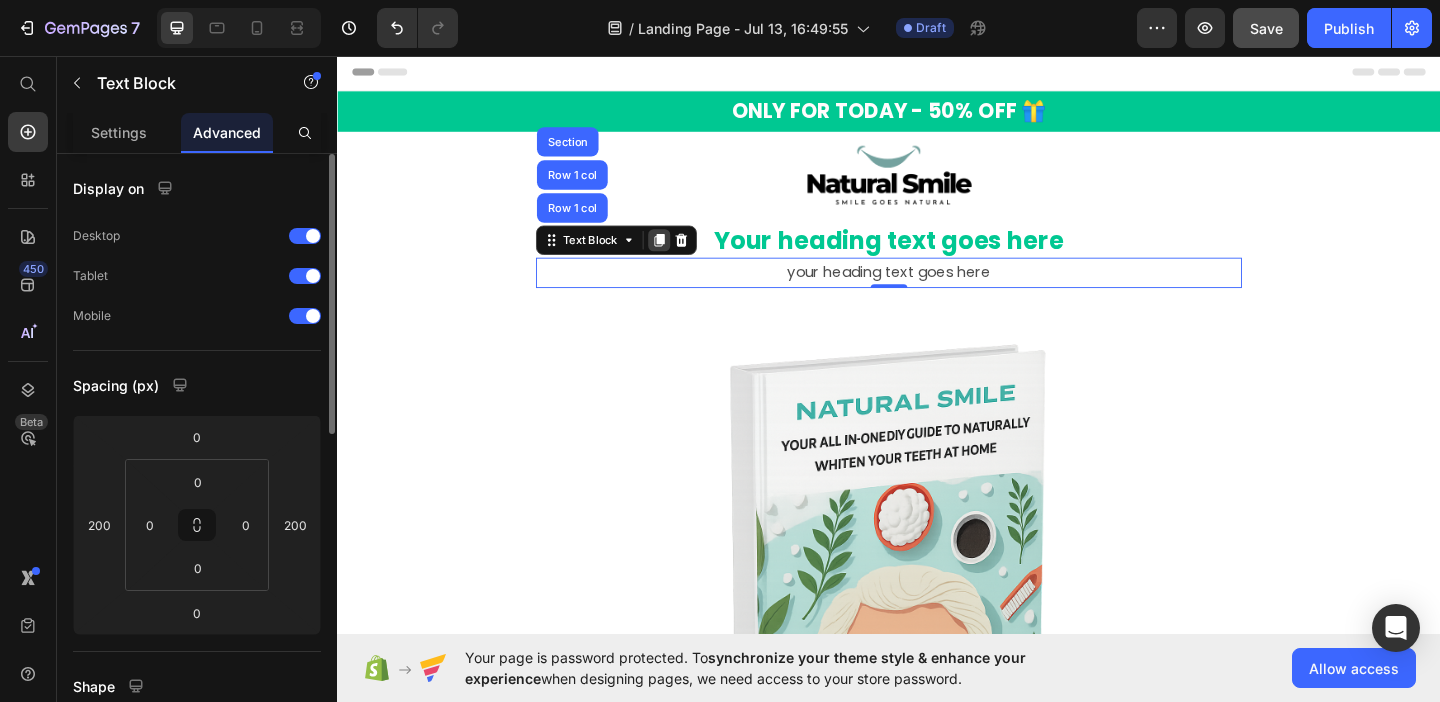 click at bounding box center [687, 256] 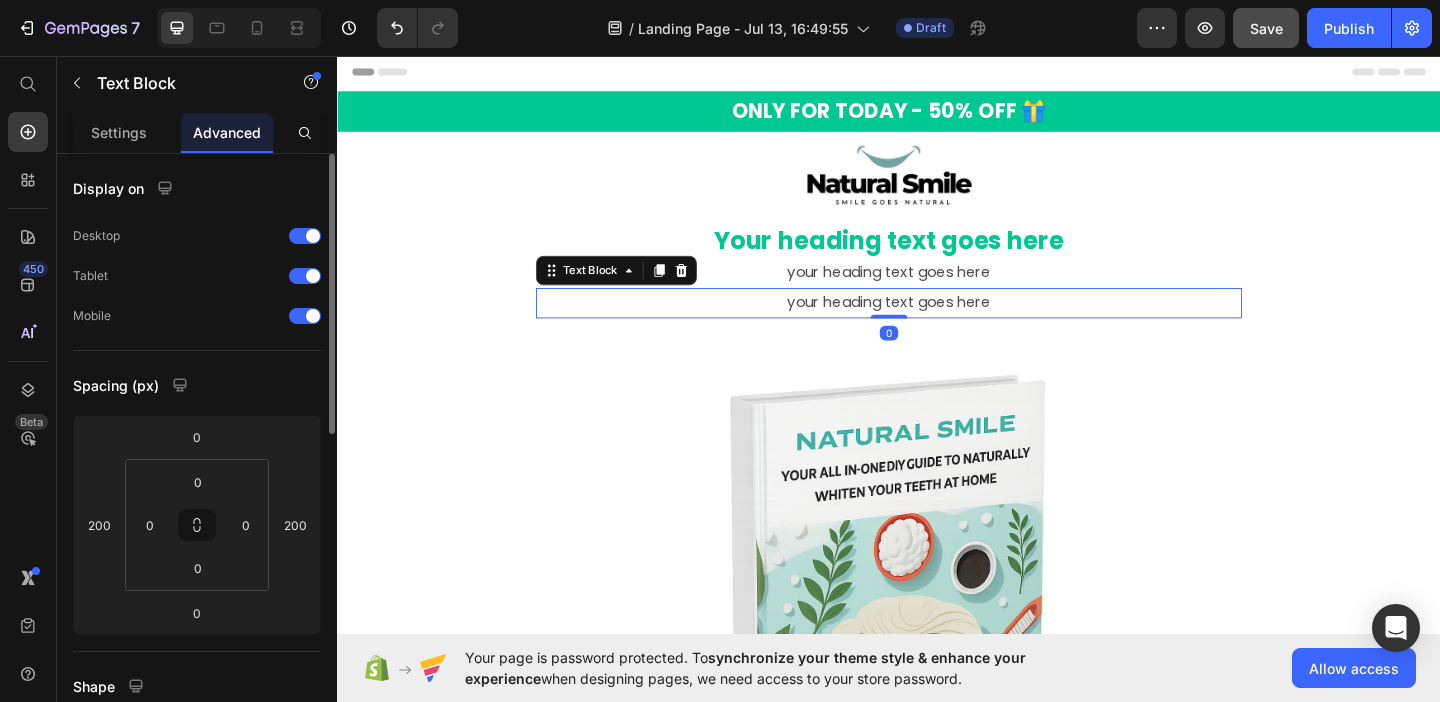 click on "Text Block" at bounding box center [640, 289] 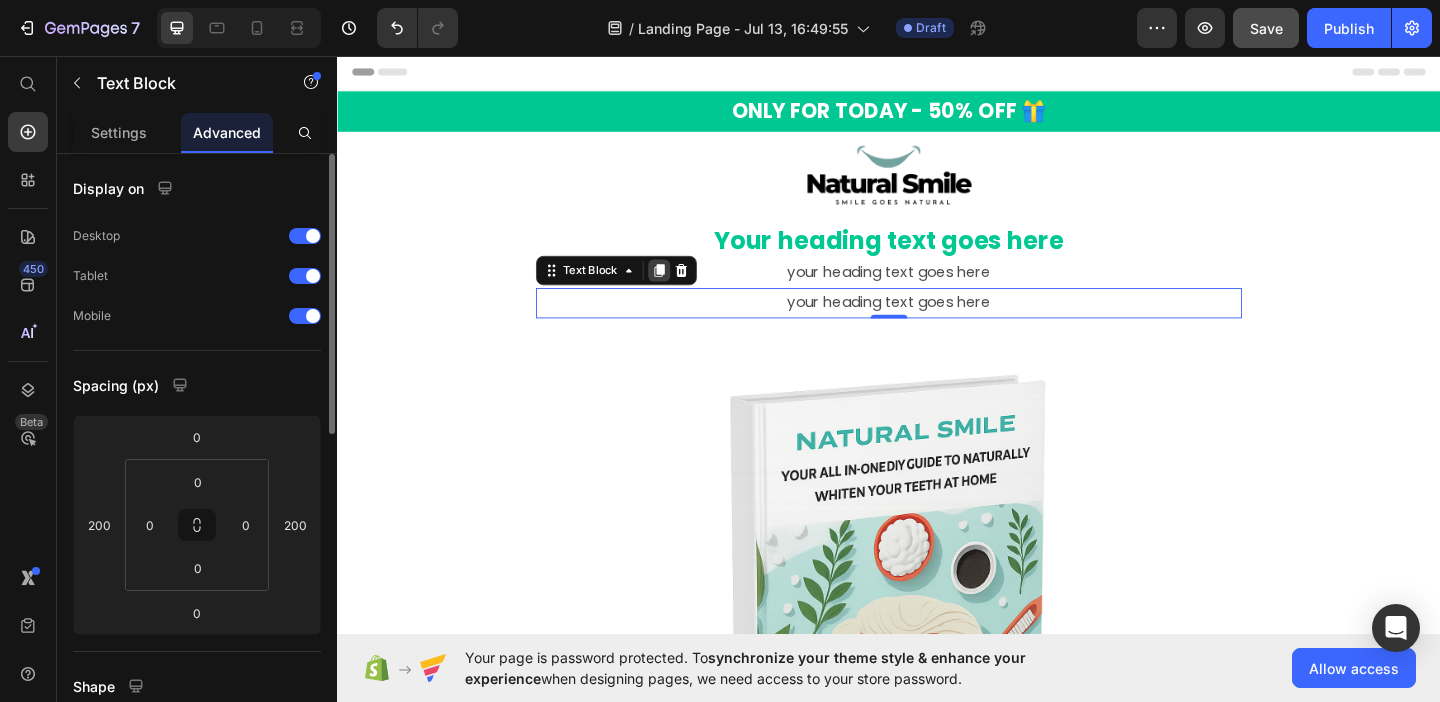 click 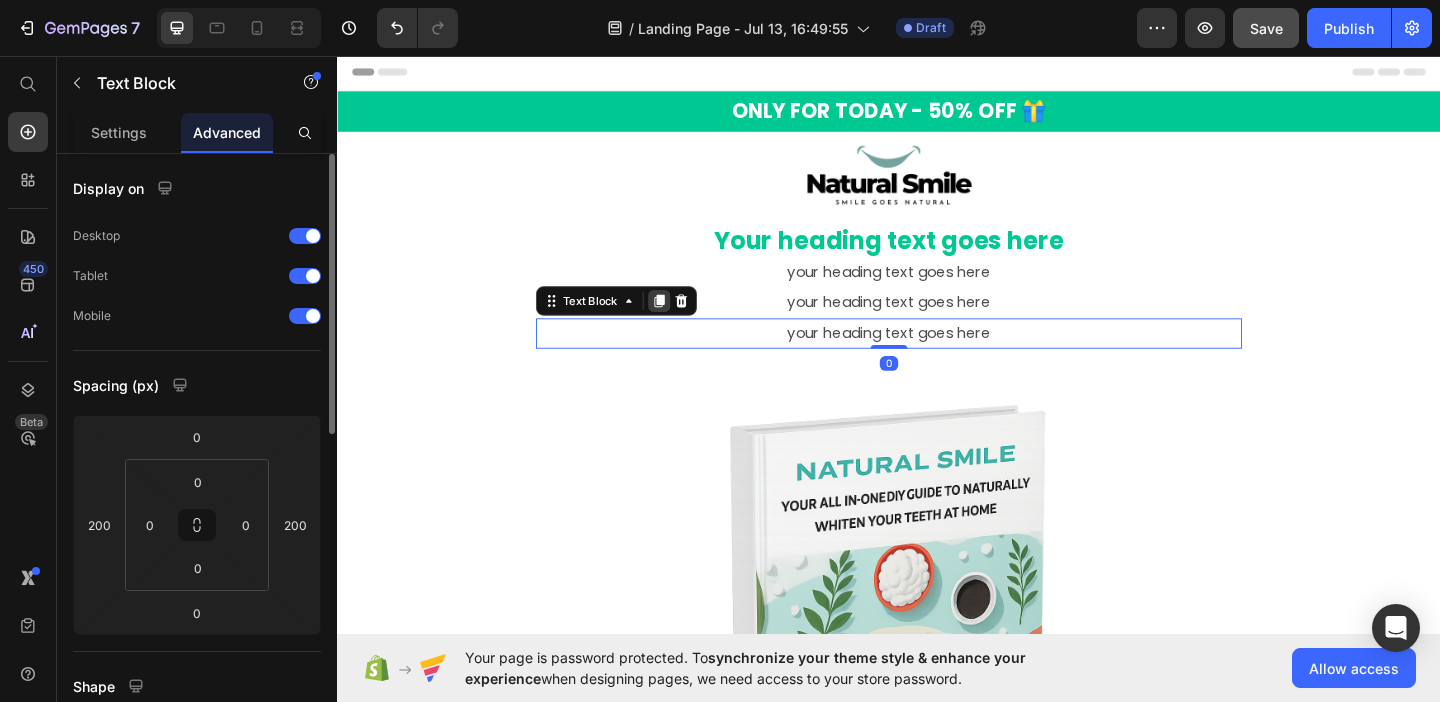 click 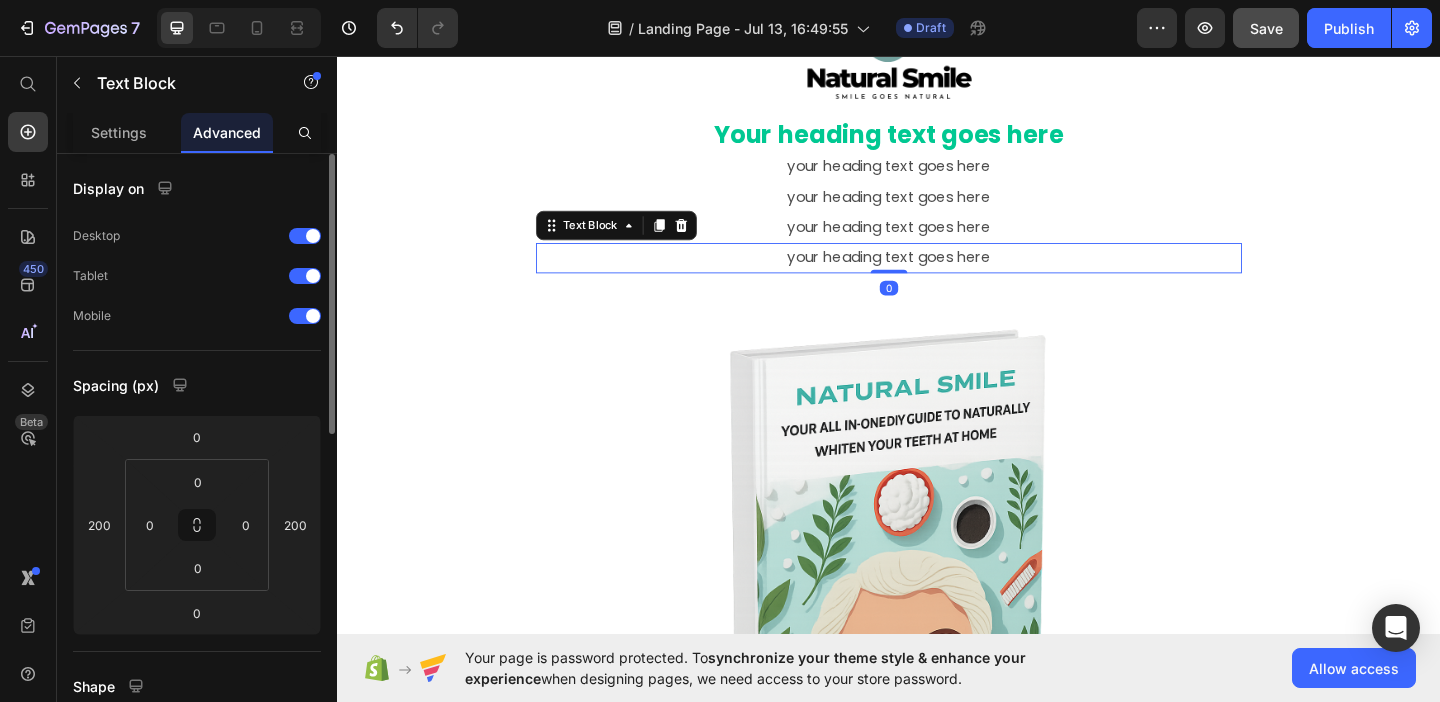 scroll, scrollTop: 138, scrollLeft: 0, axis: vertical 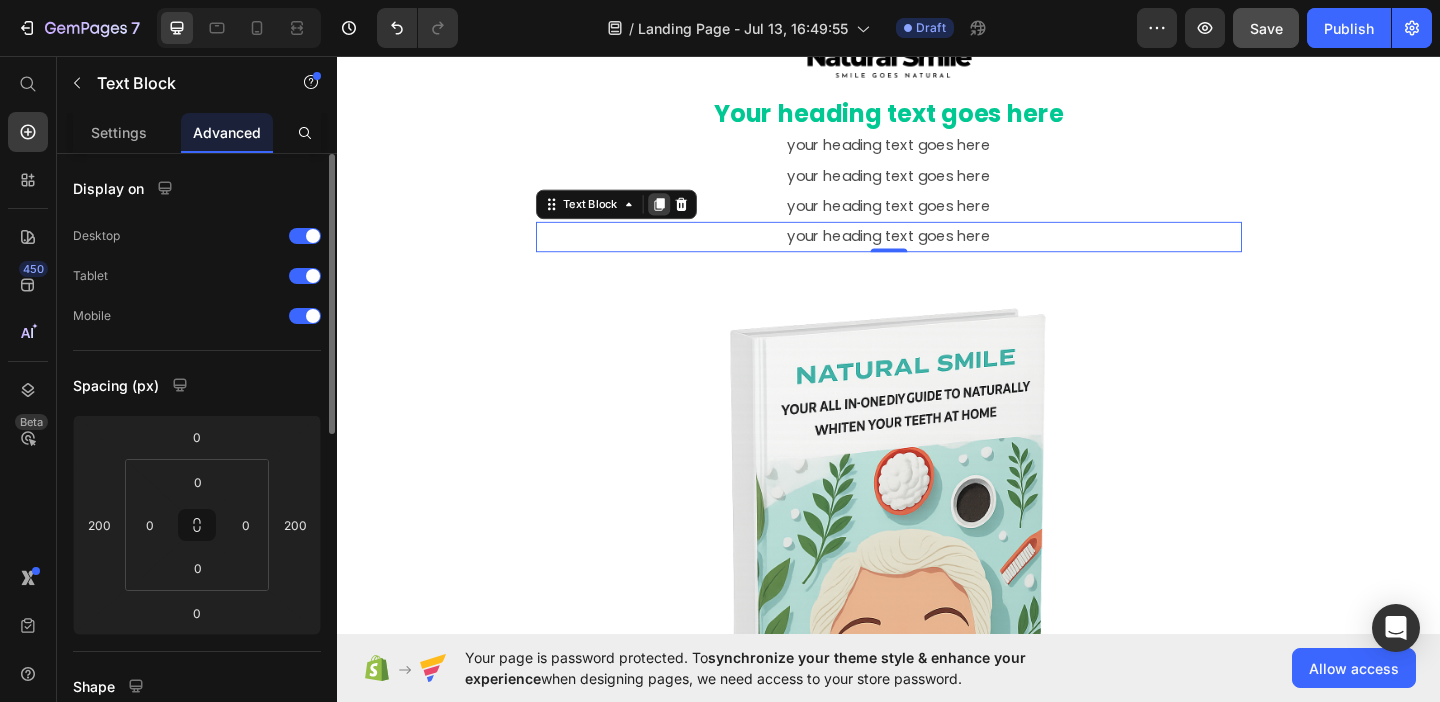 click 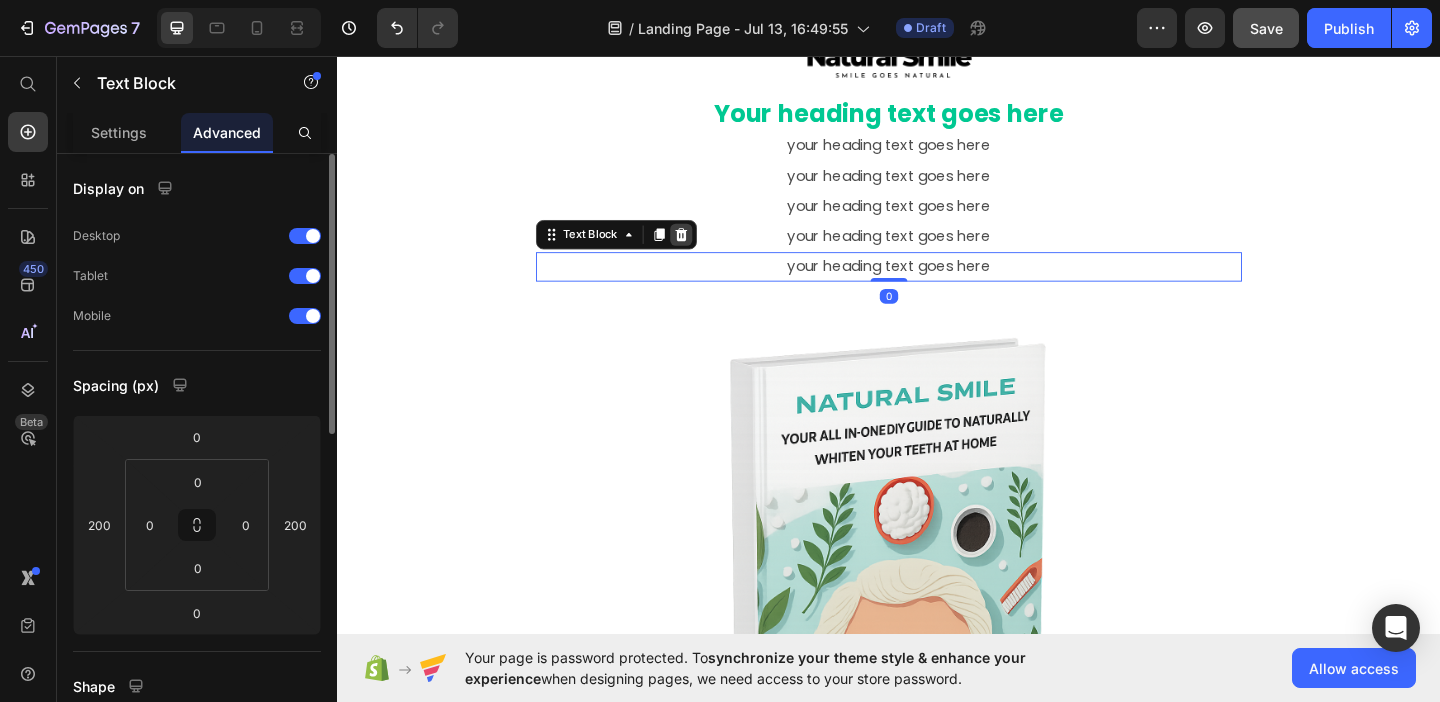 click 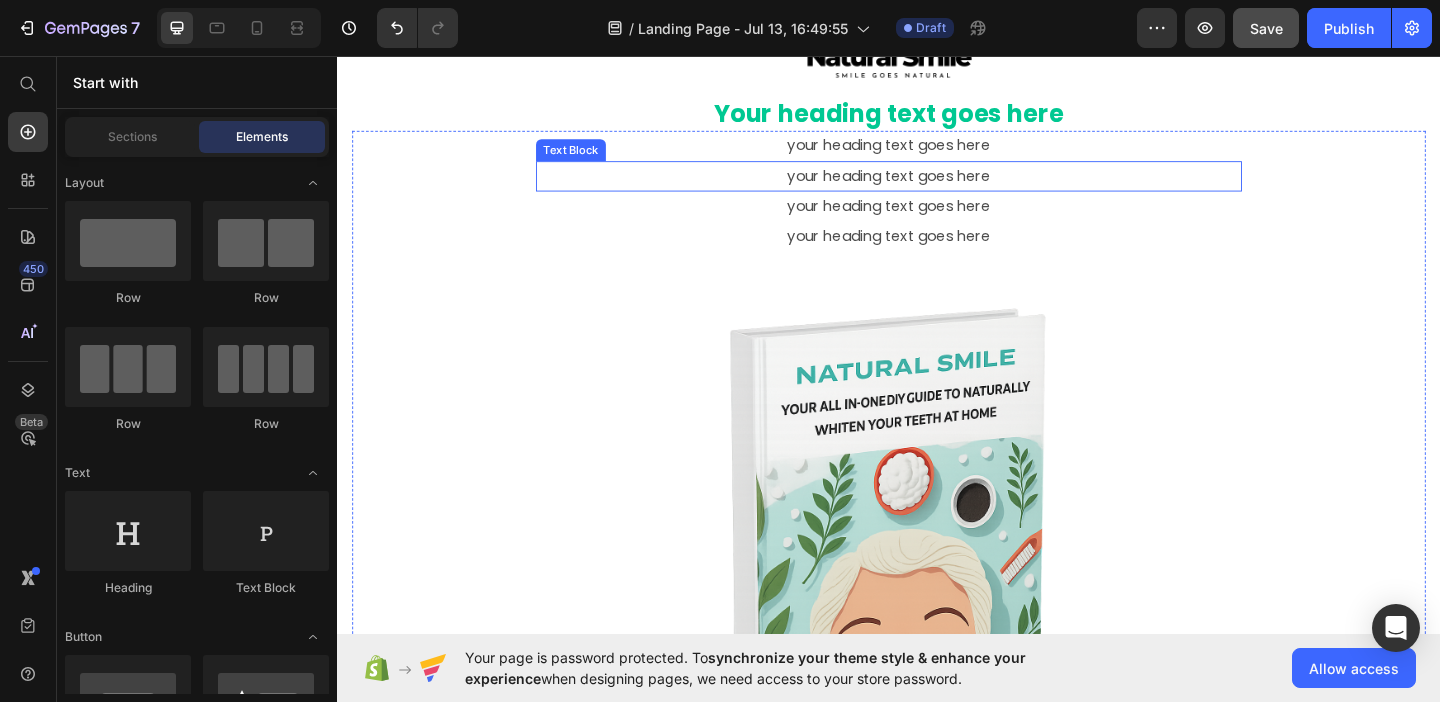 click on "your heading text goes here" at bounding box center [937, 186] 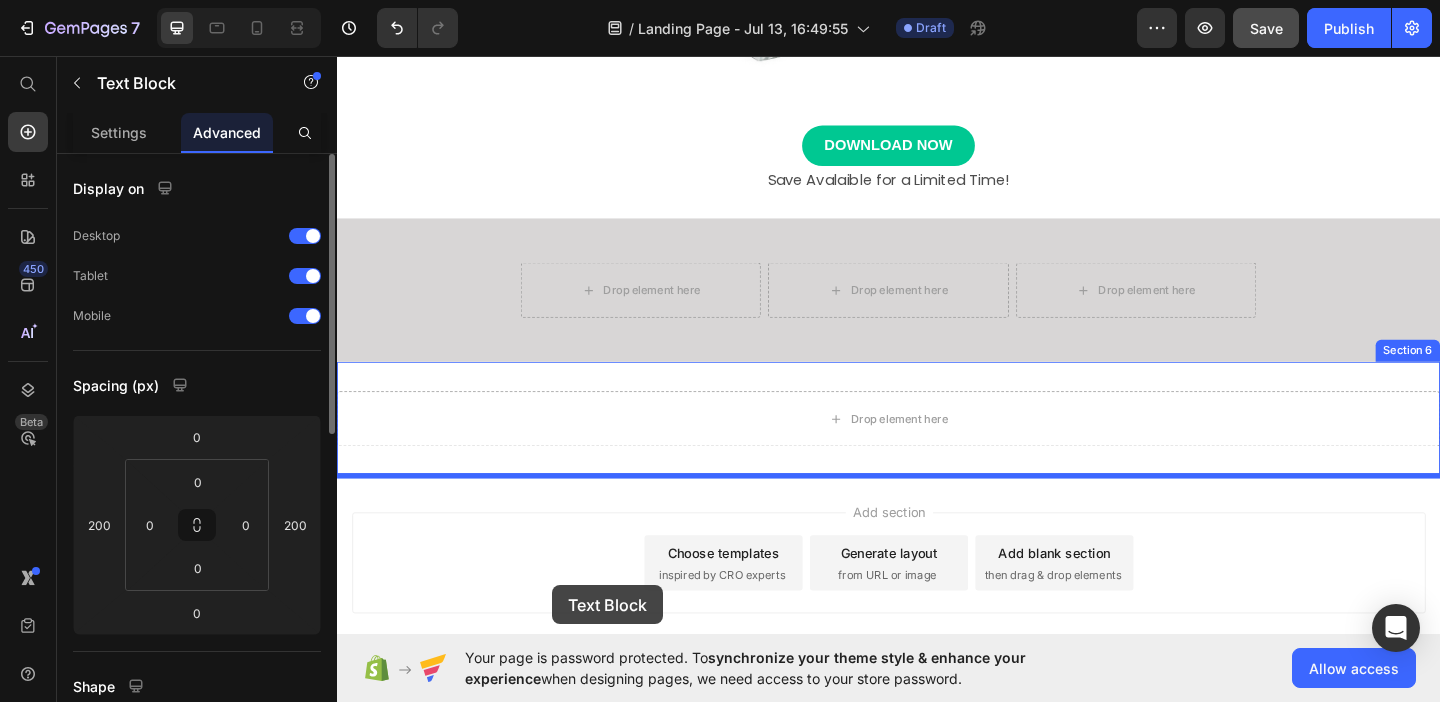 scroll, scrollTop: 985, scrollLeft: 0, axis: vertical 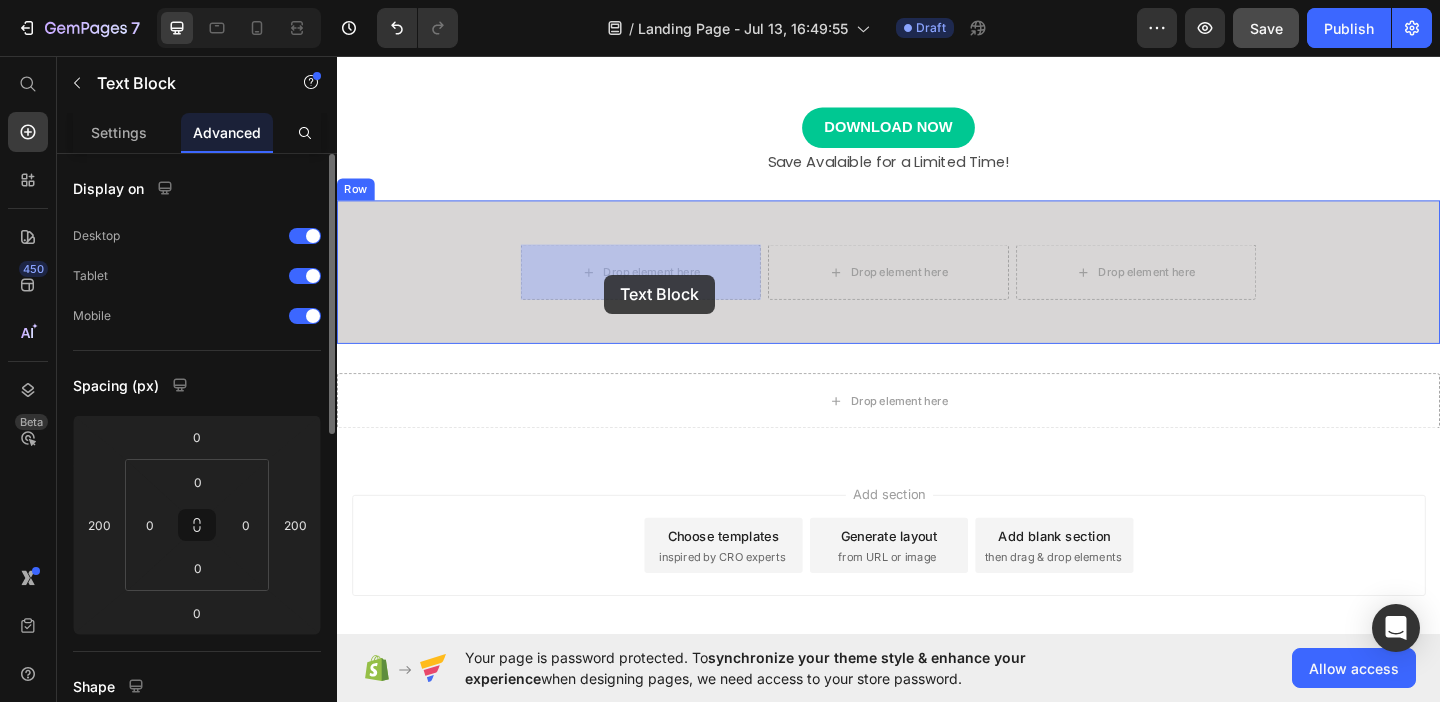 drag, startPoint x: 568, startPoint y: 147, endPoint x: 627, endPoint y: 294, distance: 158.39824 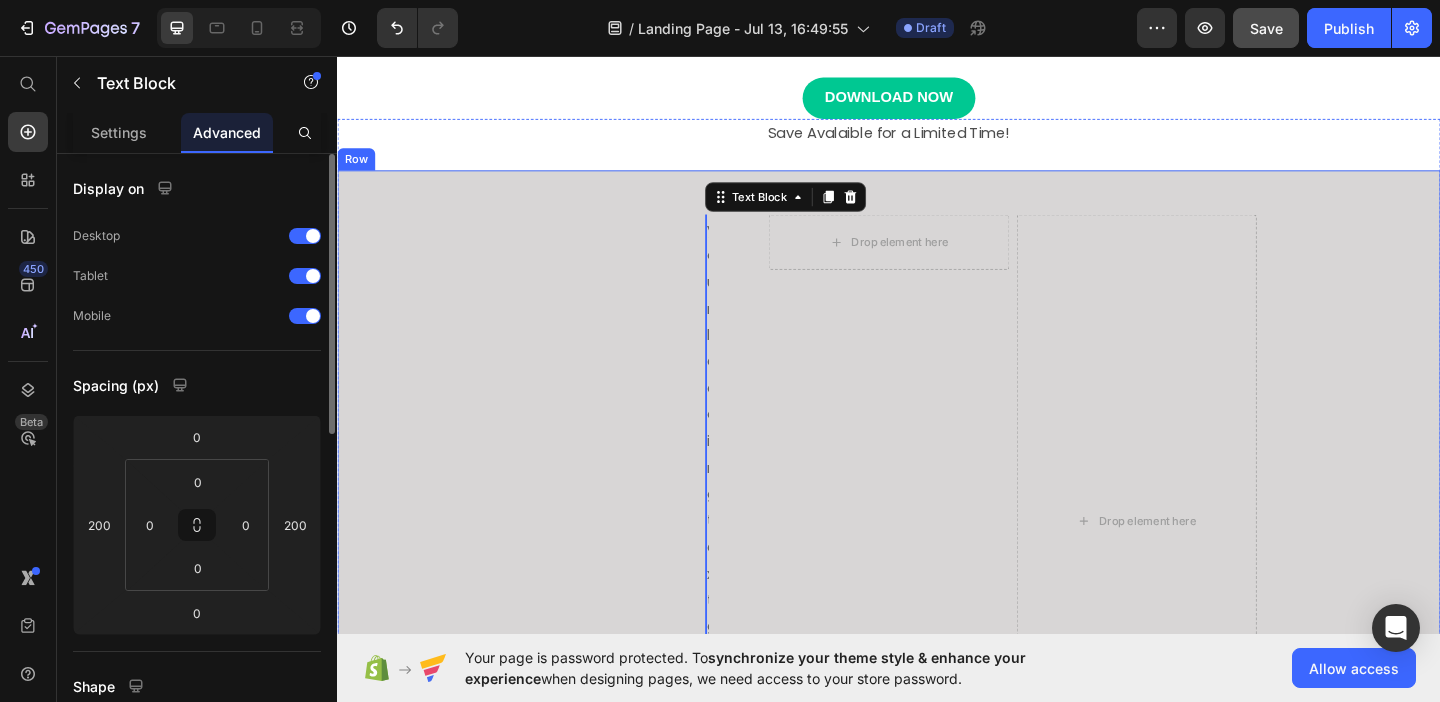 scroll, scrollTop: 952, scrollLeft: 0, axis: vertical 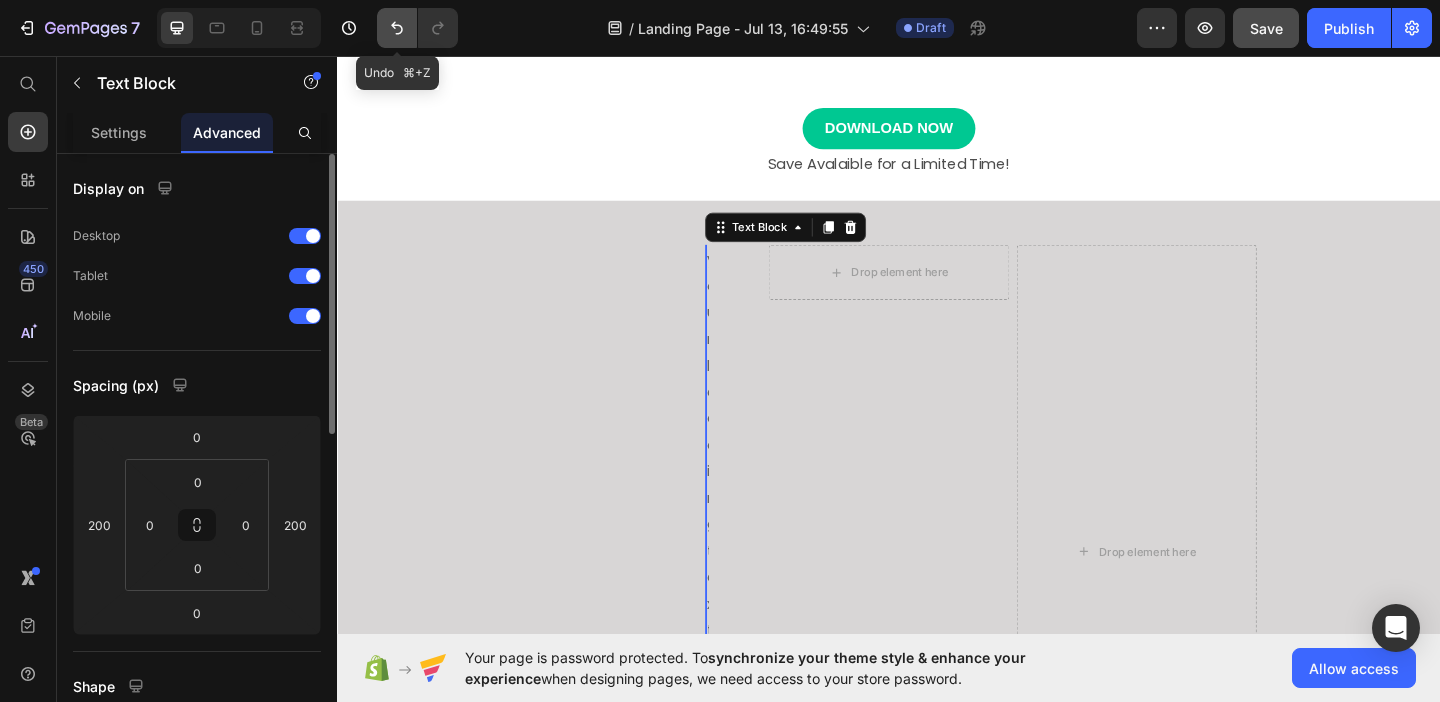 click 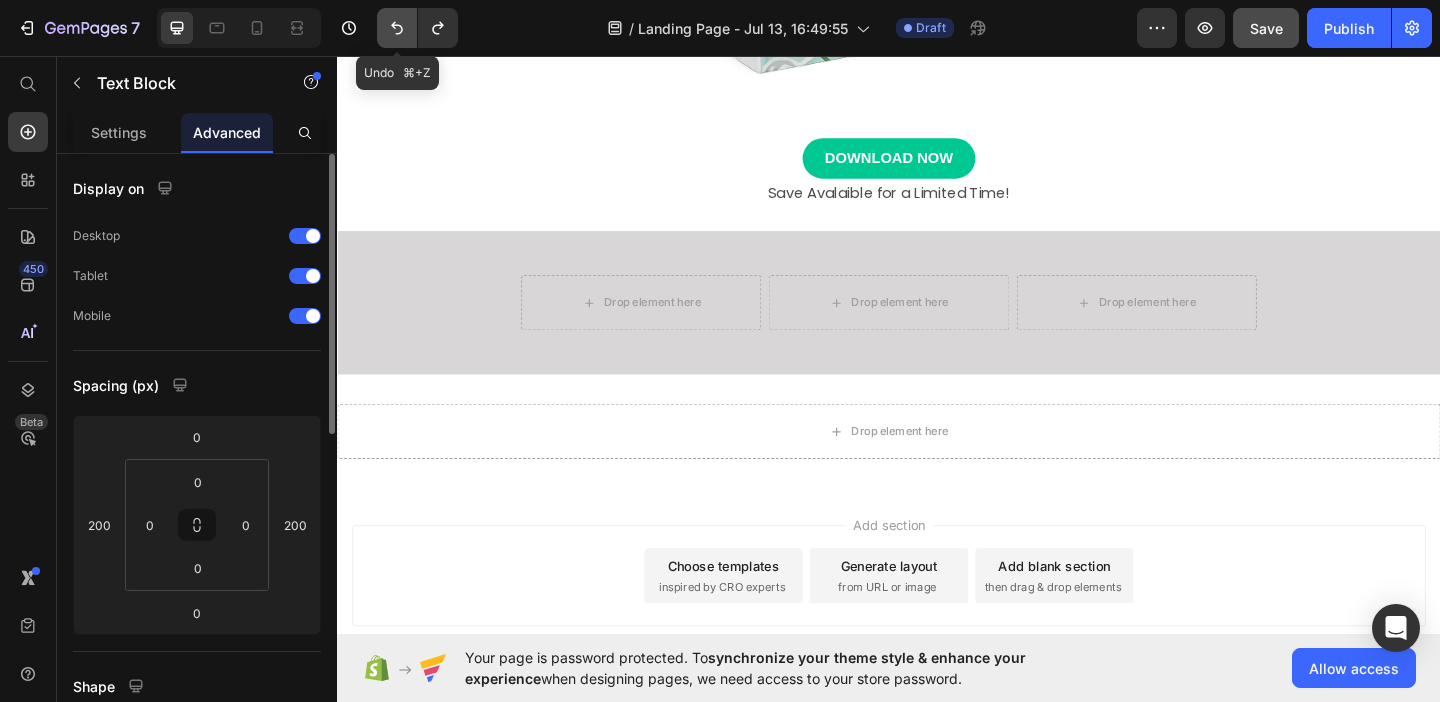 scroll, scrollTop: 985, scrollLeft: 0, axis: vertical 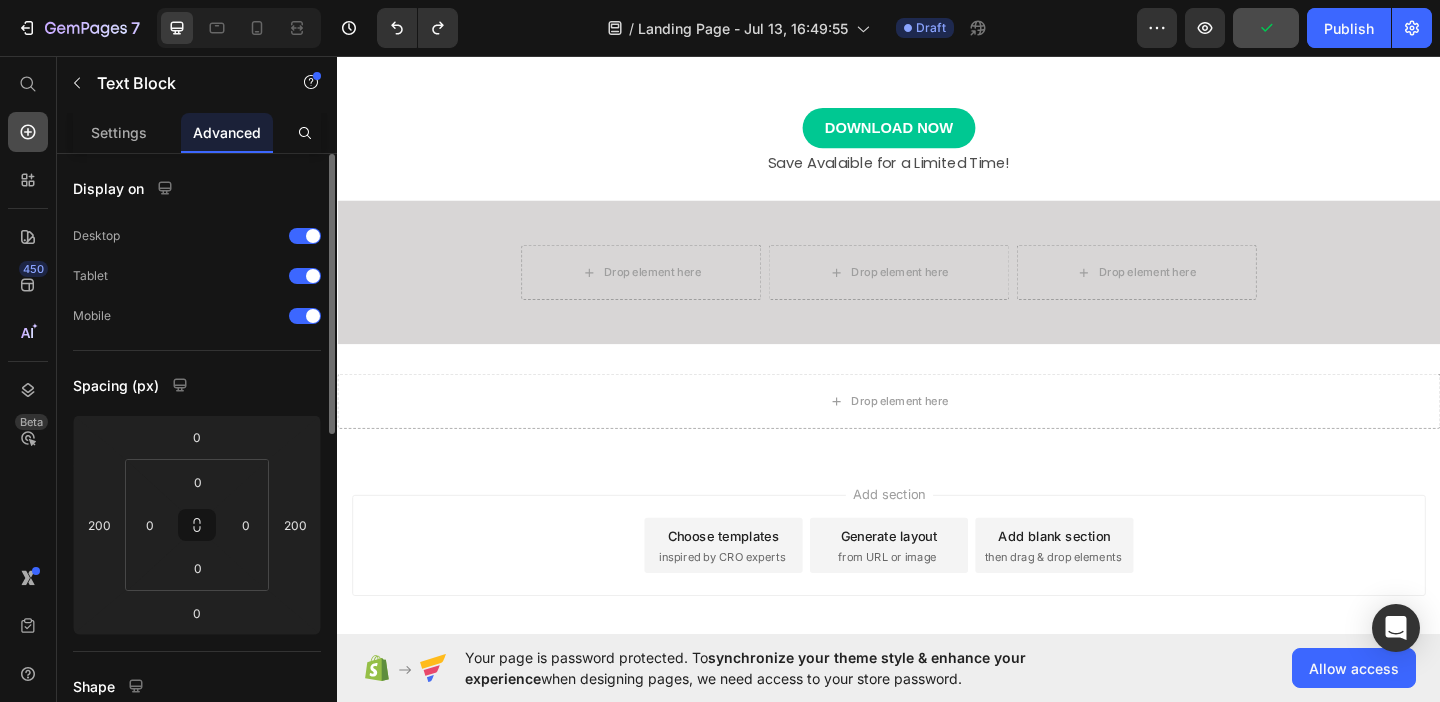 click 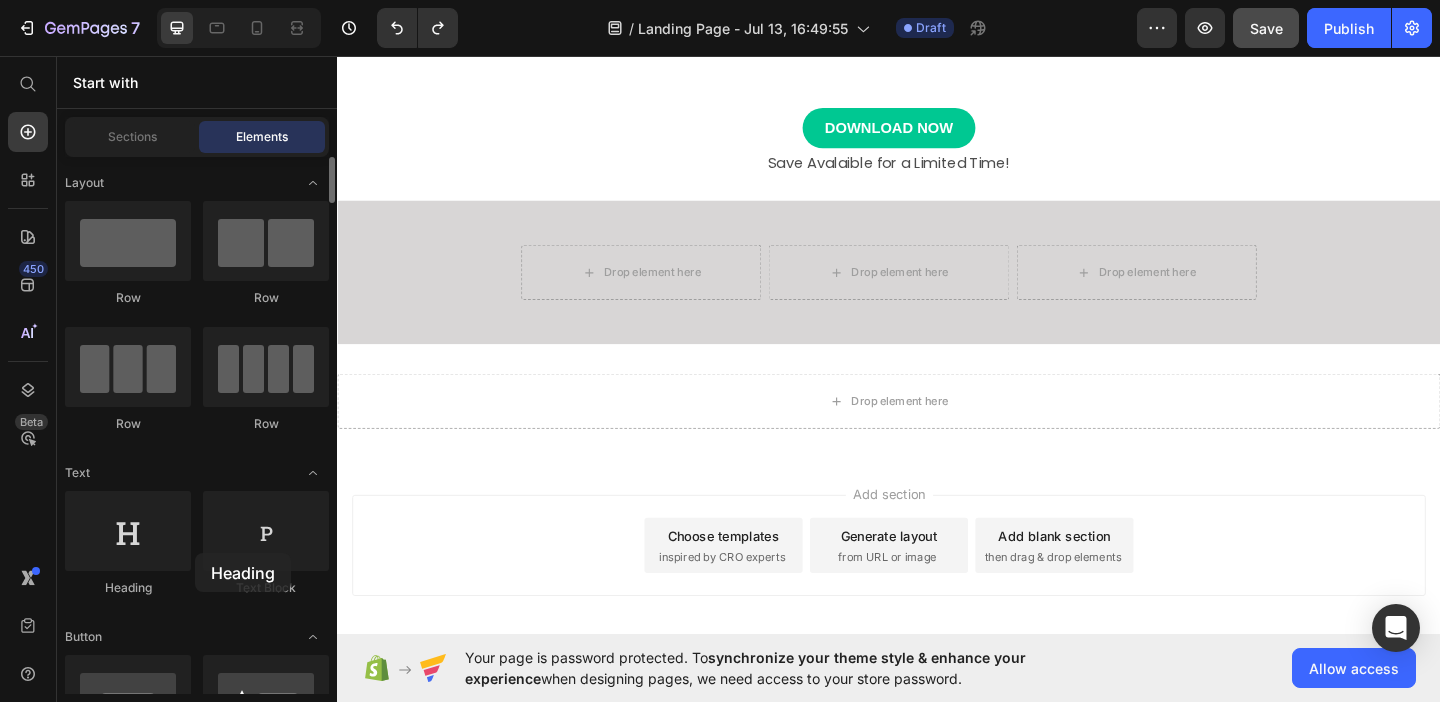 scroll, scrollTop: 1078, scrollLeft: 0, axis: vertical 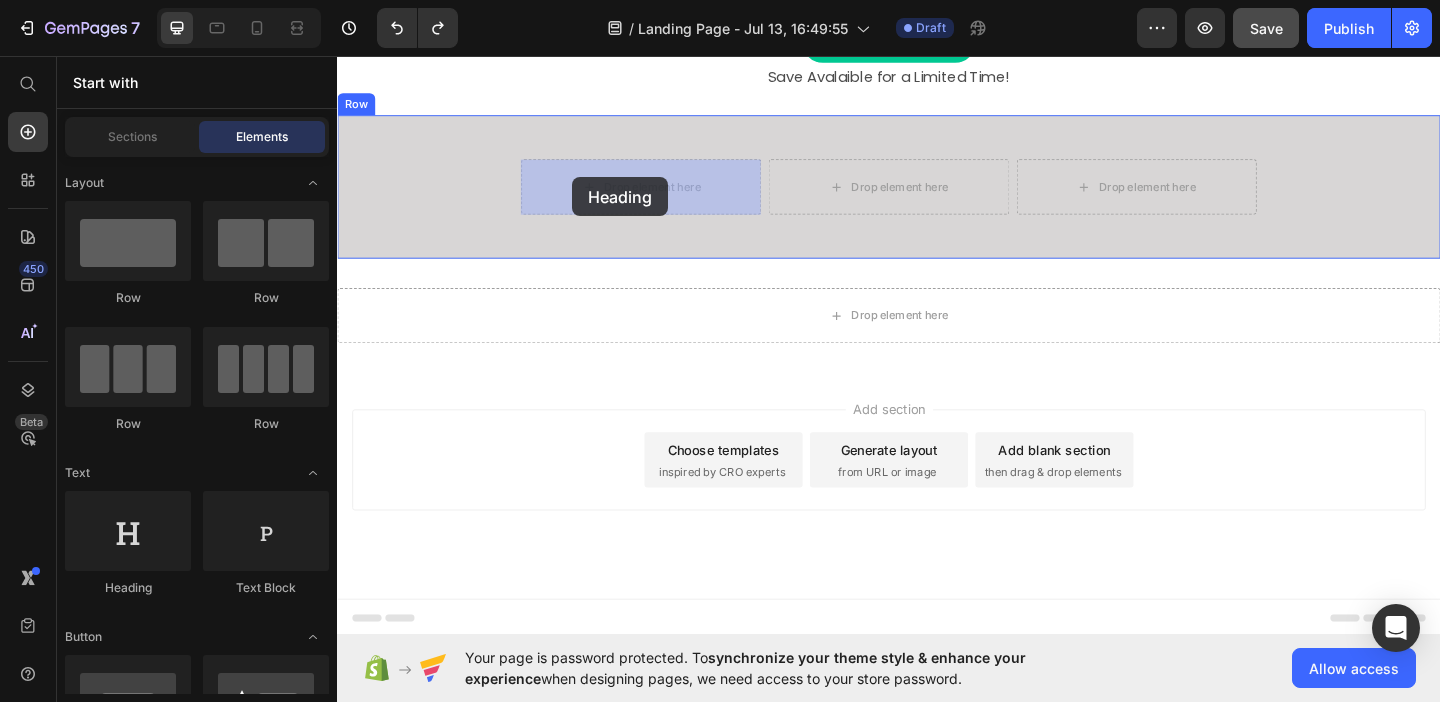 drag, startPoint x: 461, startPoint y: 609, endPoint x: 595, endPoint y: 190, distance: 439.90567 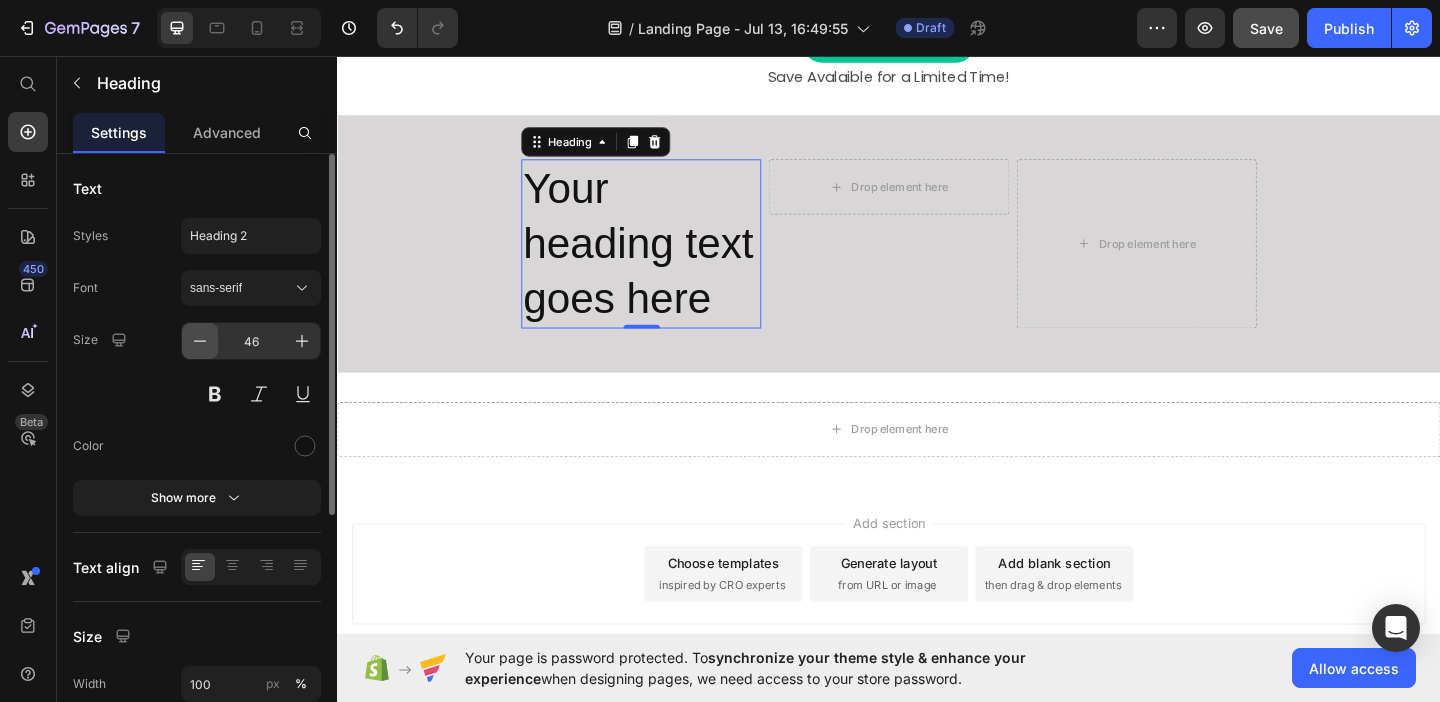 click 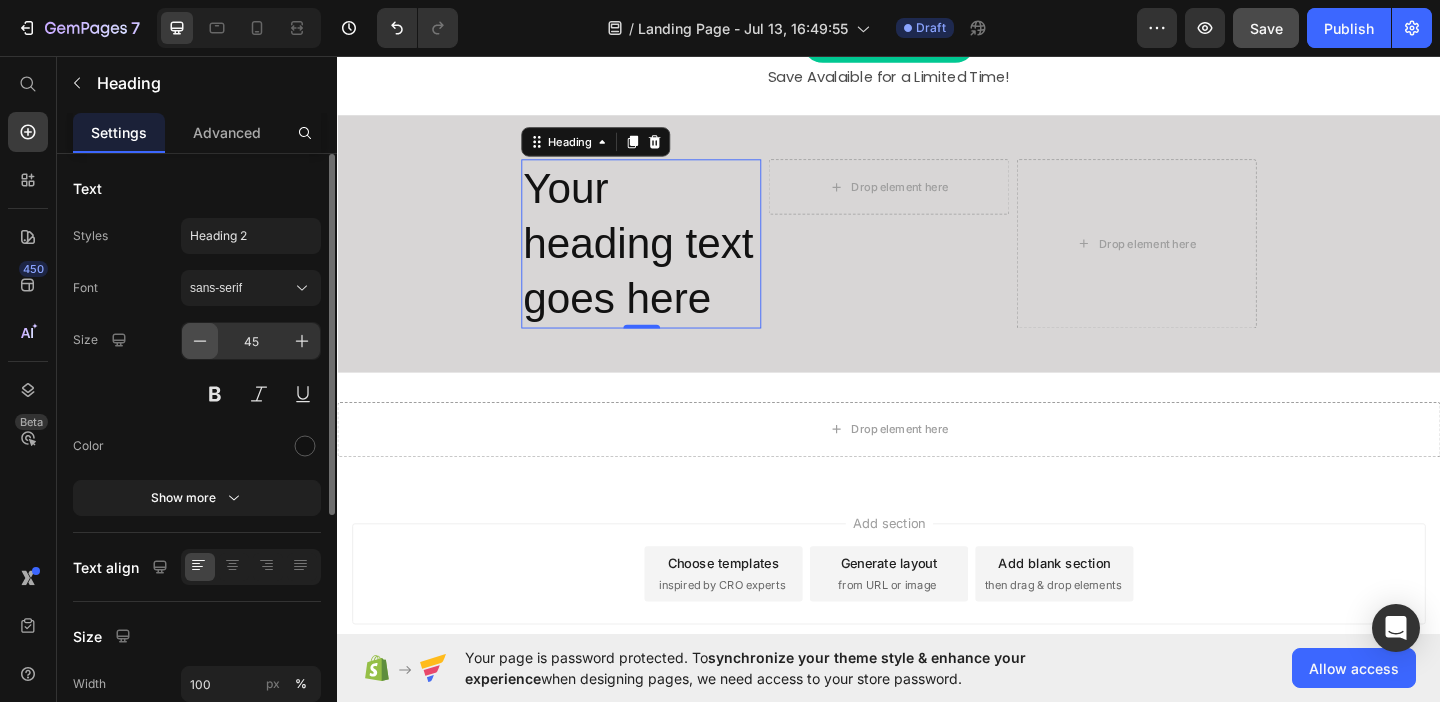 click 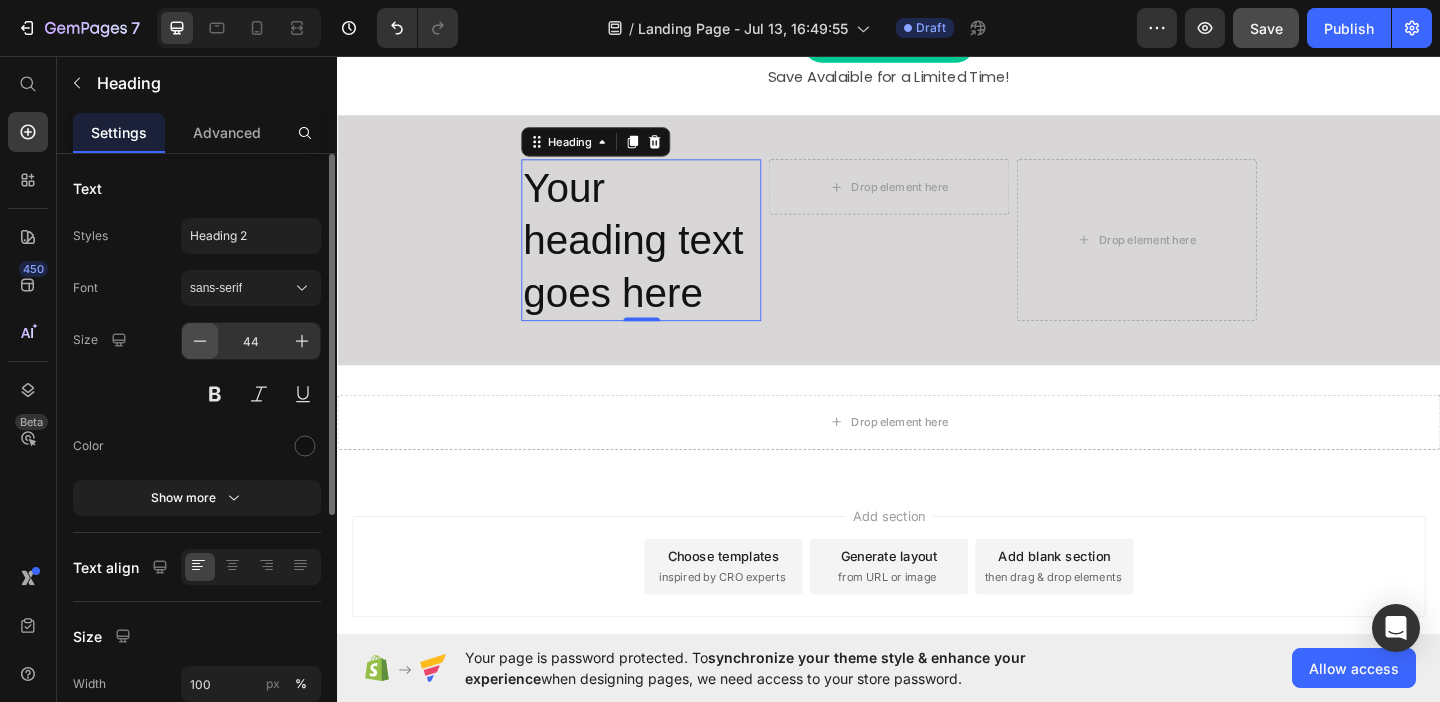 click 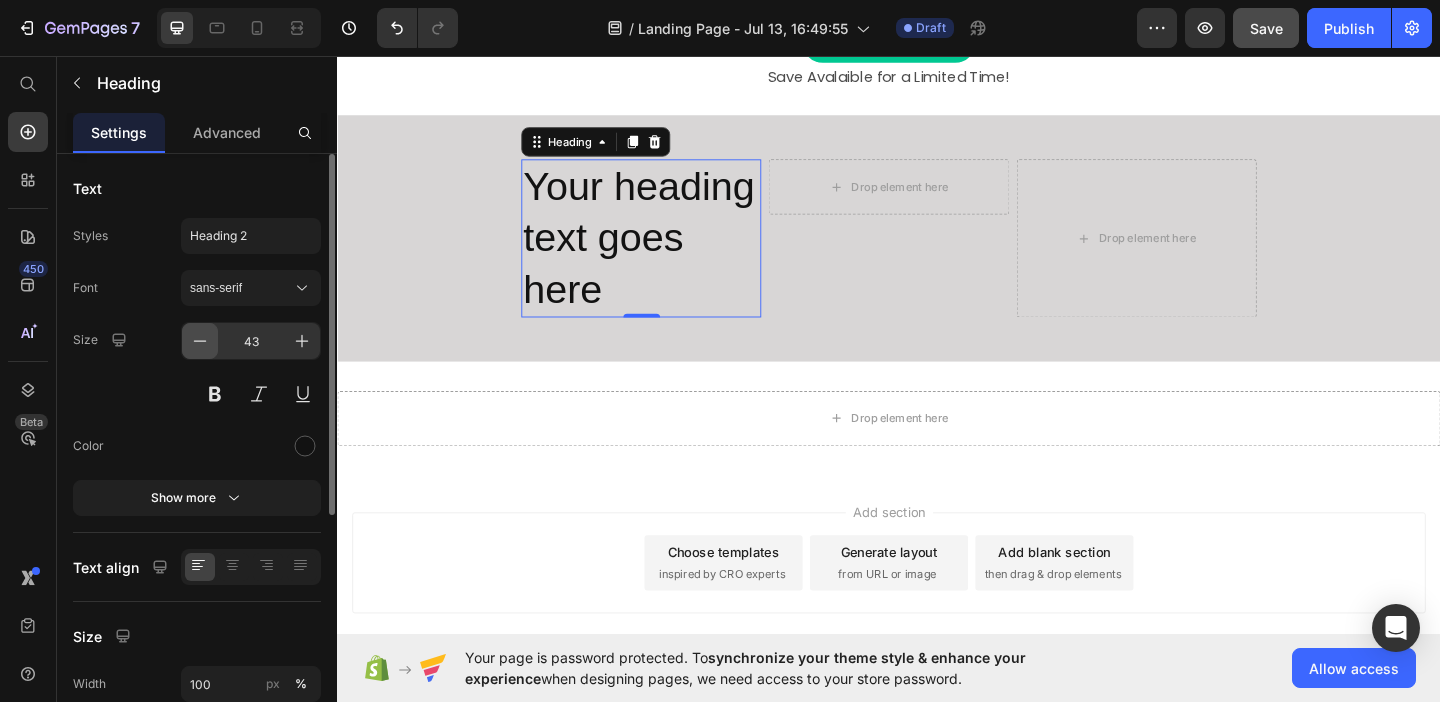 click 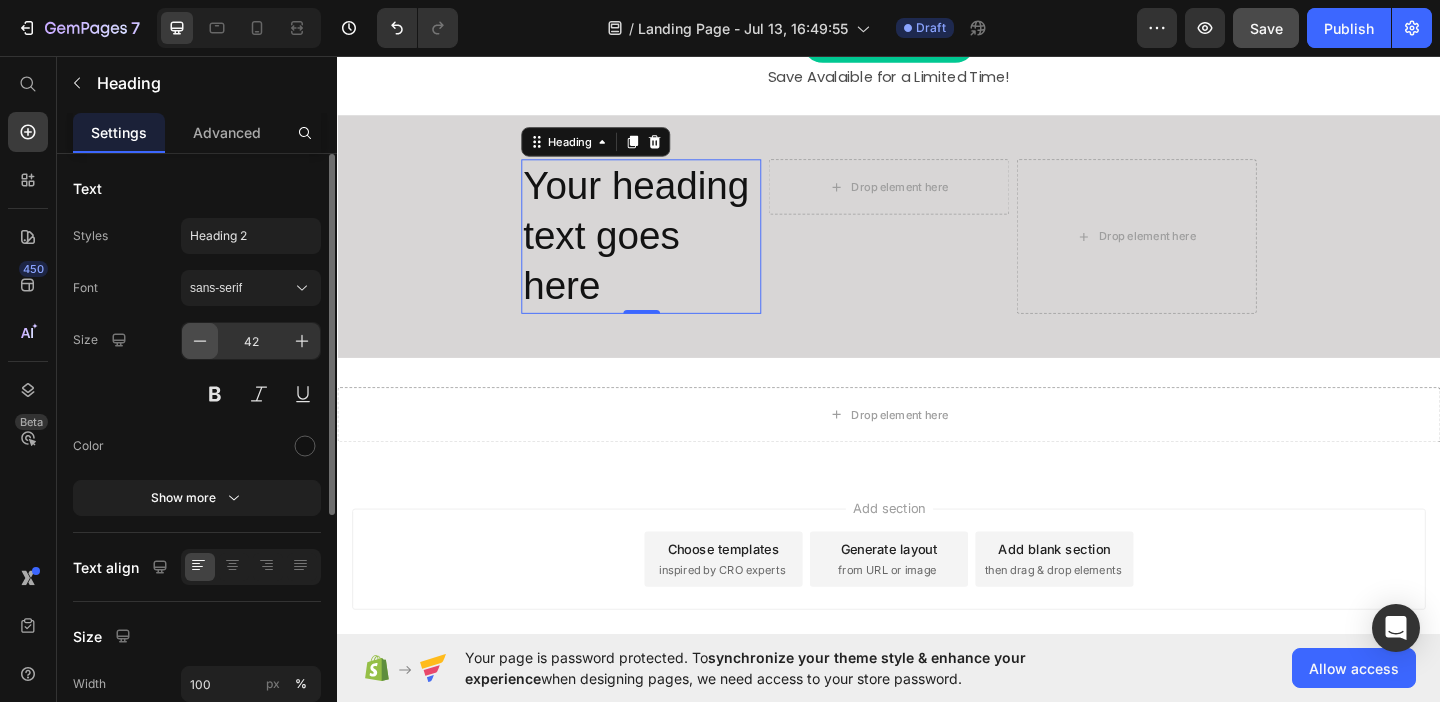 click 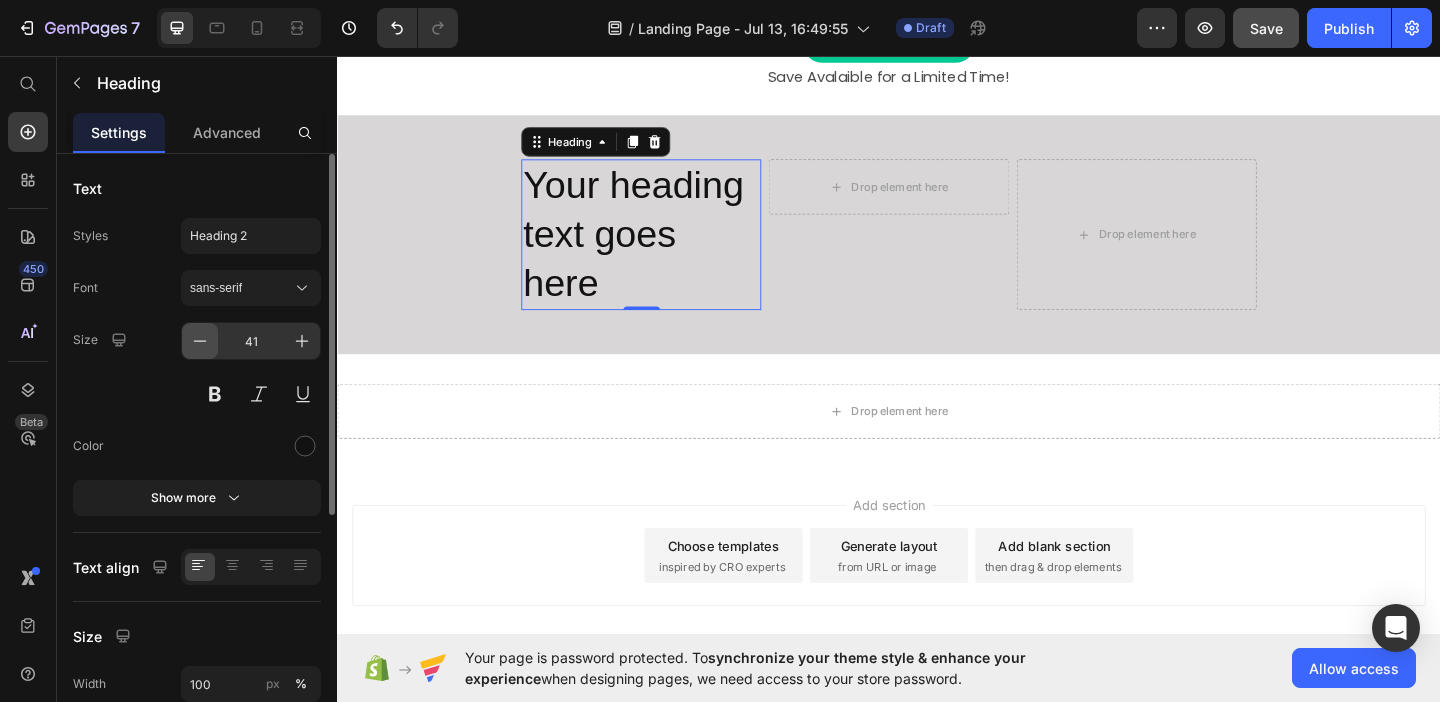 click 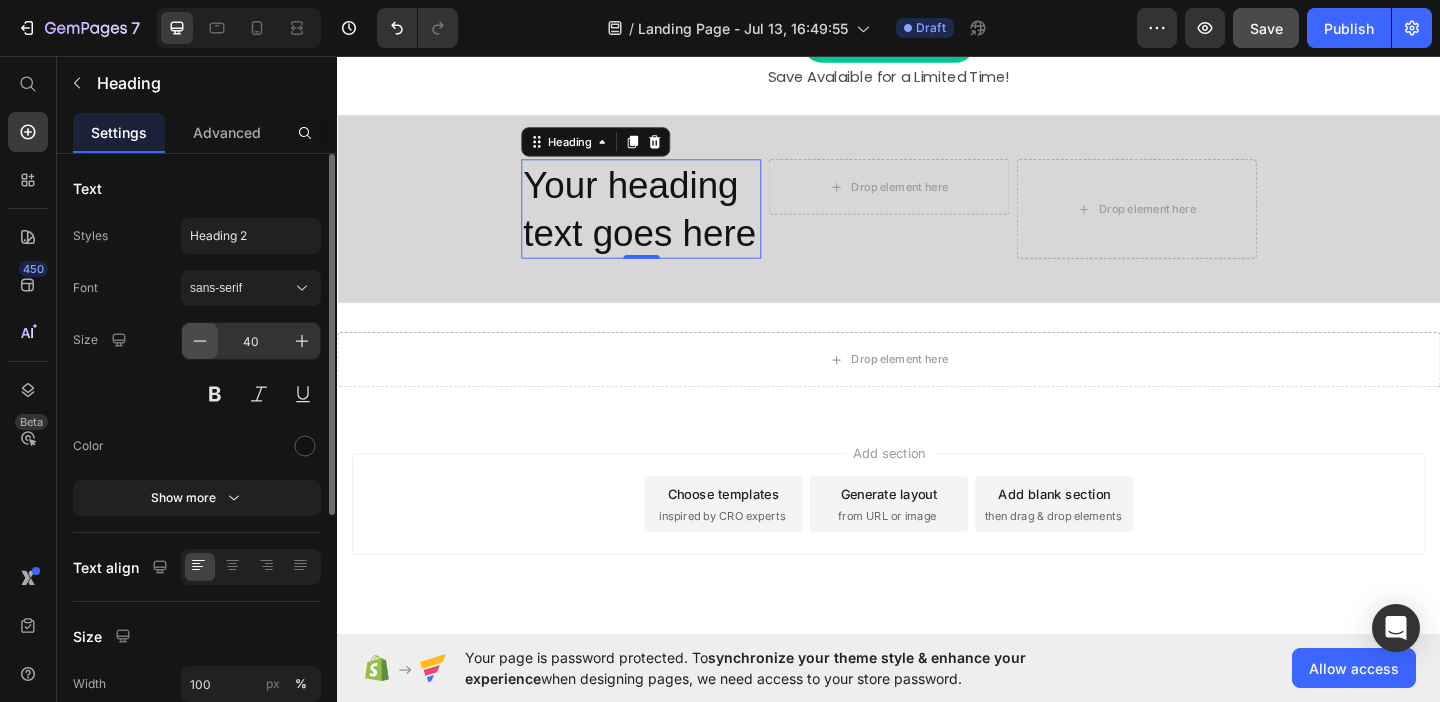click 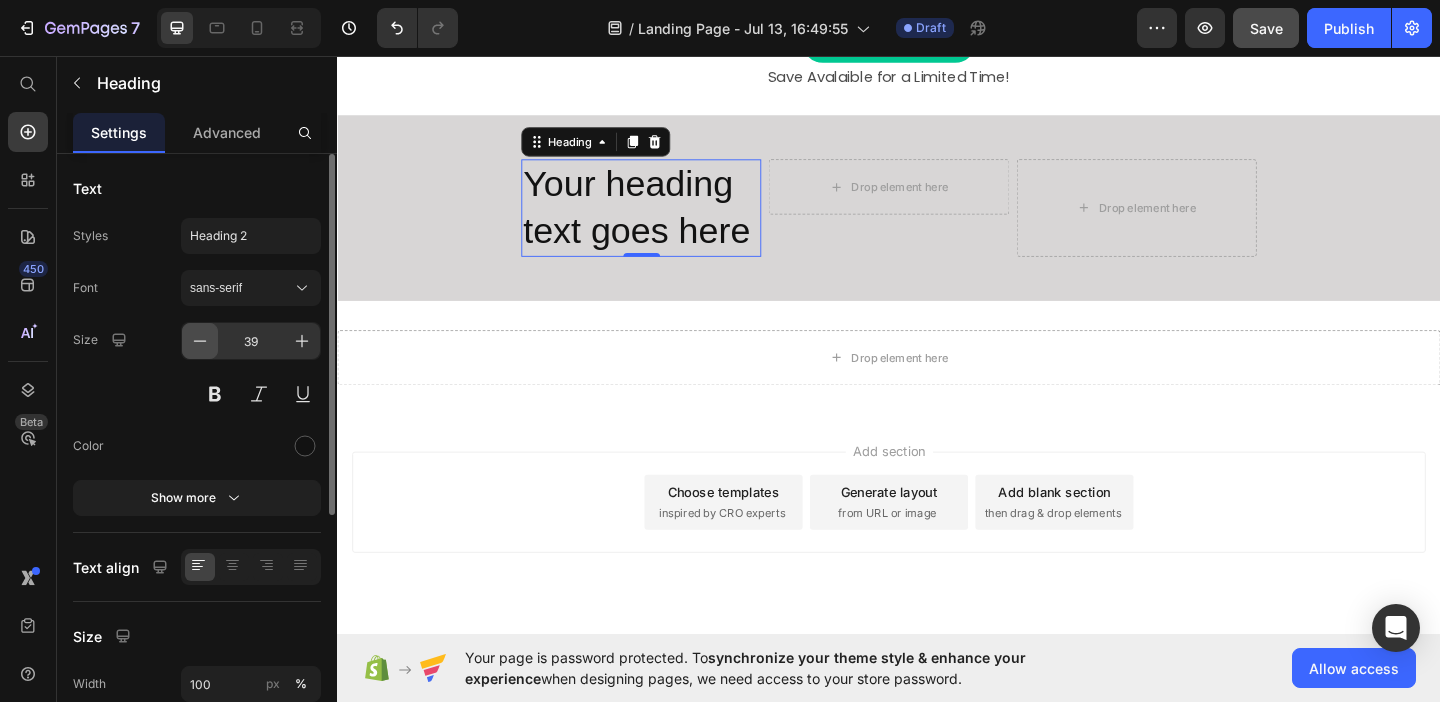 click 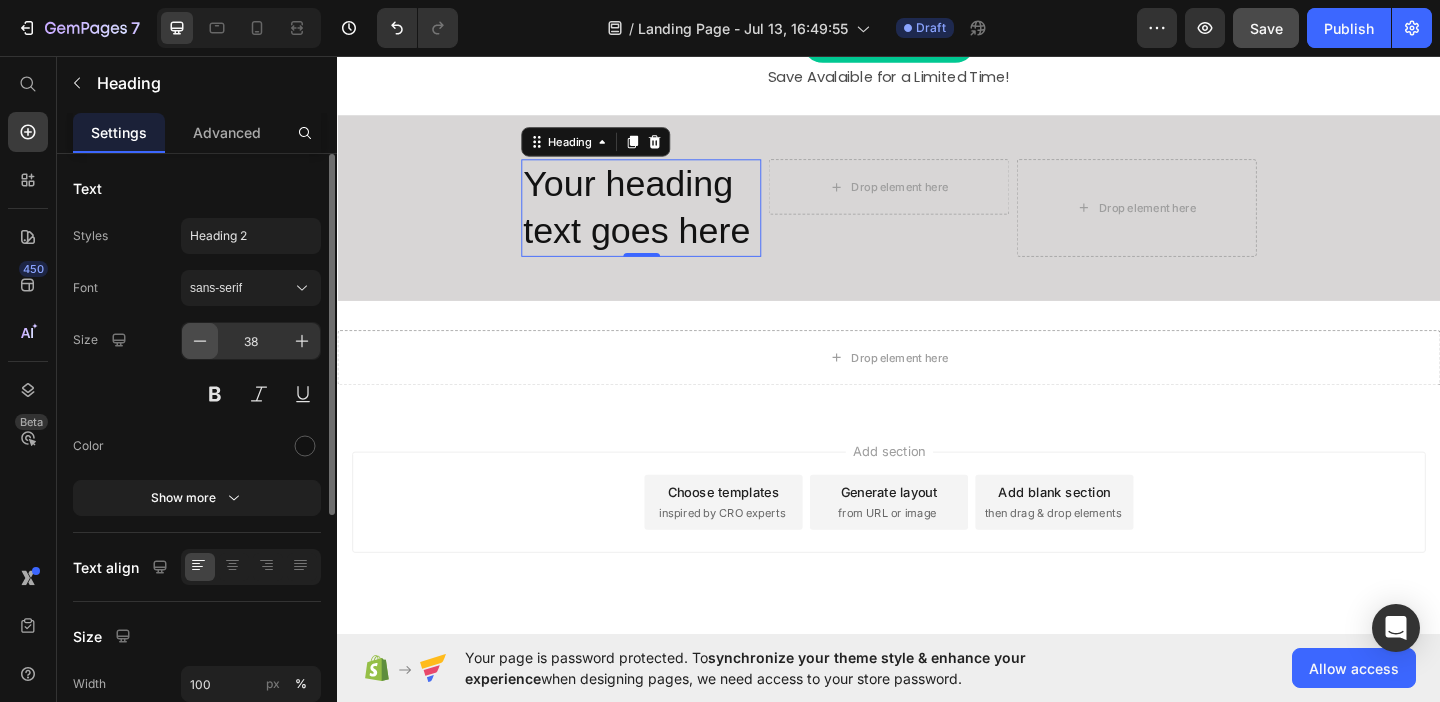 click 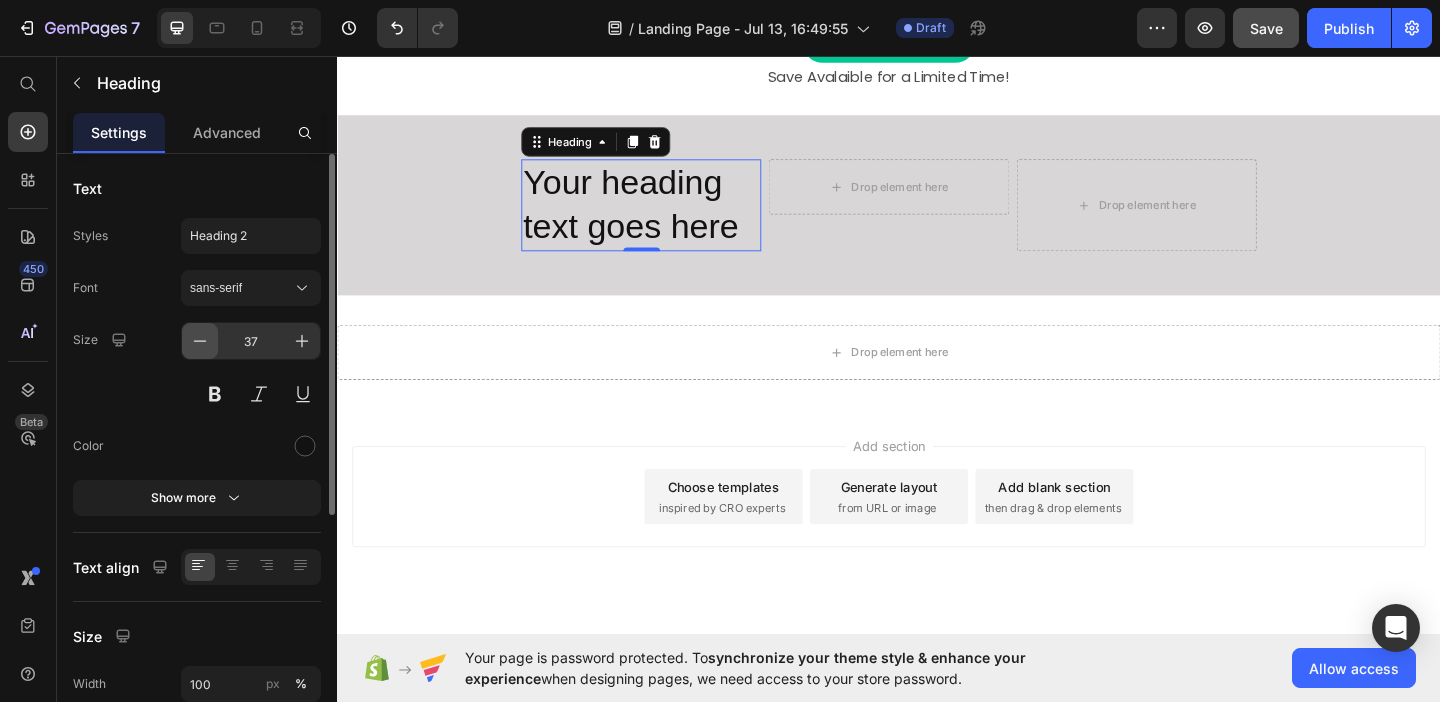 click 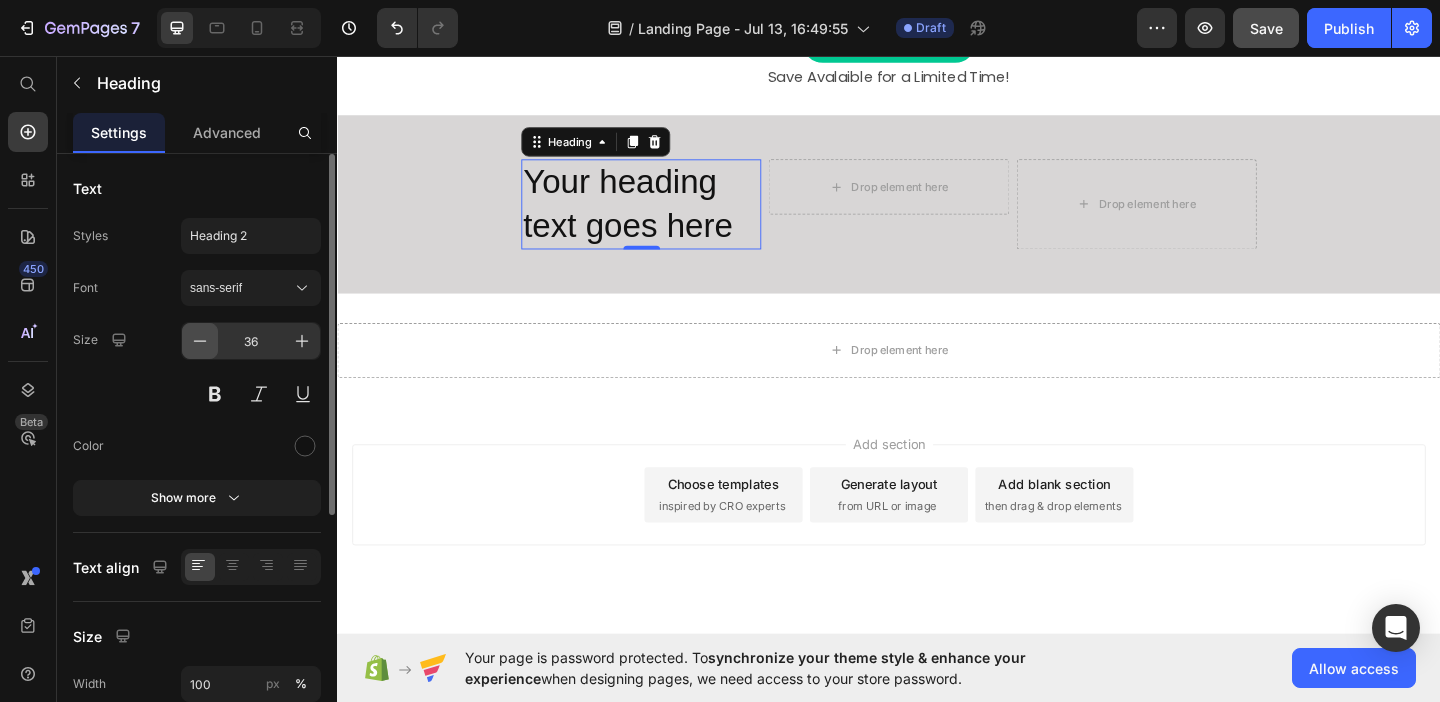click 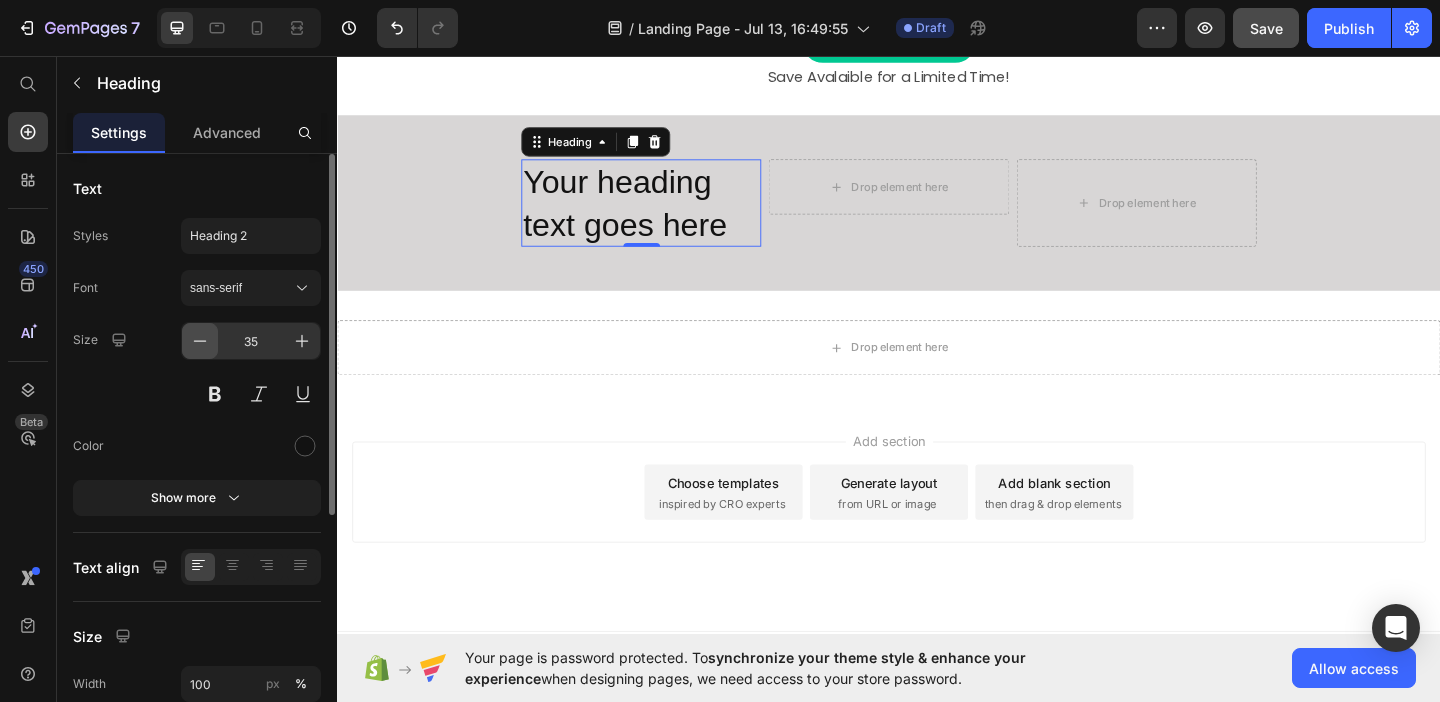 click 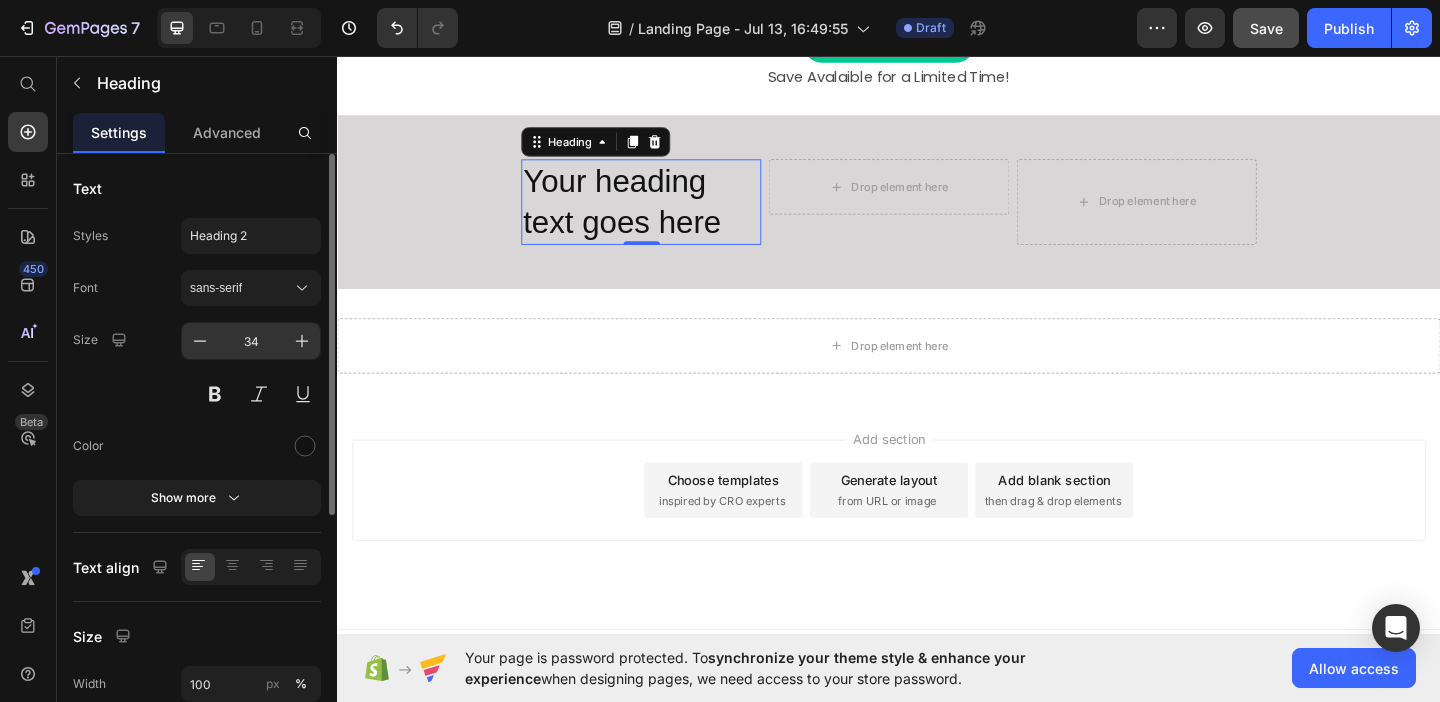 click on "34" at bounding box center (251, 341) 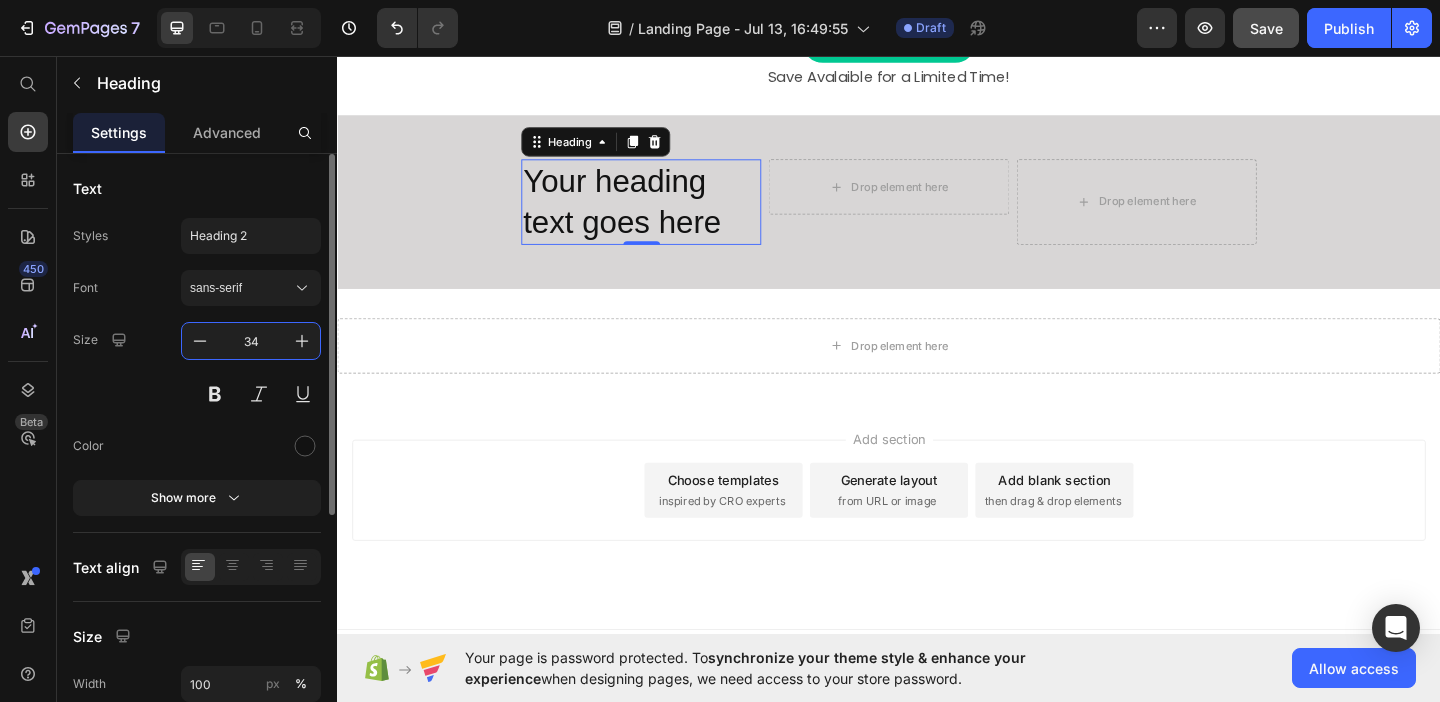 click on "34" at bounding box center [251, 341] 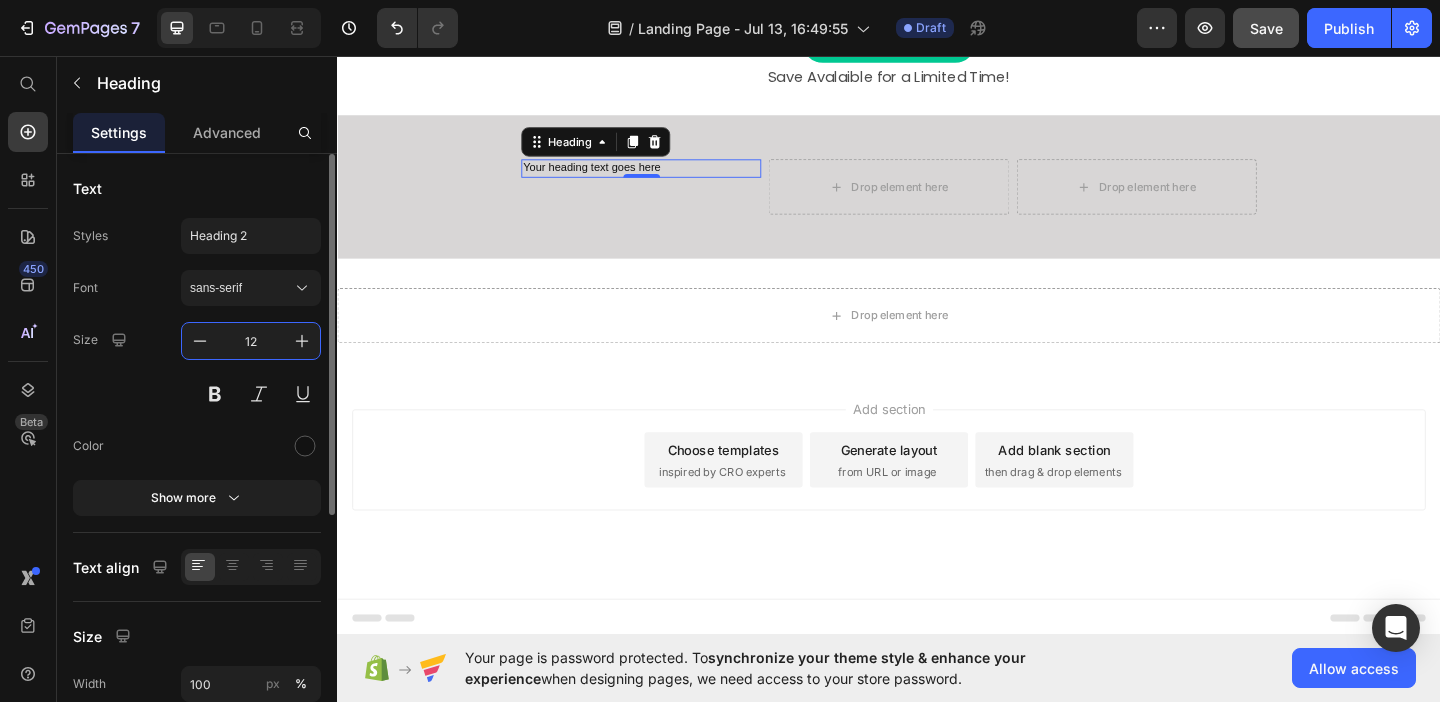 click on "12" at bounding box center [251, 341] 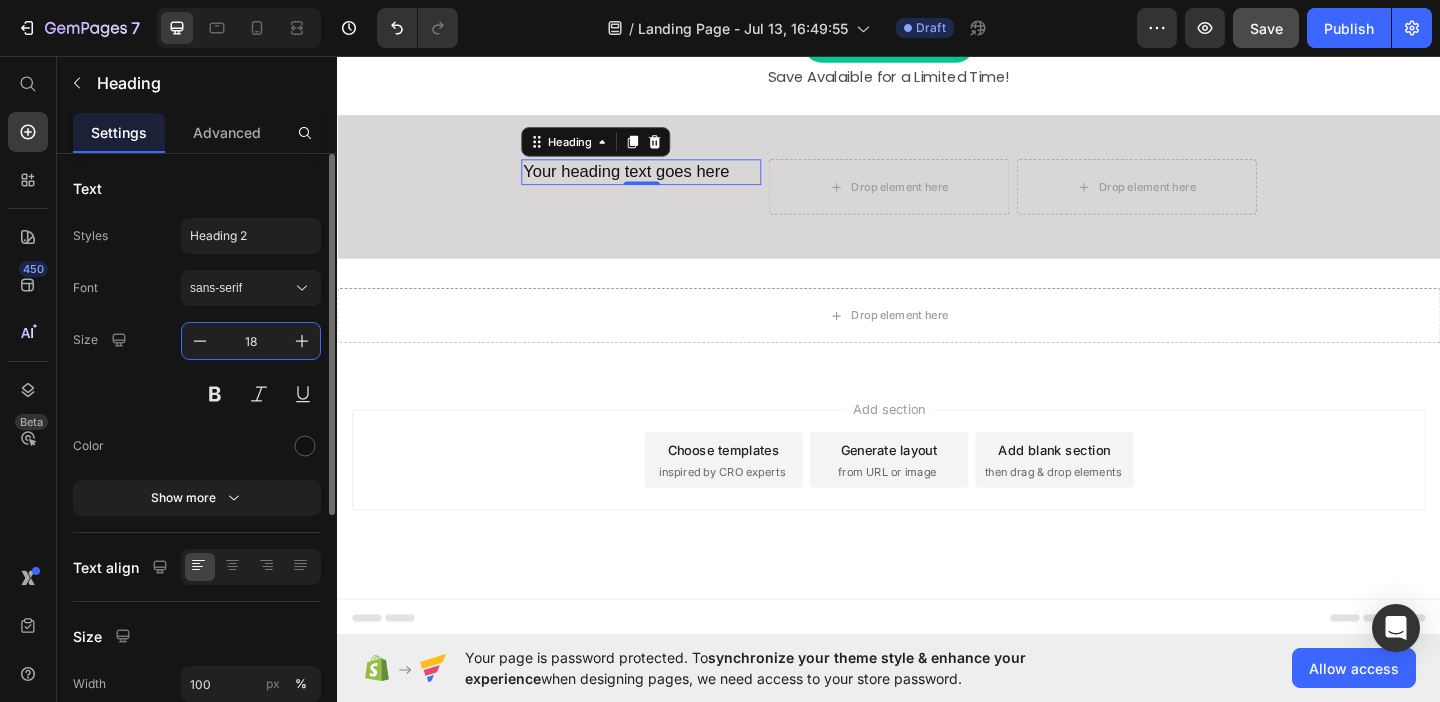 type on "18" 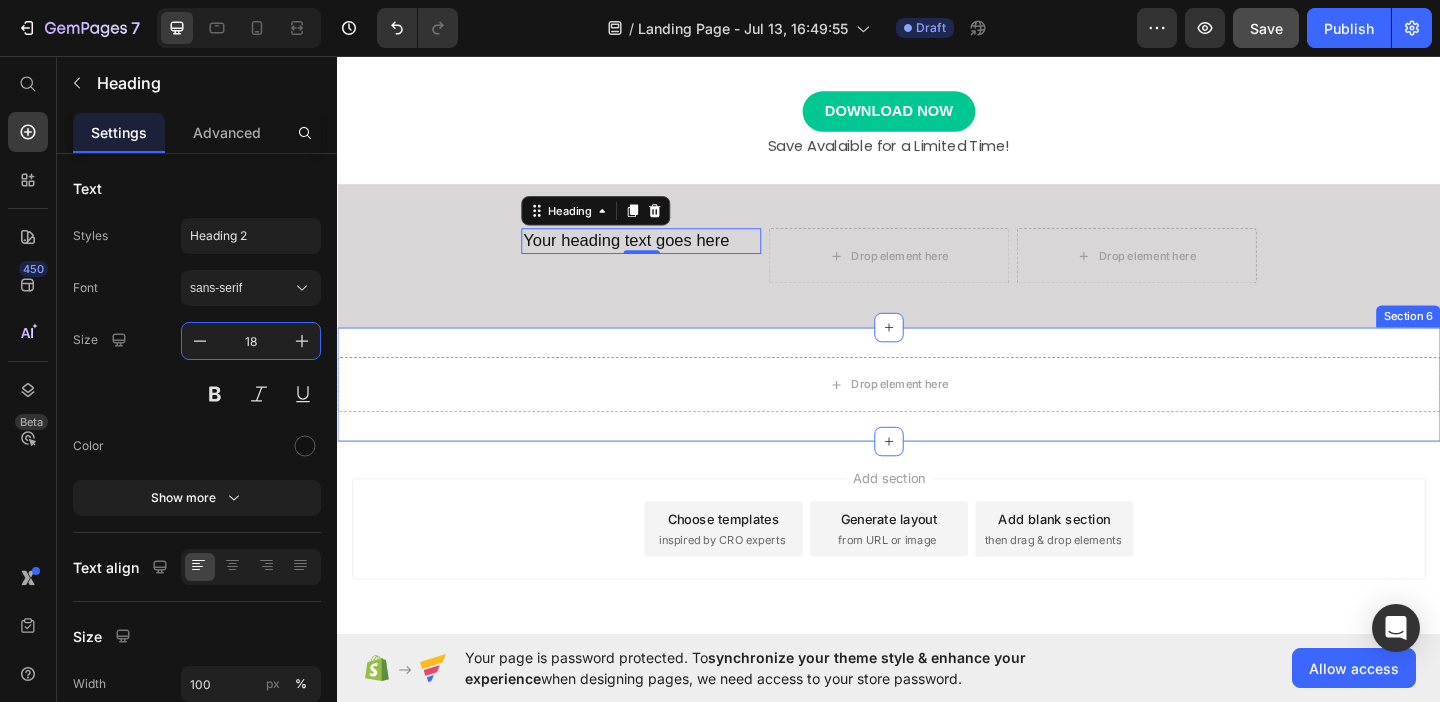scroll, scrollTop: 1005, scrollLeft: 0, axis: vertical 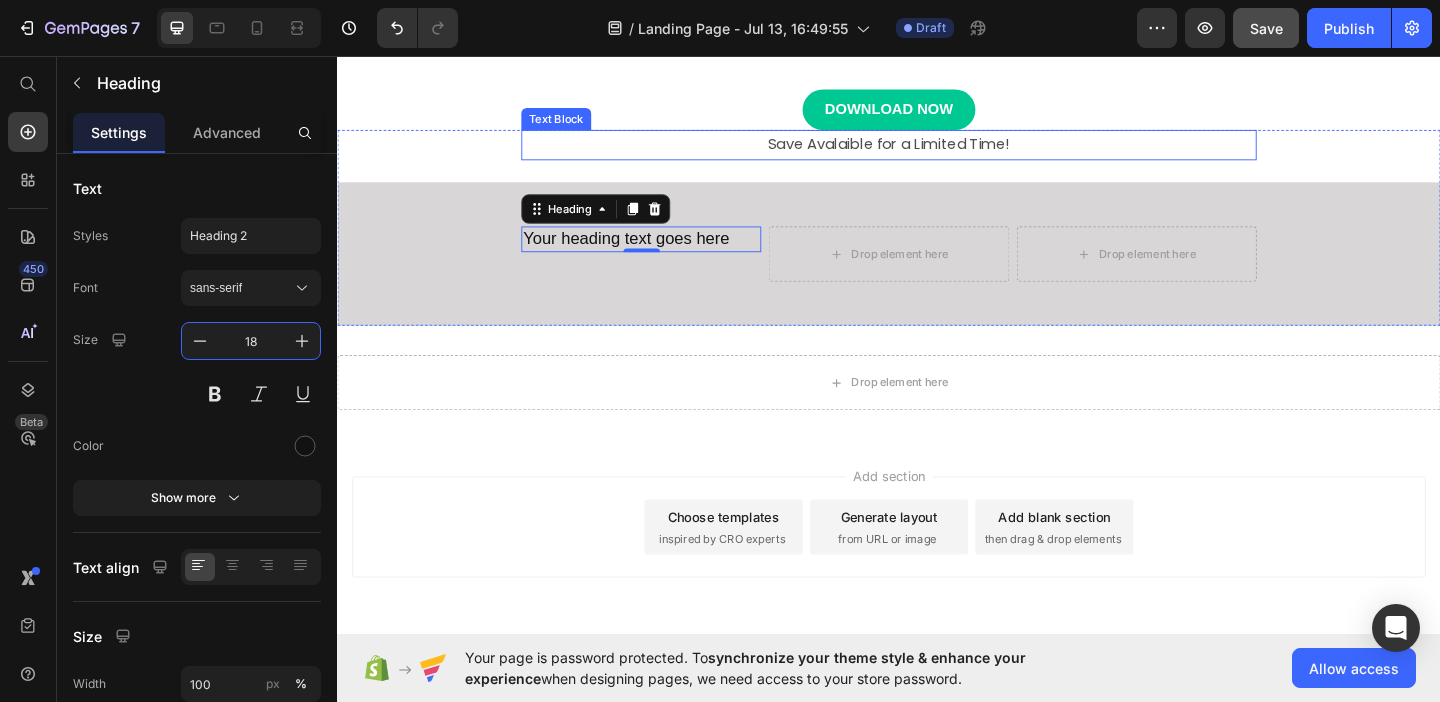 click on "Save Avalaible for a Limited Time!" at bounding box center (937, 152) 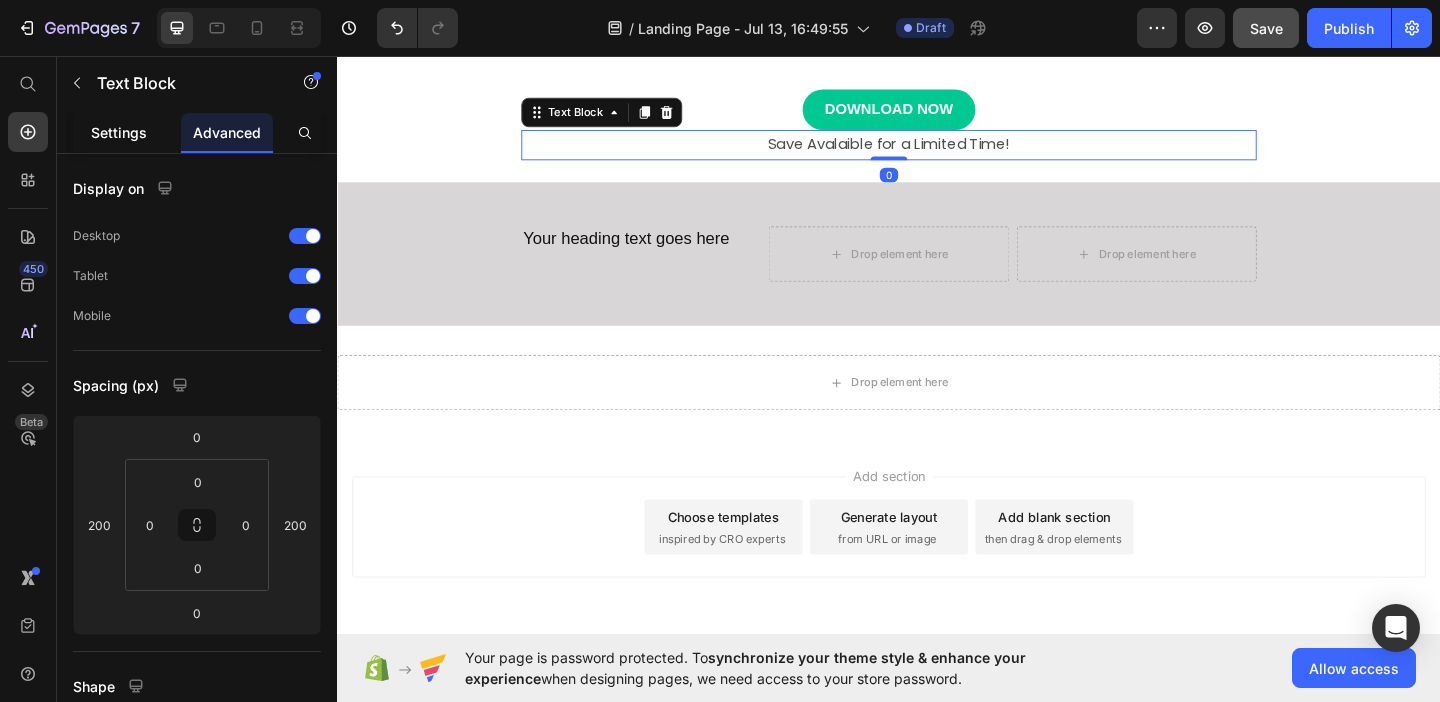 click on "Settings" at bounding box center (119, 132) 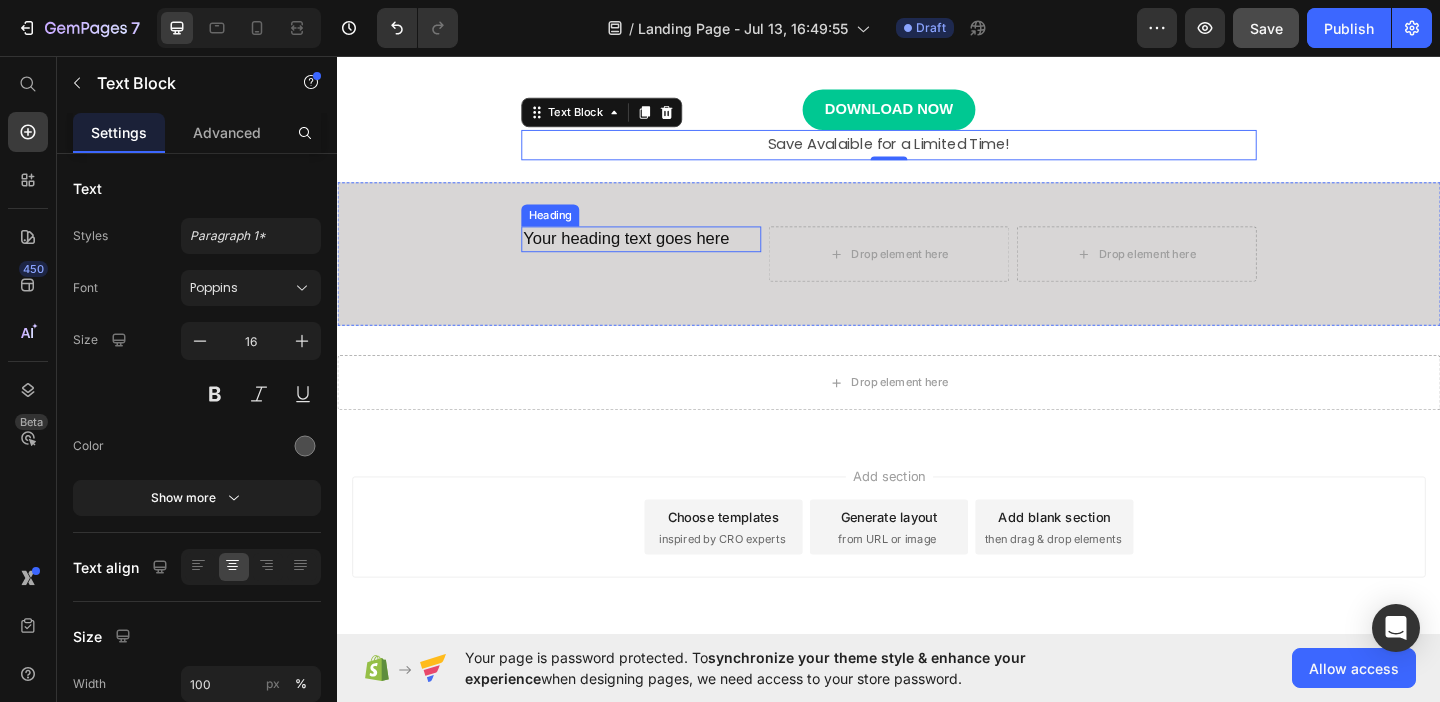 click on "Your heading text goes here" at bounding box center (667, 254) 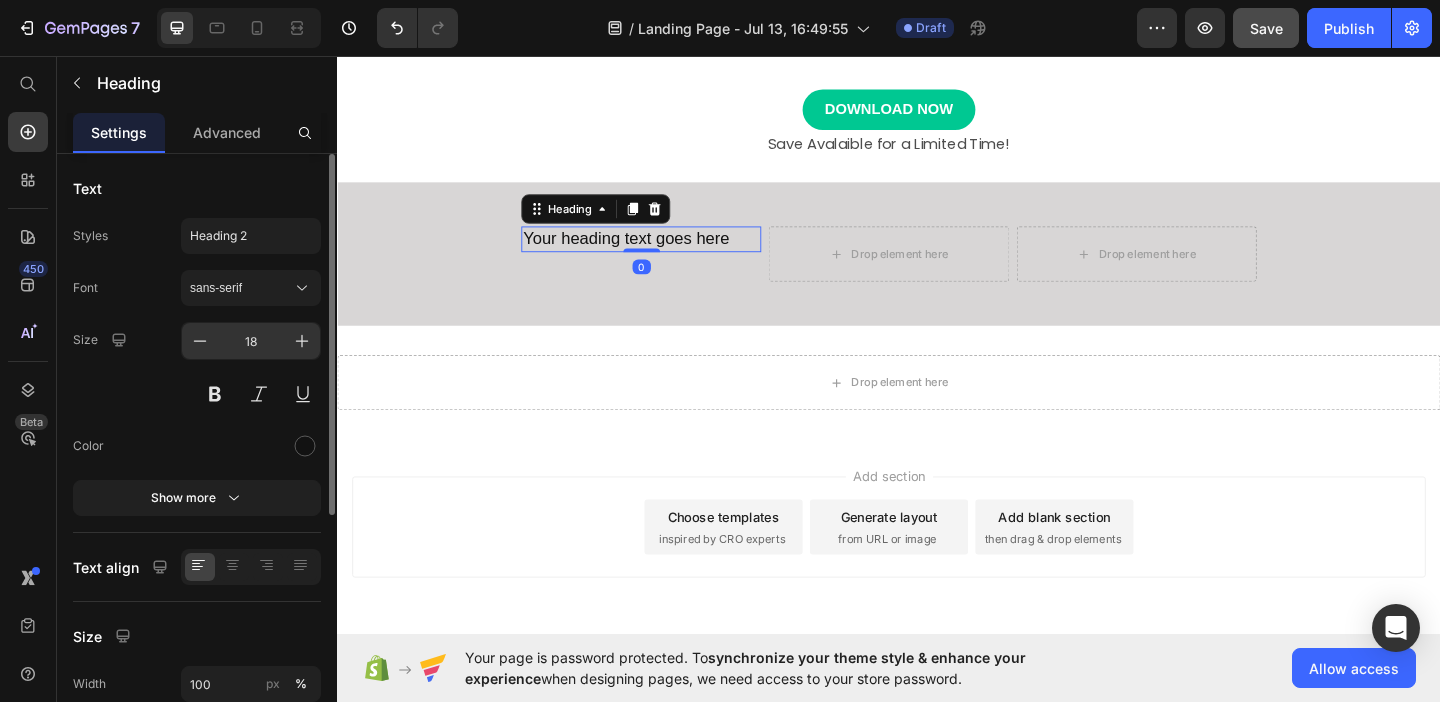 click on "18" at bounding box center [251, 341] 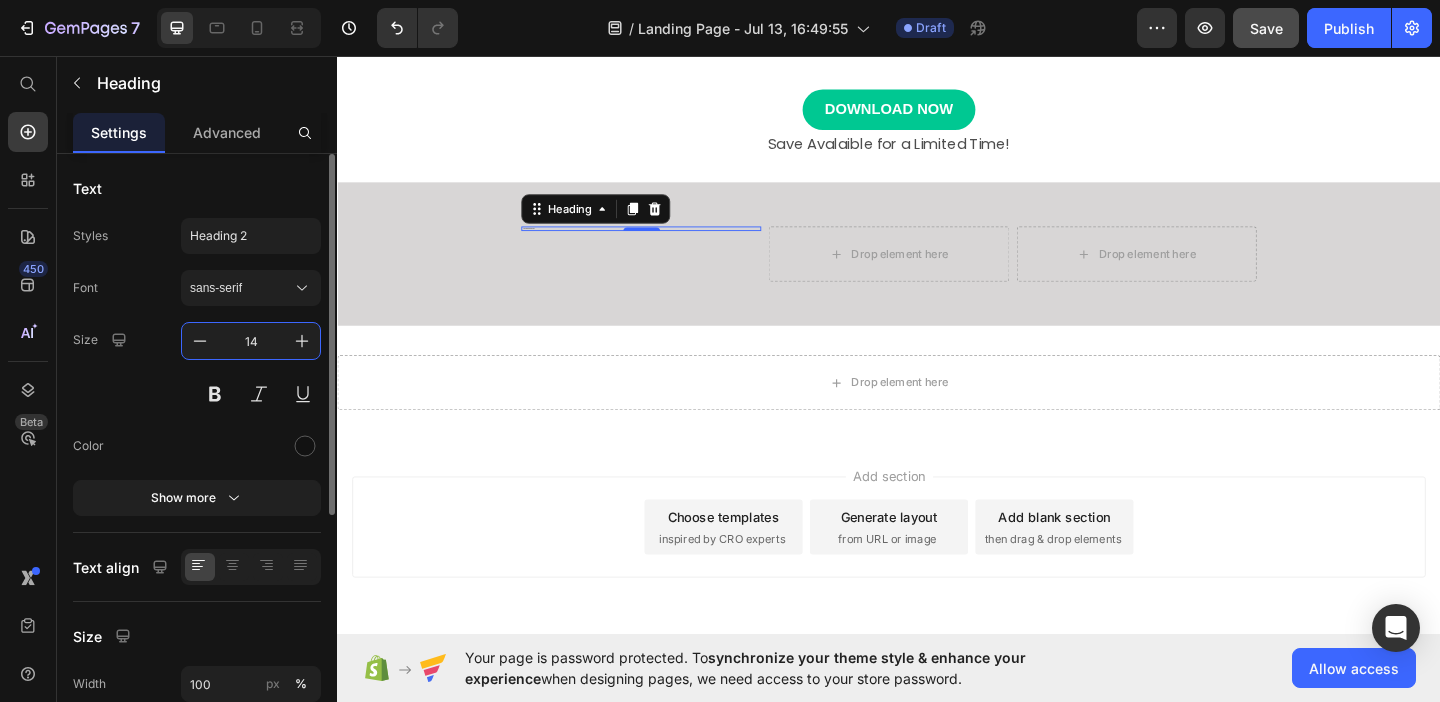 type on "14" 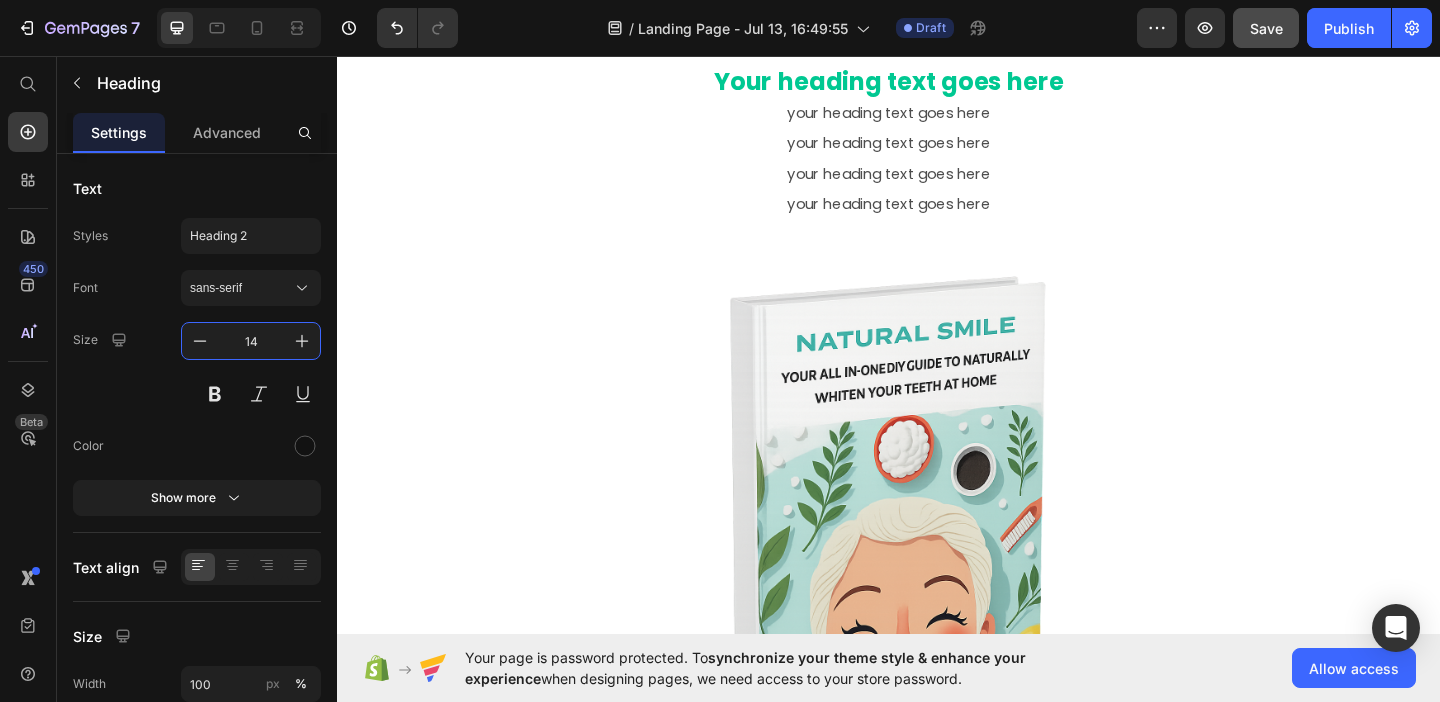 scroll, scrollTop: 176, scrollLeft: 0, axis: vertical 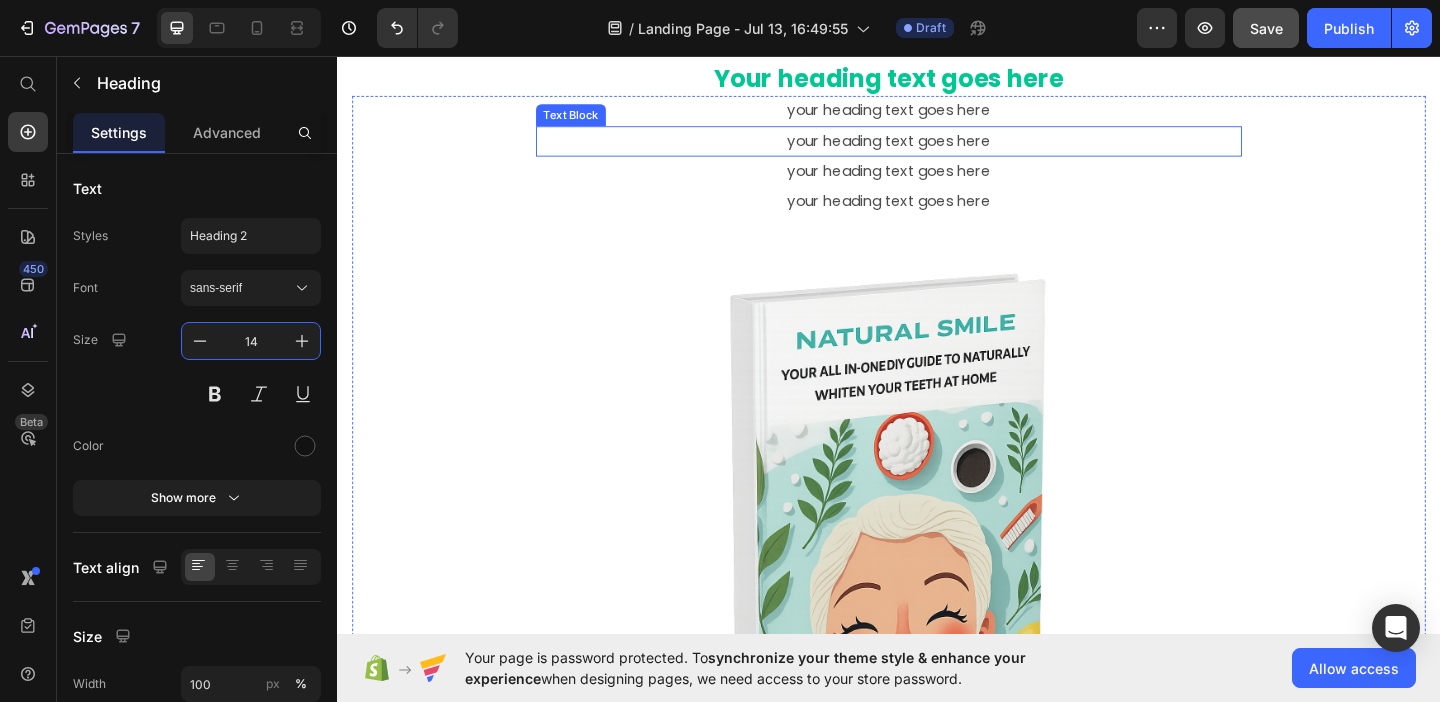 click on "your heading text goes here" at bounding box center [937, 148] 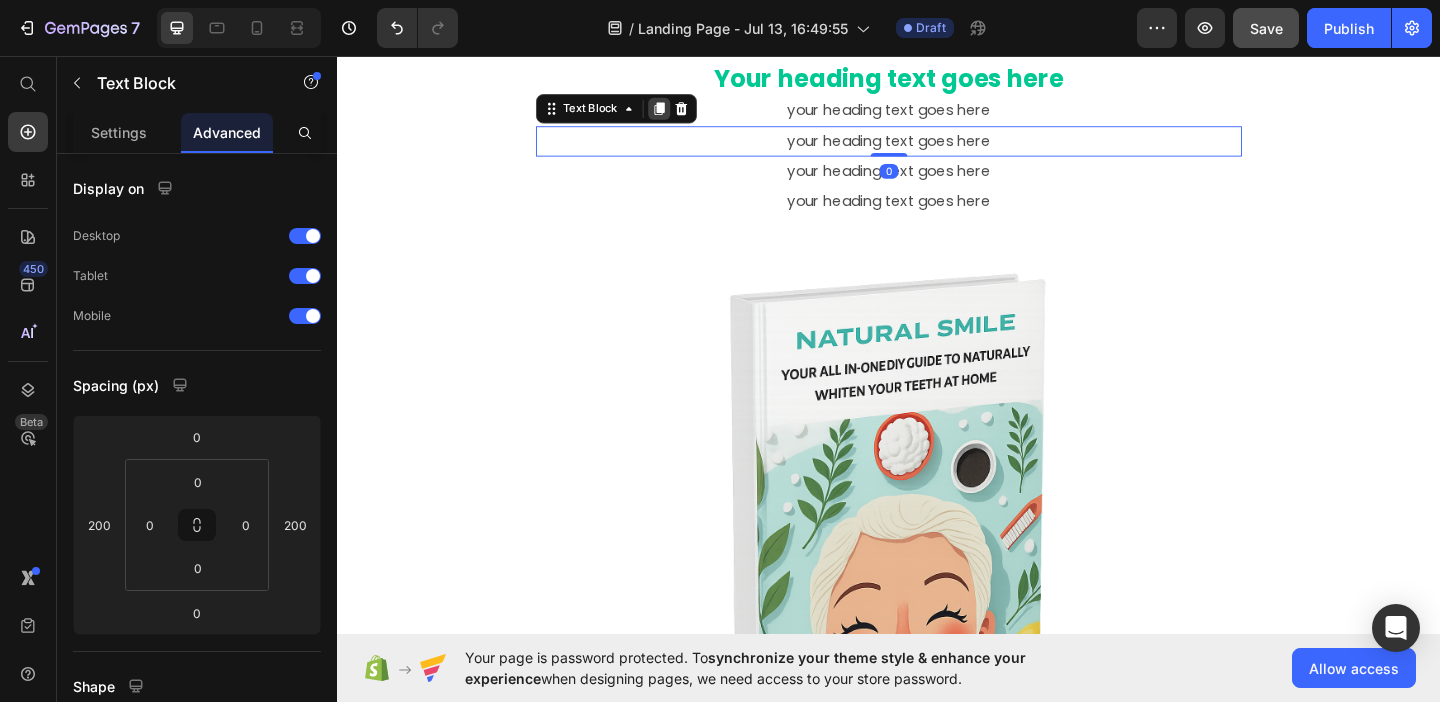 click at bounding box center (687, 113) 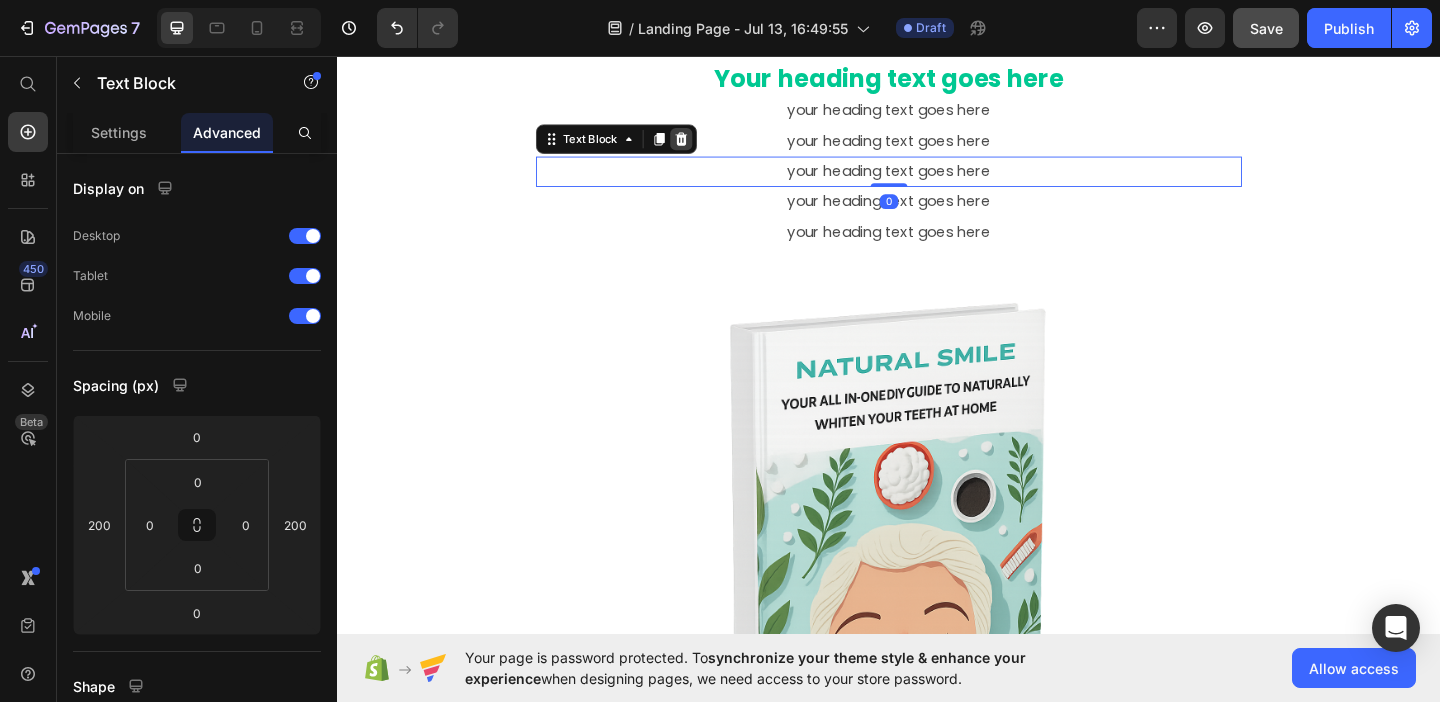 click 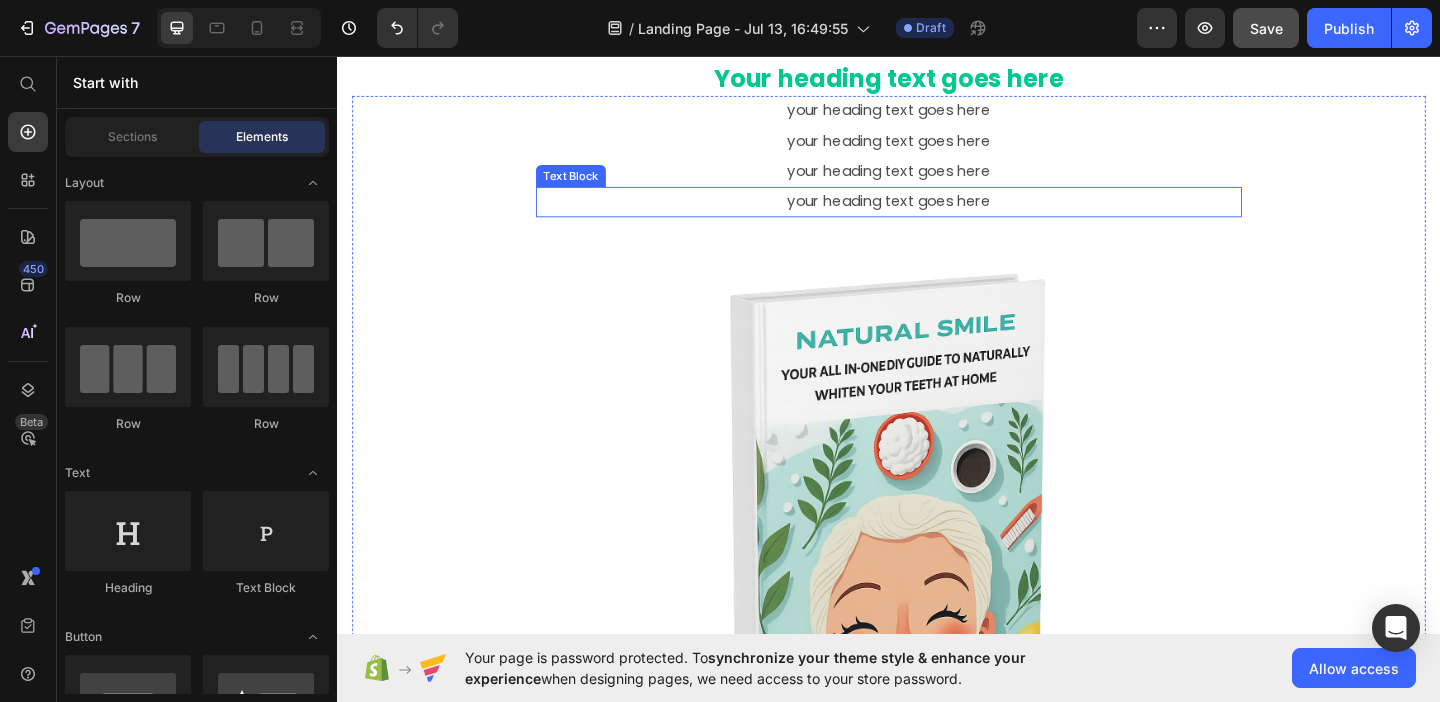 click on "your heading text goes here" at bounding box center [937, 214] 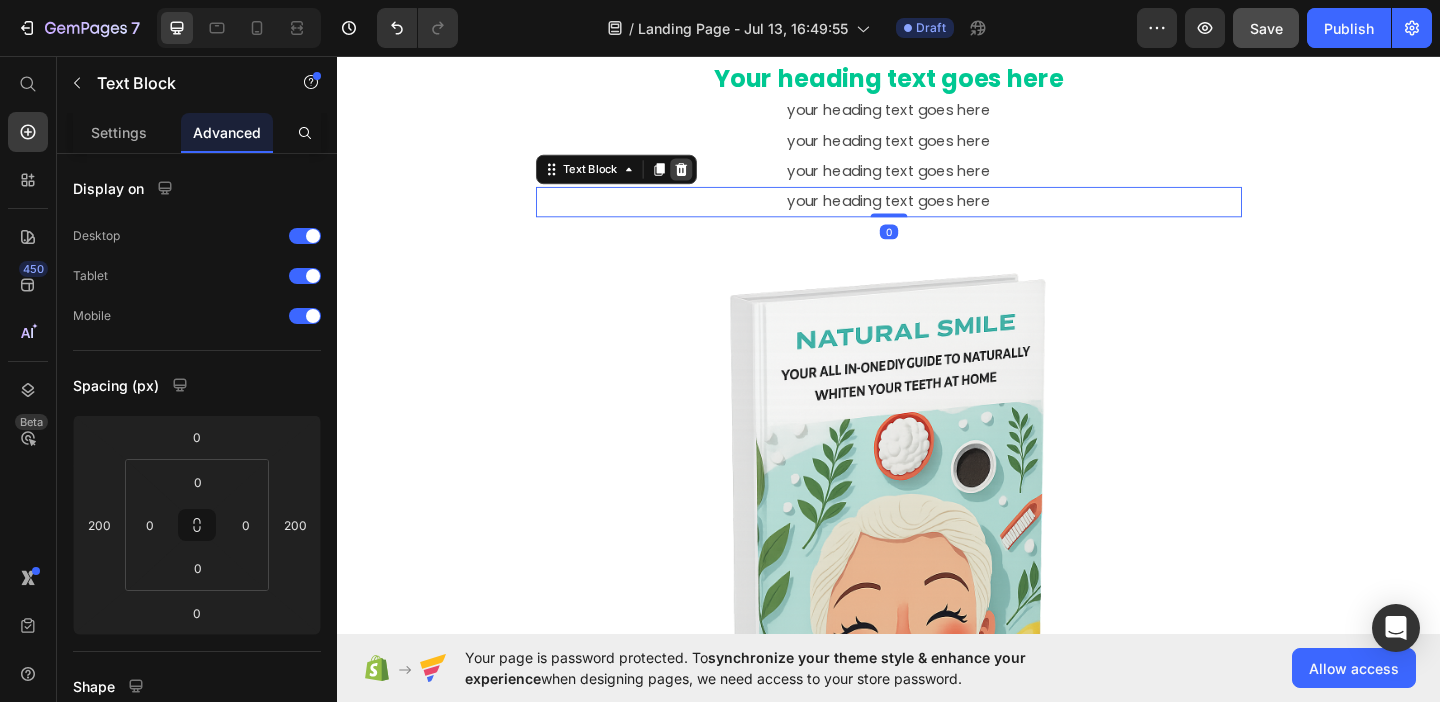 click 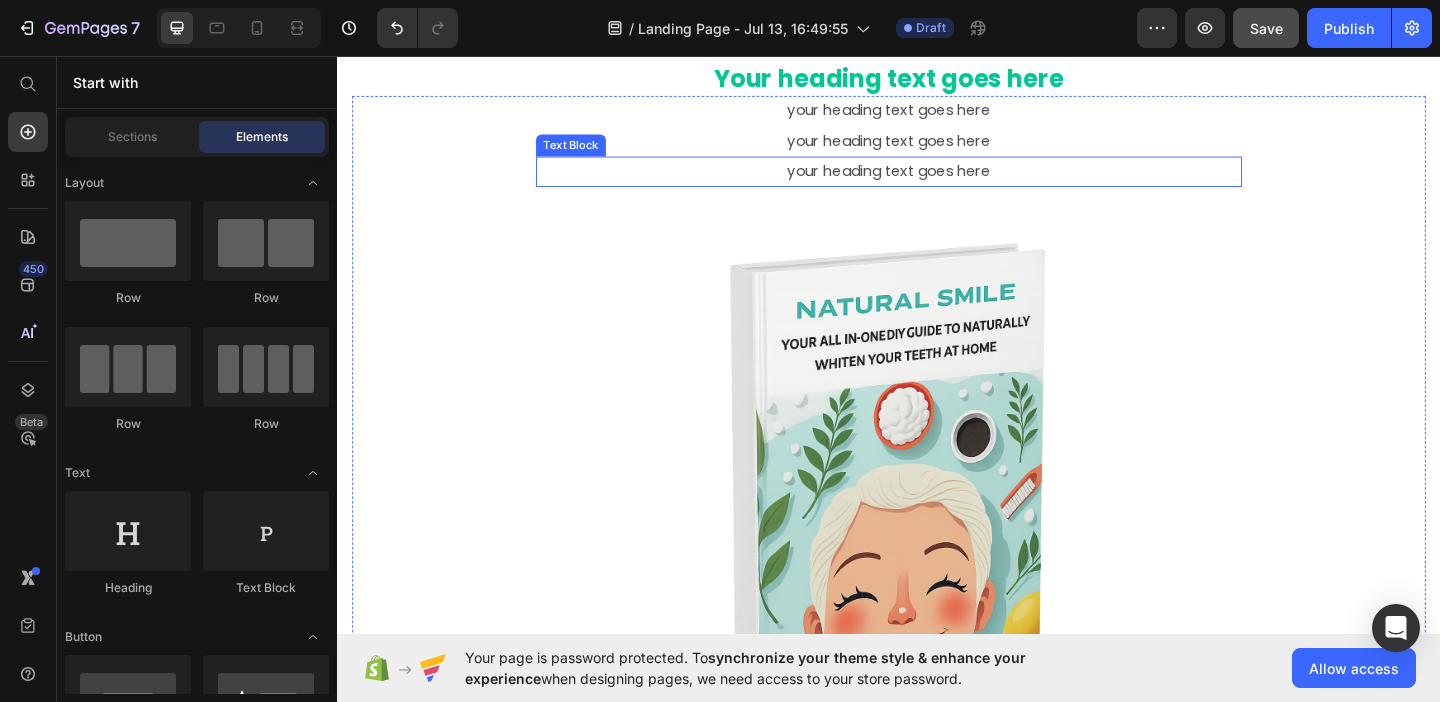 click on "your heading text goes here" at bounding box center [937, 181] 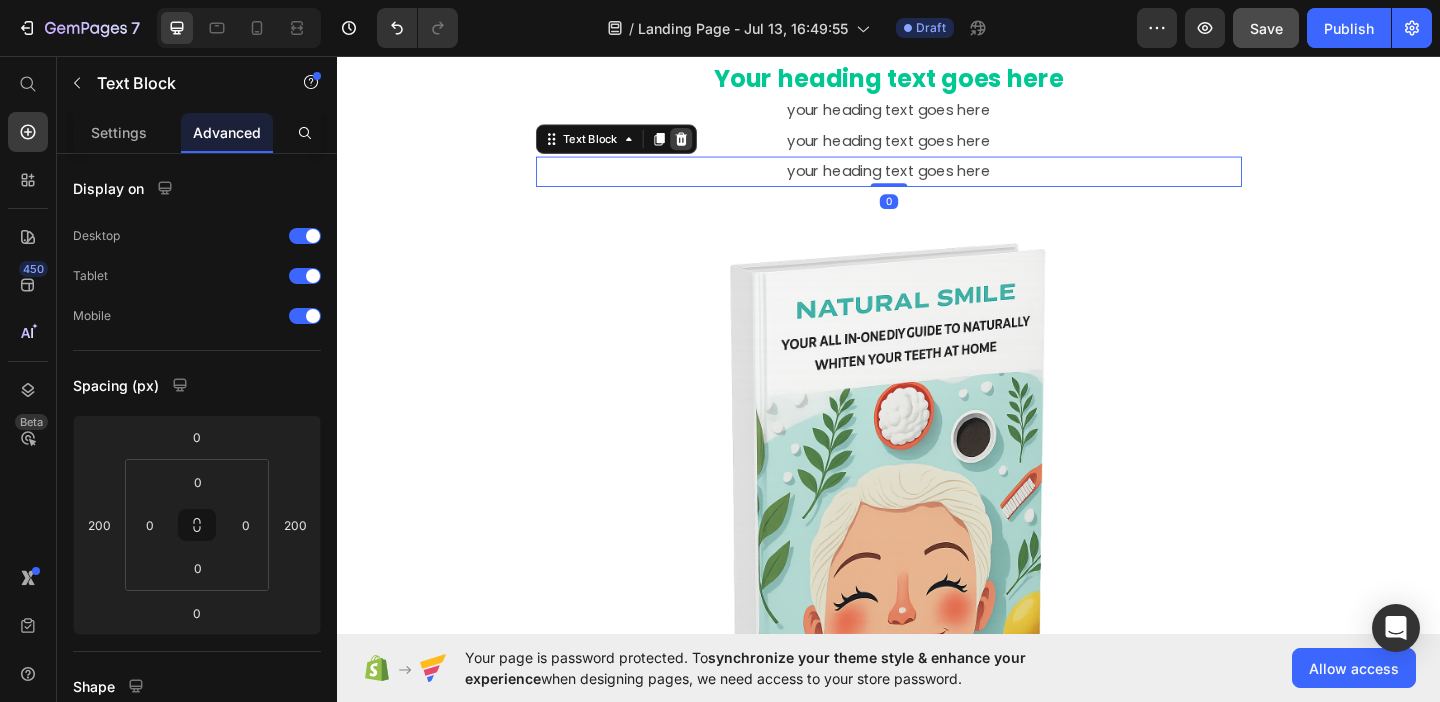 click 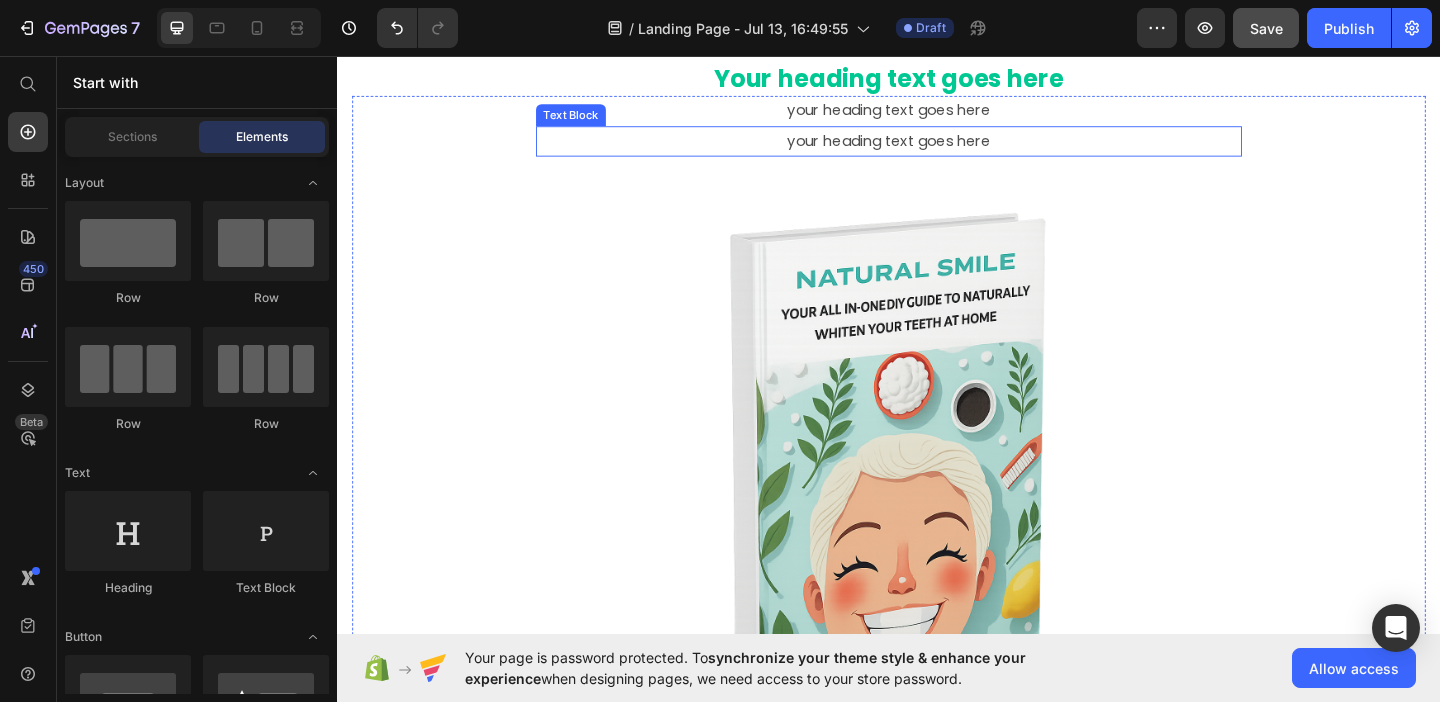 click on "your heading text goes here" at bounding box center [937, 148] 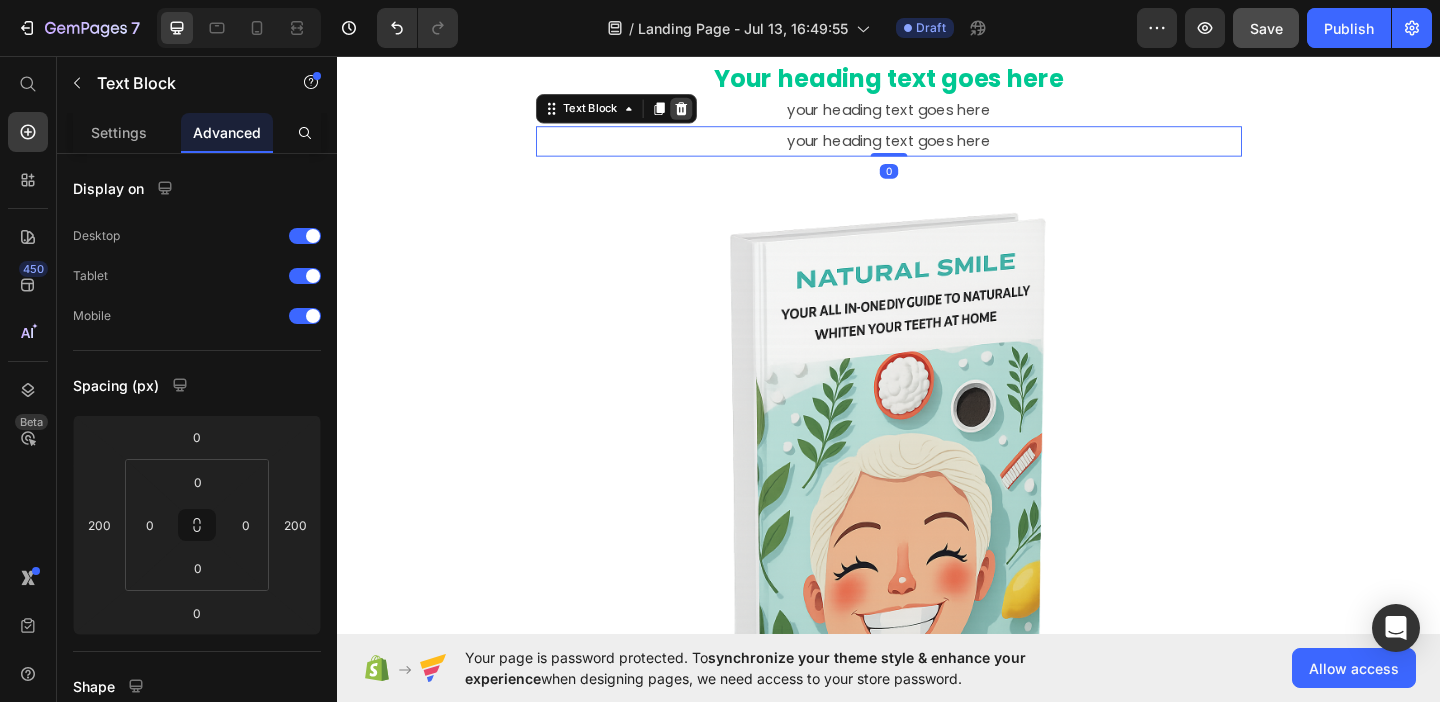 click 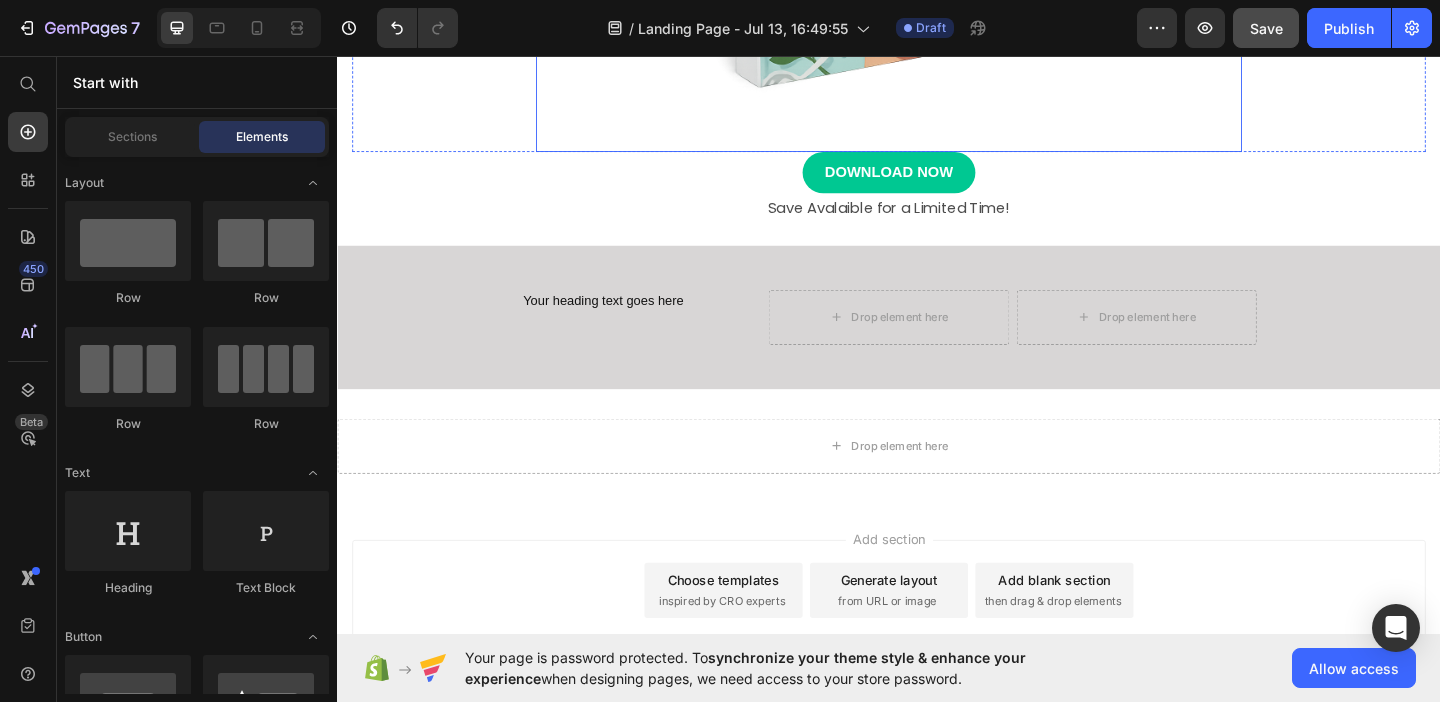 scroll, scrollTop: 875, scrollLeft: 0, axis: vertical 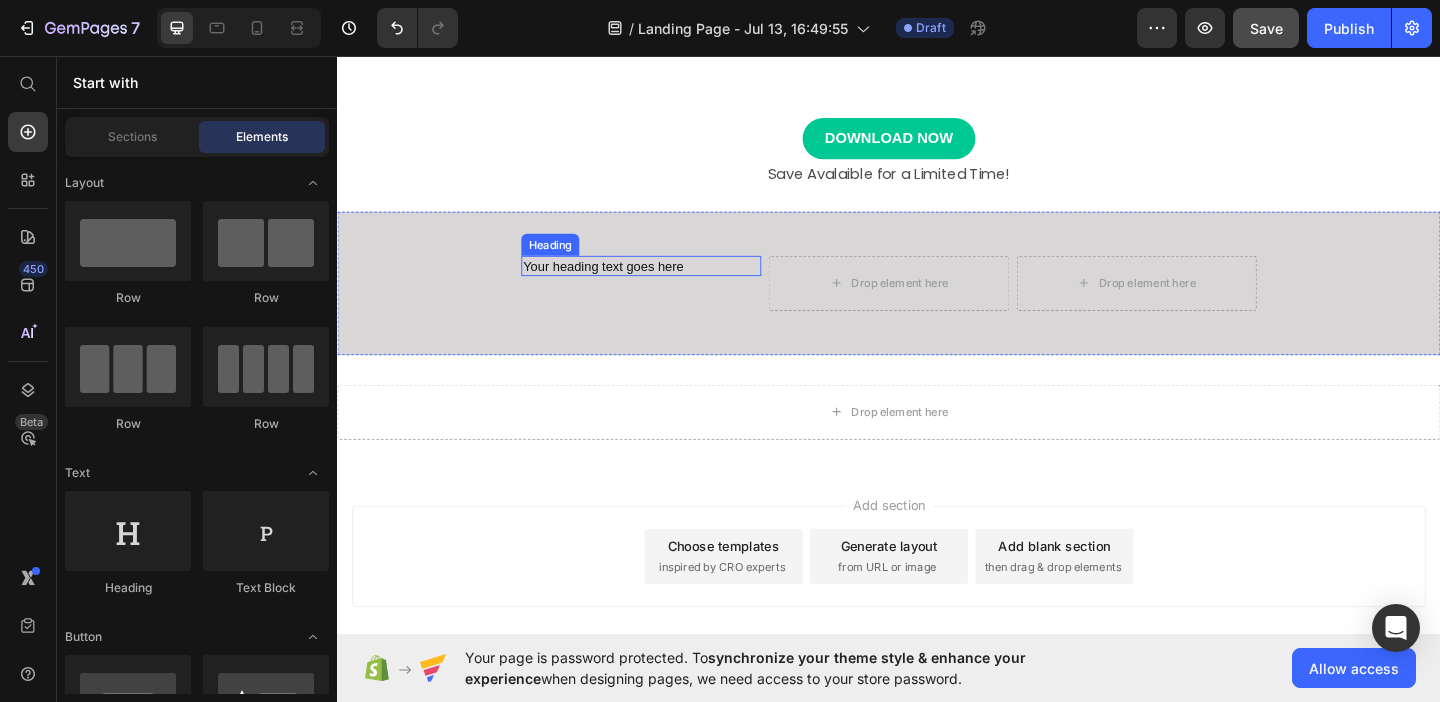 click on "Your heading text goes here" at bounding box center [667, 284] 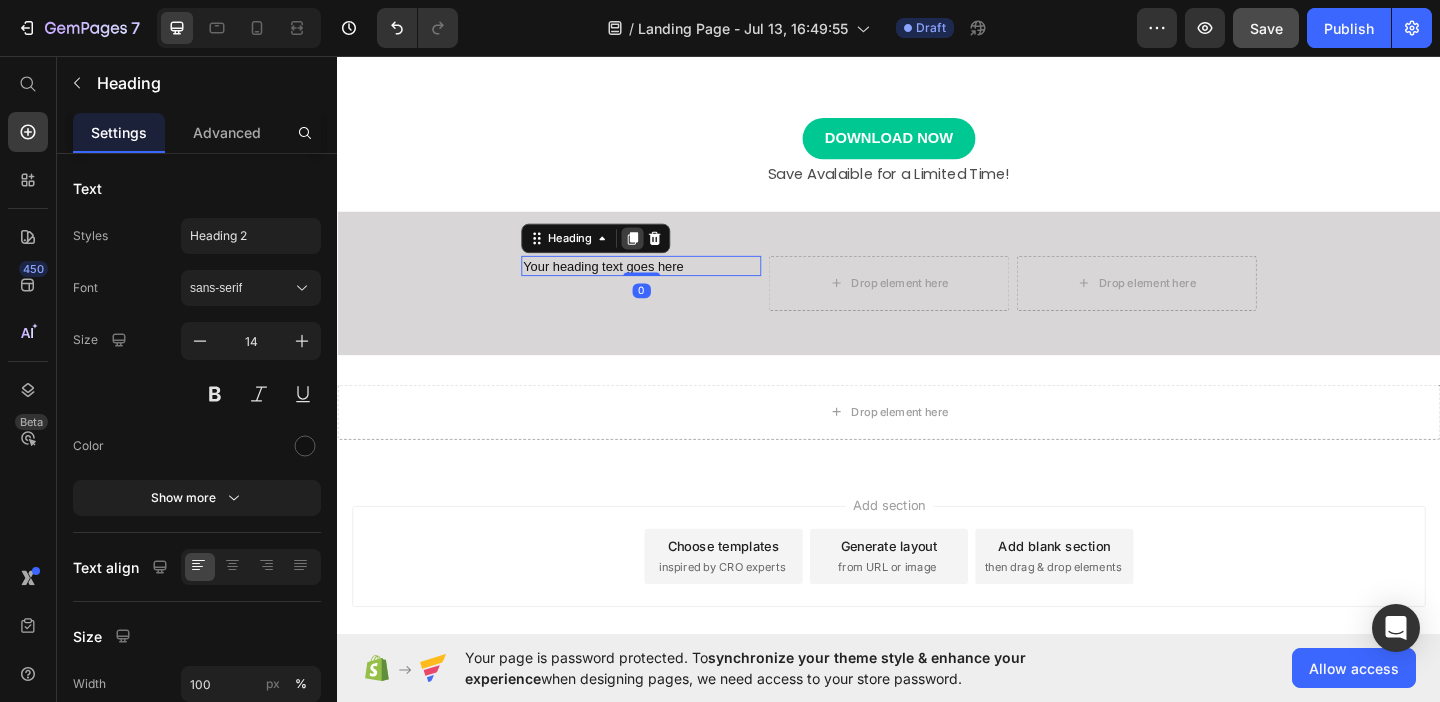 click 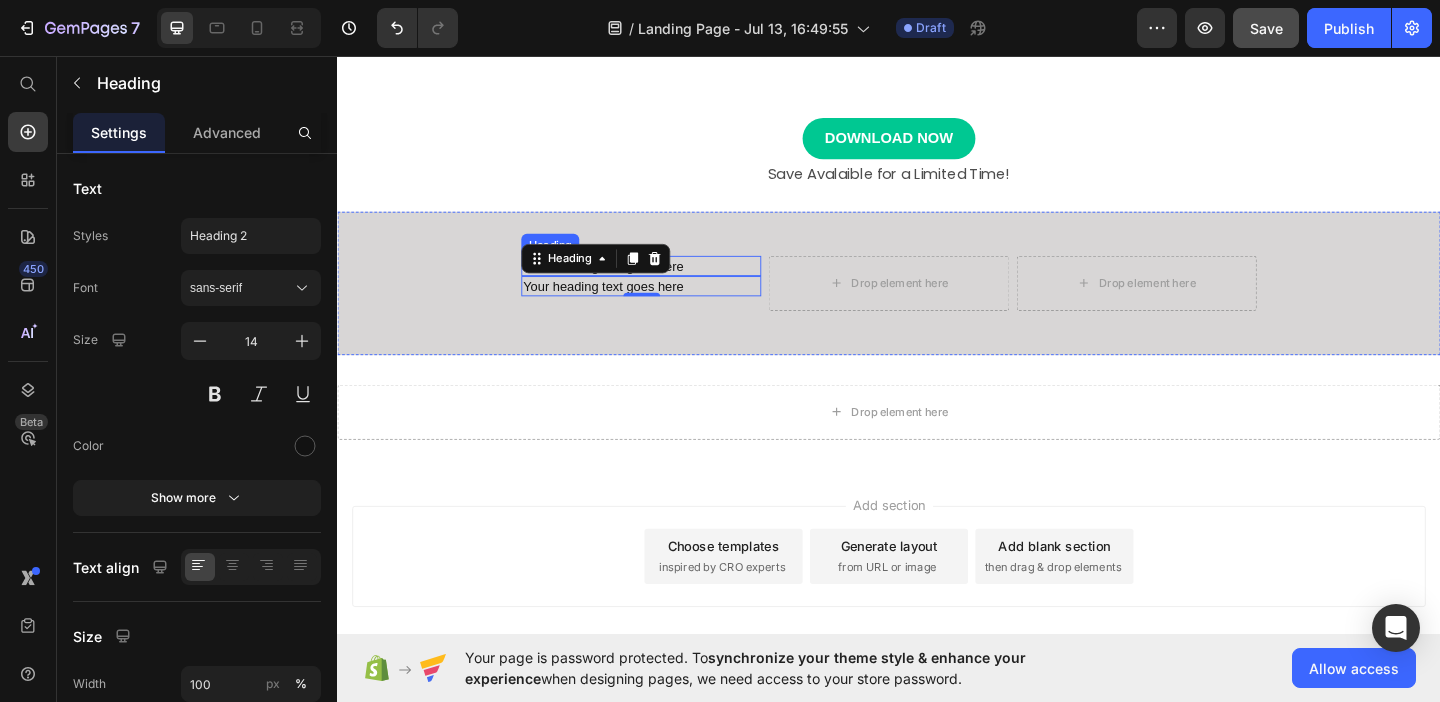 drag, startPoint x: 657, startPoint y: 271, endPoint x: 724, endPoint y: 293, distance: 70.5195 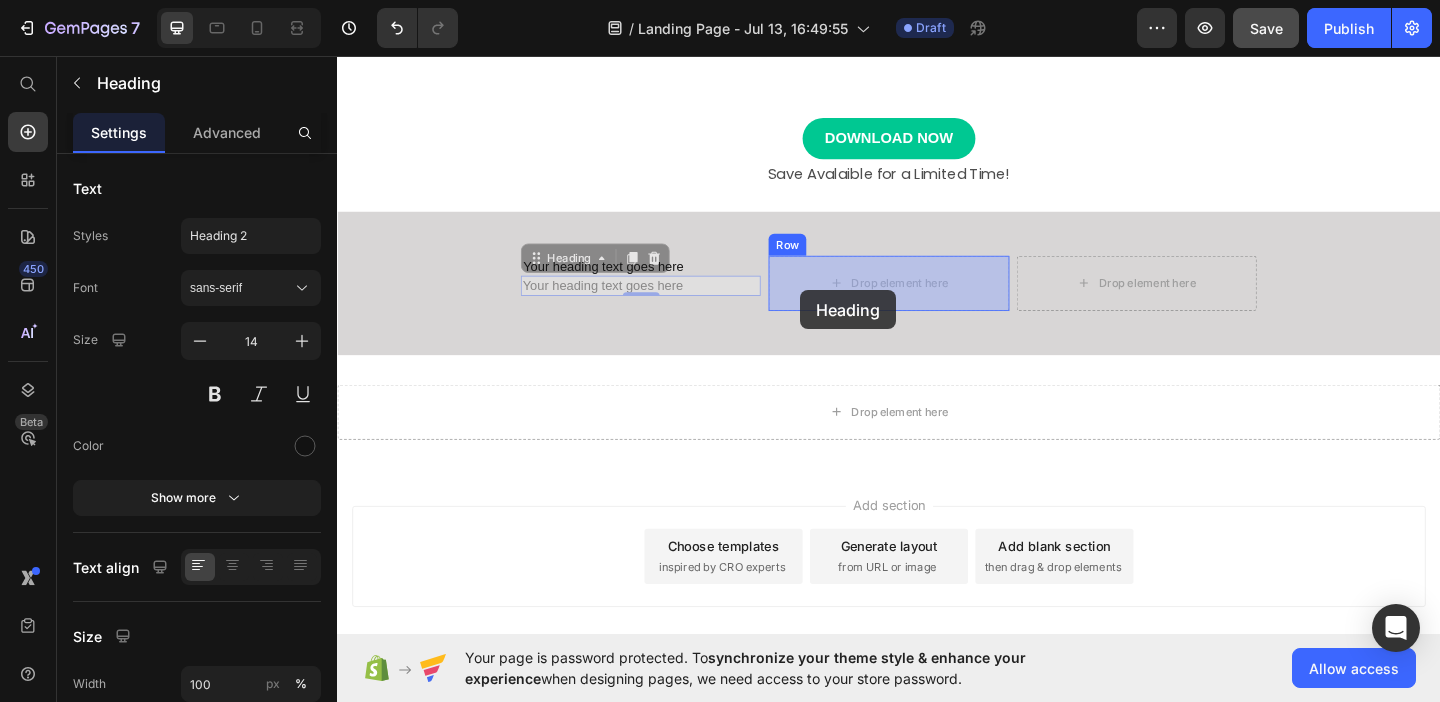 drag, startPoint x: 553, startPoint y: 280, endPoint x: 848, endPoint y: 305, distance: 296.05743 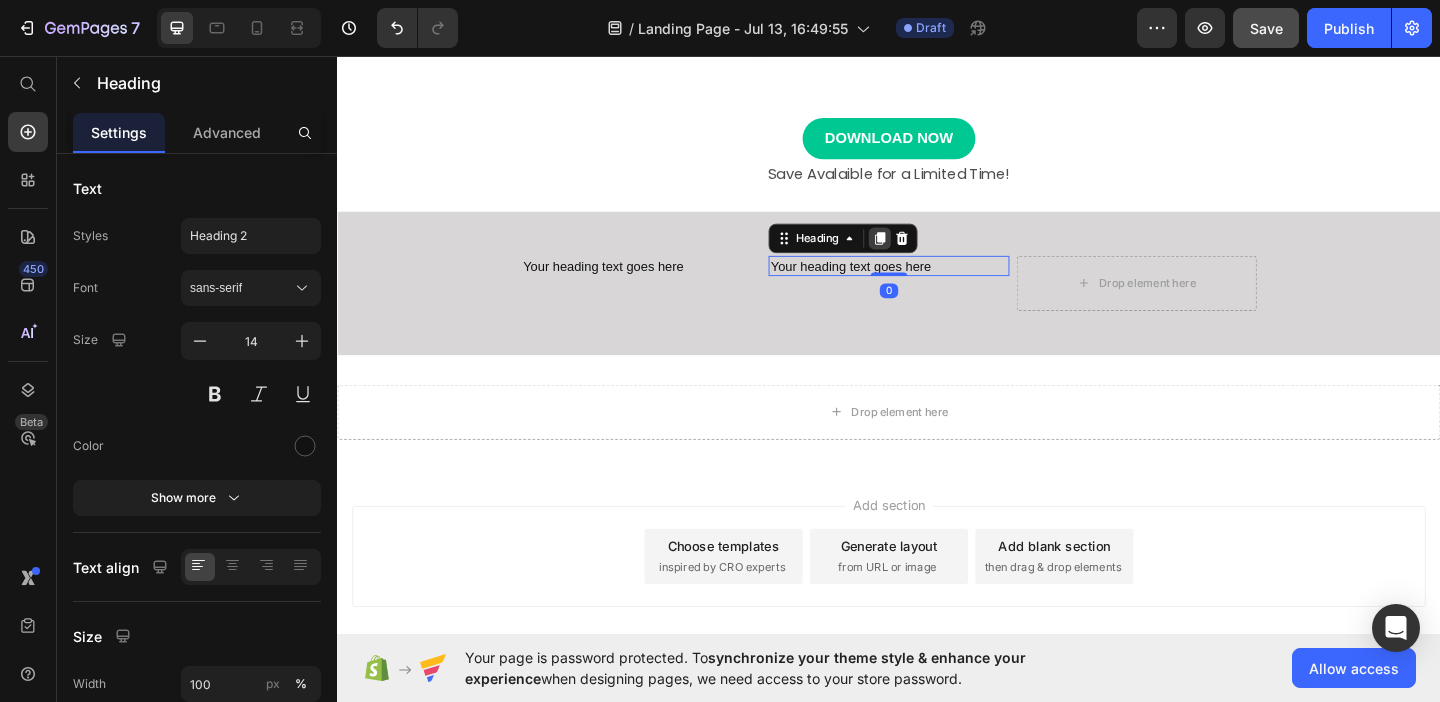 click 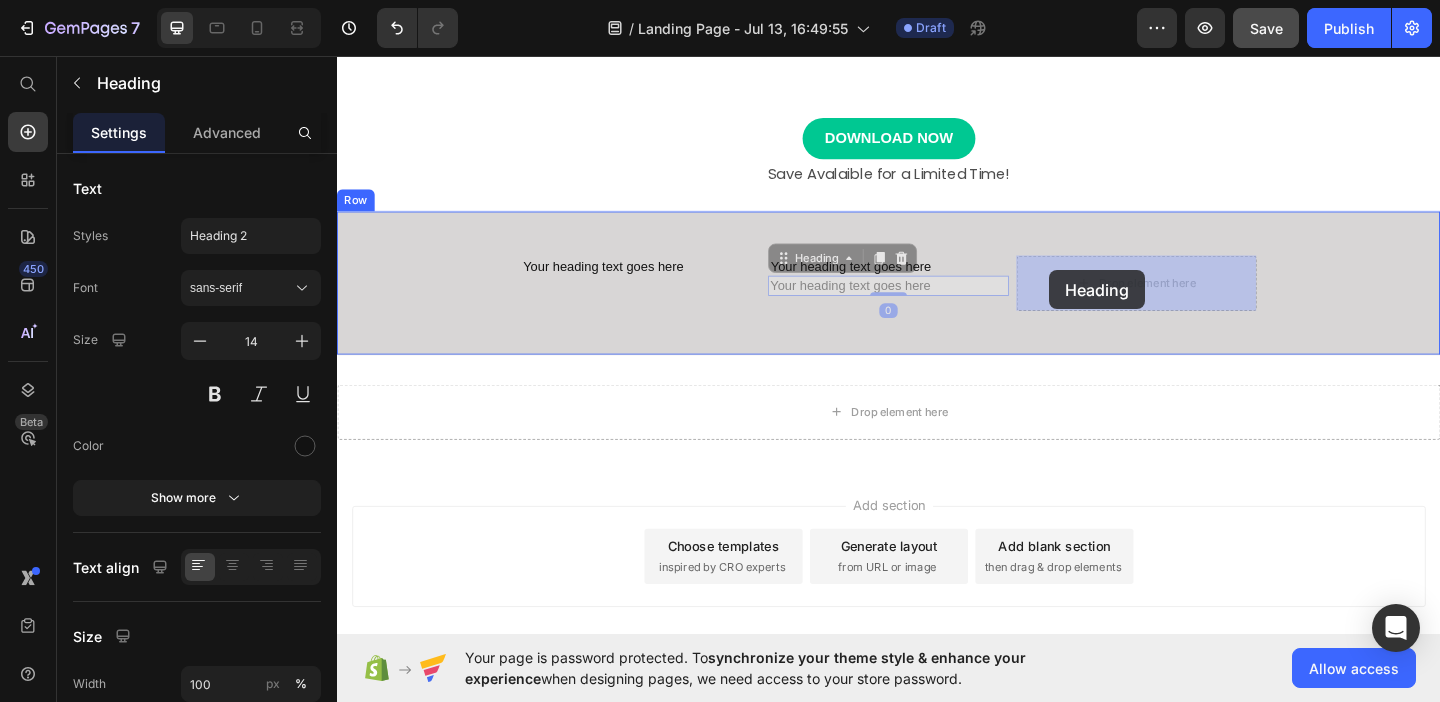 drag, startPoint x: 823, startPoint y: 273, endPoint x: 1112, endPoint y: 289, distance: 289.44257 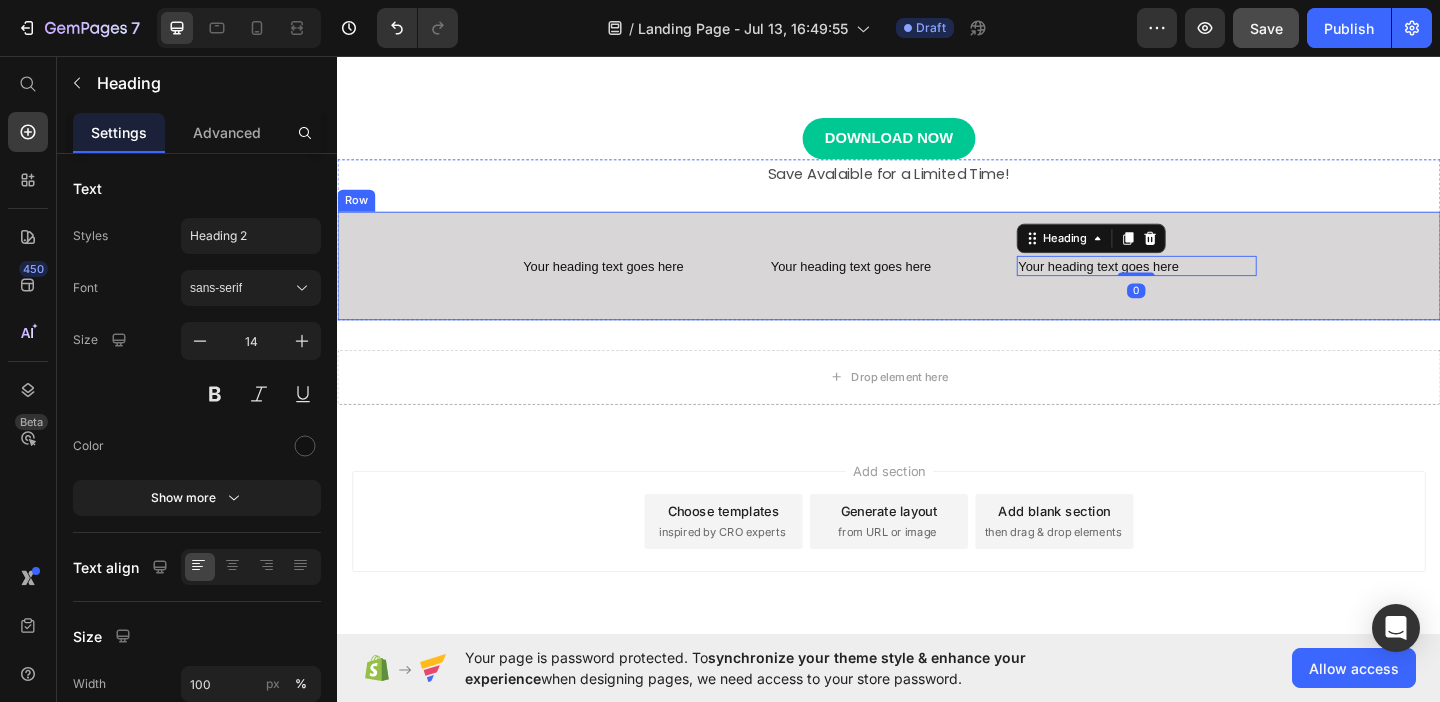 click on "Your heading text goes here Heading Your heading text goes here Heading Row Your heading text goes here Heading   0 Row" at bounding box center (937, 284) 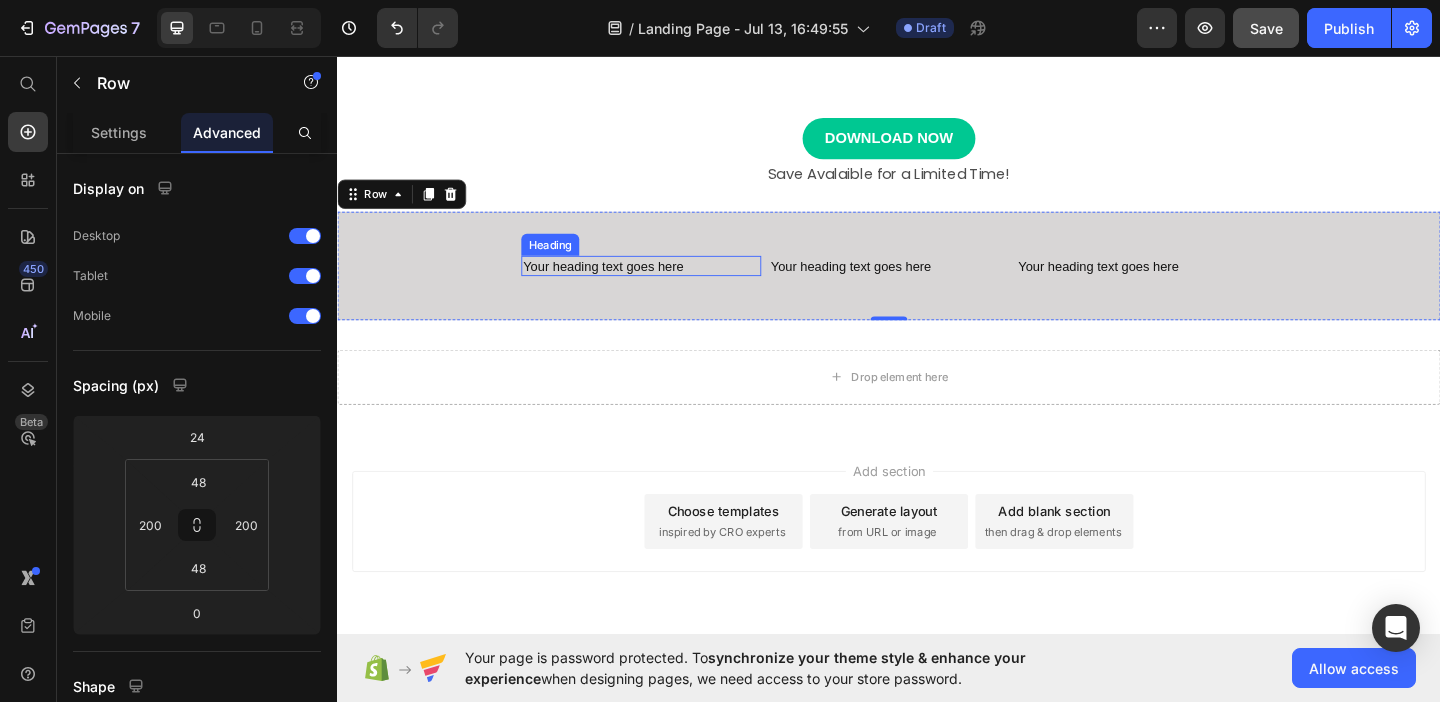 click on "Your heading text goes here" at bounding box center [667, 284] 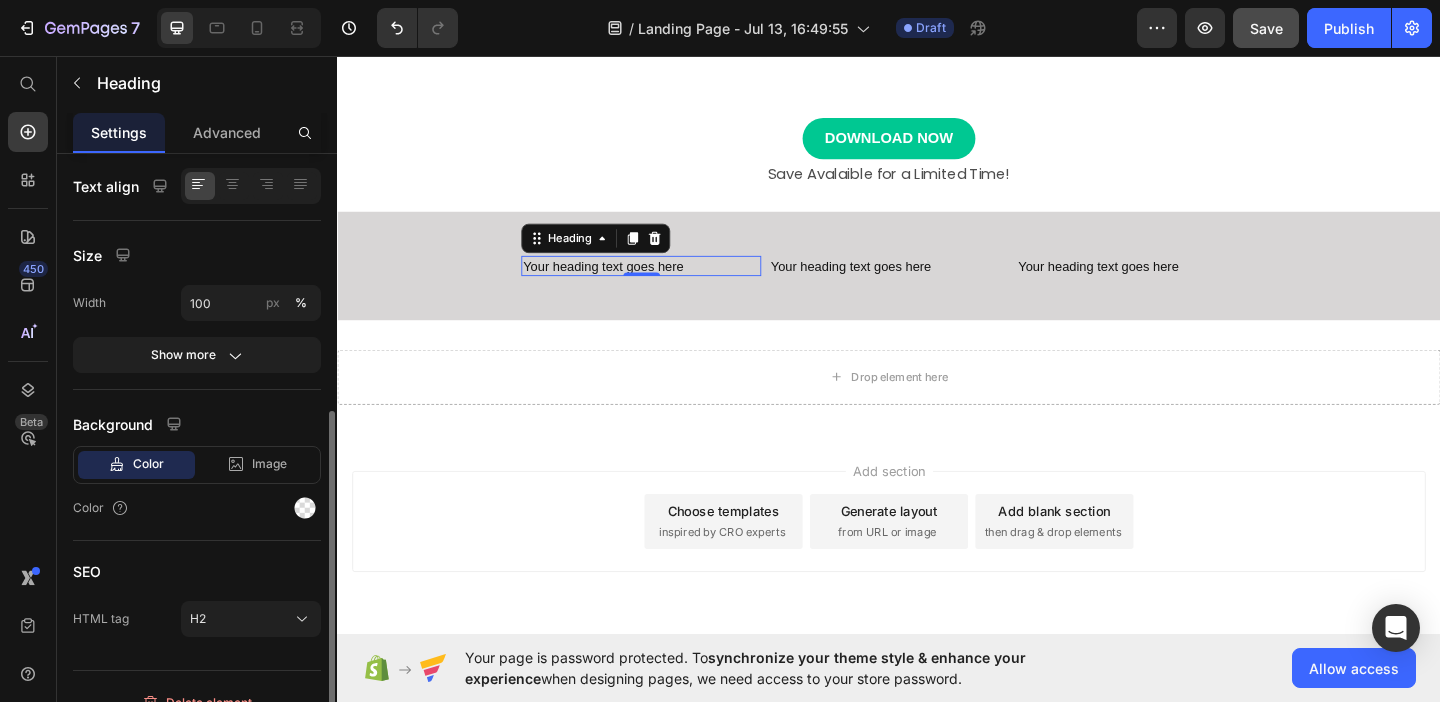 scroll, scrollTop: 407, scrollLeft: 0, axis: vertical 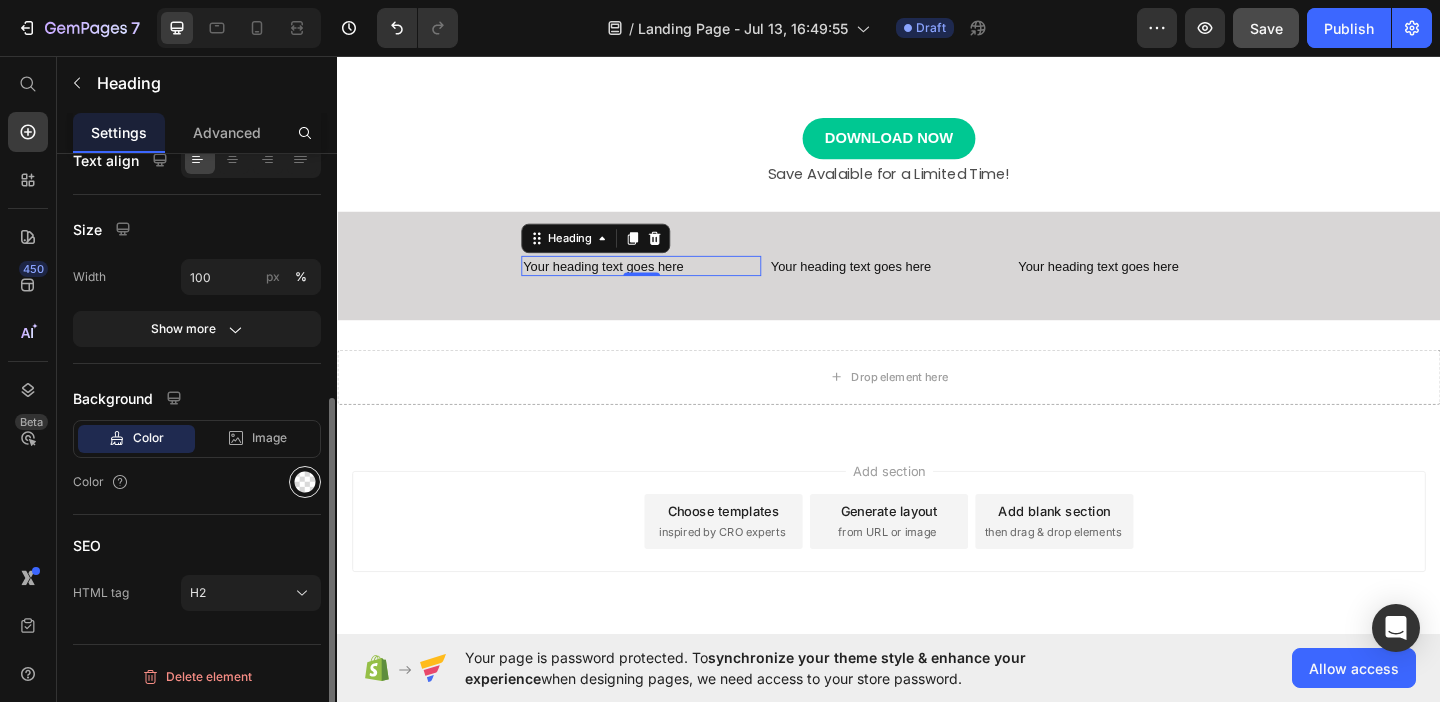 click at bounding box center [305, 482] 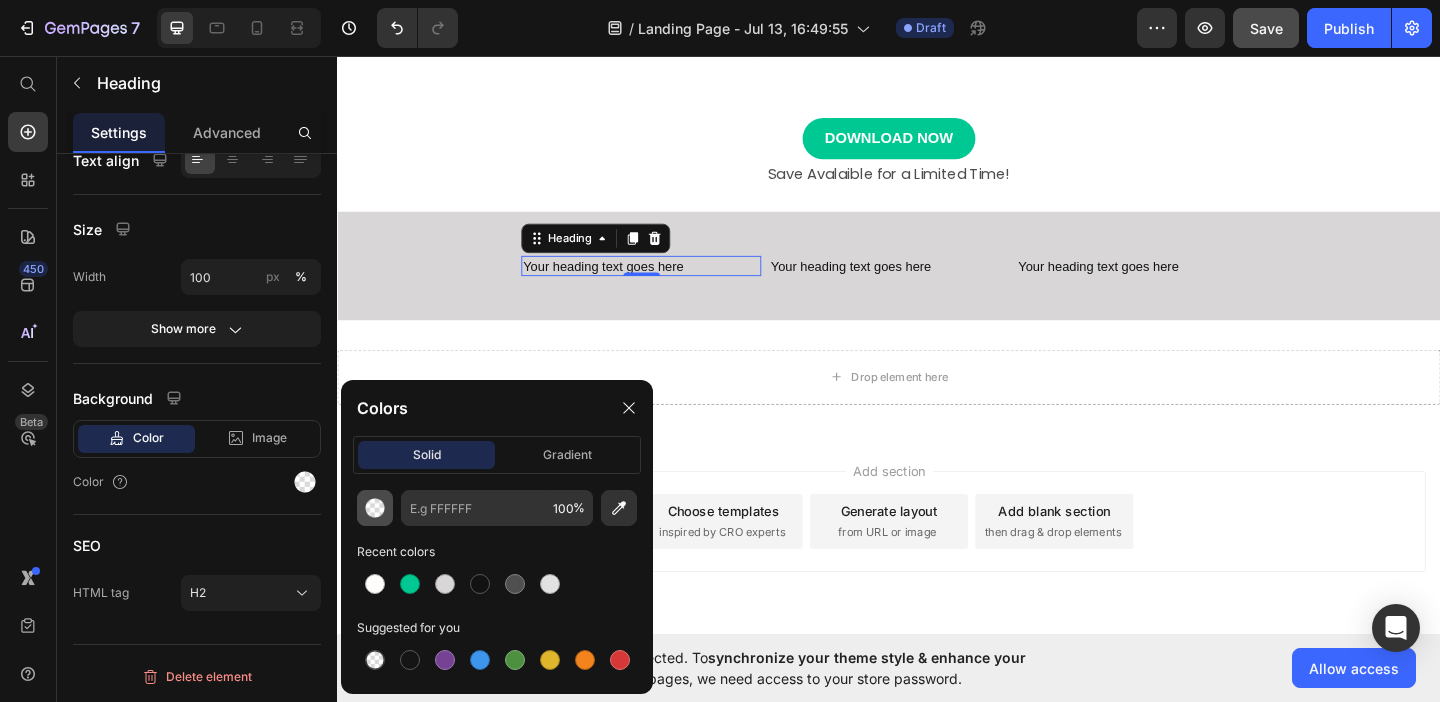 click at bounding box center (375, 508) 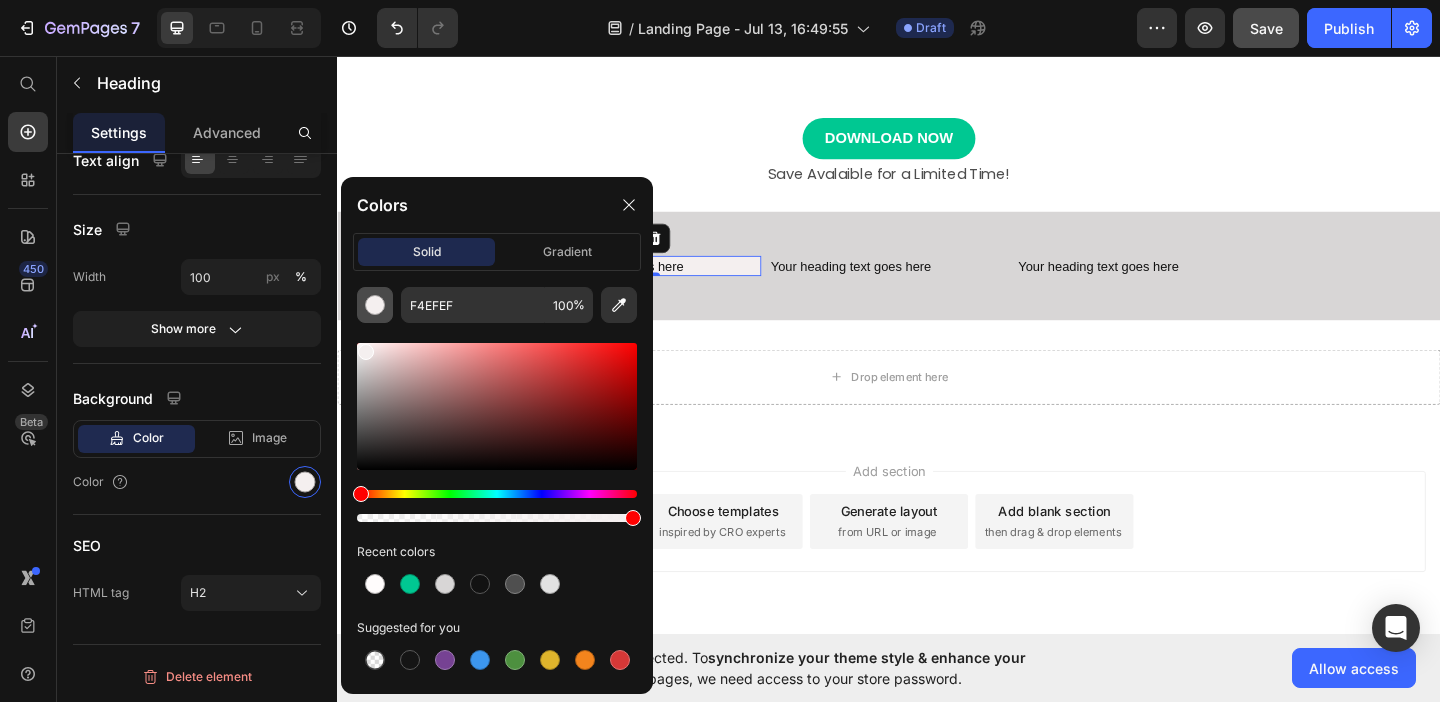 drag, startPoint x: 362, startPoint y: 463, endPoint x: 363, endPoint y: 348, distance: 115.00435 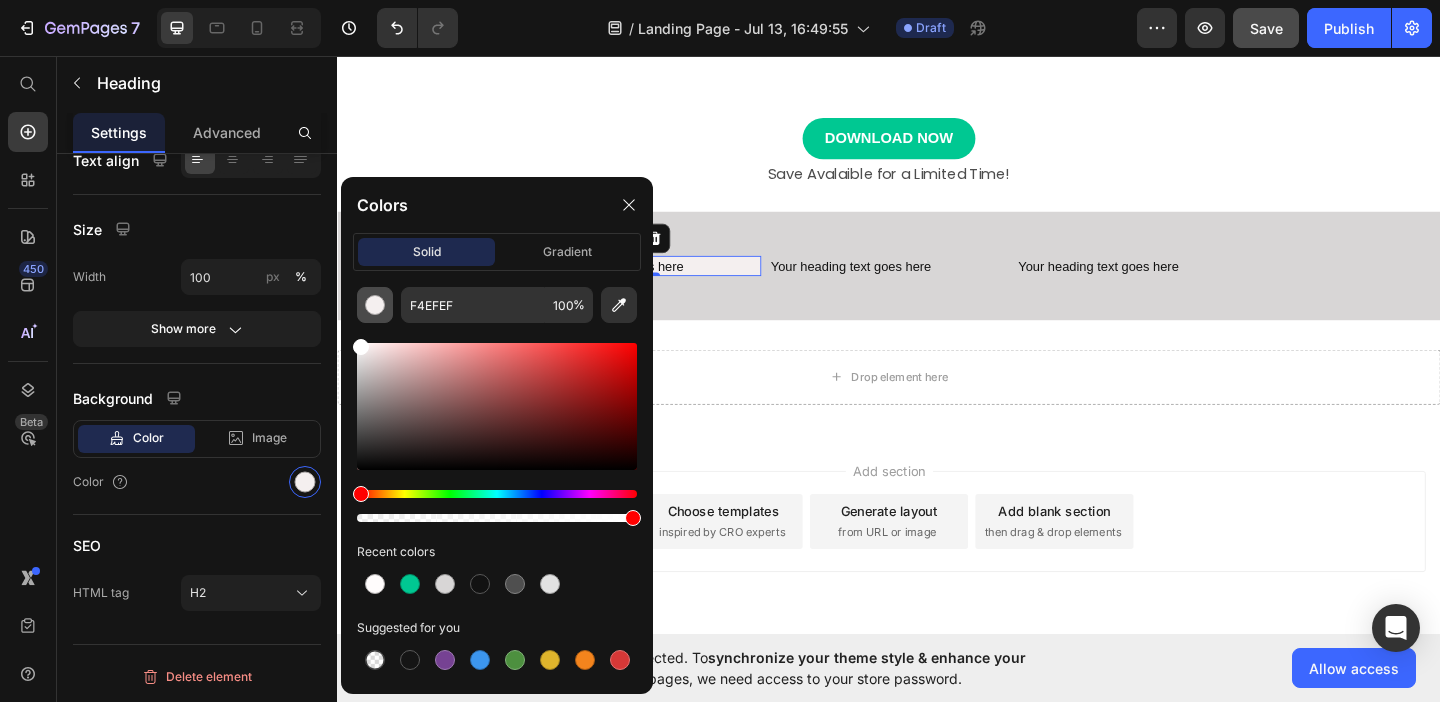 type on "FFFFFF" 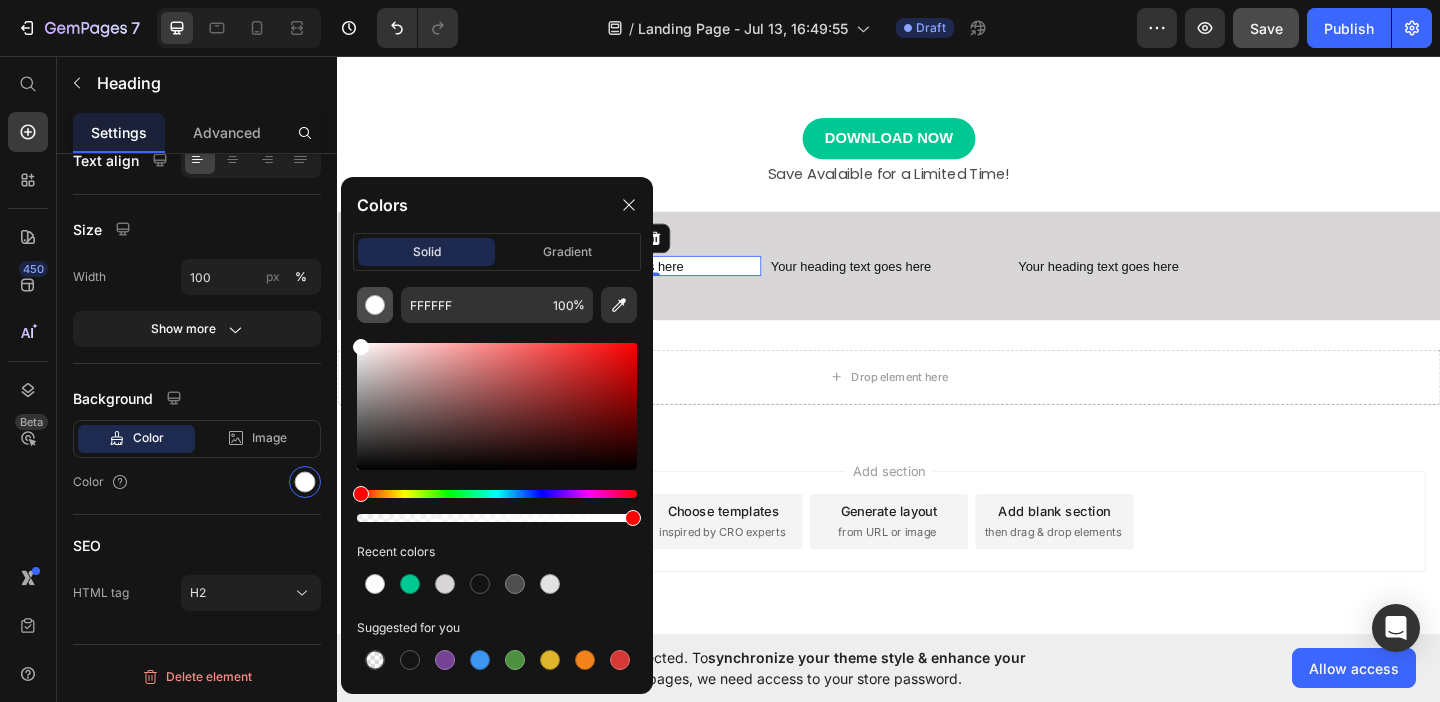 drag, startPoint x: 365, startPoint y: 351, endPoint x: 344, endPoint y: 325, distance: 33.42155 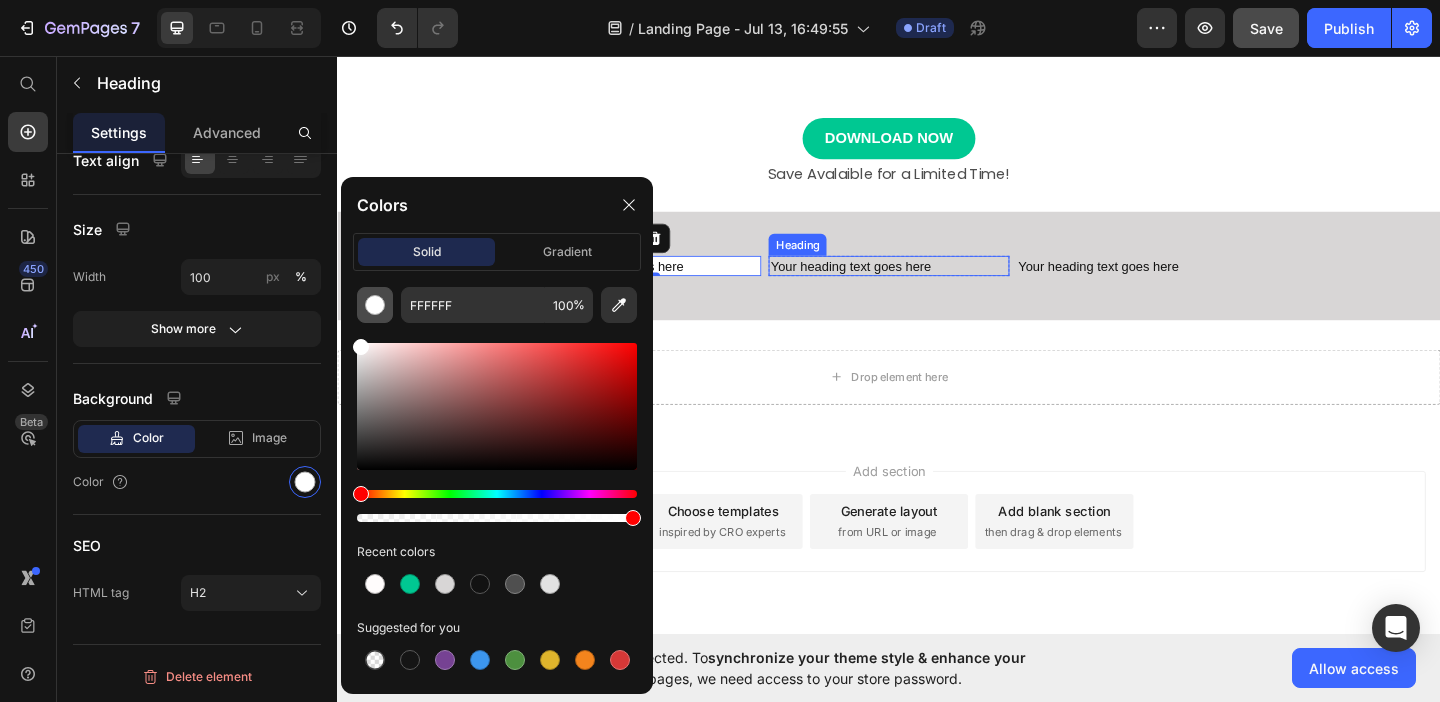 click on "Your heading text goes here" at bounding box center [936, 284] 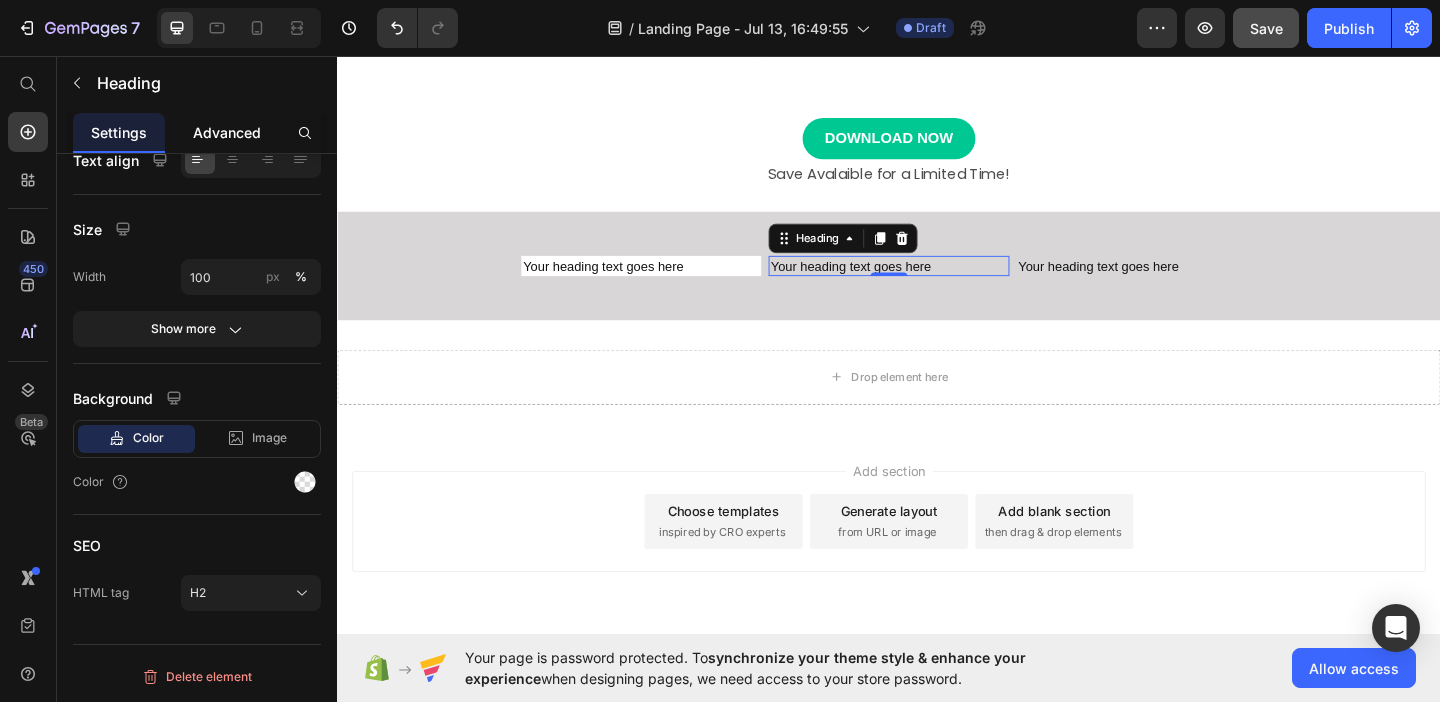 click on "Advanced" at bounding box center (227, 132) 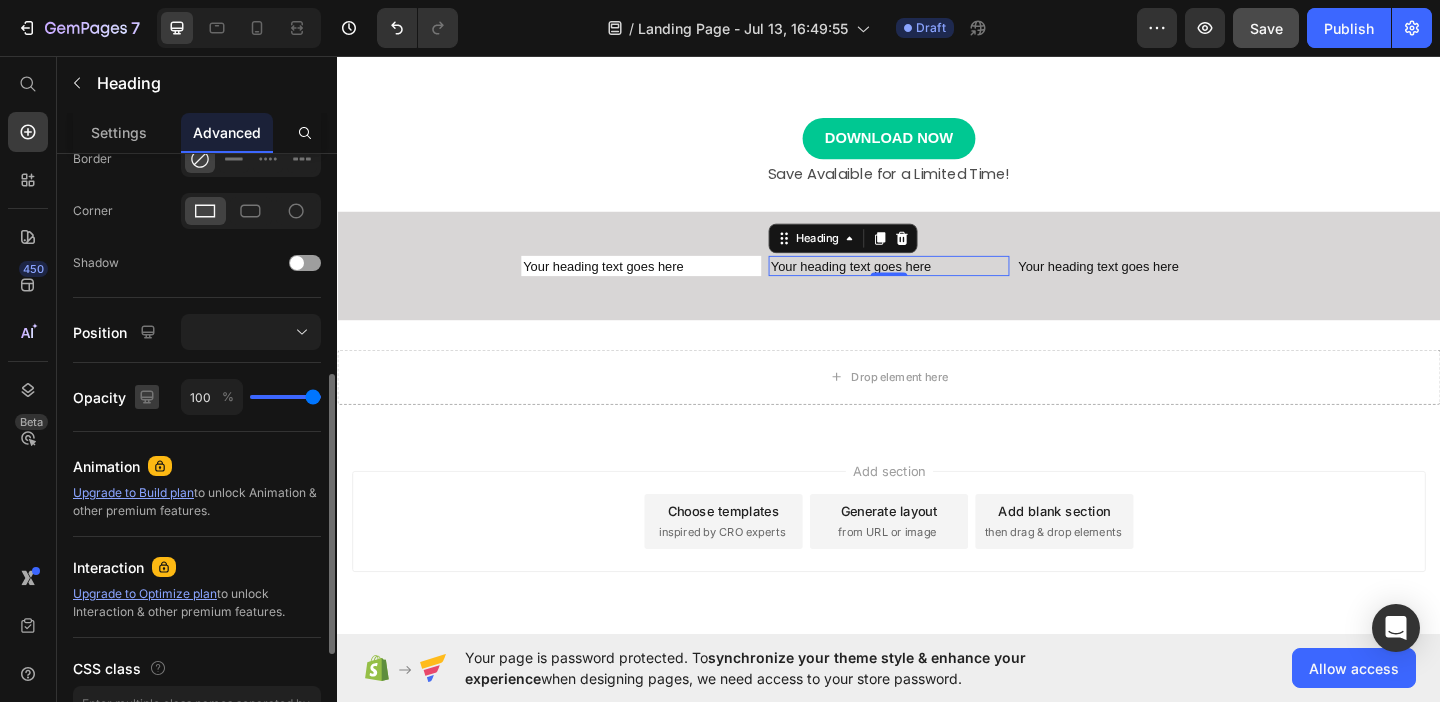 scroll, scrollTop: 543, scrollLeft: 0, axis: vertical 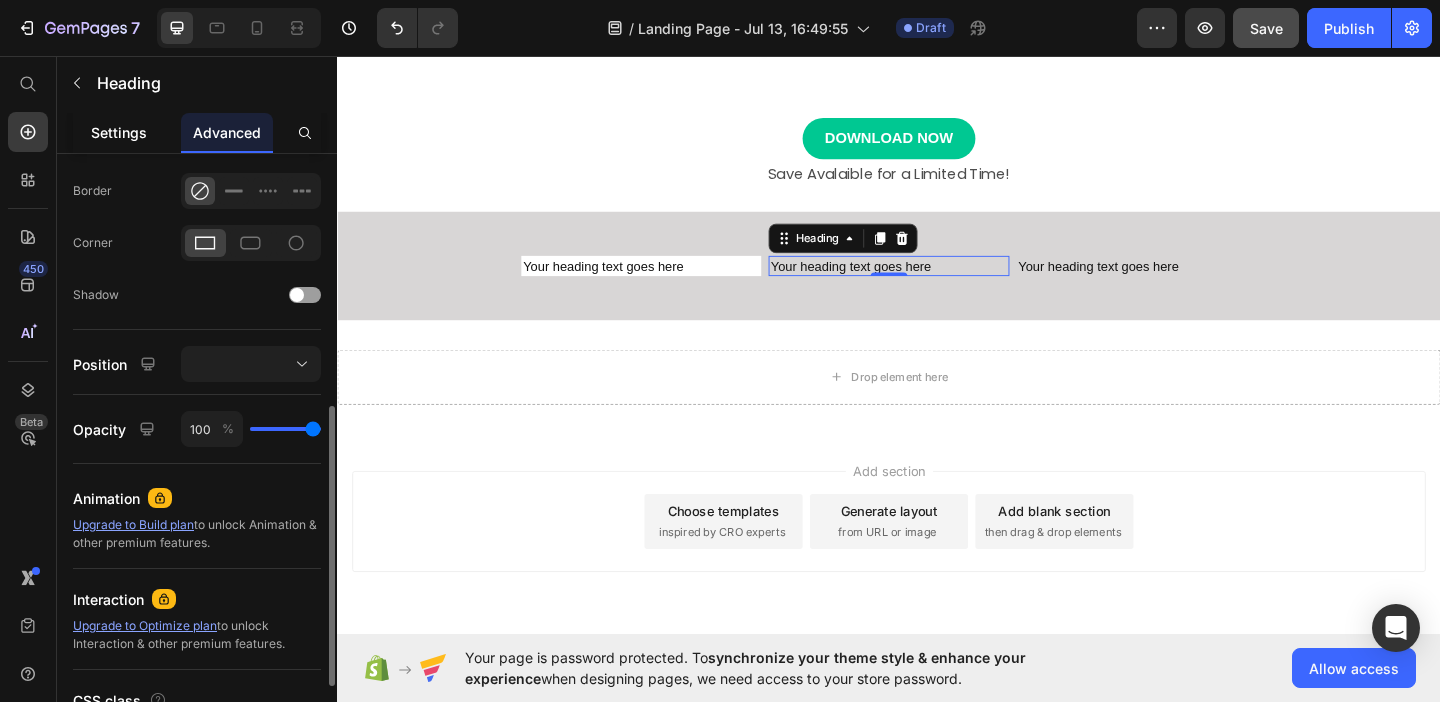 click on "Settings" 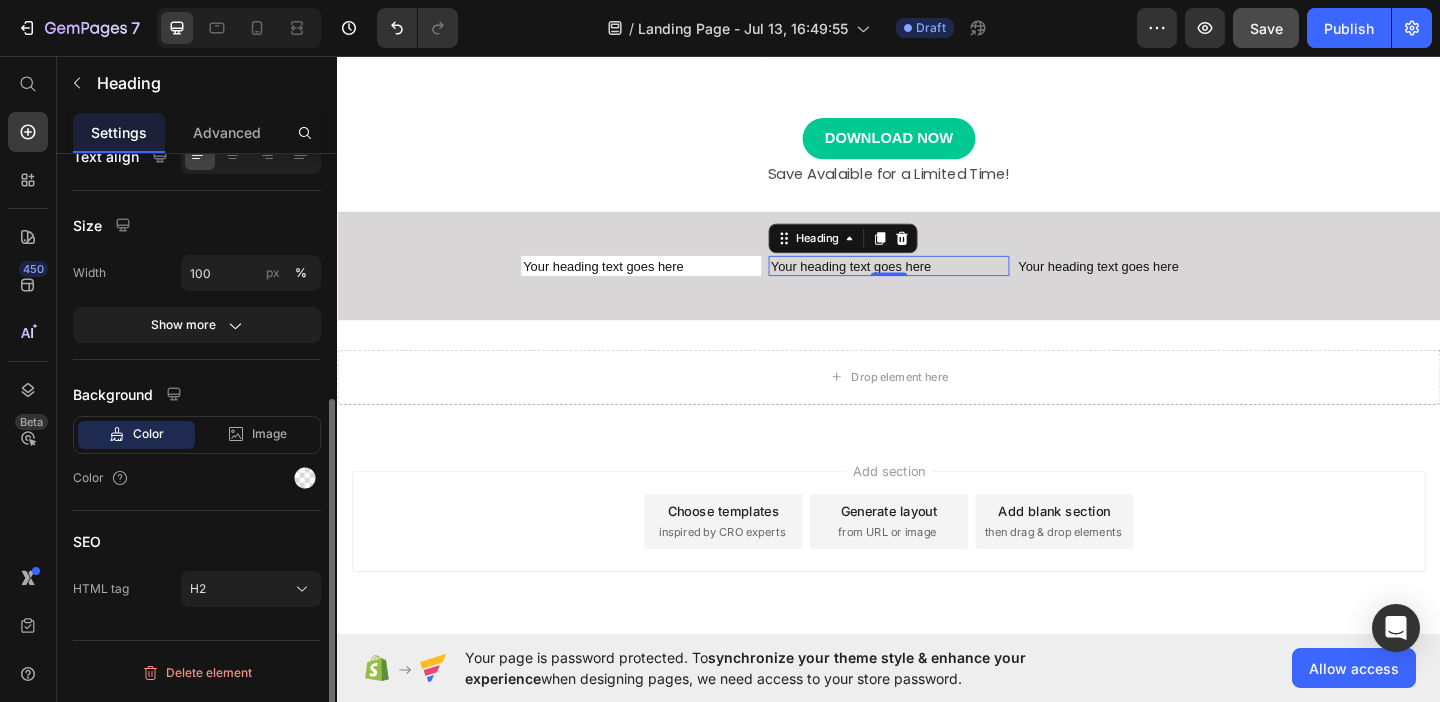 scroll, scrollTop: 0, scrollLeft: 0, axis: both 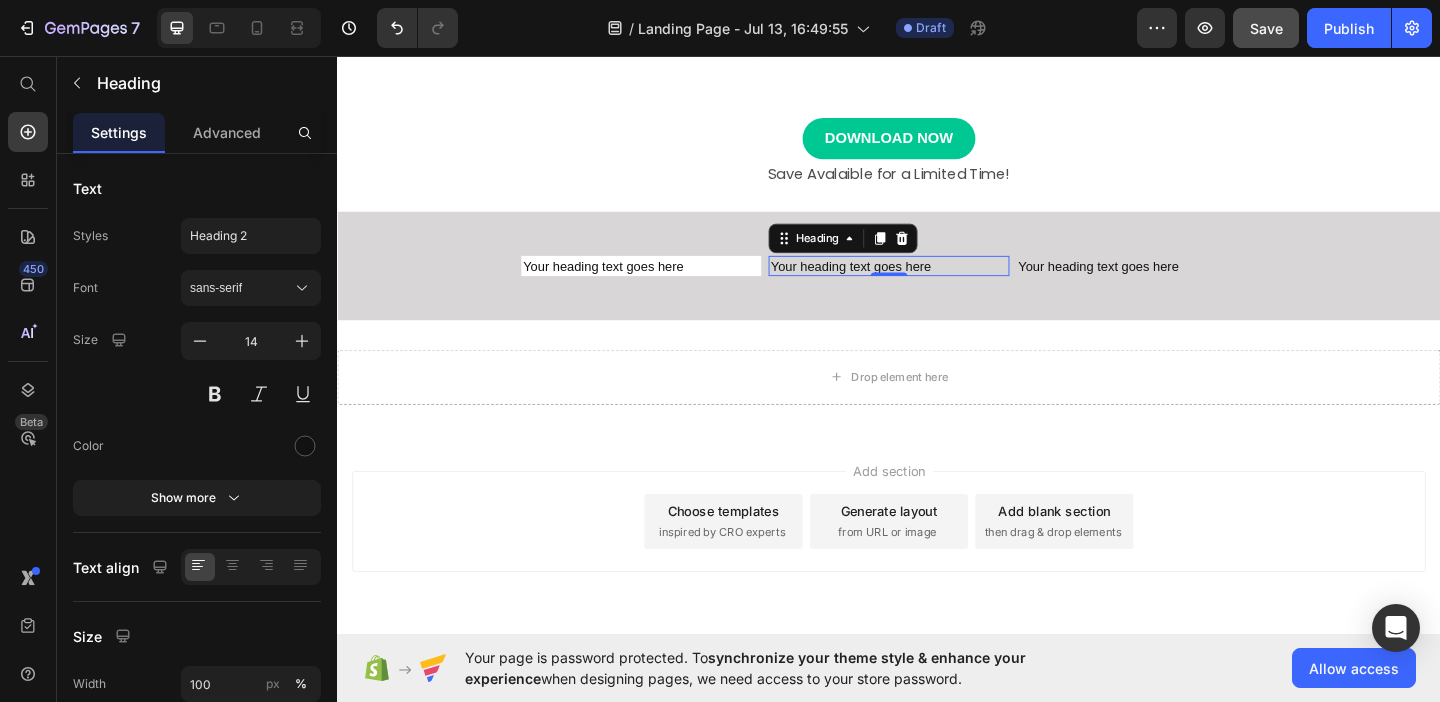 click on "Your heading text goes here" at bounding box center [936, 284] 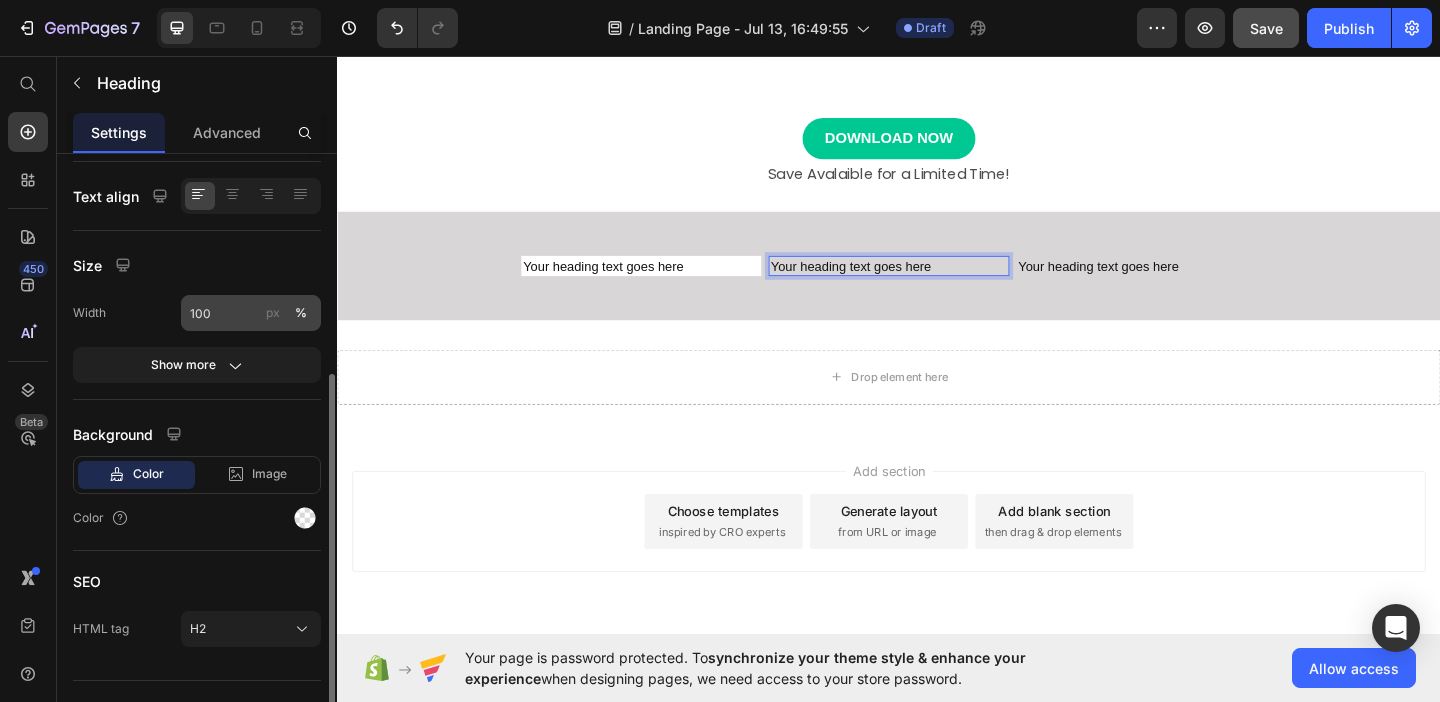 scroll, scrollTop: 370, scrollLeft: 0, axis: vertical 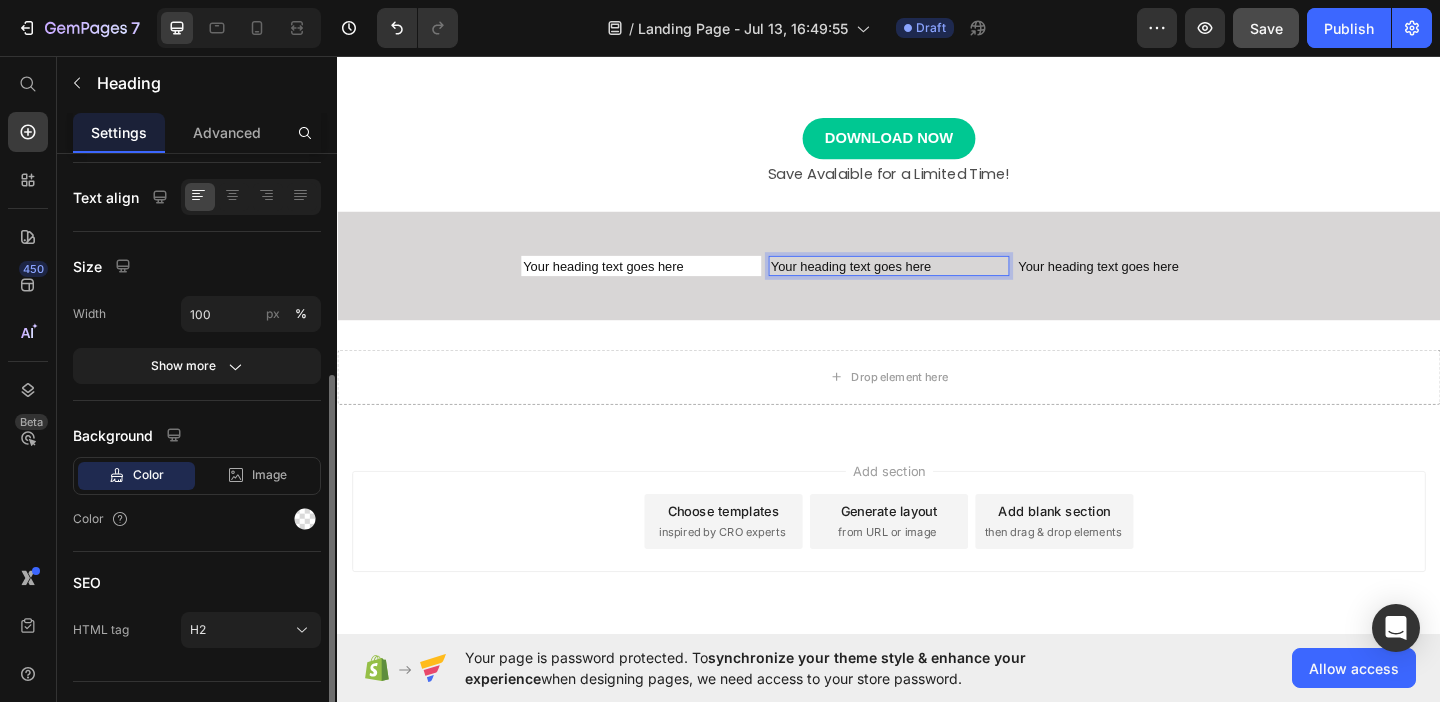 click on "Color" at bounding box center [197, 519] 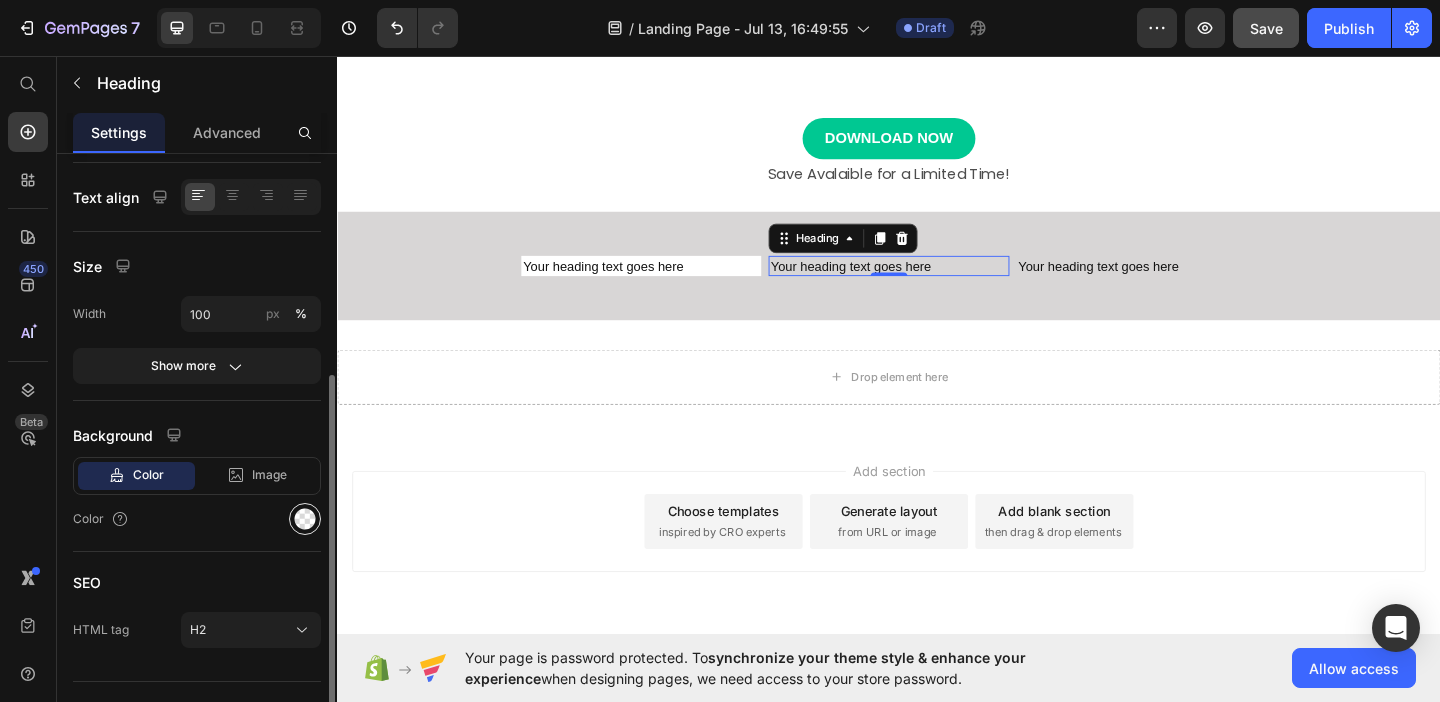 click at bounding box center [305, 519] 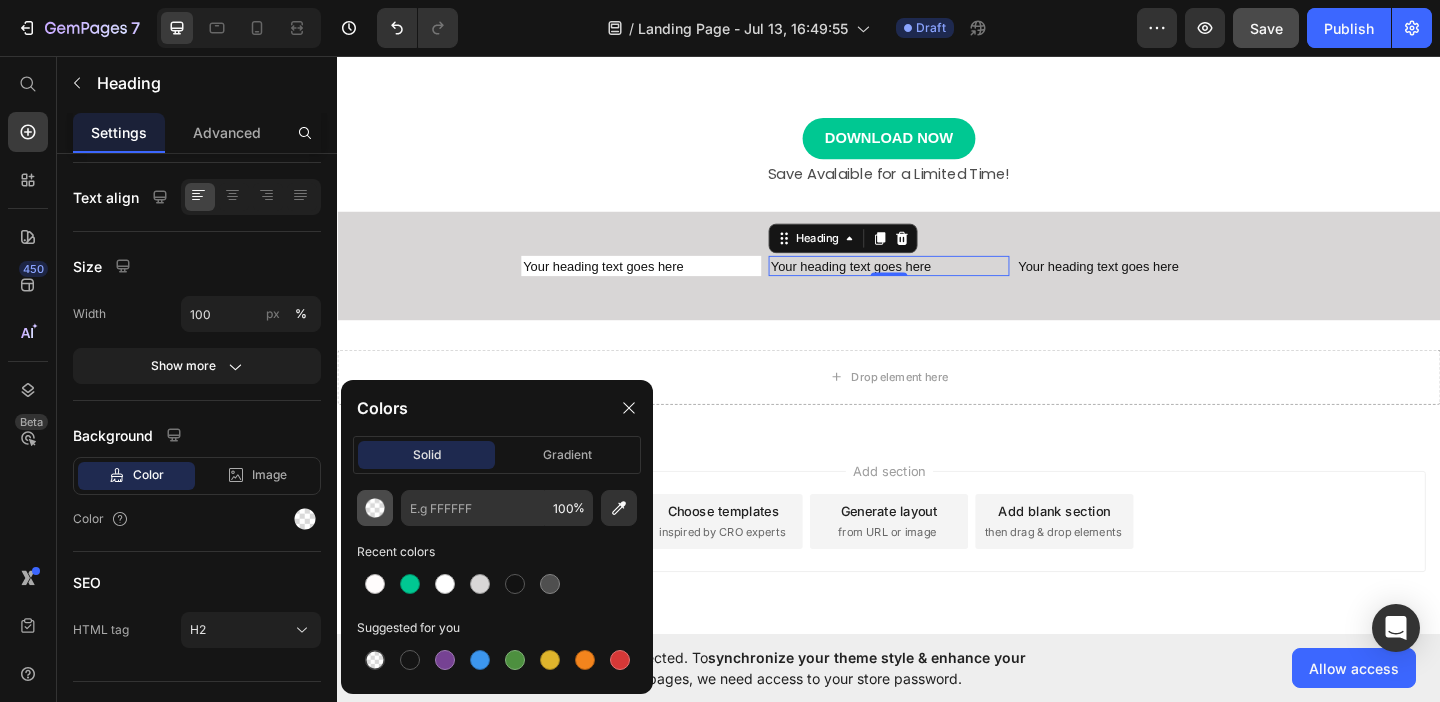 click at bounding box center [375, 508] 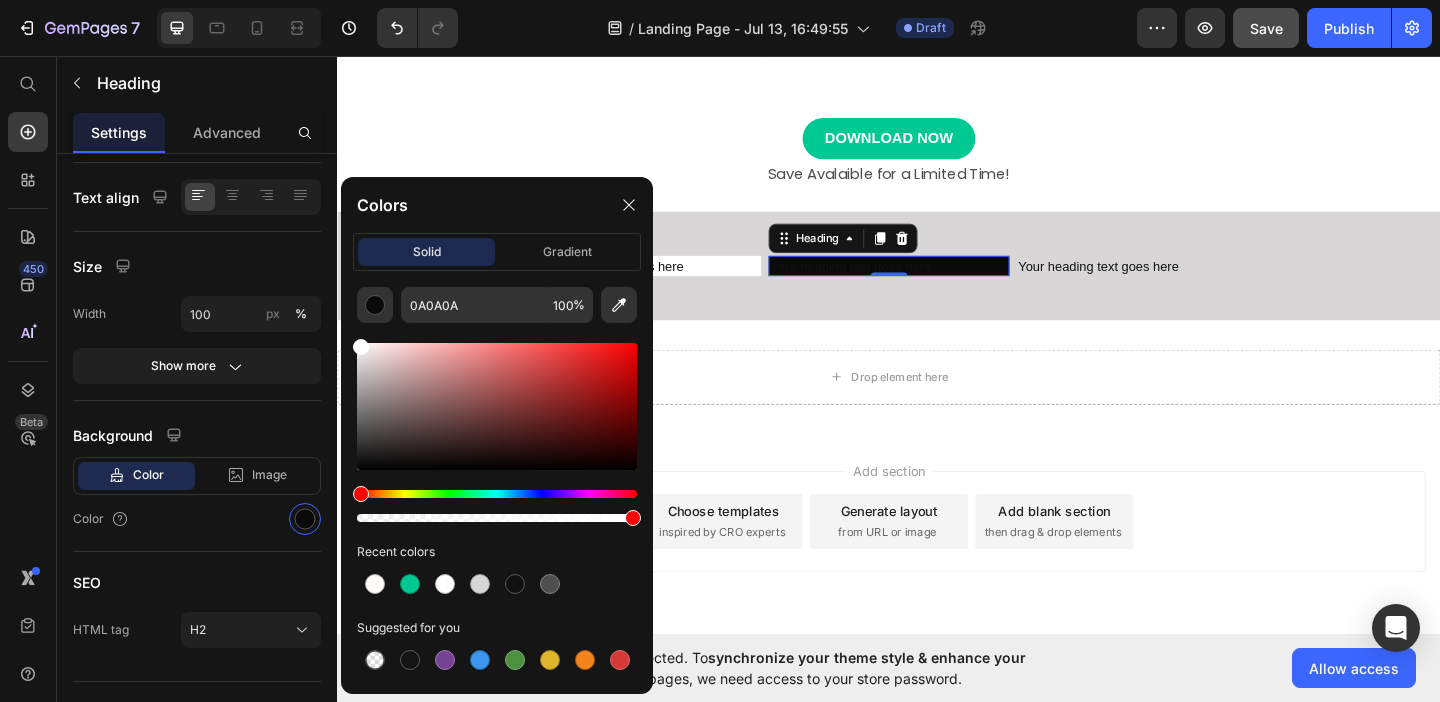 drag, startPoint x: 362, startPoint y: 464, endPoint x: 355, endPoint y: 320, distance: 144.17004 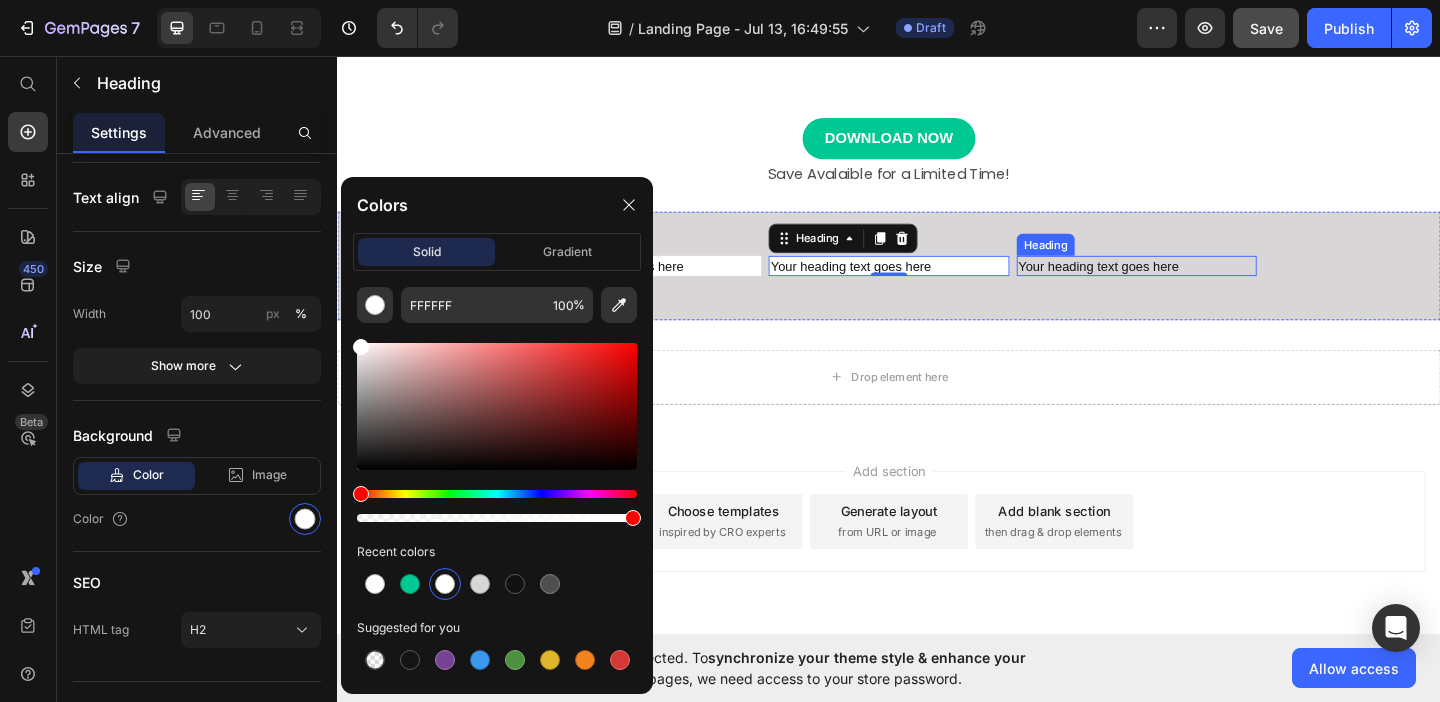 click on "Your heading text goes here" at bounding box center [1206, 284] 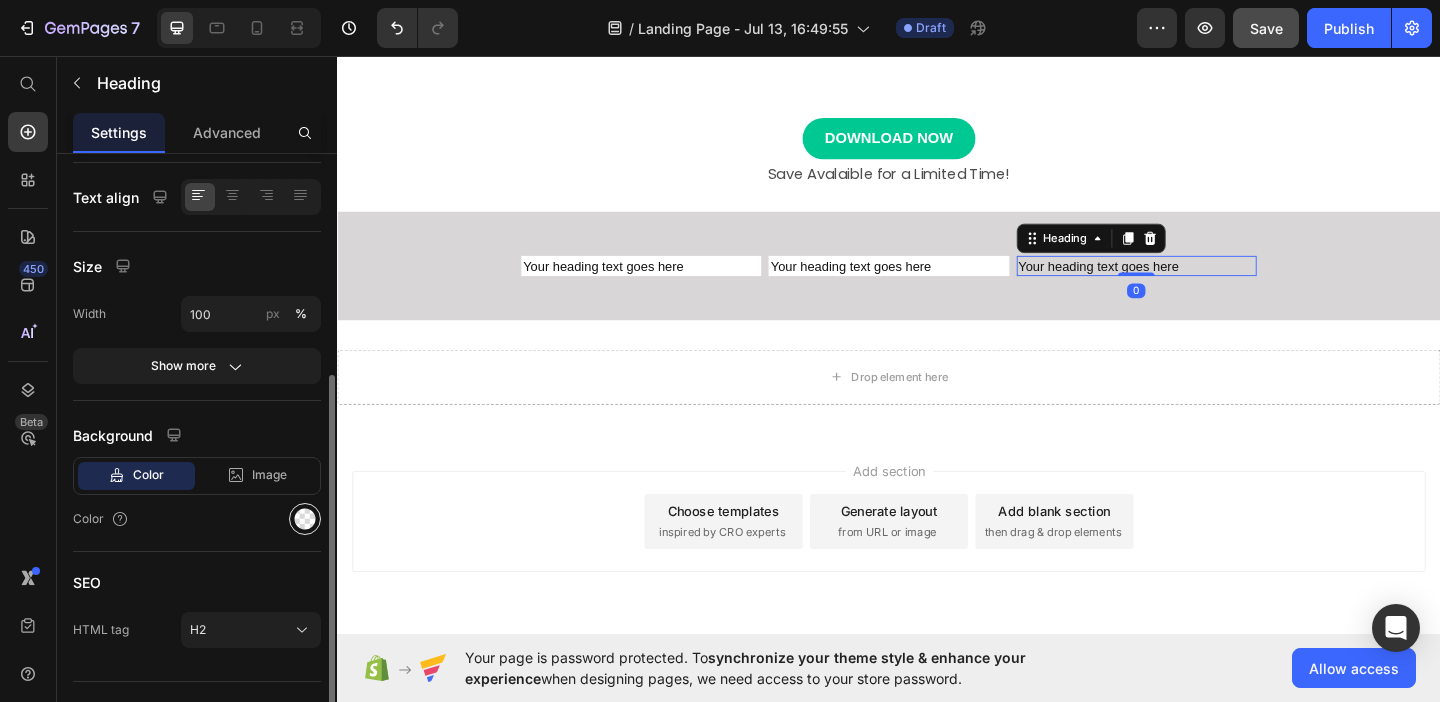 click at bounding box center (305, 519) 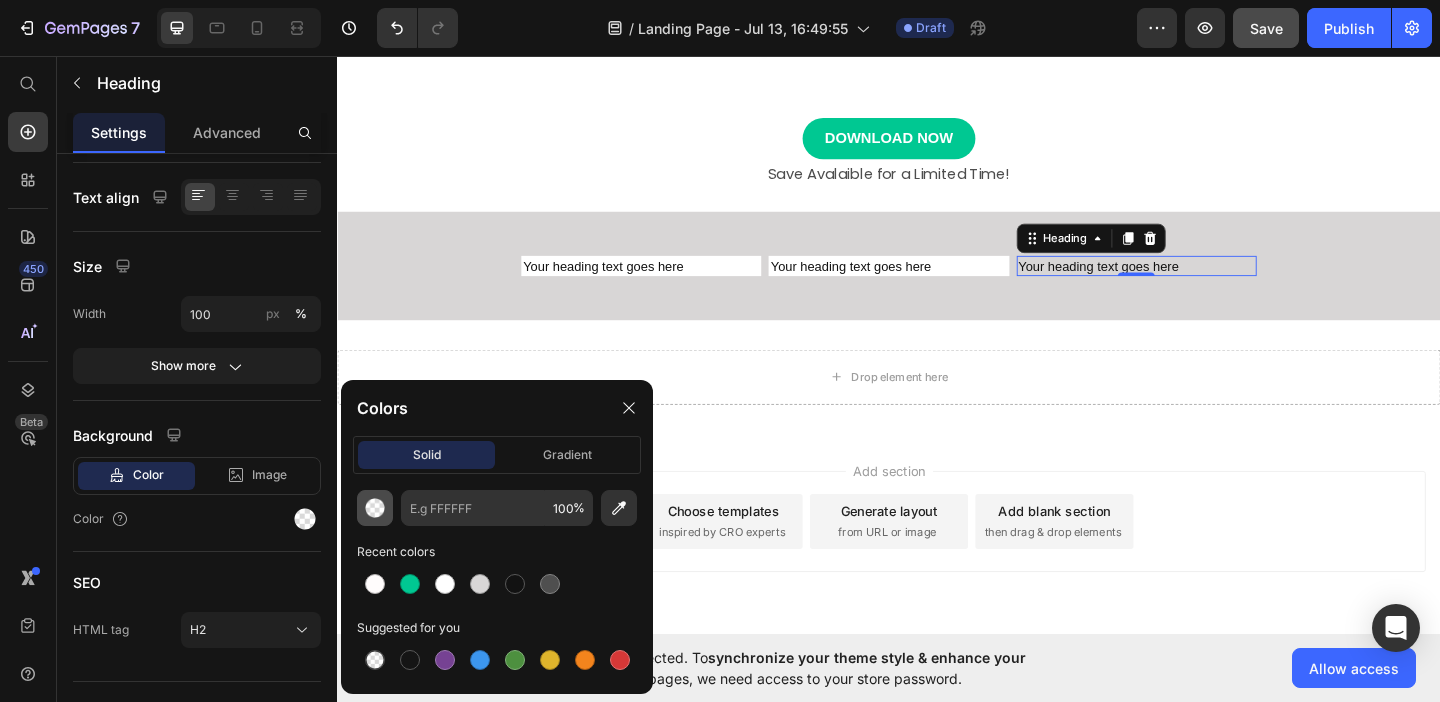 click at bounding box center [375, 508] 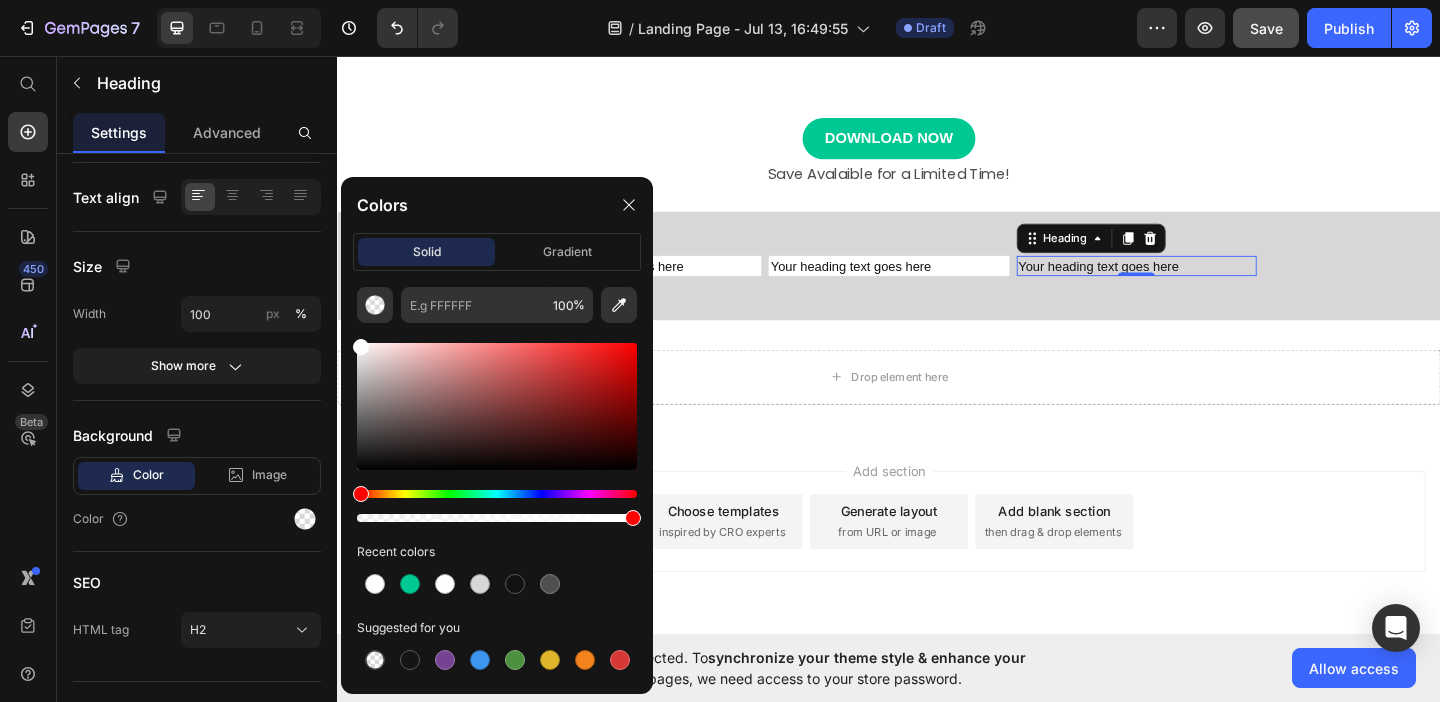drag, startPoint x: 364, startPoint y: 466, endPoint x: 345, endPoint y: 316, distance: 151.19855 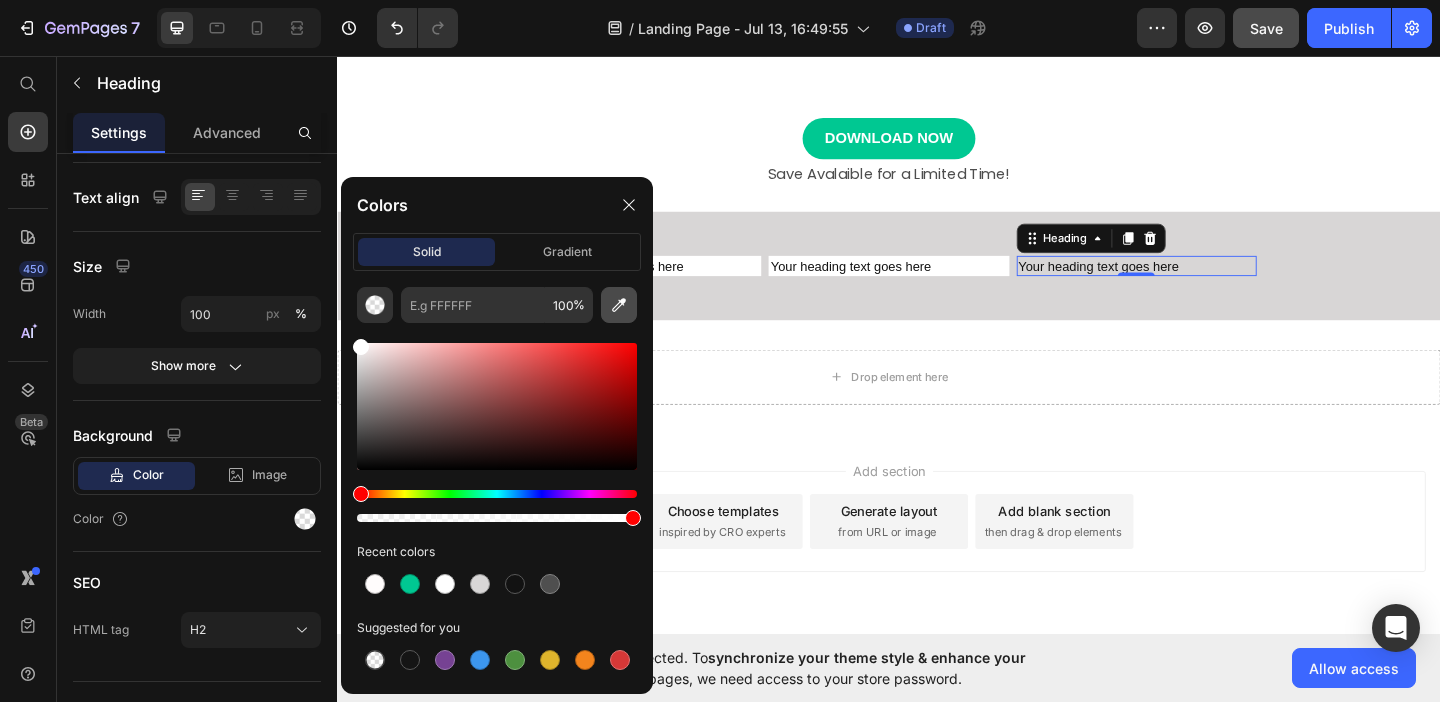 type on "FFFFFF" 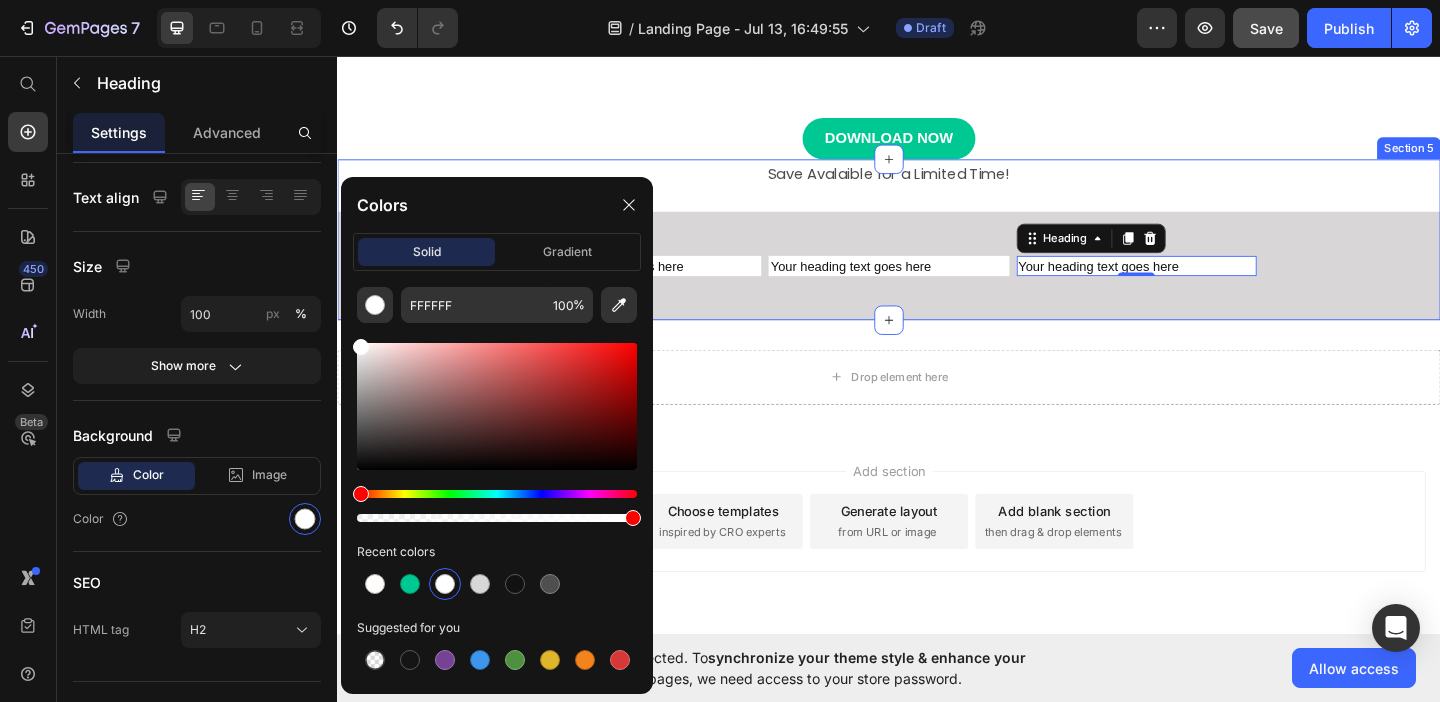 click on "DOWNLOAD NOW Button" at bounding box center [937, 145] 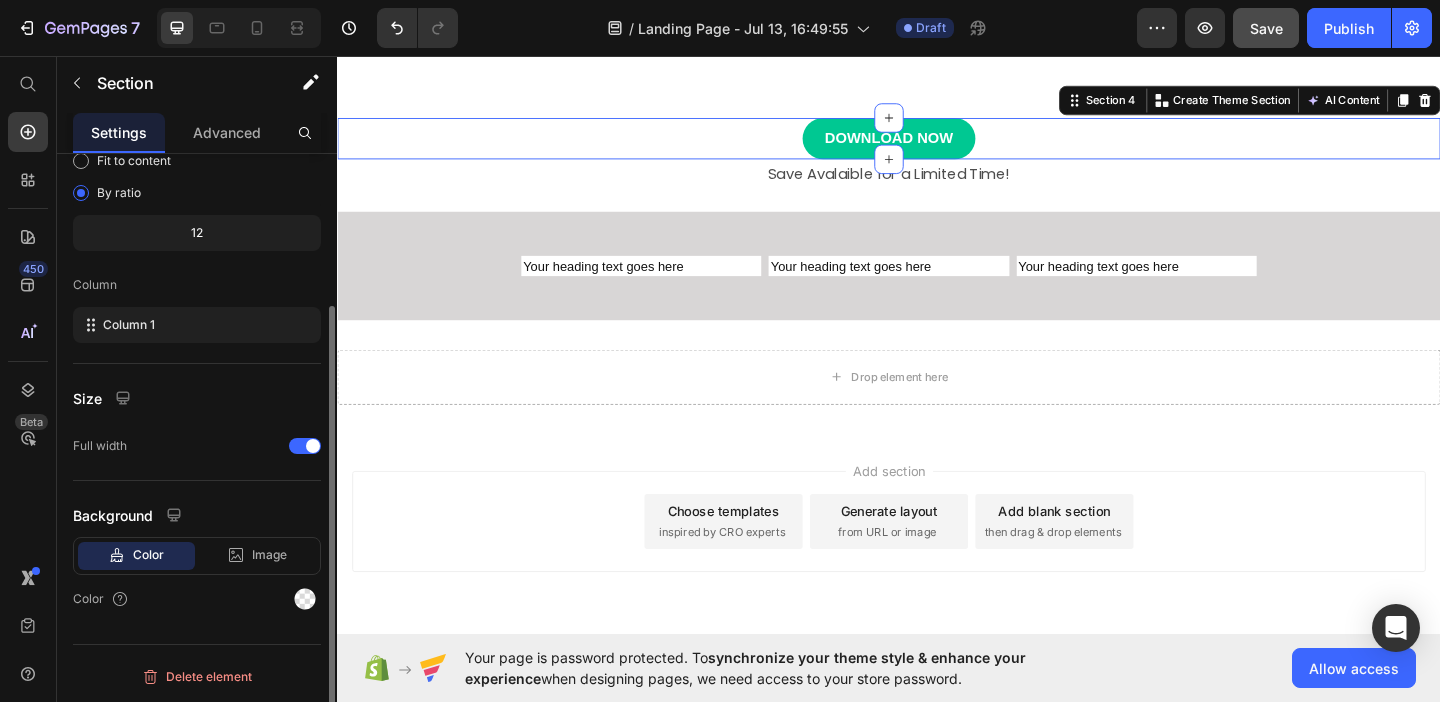 scroll, scrollTop: 0, scrollLeft: 0, axis: both 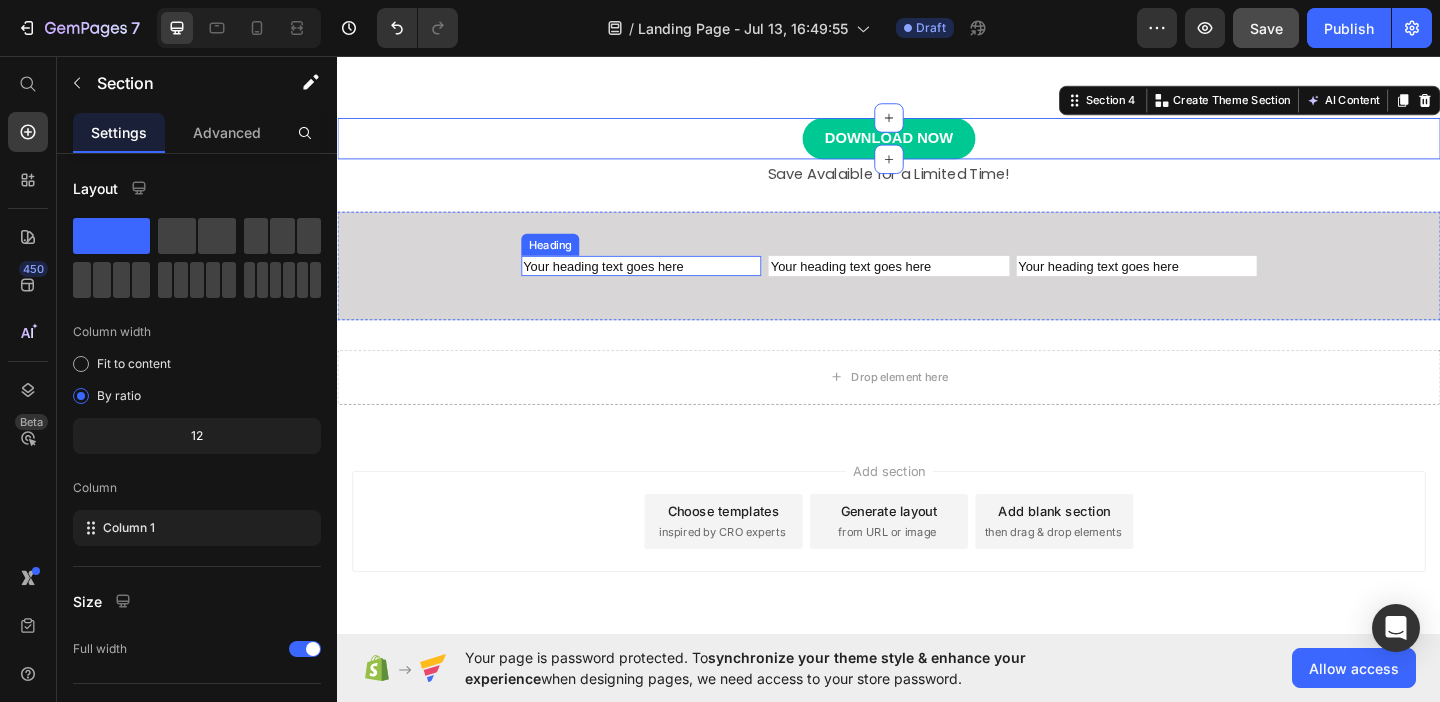 click on "Your heading text goes here" at bounding box center [667, 284] 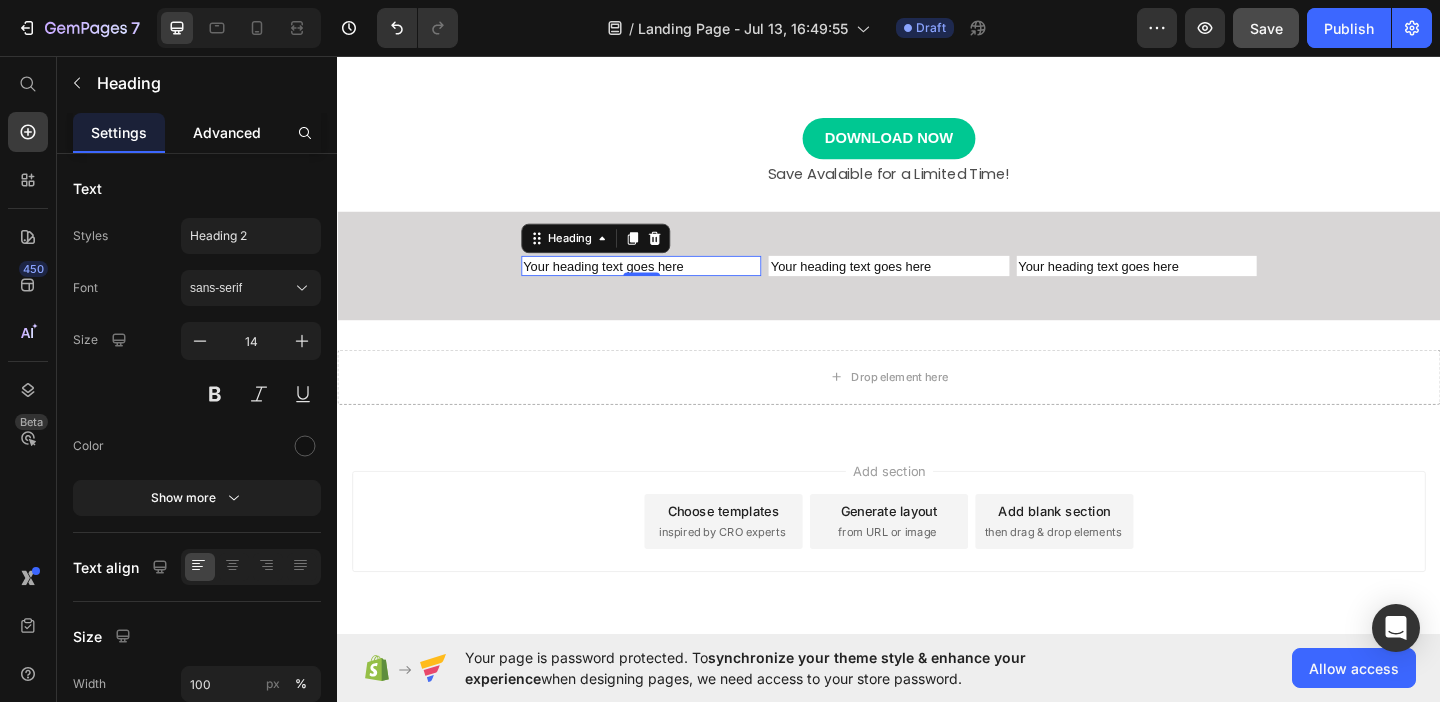 click on "Advanced" at bounding box center [227, 132] 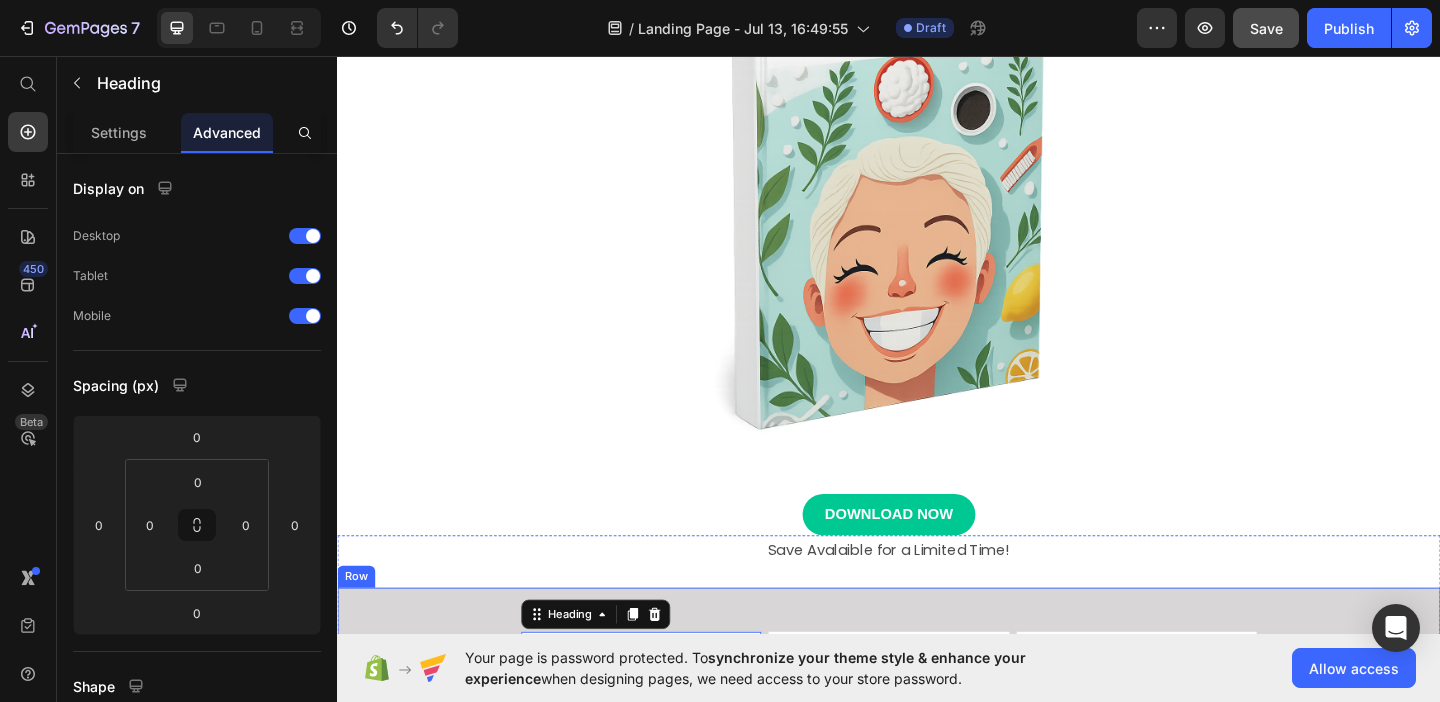 scroll, scrollTop: 0, scrollLeft: 0, axis: both 